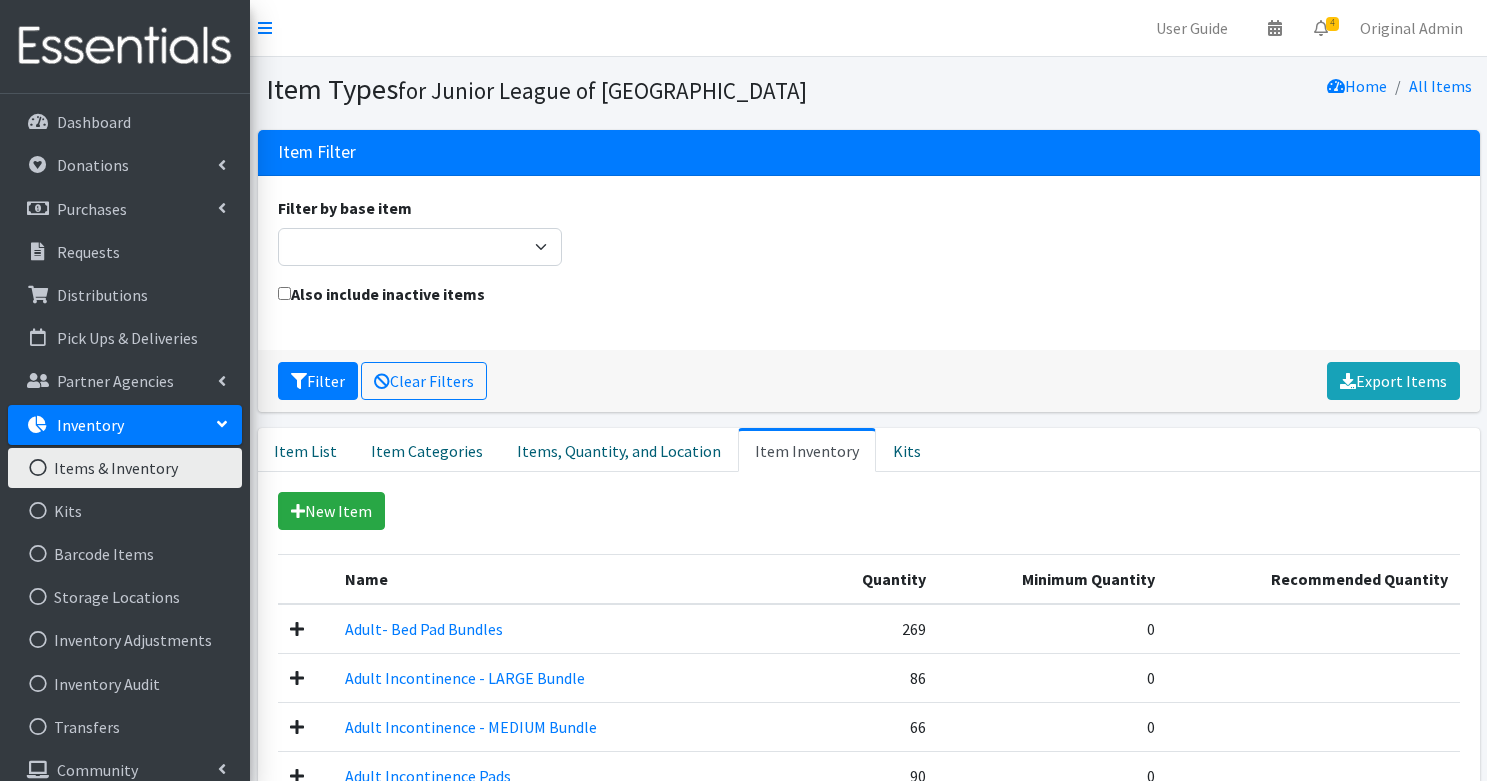 scroll, scrollTop: 0, scrollLeft: 0, axis: both 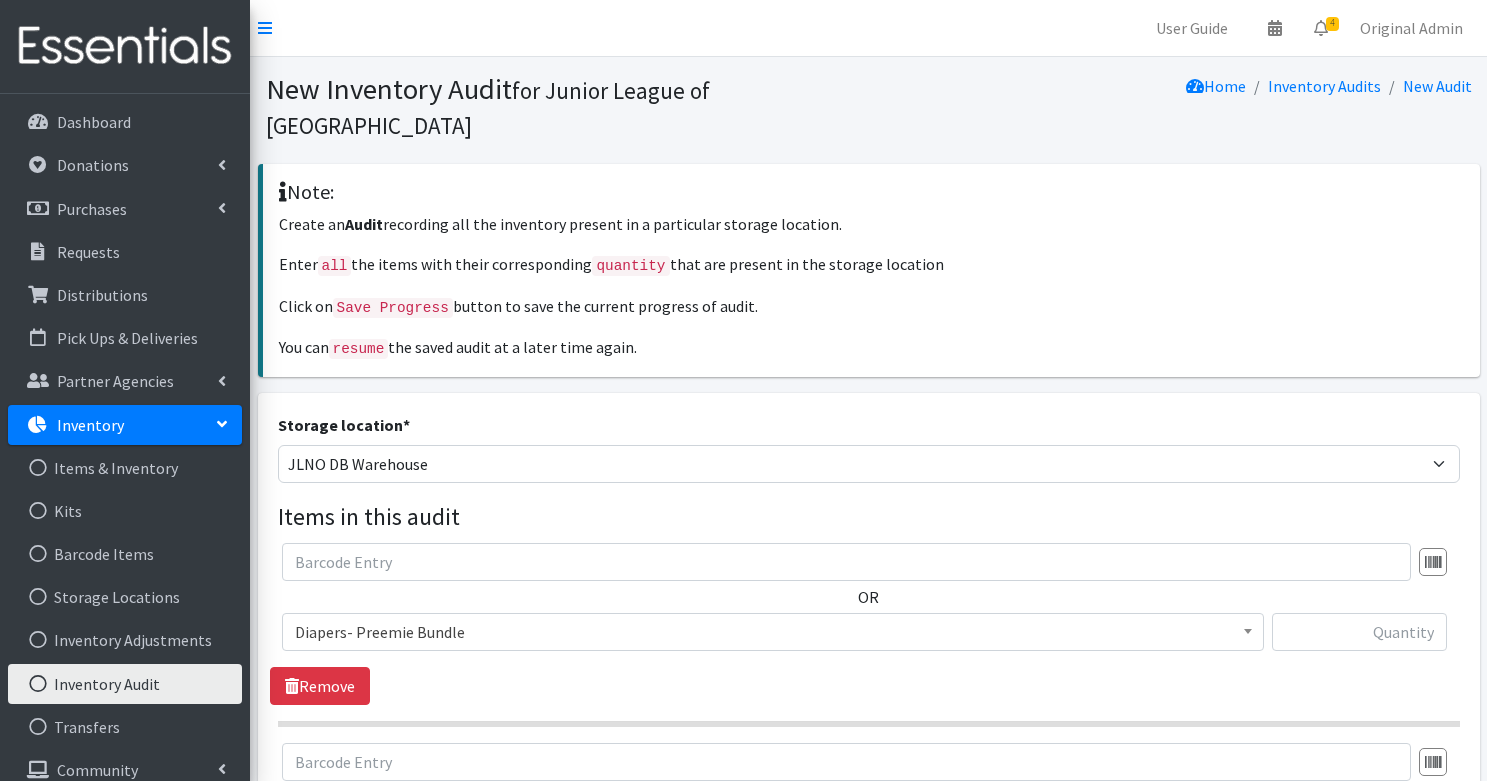 select on "14895" 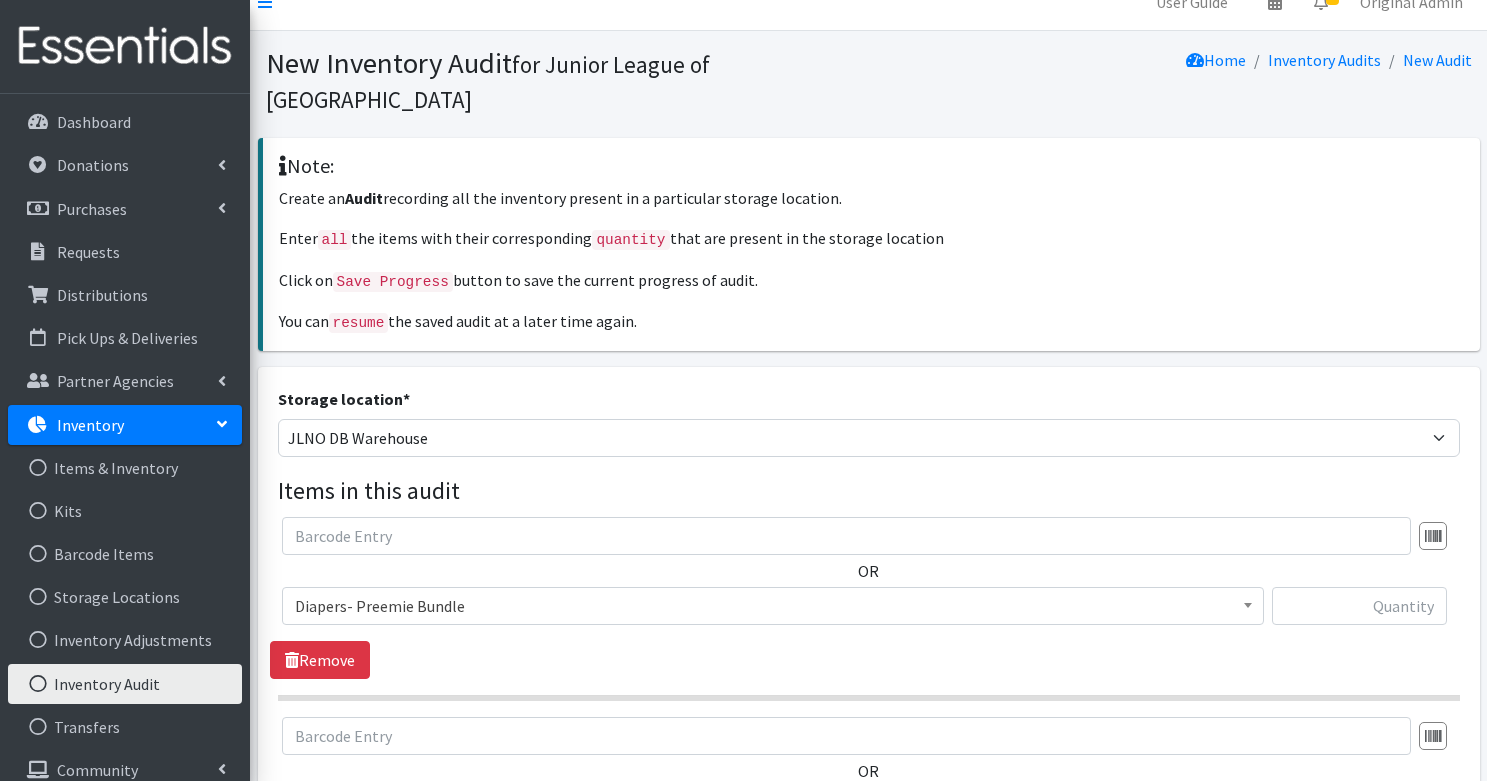 scroll, scrollTop: 25, scrollLeft: 0, axis: vertical 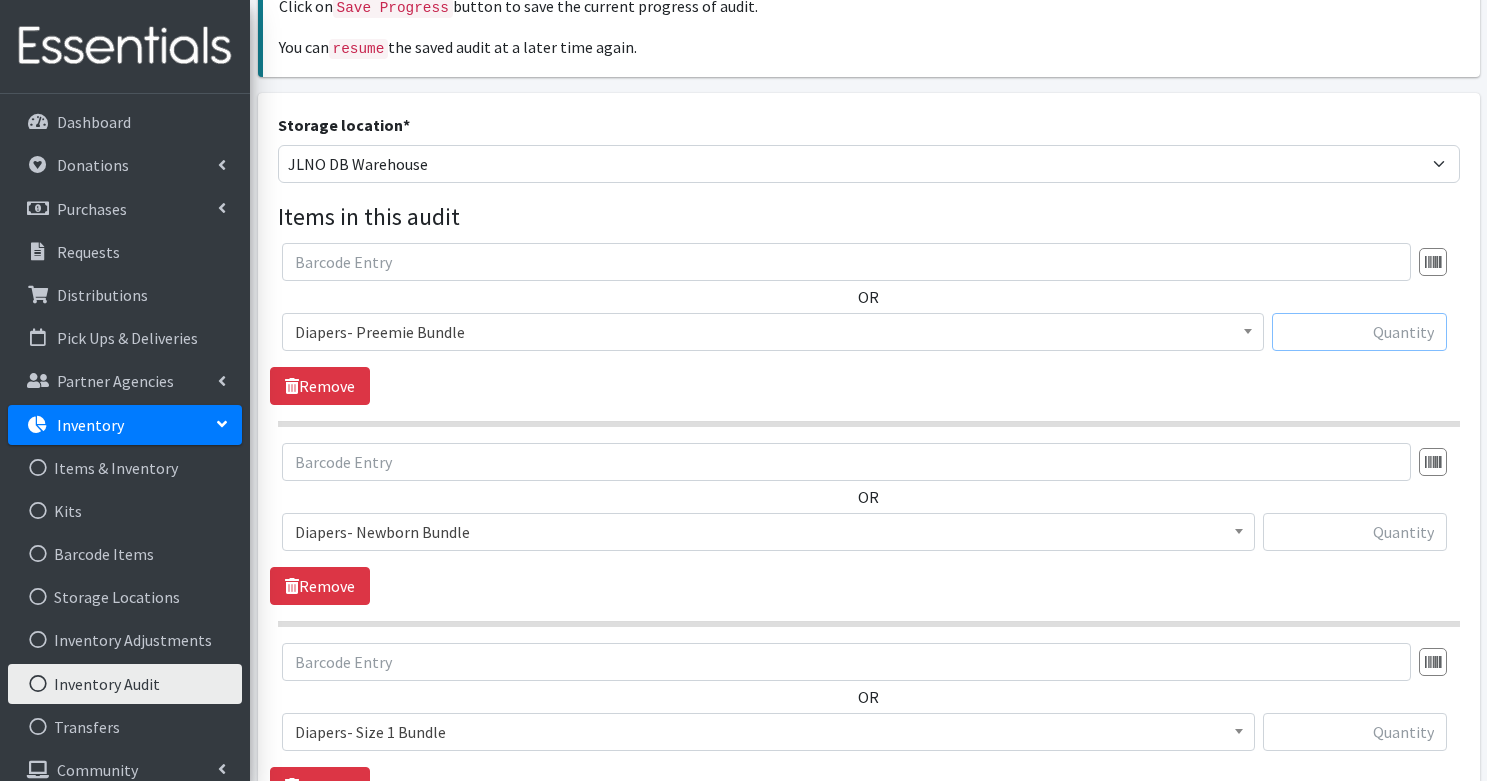 click at bounding box center (1359, 332) 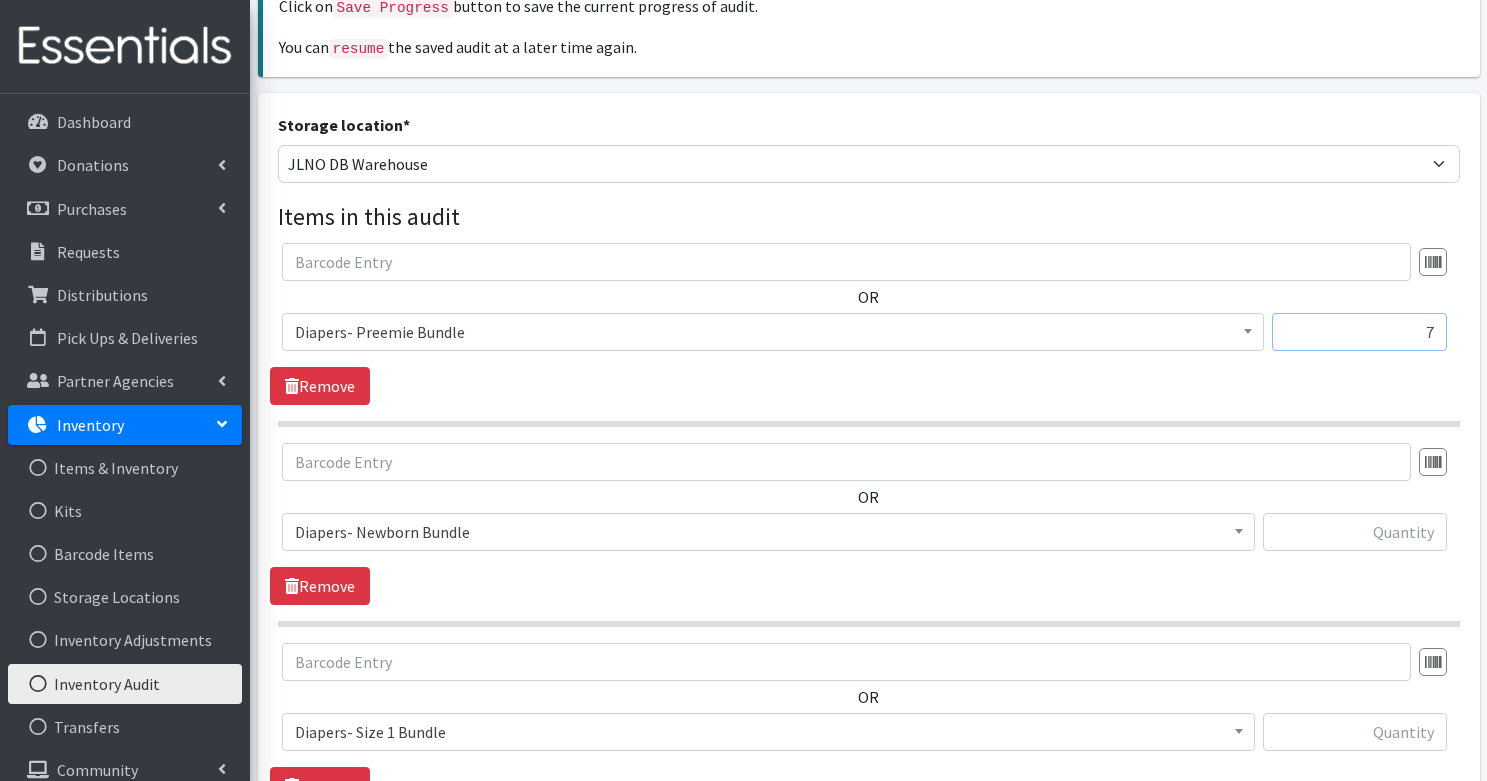 type on "7" 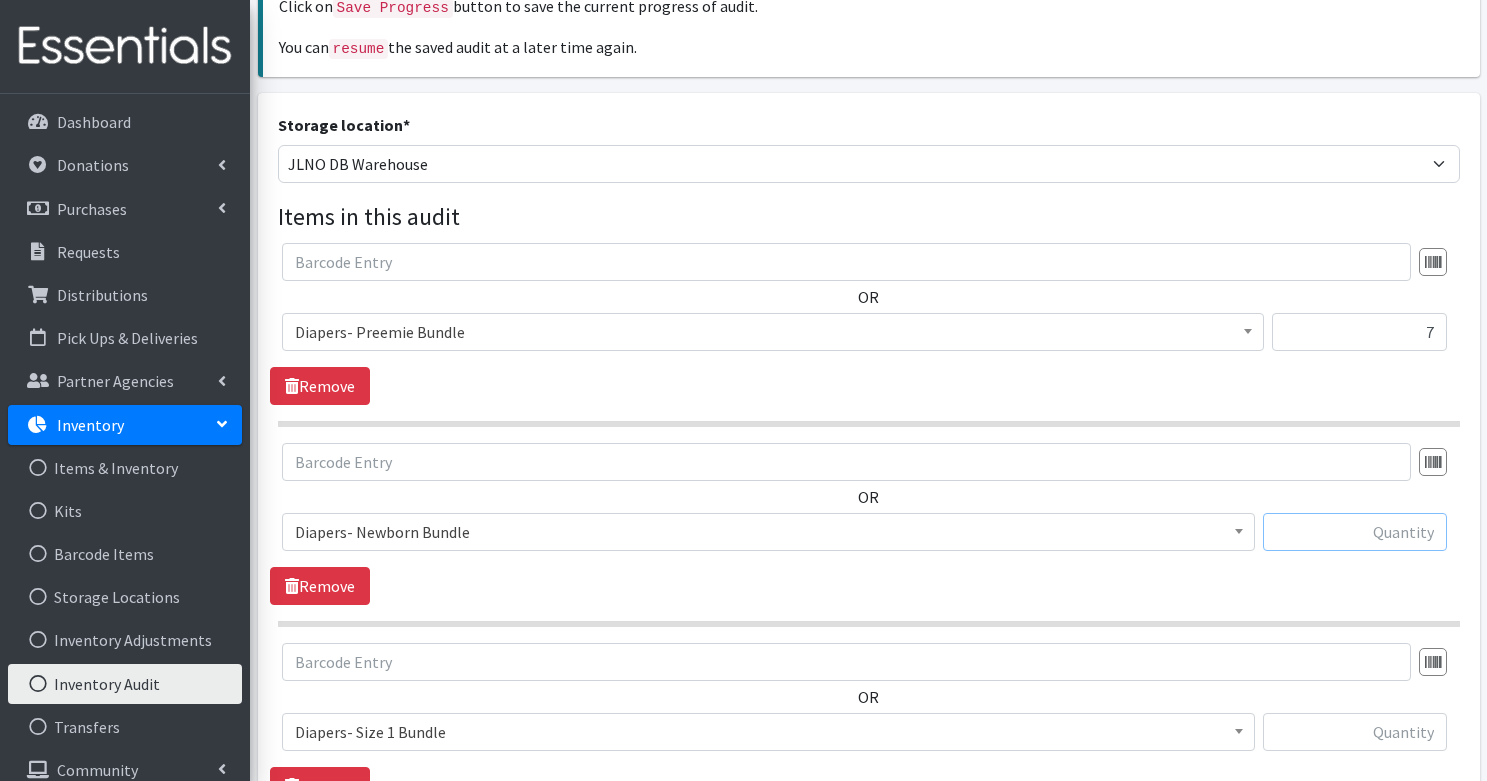 click at bounding box center [1355, 532] 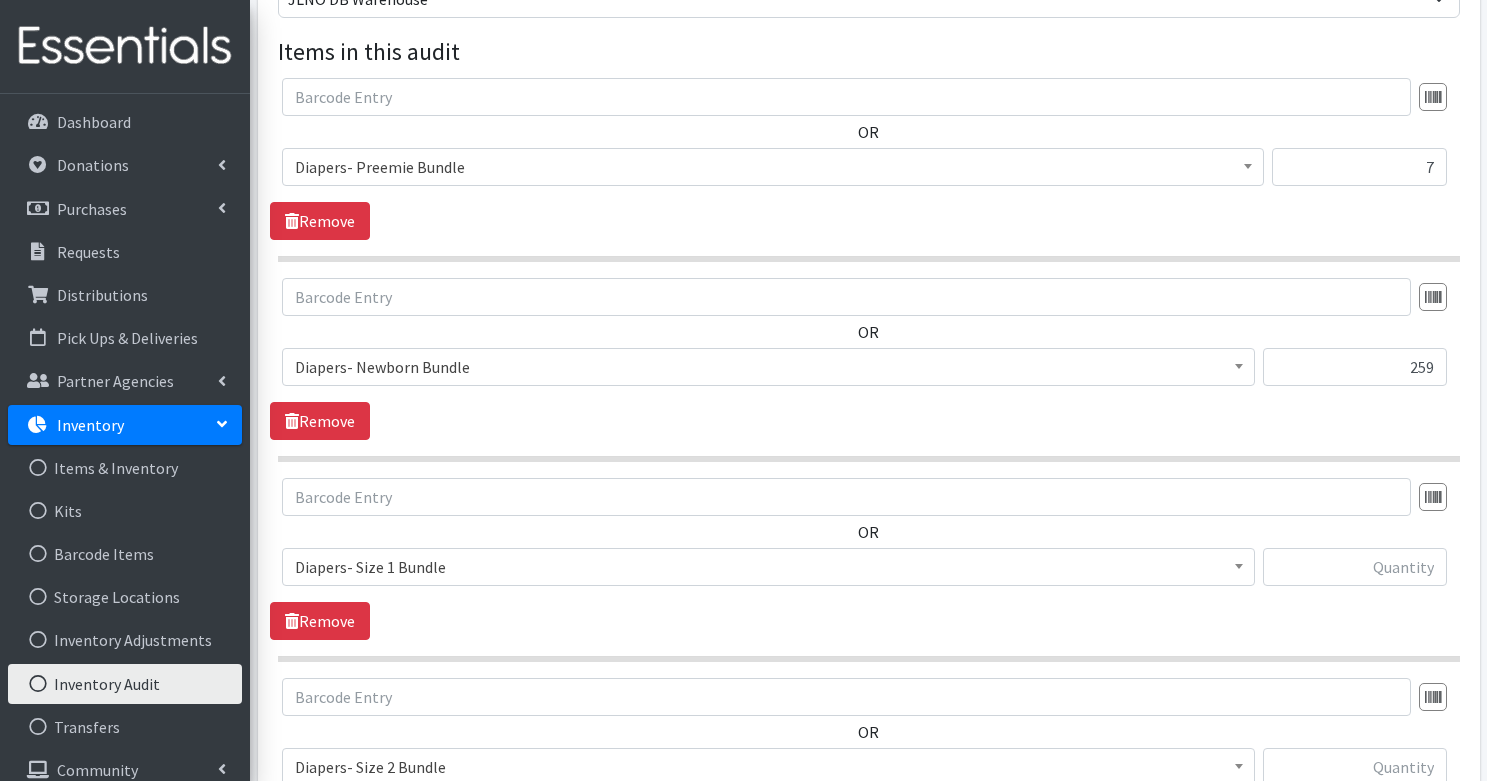 scroll, scrollTop: 537, scrollLeft: 0, axis: vertical 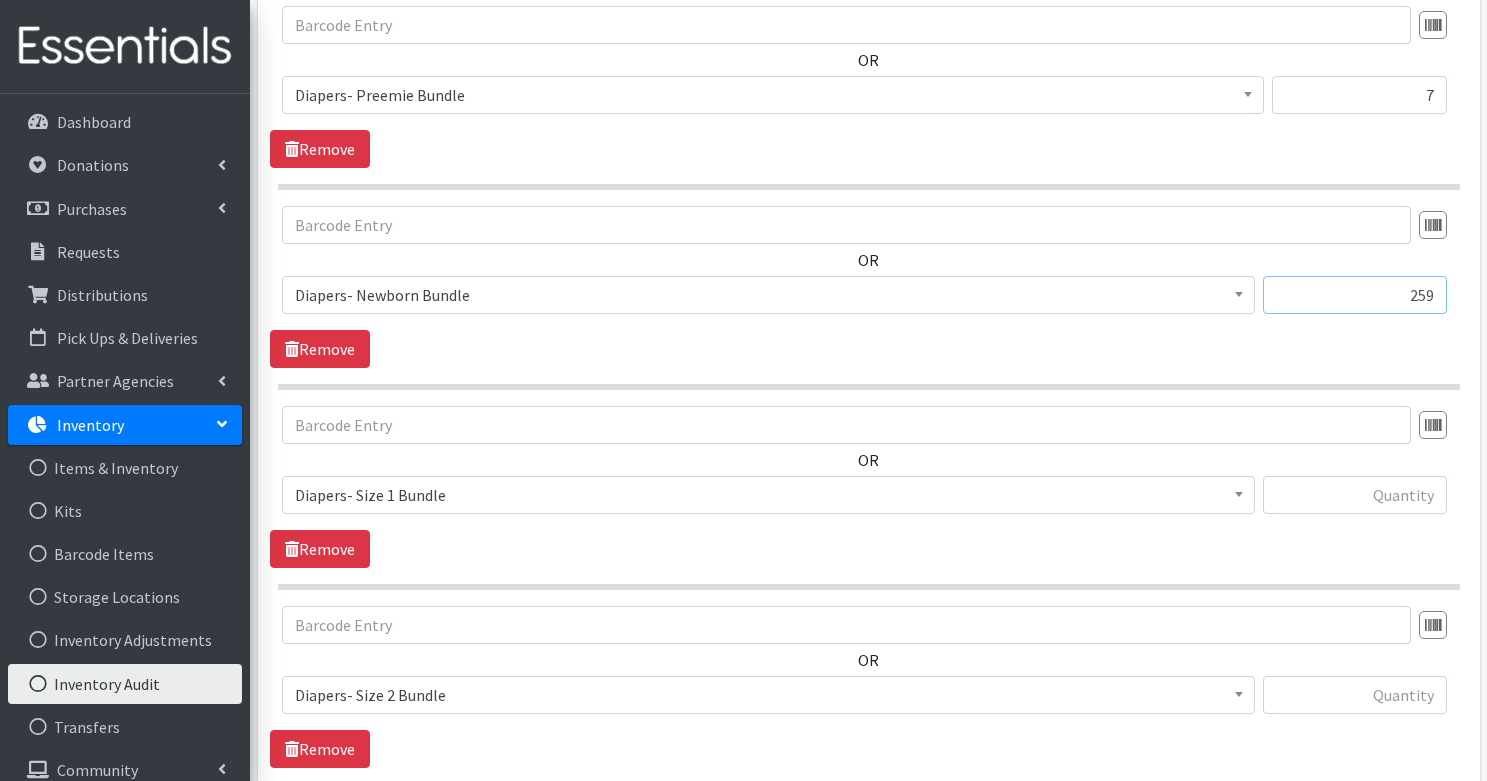 type on "259" 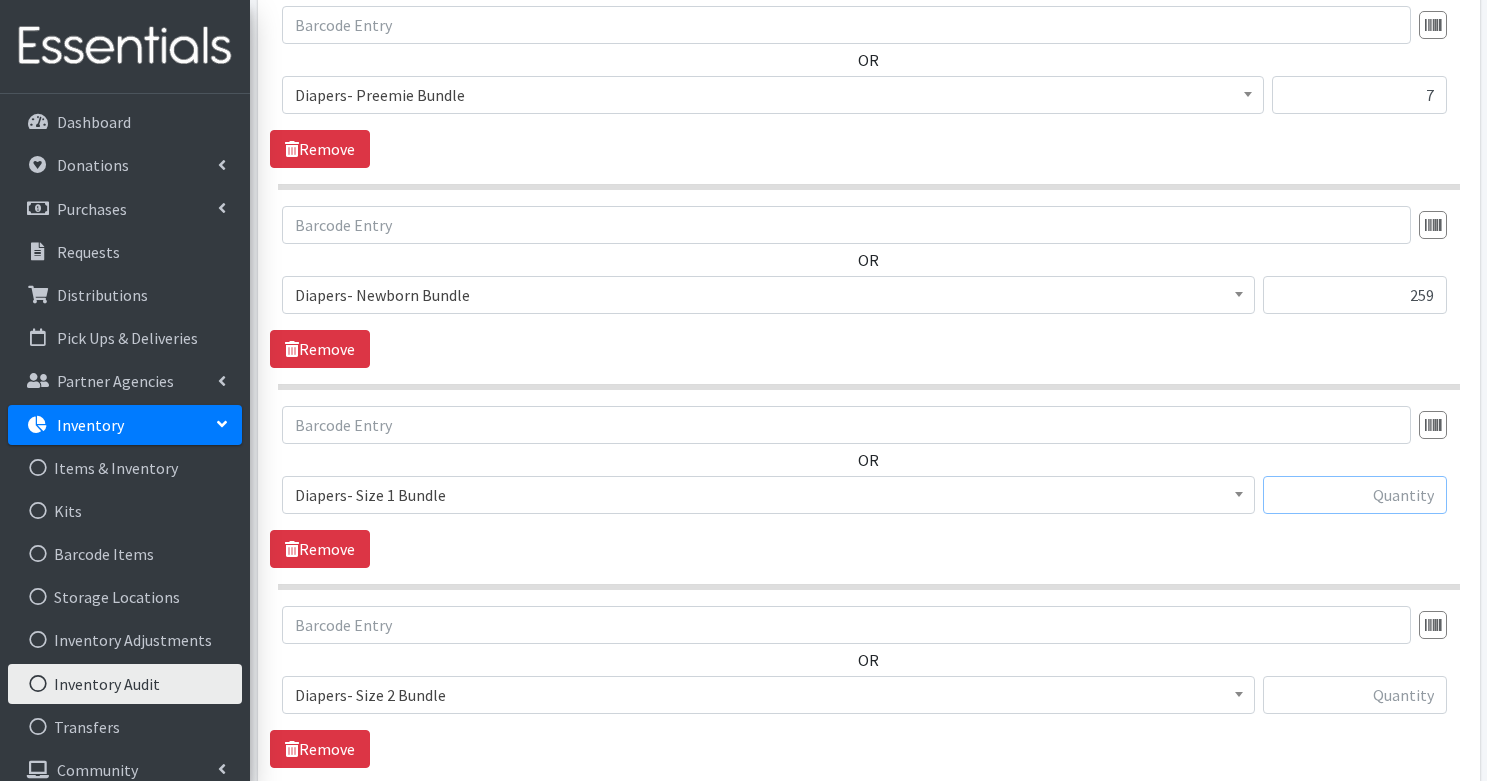 click at bounding box center [1355, 495] 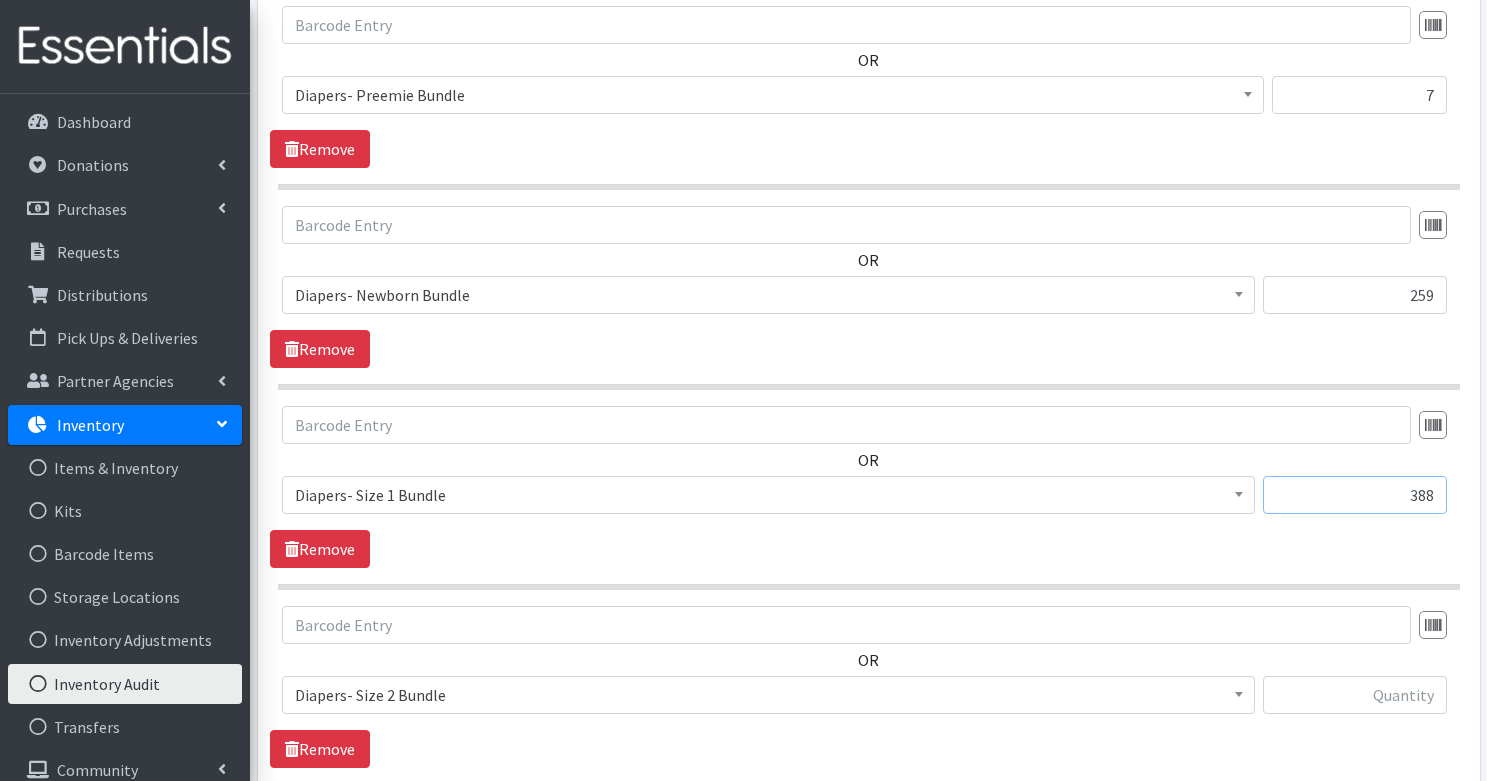 type on "388" 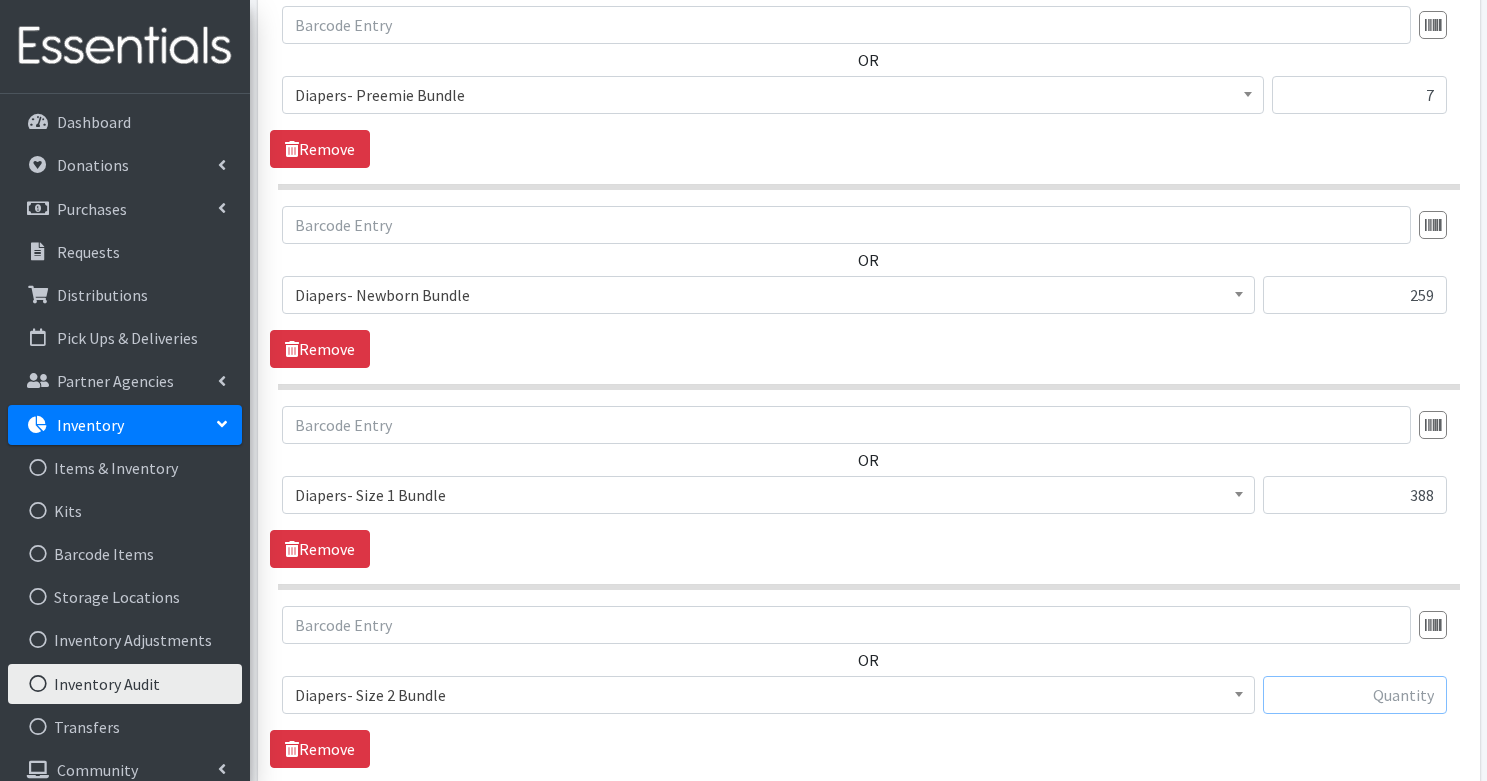 click at bounding box center (1355, 695) 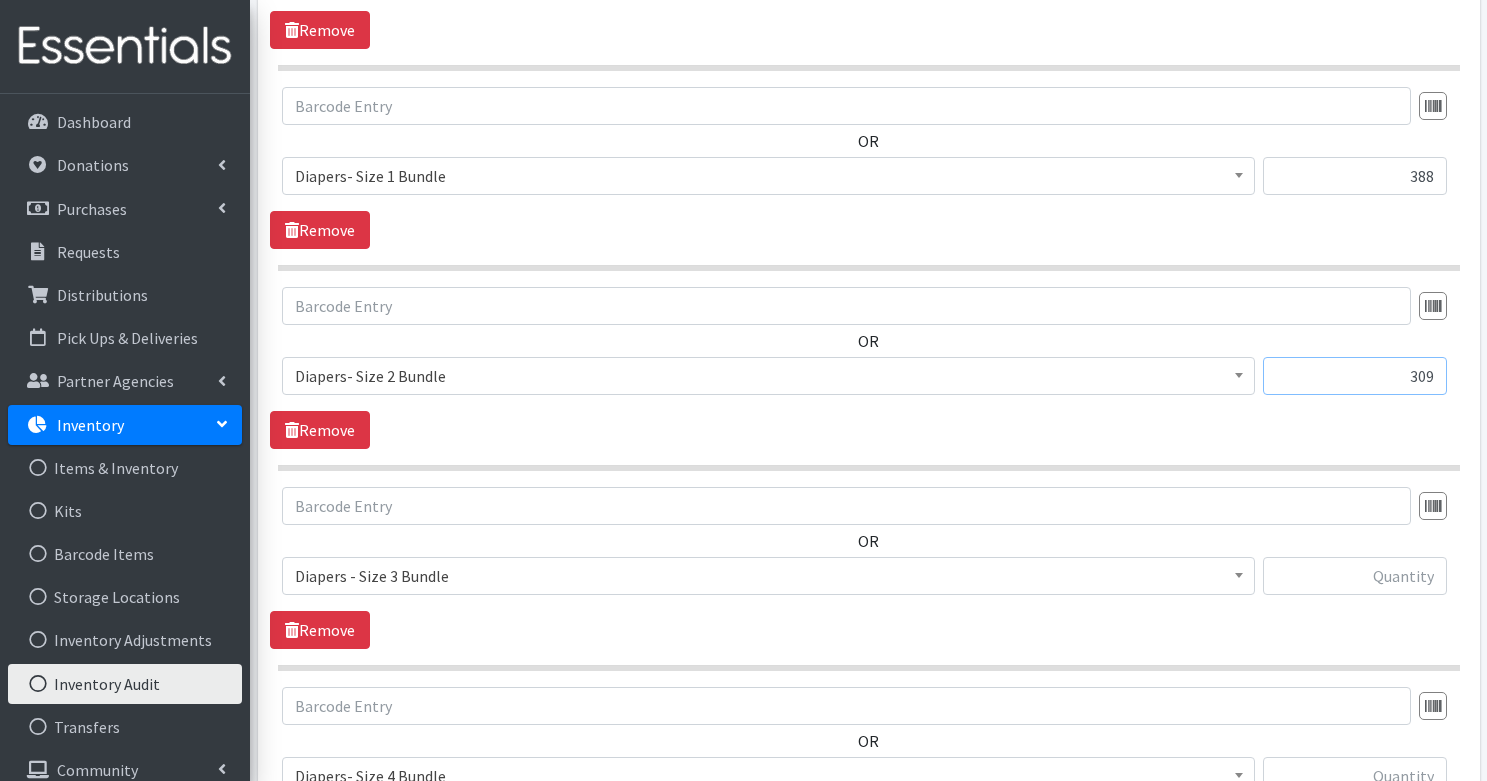 scroll, scrollTop: 889, scrollLeft: 0, axis: vertical 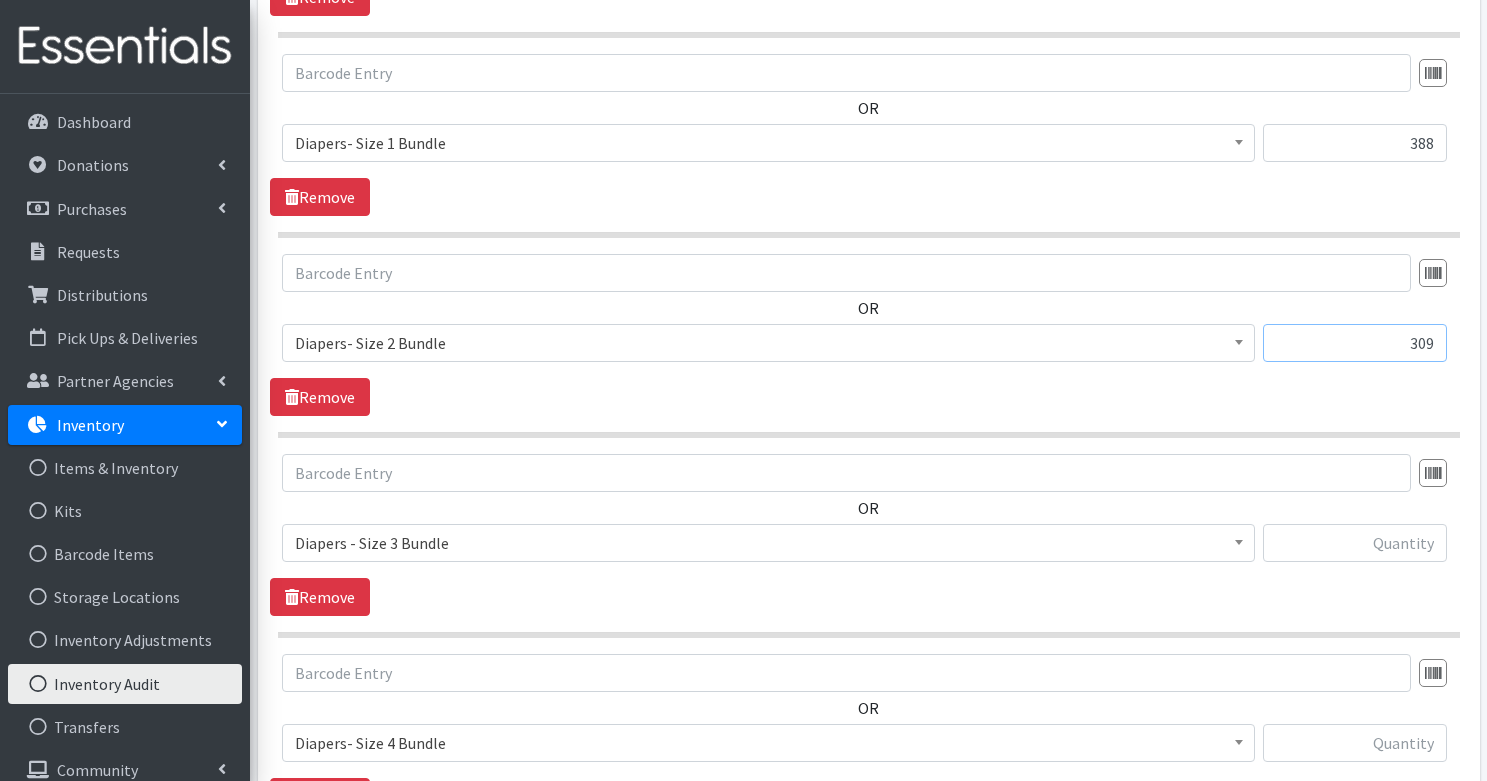 type on "309" 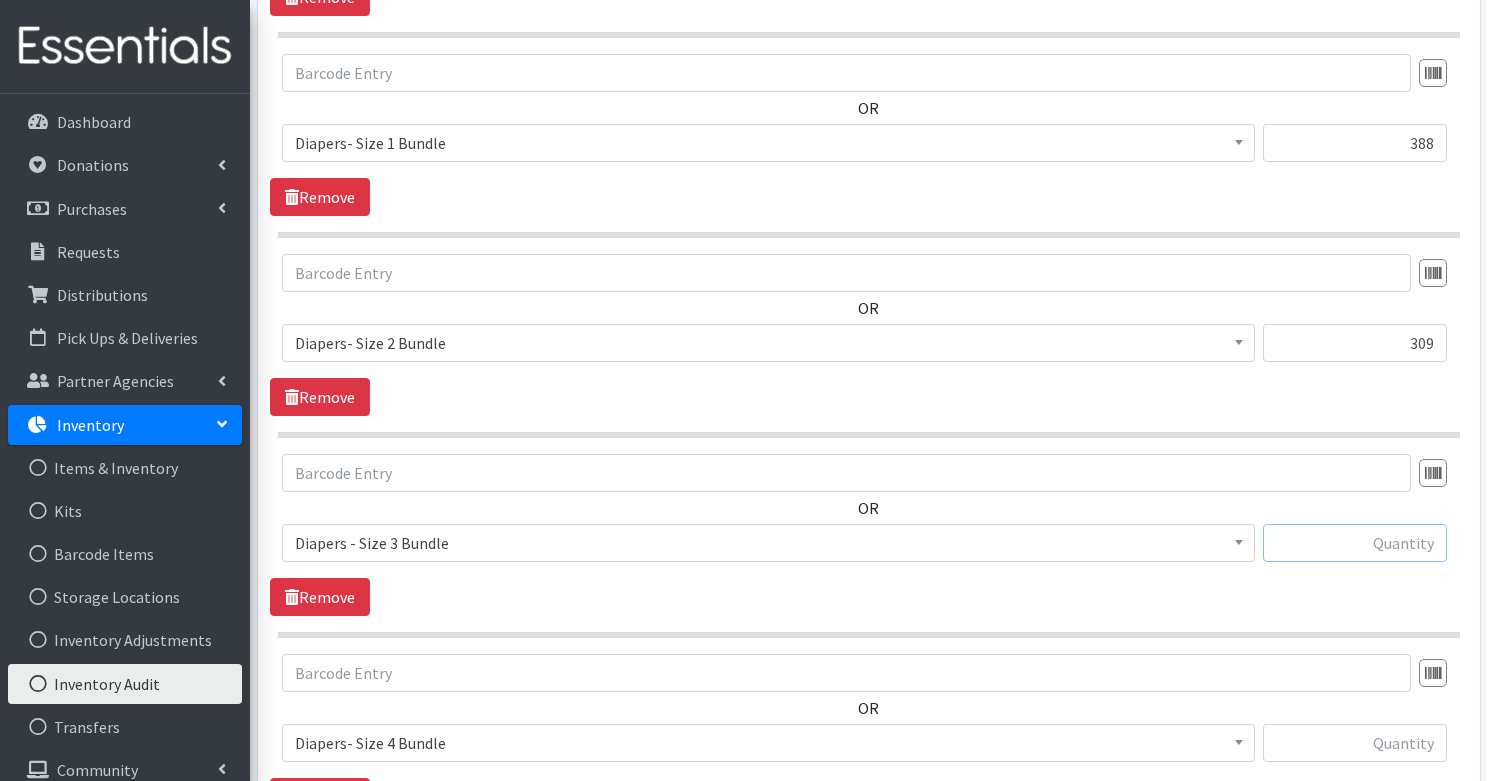 click at bounding box center [1355, 543] 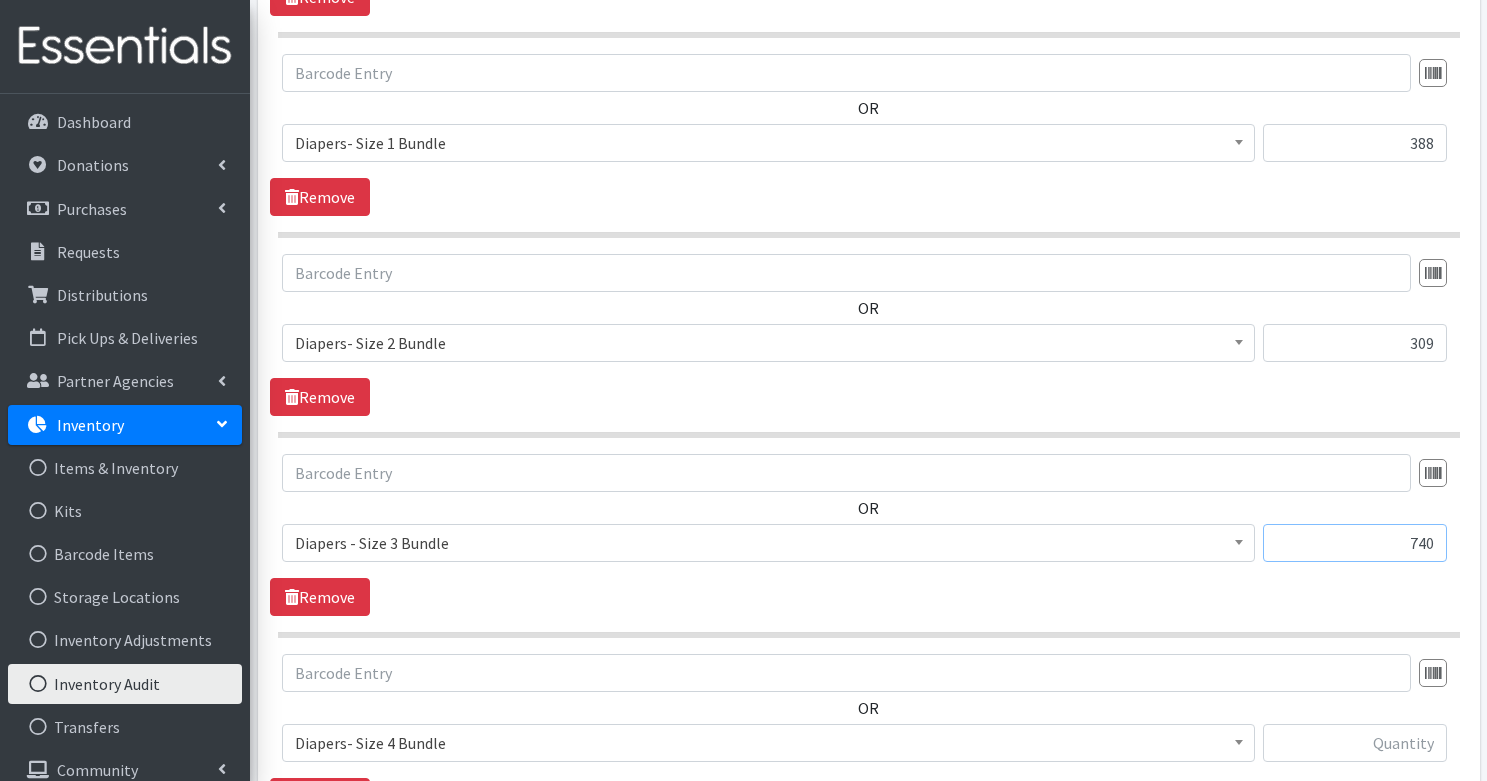 scroll, scrollTop: 1054, scrollLeft: 0, axis: vertical 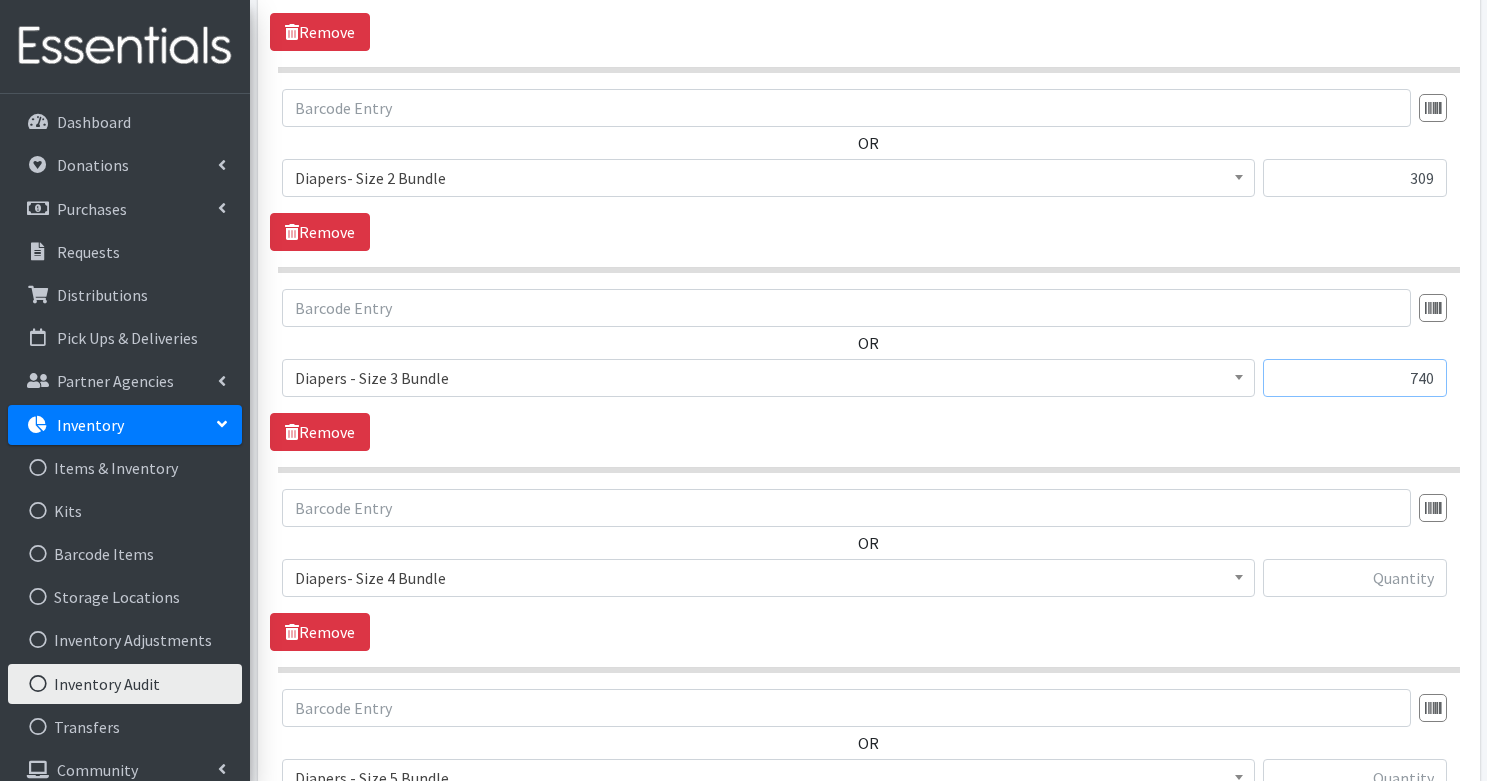 type on "740" 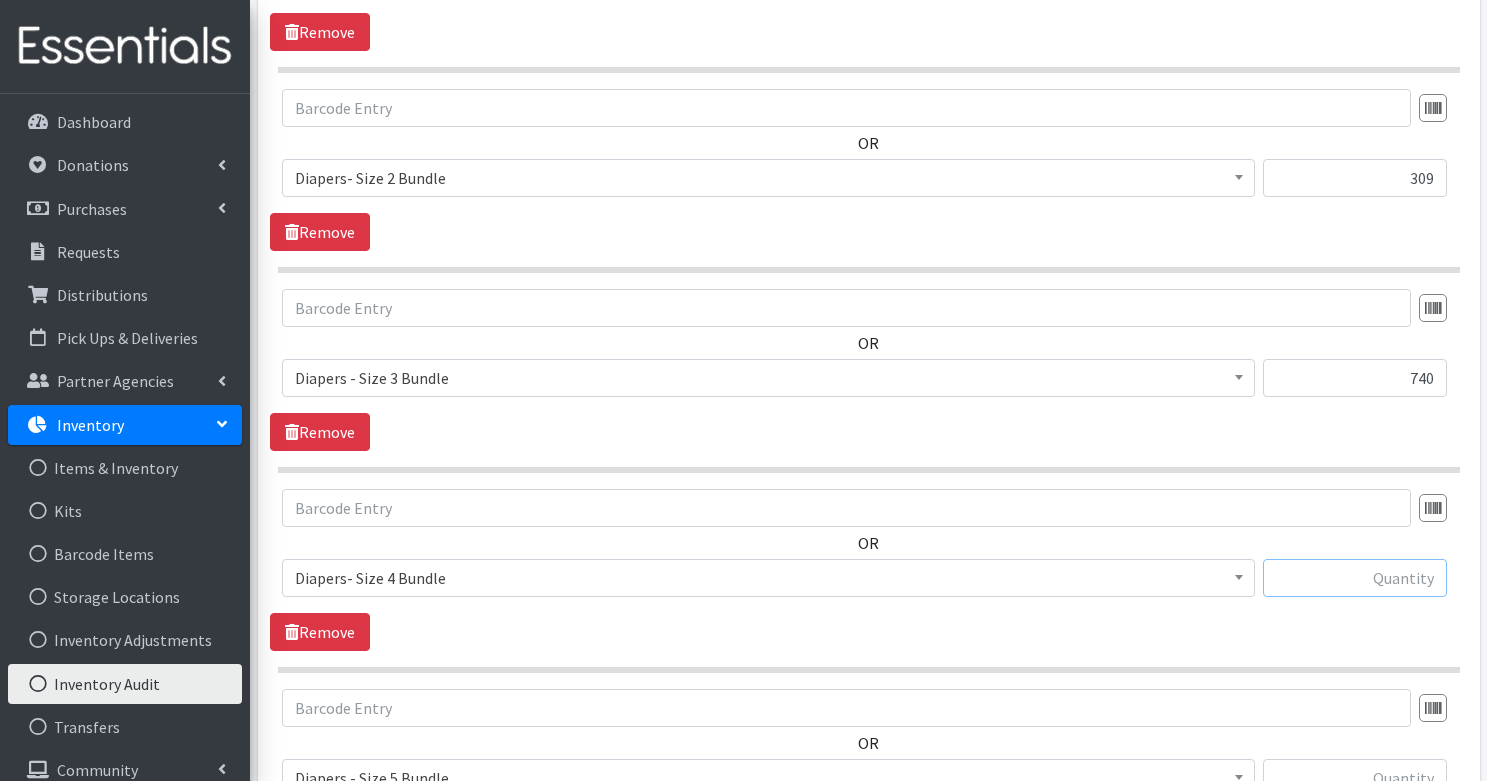 click at bounding box center (1355, 578) 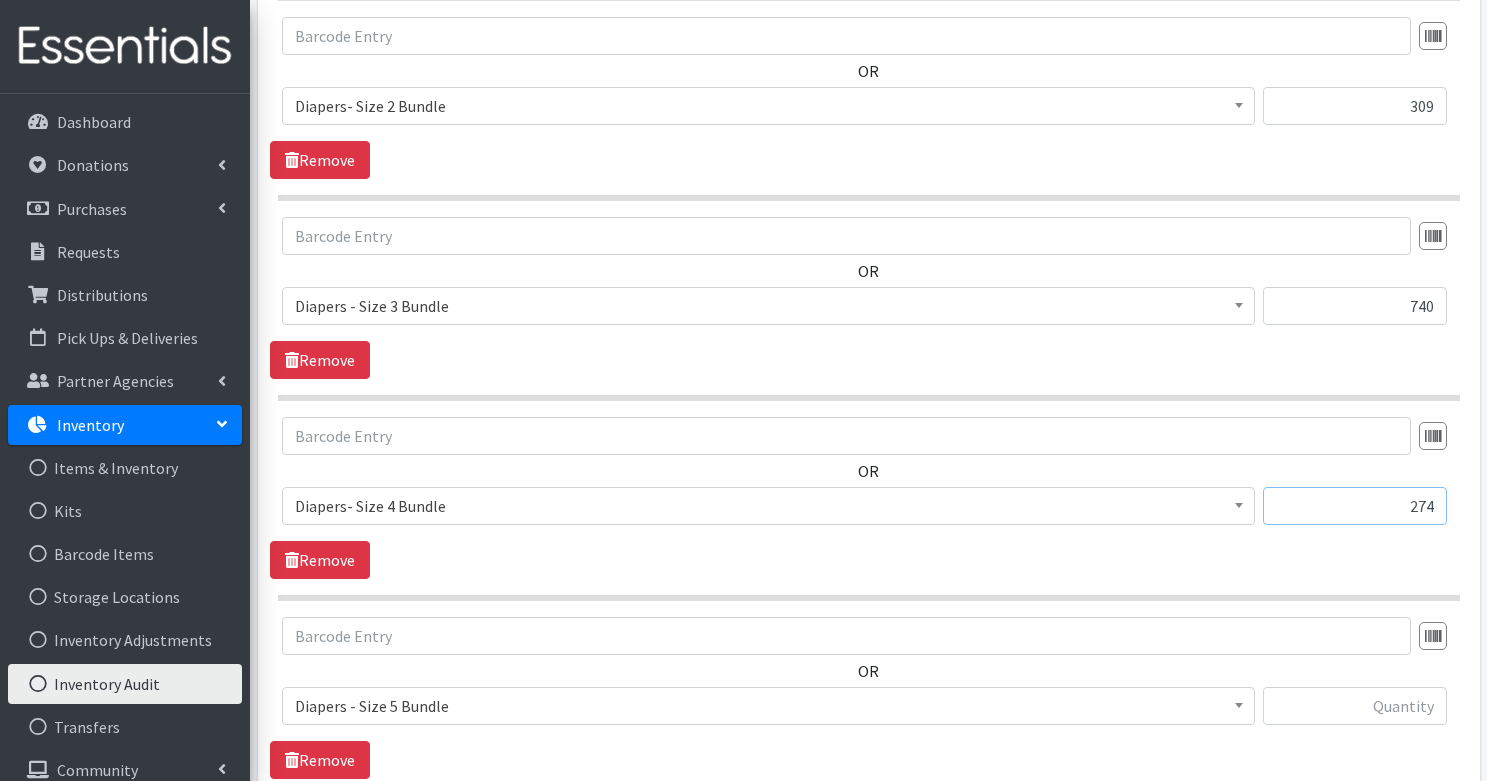 scroll, scrollTop: 1130, scrollLeft: 0, axis: vertical 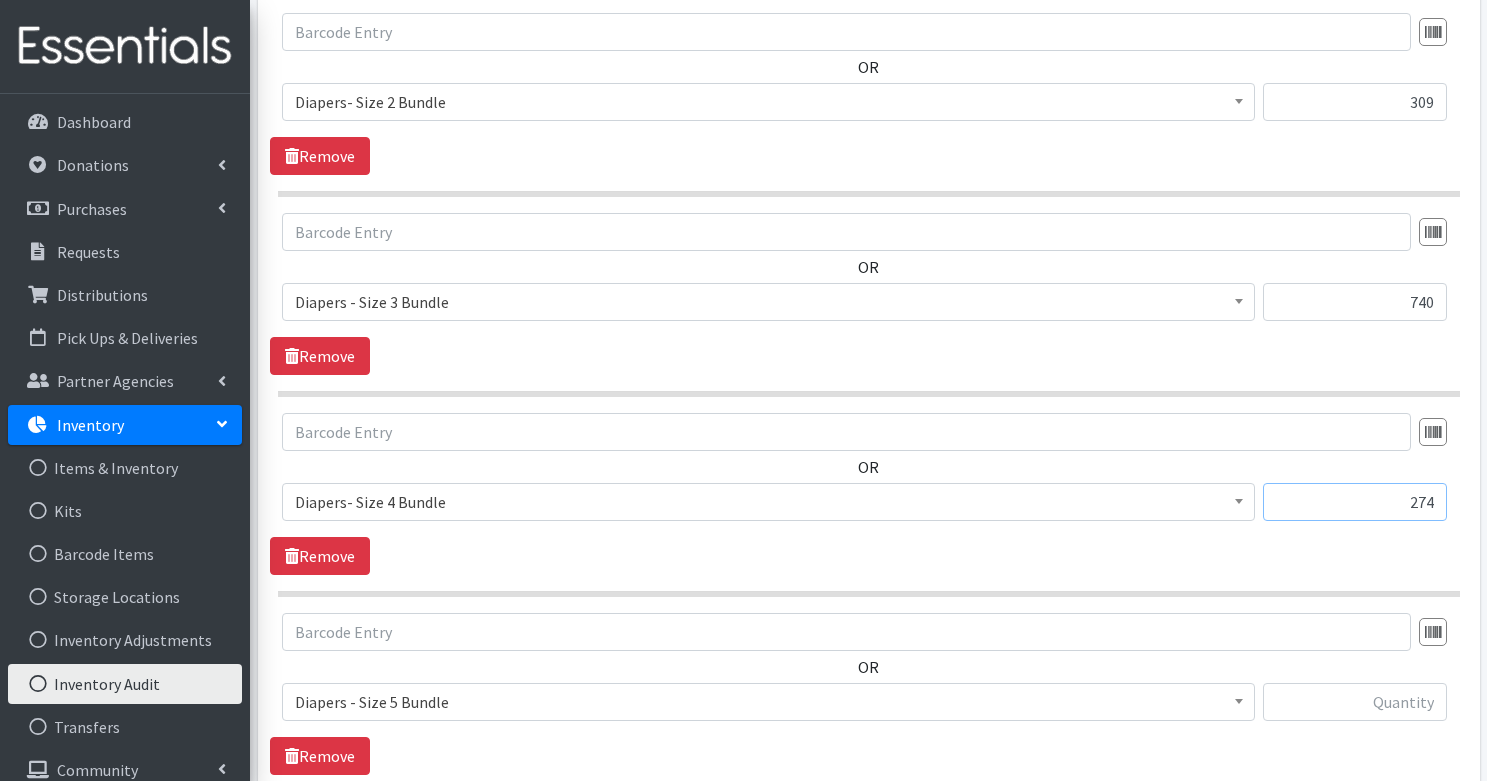 type on "274" 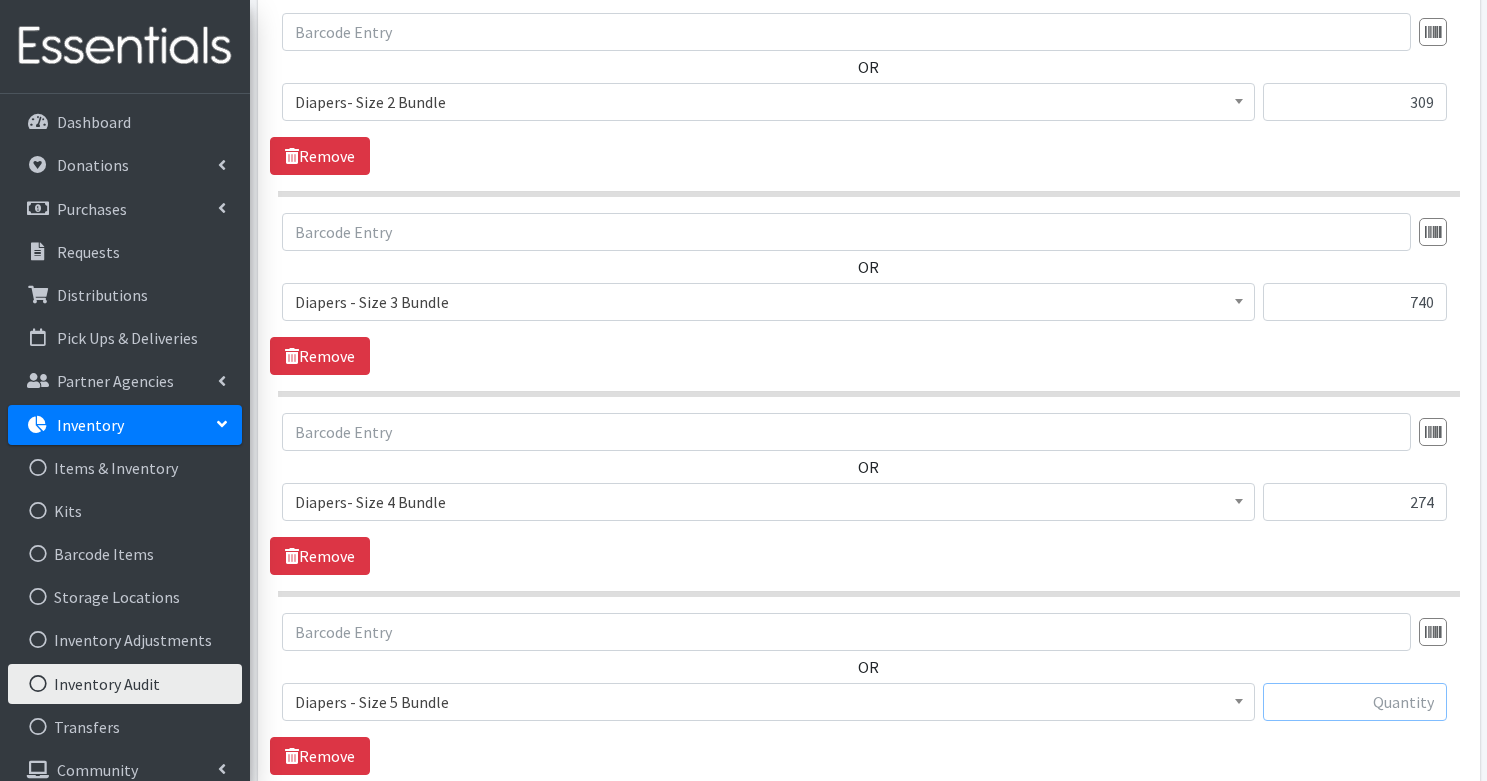 click at bounding box center [1355, 702] 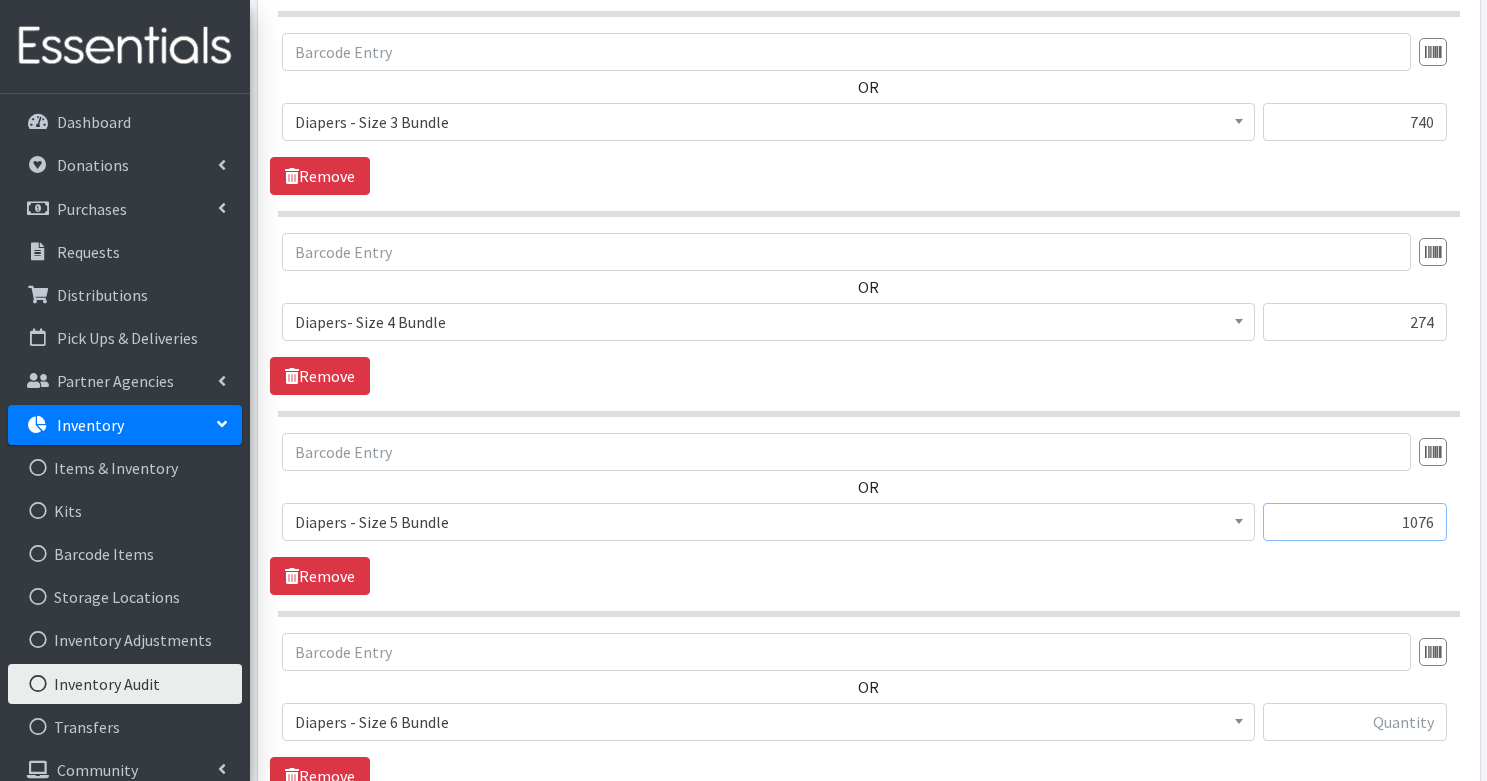 scroll, scrollTop: 1337, scrollLeft: 0, axis: vertical 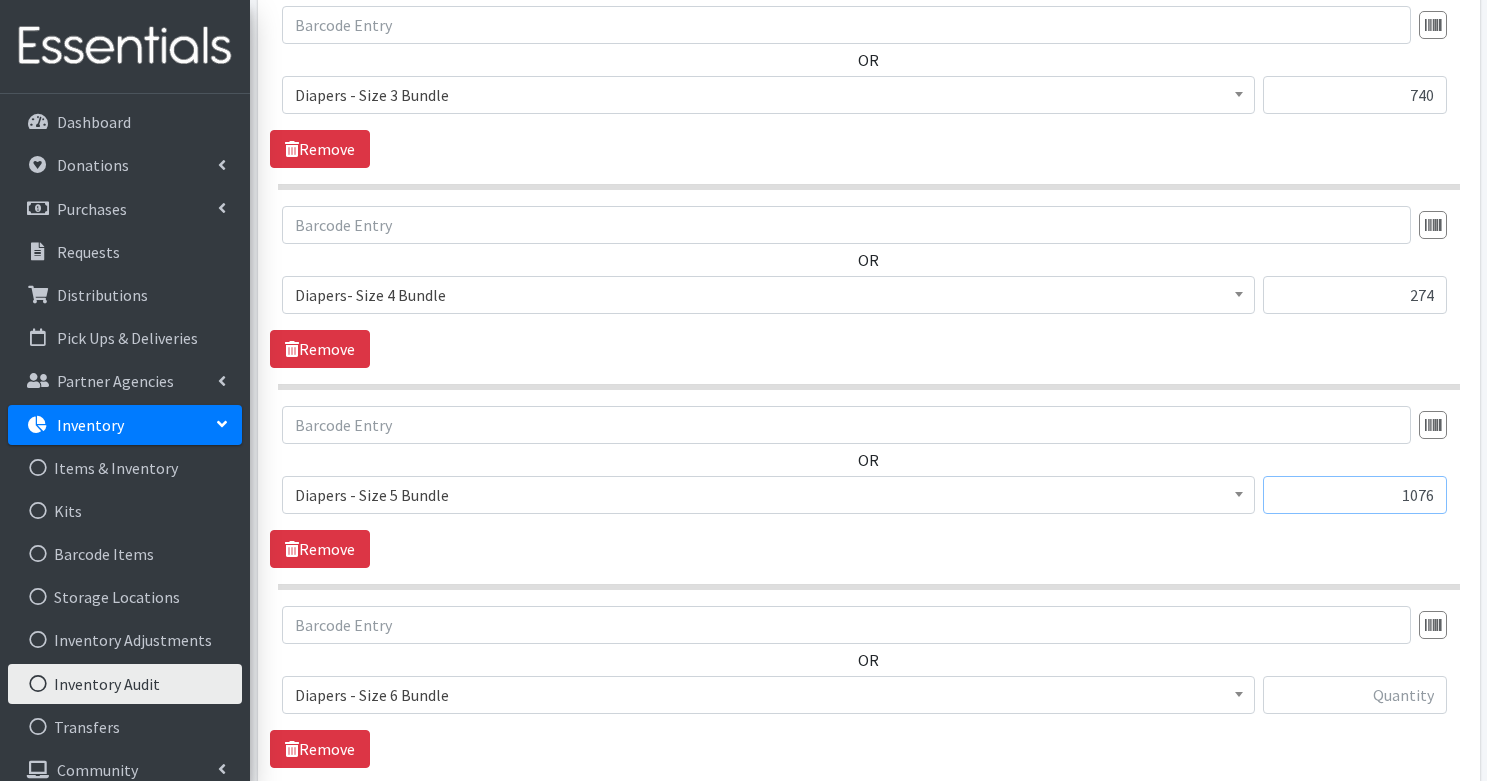type on "1076" 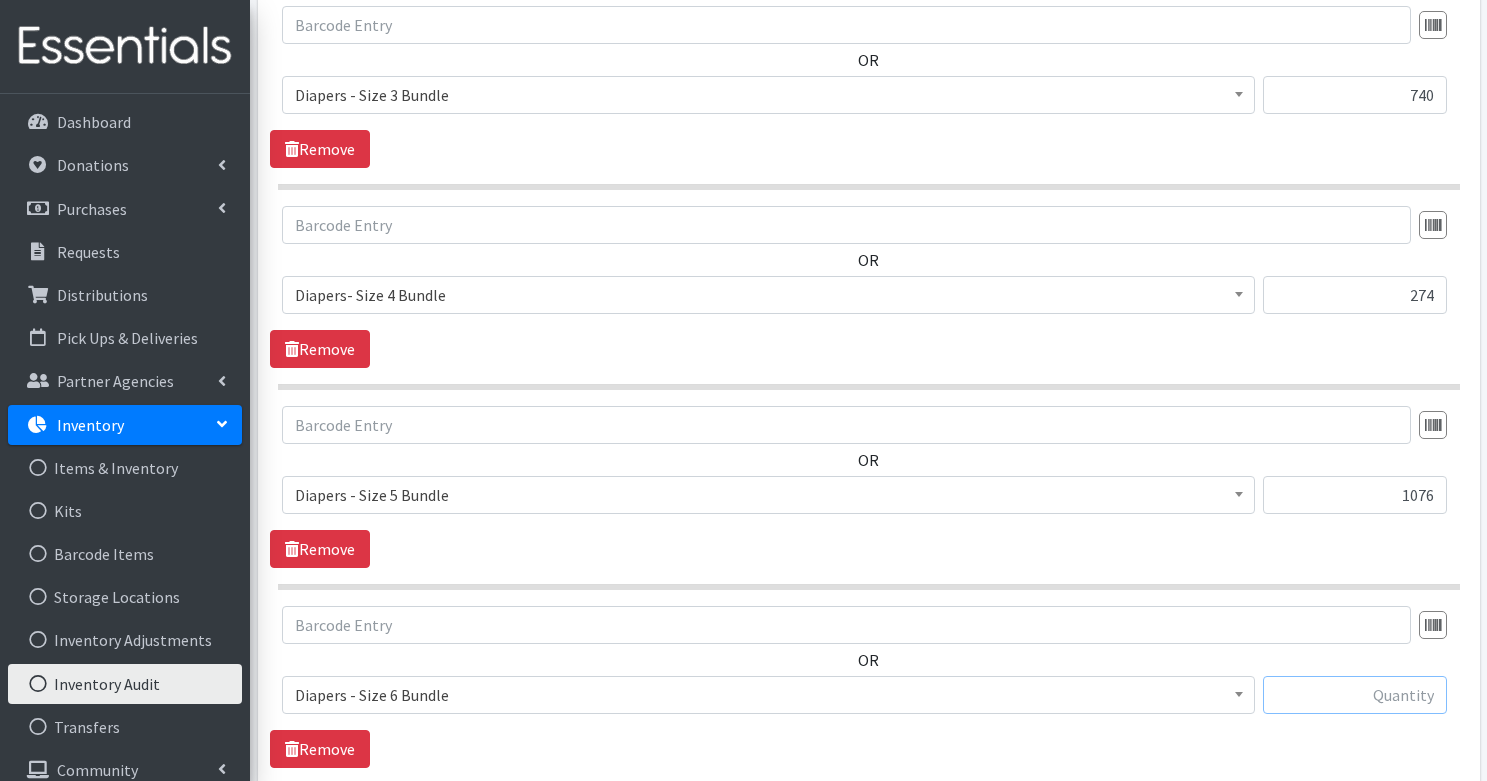 click at bounding box center (1355, 695) 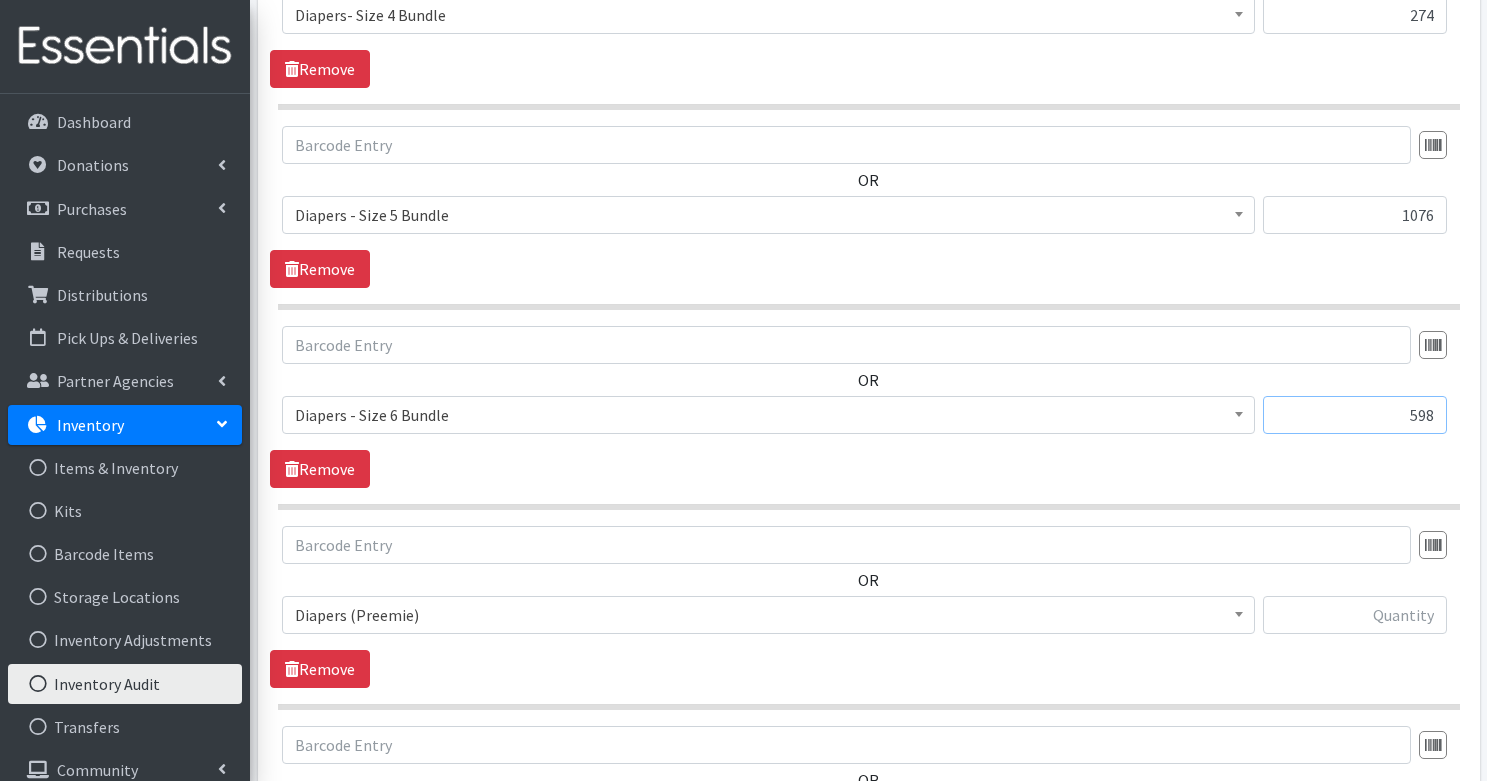 scroll, scrollTop: 1634, scrollLeft: 0, axis: vertical 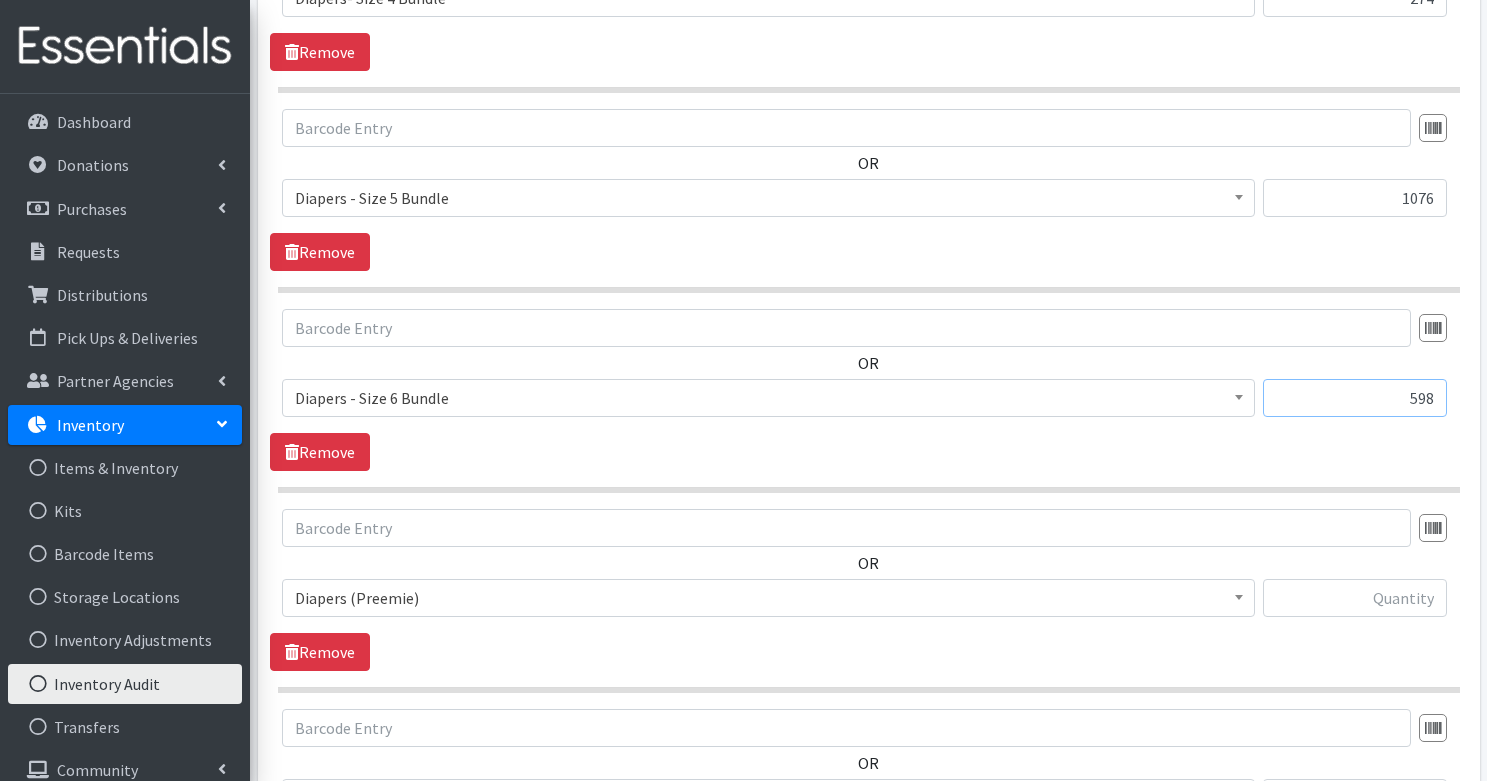 type on "598" 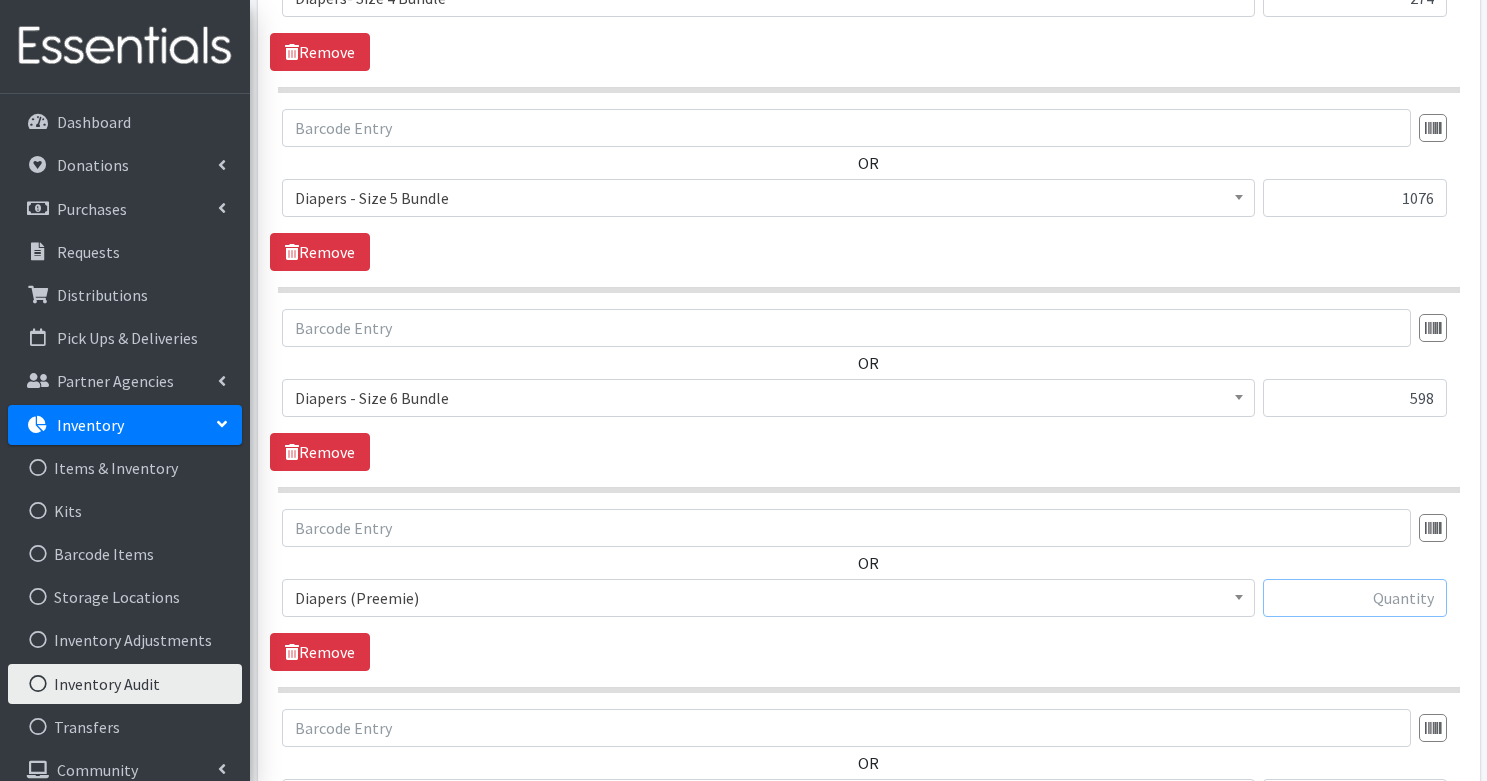click at bounding box center (1355, 598) 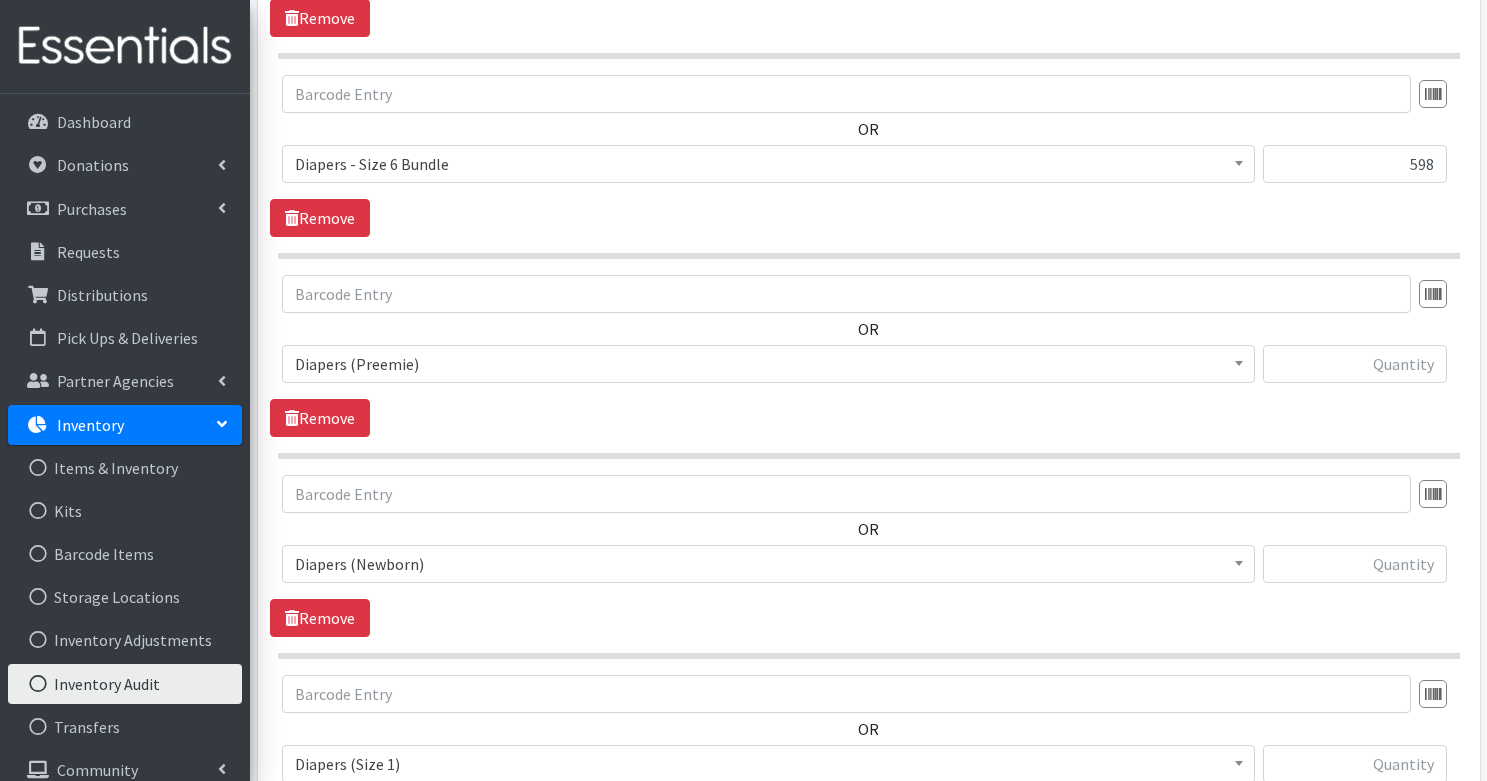 scroll, scrollTop: 1891, scrollLeft: 0, axis: vertical 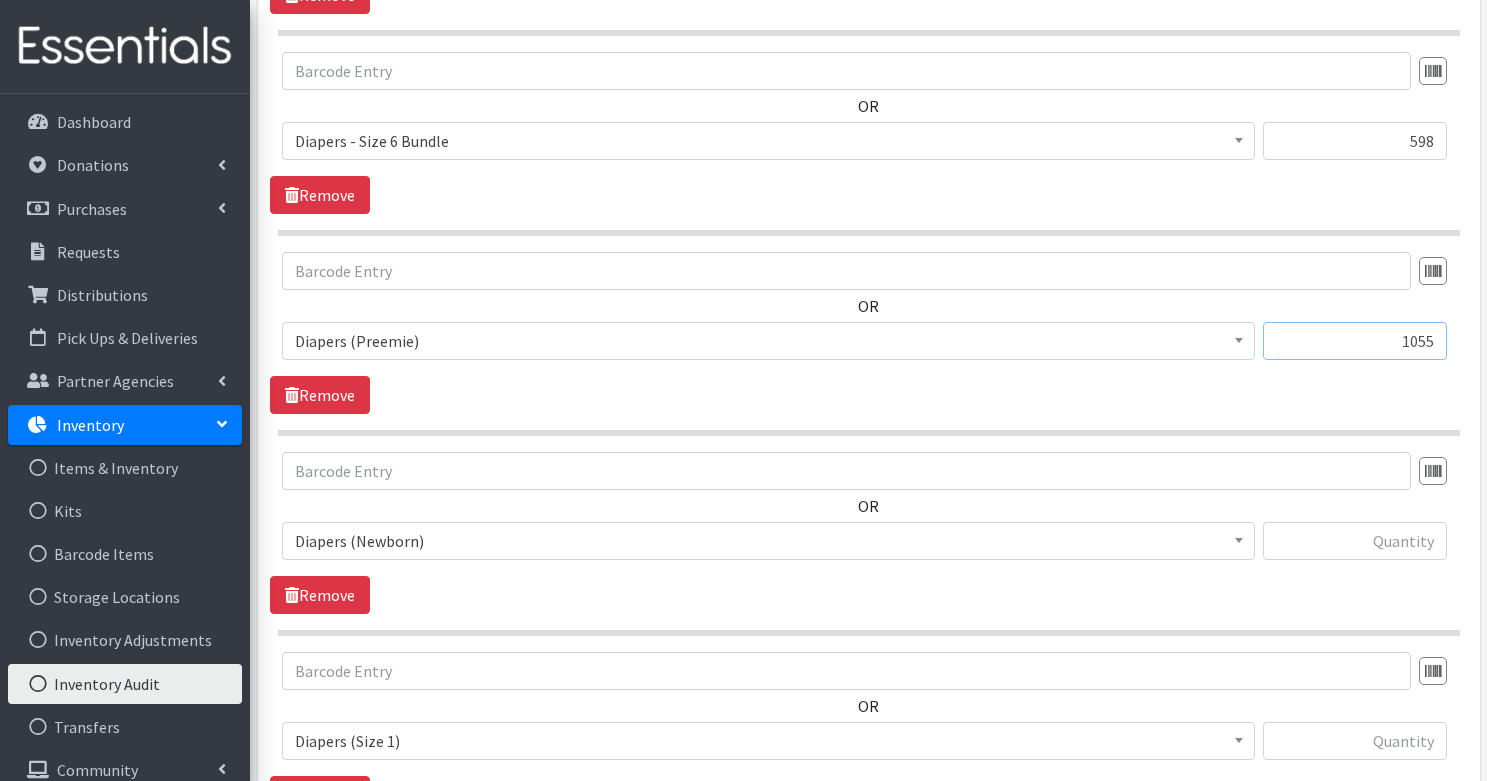 type on "1055" 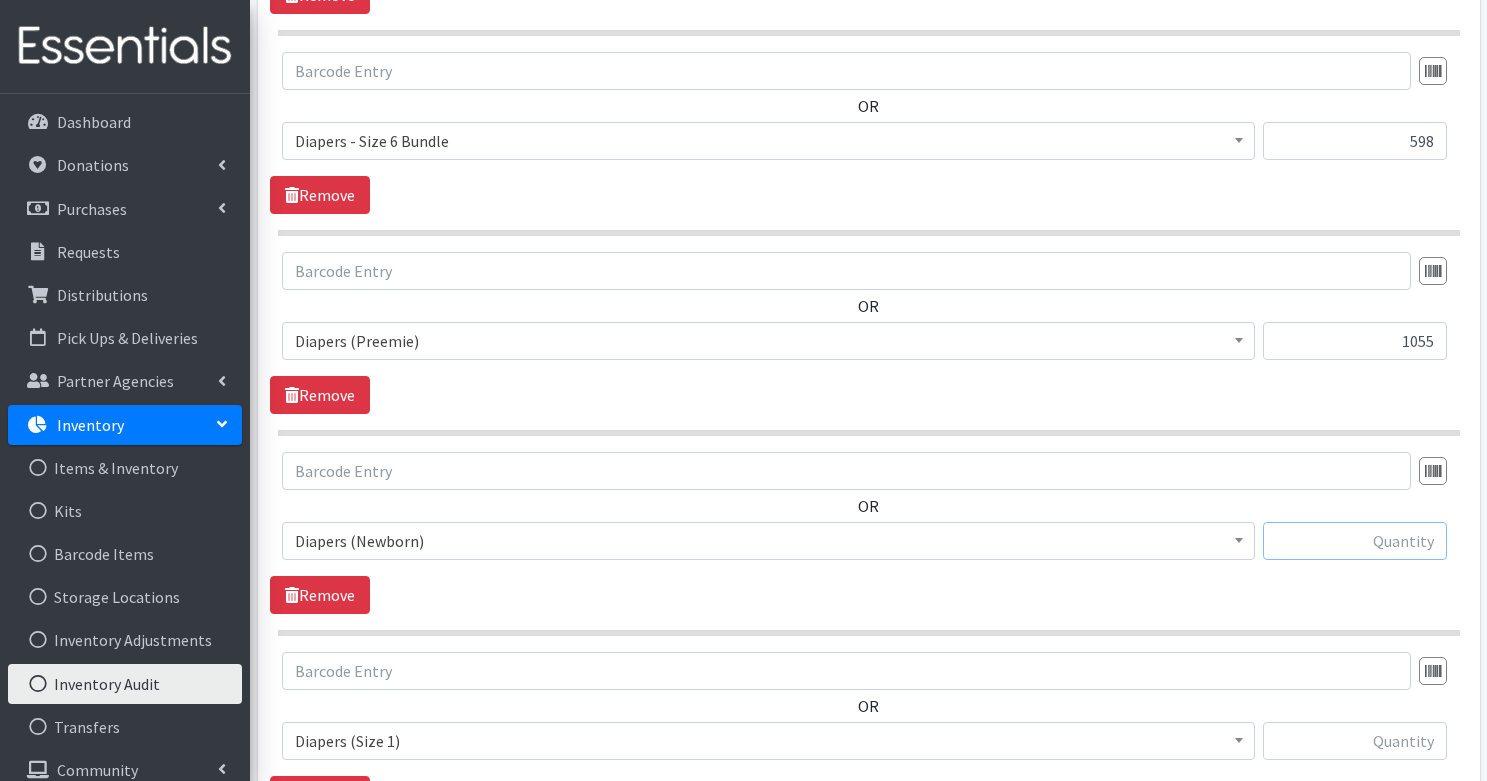 click at bounding box center (1355, 541) 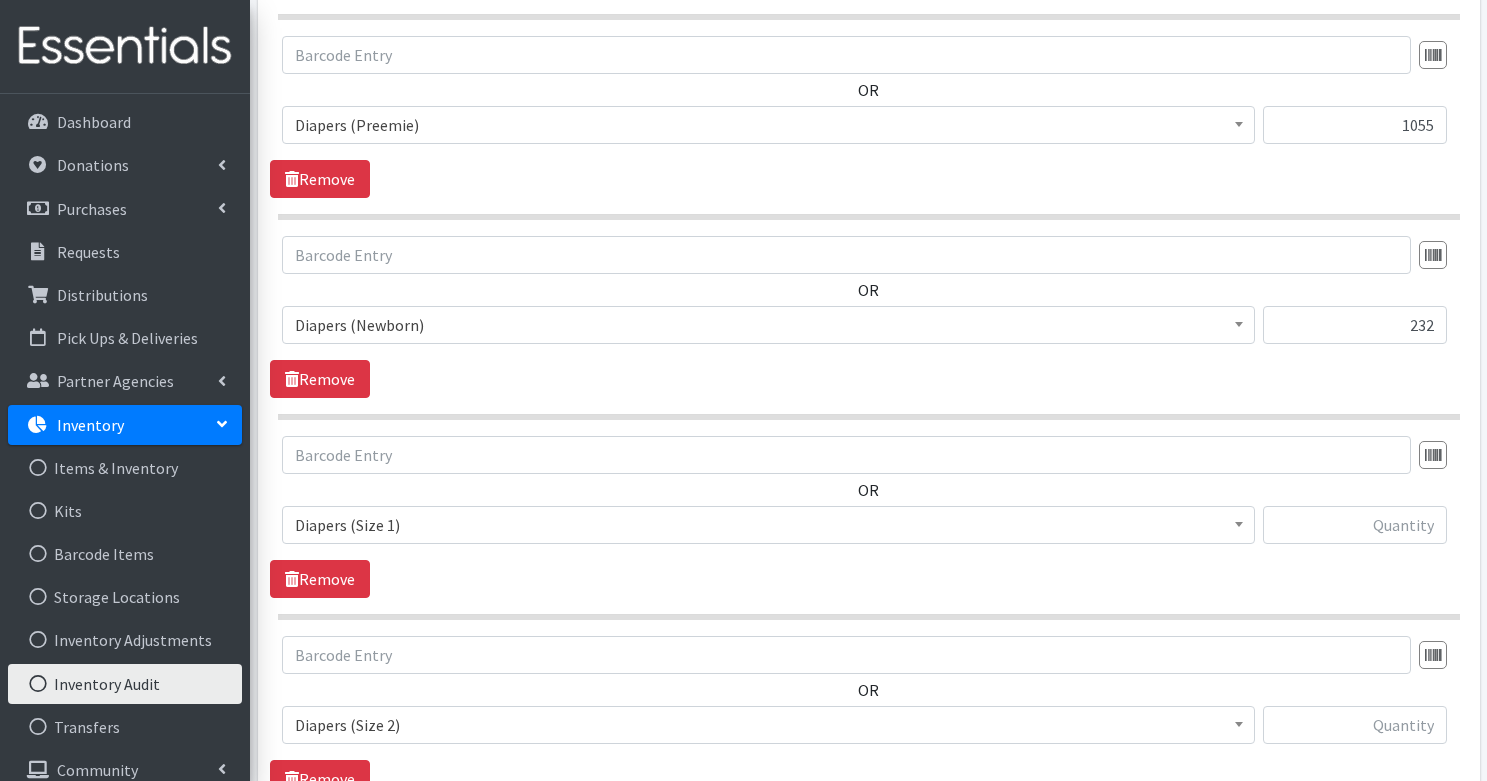 scroll, scrollTop: 2128, scrollLeft: 0, axis: vertical 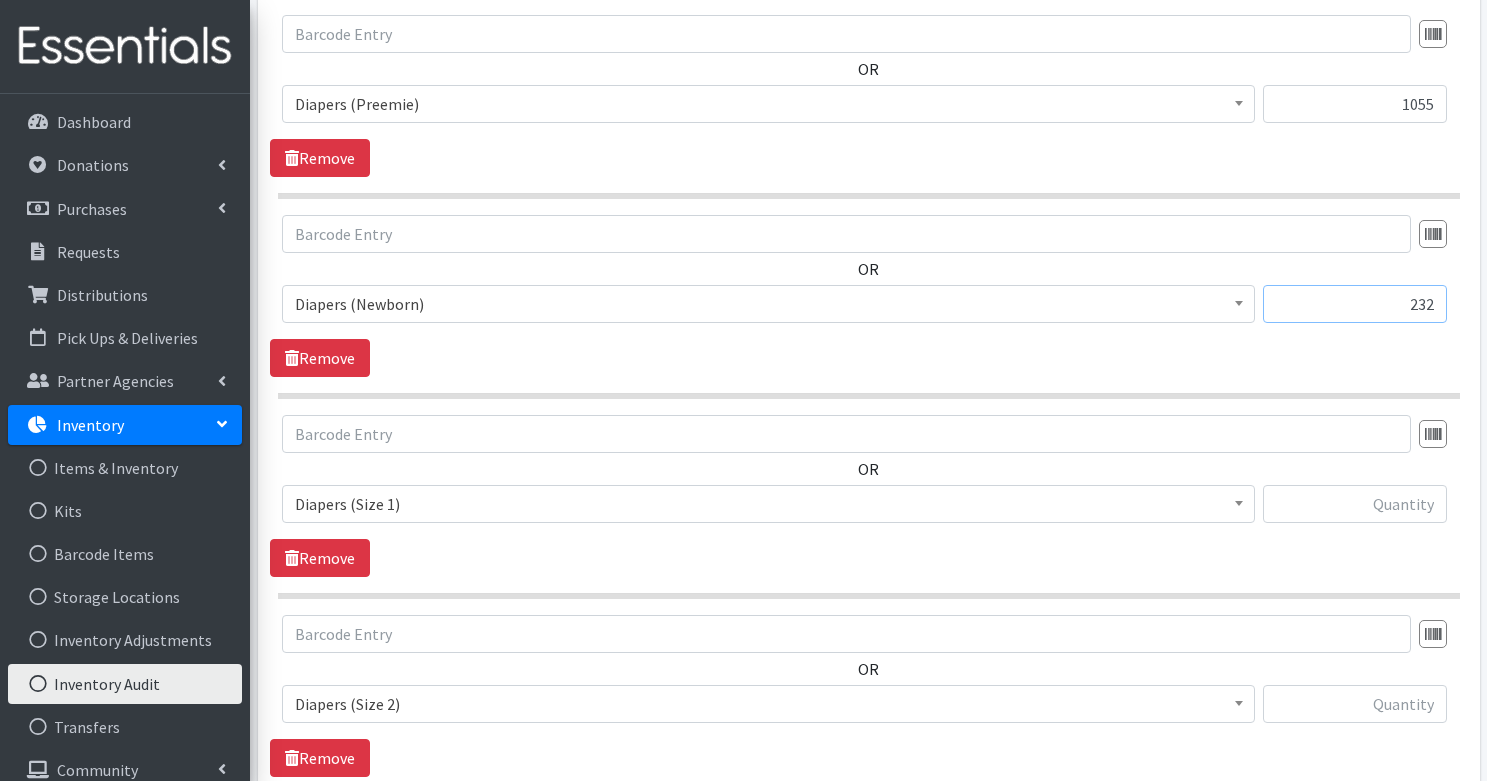 type on "232" 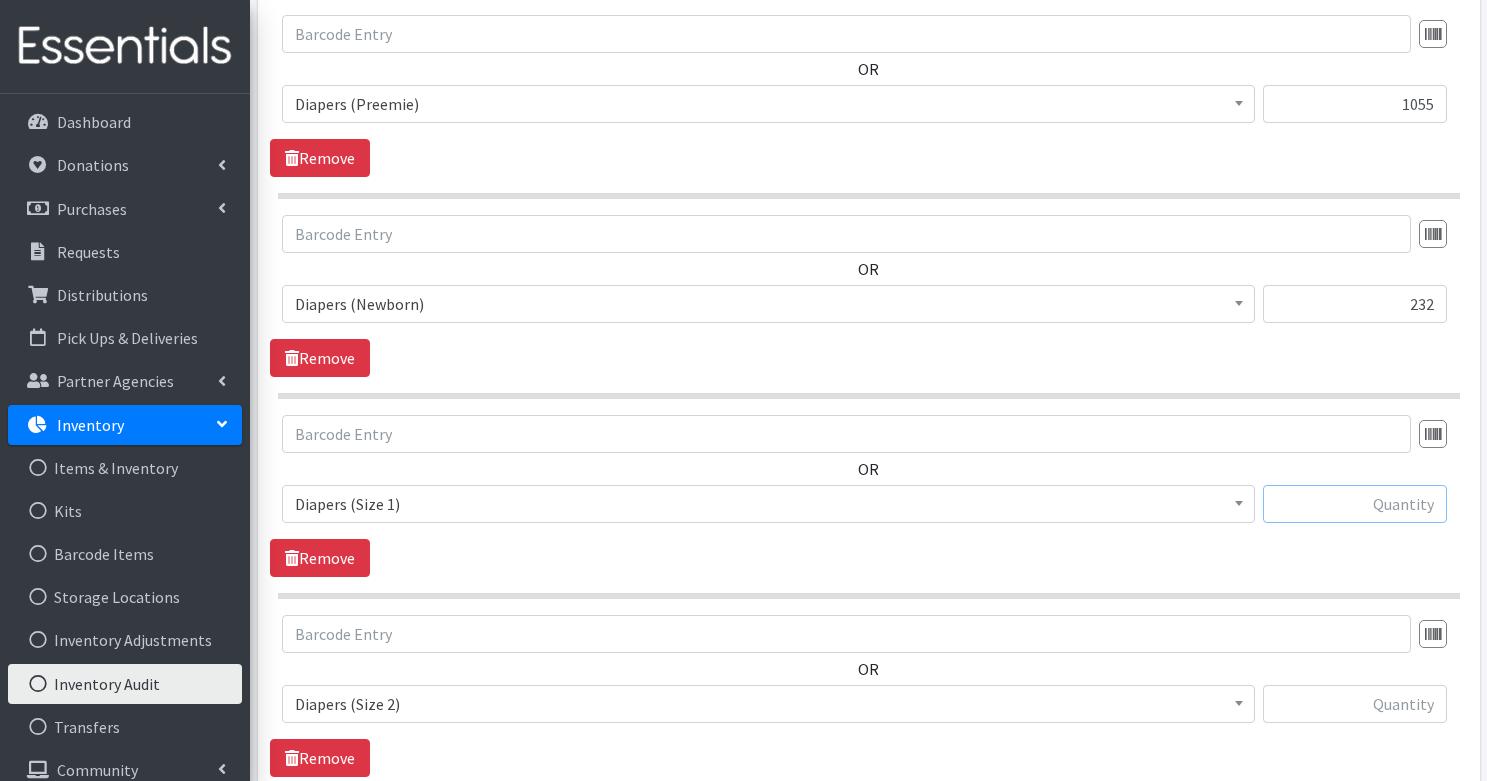 click at bounding box center [1355, 504] 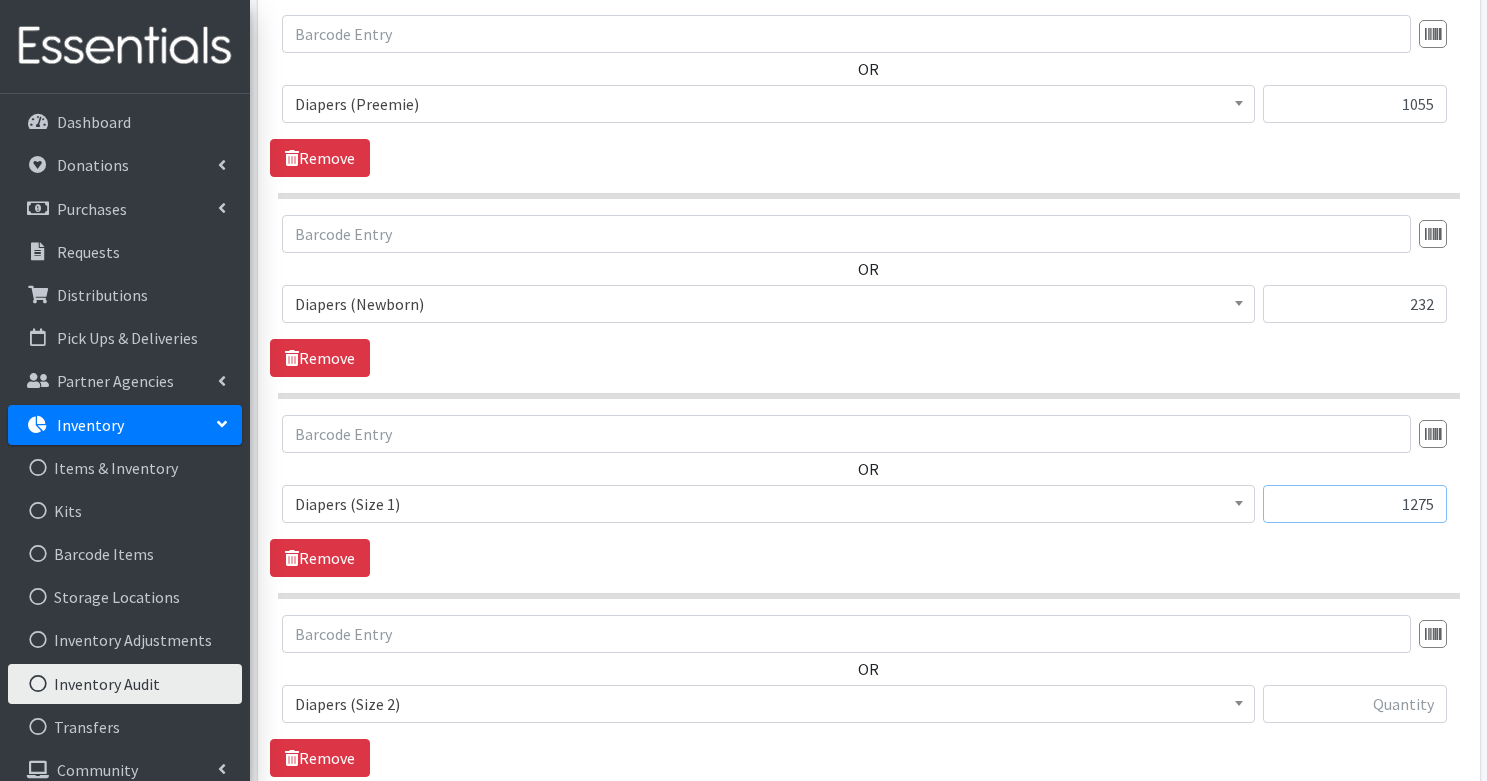 type on "1275" 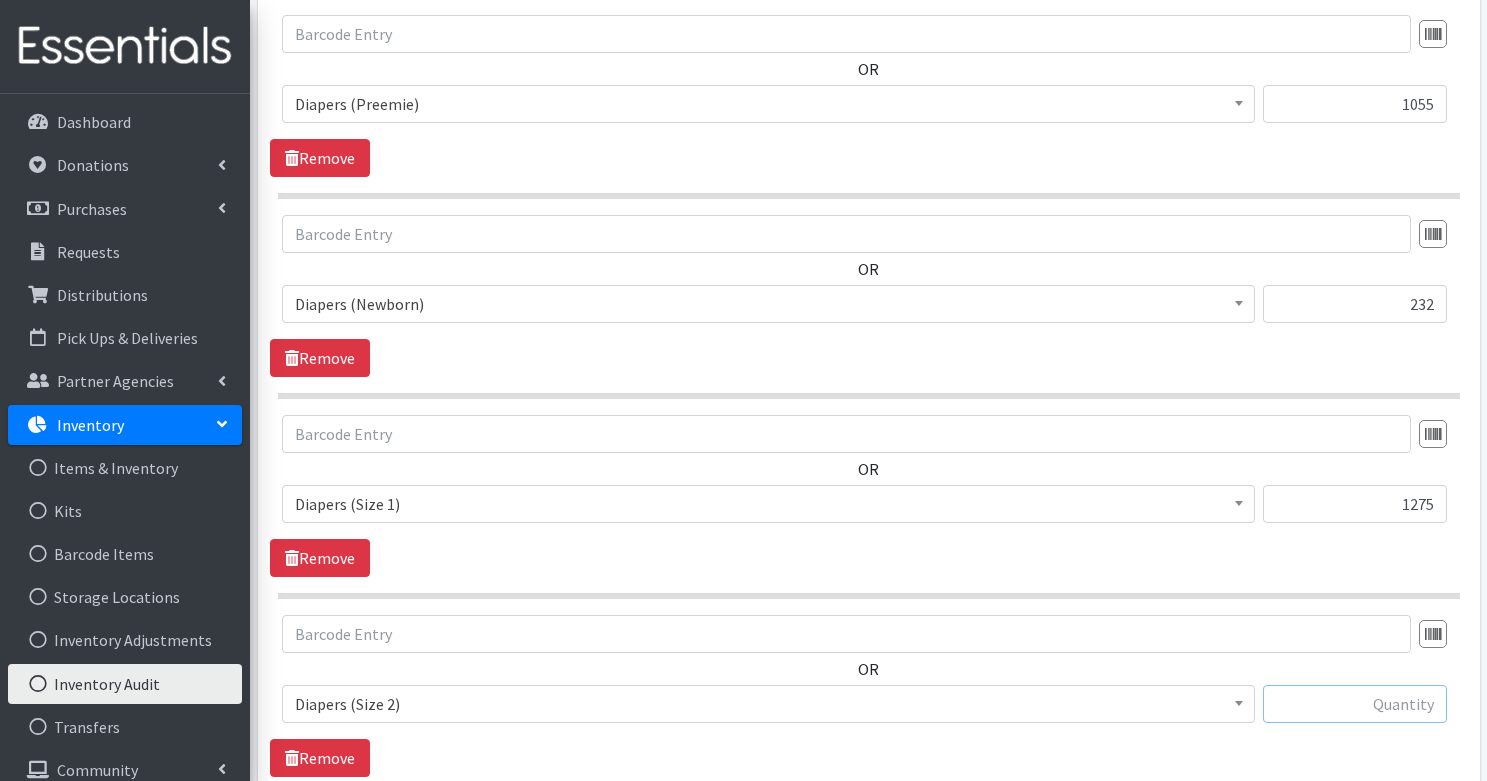 click at bounding box center [1355, 704] 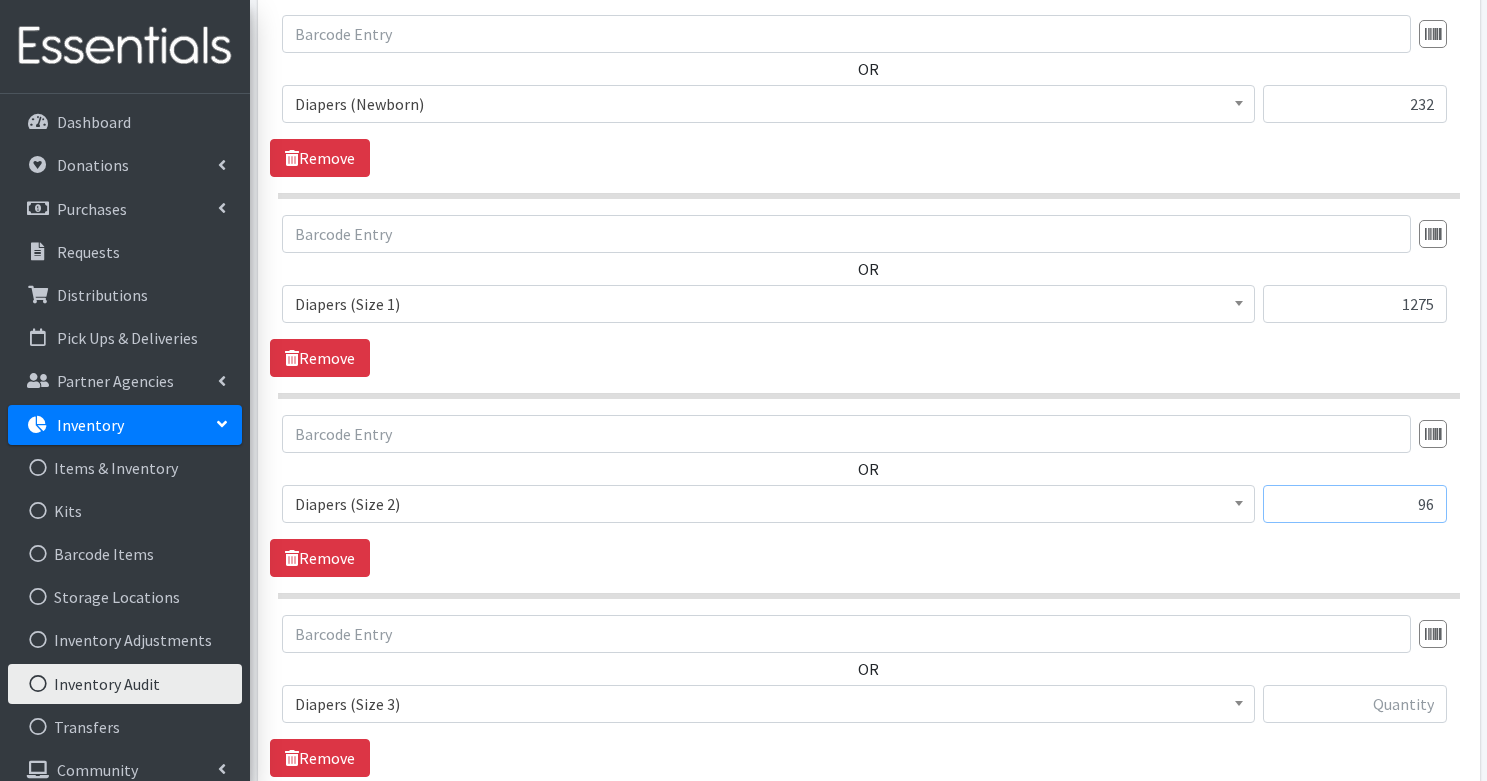 scroll, scrollTop: 2363, scrollLeft: 0, axis: vertical 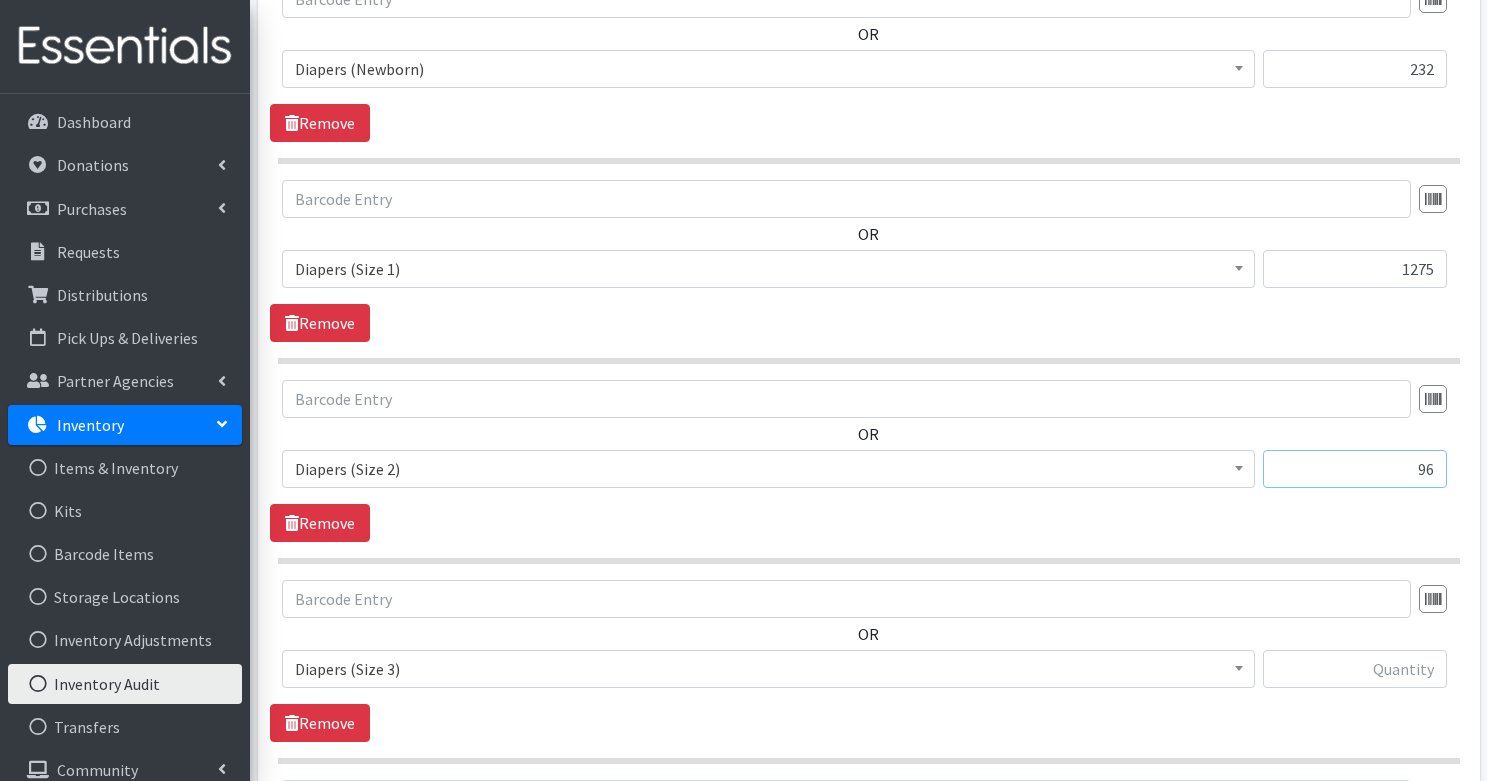 type on "96" 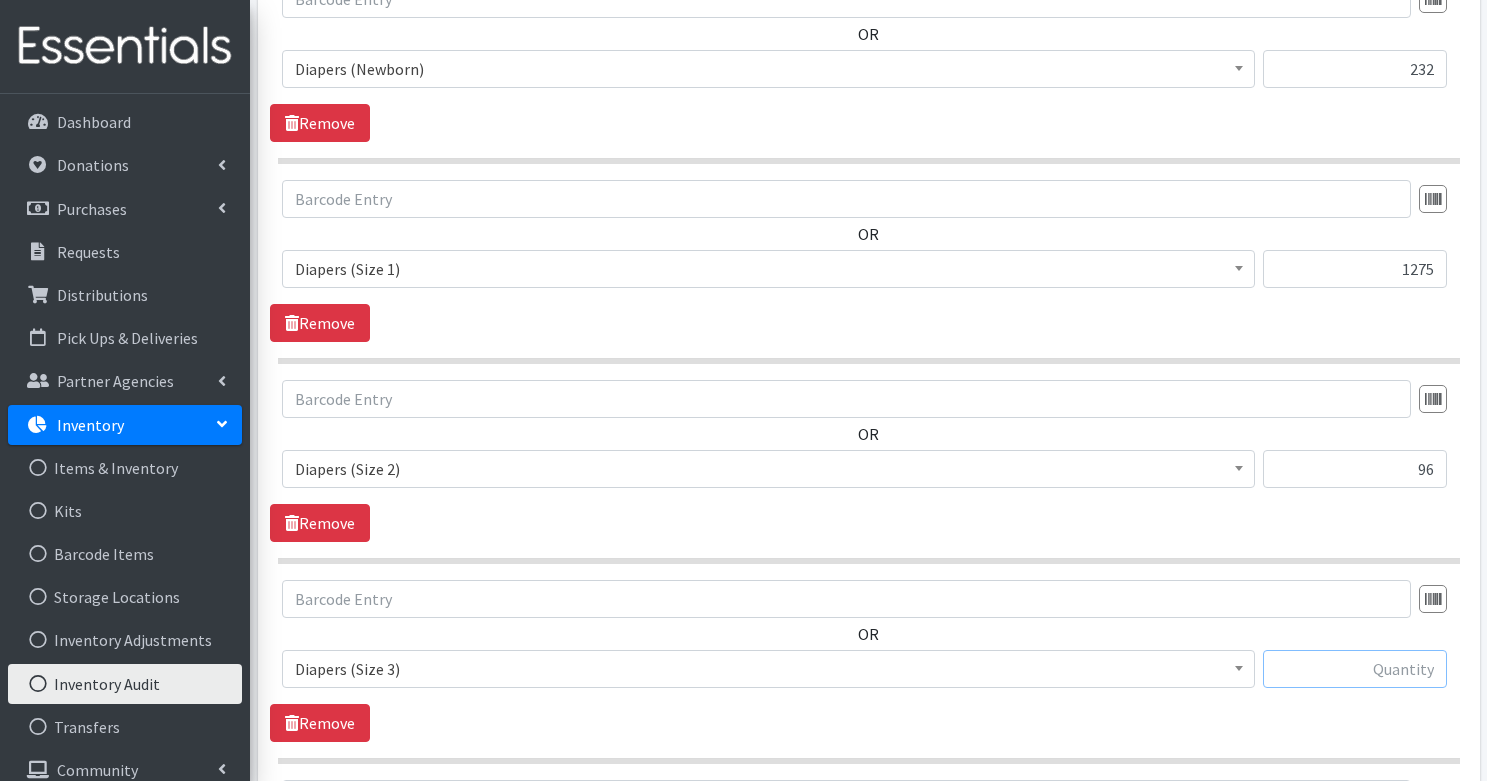 click at bounding box center [1355, 669] 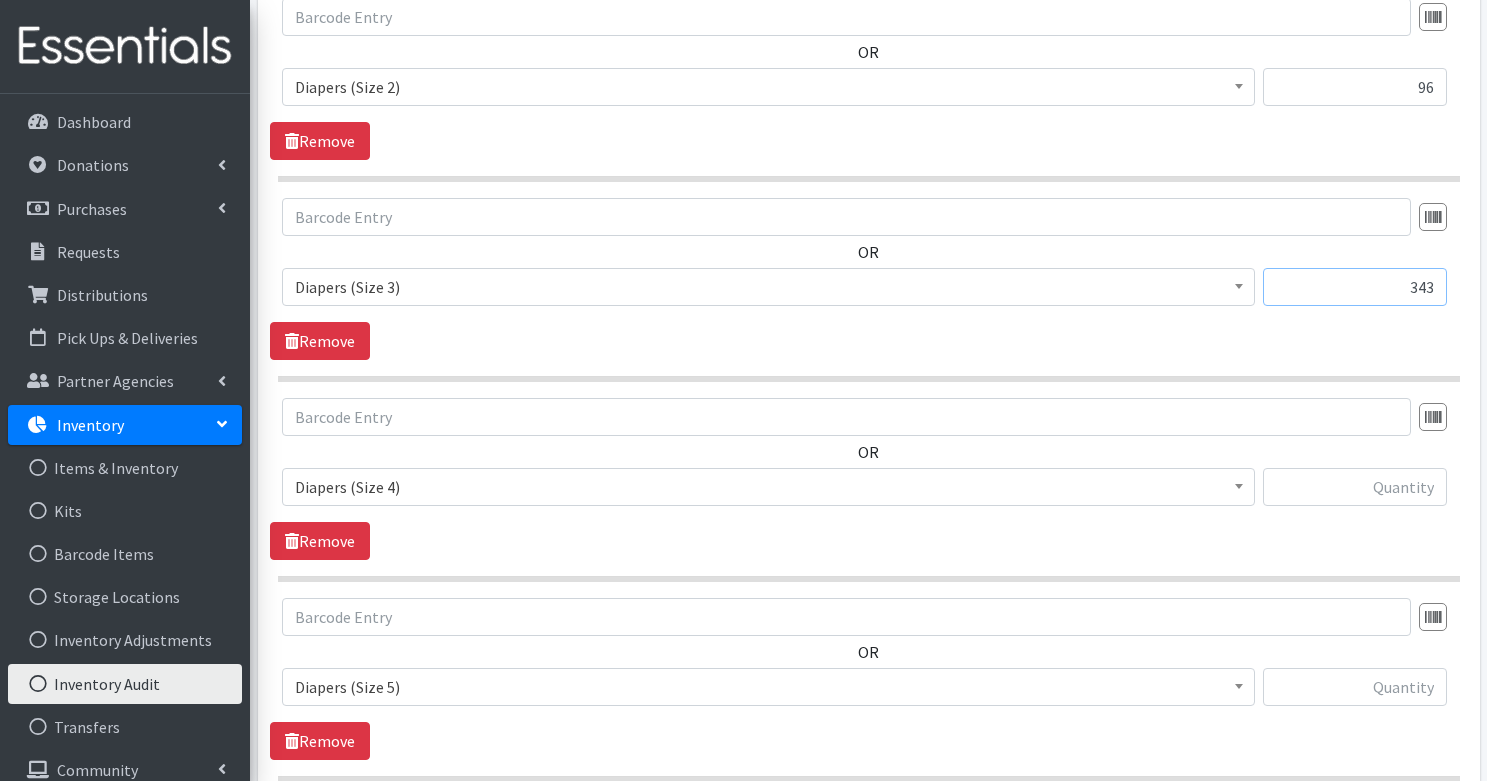 scroll, scrollTop: 2878, scrollLeft: 0, axis: vertical 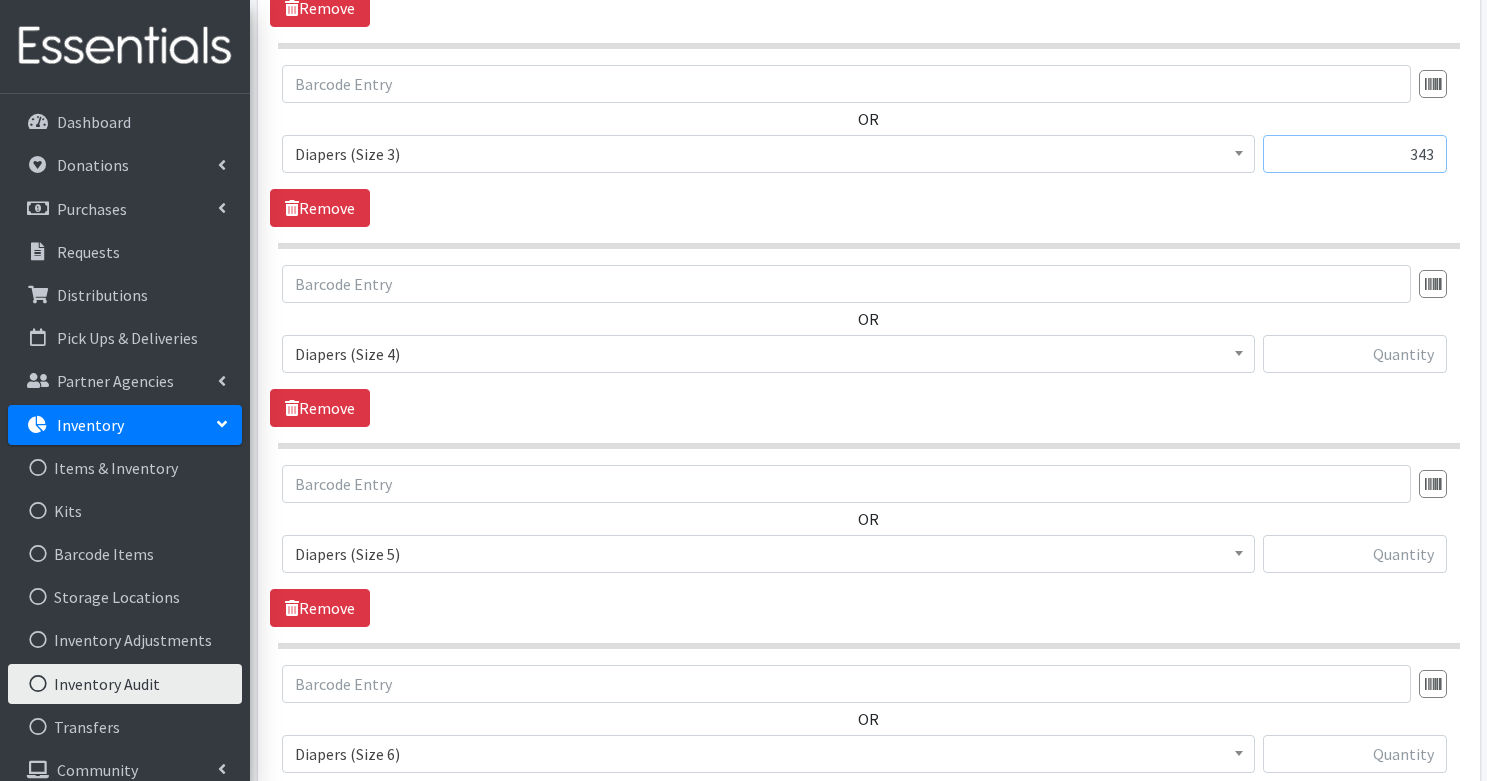 type on "343" 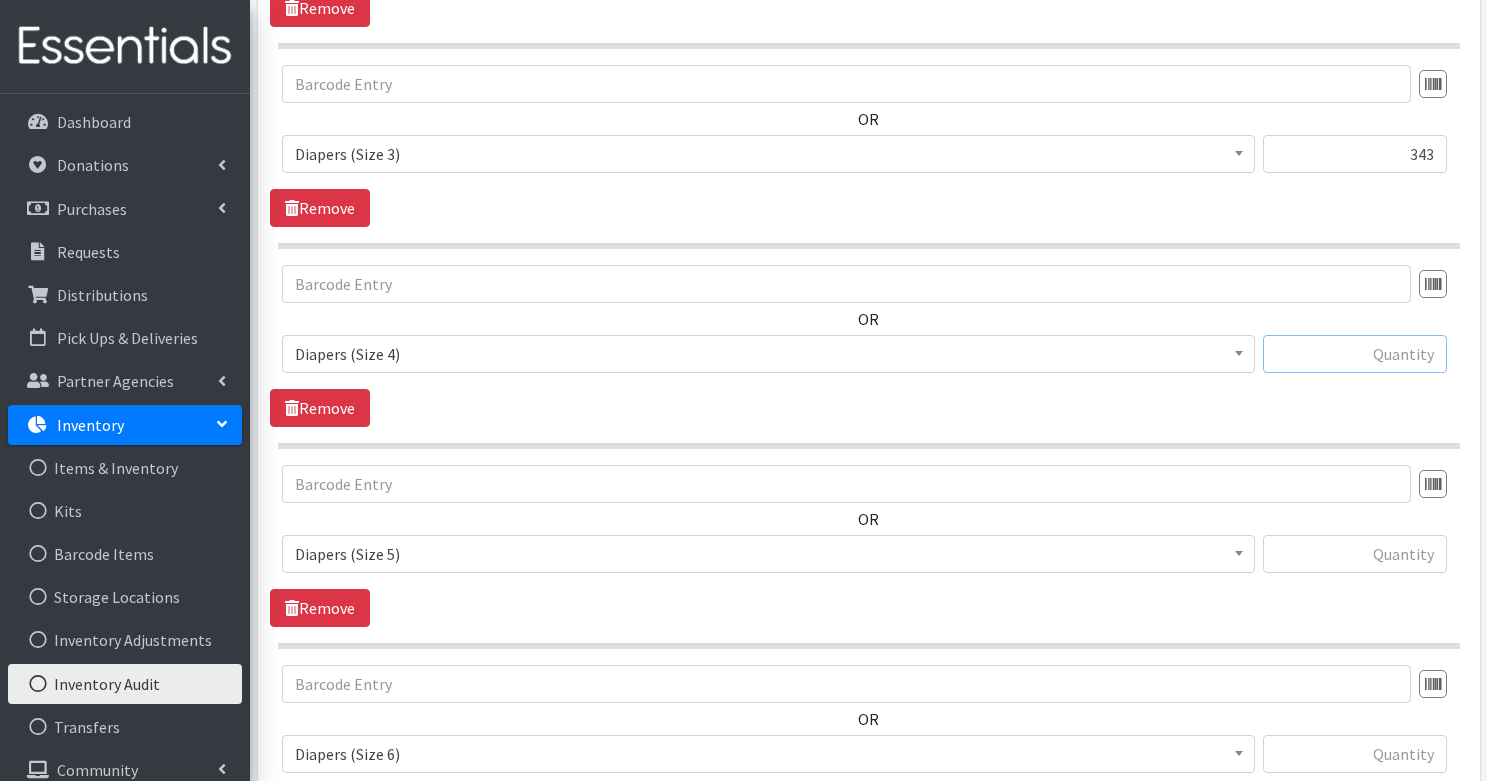 click at bounding box center (1355, 354) 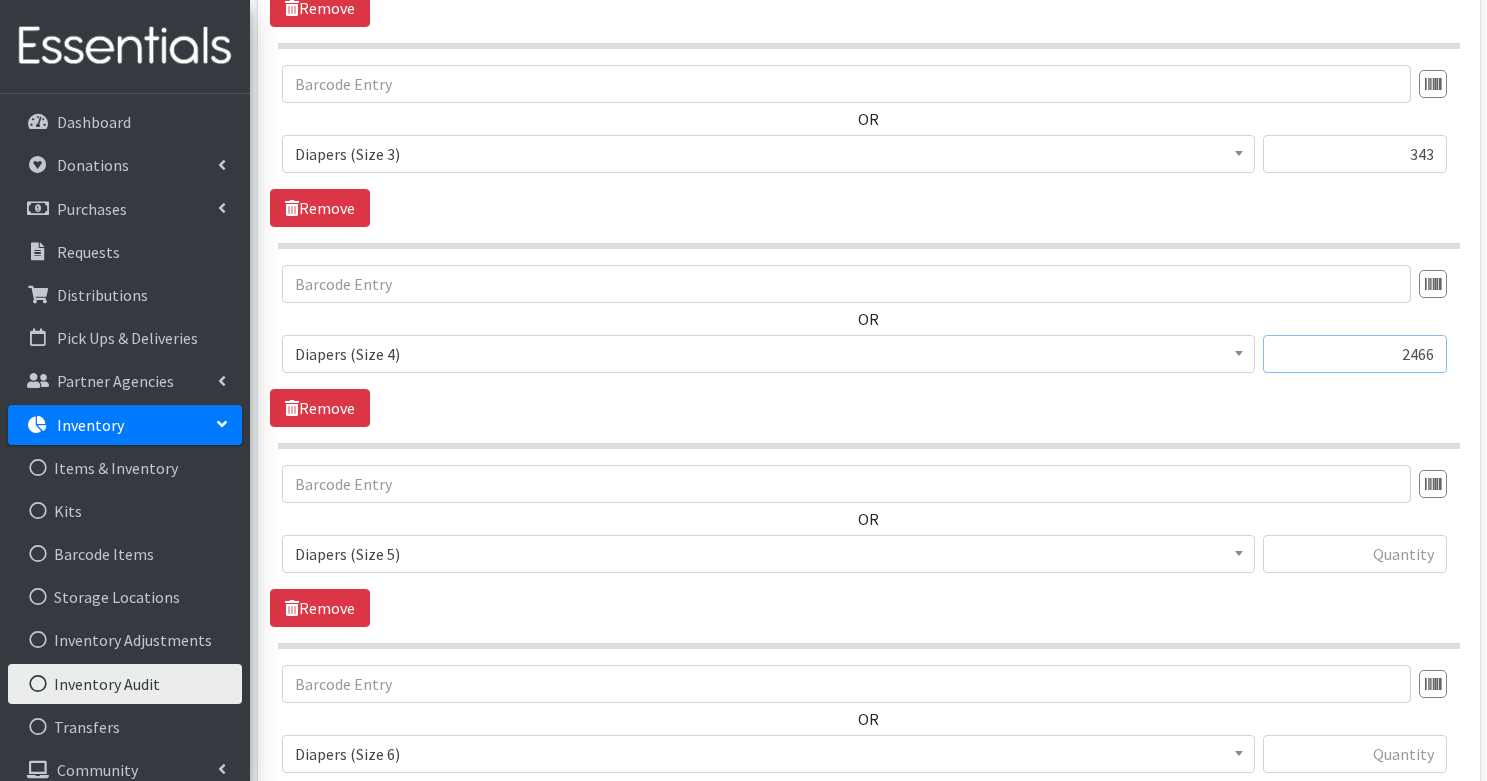 type on "2466" 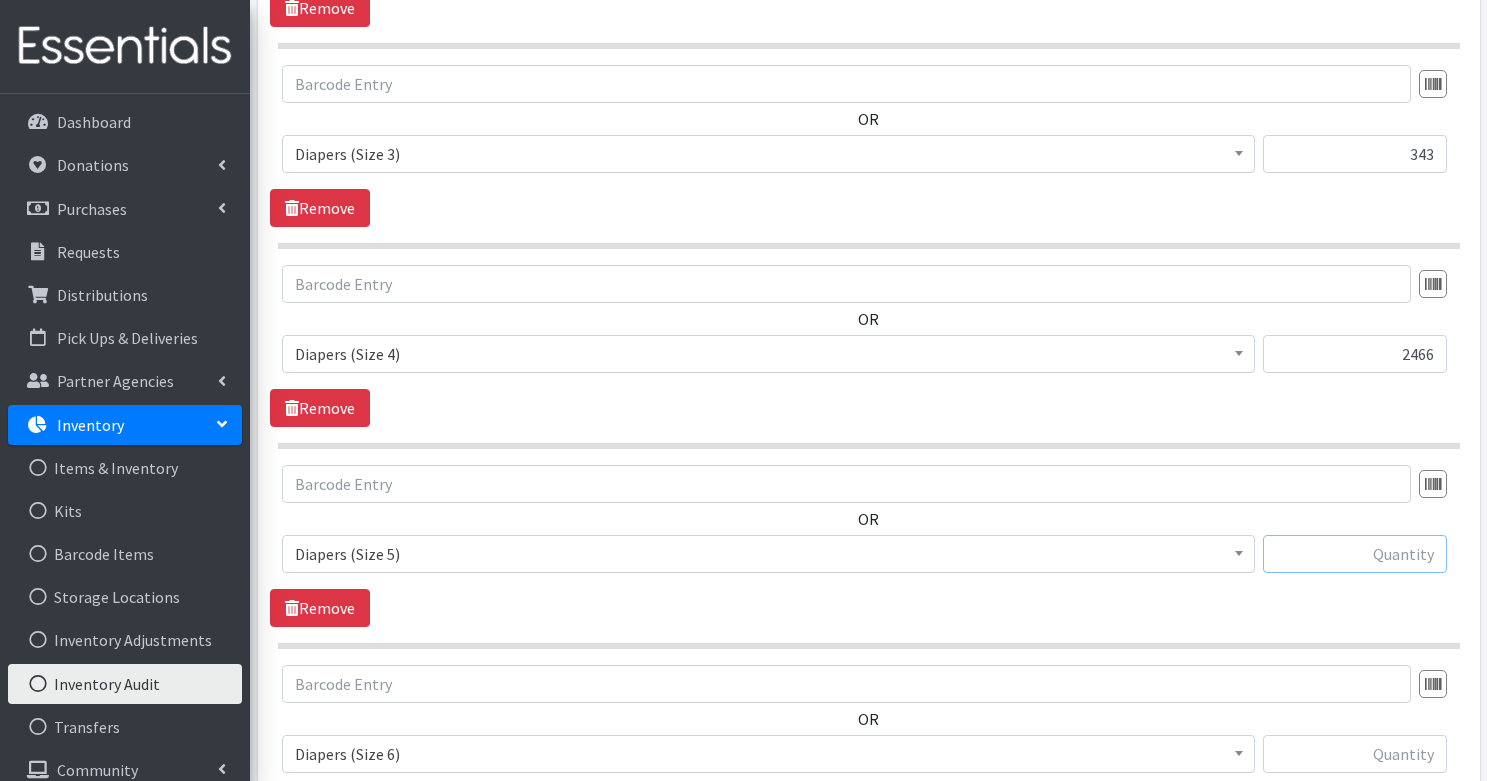 click at bounding box center (1355, 554) 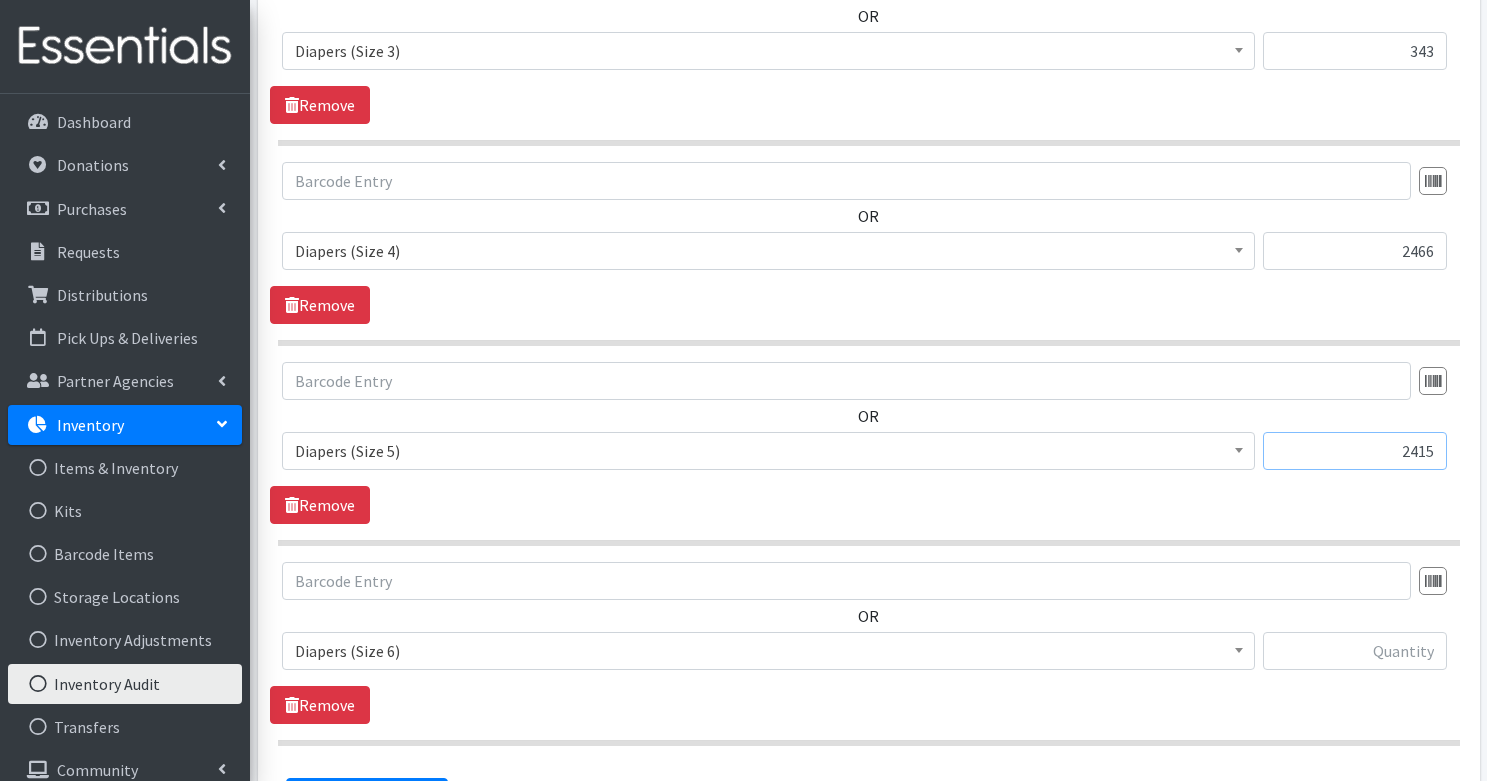 scroll, scrollTop: 3060, scrollLeft: 0, axis: vertical 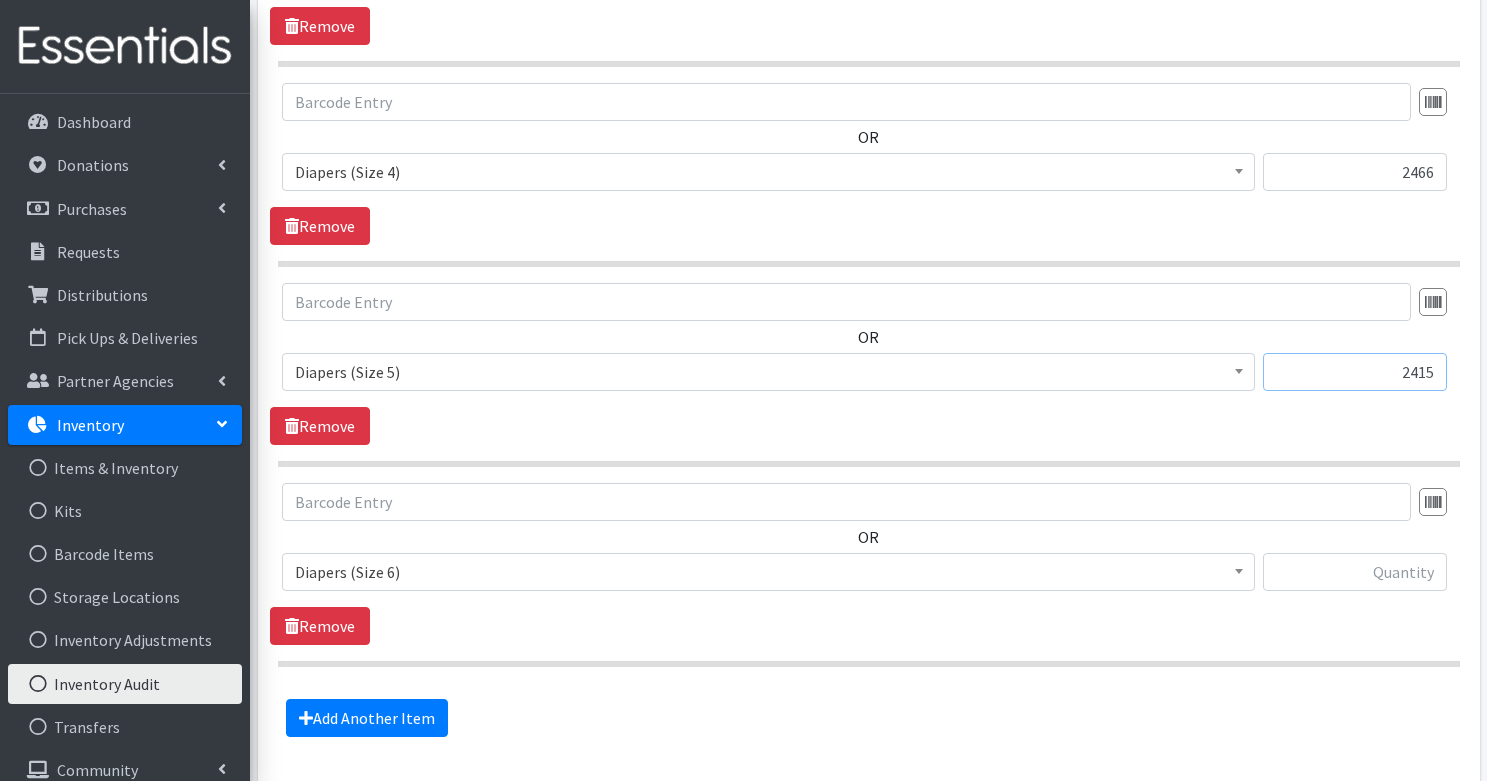 type on "2415" 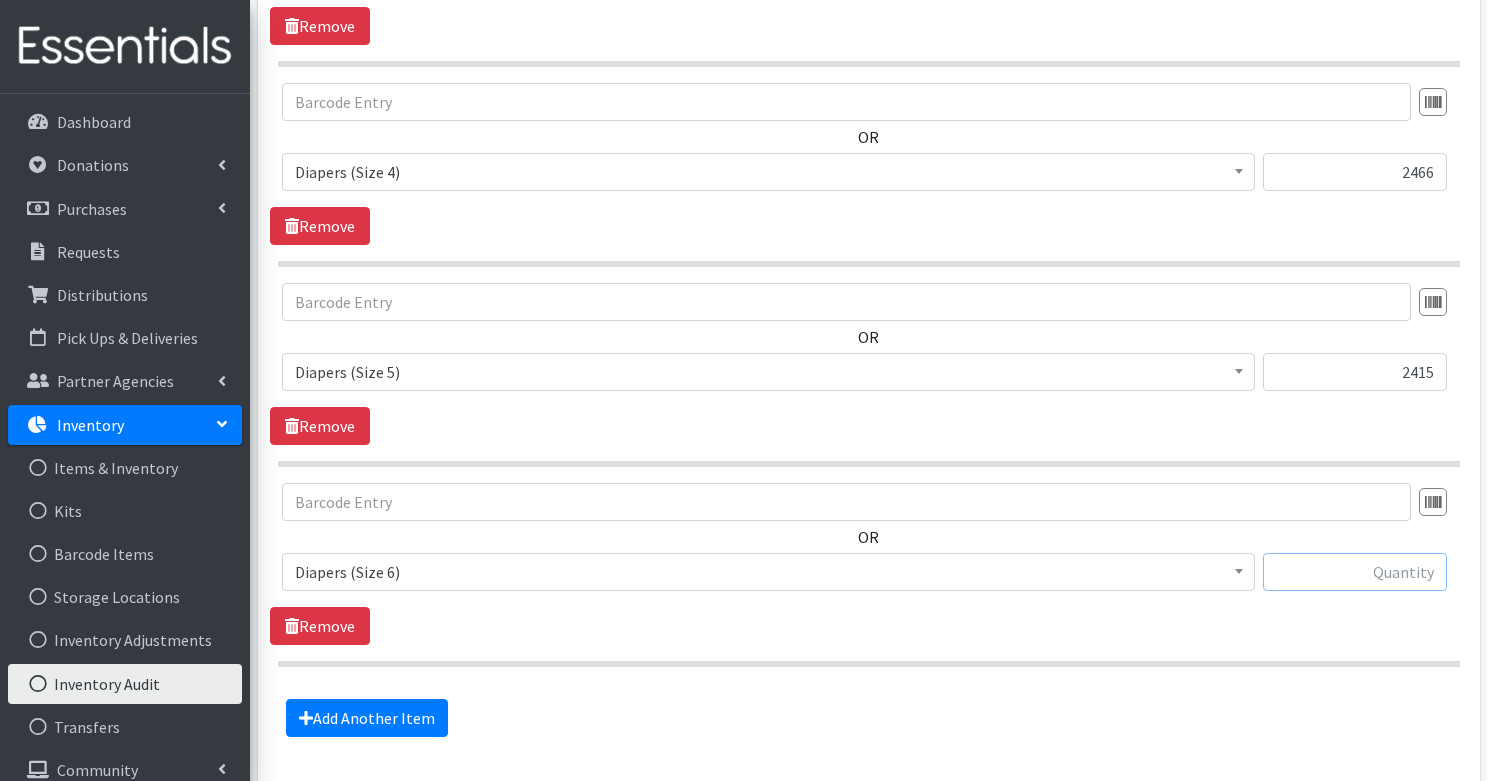 click at bounding box center [1355, 572] 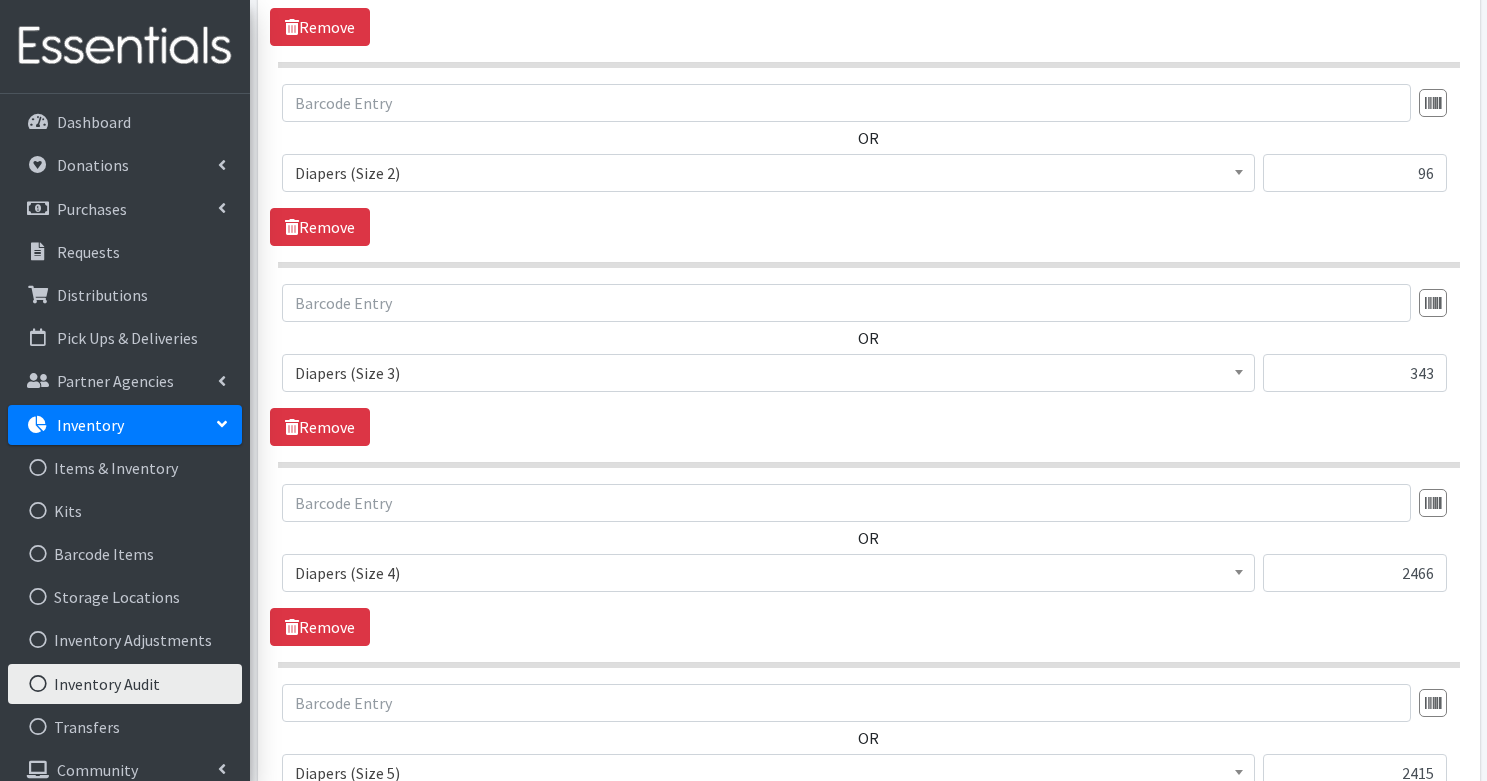 scroll, scrollTop: 3197, scrollLeft: 0, axis: vertical 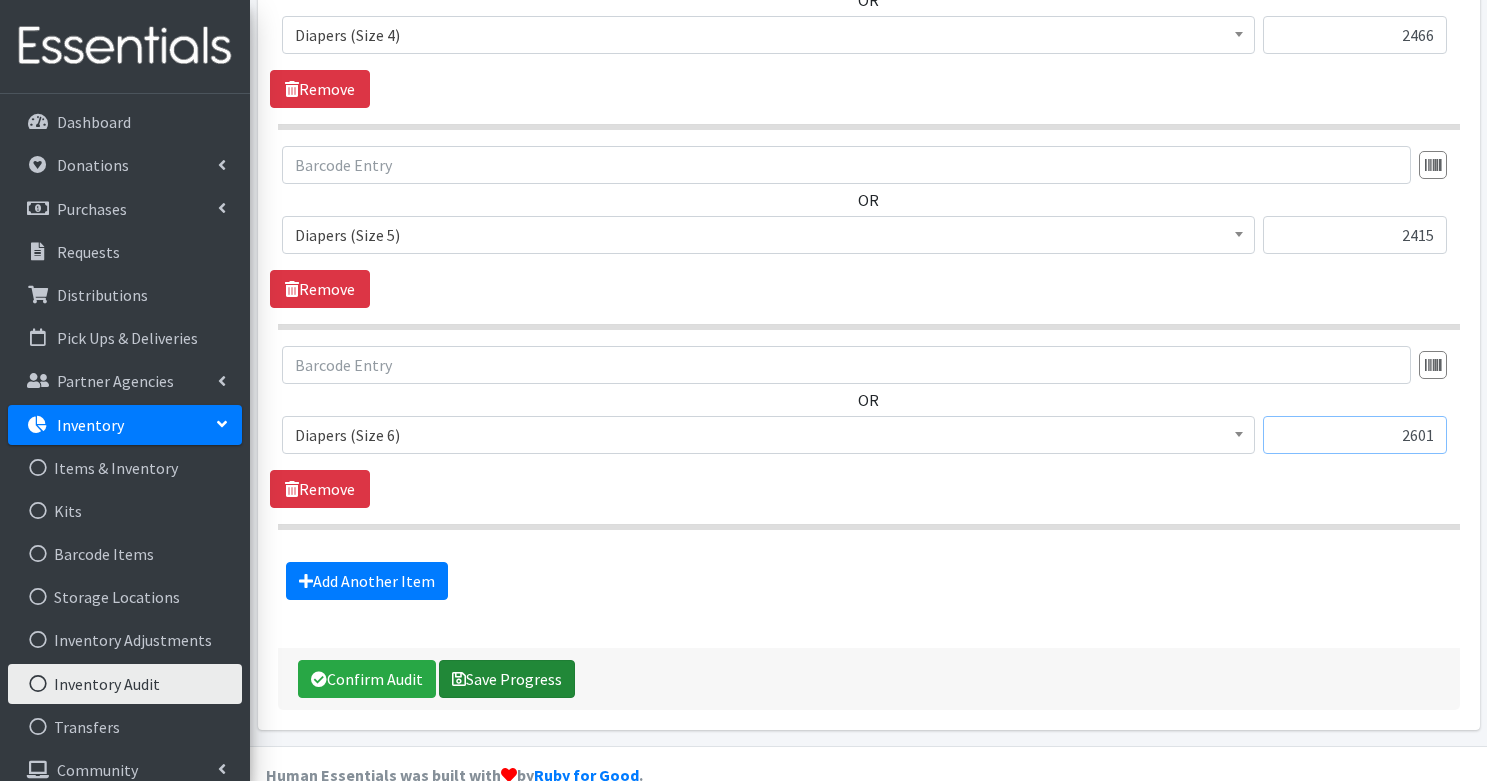 type on "2601" 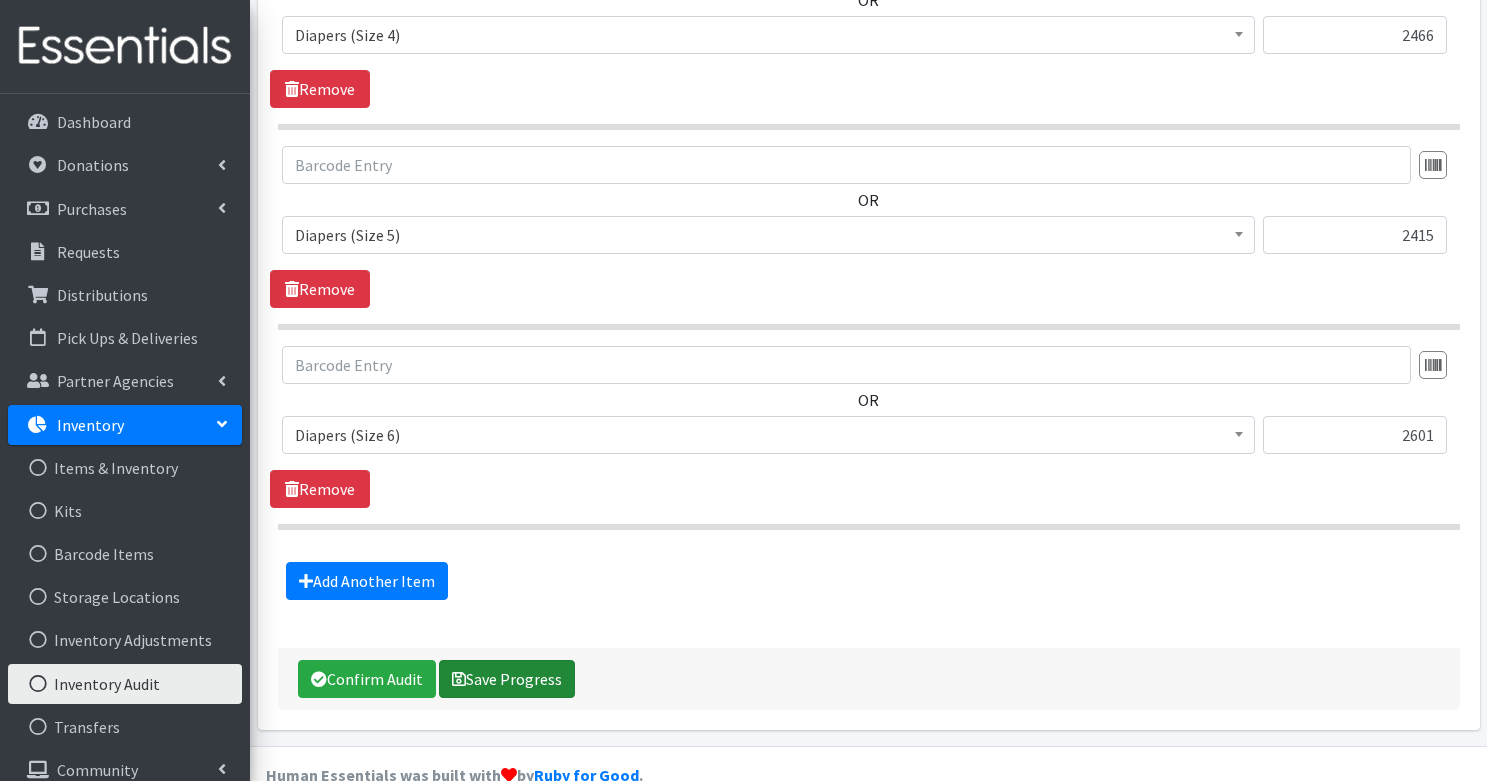 click on "Save Progress" at bounding box center (507, 679) 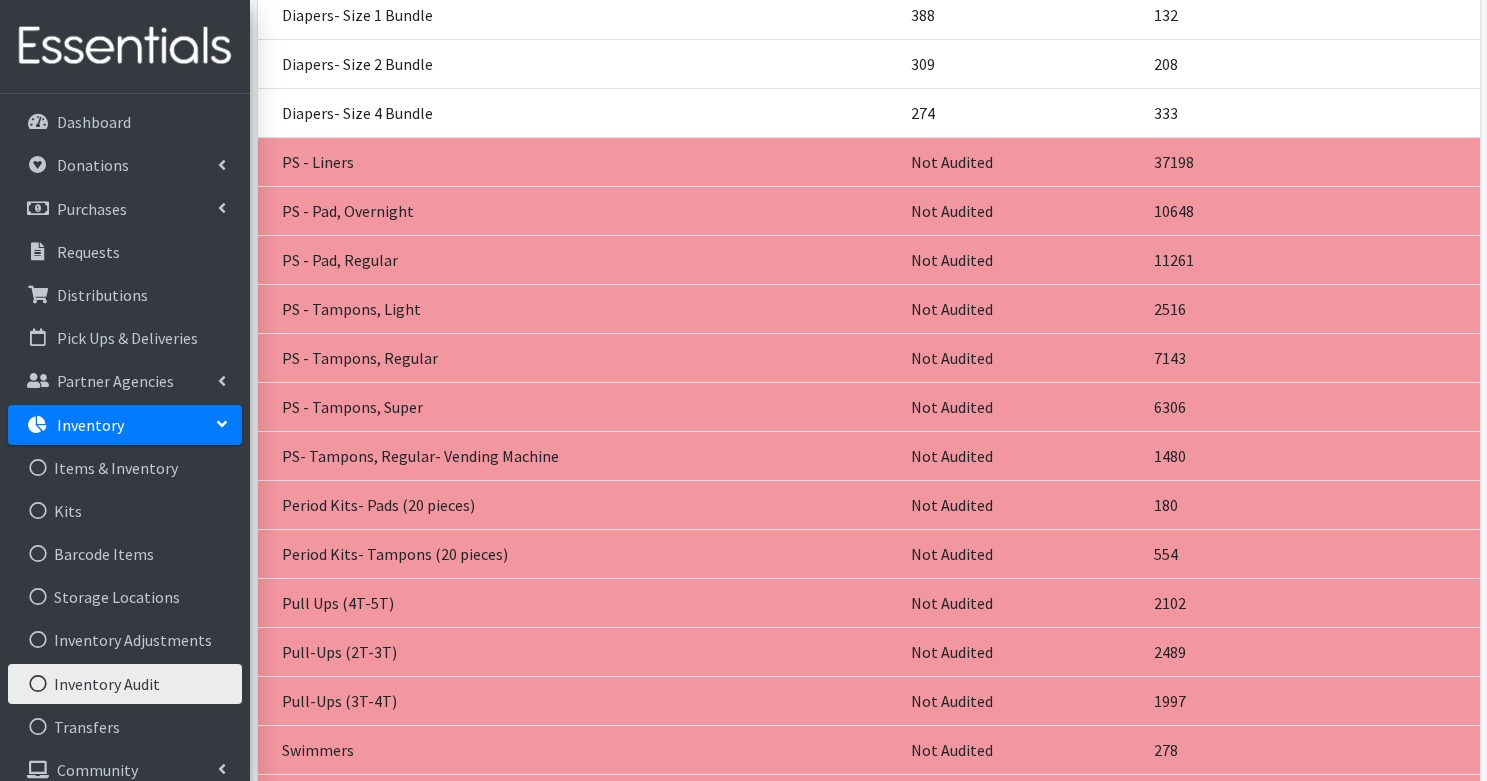 scroll, scrollTop: 2508, scrollLeft: 0, axis: vertical 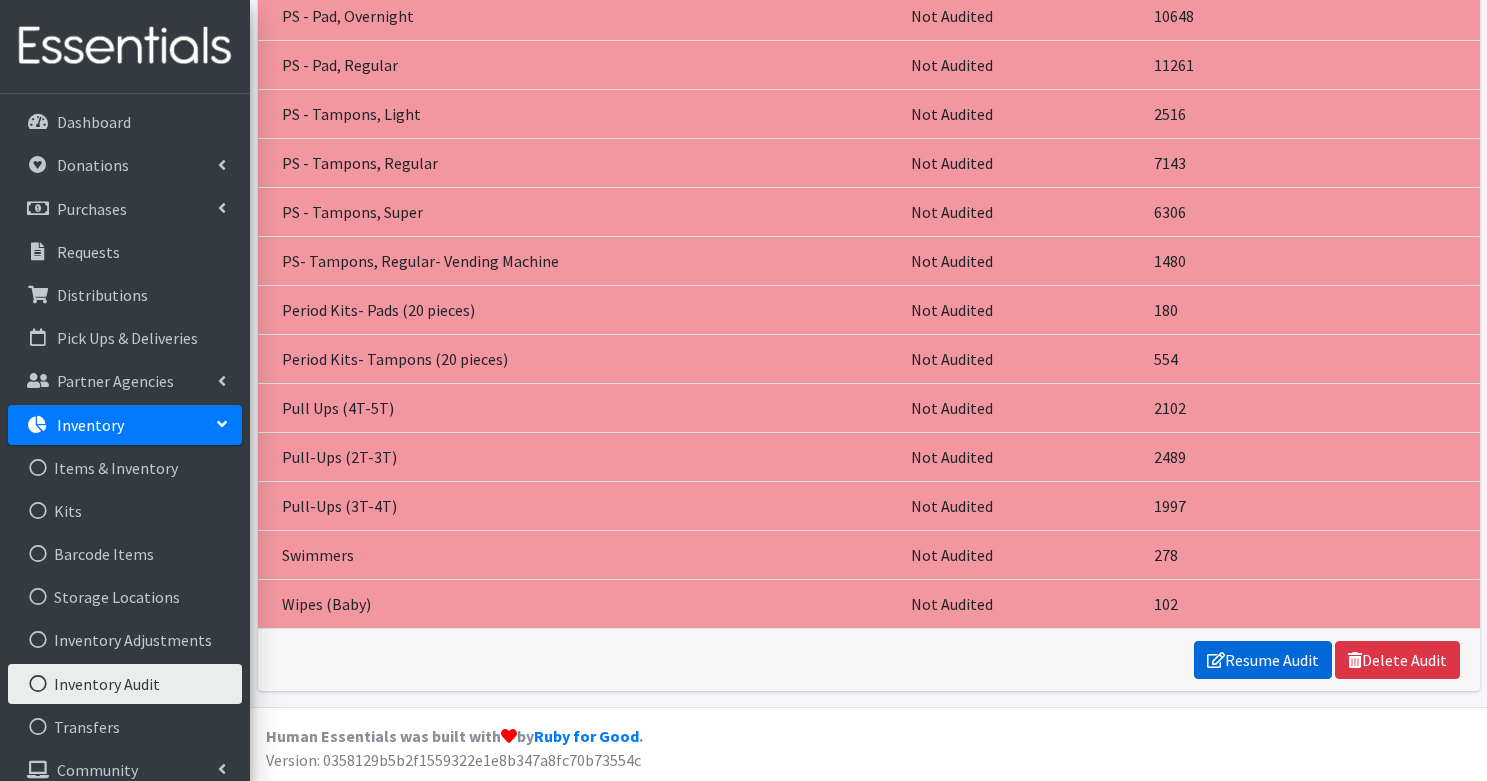 click on "Resume Audit" at bounding box center [1263, 660] 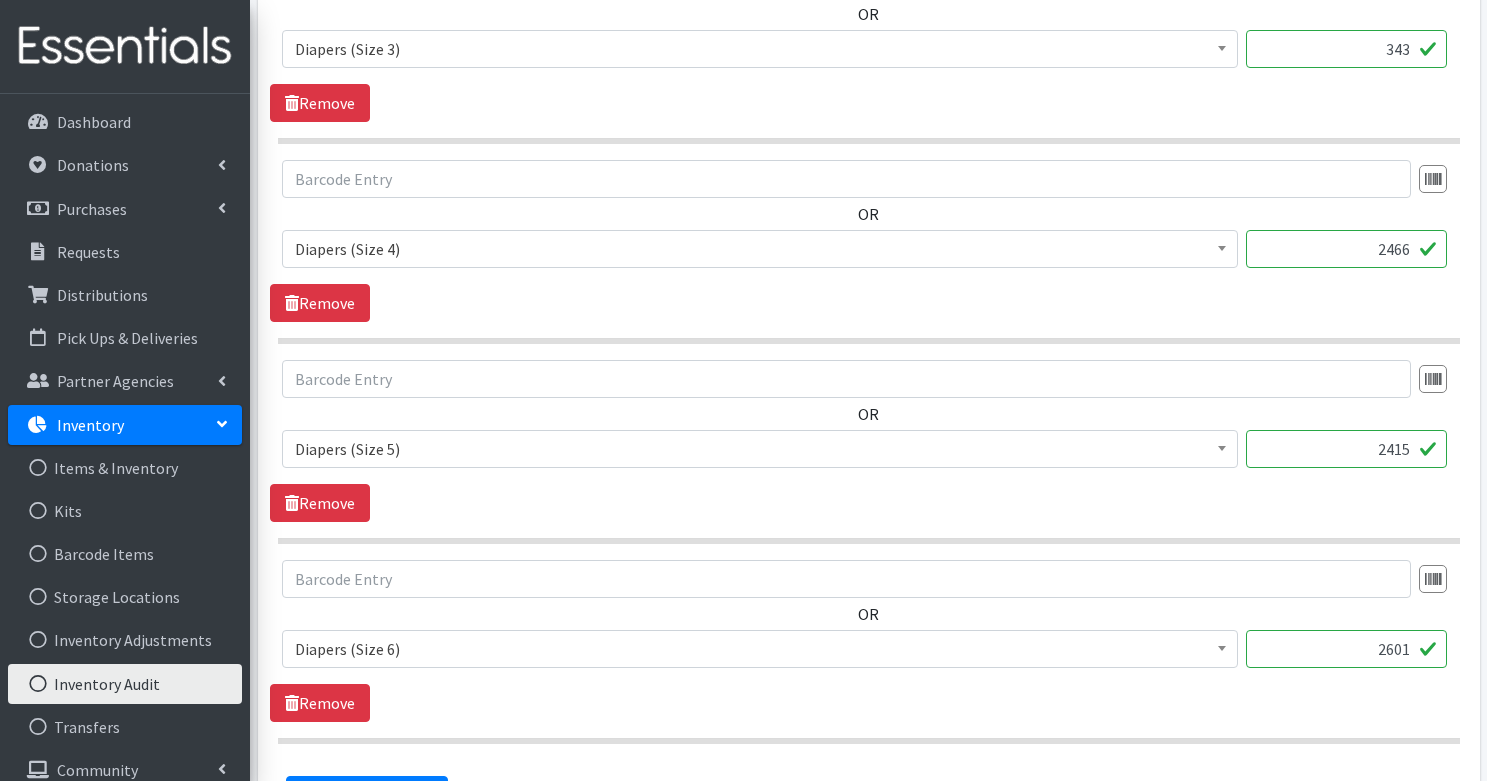 scroll, scrollTop: 3197, scrollLeft: 0, axis: vertical 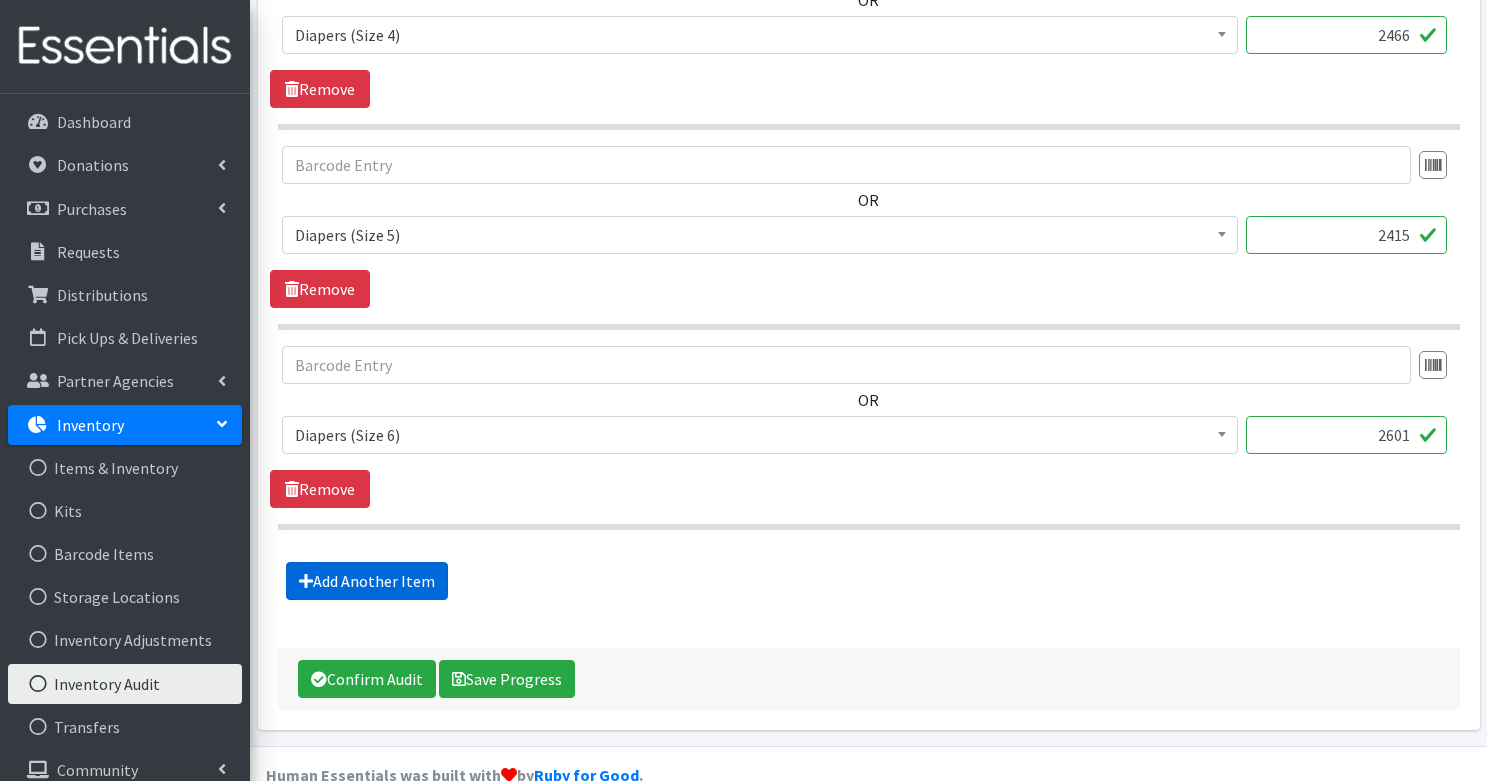 click on "Add Another Item" at bounding box center (367, 581) 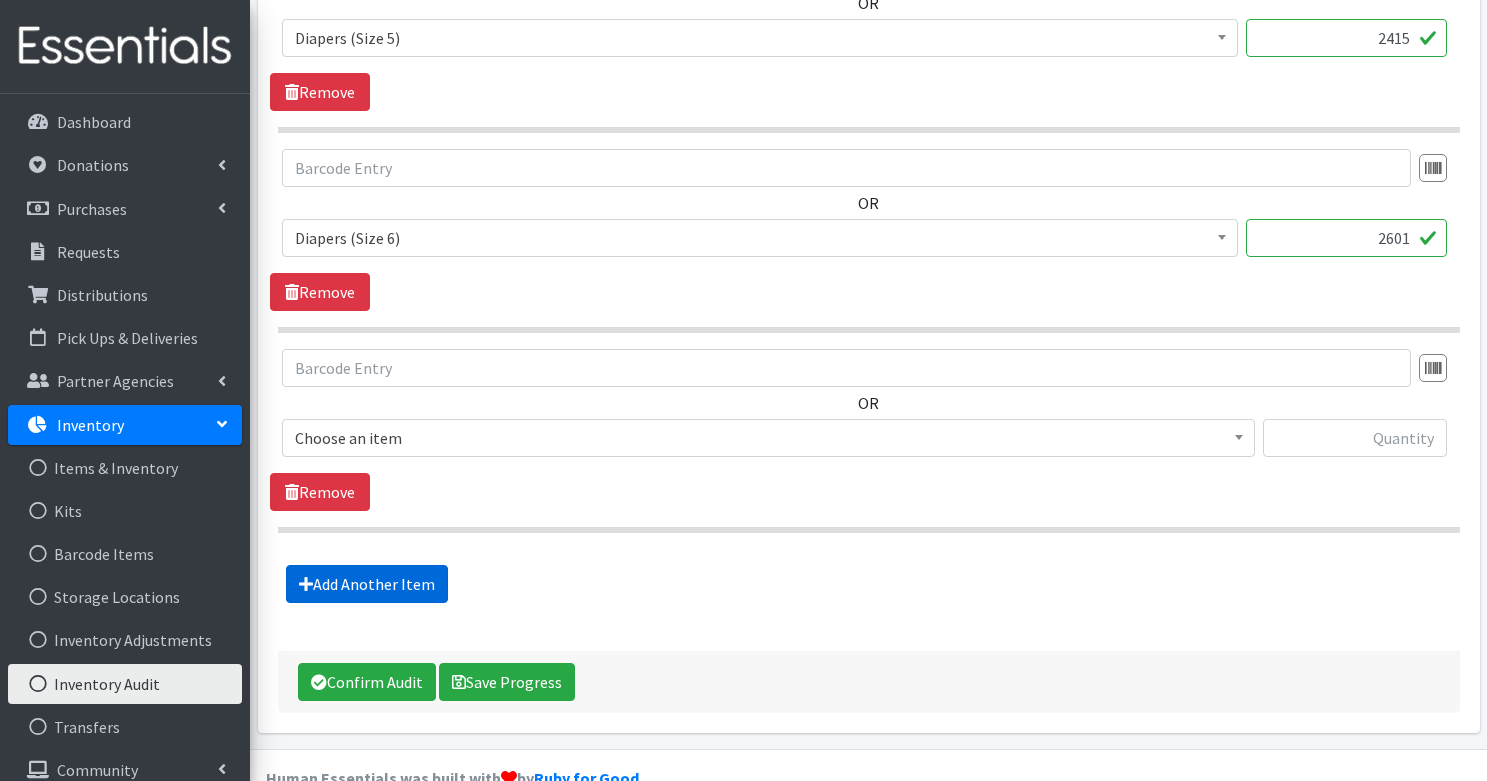 scroll, scrollTop: 3397, scrollLeft: 0, axis: vertical 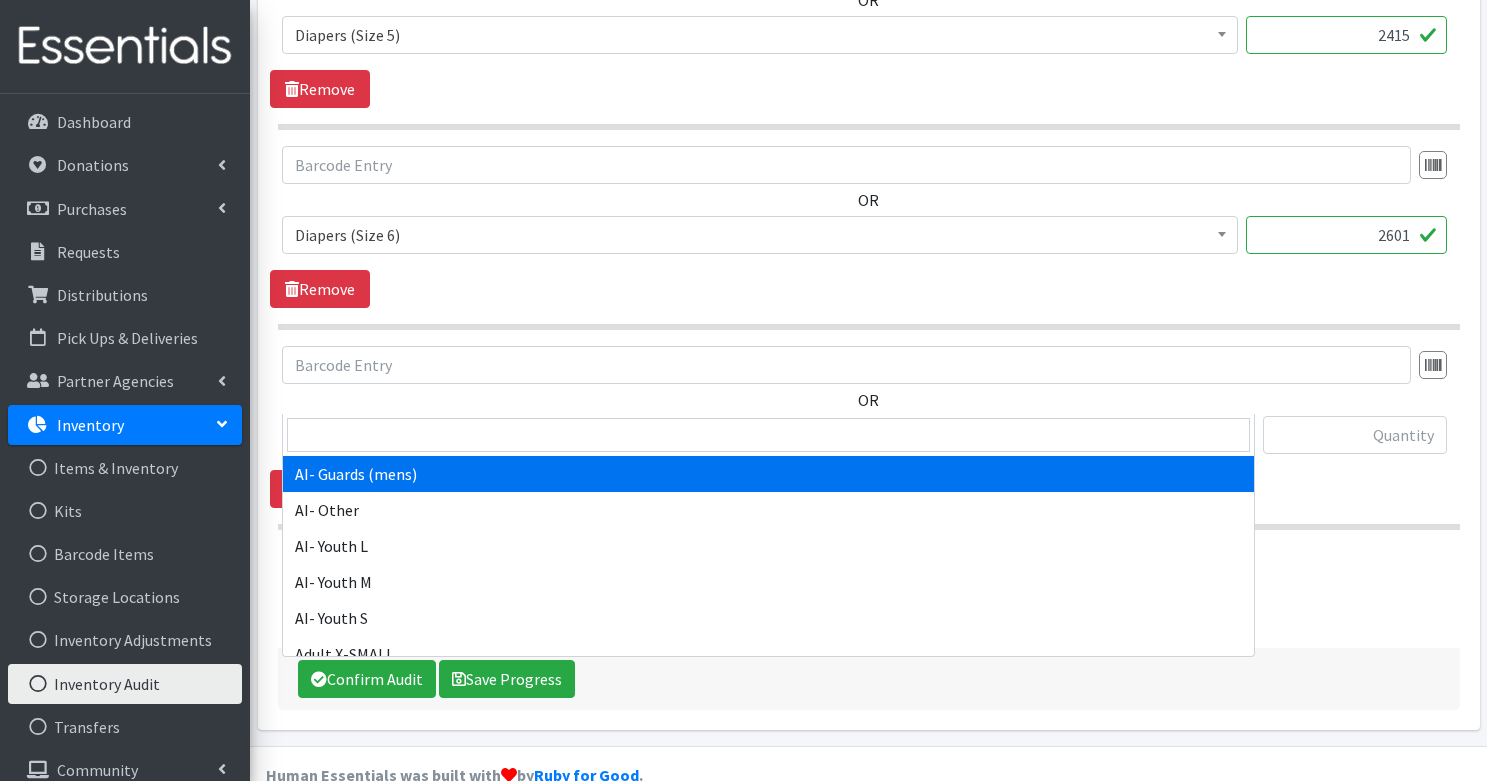 click on "AI- Guards (mens)" at bounding box center (768, 435) 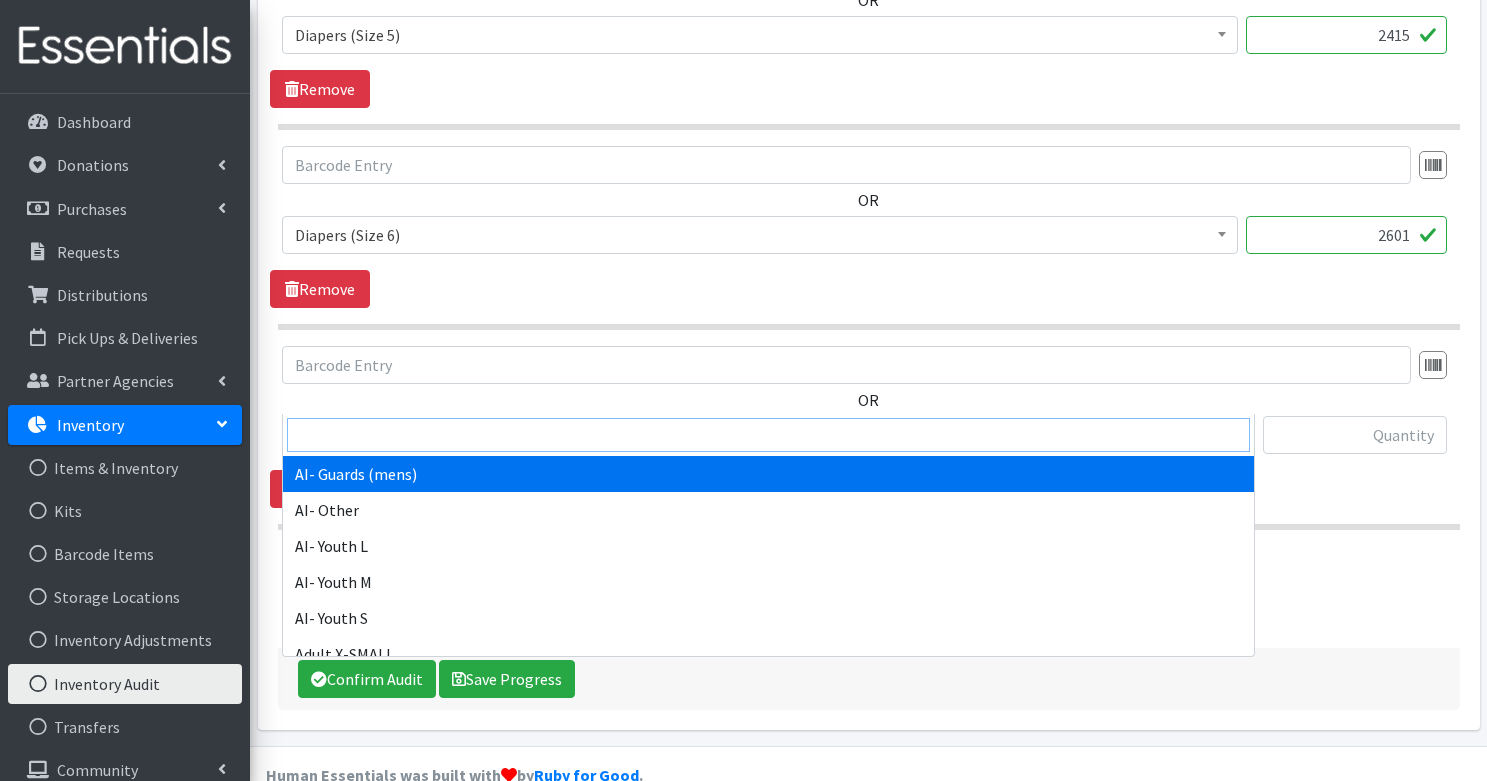 click at bounding box center [768, 435] 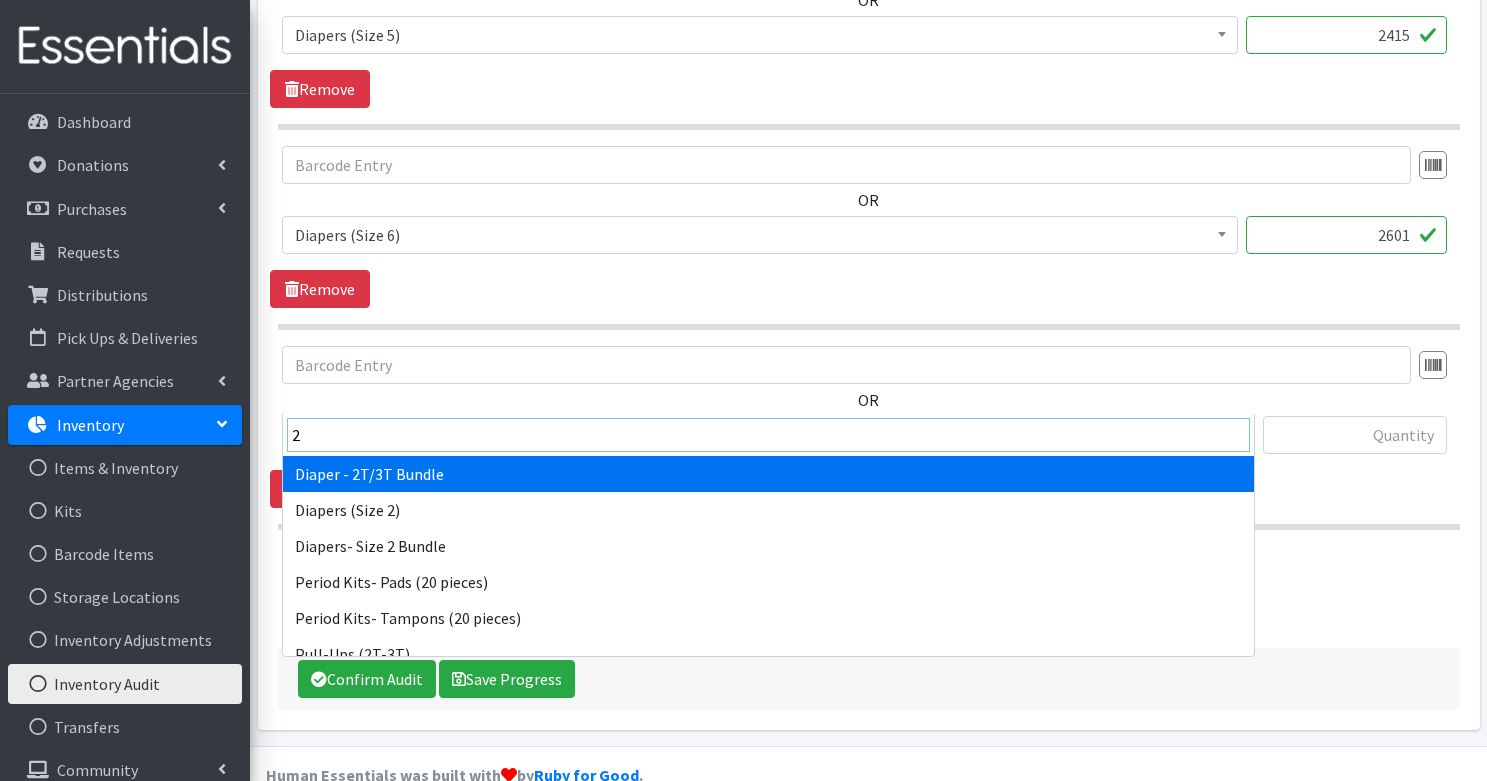 type on "2" 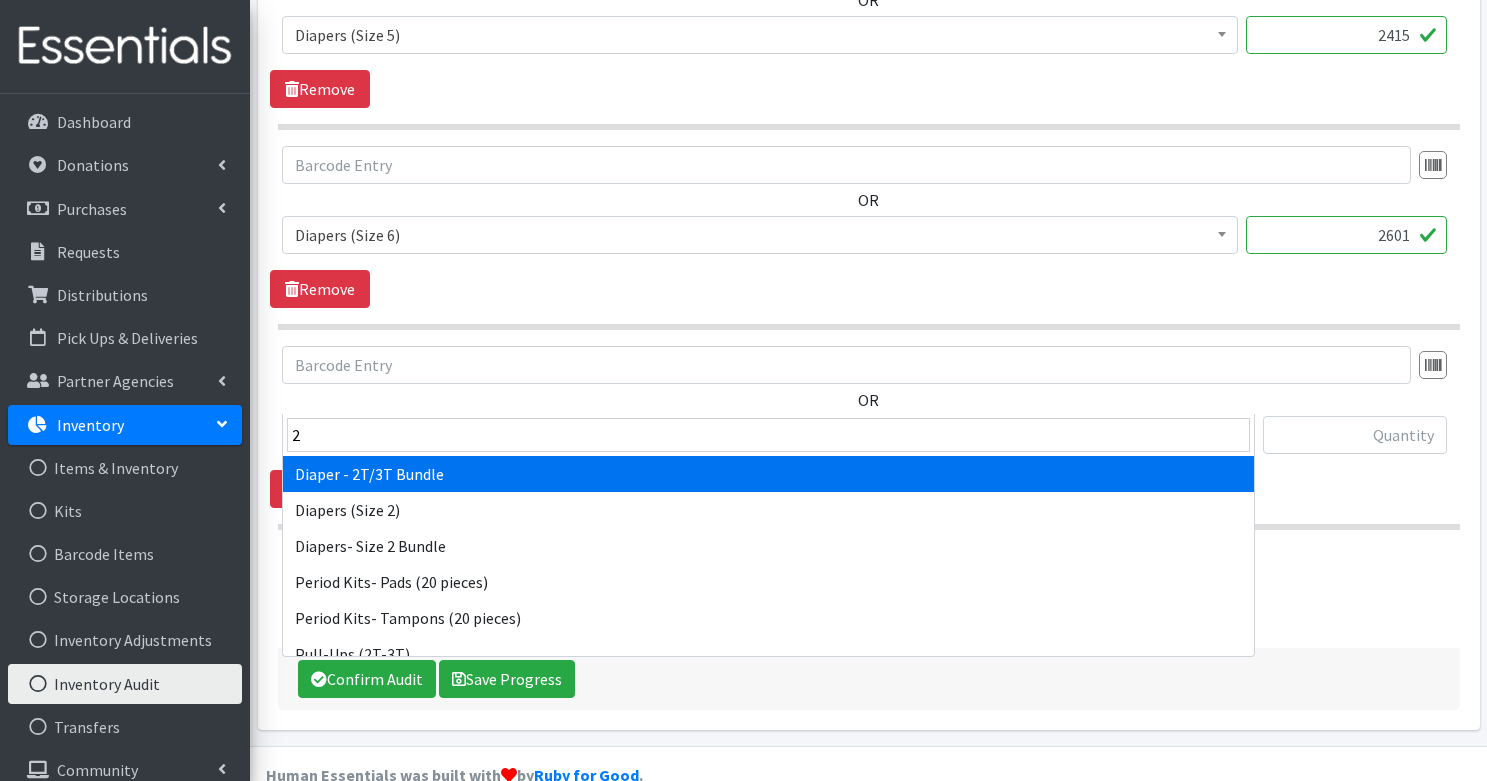 select on "14879" 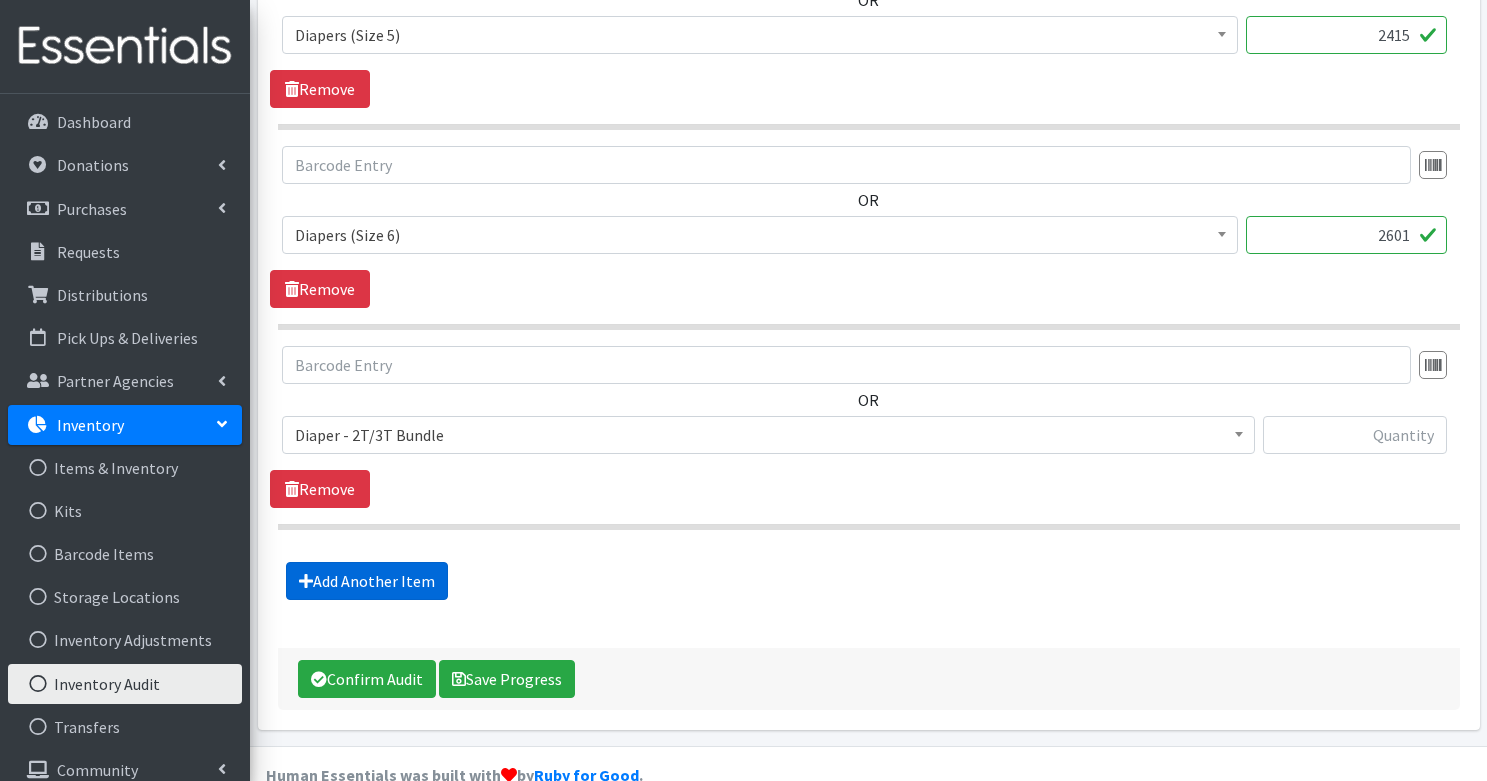 click on "Add Another Item" at bounding box center (367, 581) 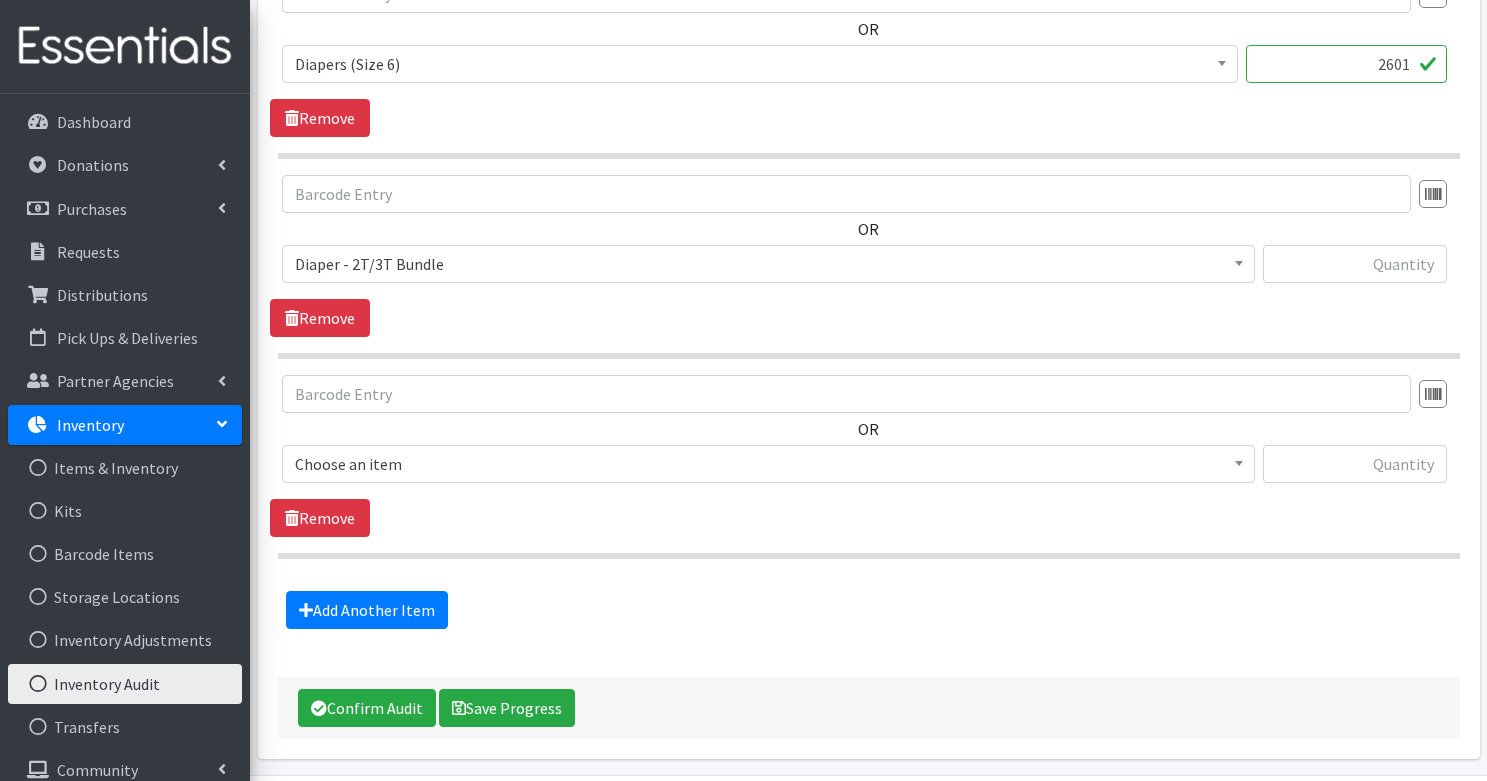 scroll, scrollTop: 3597, scrollLeft: 0, axis: vertical 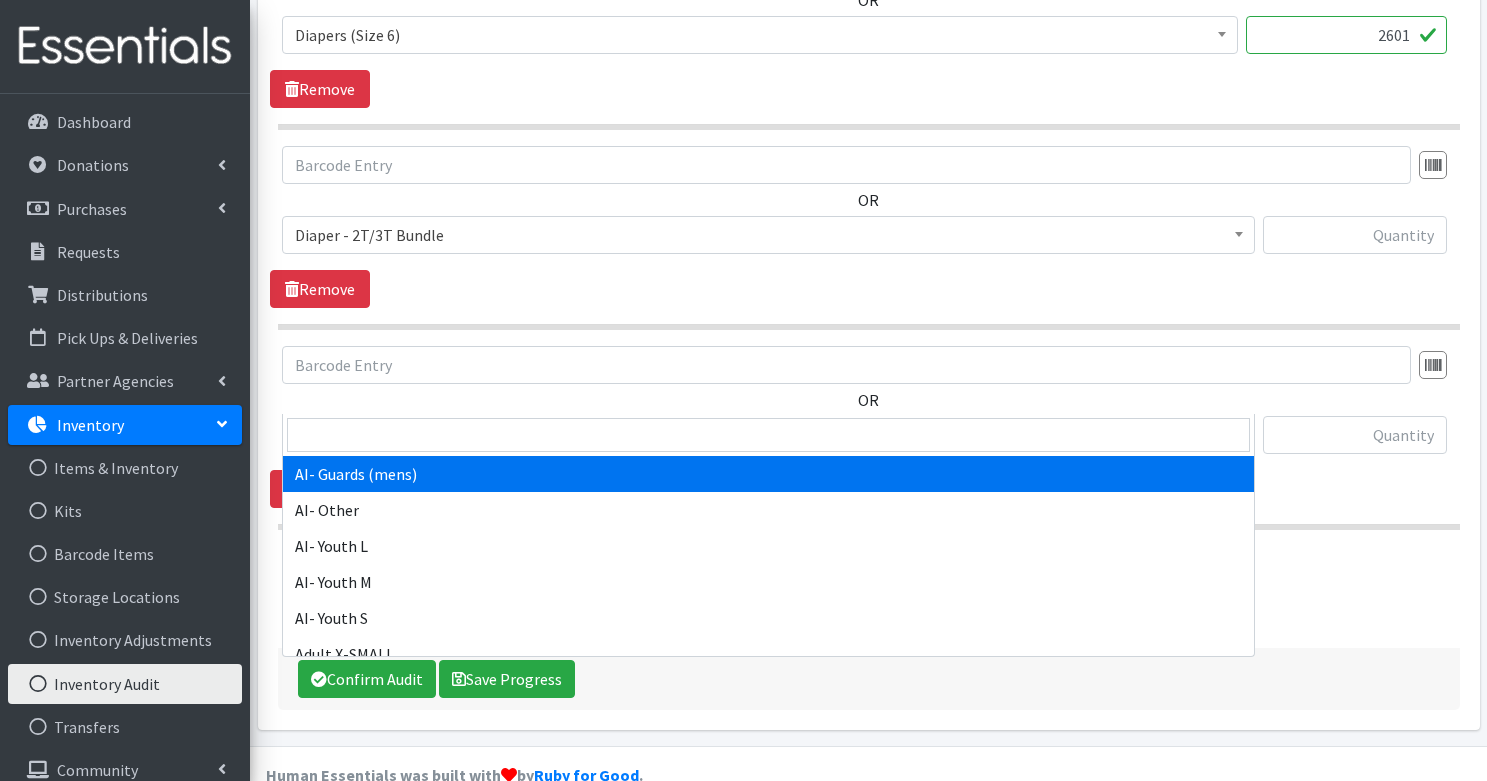 click on "AI- Guards (mens)" at bounding box center (768, 435) 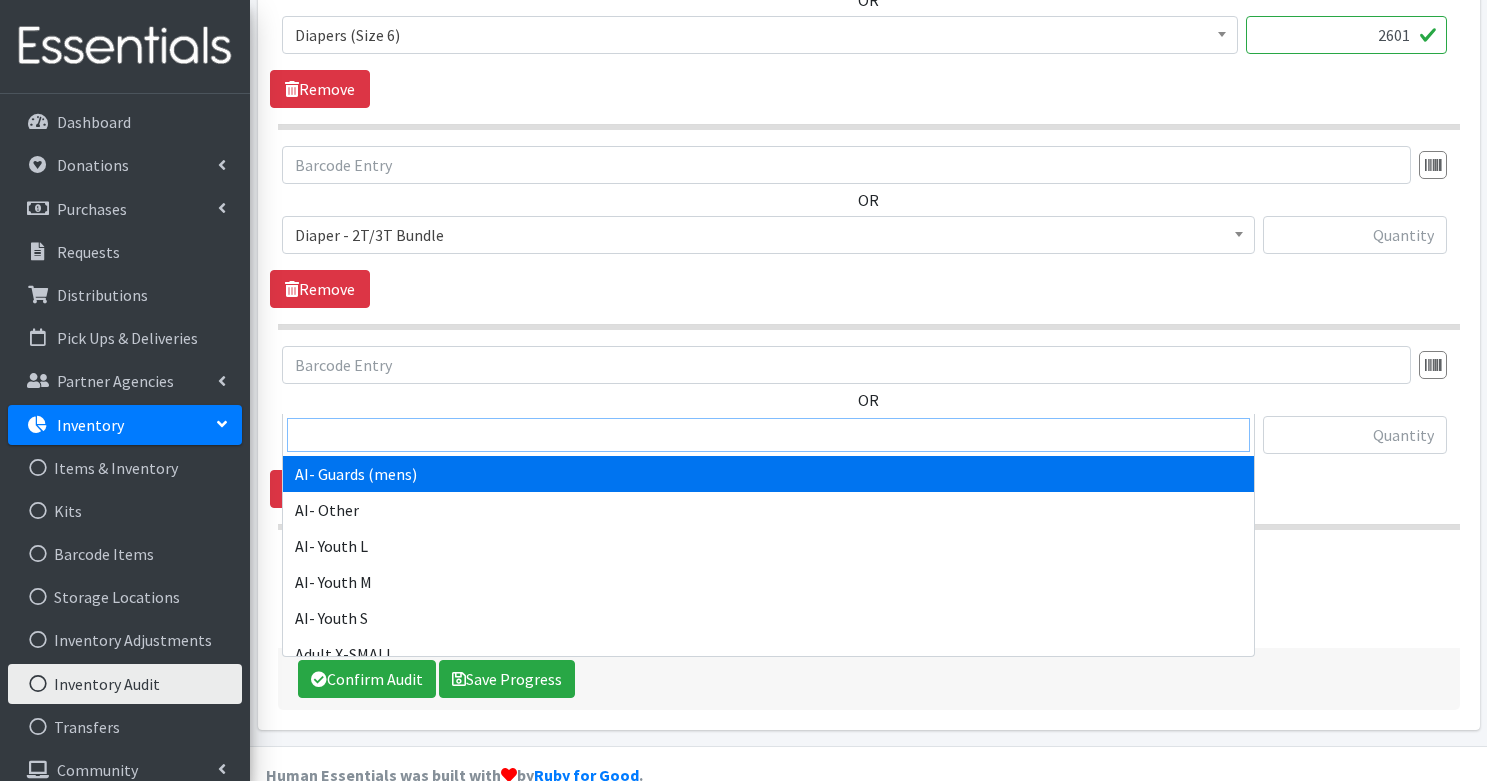 click at bounding box center (768, 435) 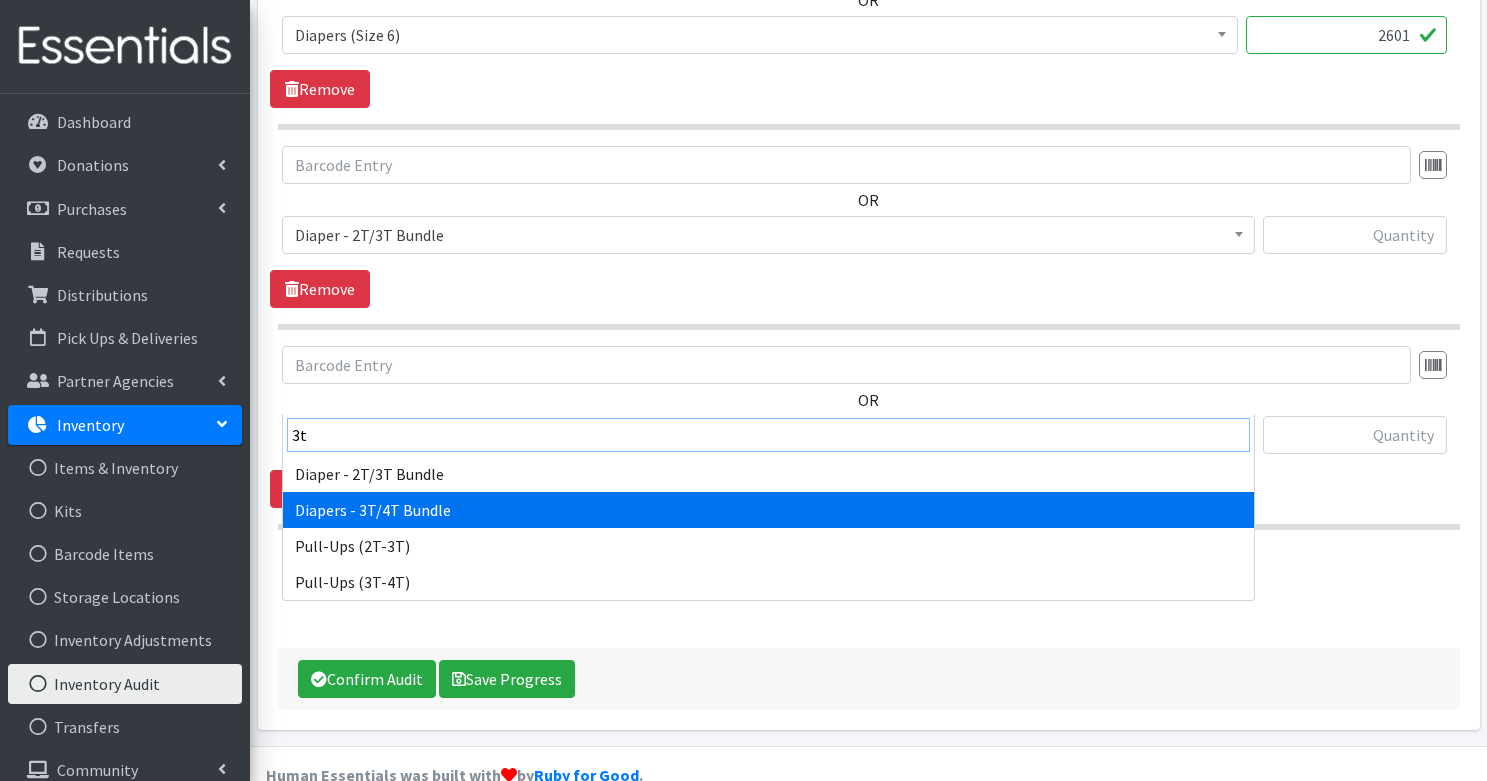 type on "3t" 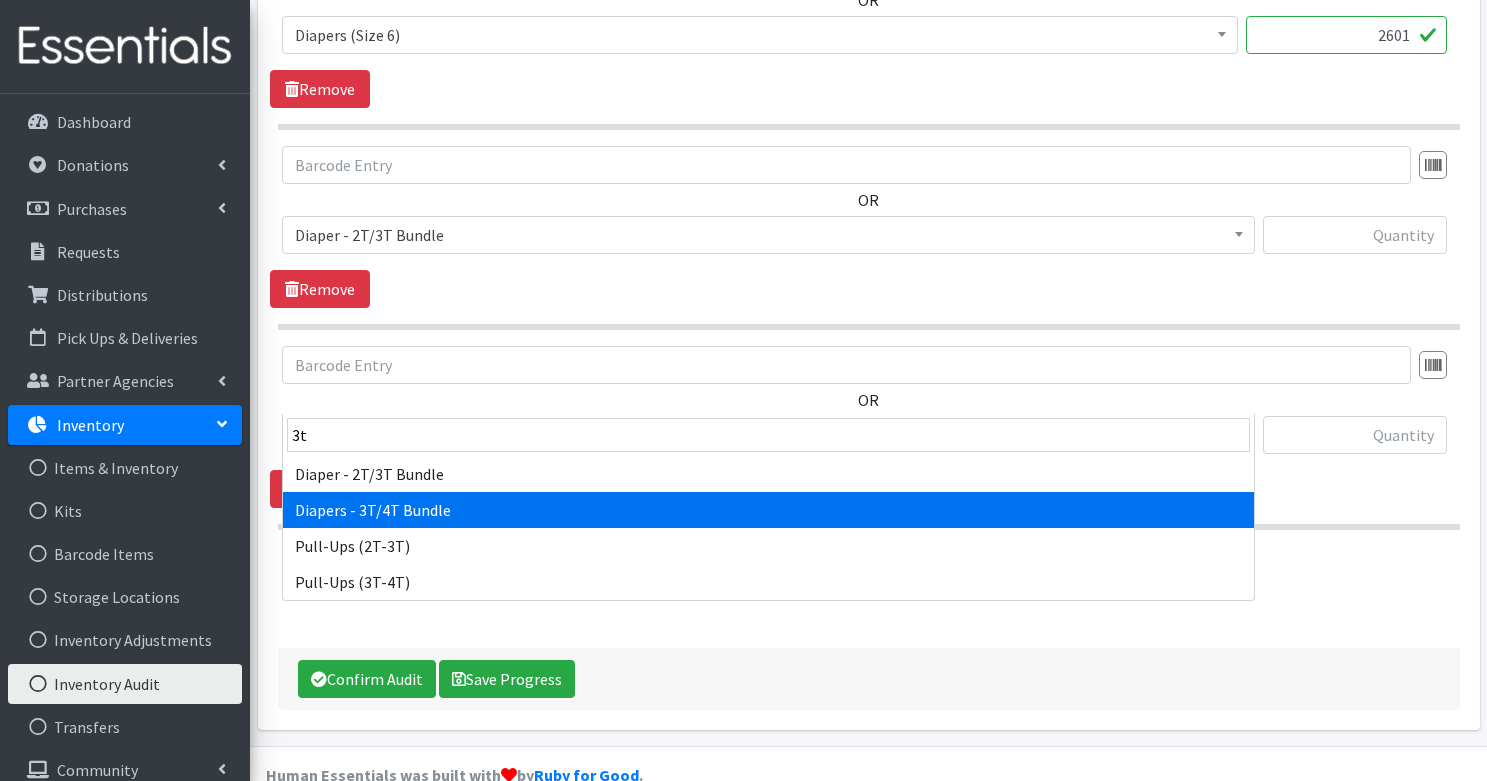 select on "14880" 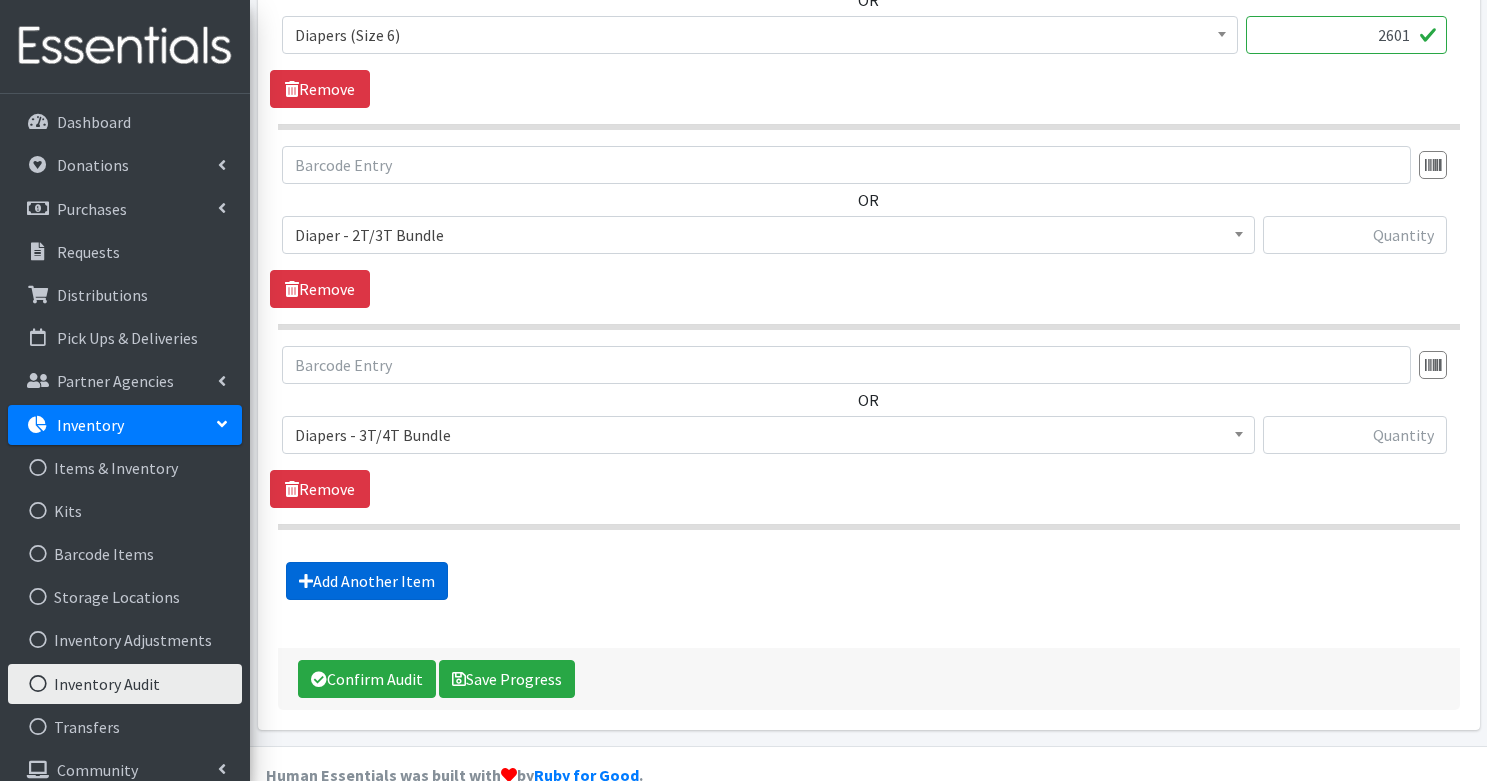 click on "Add Another Item" at bounding box center (367, 581) 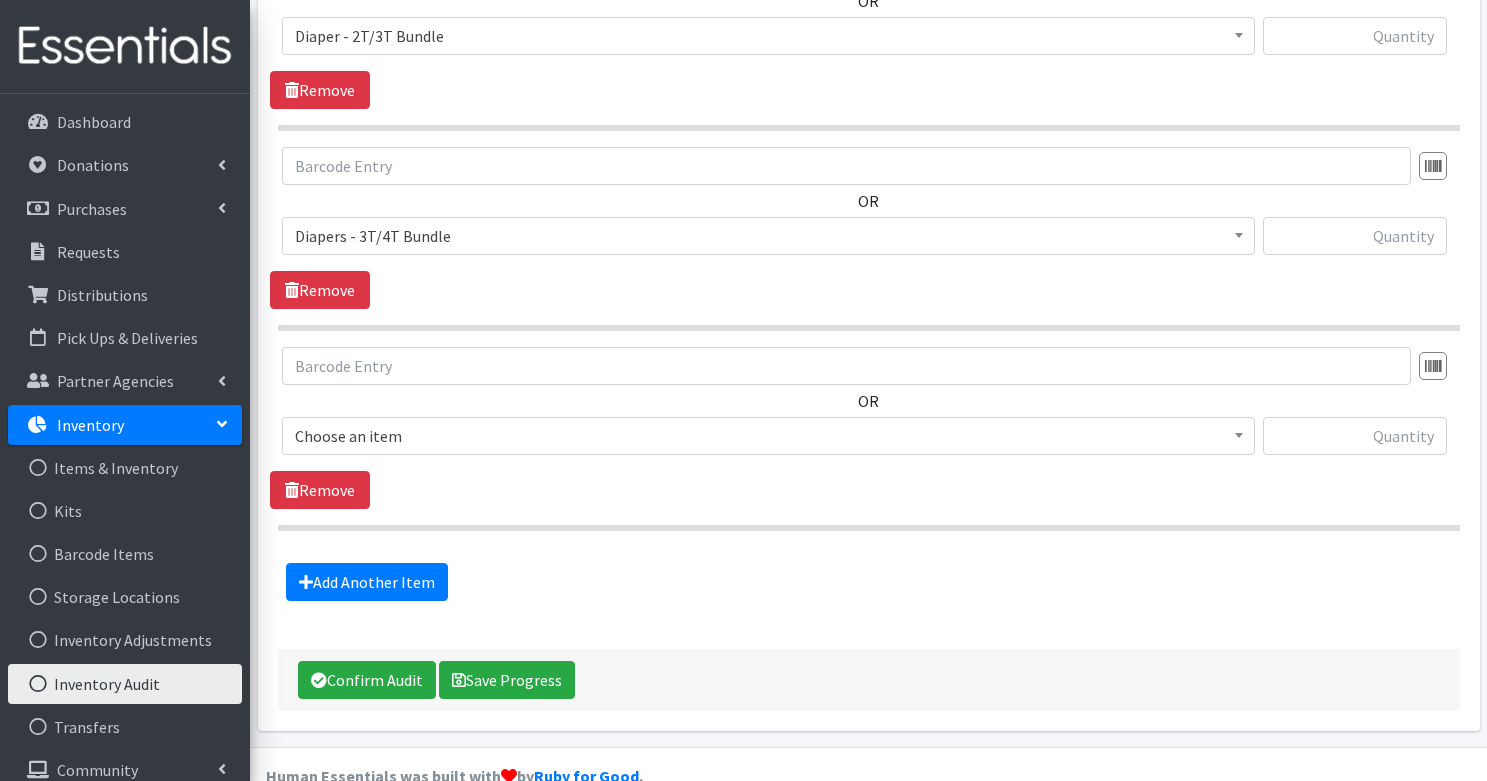 scroll, scrollTop: 3797, scrollLeft: 0, axis: vertical 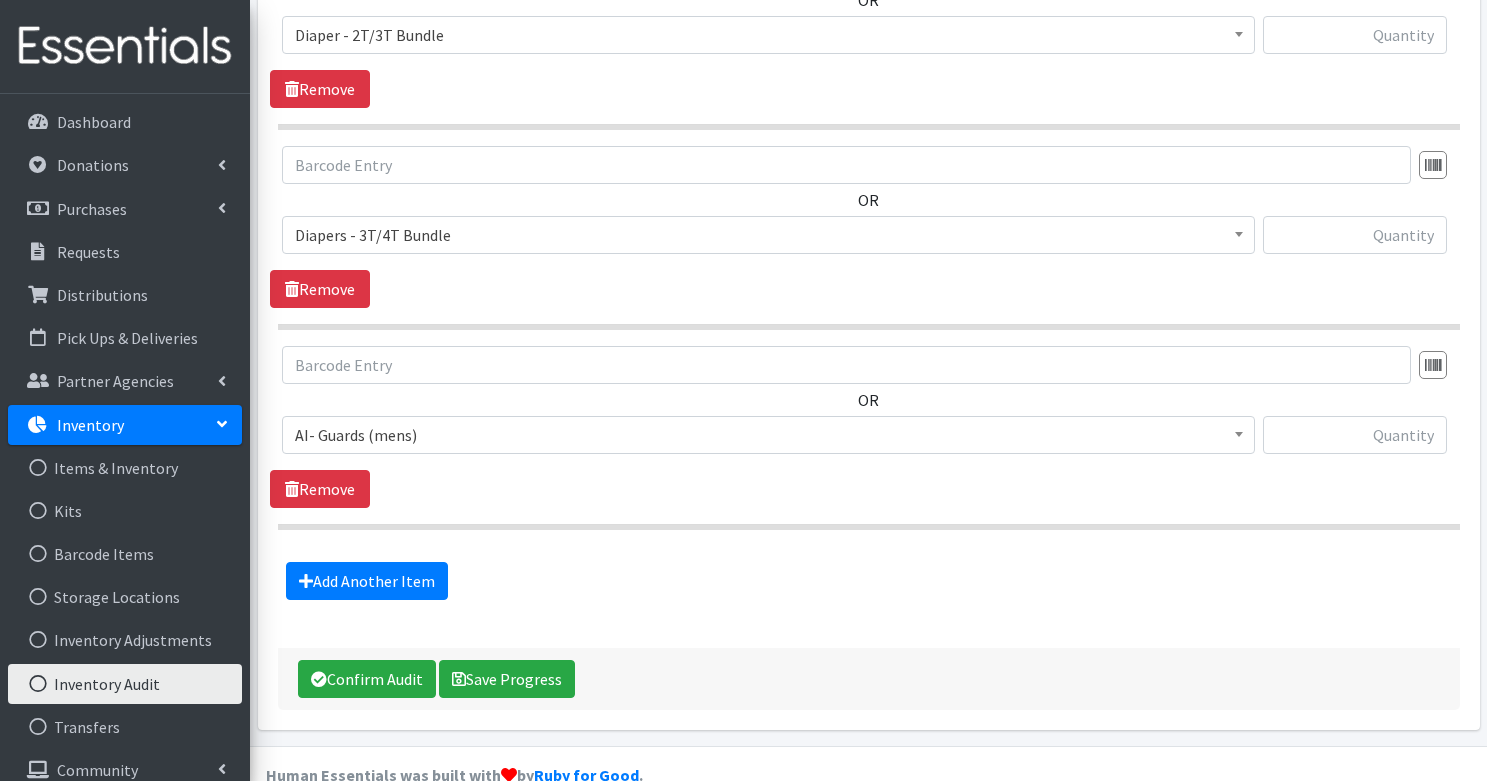 click on "AI- Guards (mens)" at bounding box center (768, 435) 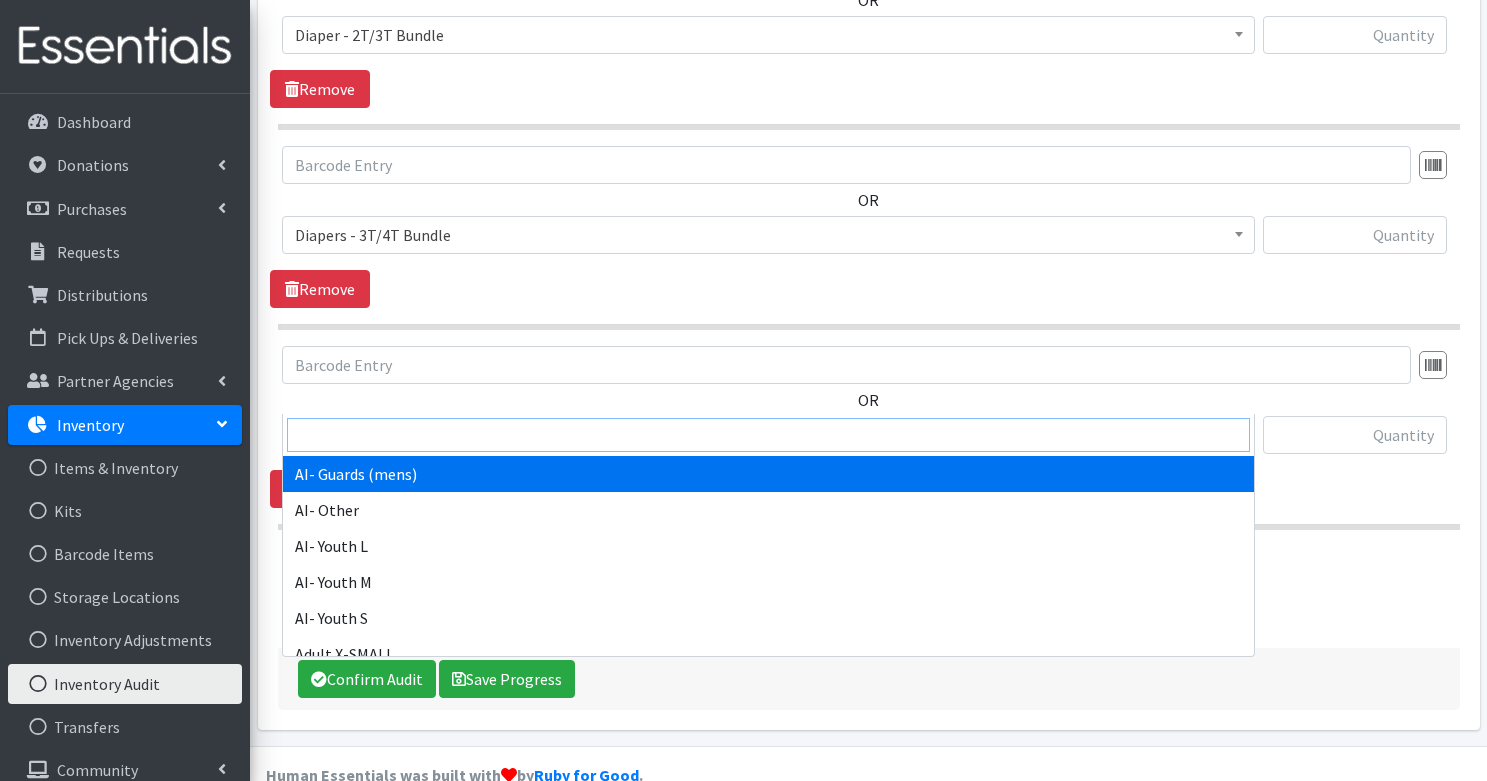 click at bounding box center [768, 435] 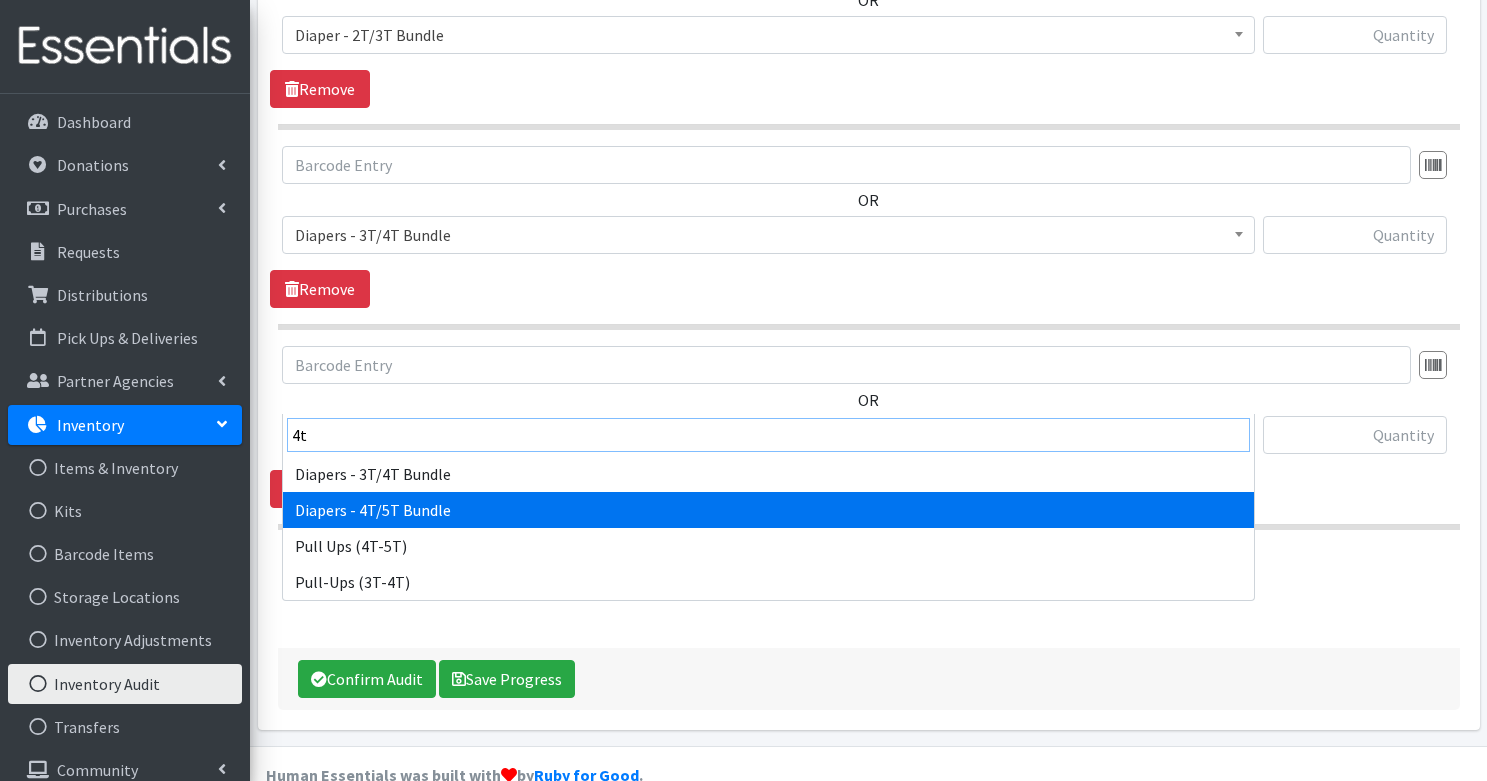 type on "4t" 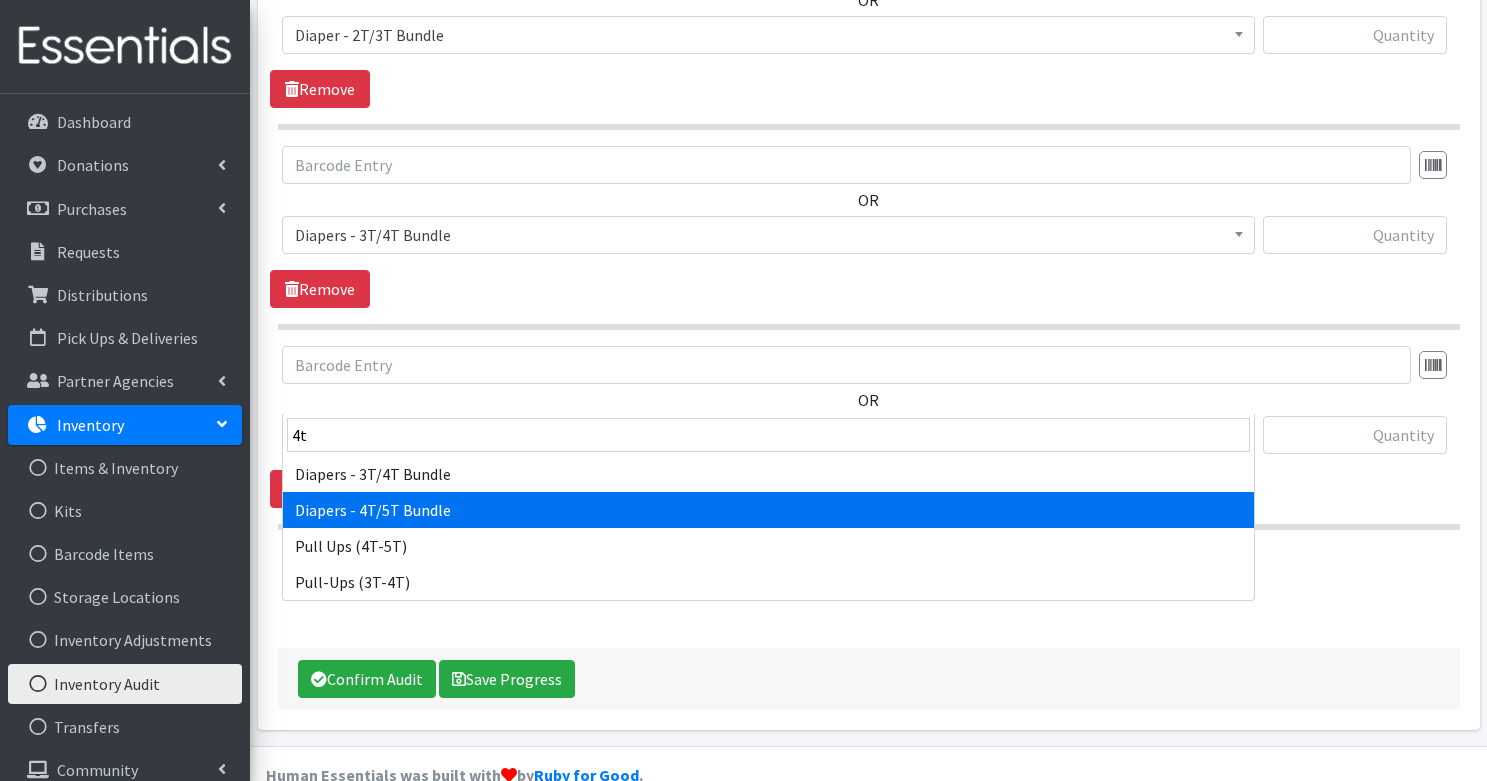 select on "14881" 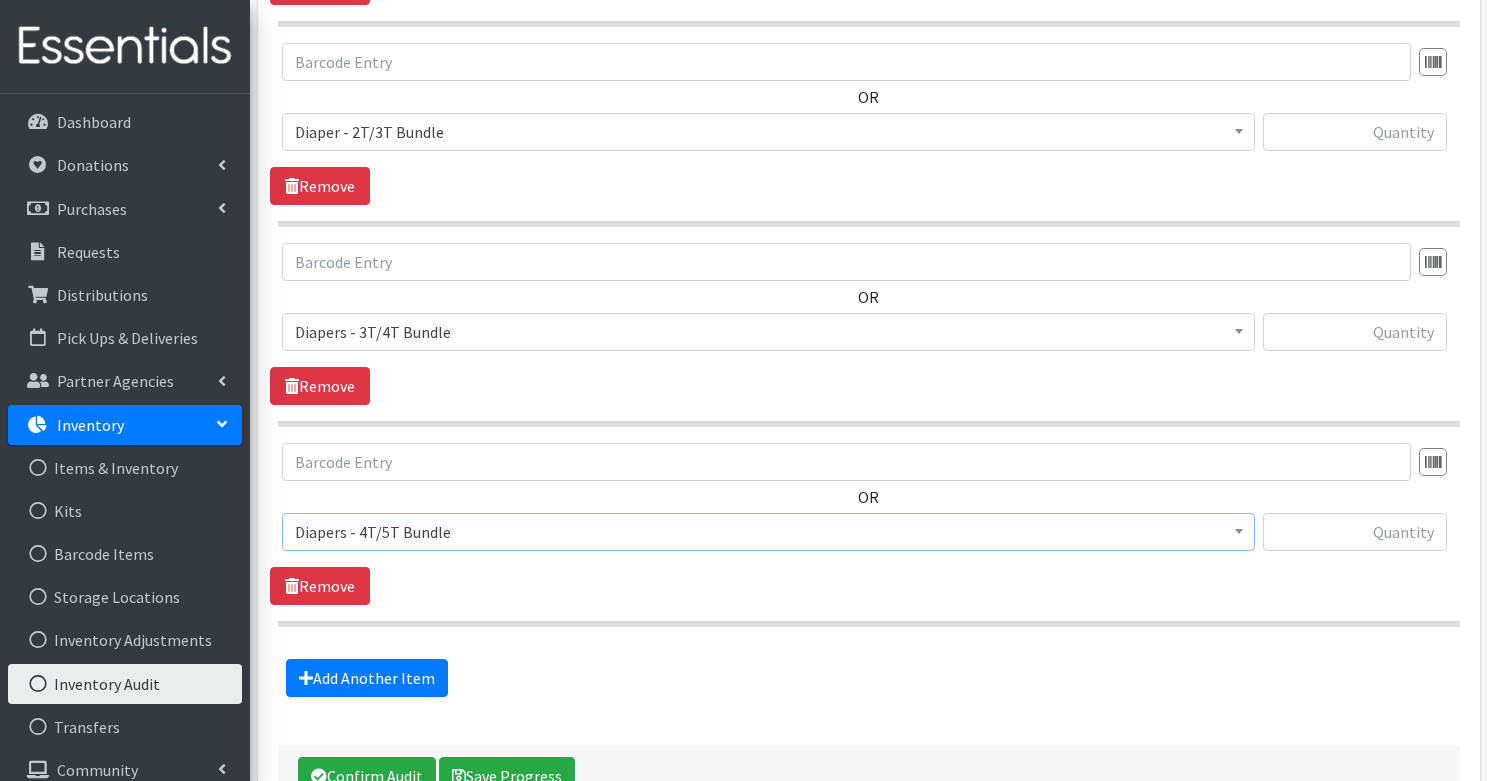 scroll, scrollTop: 3629, scrollLeft: 0, axis: vertical 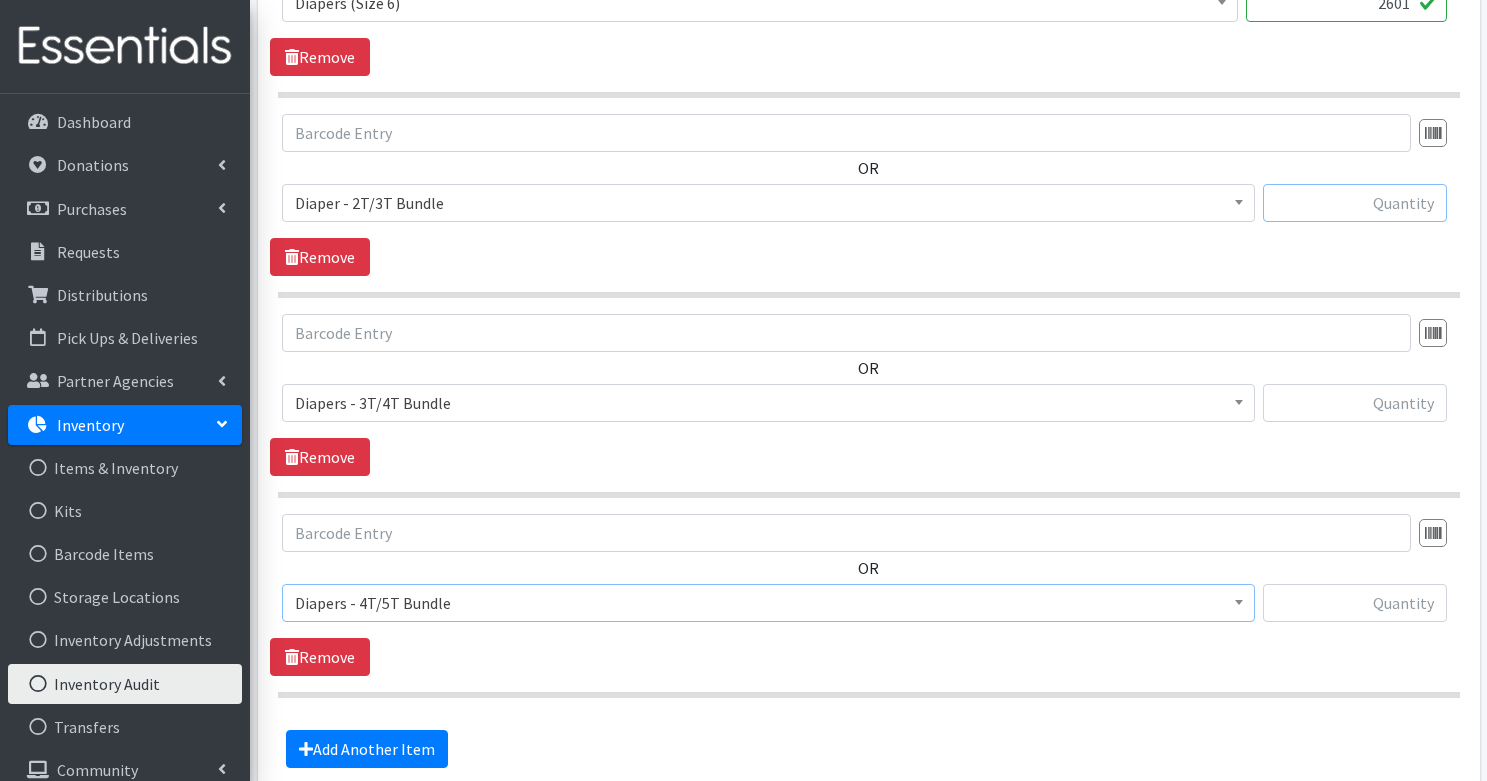 click at bounding box center (1355, 203) 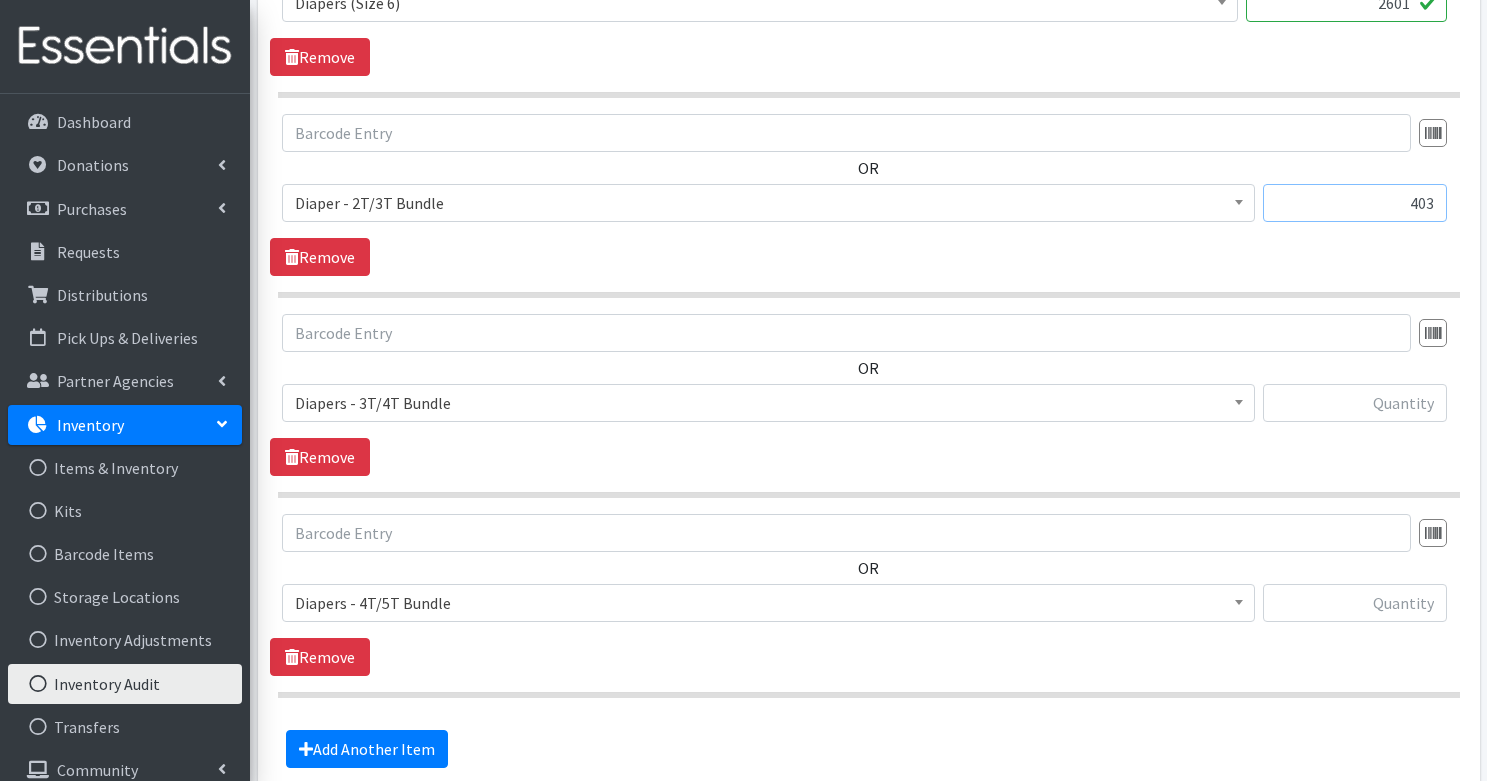 type on "403" 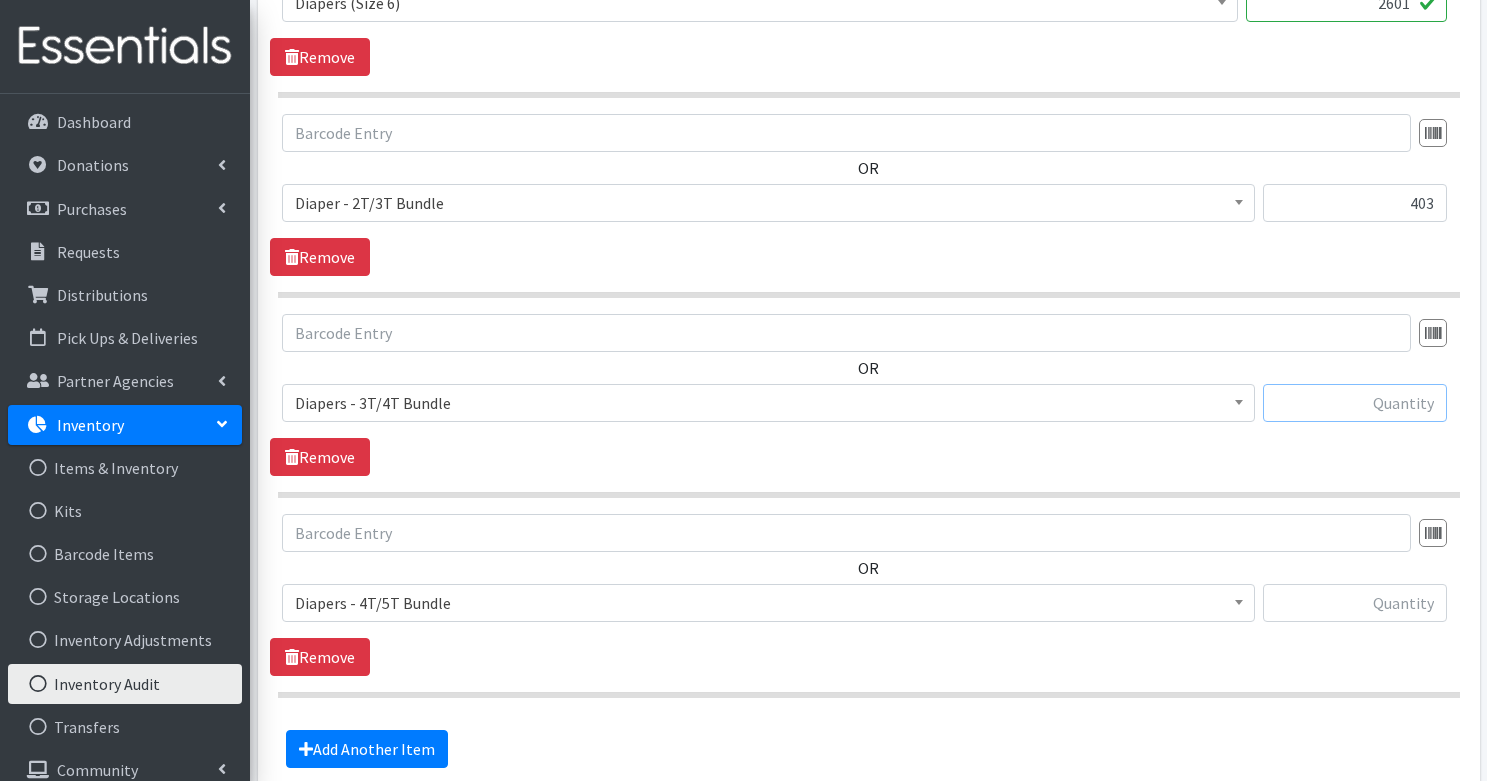 click at bounding box center [1355, 403] 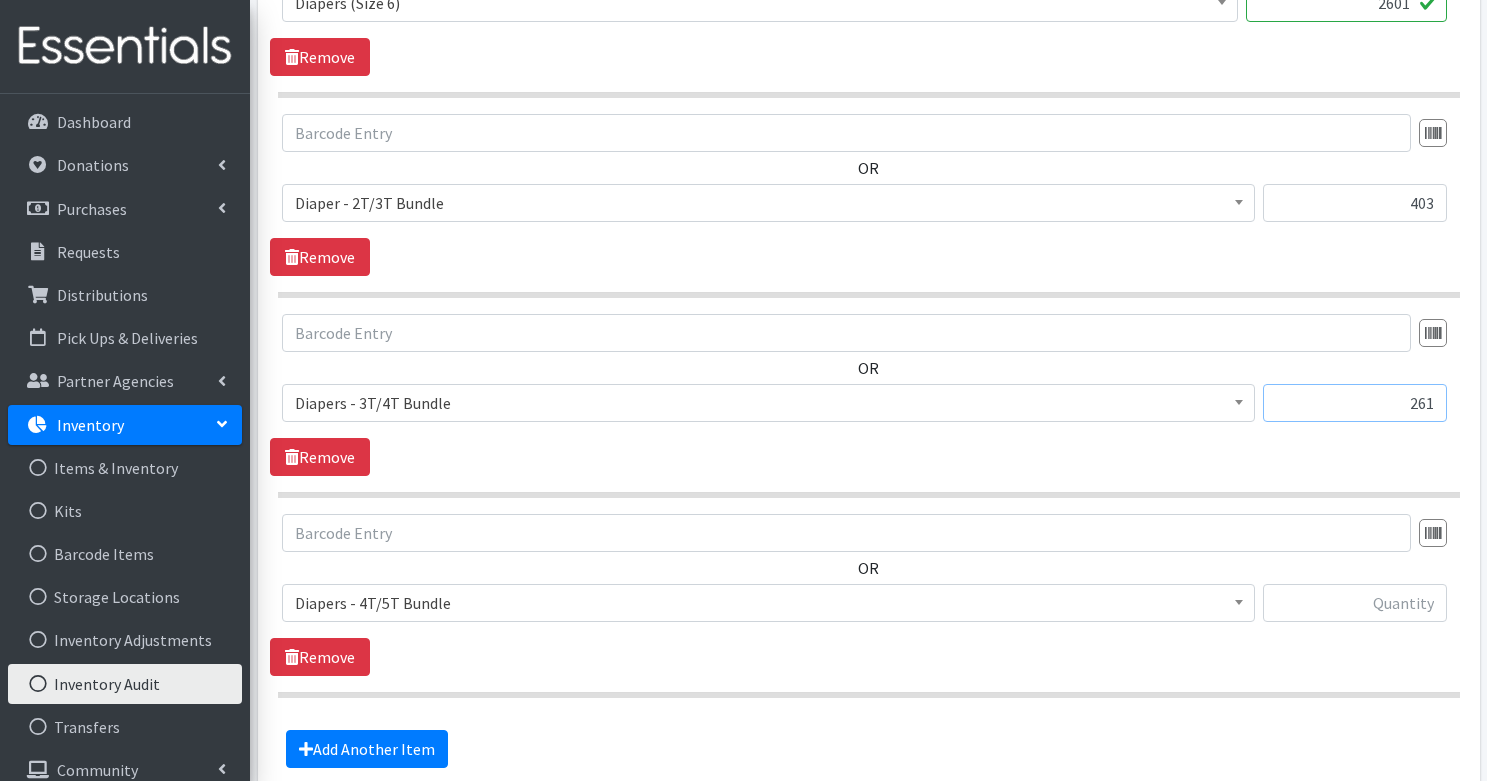 type on "261" 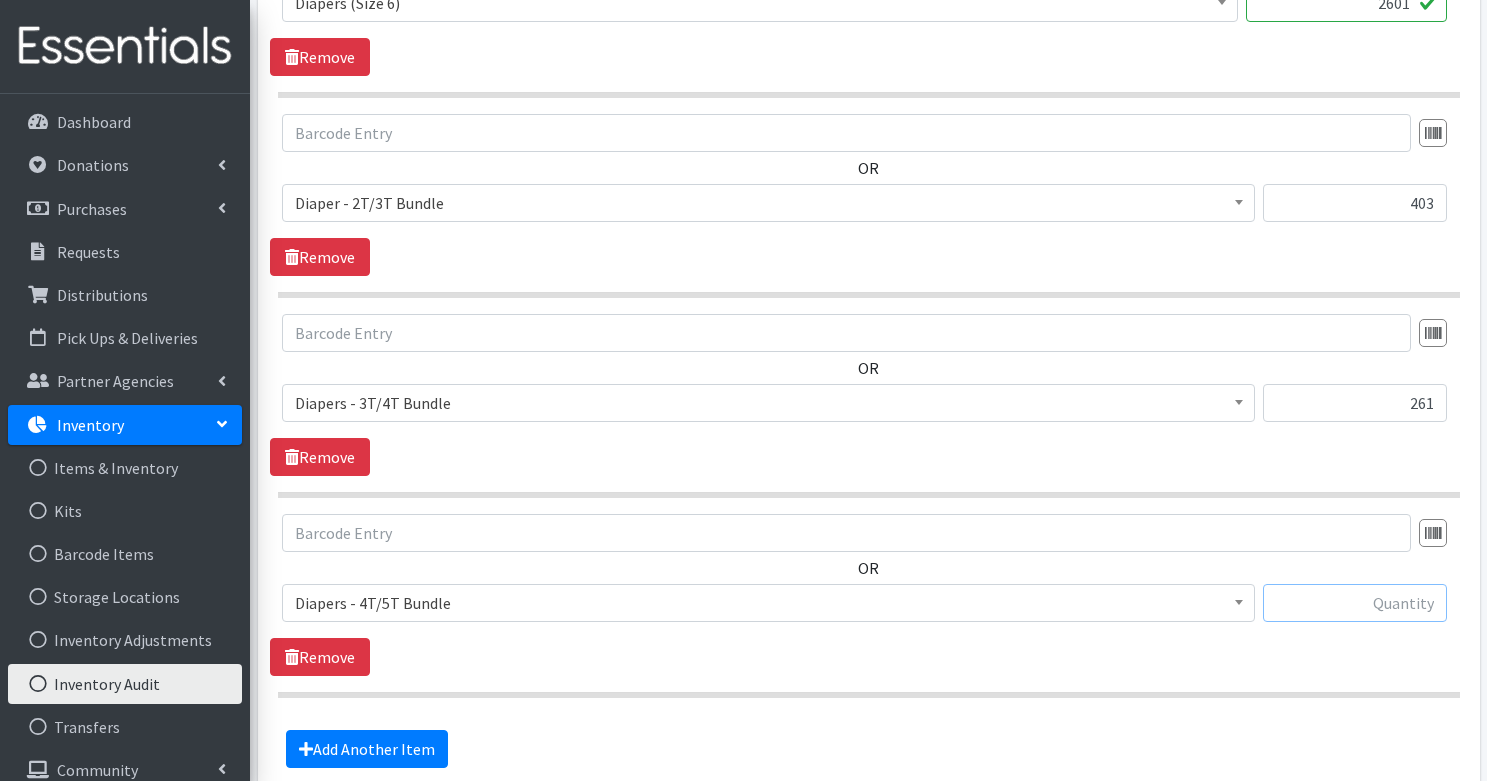 click at bounding box center (1355, 603) 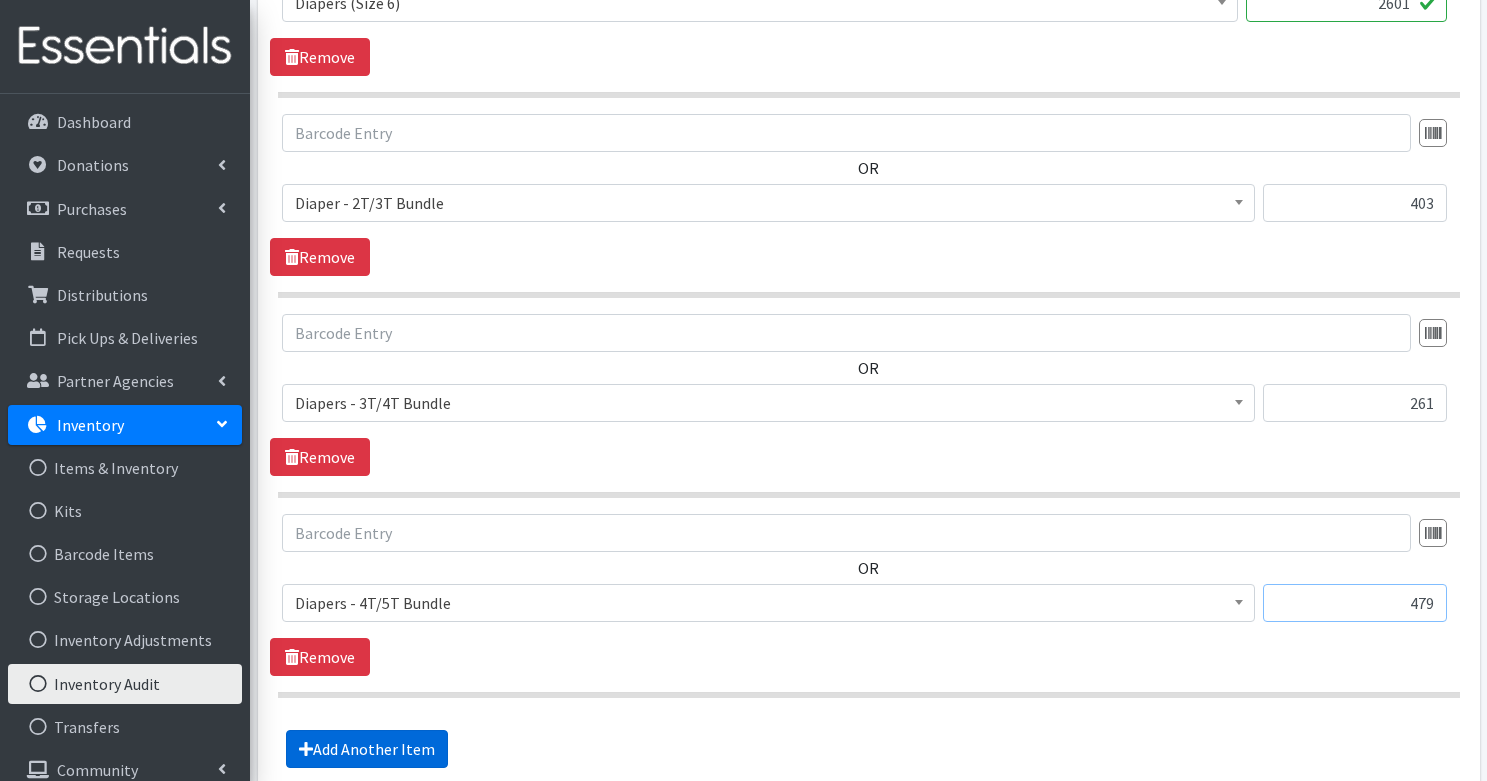type on "479" 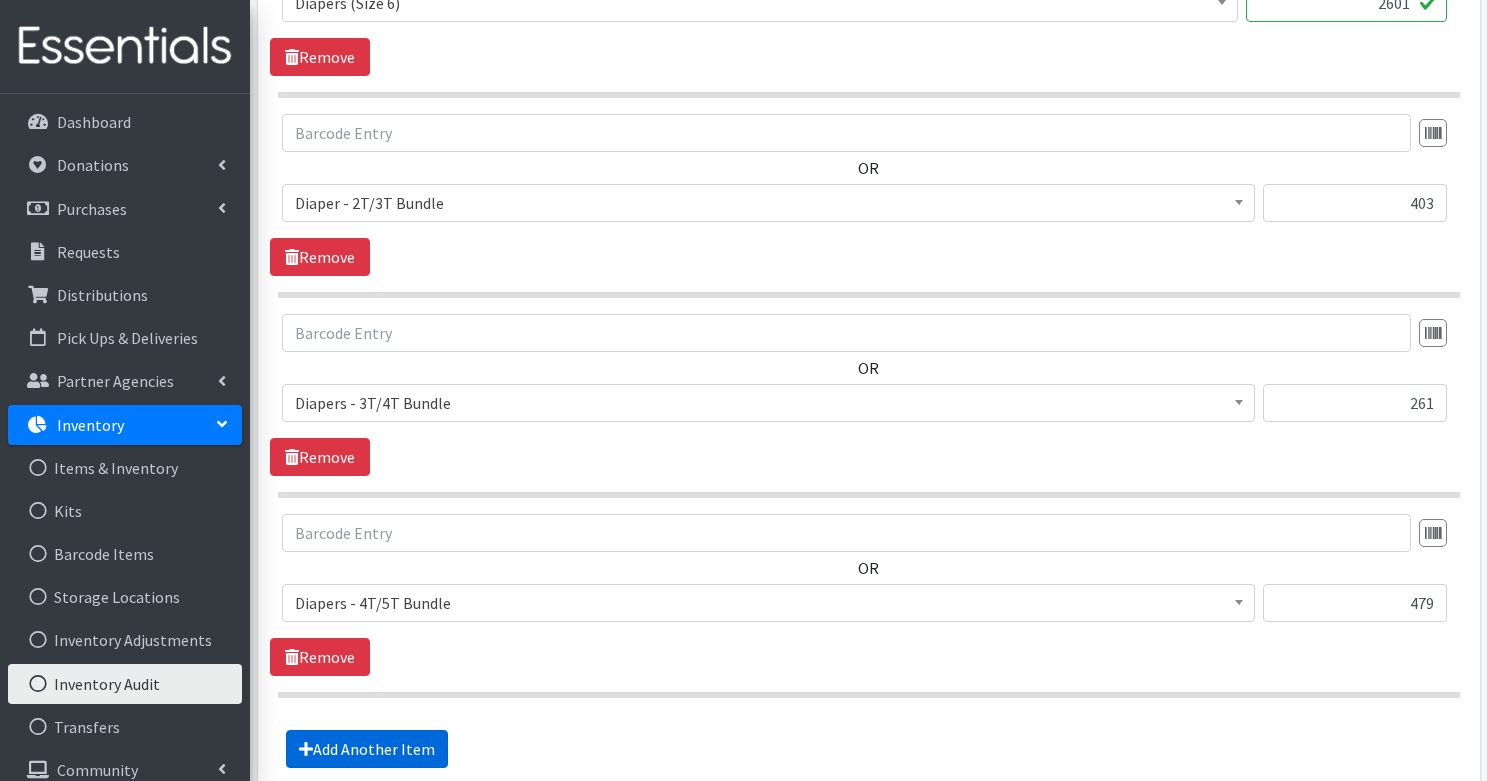 click on "Add Another Item" at bounding box center [367, 749] 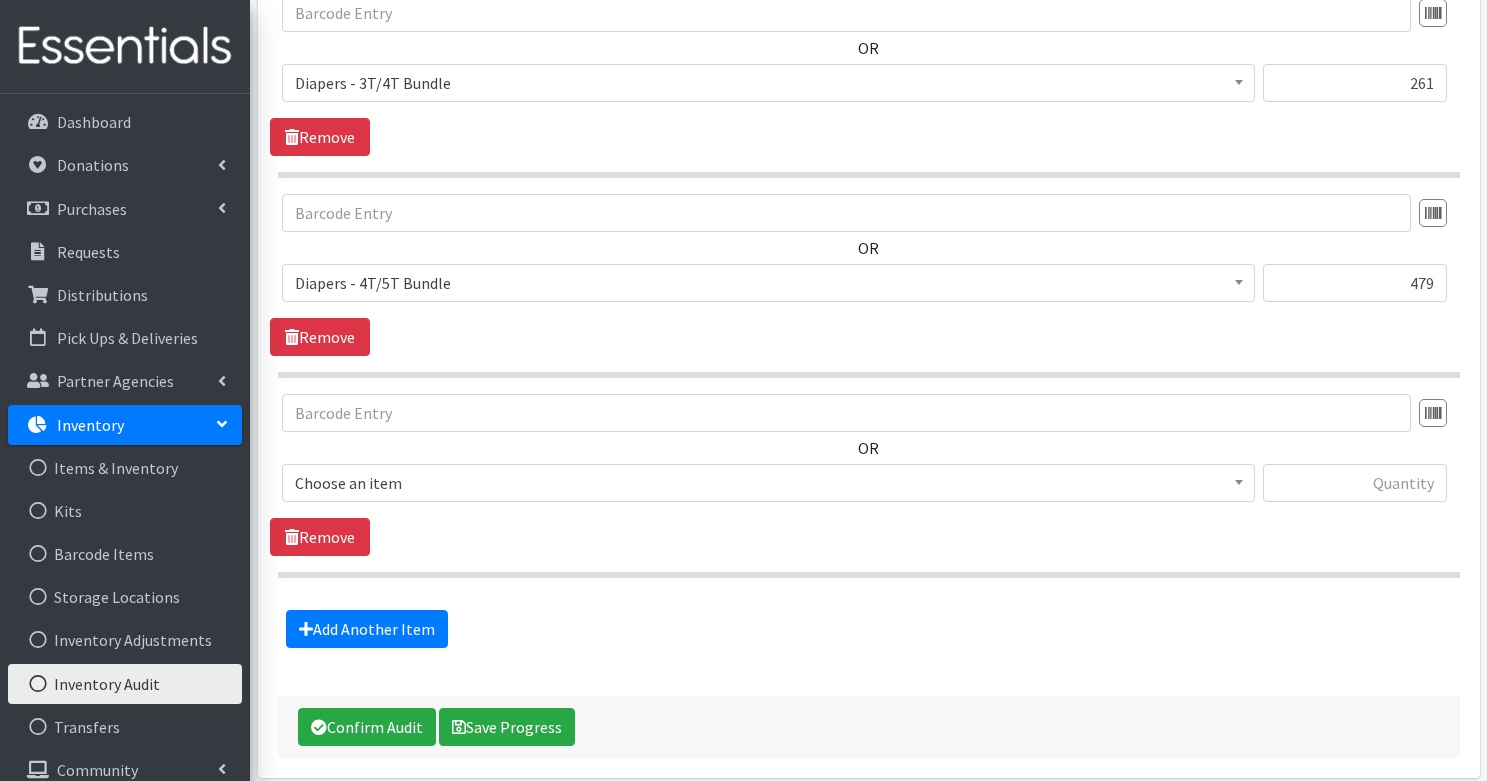 scroll, scrollTop: 3997, scrollLeft: 0, axis: vertical 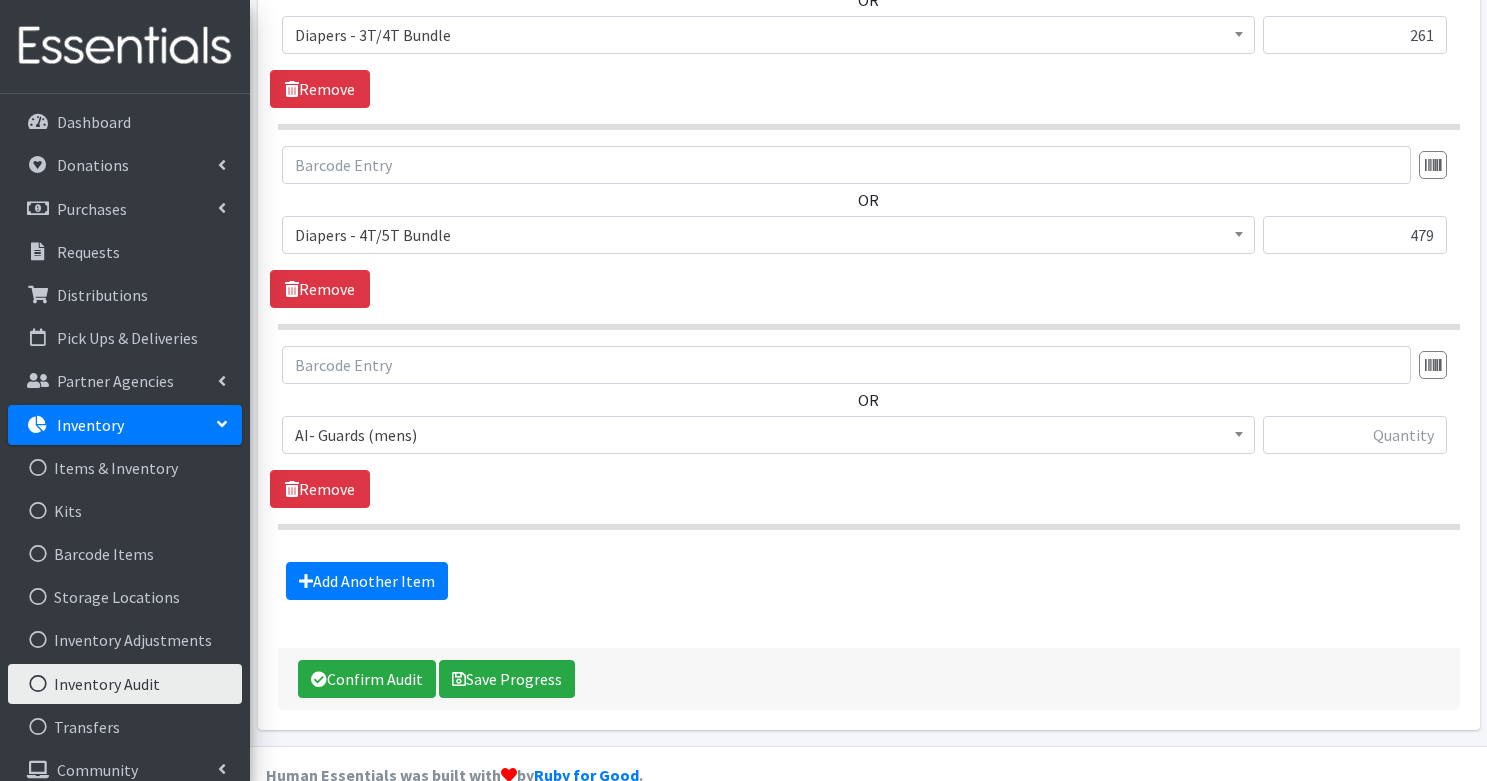 click on "AI- Guards (mens)" at bounding box center (768, 435) 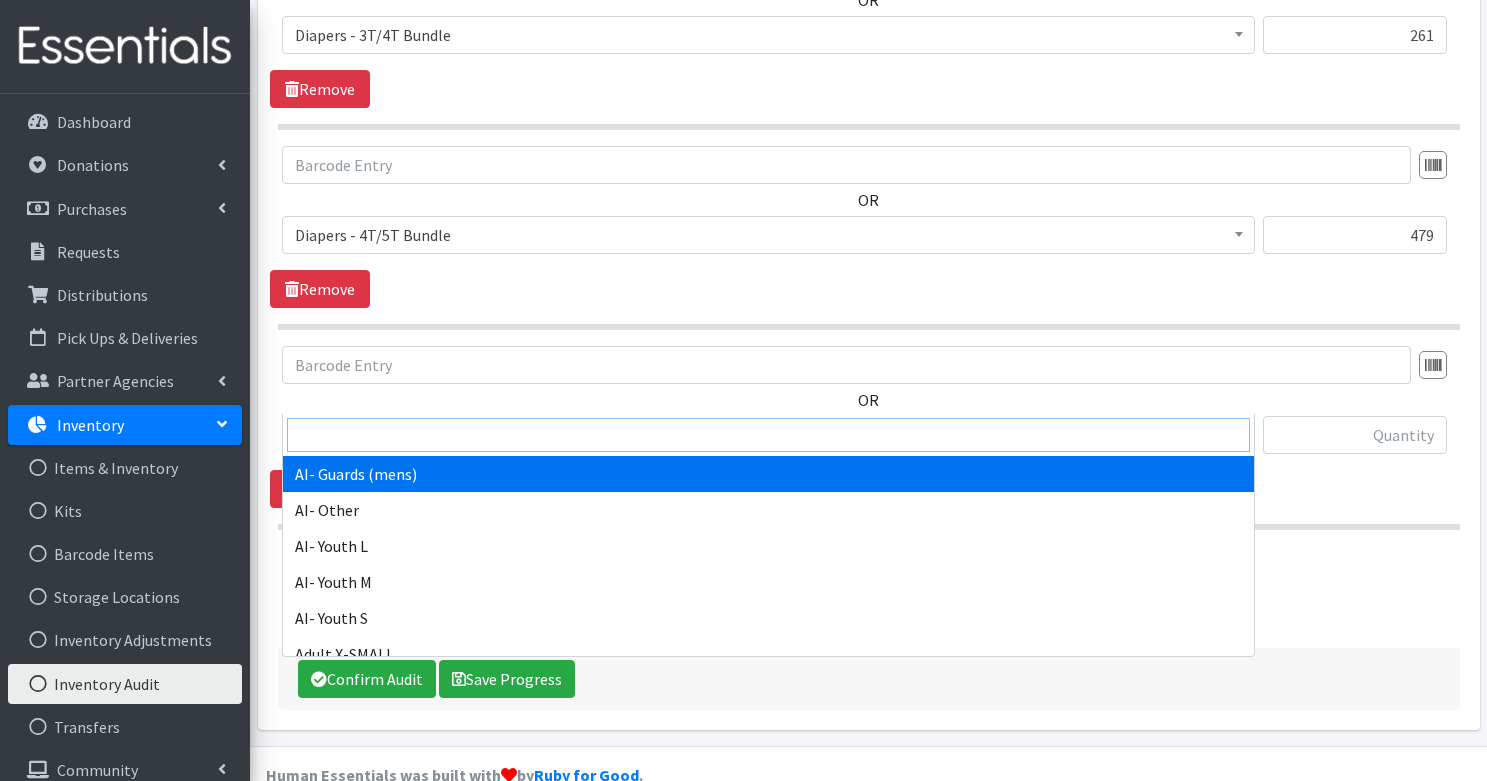click at bounding box center [768, 435] 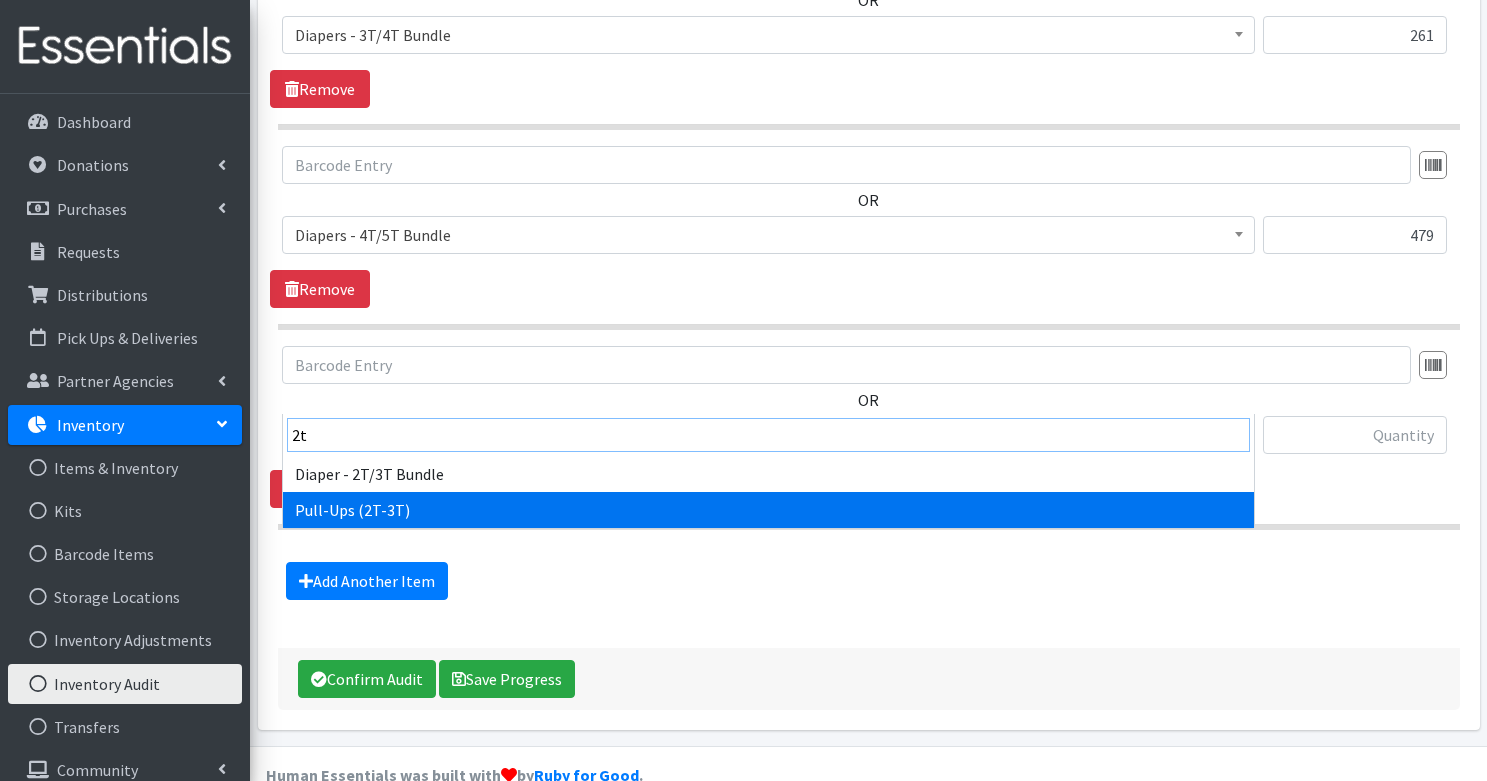 type on "2t" 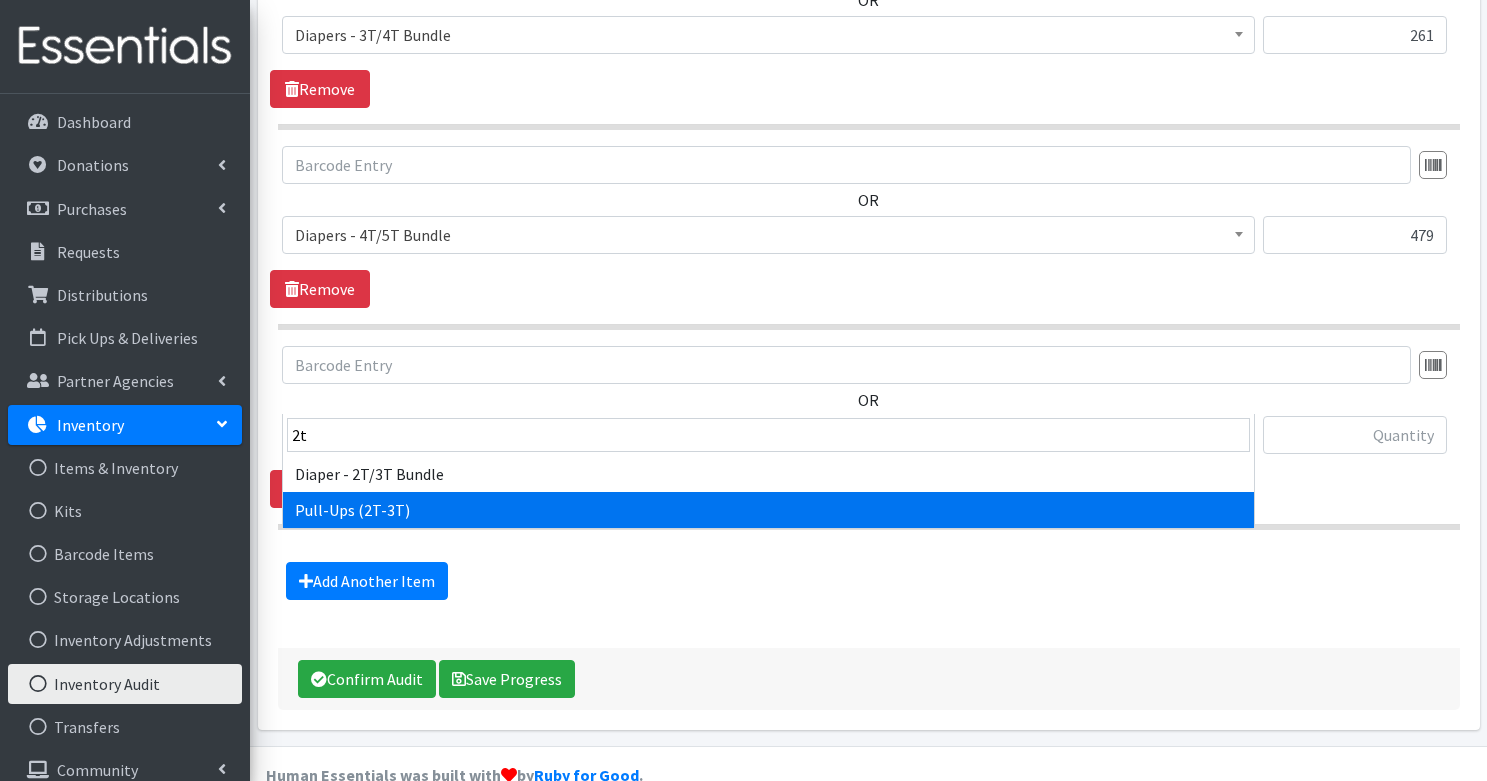 select on "1238" 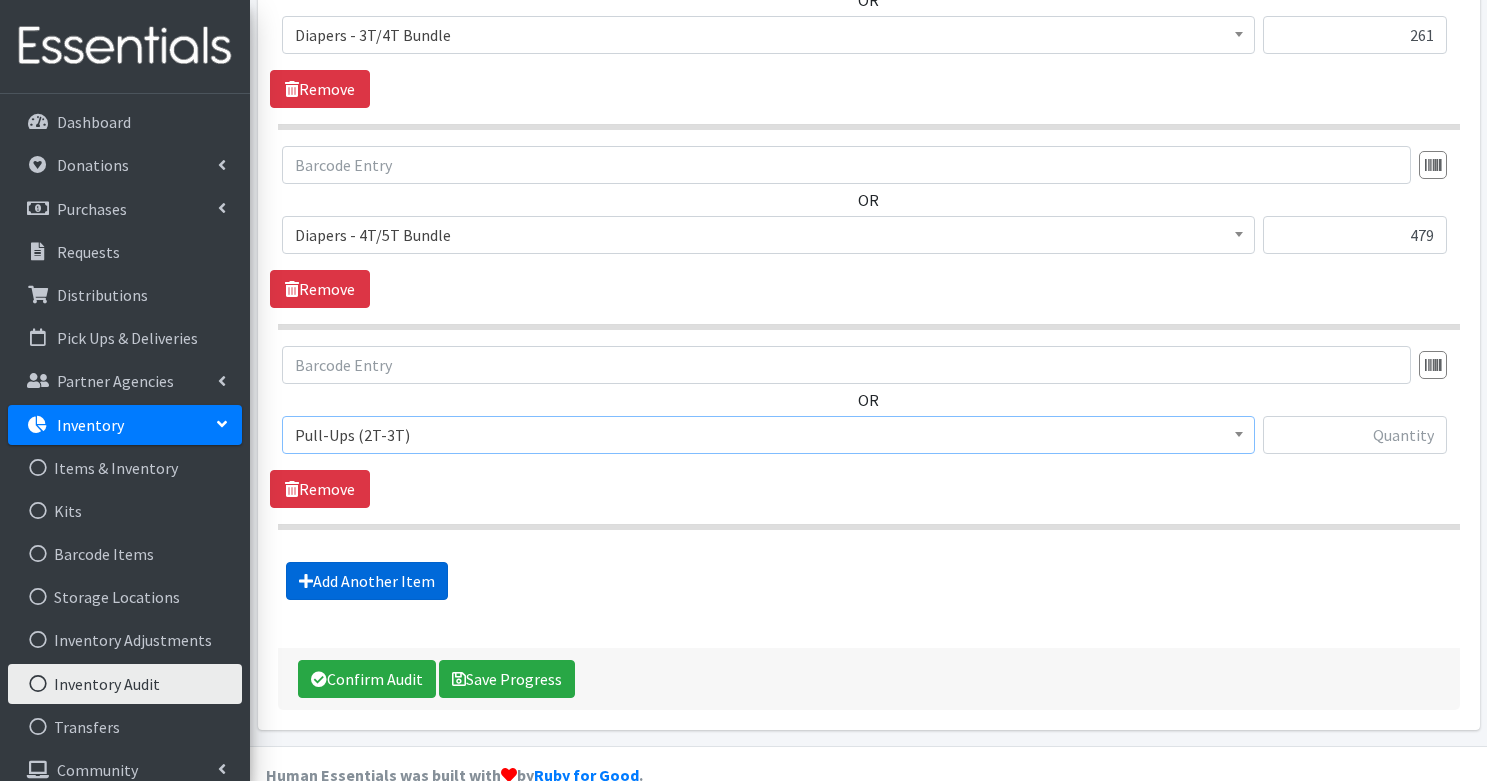 click on "Add Another Item" at bounding box center (367, 581) 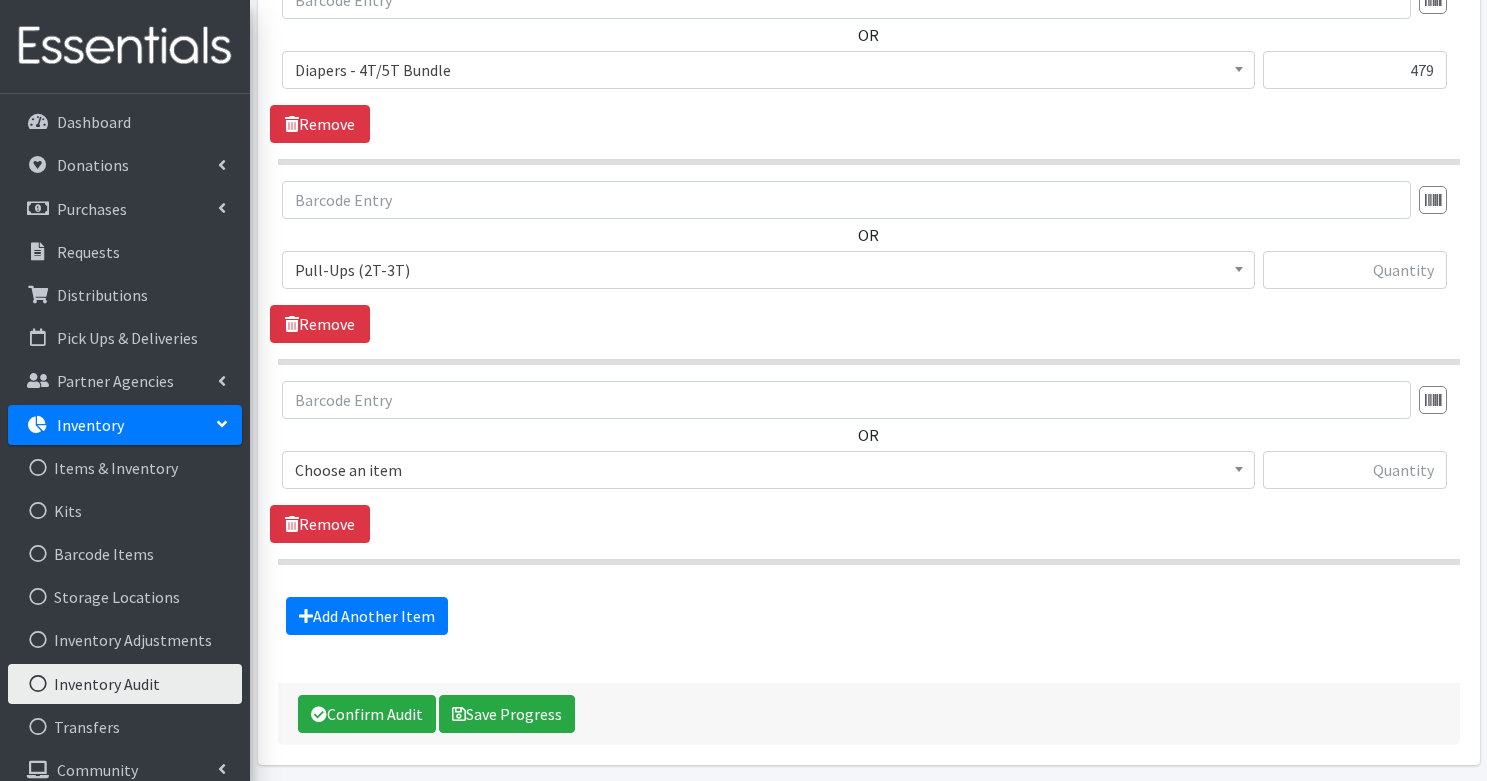 scroll, scrollTop: 4197, scrollLeft: 0, axis: vertical 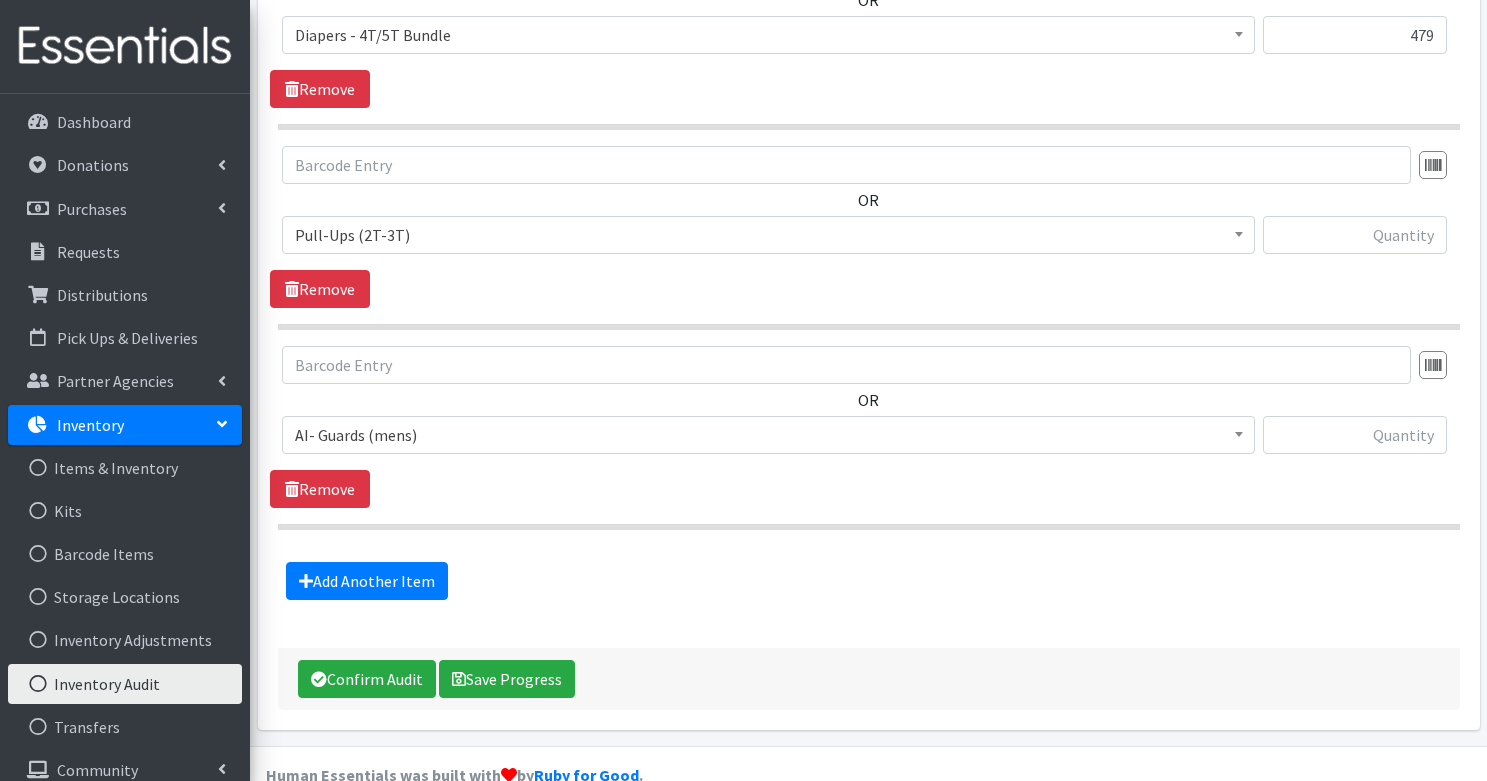 click on "AI- Guards (mens)" at bounding box center (768, 435) 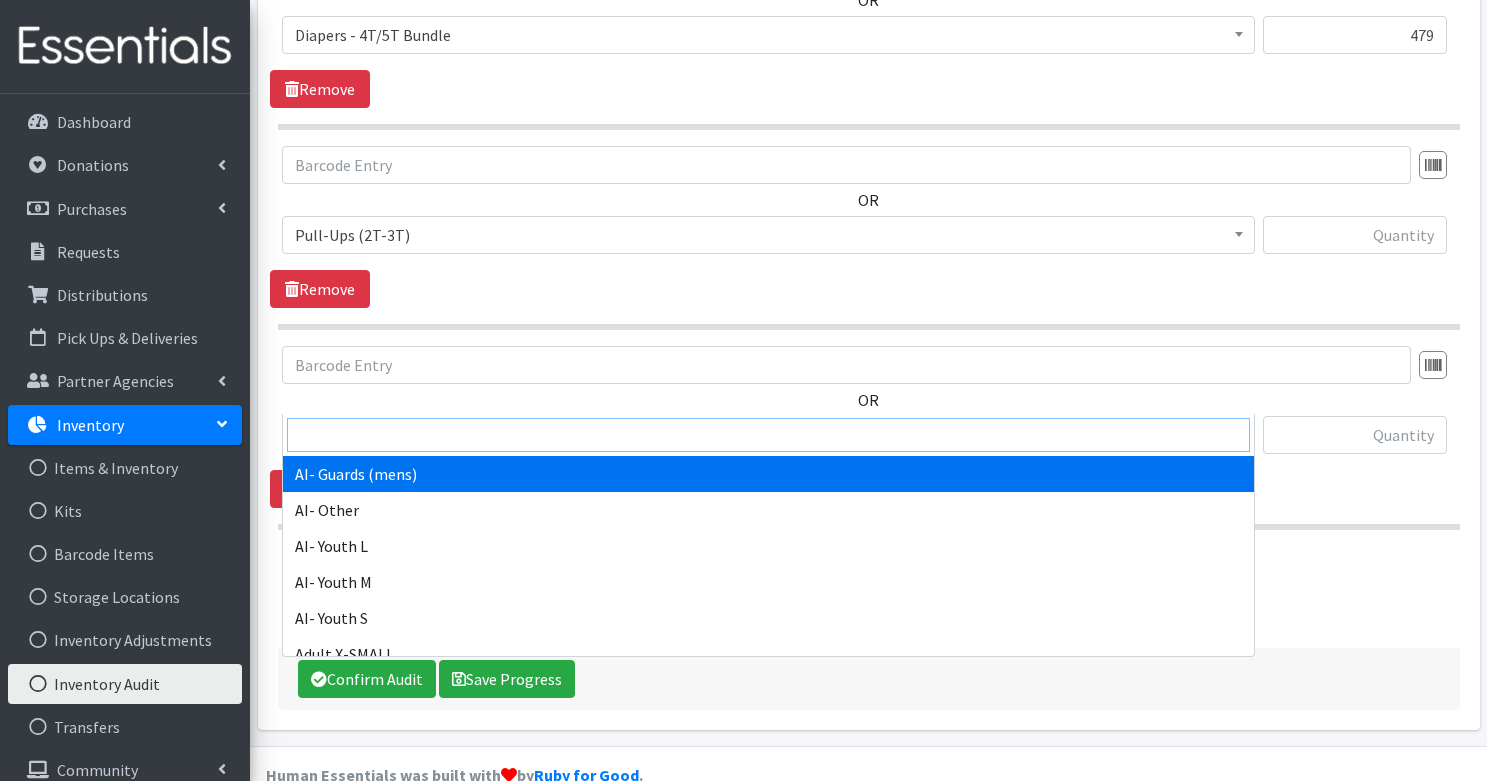 click at bounding box center (768, 435) 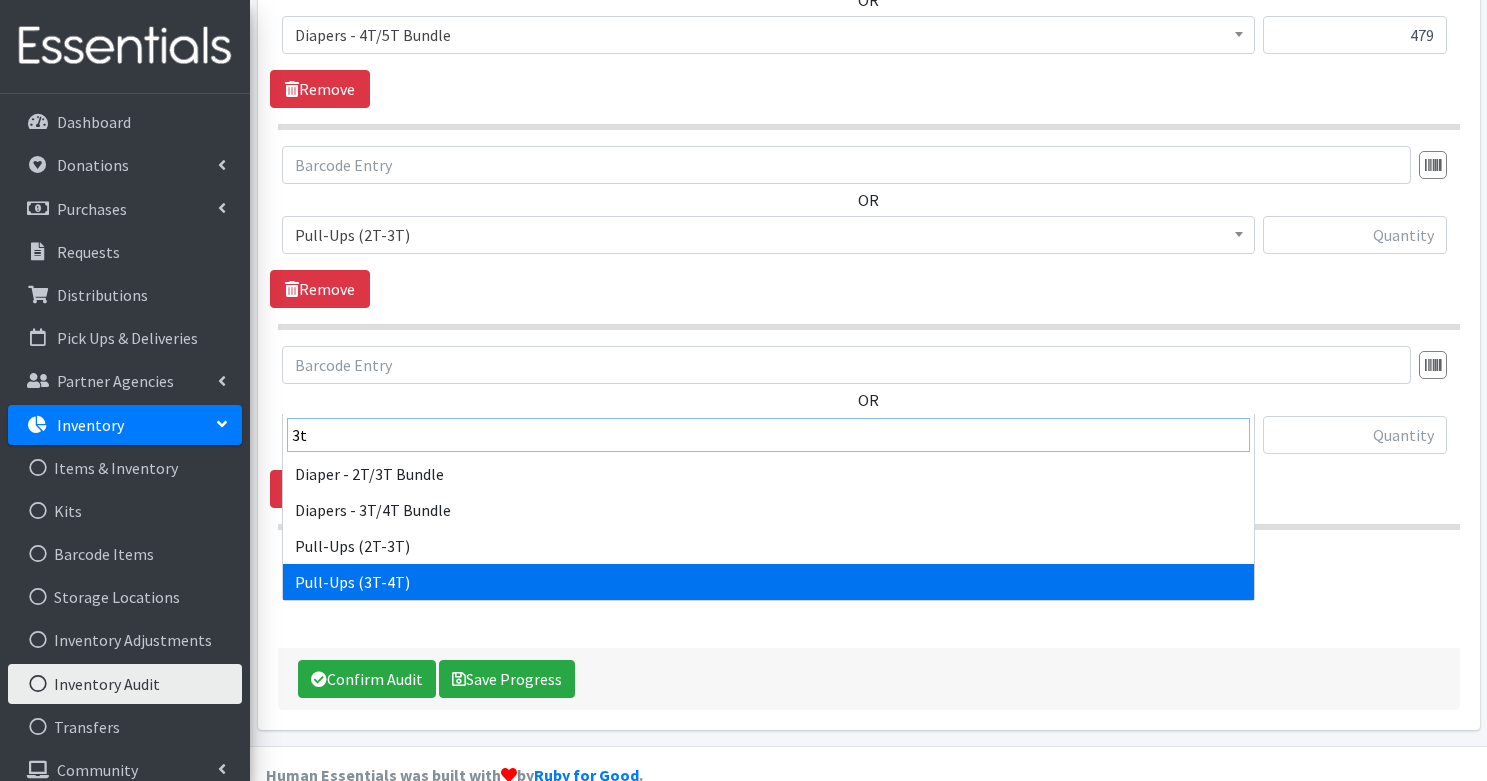 type on "3t" 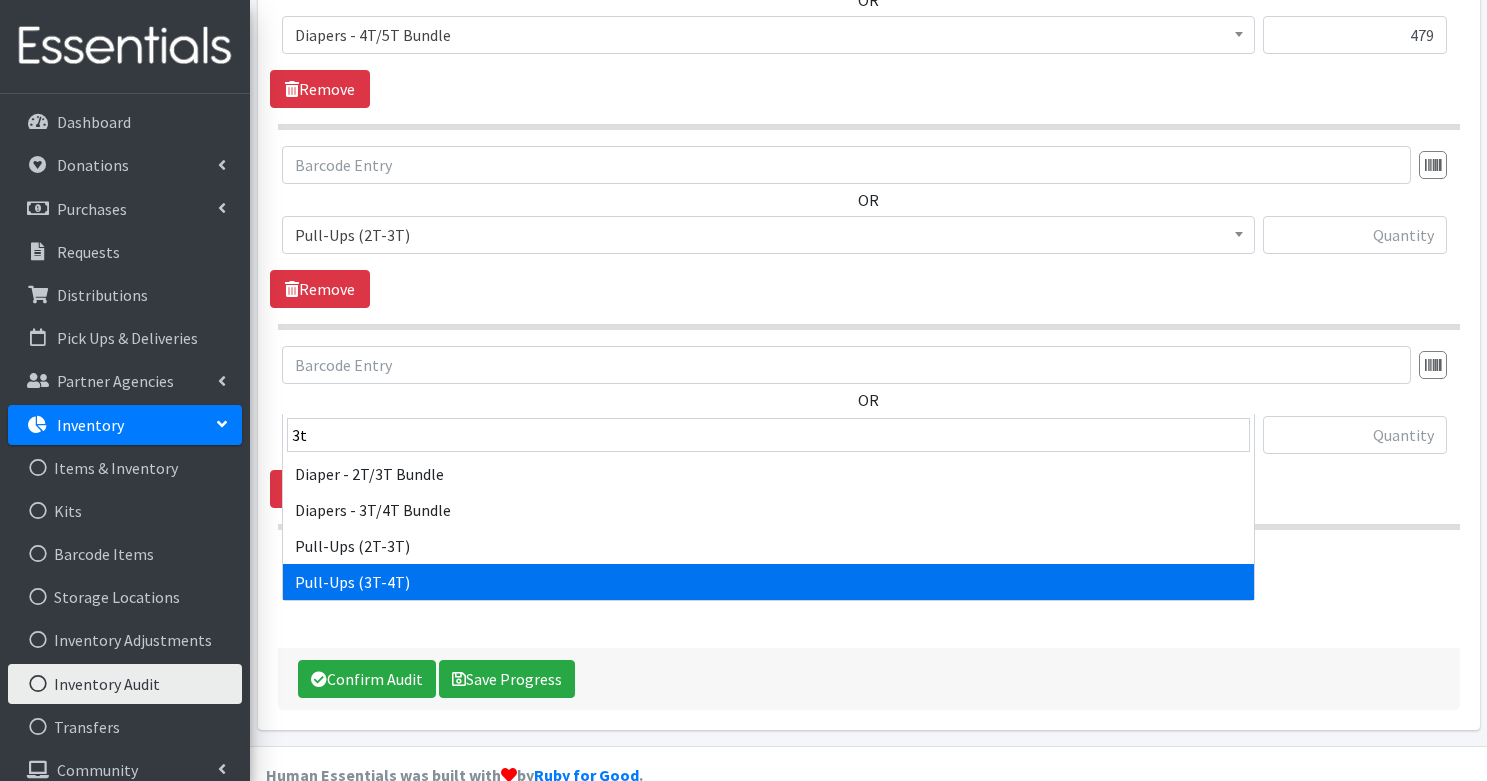 select on "1252" 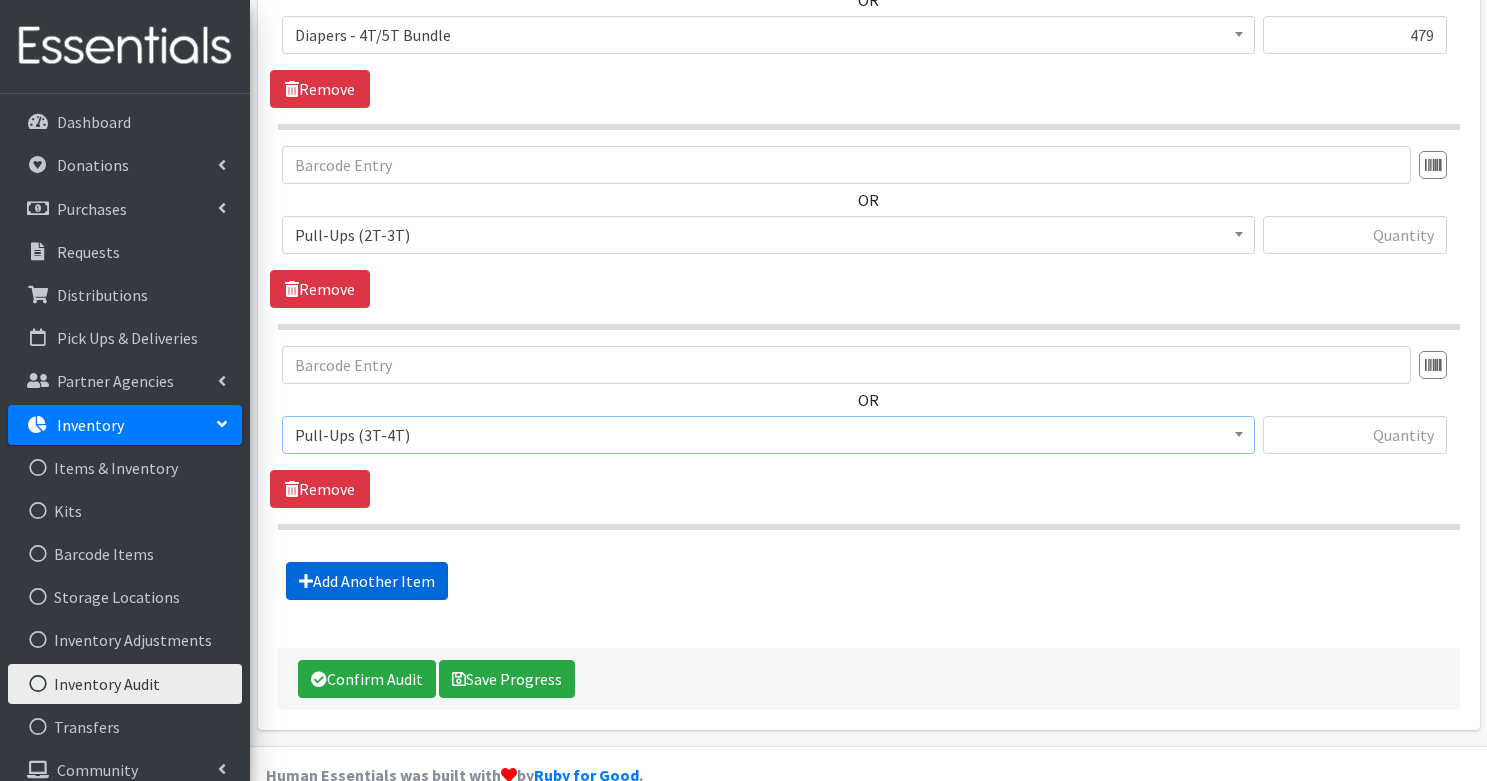 click on "Add Another Item" at bounding box center (367, 581) 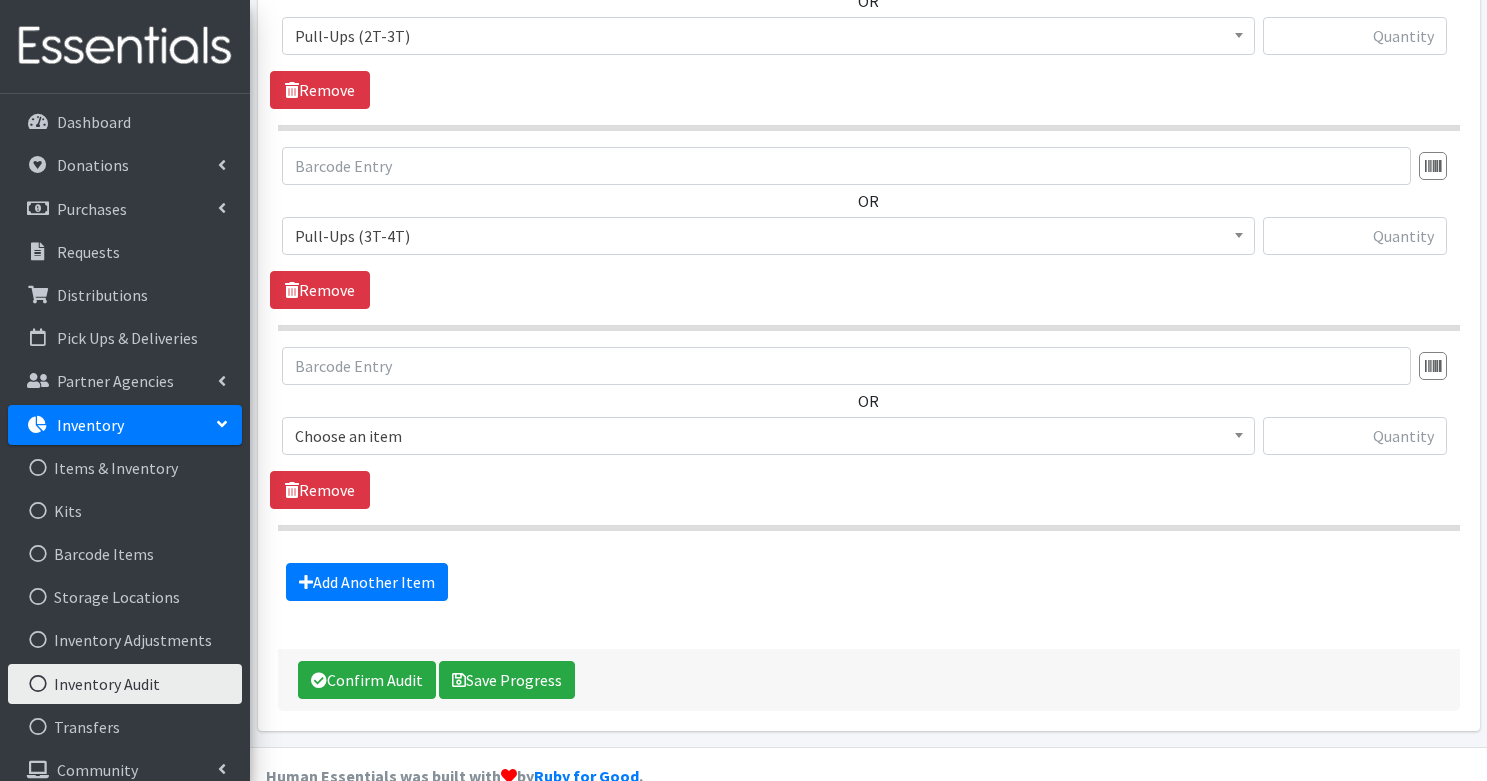 scroll, scrollTop: 4397, scrollLeft: 0, axis: vertical 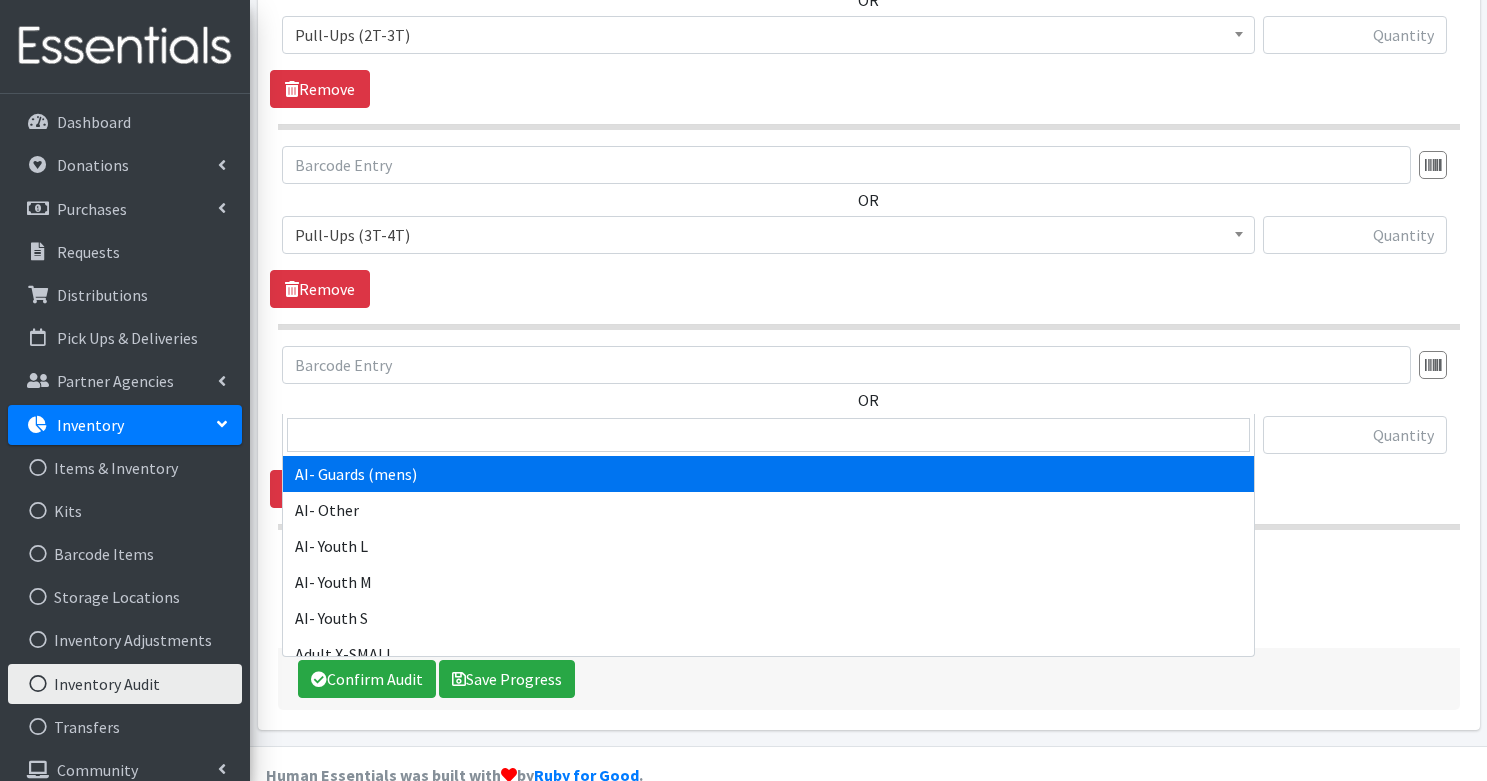 click on "AI- Guards (mens)" at bounding box center (768, 435) 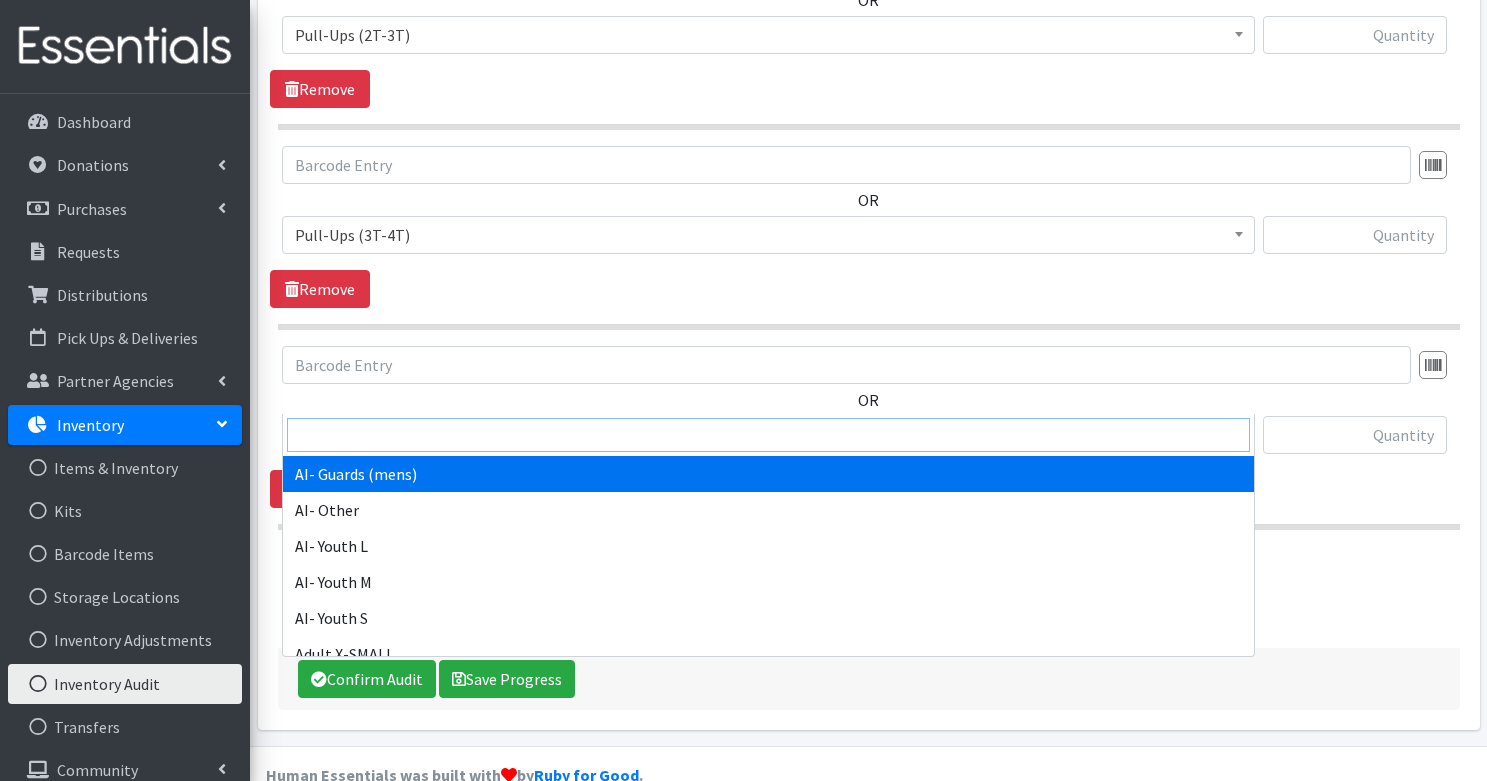 click at bounding box center [768, 435] 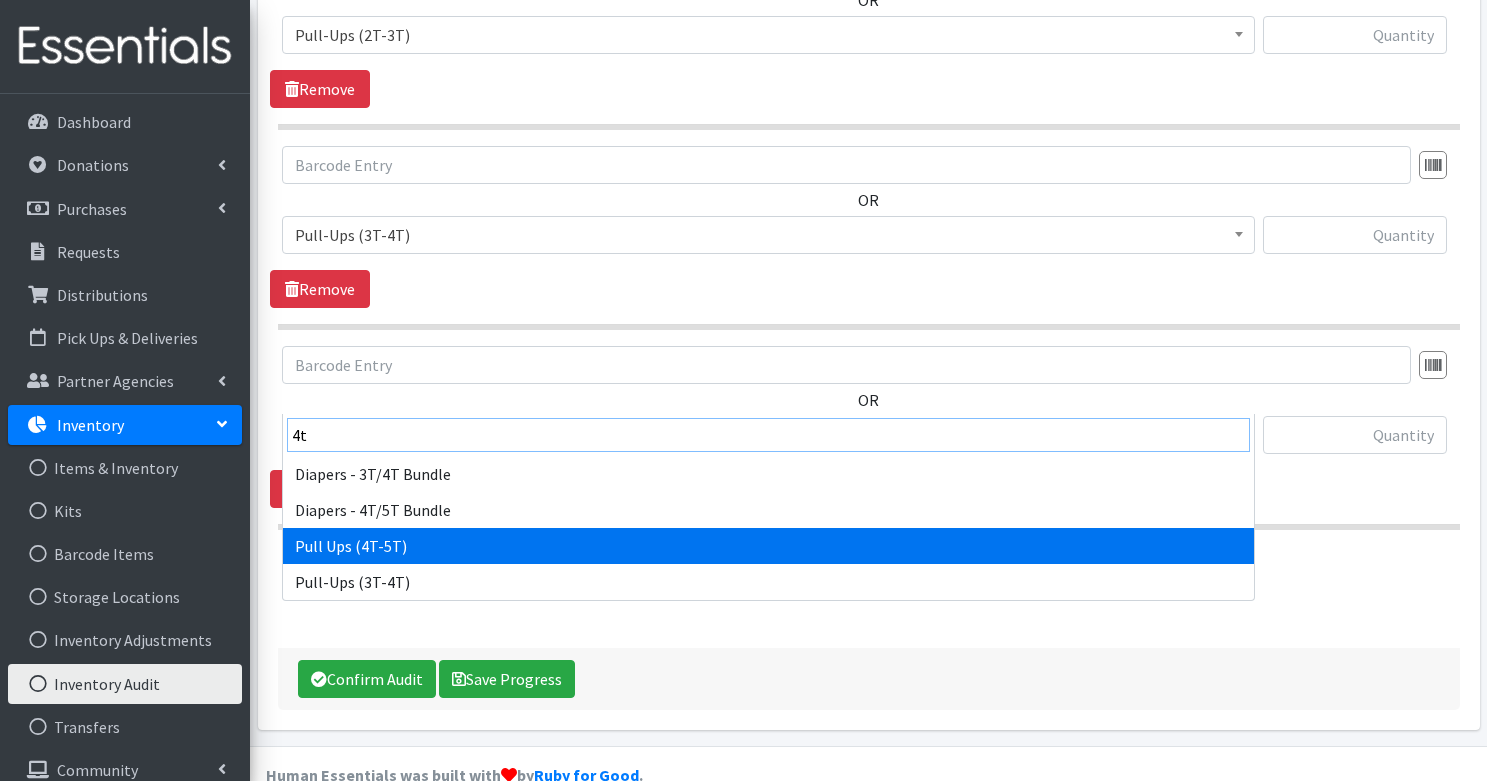 type on "4t" 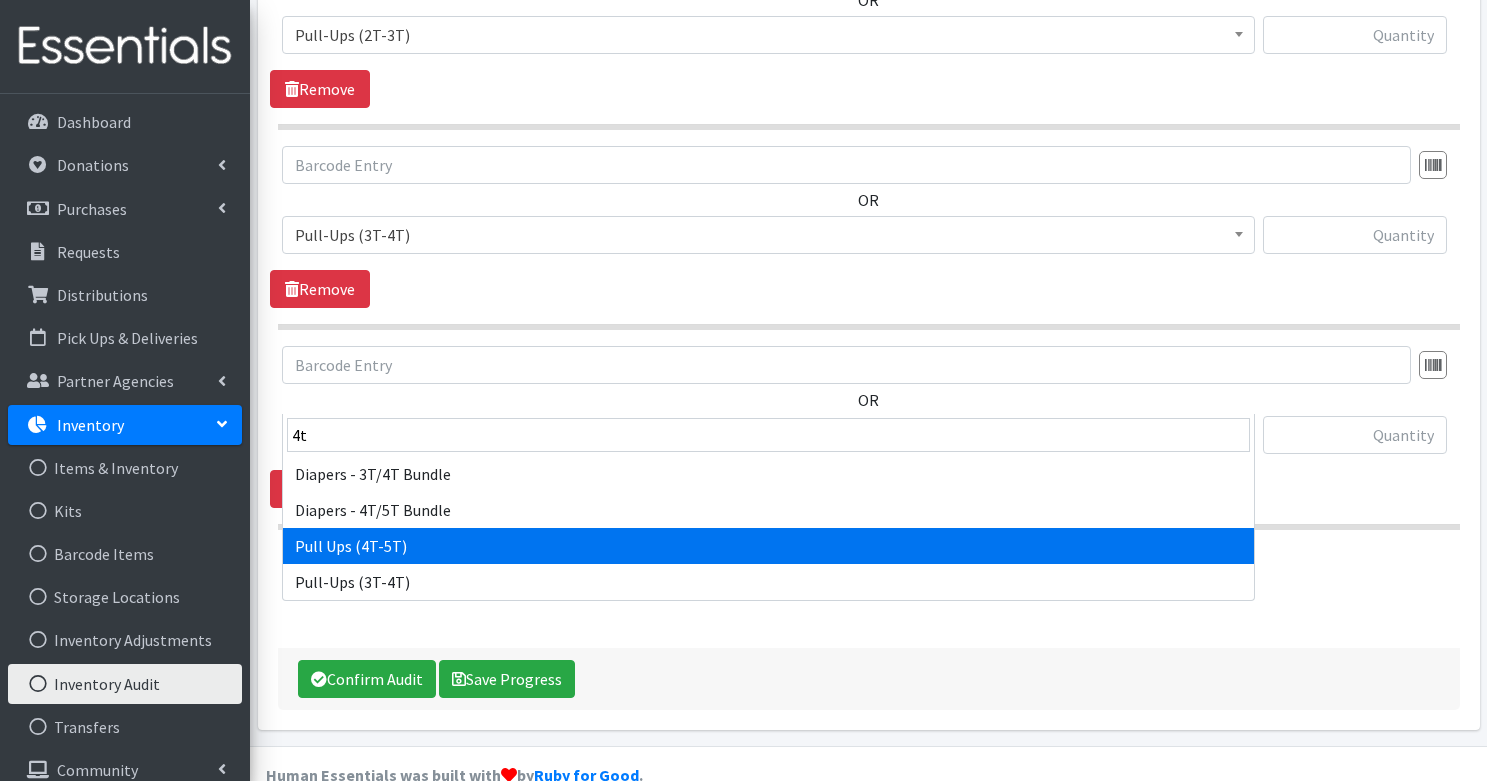 select on "1259" 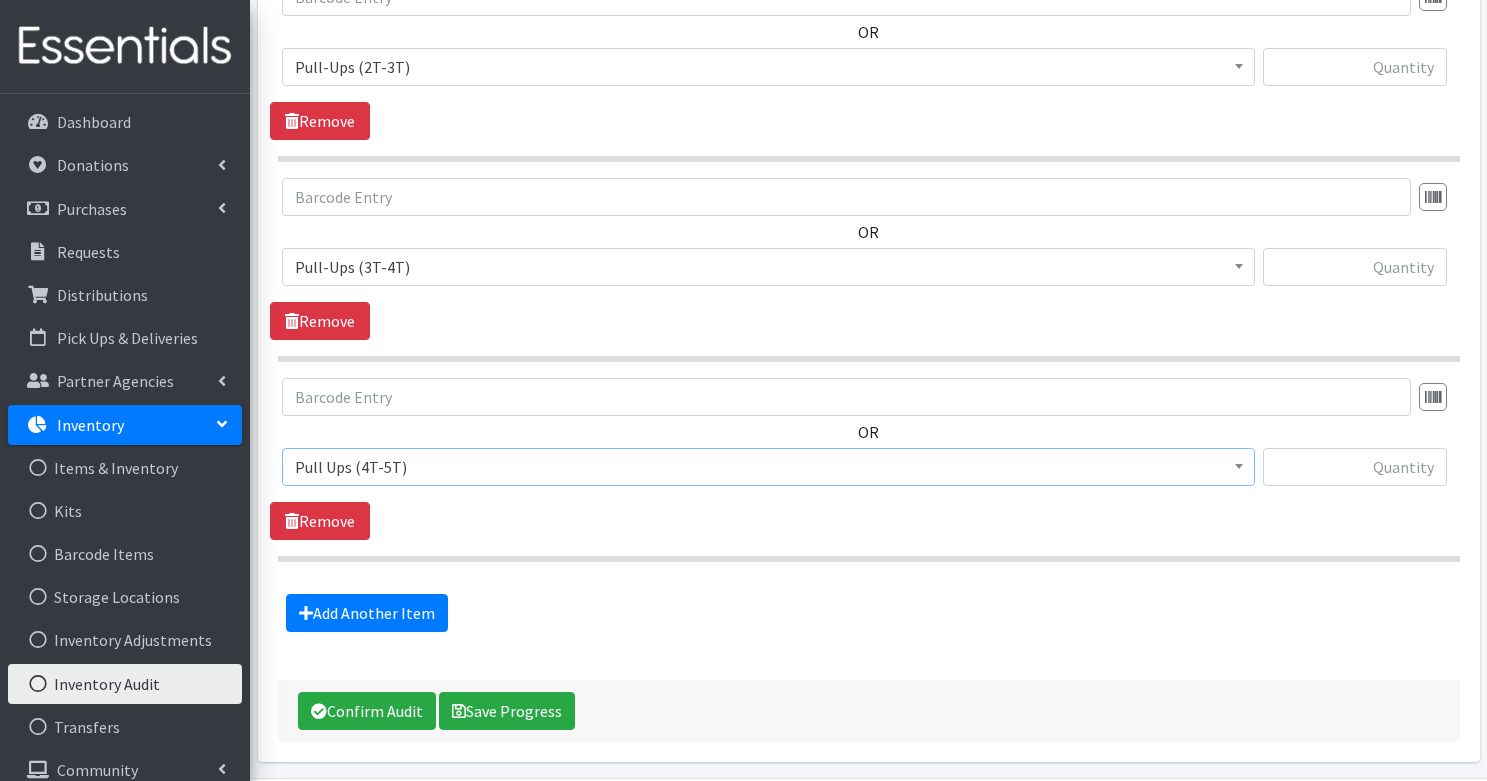 scroll, scrollTop: 4307, scrollLeft: 0, axis: vertical 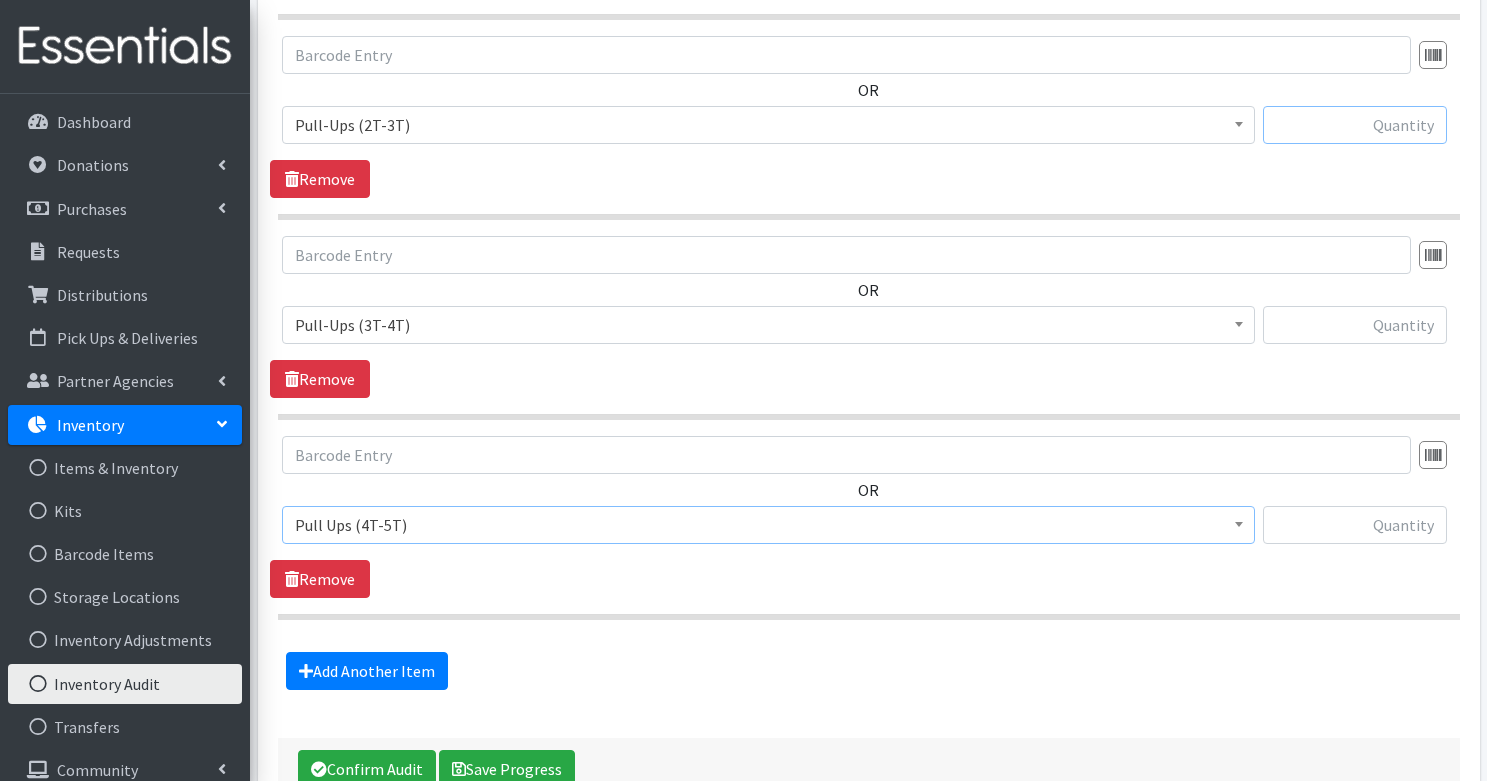 click at bounding box center [1355, 125] 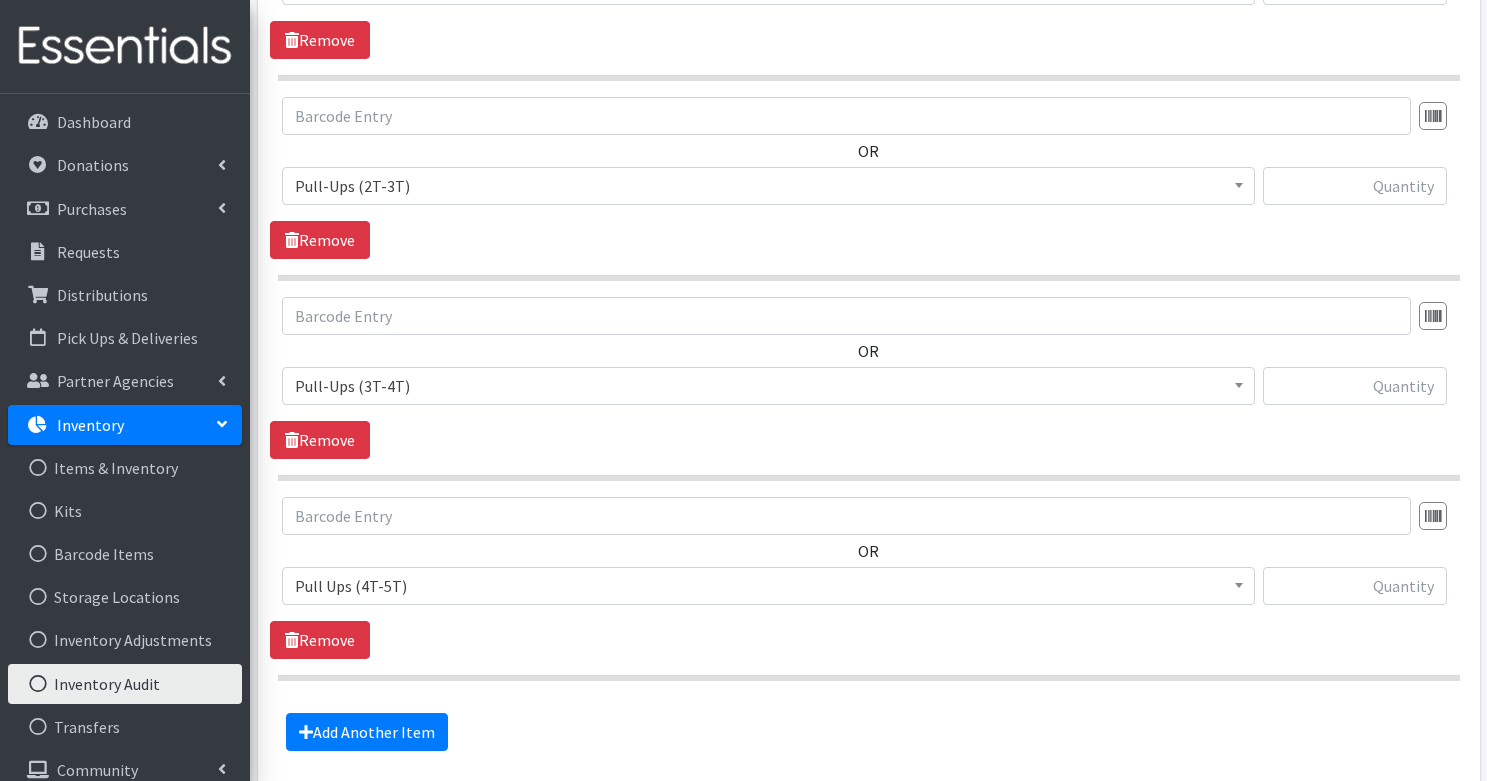 scroll, scrollTop: 4201, scrollLeft: 0, axis: vertical 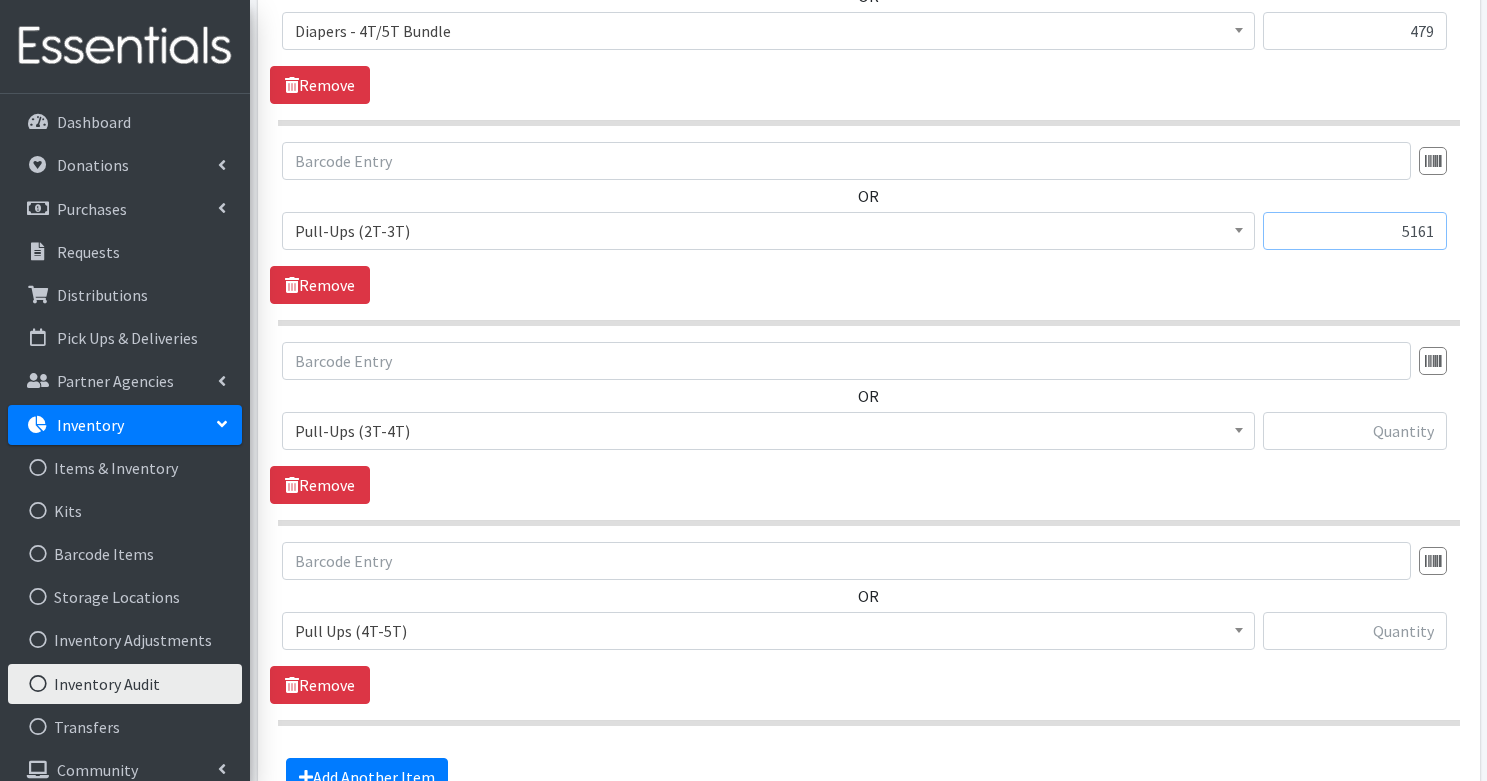 type on "5161" 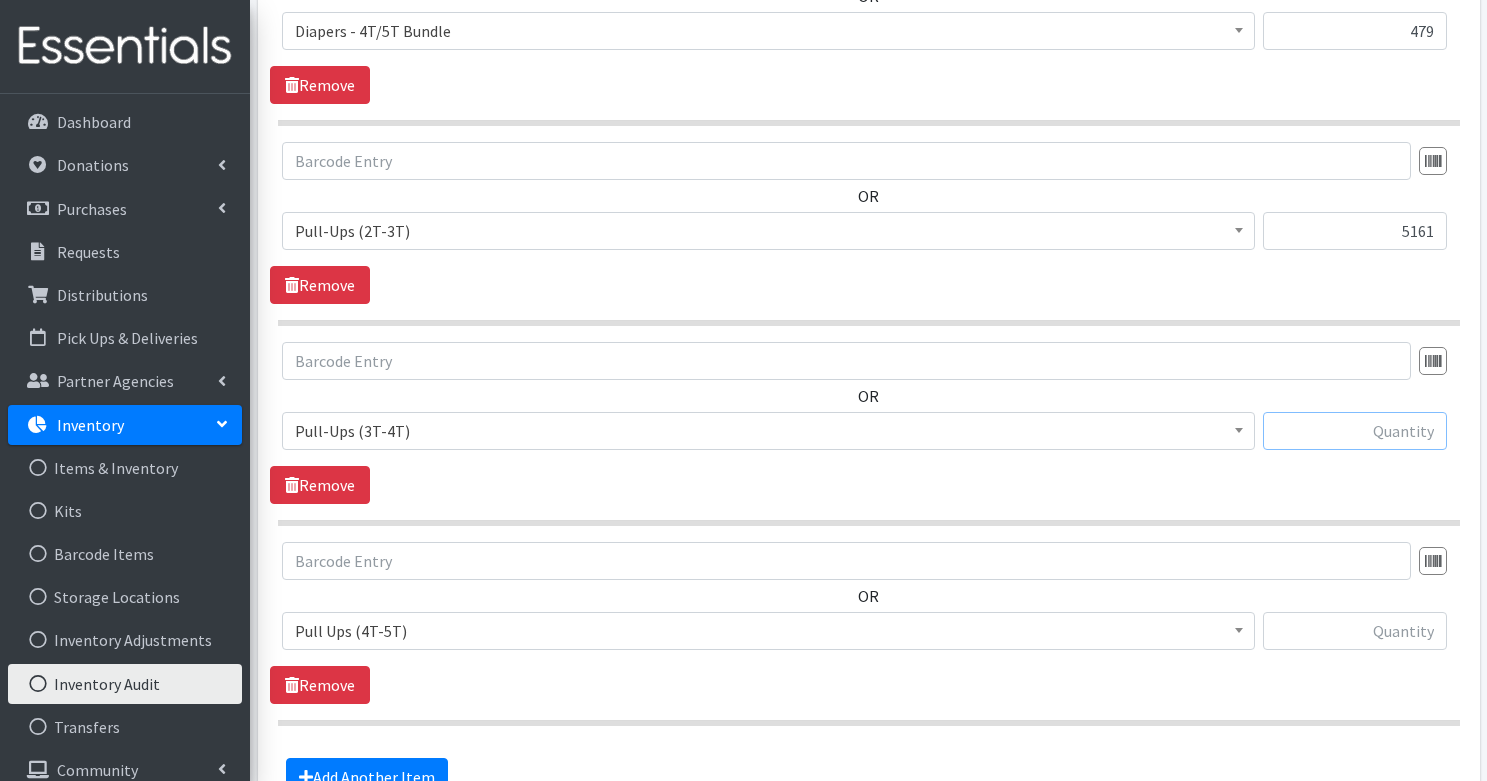click at bounding box center (1355, 431) 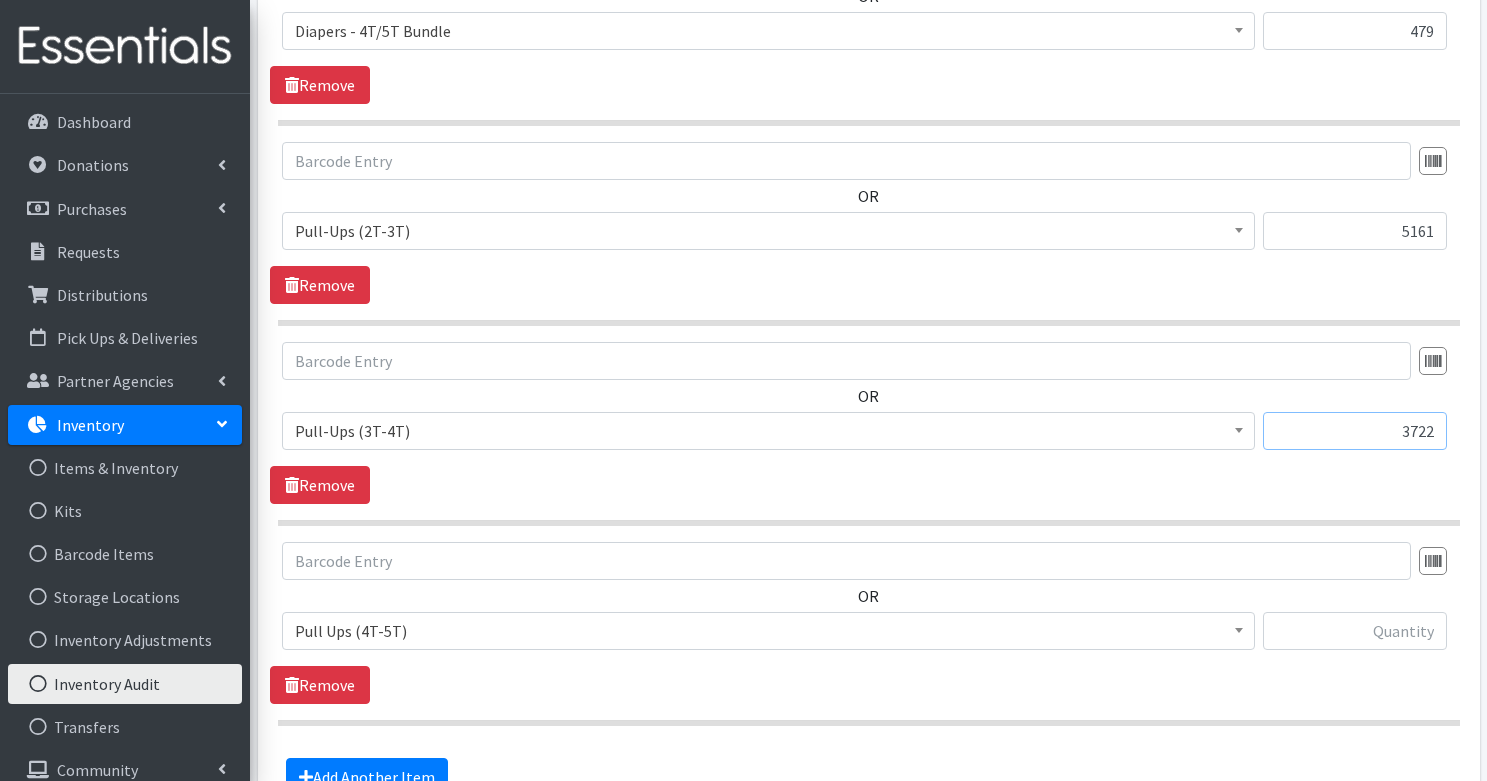 type on "3722" 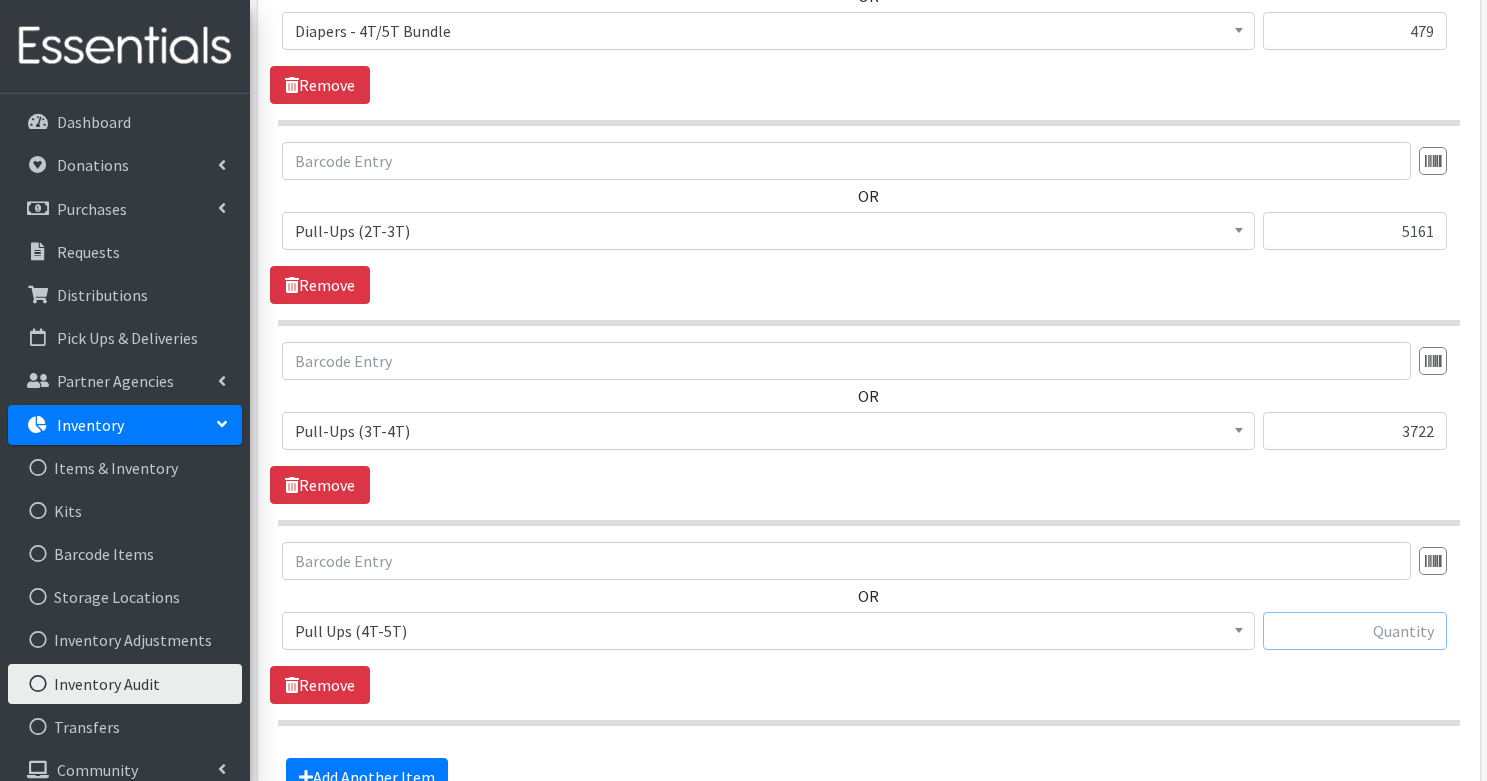 click at bounding box center [1355, 631] 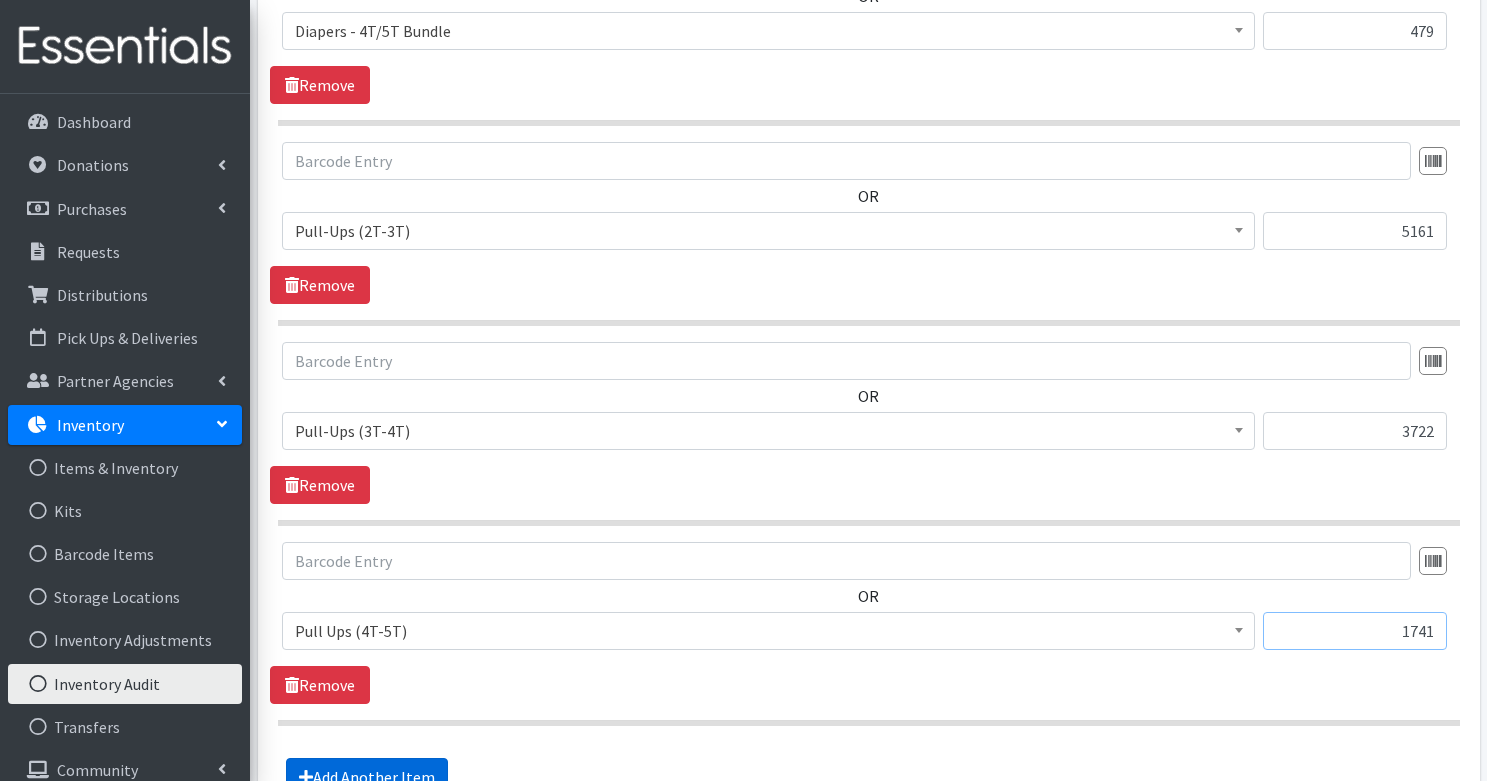 type on "1741" 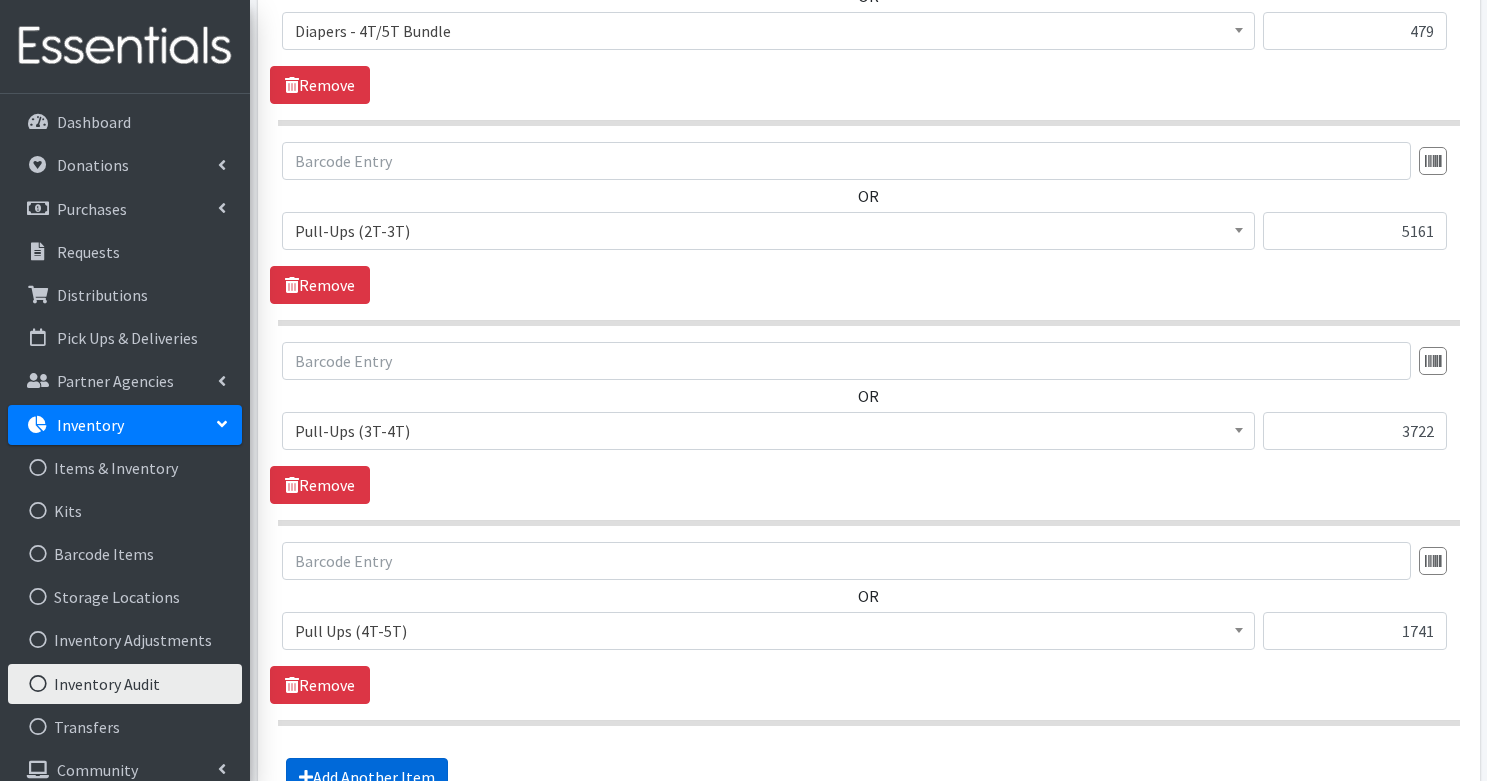 click on "Add Another Item" at bounding box center [367, 777] 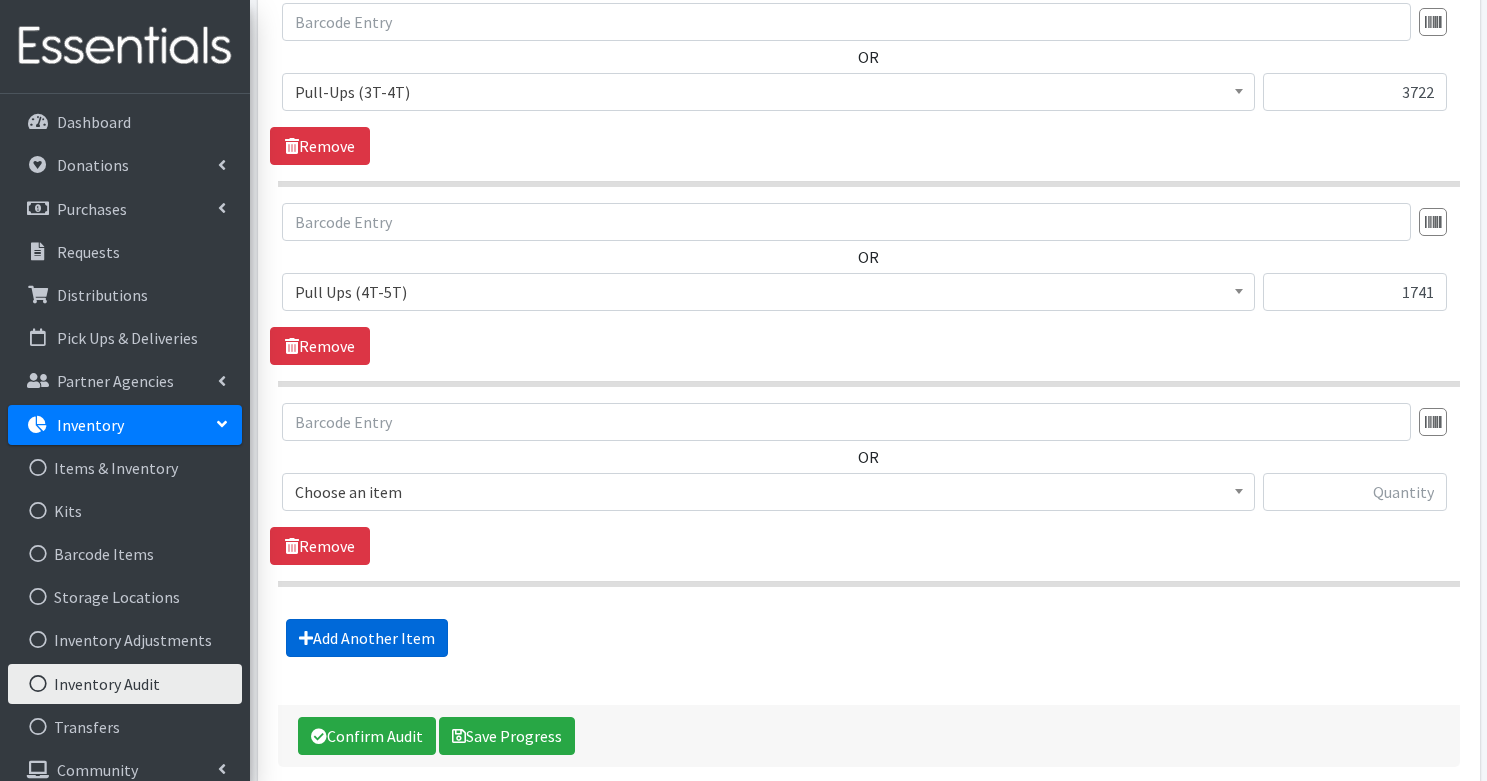scroll, scrollTop: 4597, scrollLeft: 0, axis: vertical 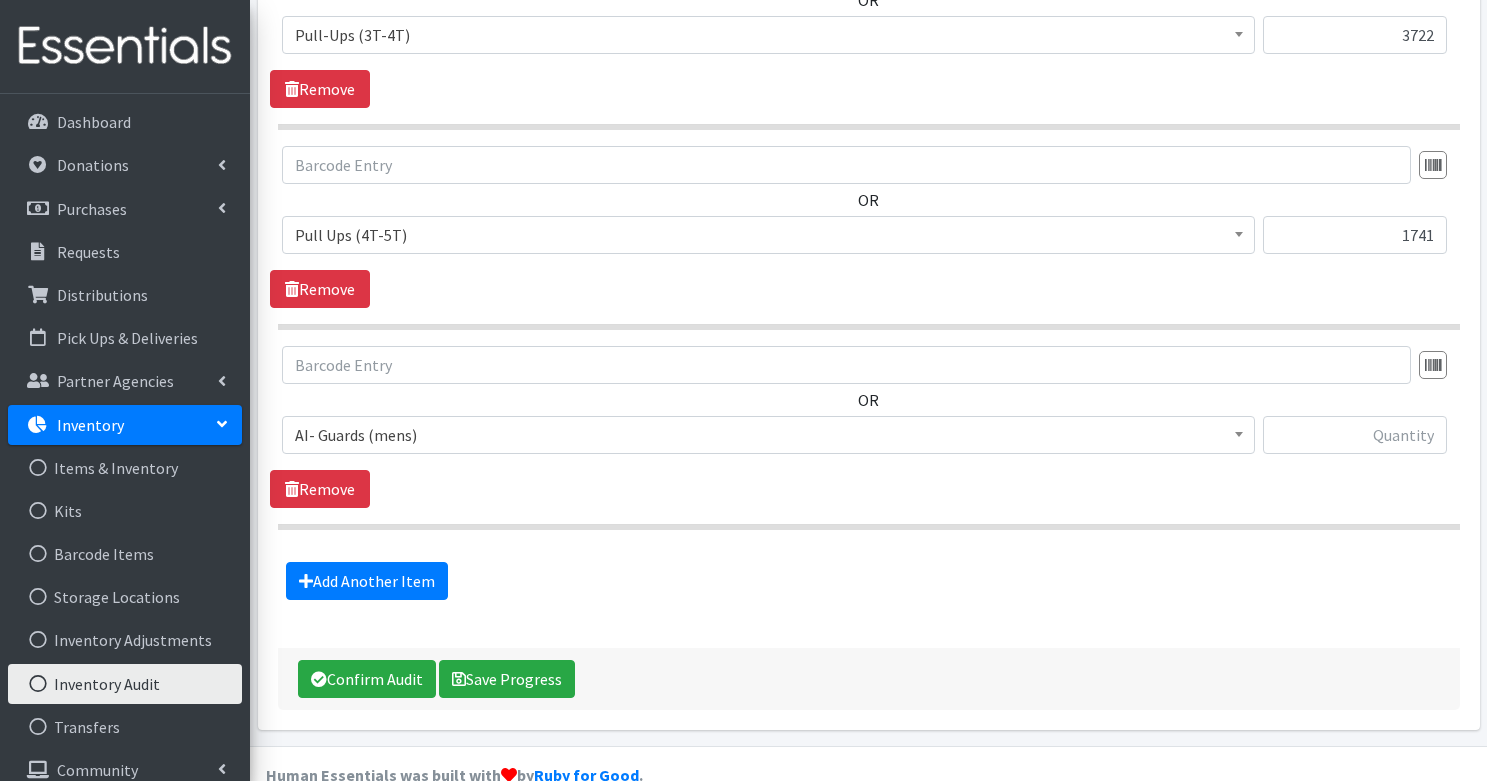click on "AI- Guards (mens)" at bounding box center (768, 435) 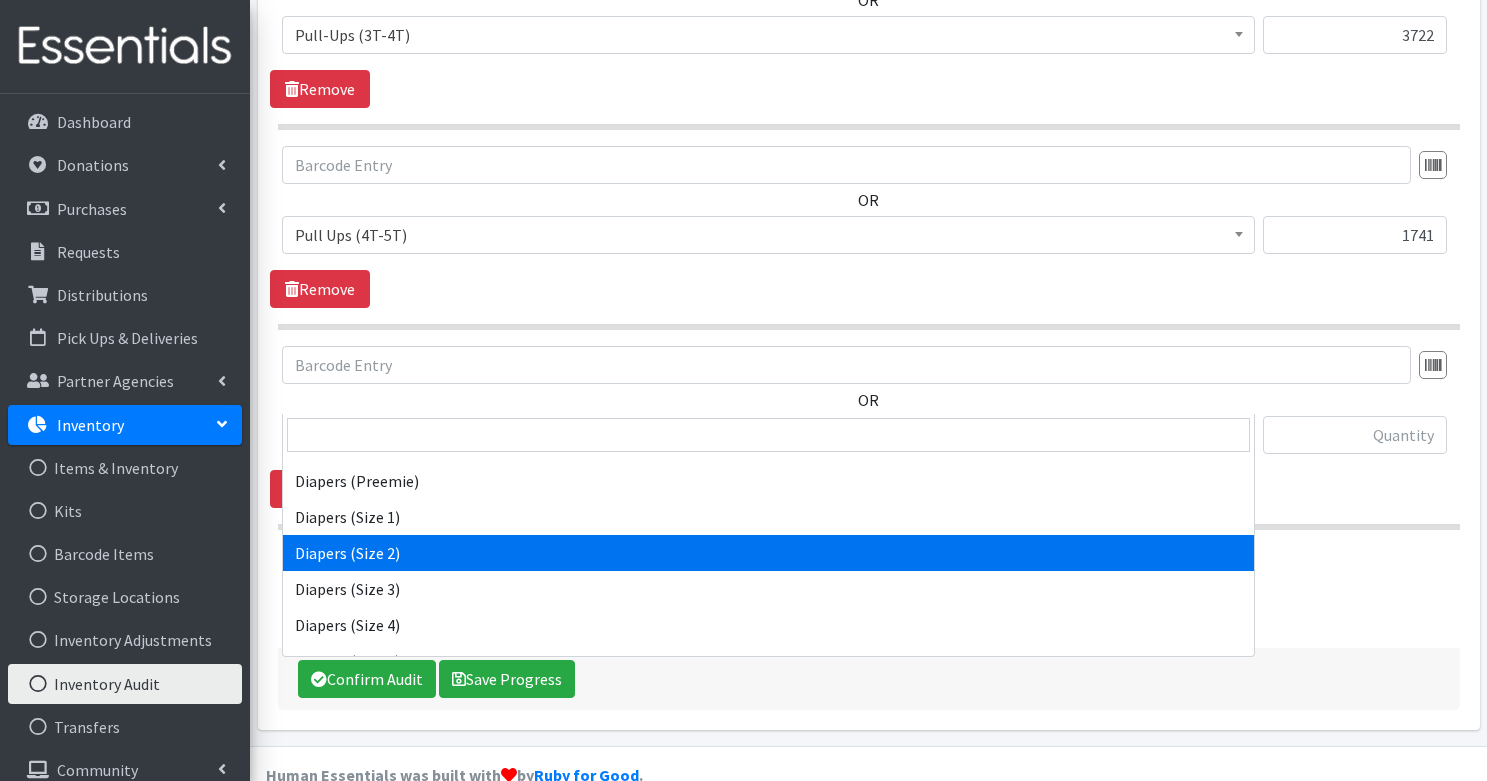 scroll, scrollTop: 1025, scrollLeft: 0, axis: vertical 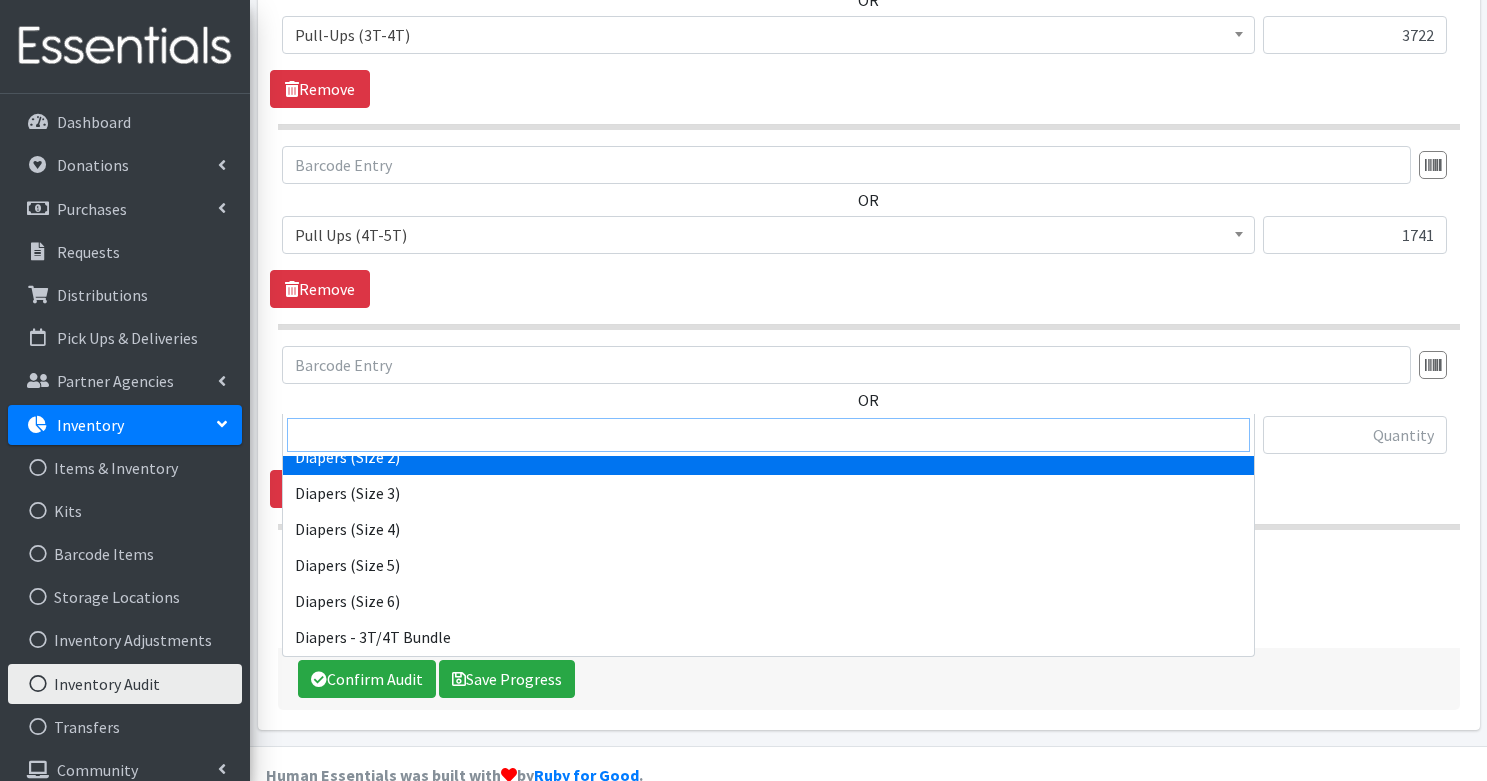 click at bounding box center (768, 435) 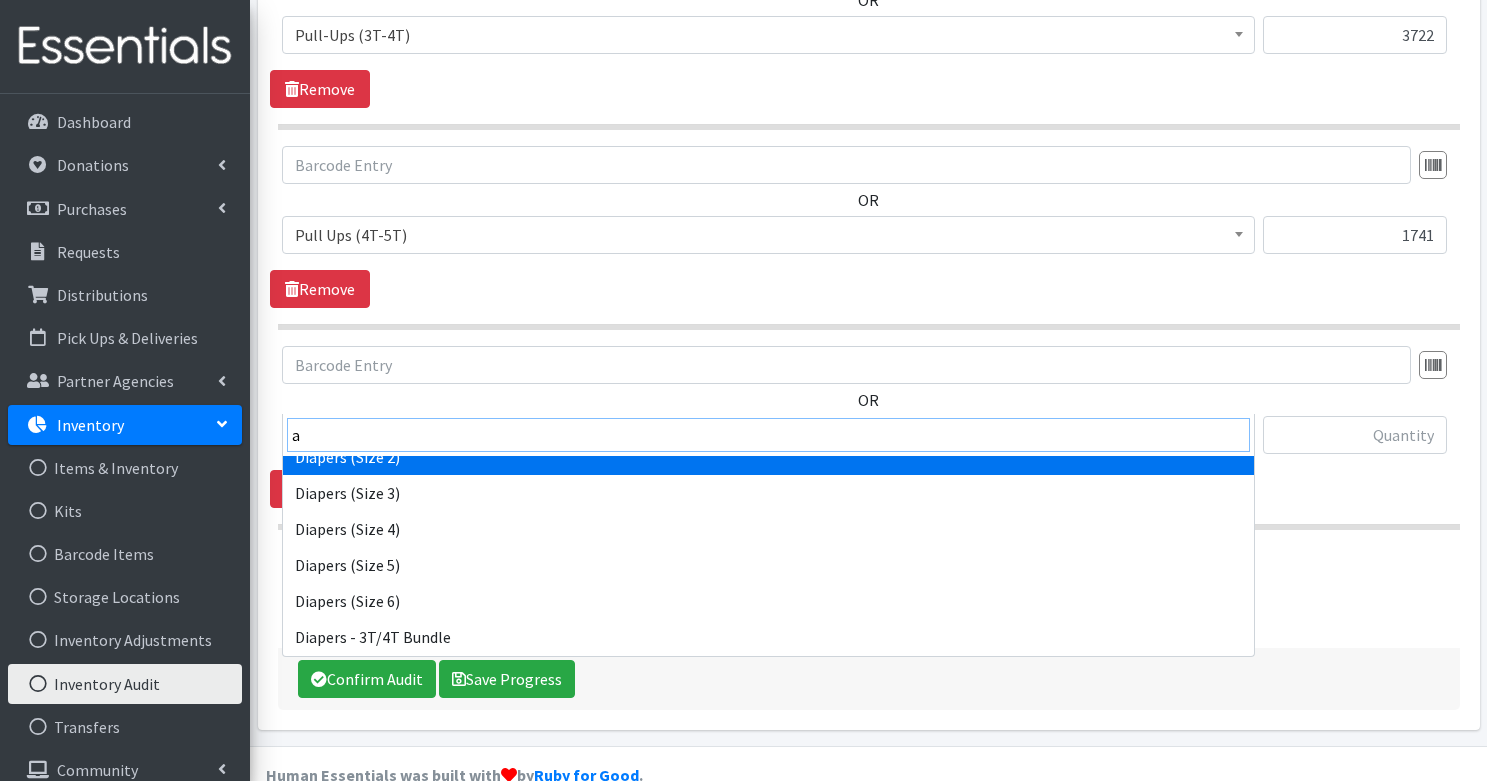 scroll, scrollTop: 0, scrollLeft: 0, axis: both 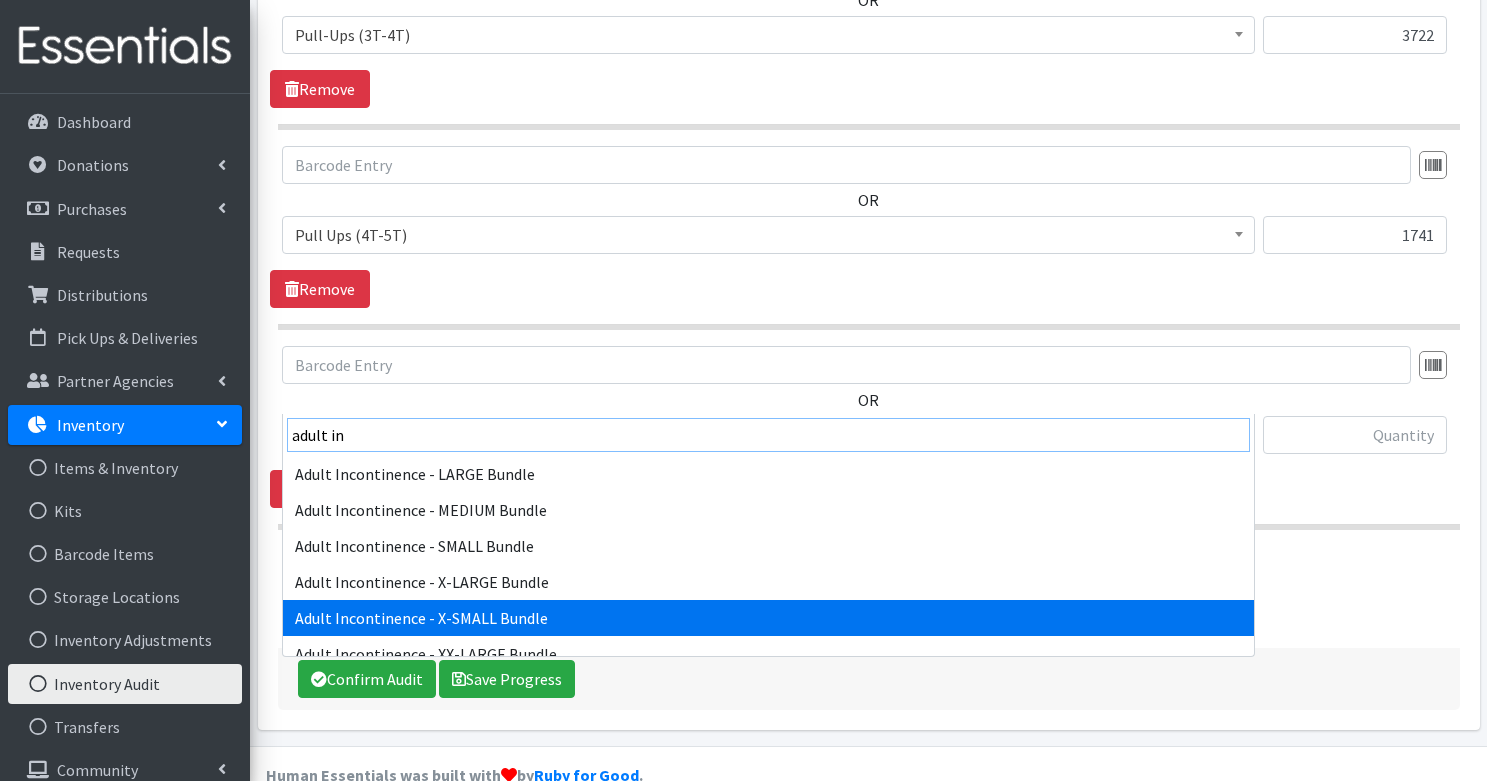type on "adult in" 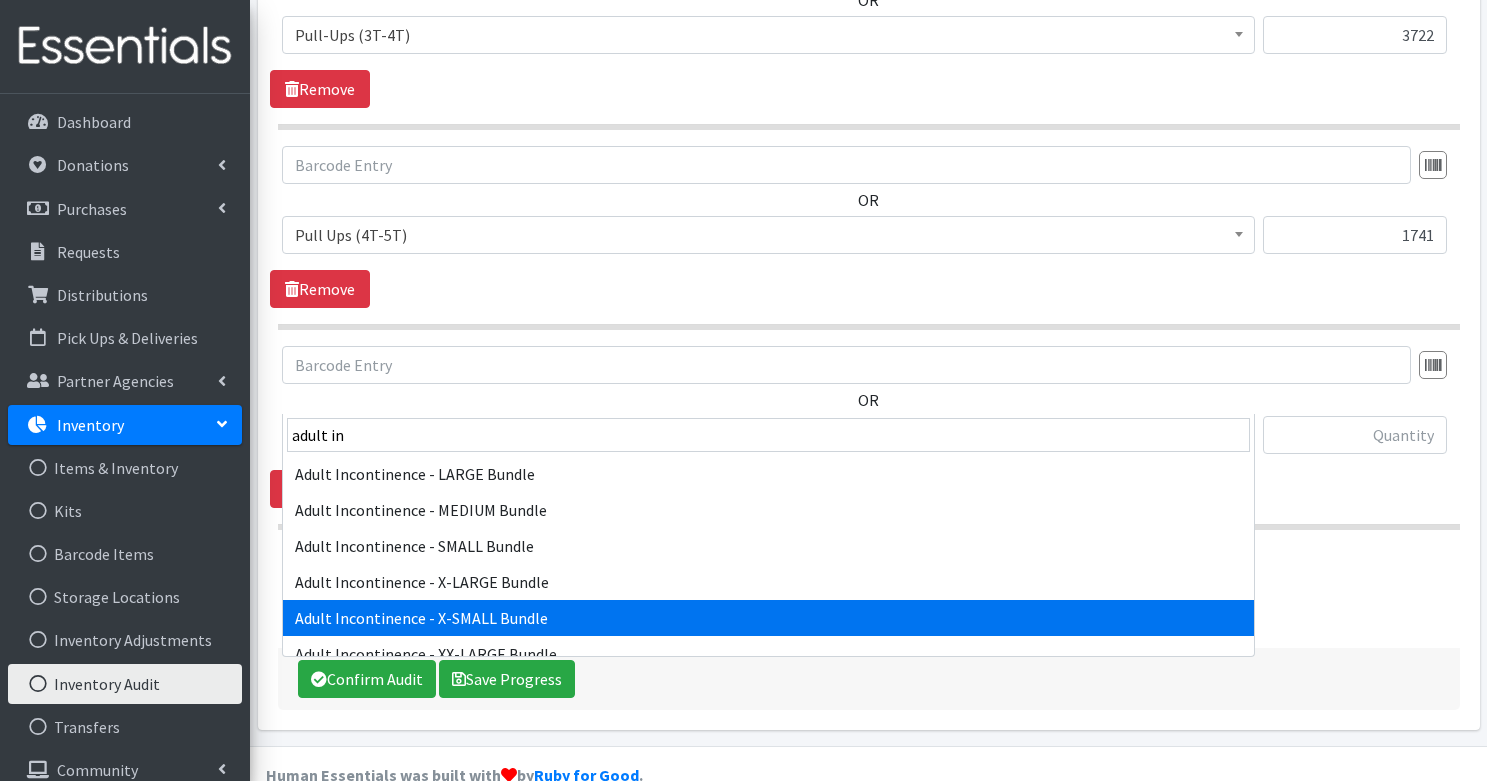 select on "14882" 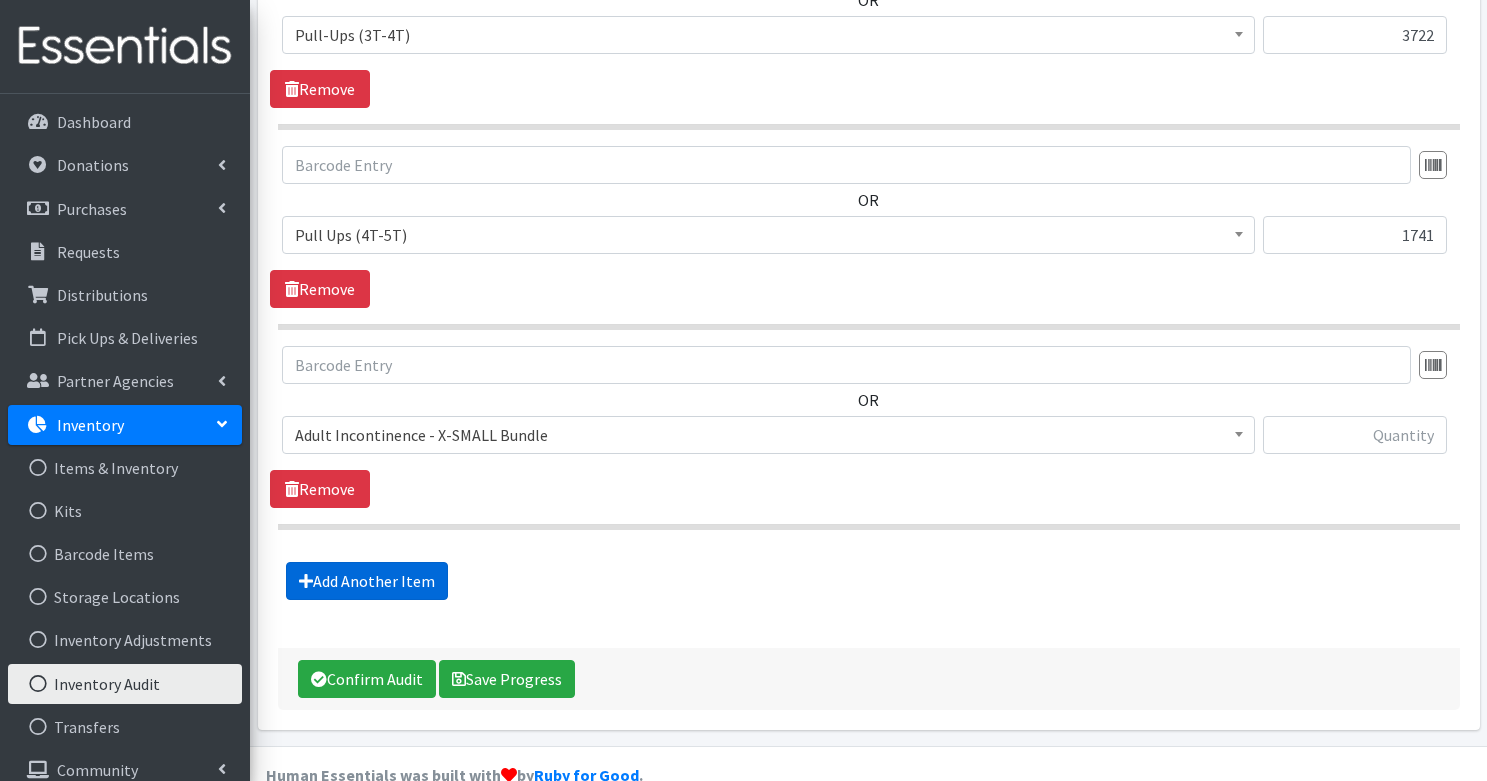 click on "Add Another Item" at bounding box center (367, 581) 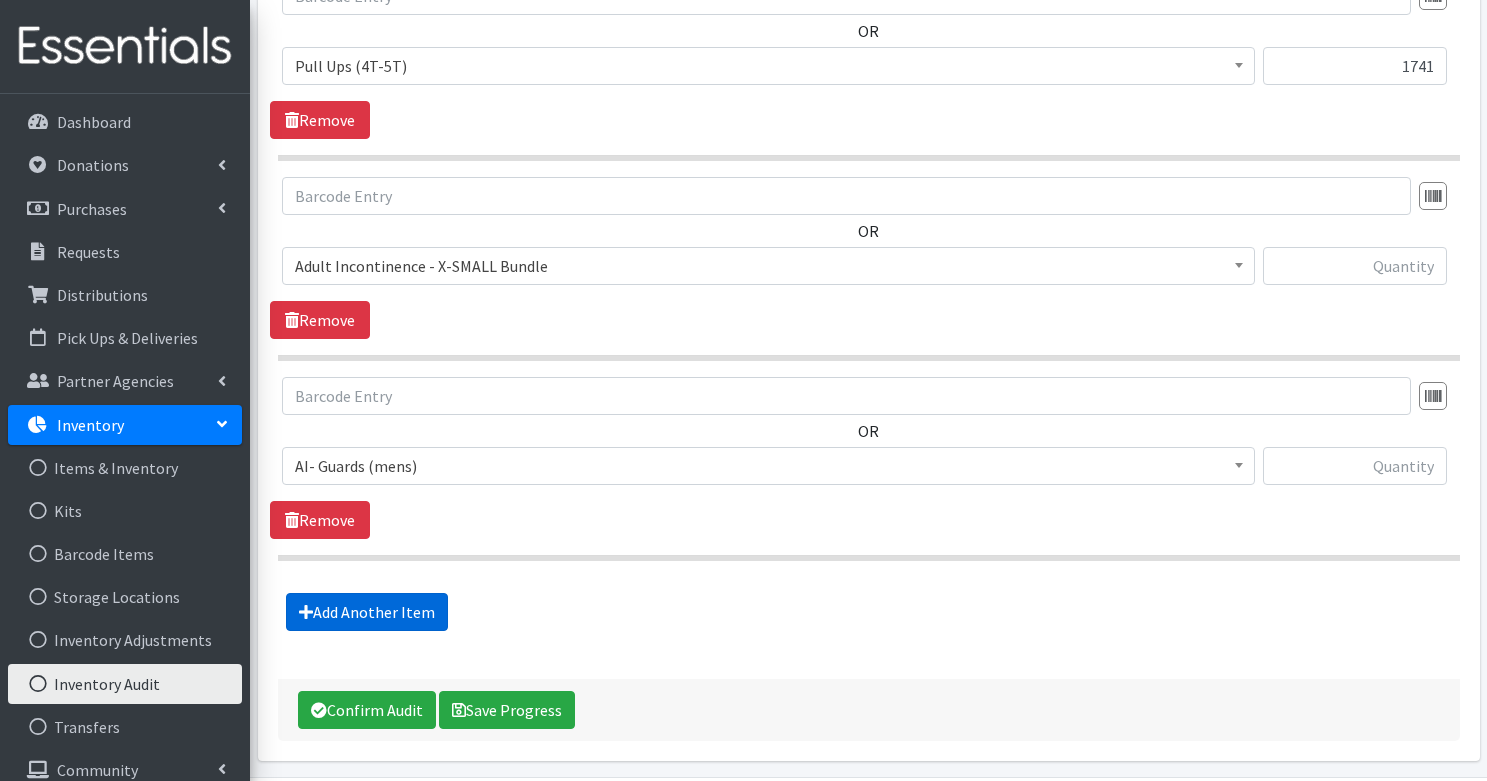 scroll, scrollTop: 4797, scrollLeft: 0, axis: vertical 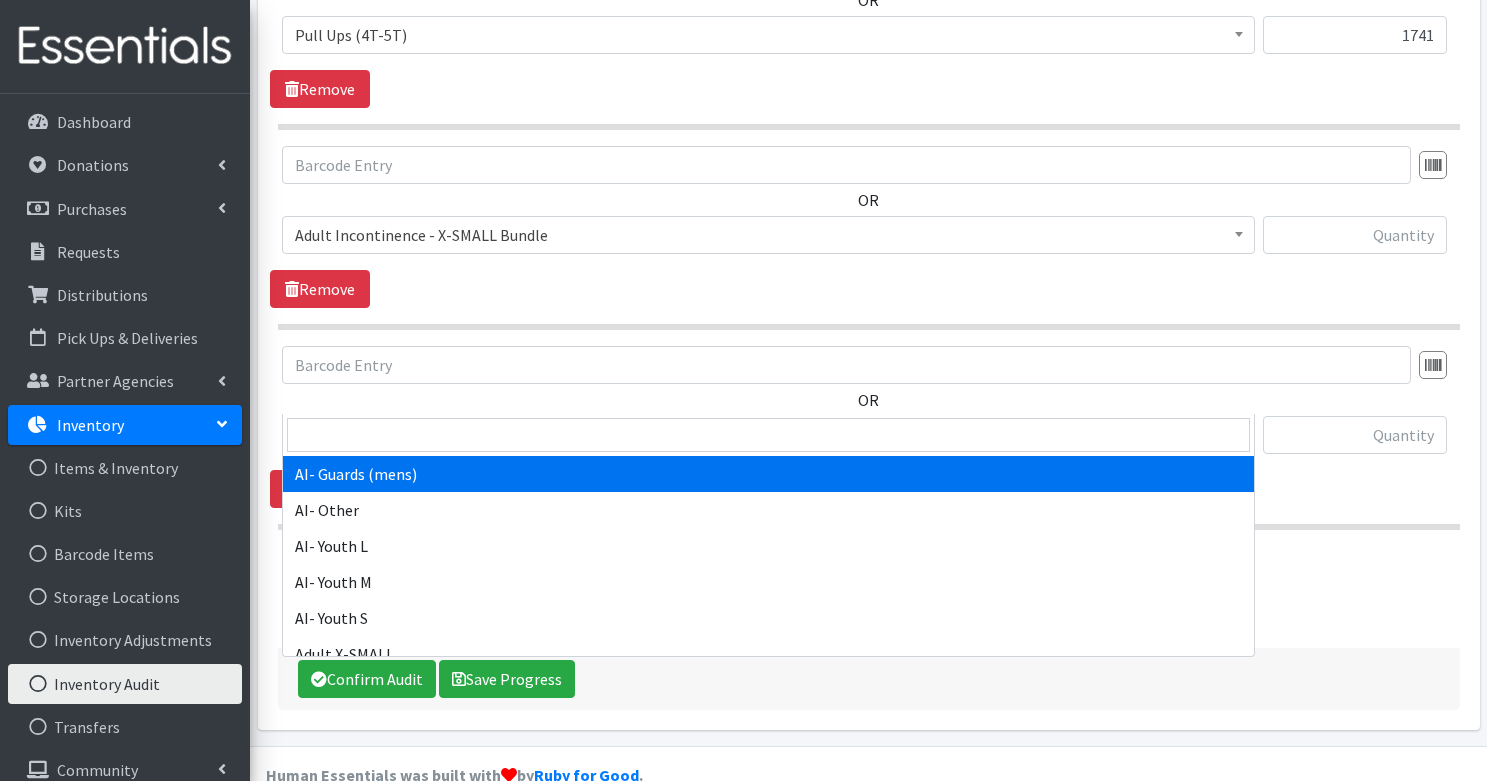 click on "AI- Guards (mens)" at bounding box center (768, 435) 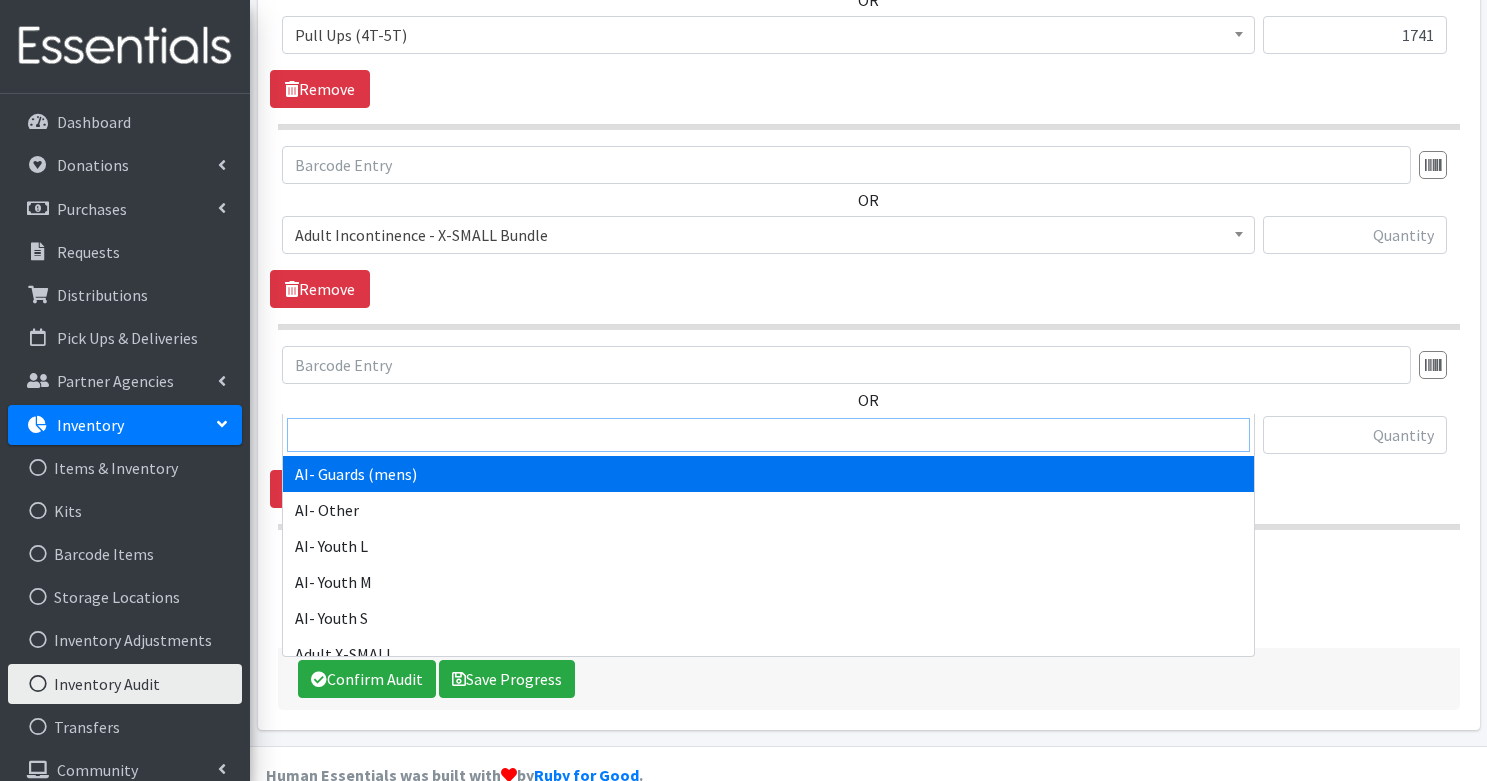 click at bounding box center (768, 435) 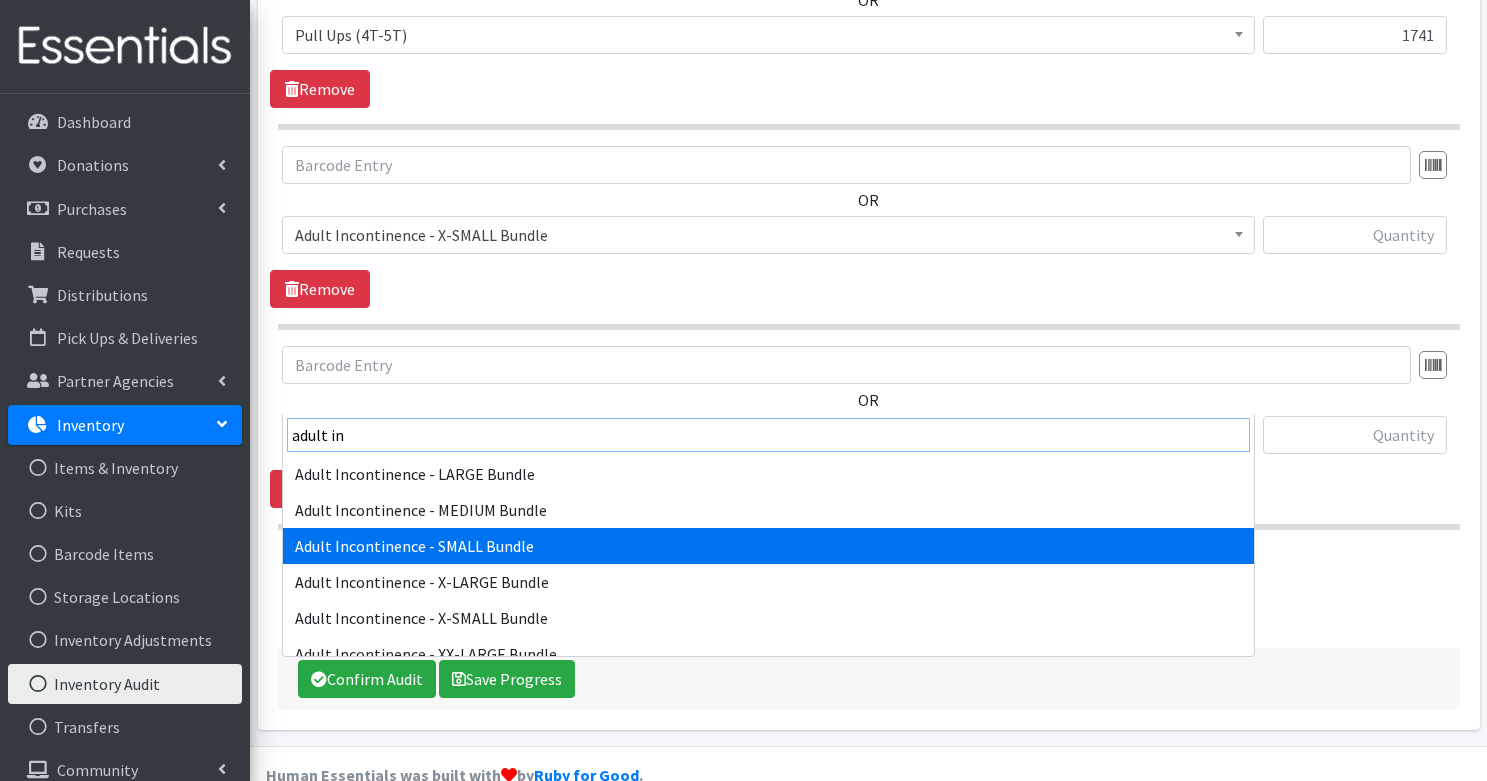 type on "adult in" 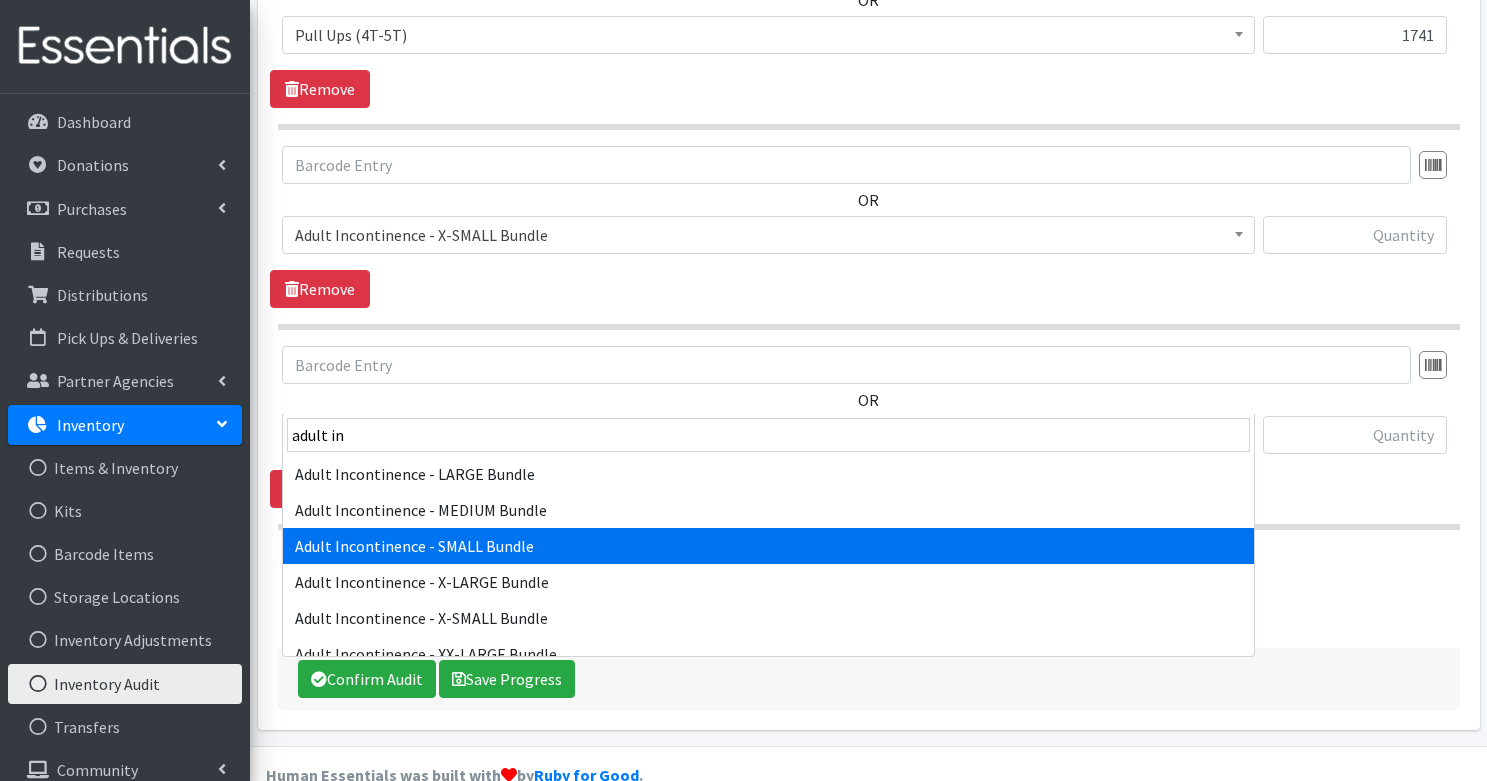 select on "14883" 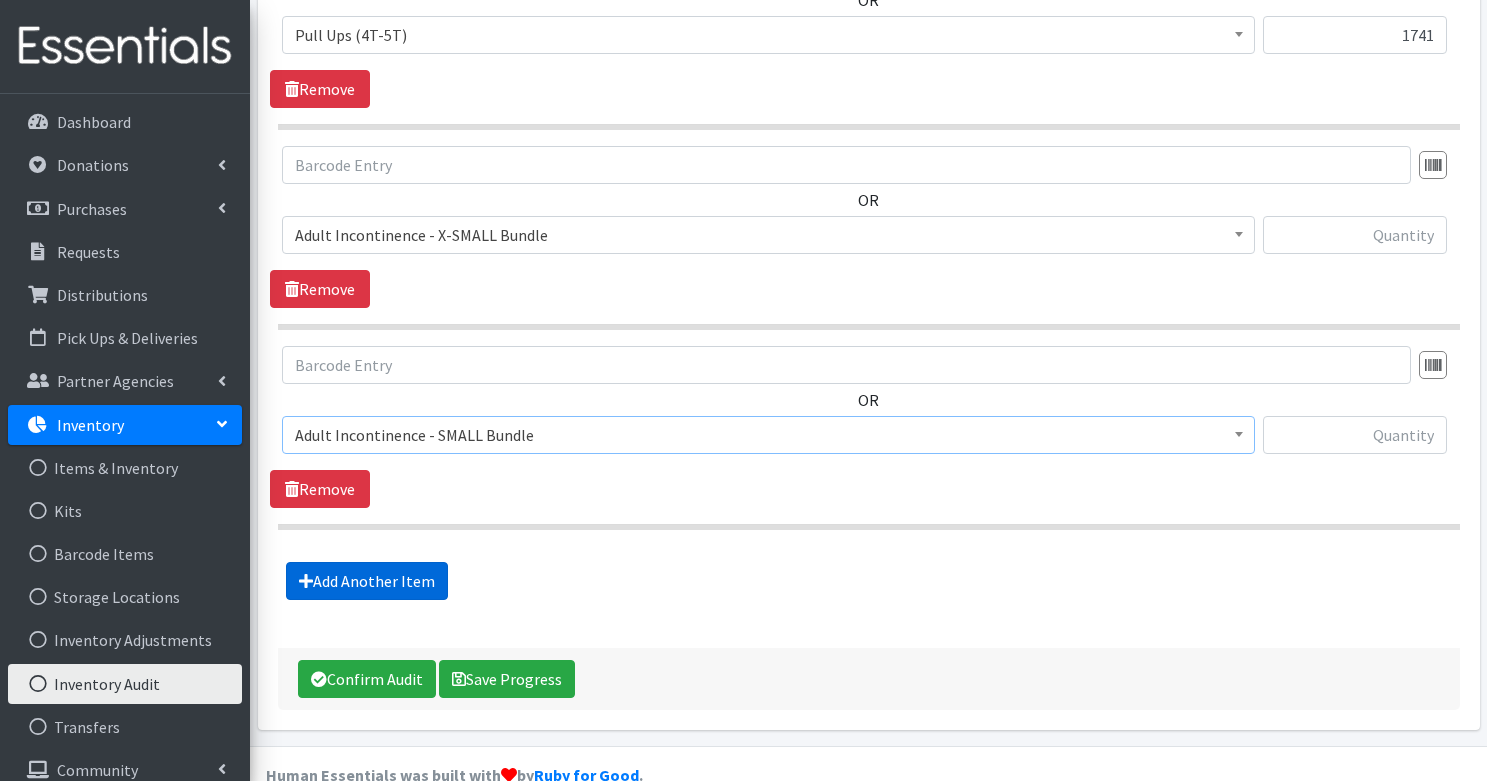 click on "Add Another Item" at bounding box center (367, 581) 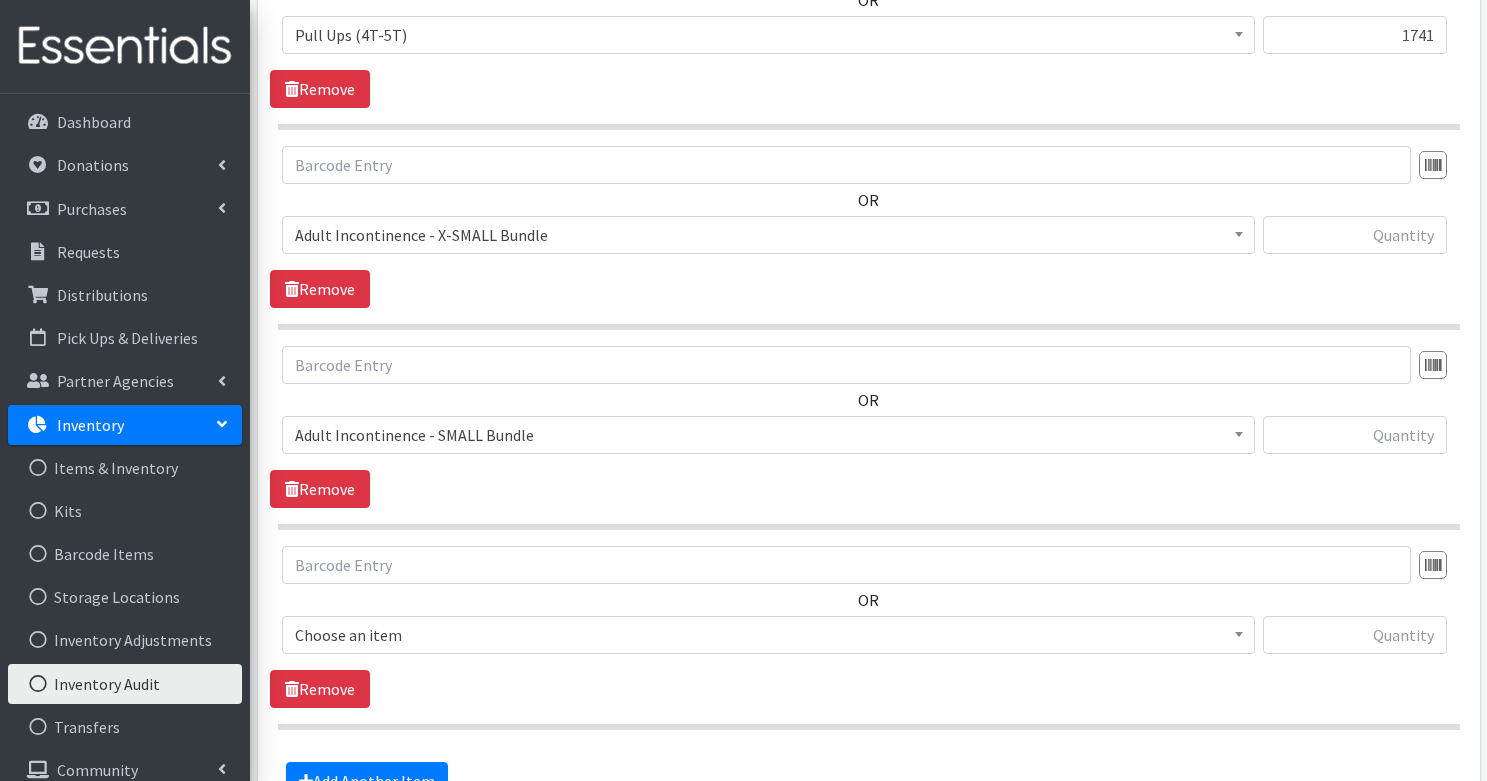 scroll, scrollTop: 4997, scrollLeft: 0, axis: vertical 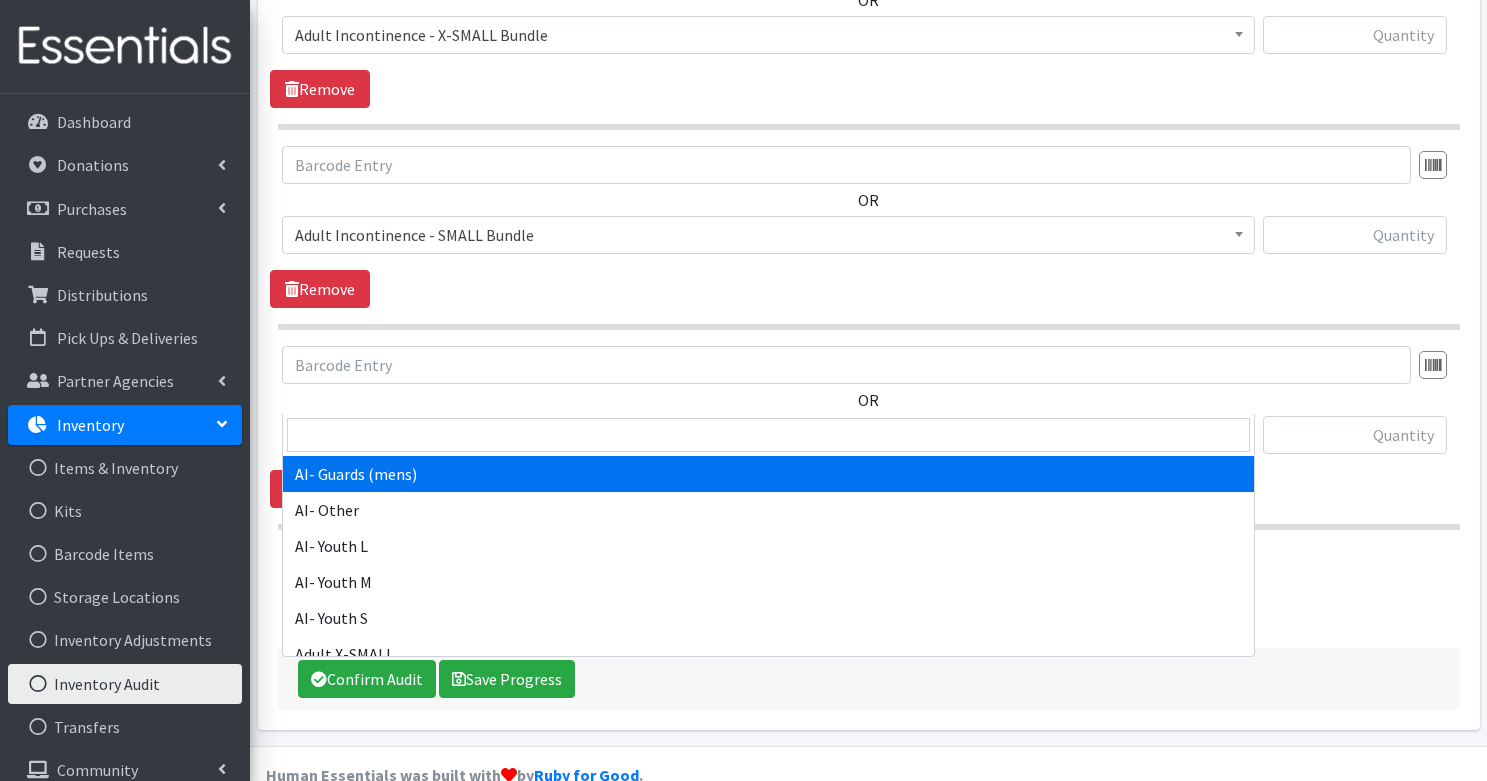 click on "AI- Guards (mens)" at bounding box center (768, 435) 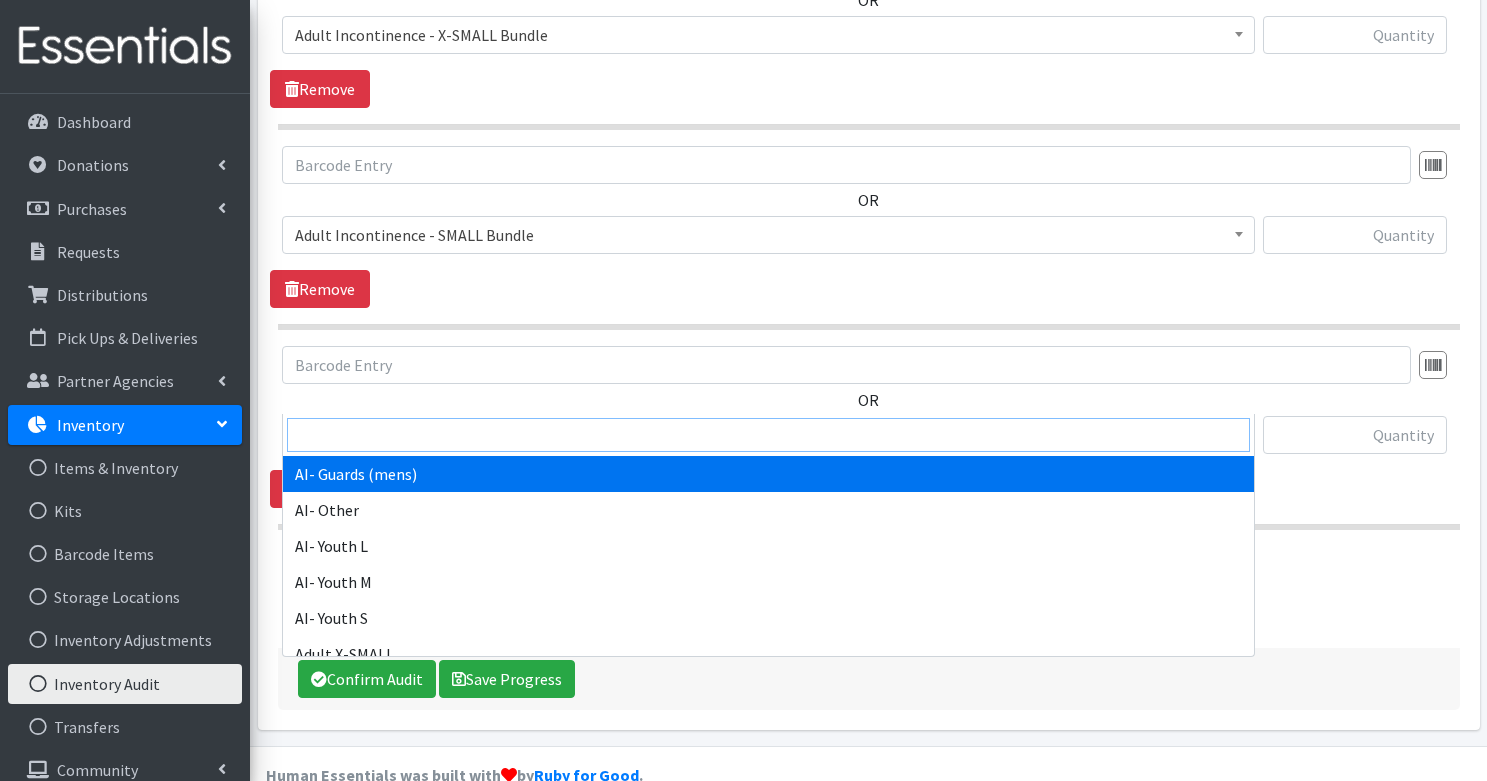 click at bounding box center [768, 435] 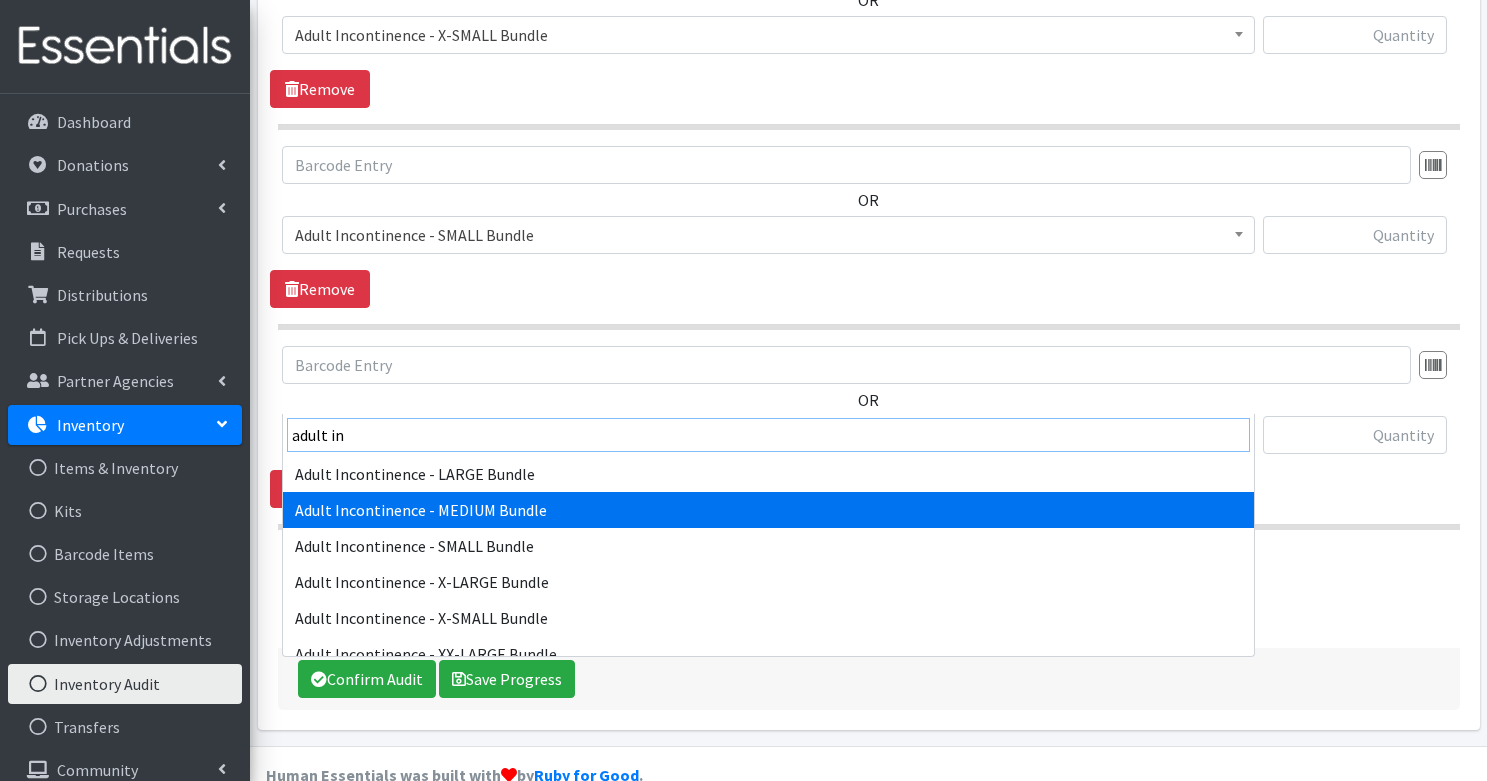 type on "adult in" 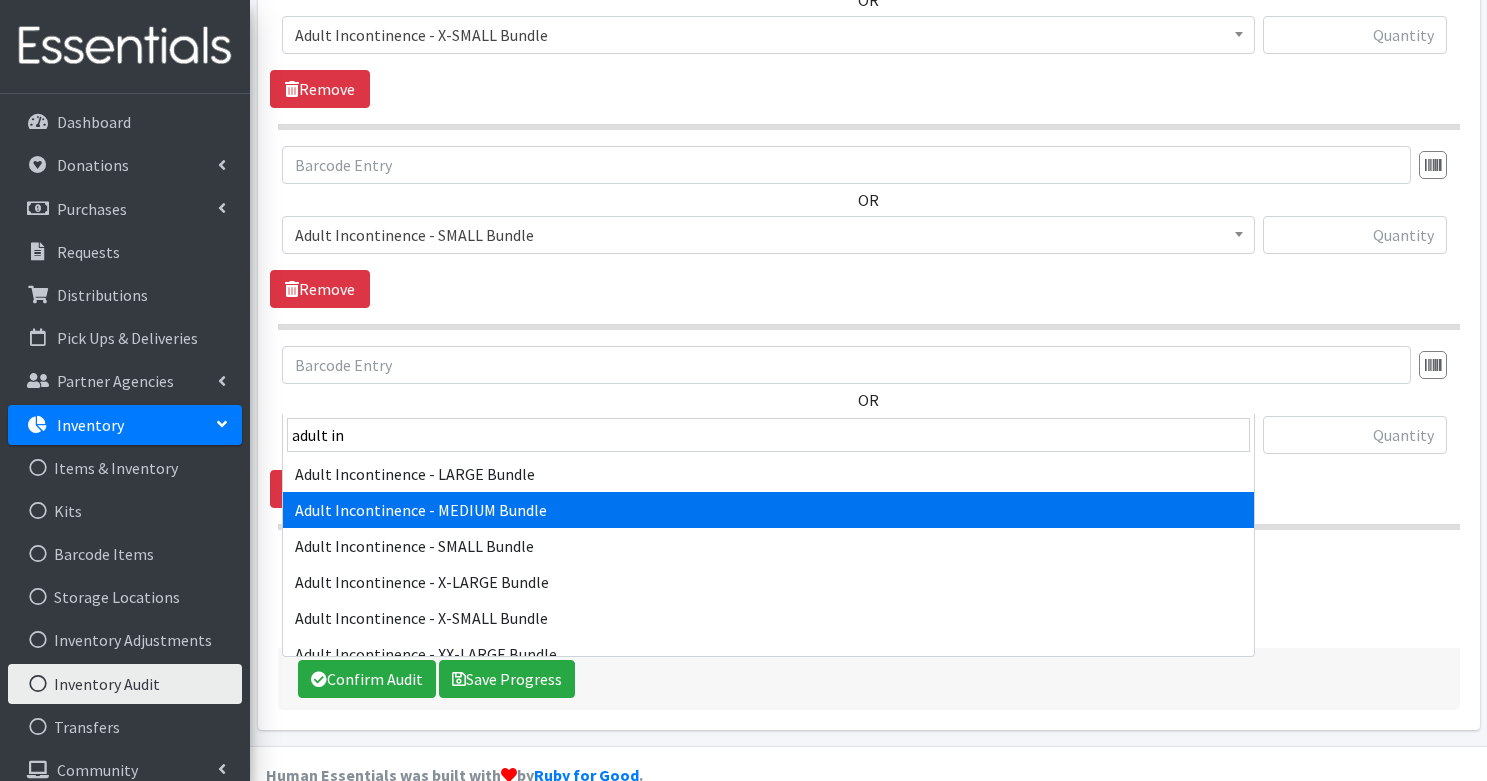 select on "14884" 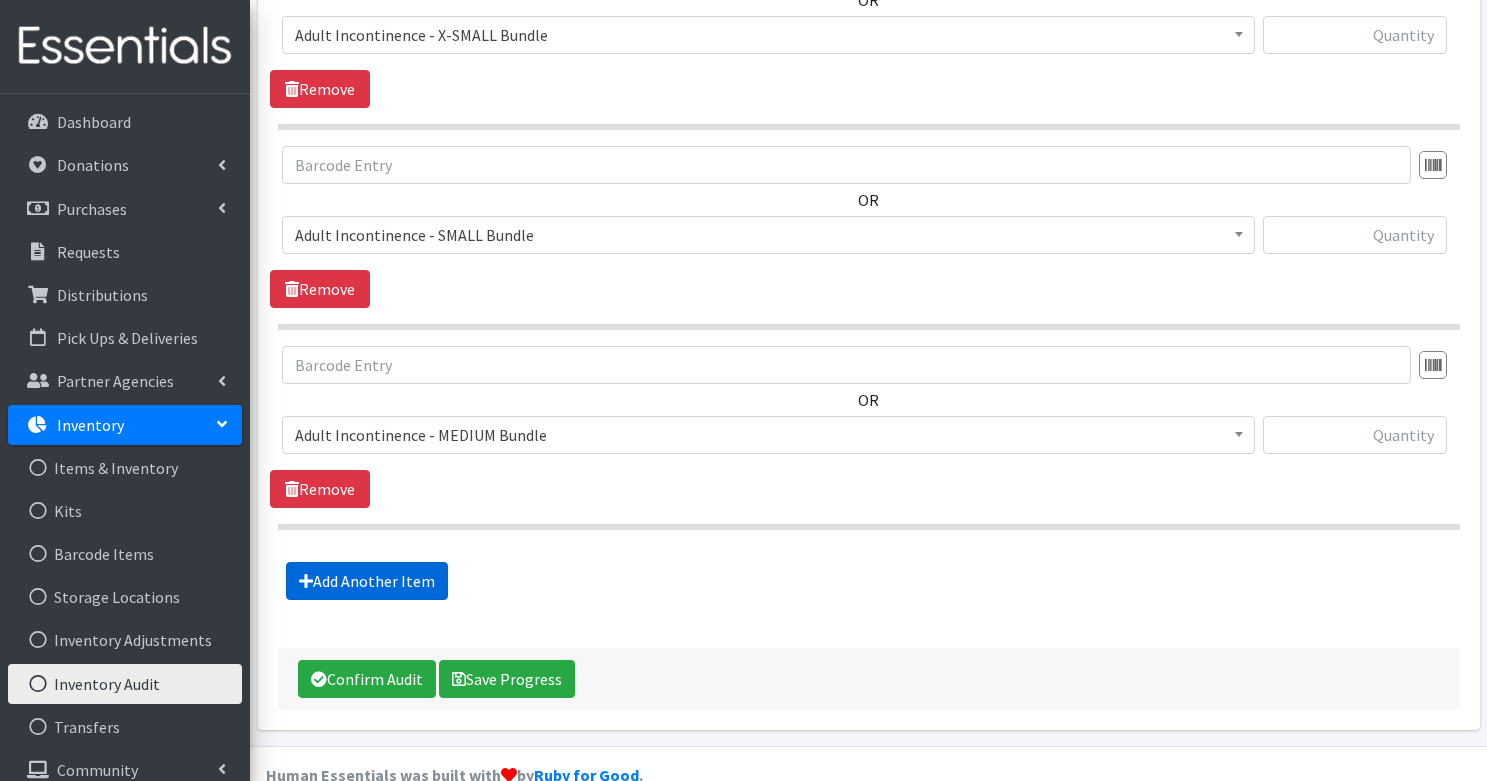 click on "Add Another Item" at bounding box center [367, 581] 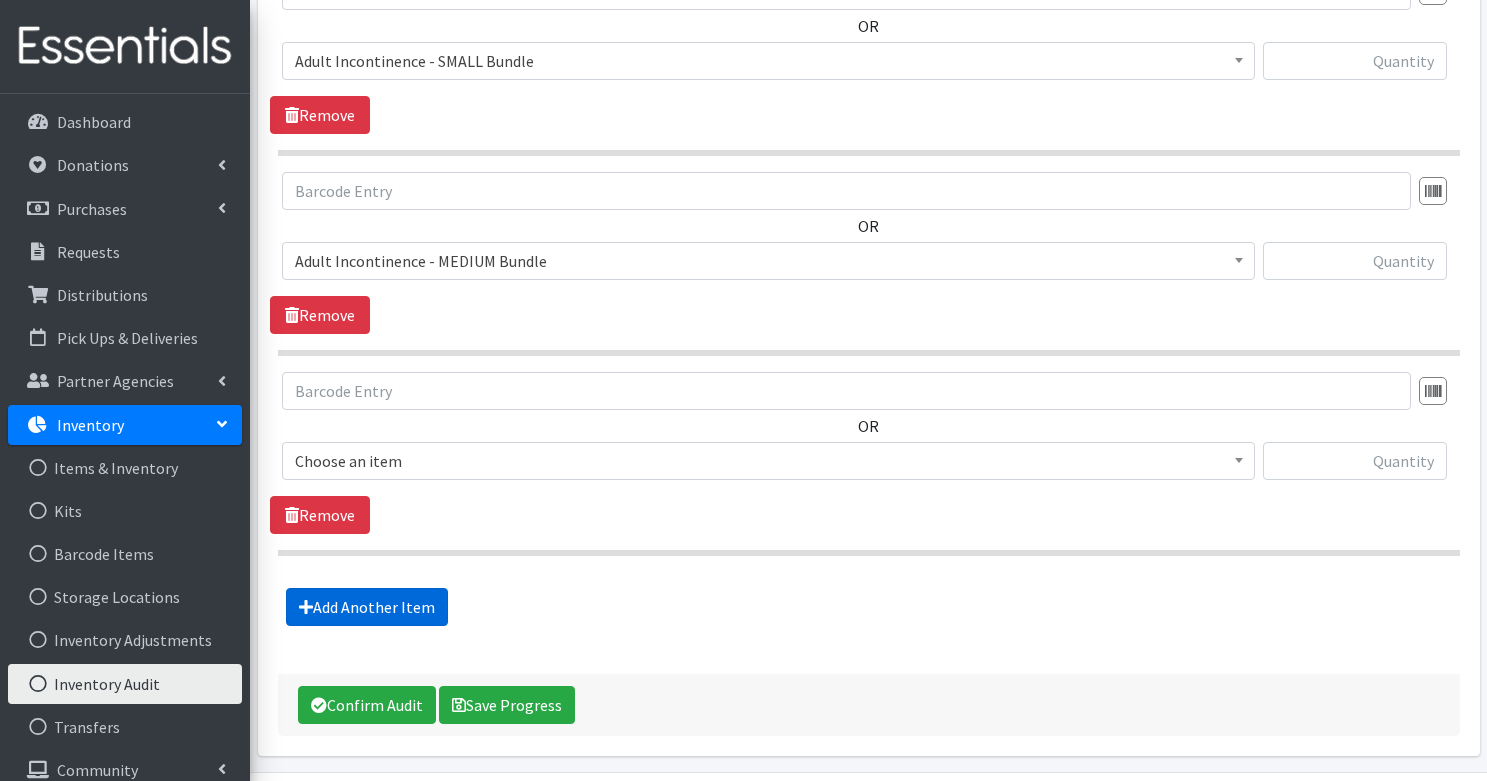 scroll, scrollTop: 5197, scrollLeft: 0, axis: vertical 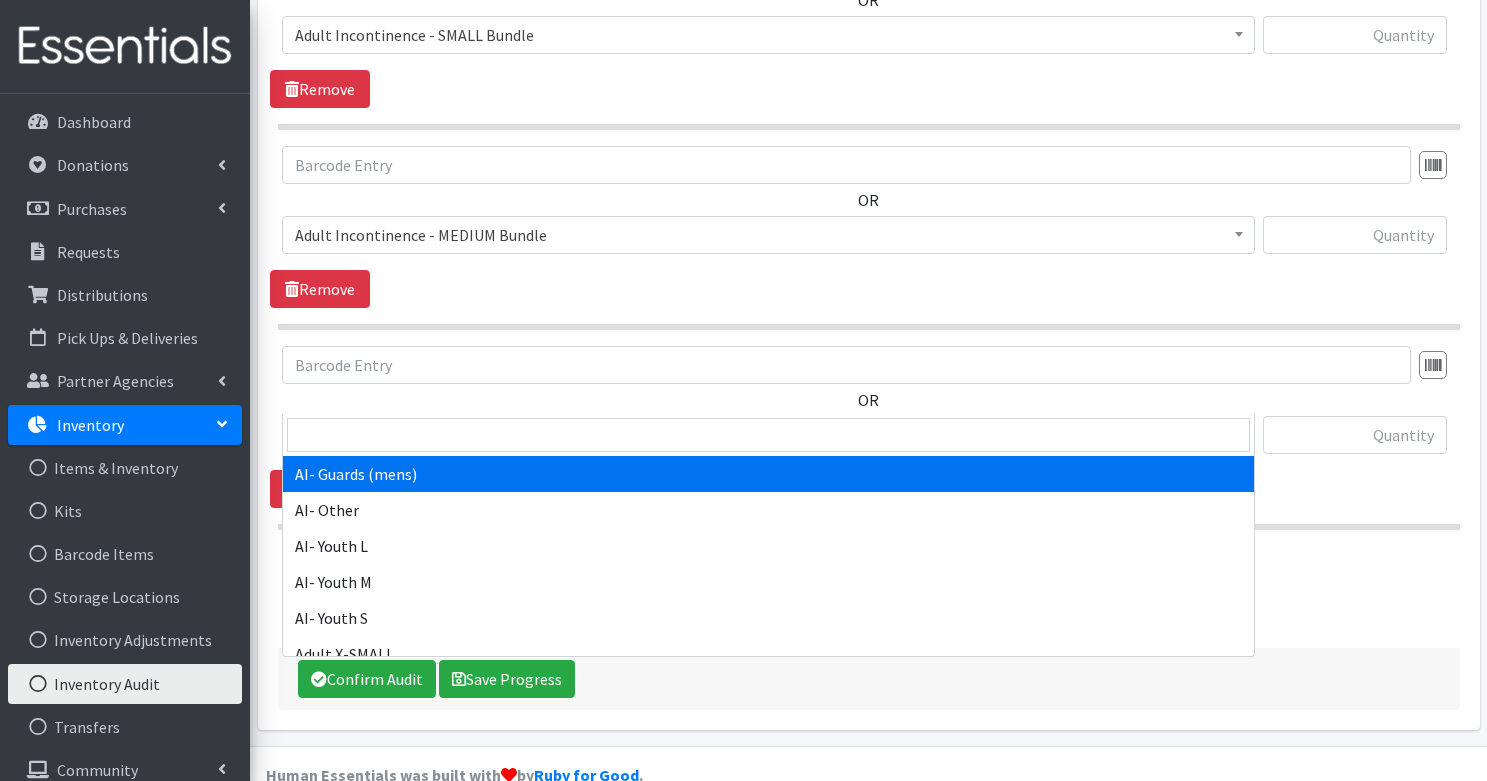 click on "AI- Guards (mens)" at bounding box center (768, 435) 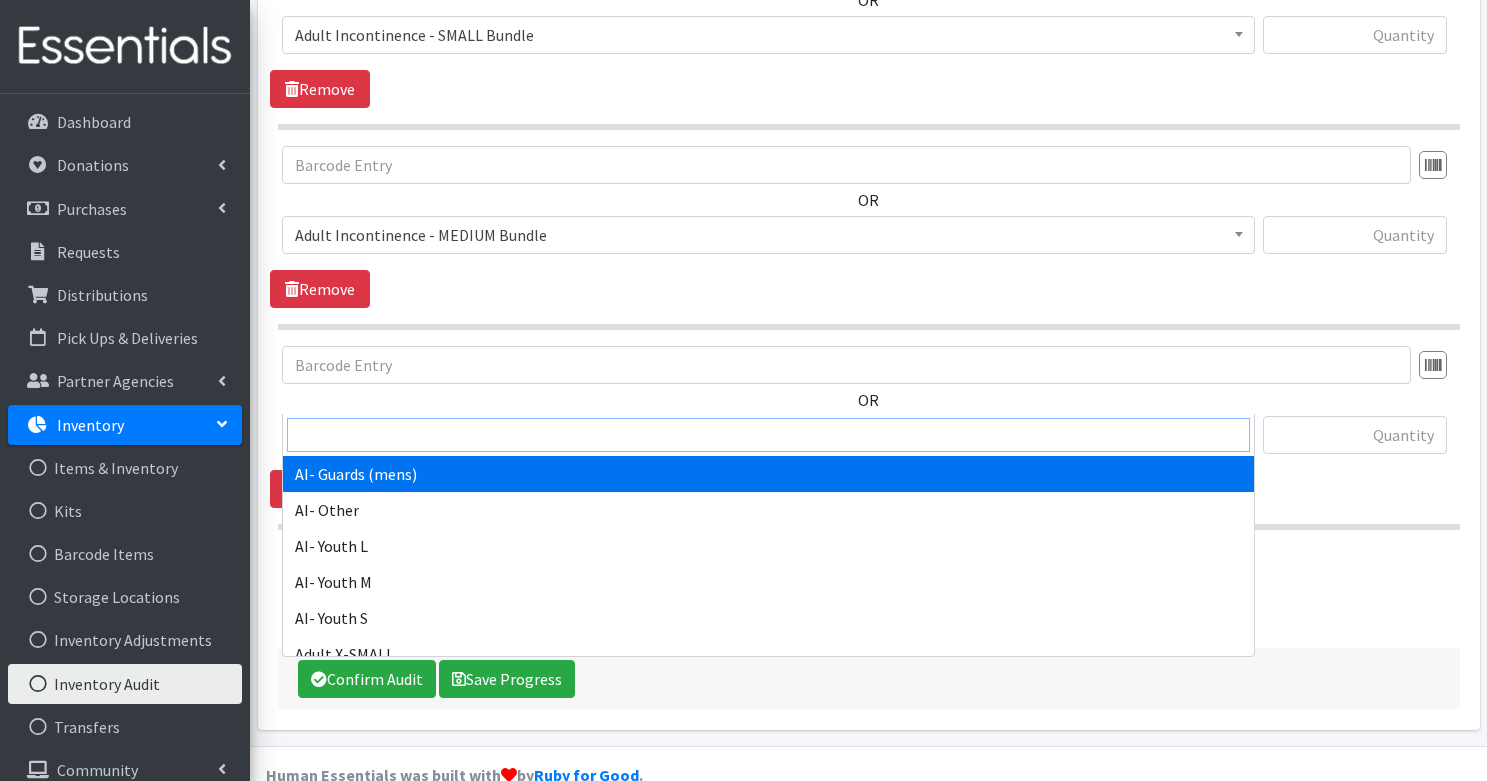 click at bounding box center [768, 435] 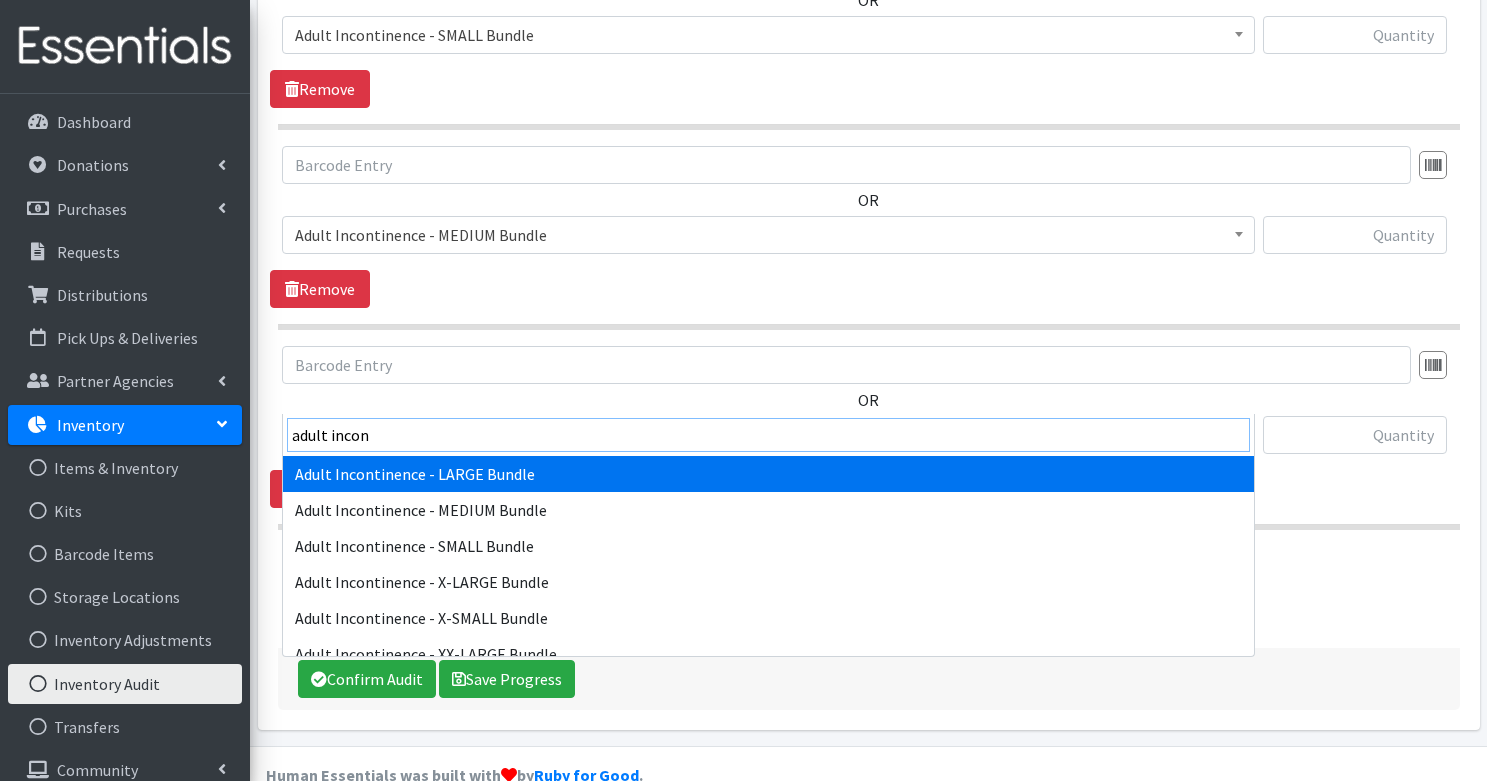 type on "adult incon" 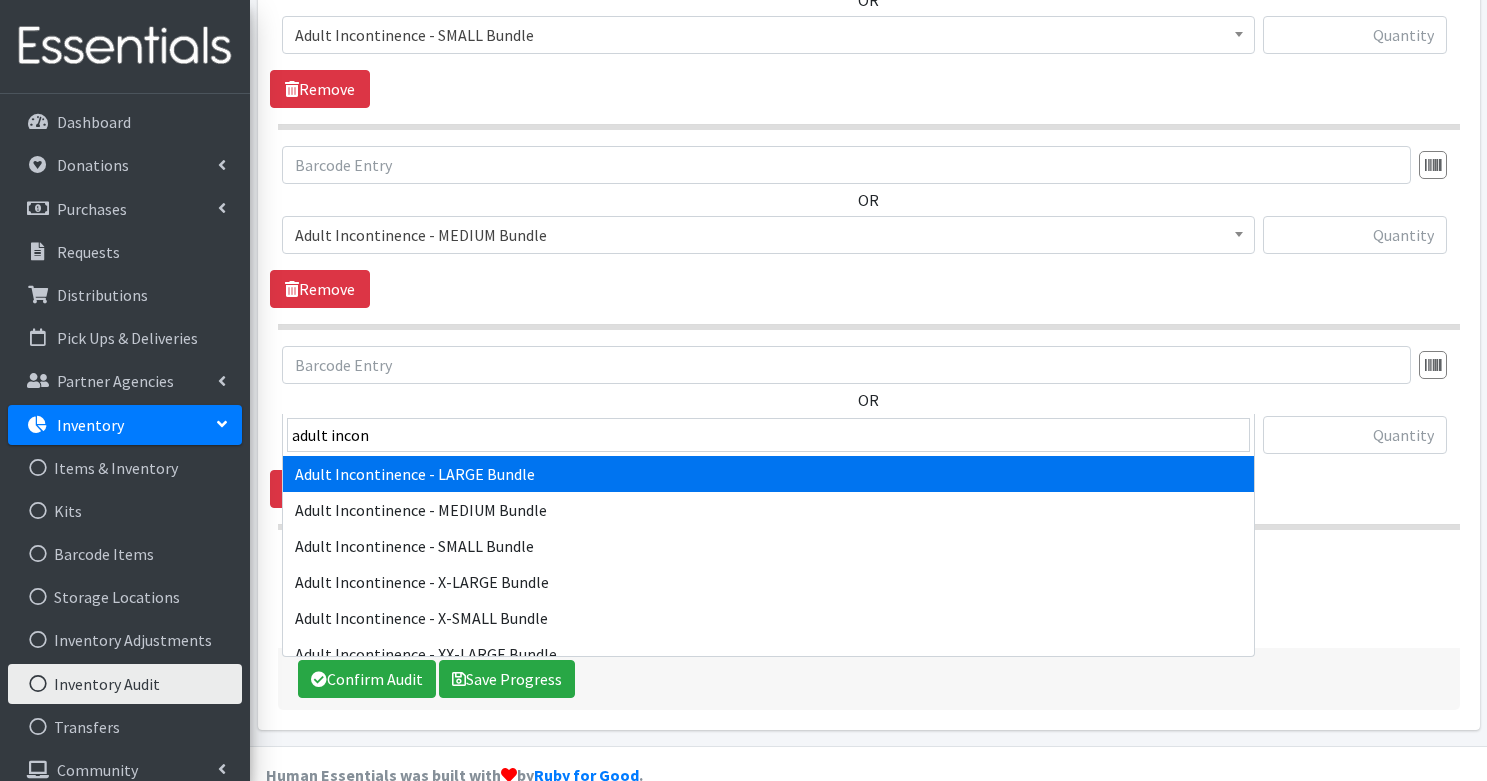 select on "14885" 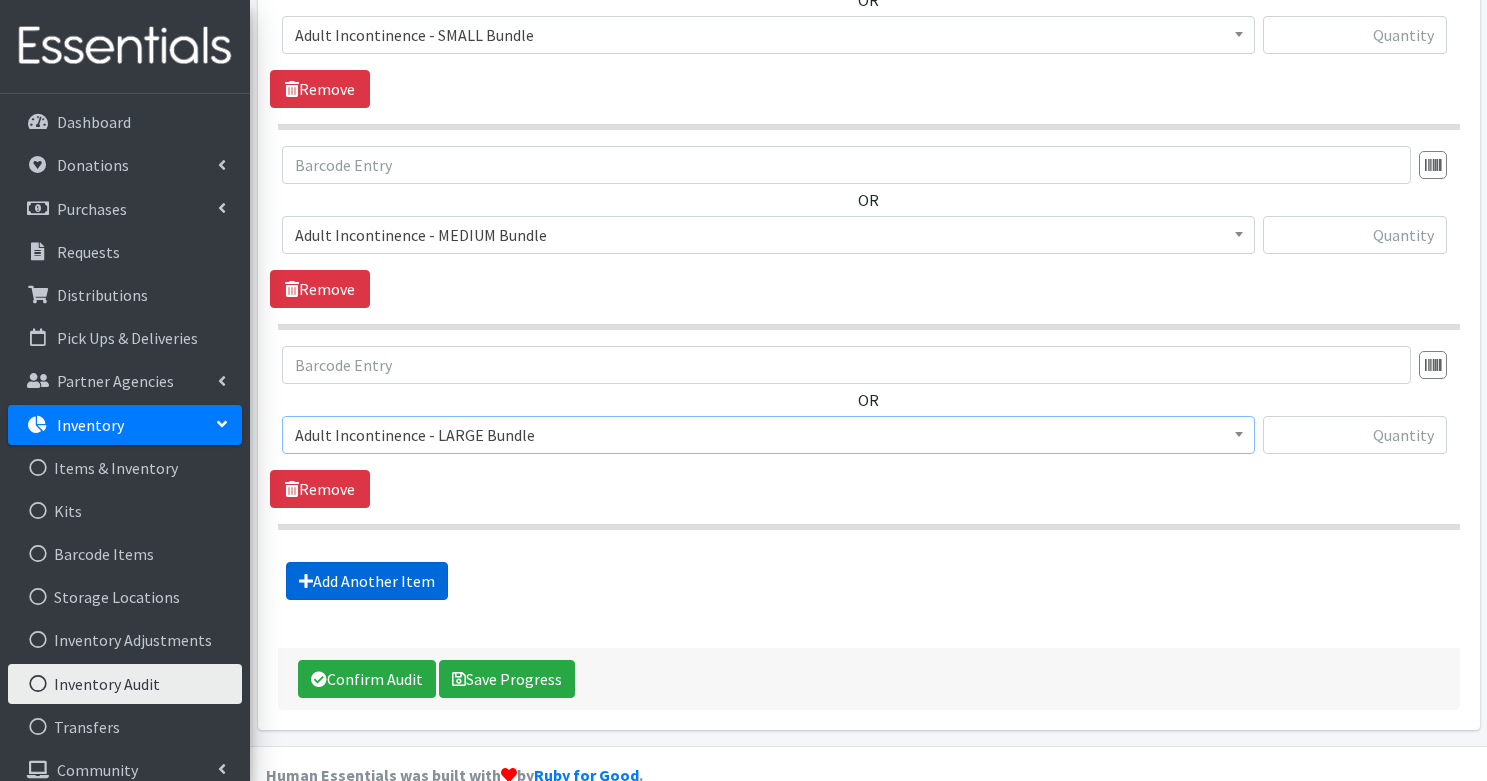 click on "Add Another Item" at bounding box center [367, 581] 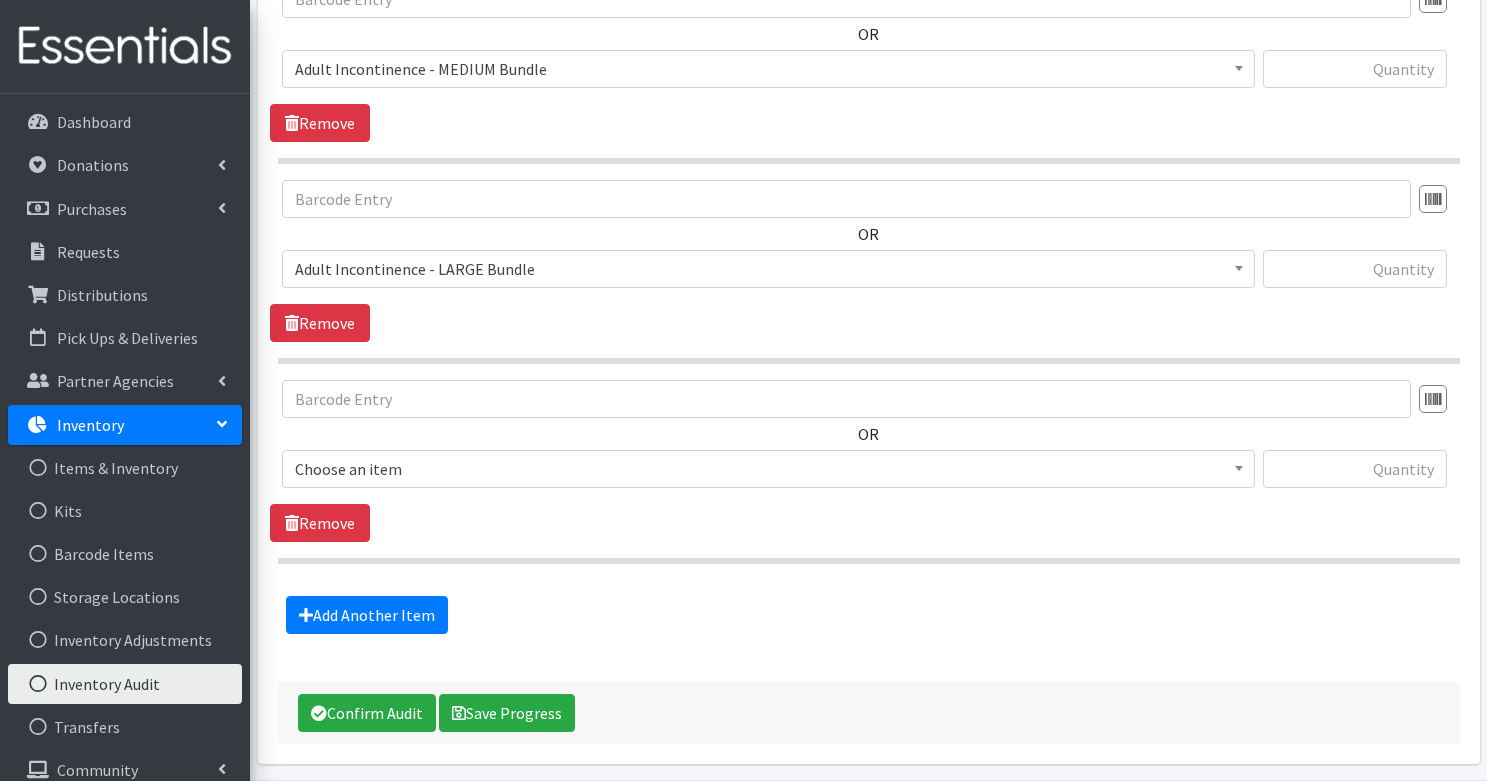scroll, scrollTop: 5397, scrollLeft: 0, axis: vertical 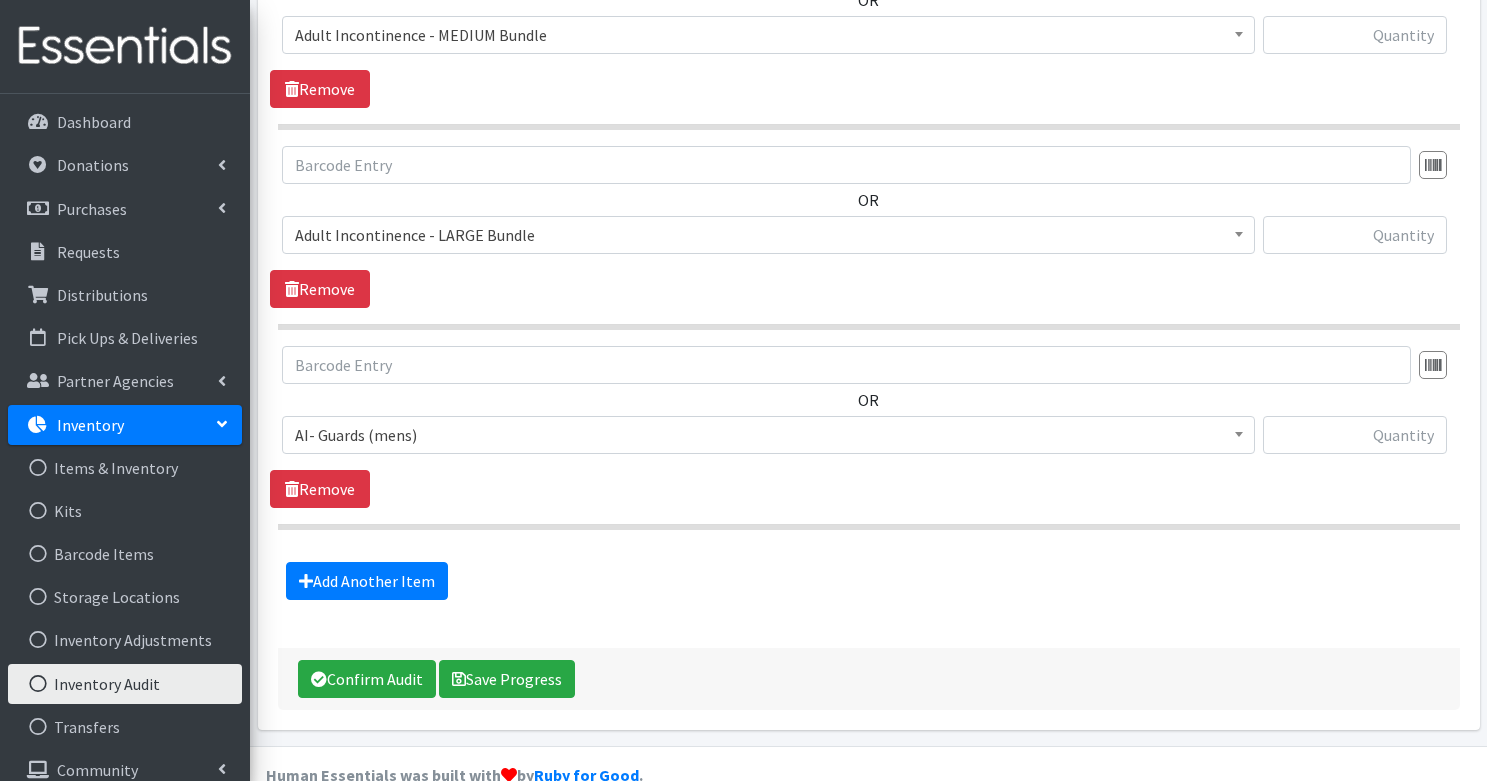 click on "AI- Guards (mens)" at bounding box center [768, 435] 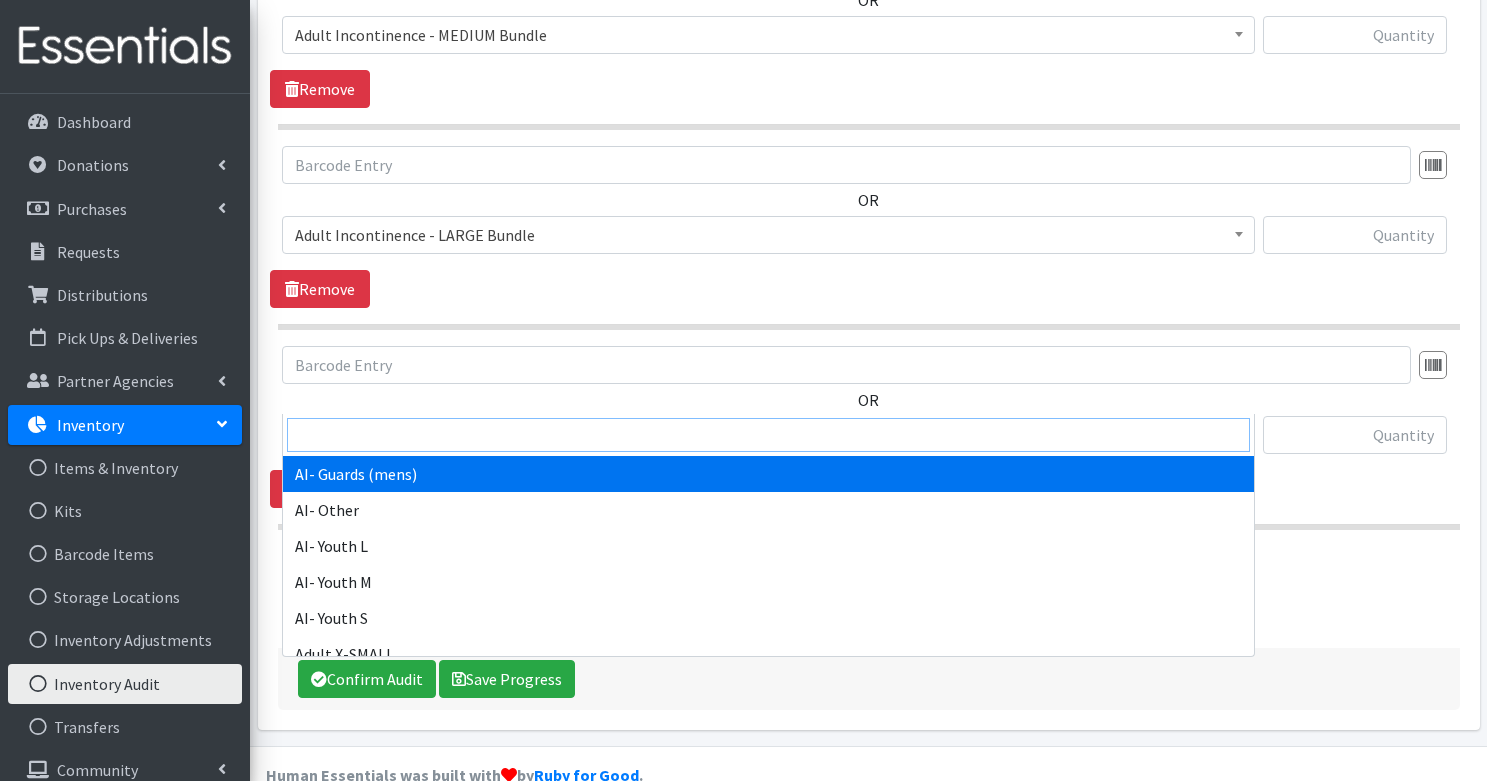 click at bounding box center (768, 435) 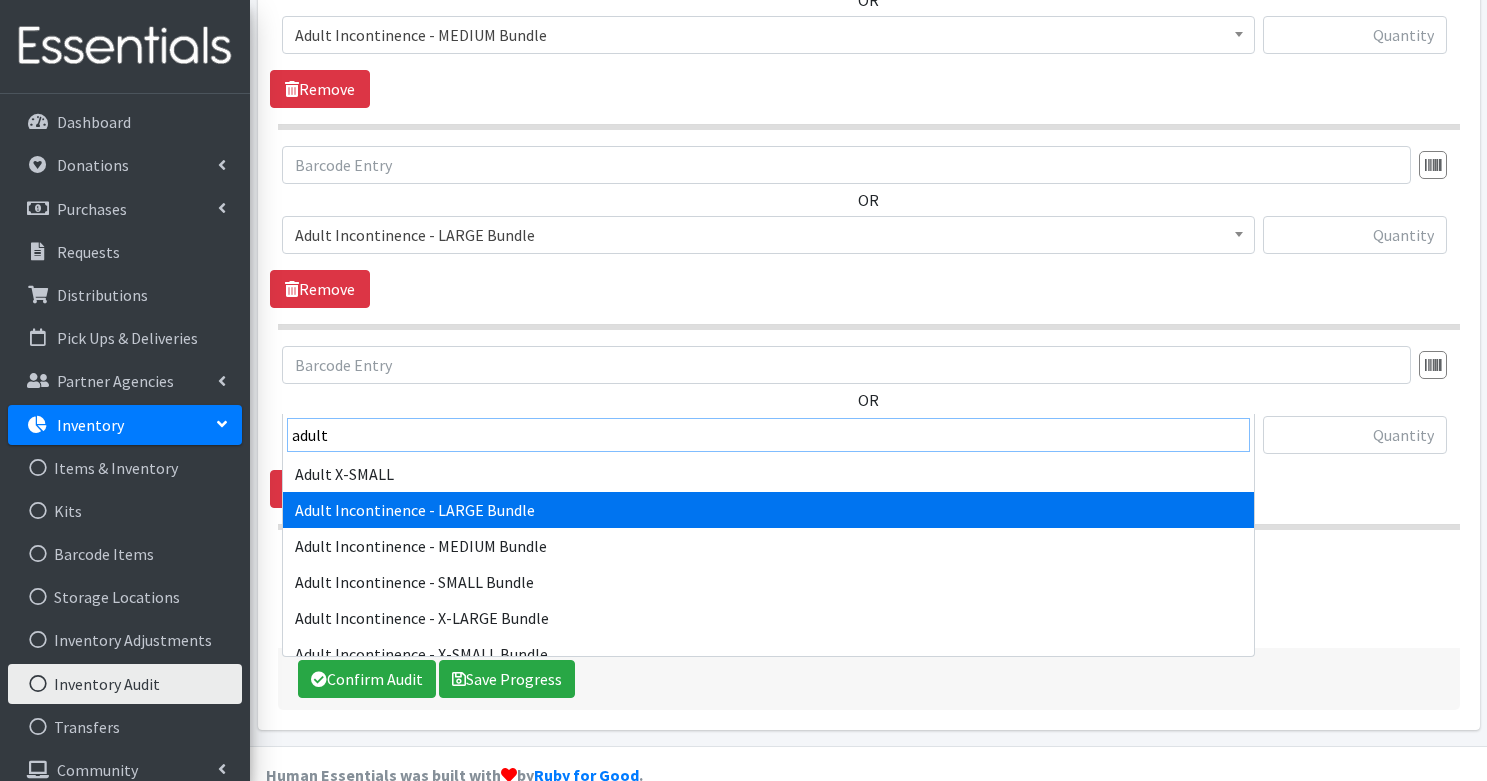 scroll, scrollTop: 26, scrollLeft: 0, axis: vertical 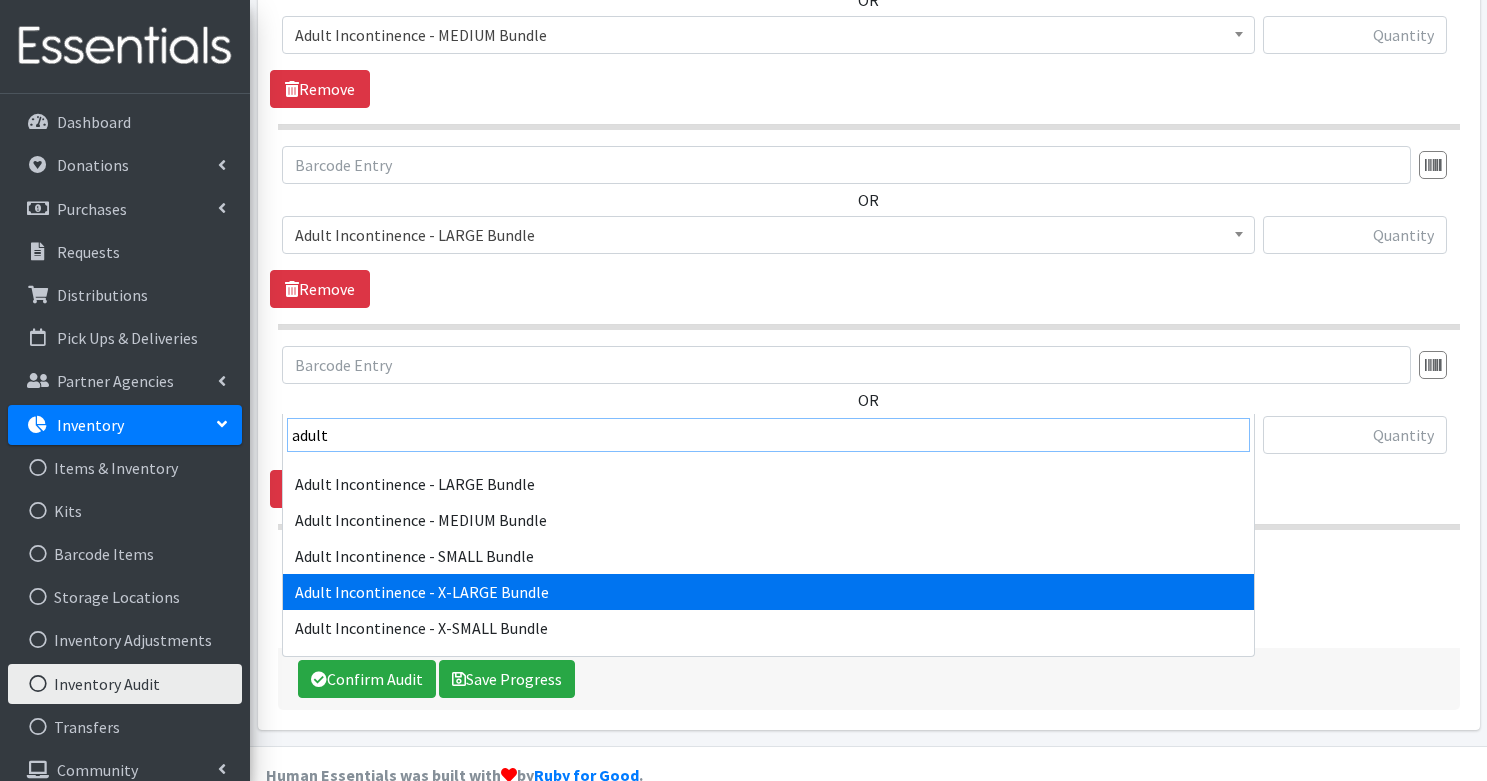 type on "adult" 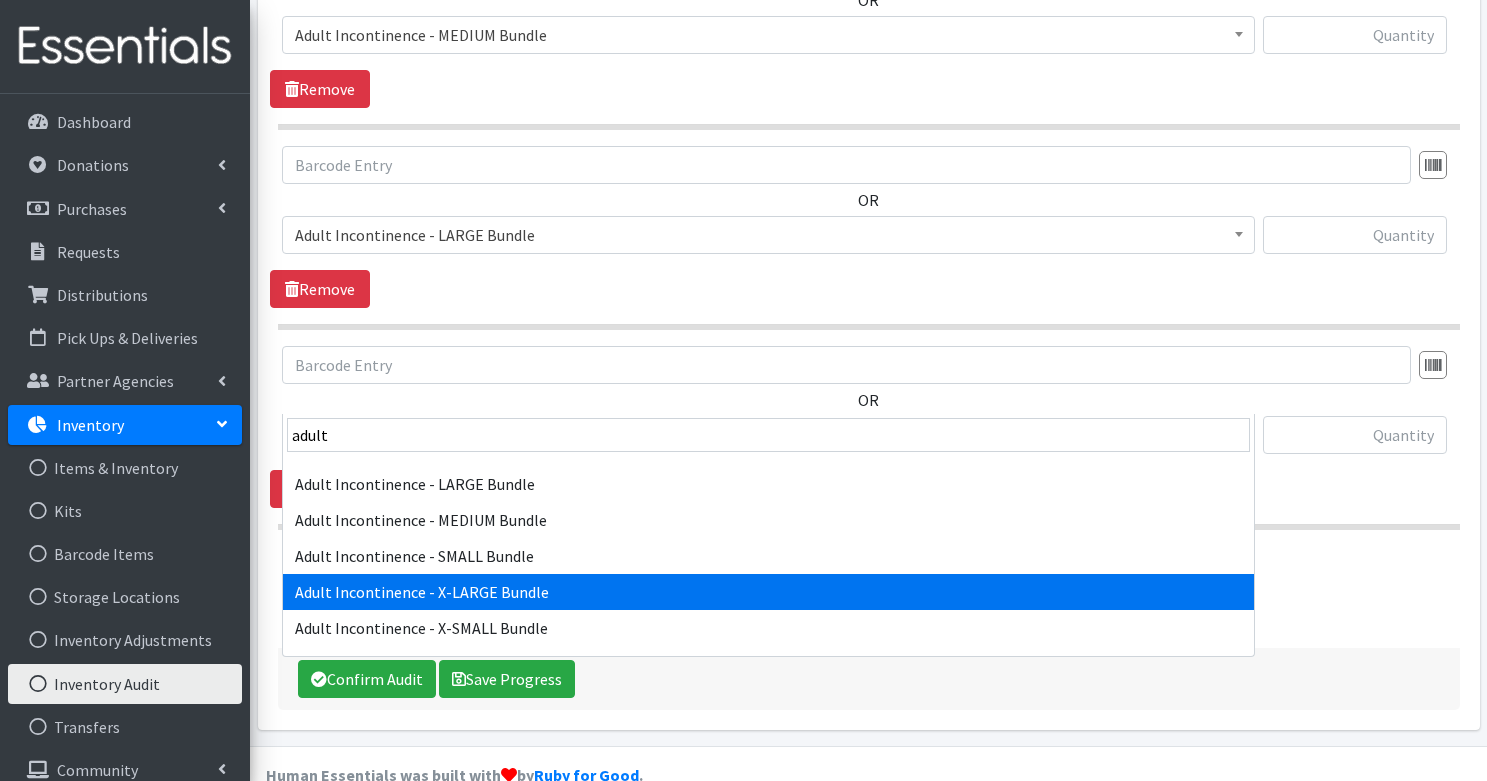 select on "14886" 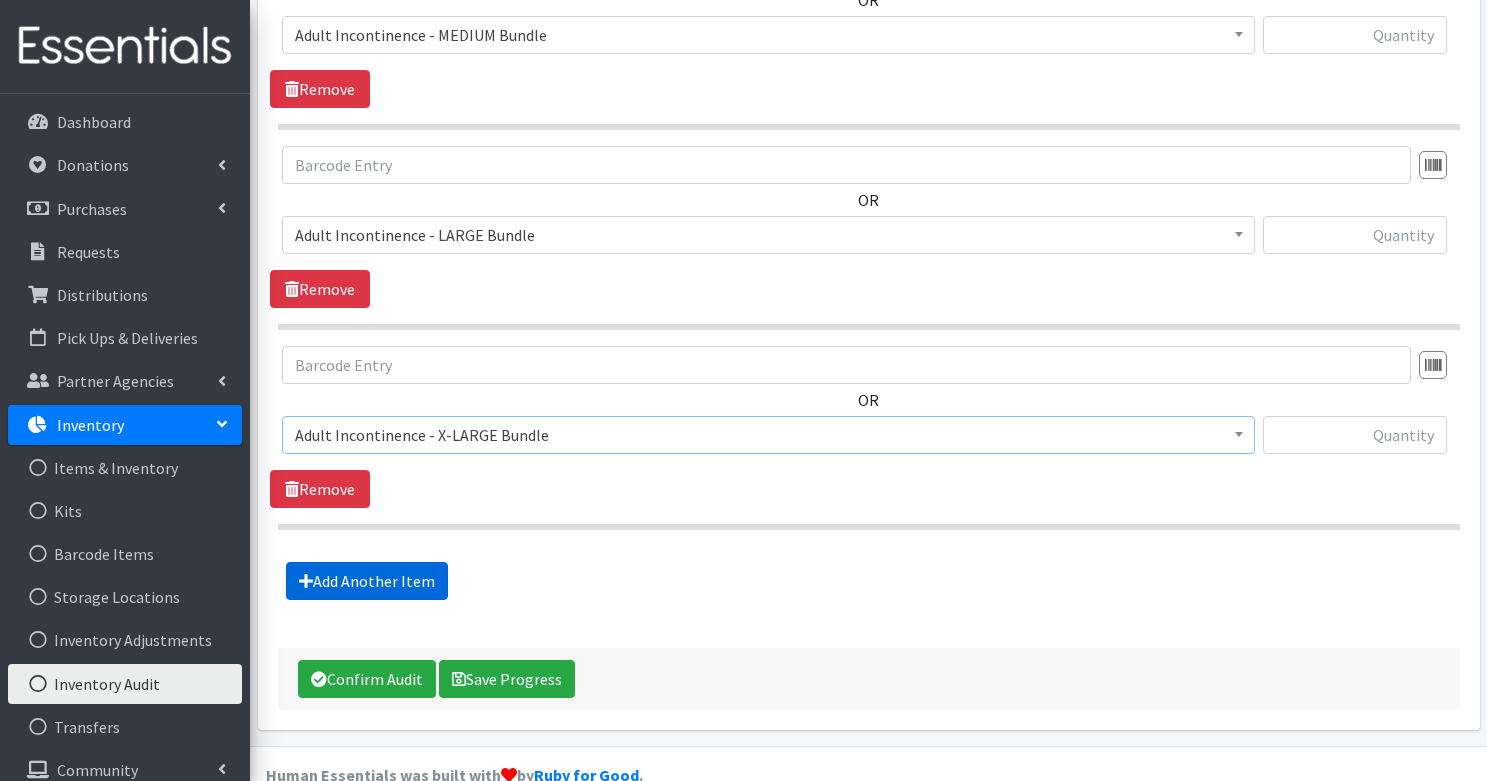 click on "Add Another Item" at bounding box center (367, 581) 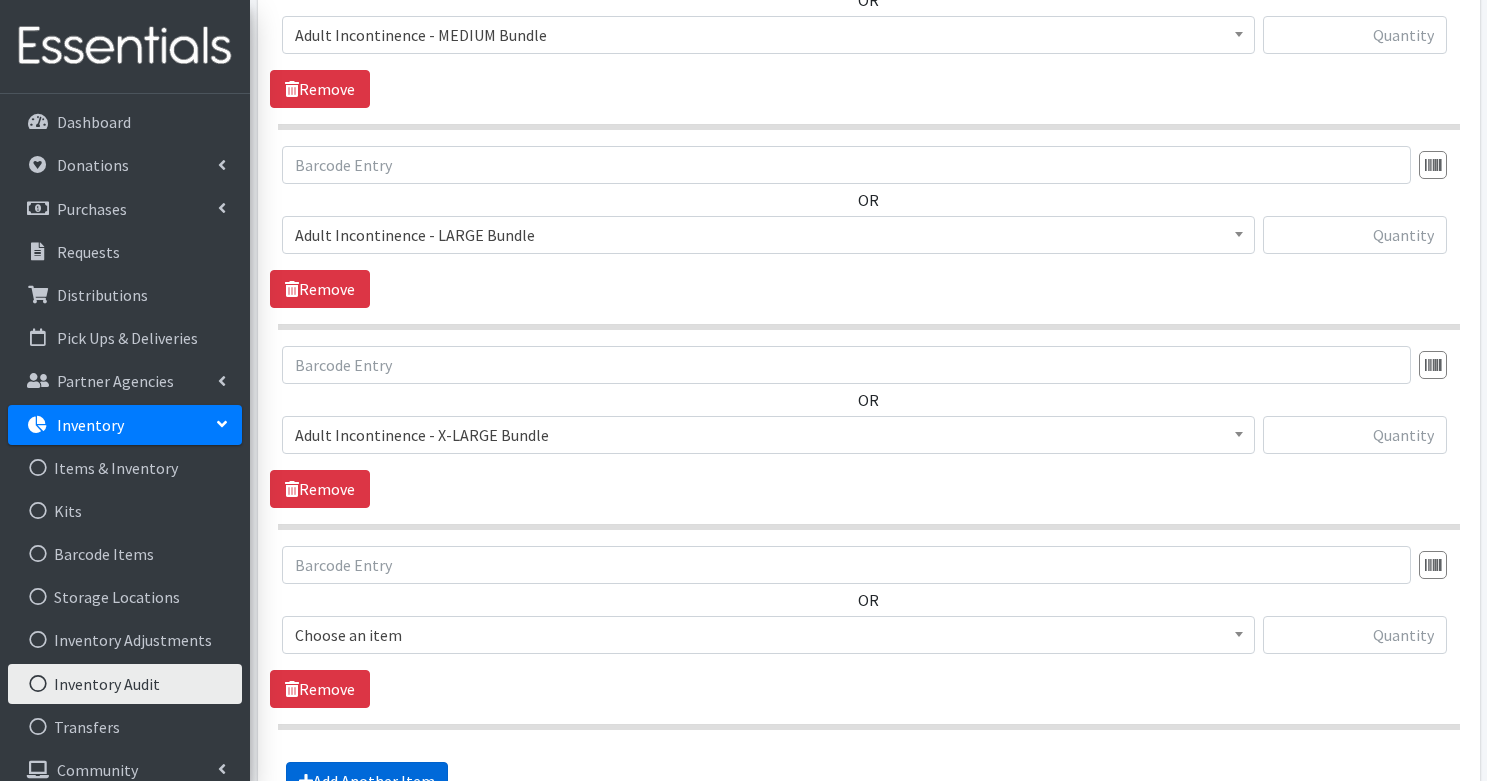 scroll, scrollTop: 5597, scrollLeft: 0, axis: vertical 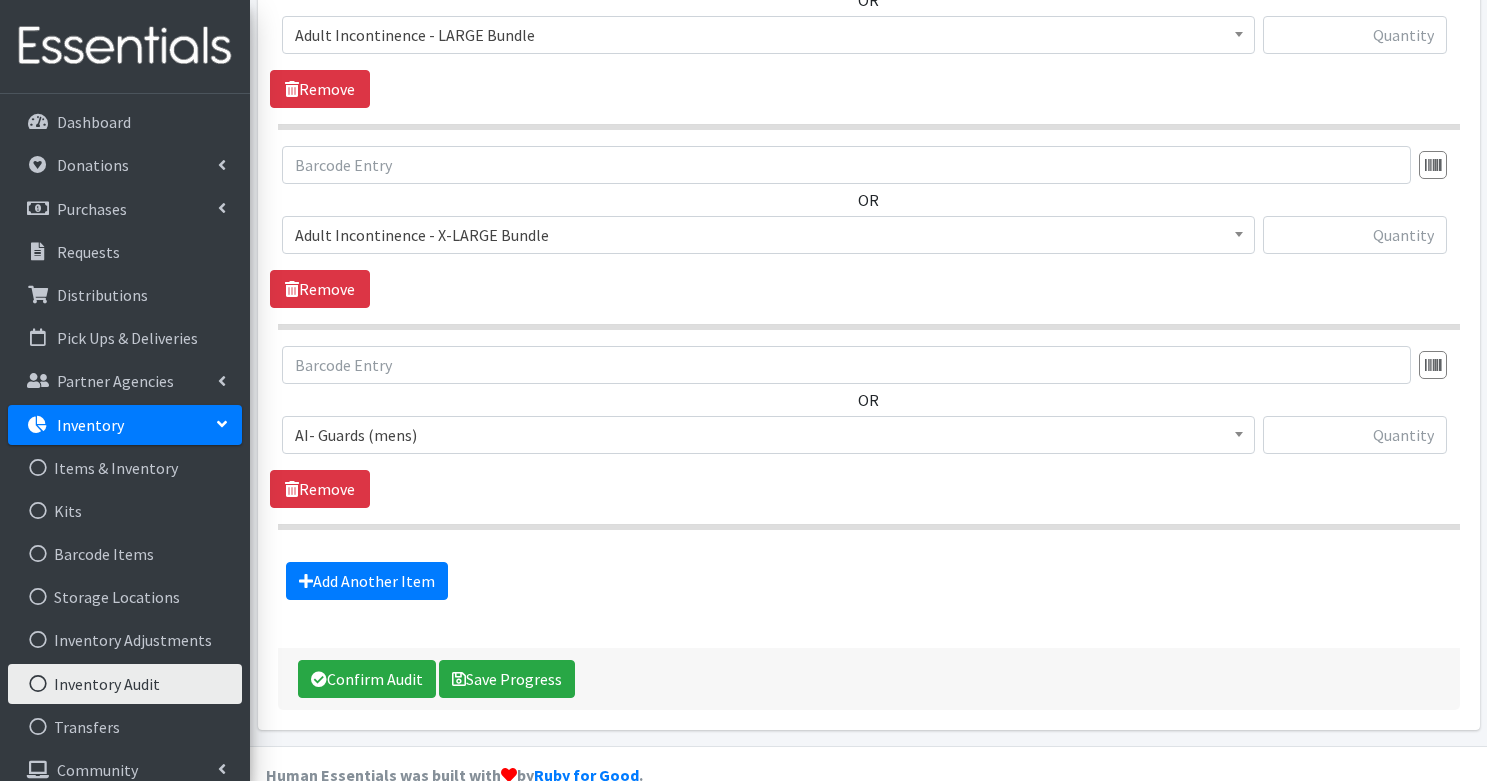 click on "AI- Guards (mens)" at bounding box center [768, 435] 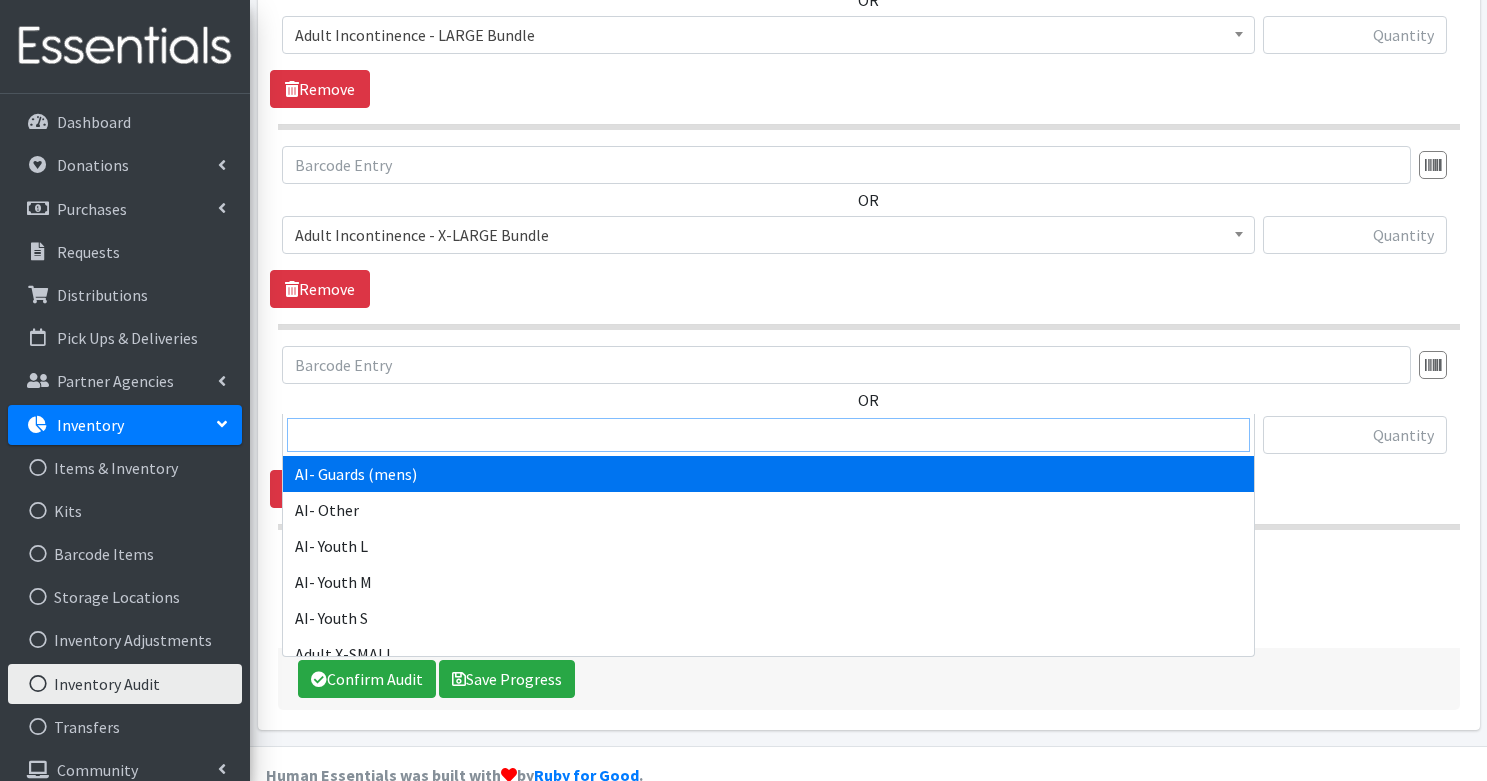 click at bounding box center (768, 435) 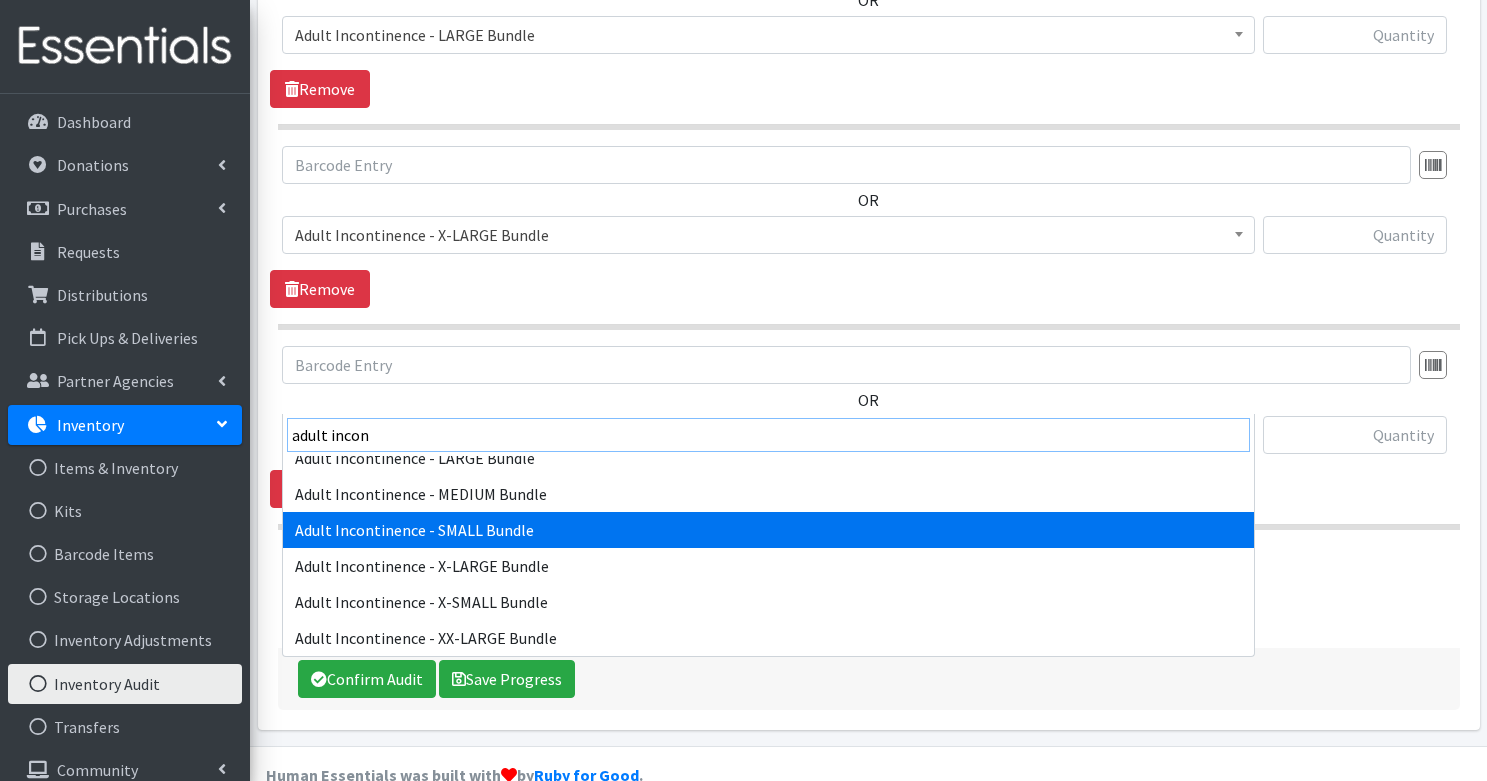 scroll, scrollTop: 37, scrollLeft: 0, axis: vertical 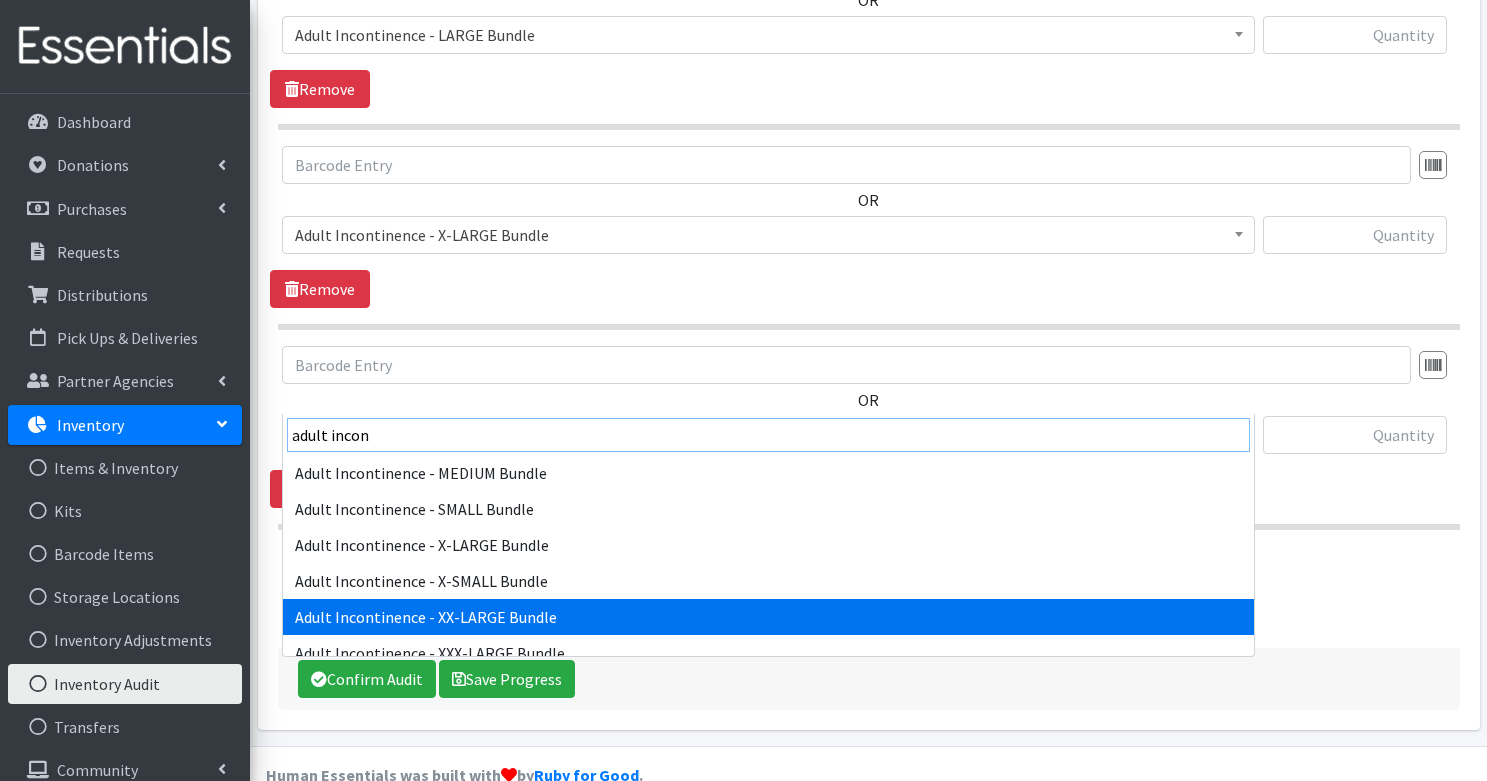 type on "adult incon" 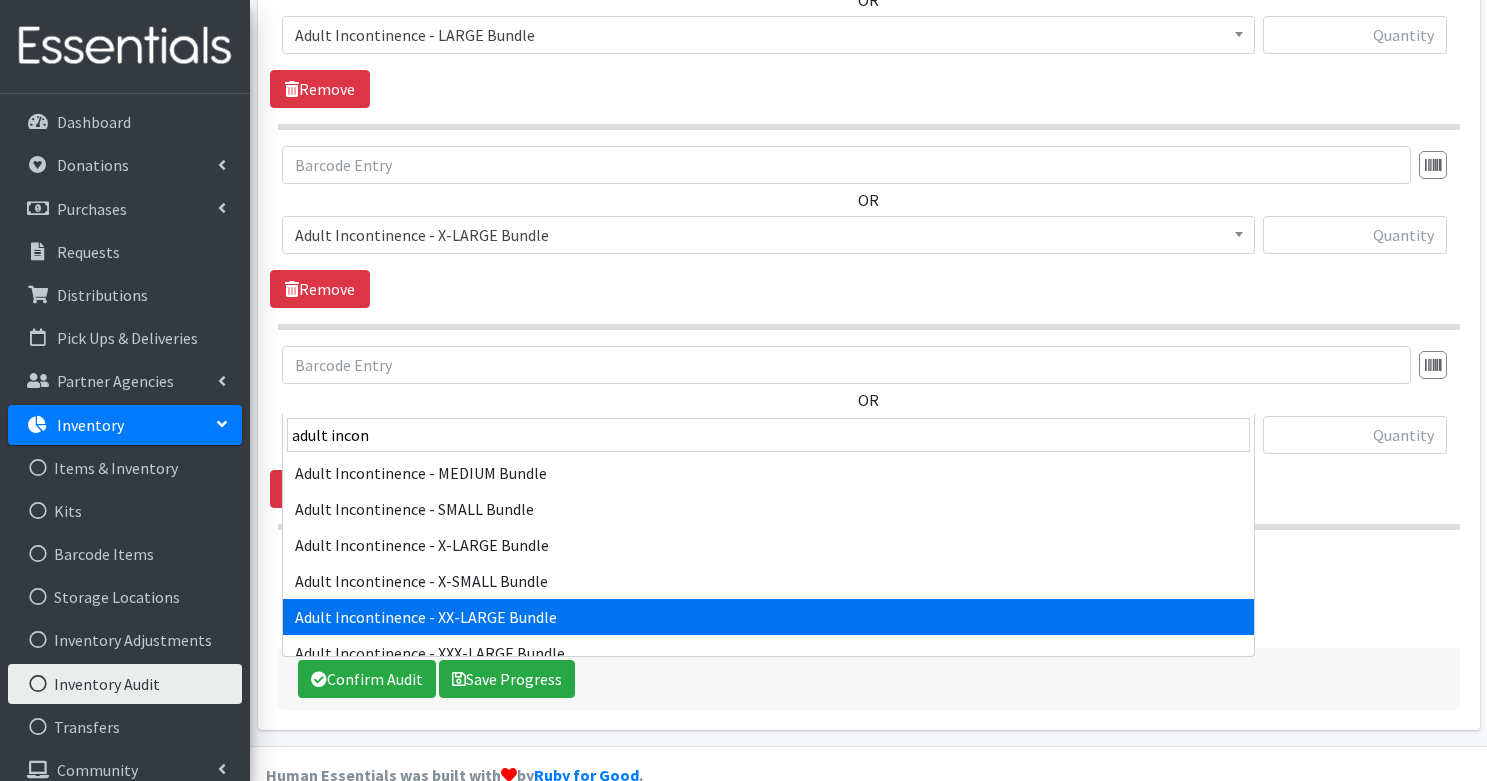 select on "14887" 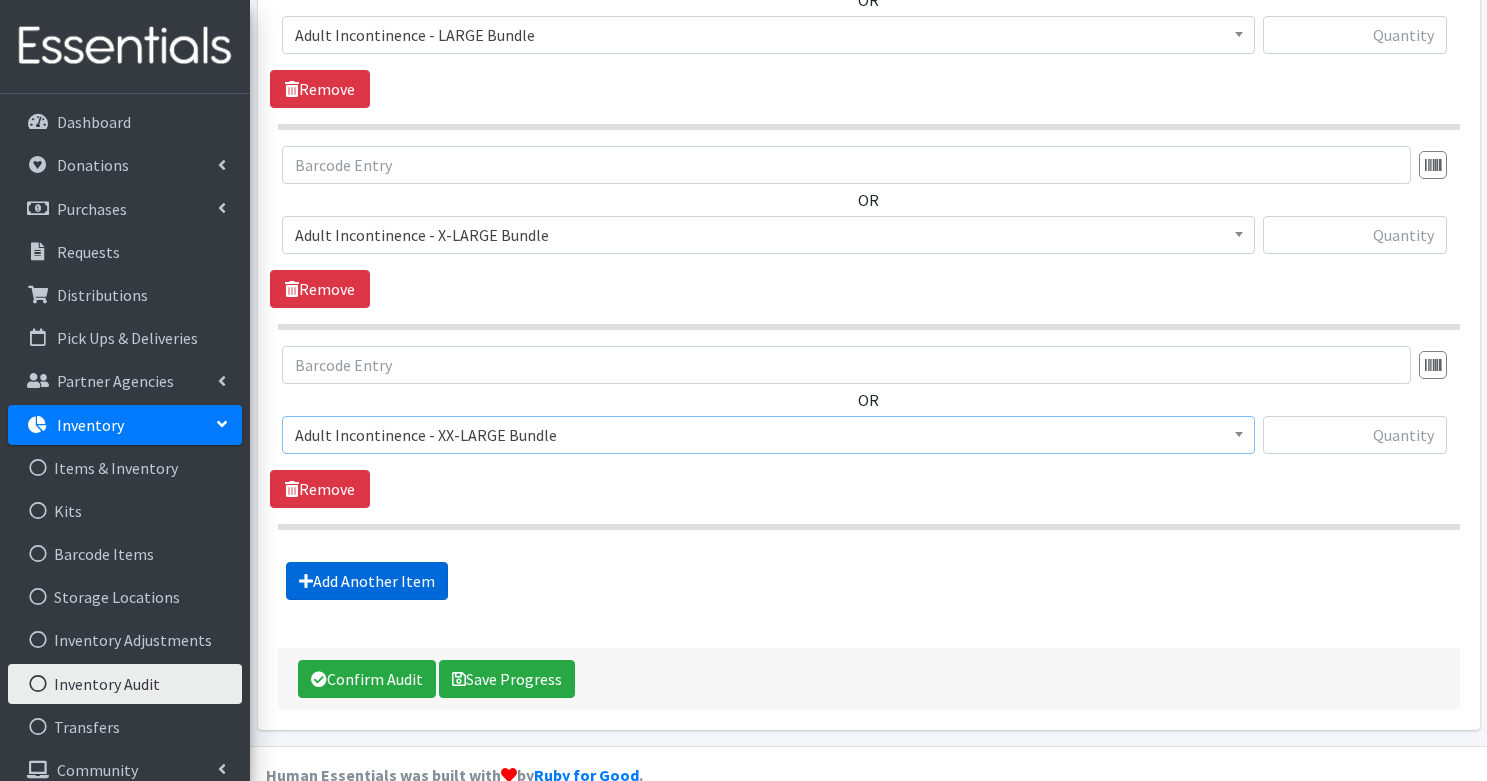 click on "Add Another Item" at bounding box center (367, 581) 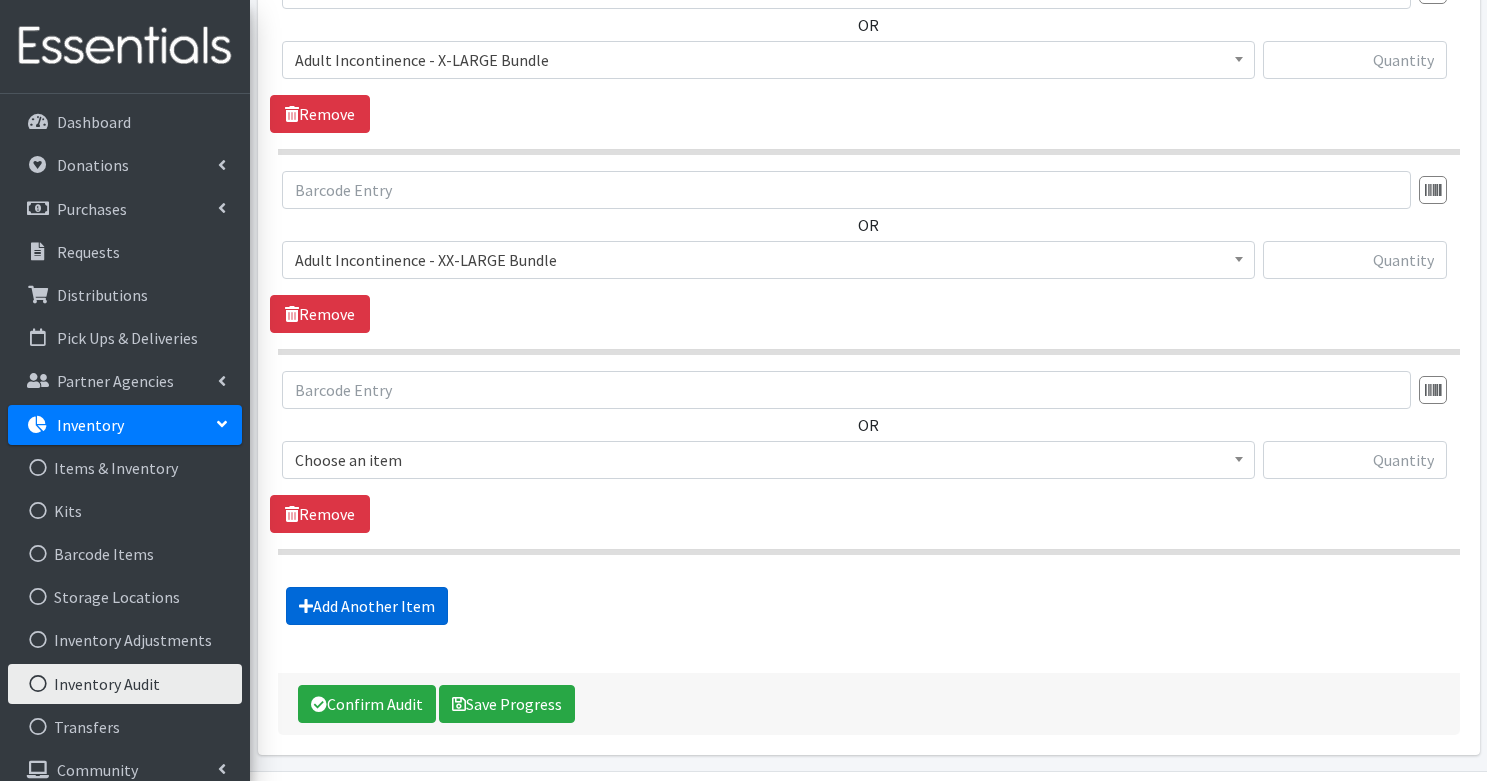 scroll, scrollTop: 5797, scrollLeft: 0, axis: vertical 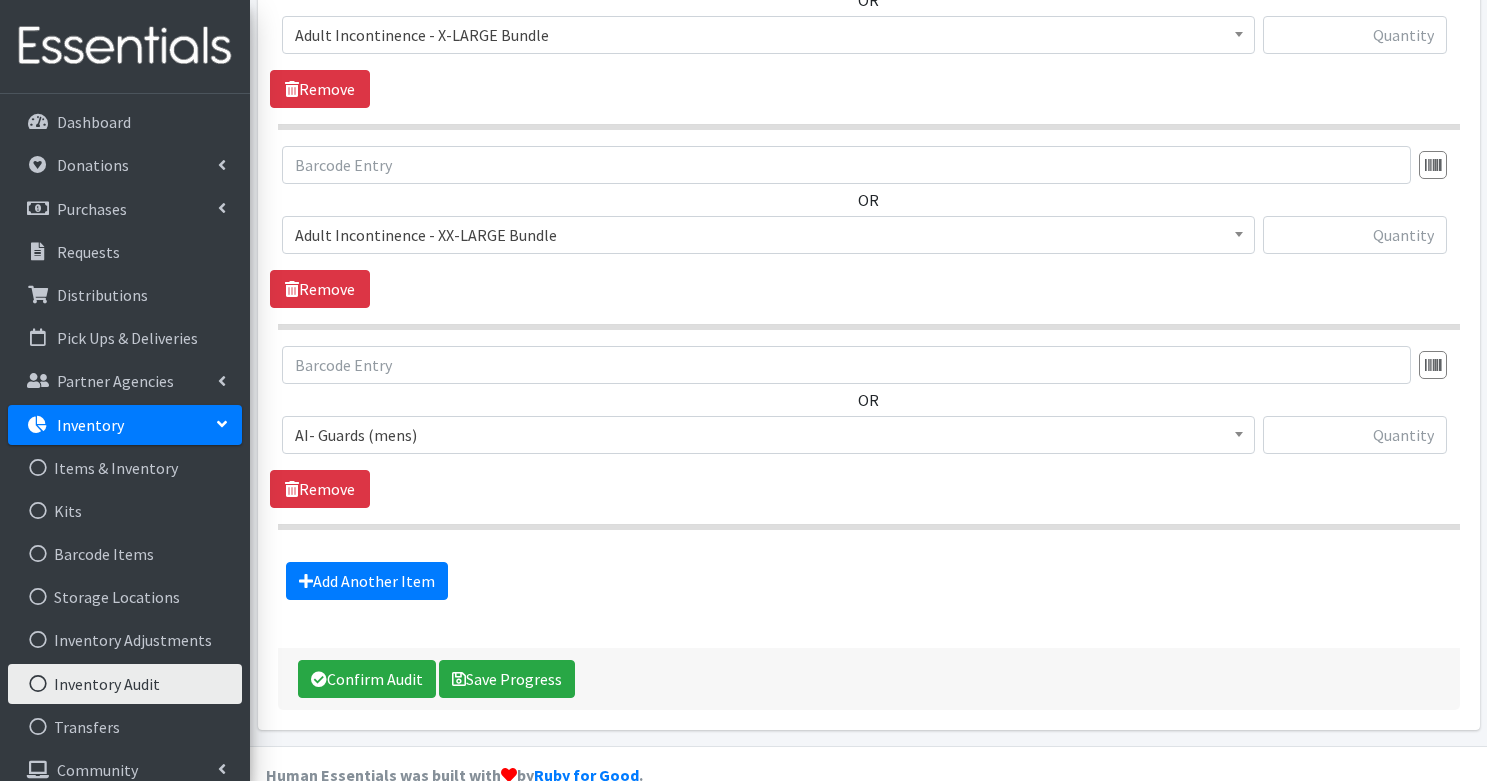 click on "AI- Guards (mens)" at bounding box center [768, 435] 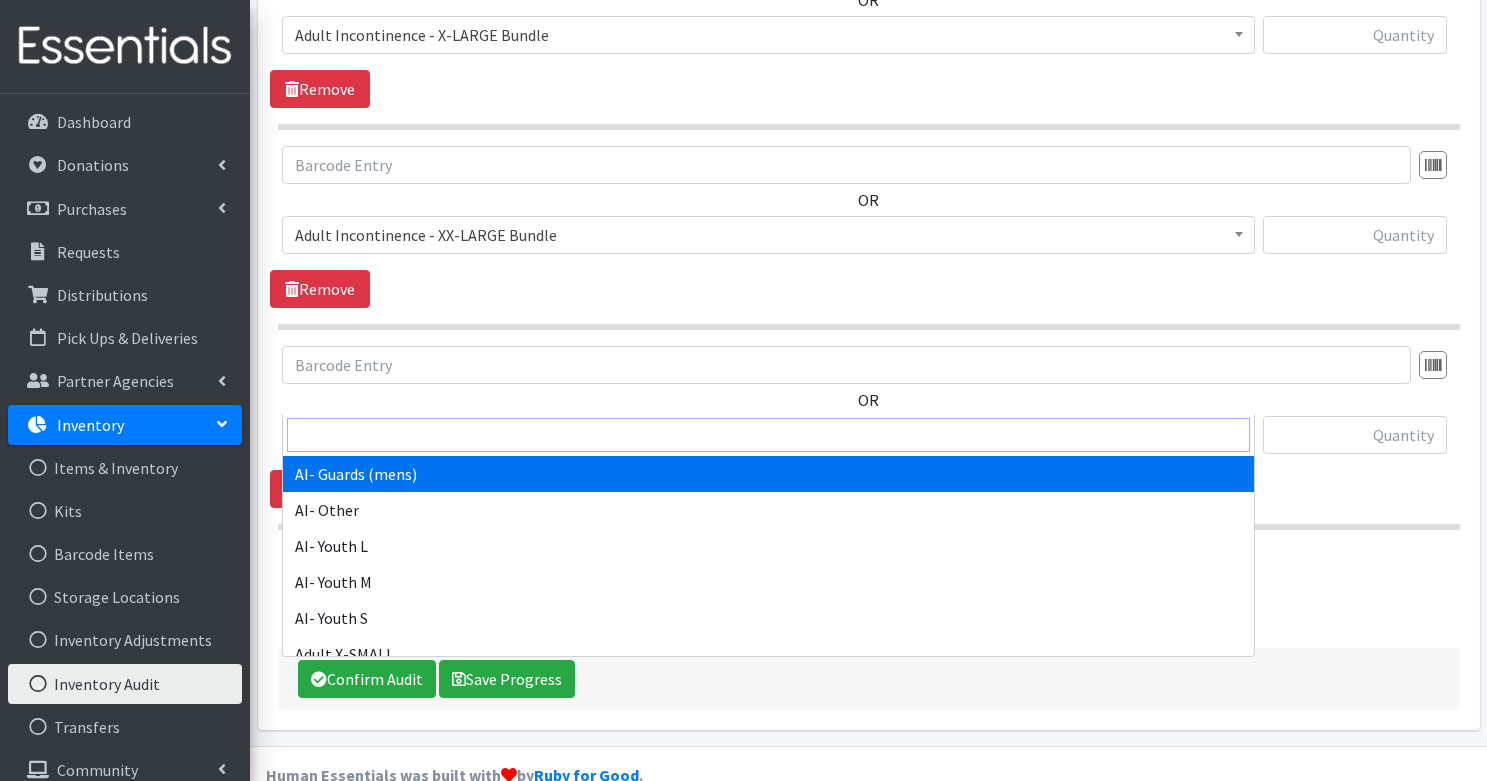 click at bounding box center [768, 435] 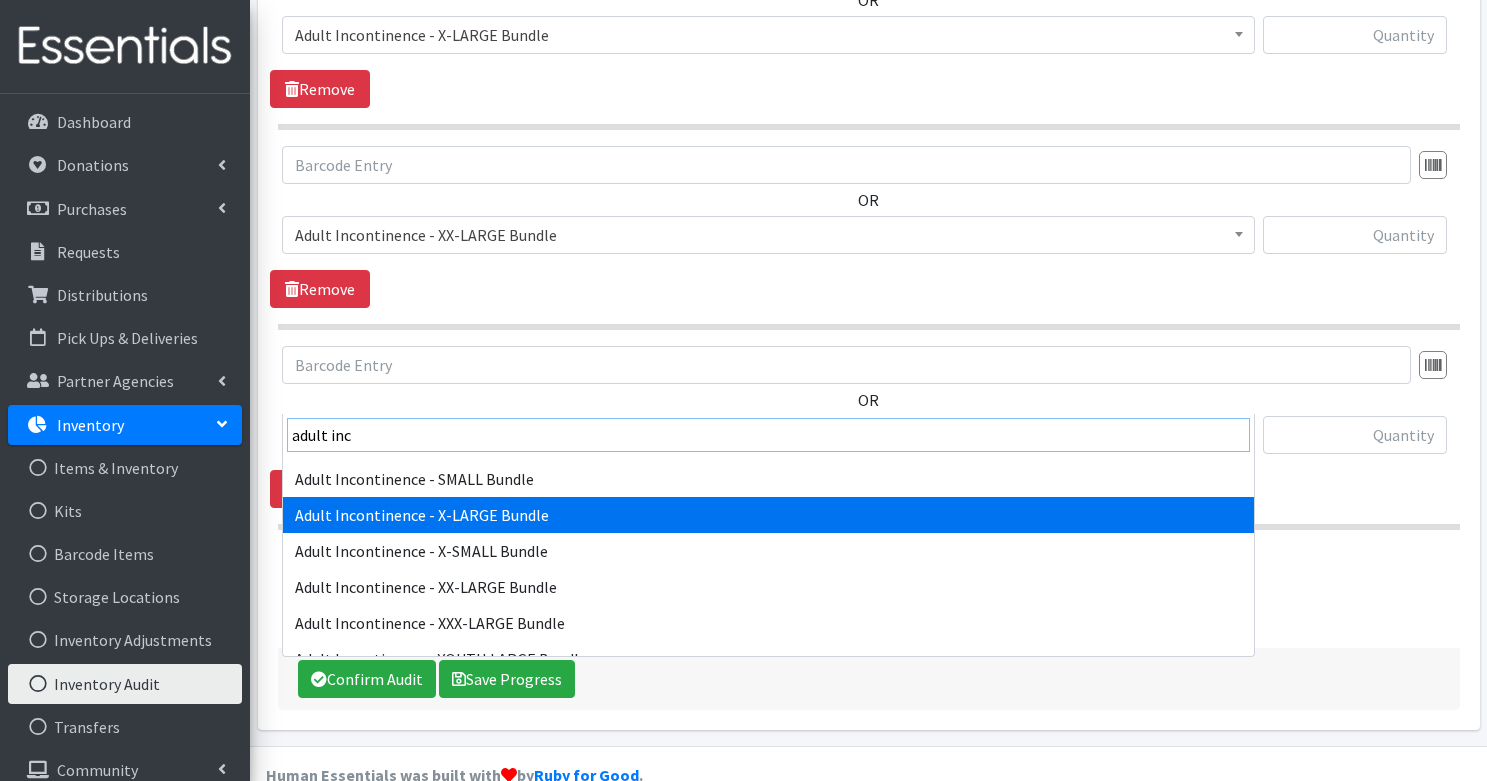 scroll, scrollTop: 88, scrollLeft: 0, axis: vertical 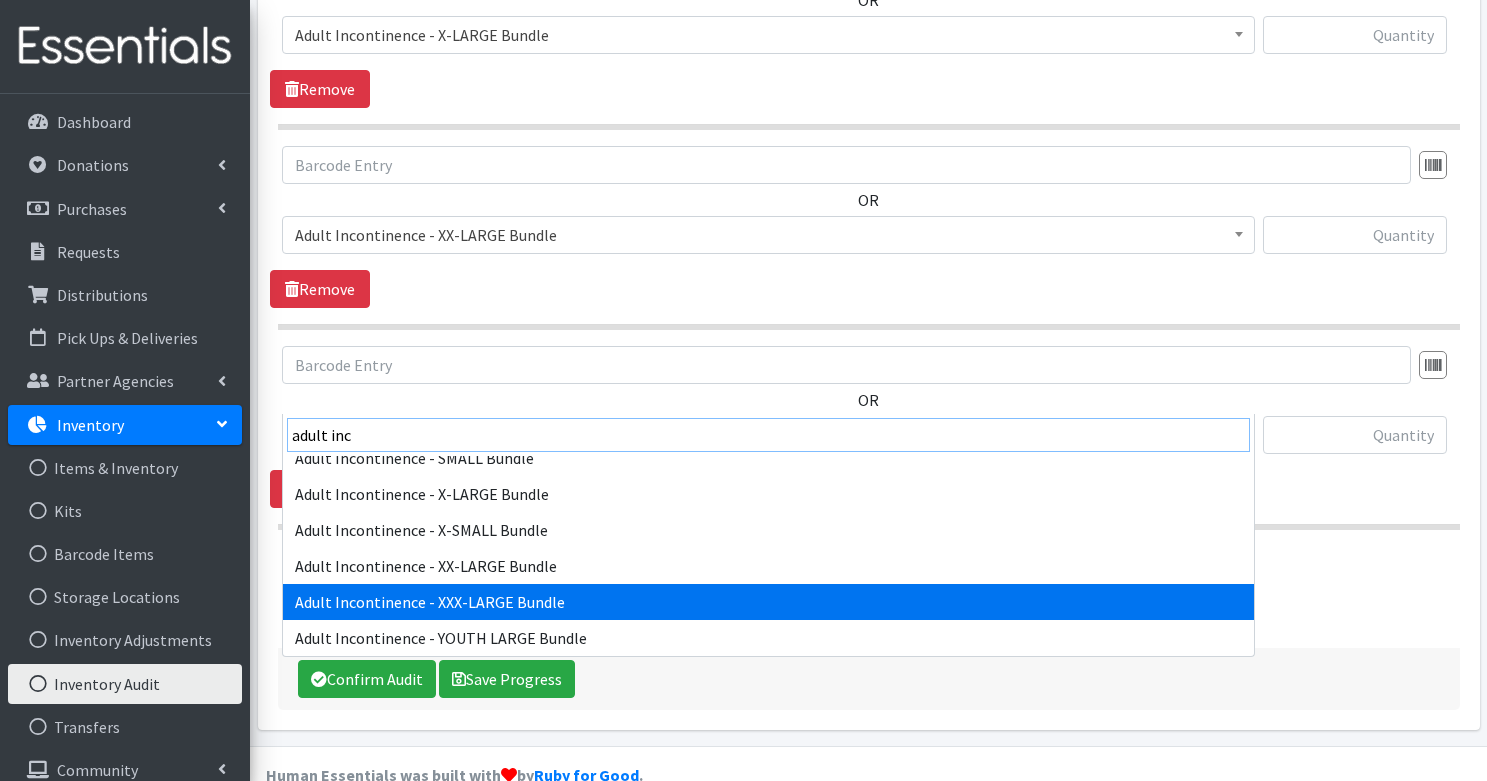 type on "adult inc" 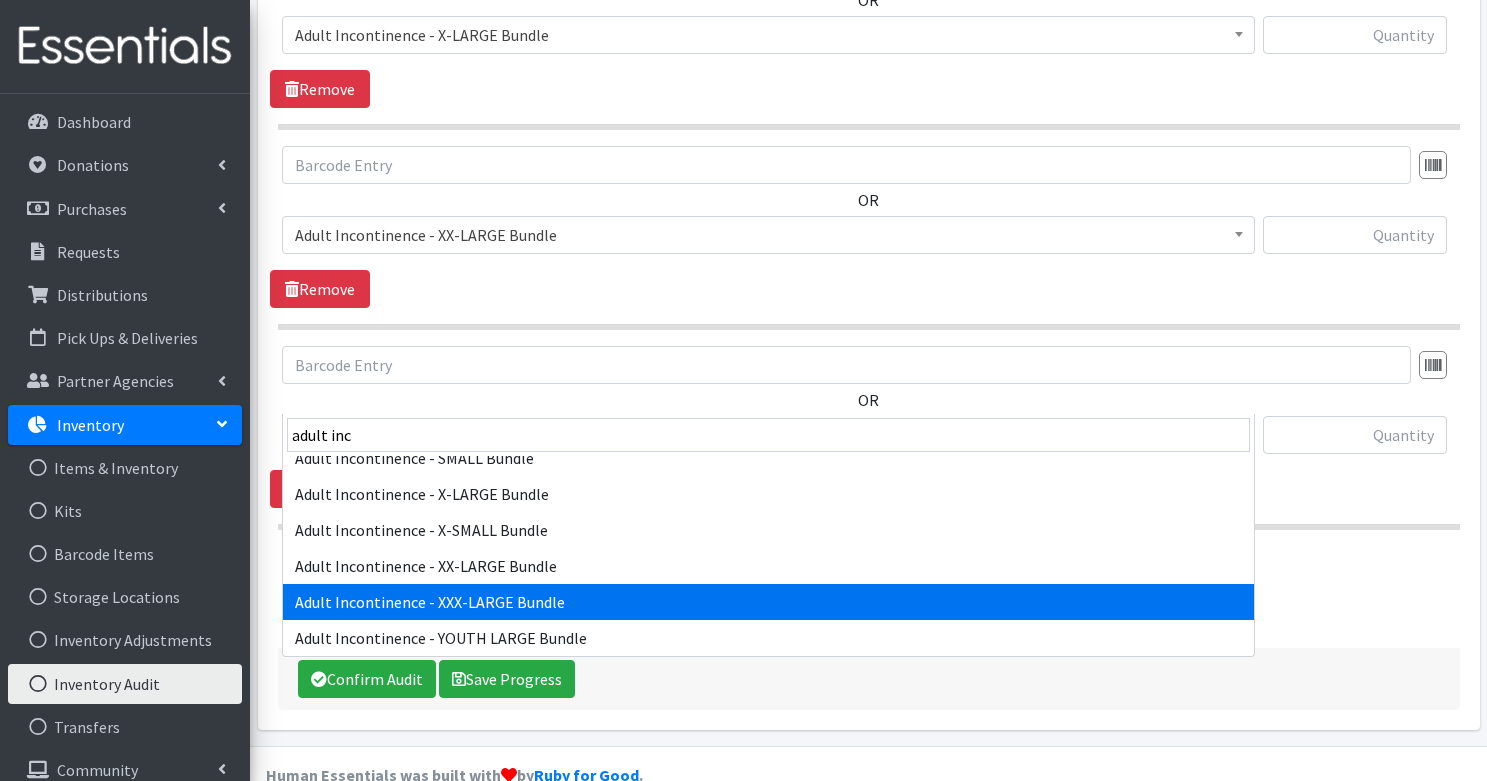 select on "14888" 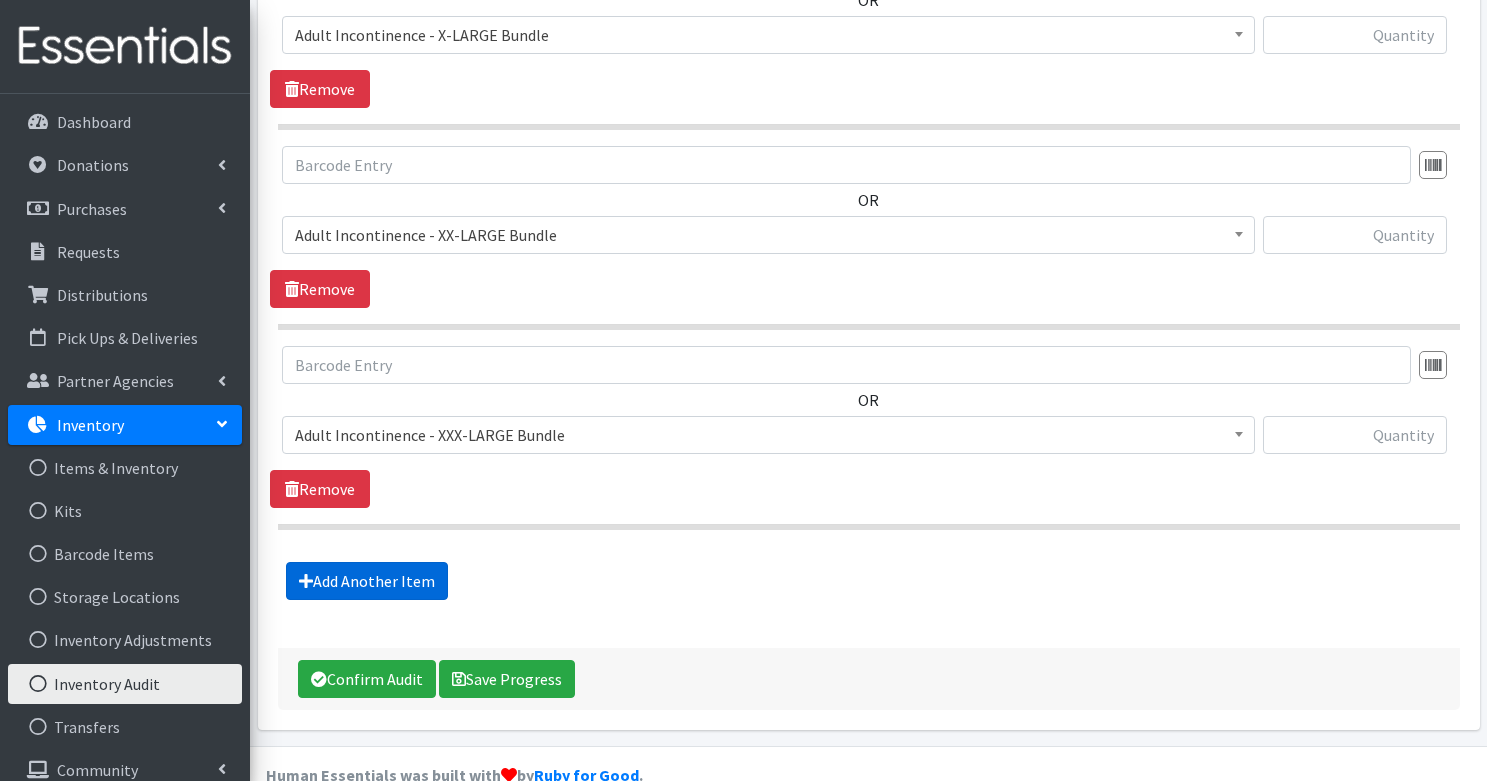 click on "Add Another Item" at bounding box center [367, 581] 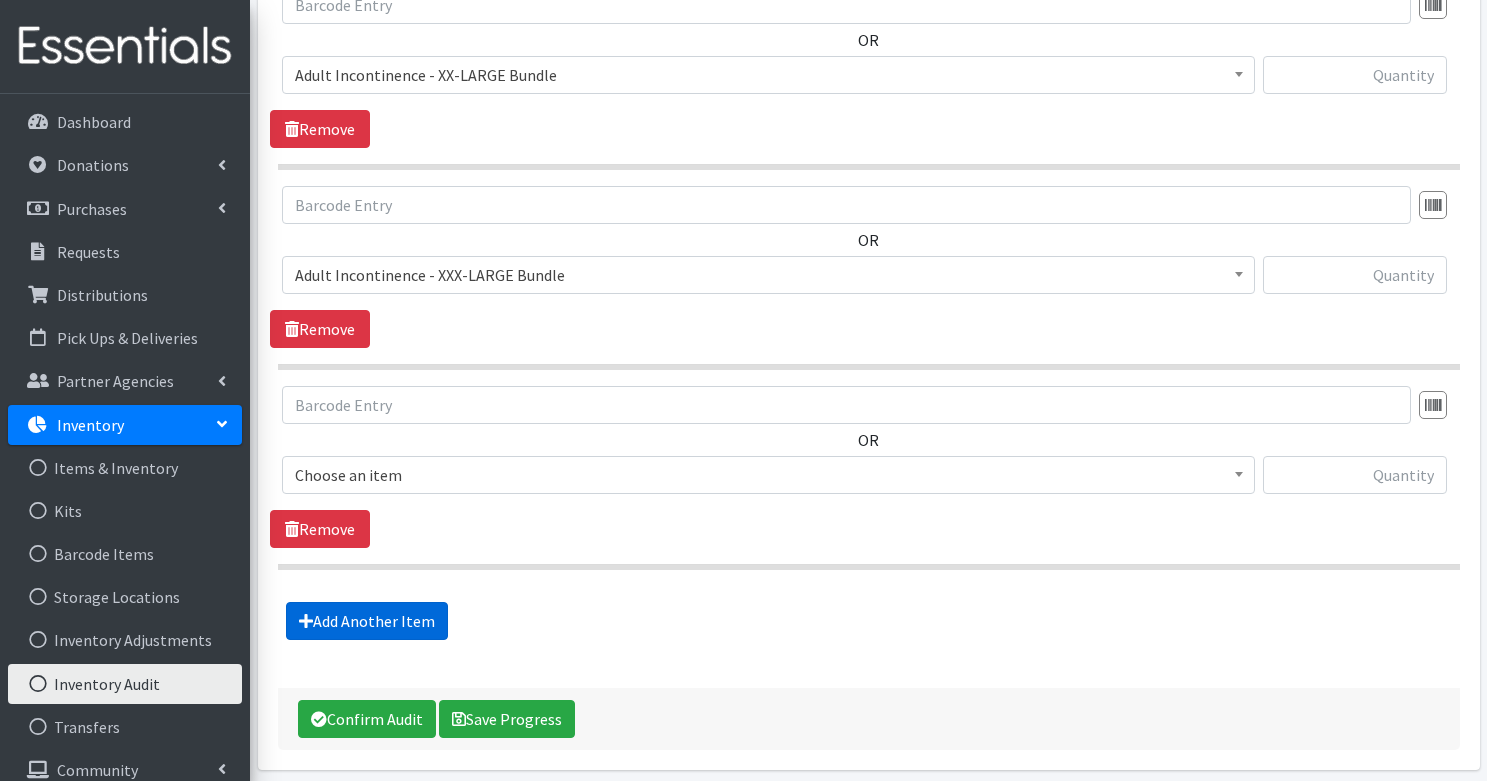 scroll, scrollTop: 5997, scrollLeft: 0, axis: vertical 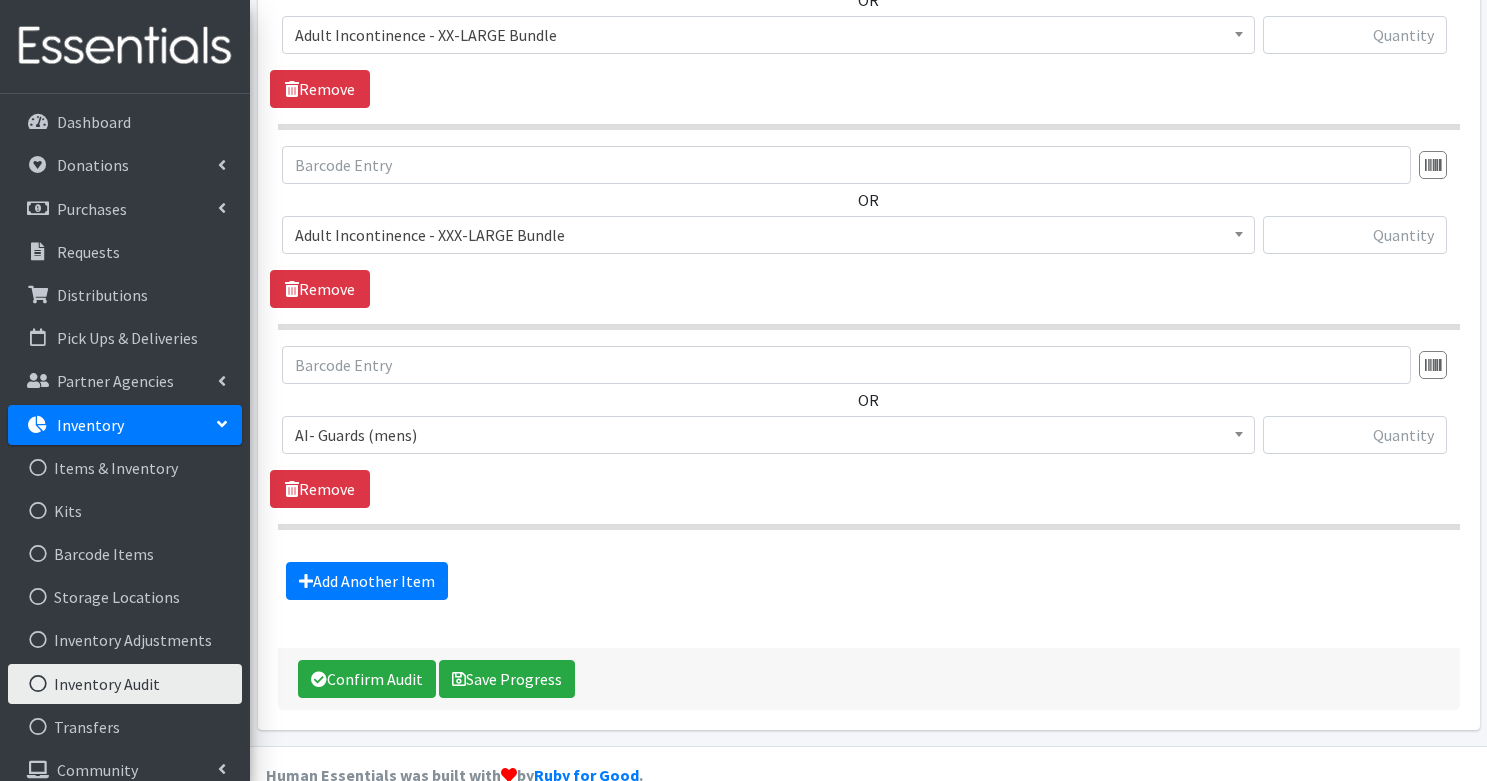 click on "AI- Guards (mens)" at bounding box center [768, 435] 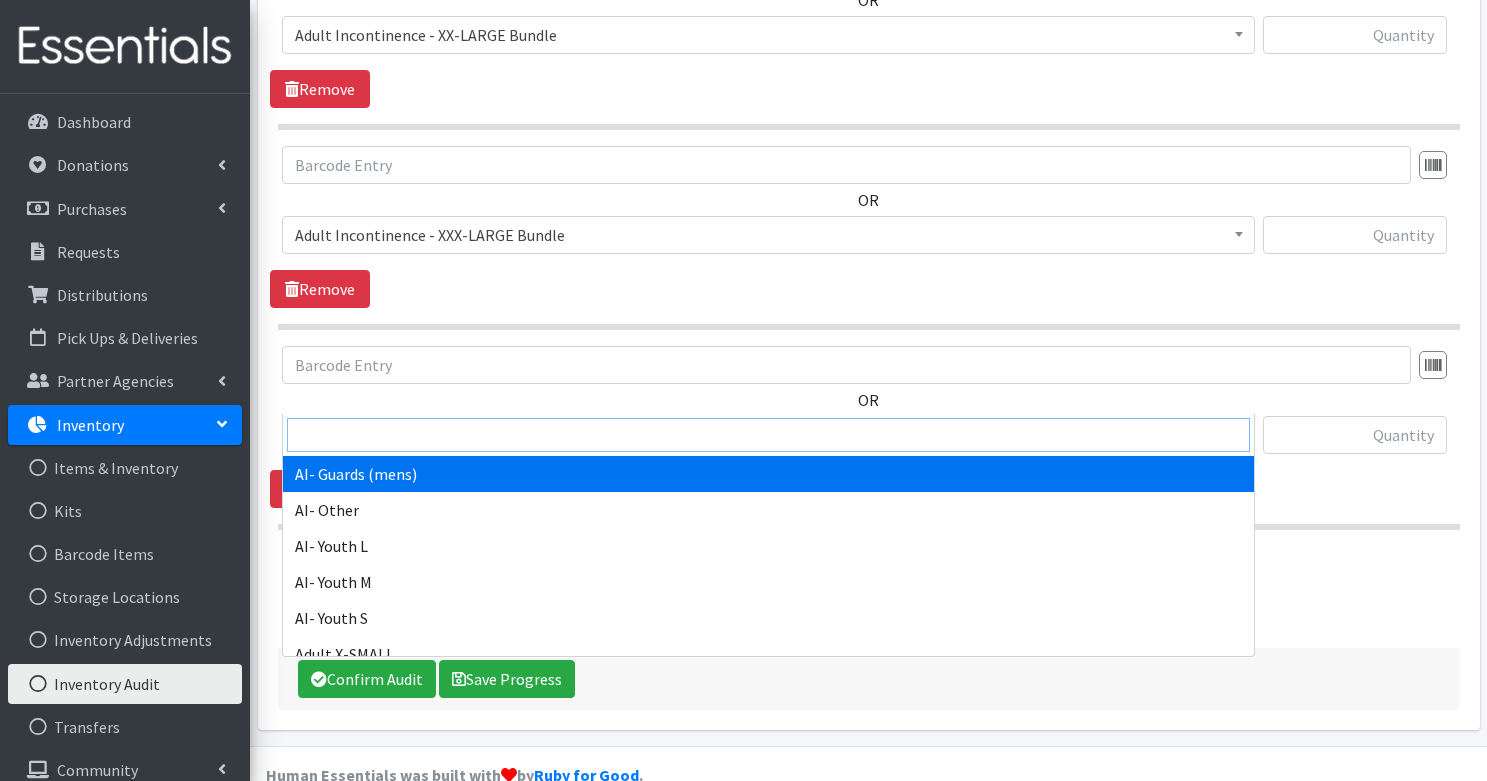 click at bounding box center [768, 435] 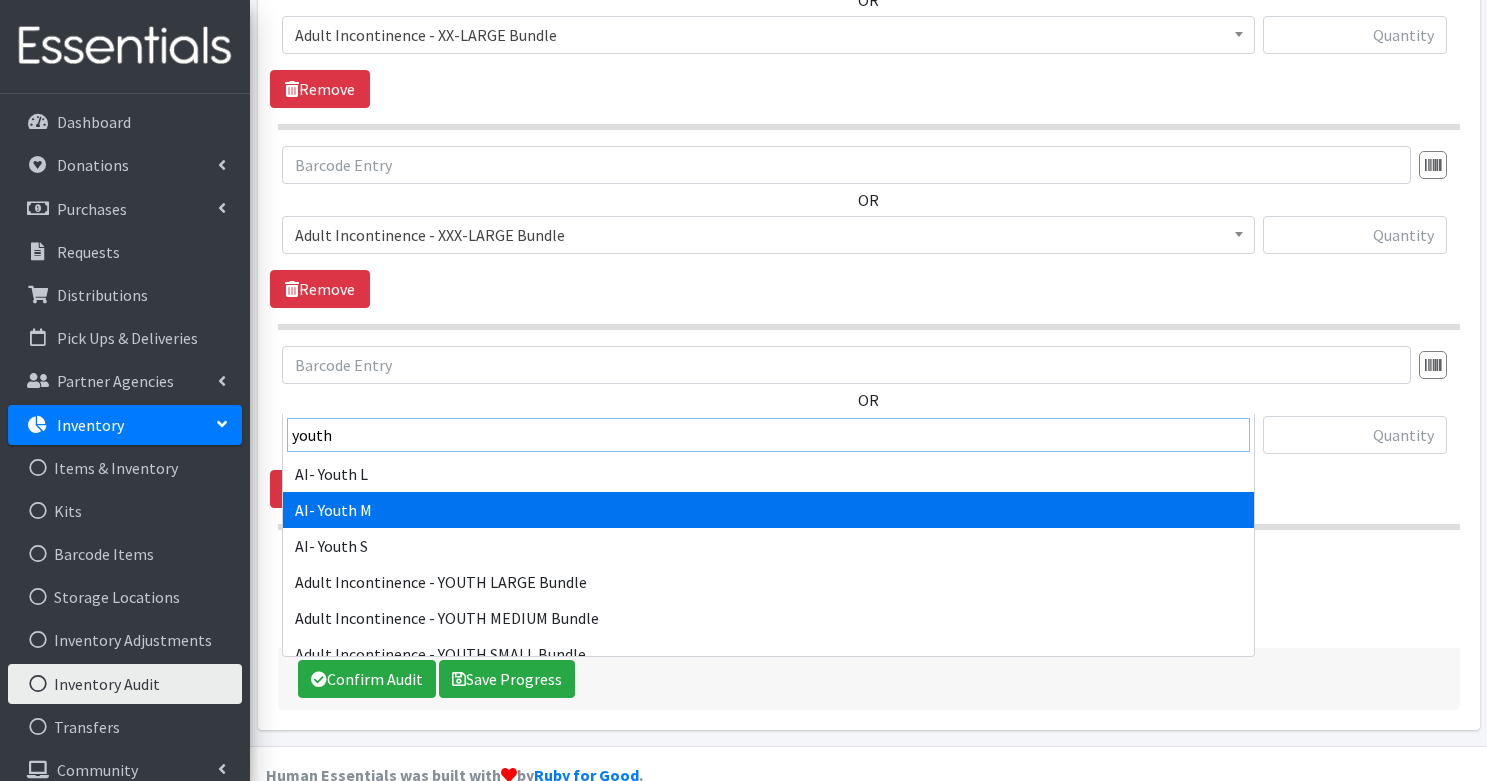 scroll, scrollTop: 16, scrollLeft: 0, axis: vertical 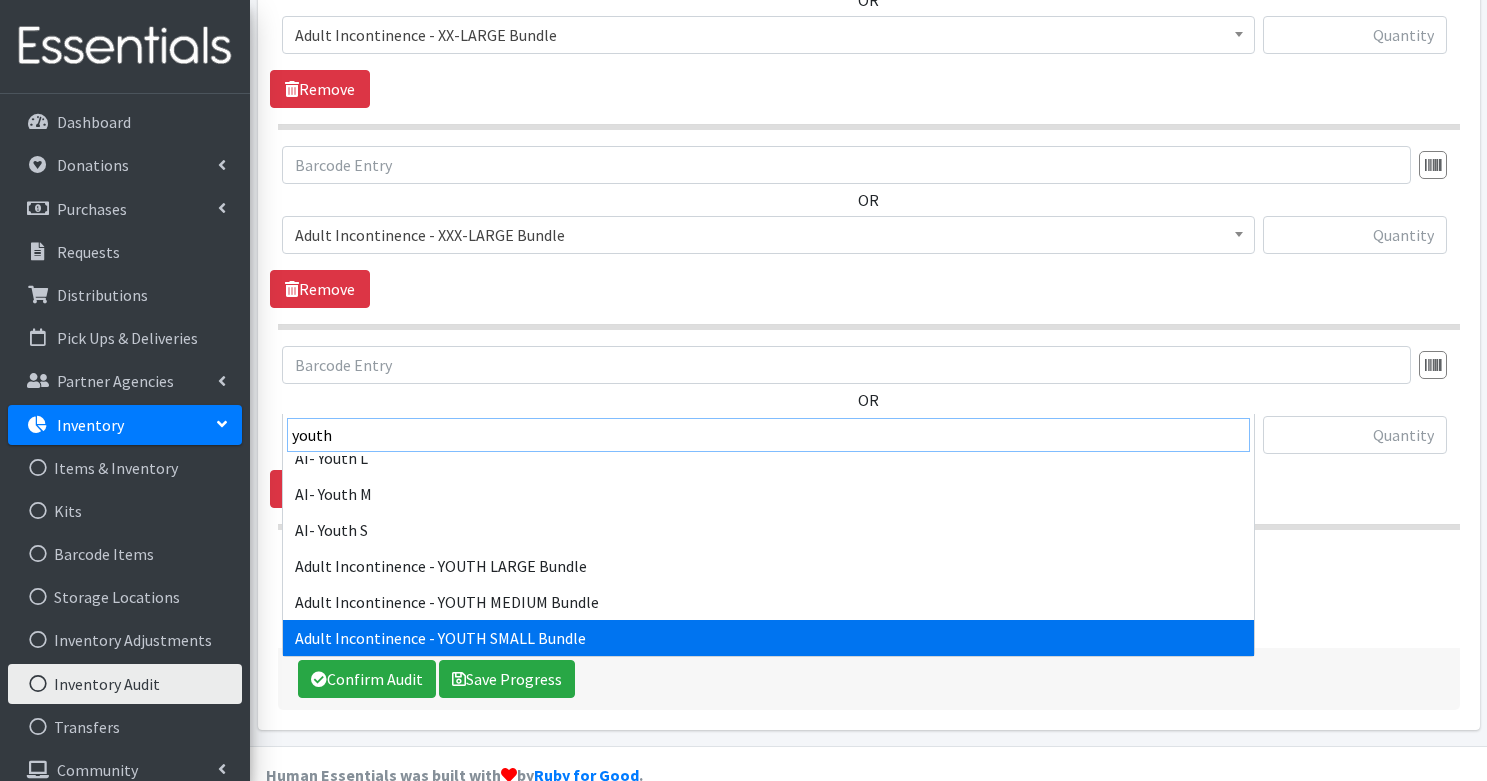 type on "youth" 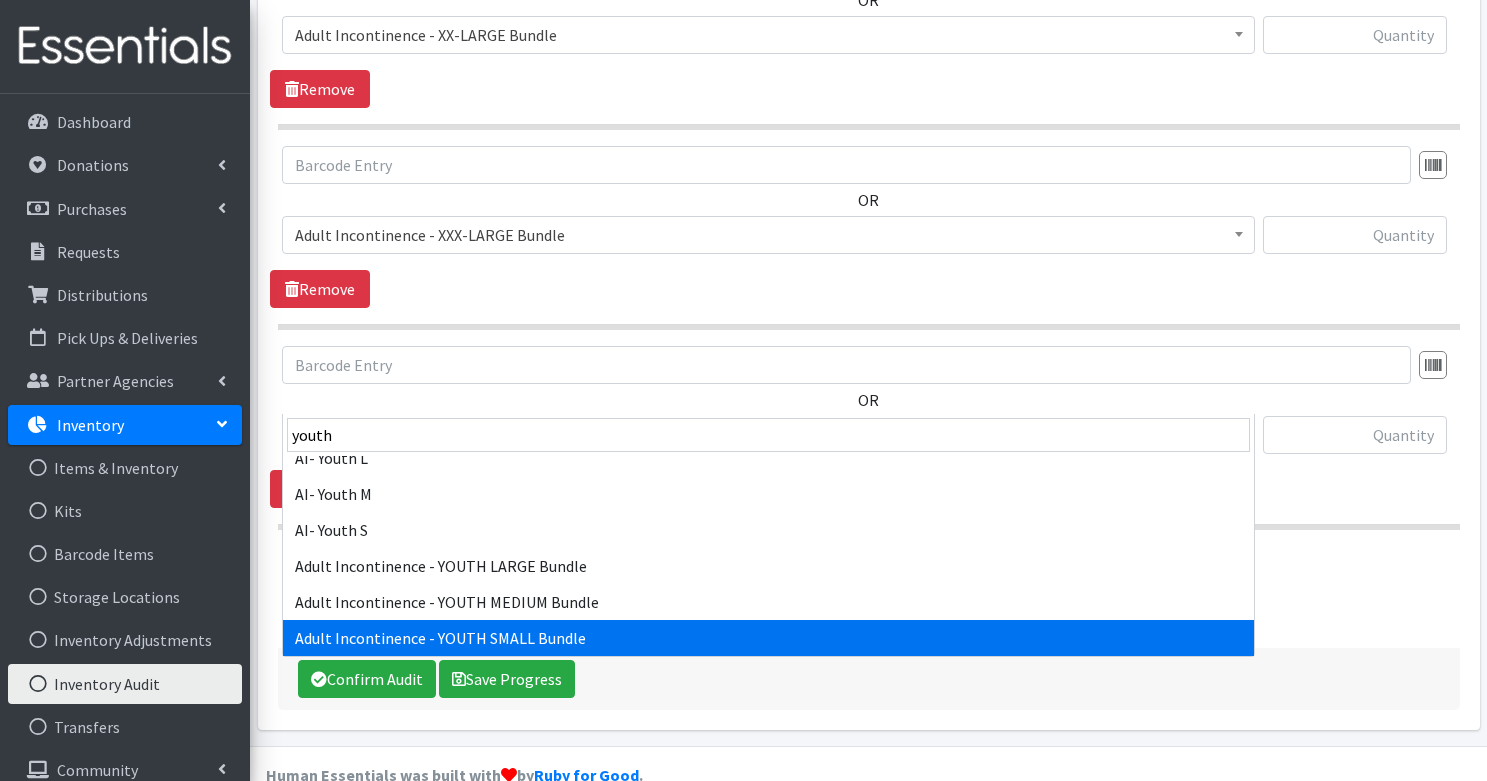 select on "14890" 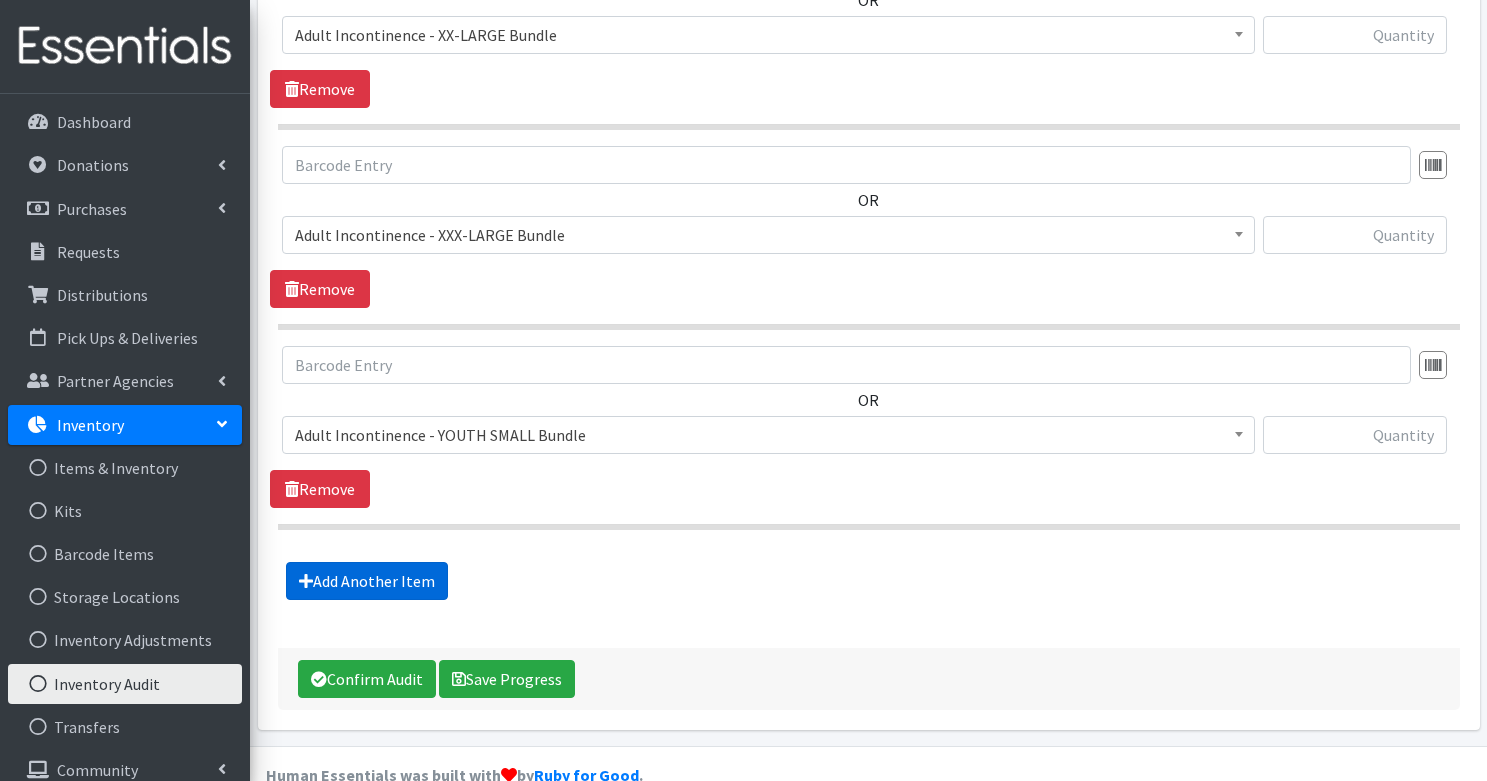 click on "Add Another Item" at bounding box center (367, 581) 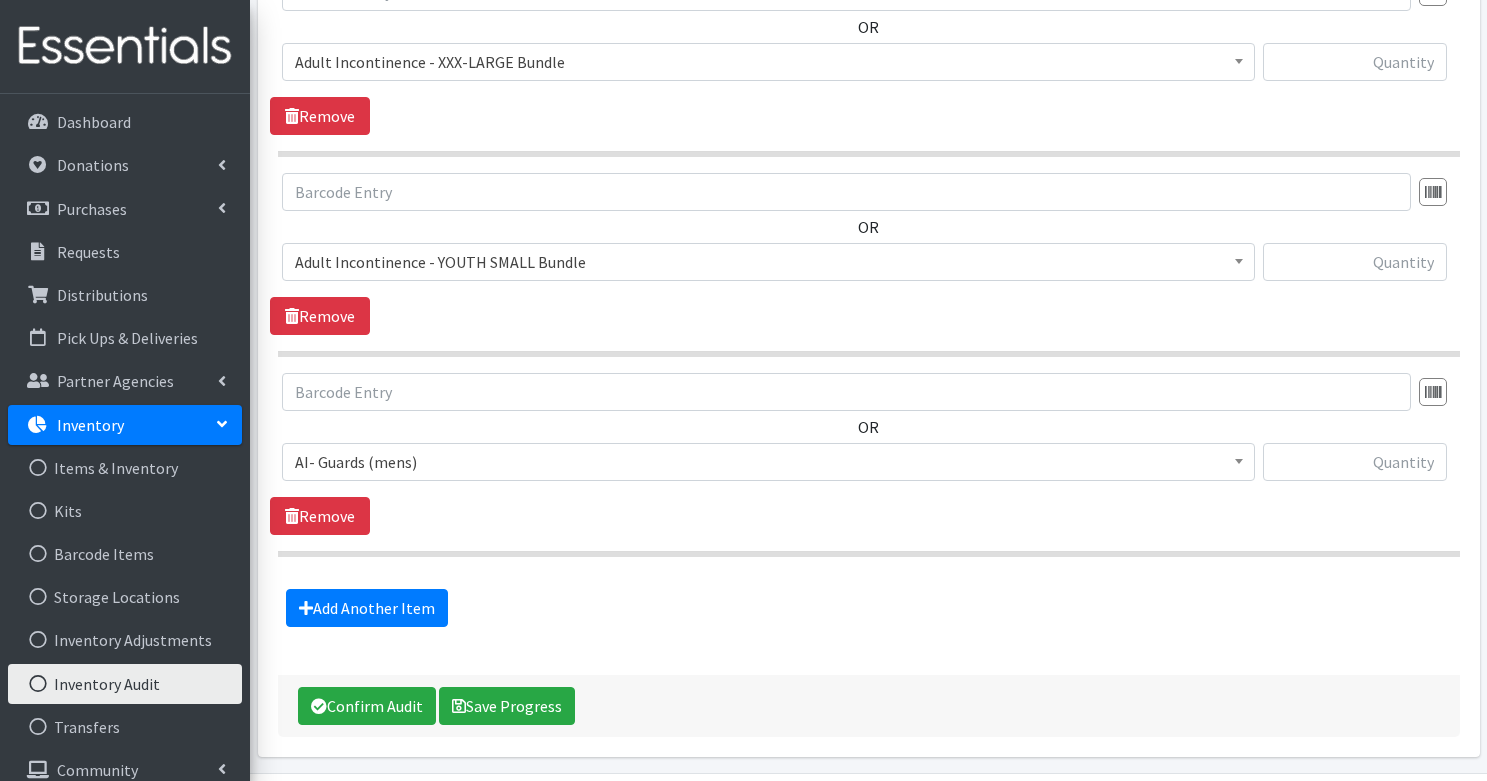 scroll, scrollTop: 6197, scrollLeft: 0, axis: vertical 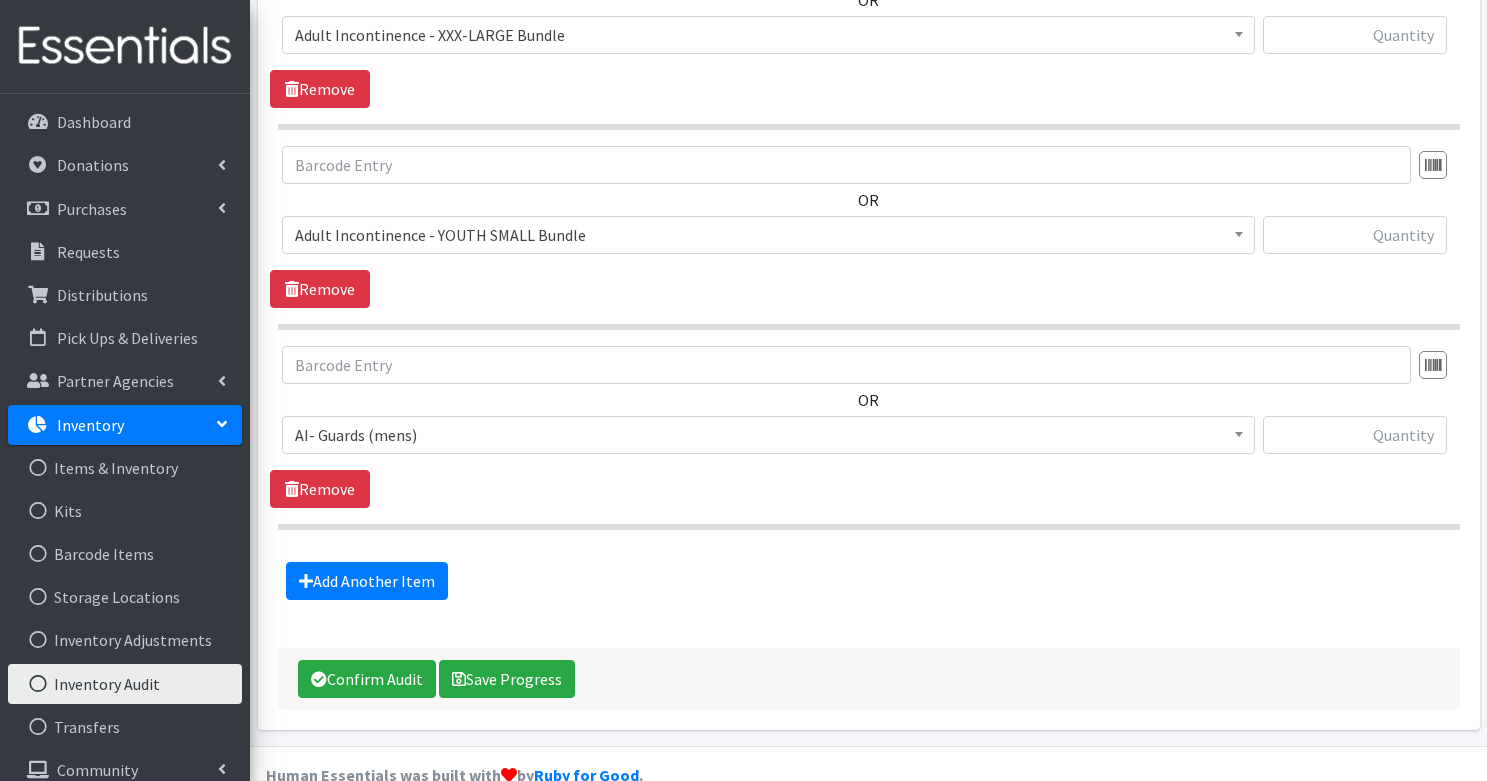 click on "AI- Guards (mens)" at bounding box center (768, 435) 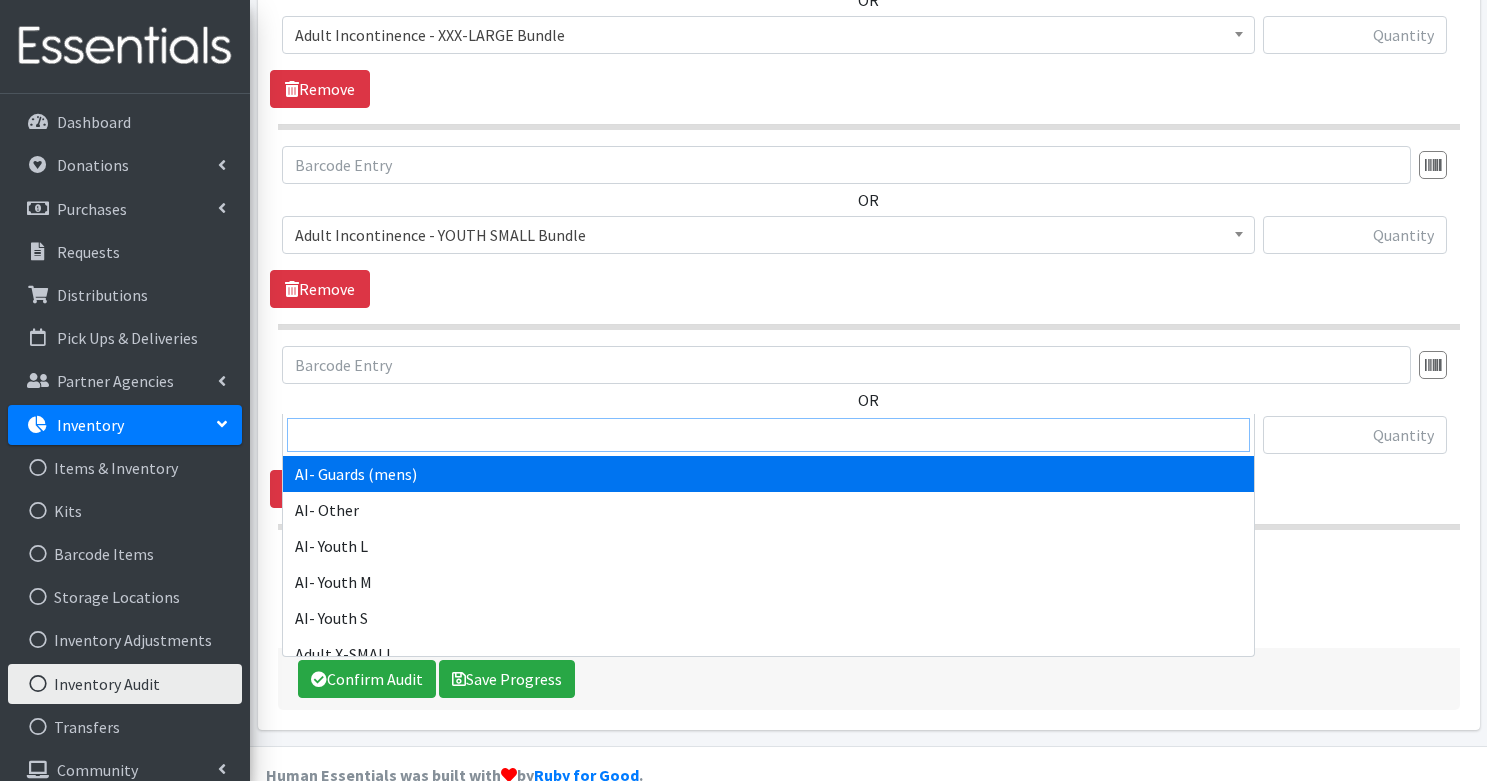 click at bounding box center (768, 435) 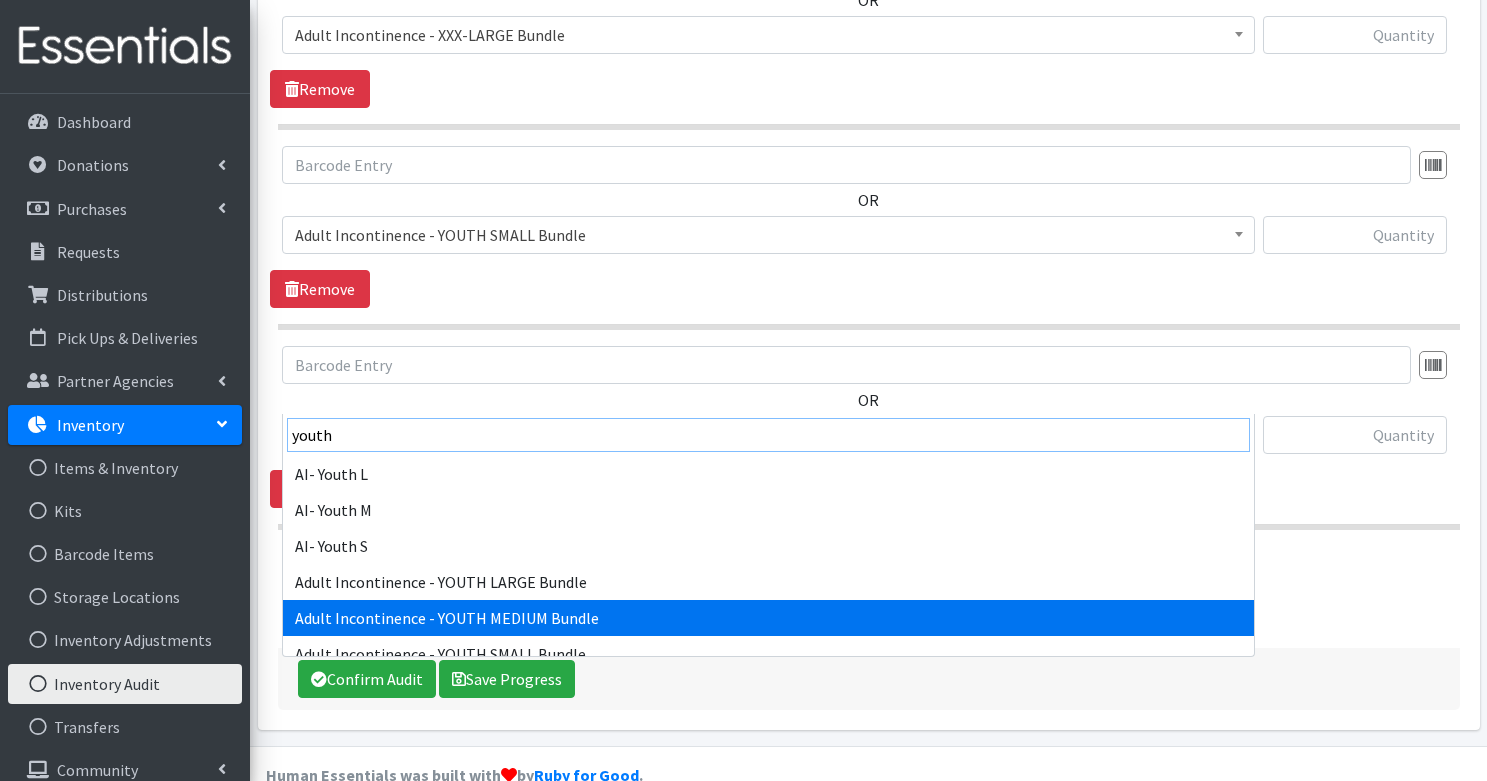 type on "youth" 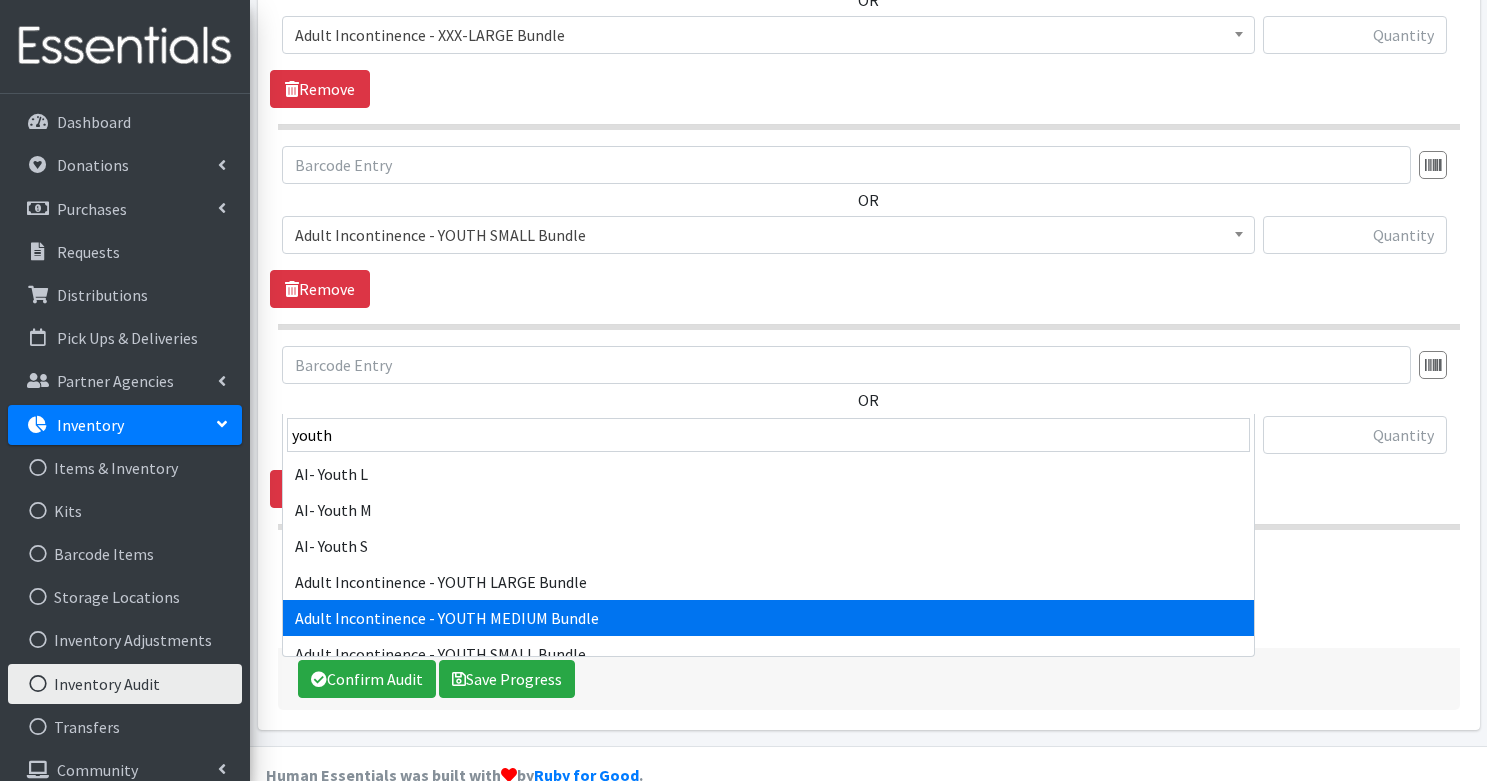 select on "14891" 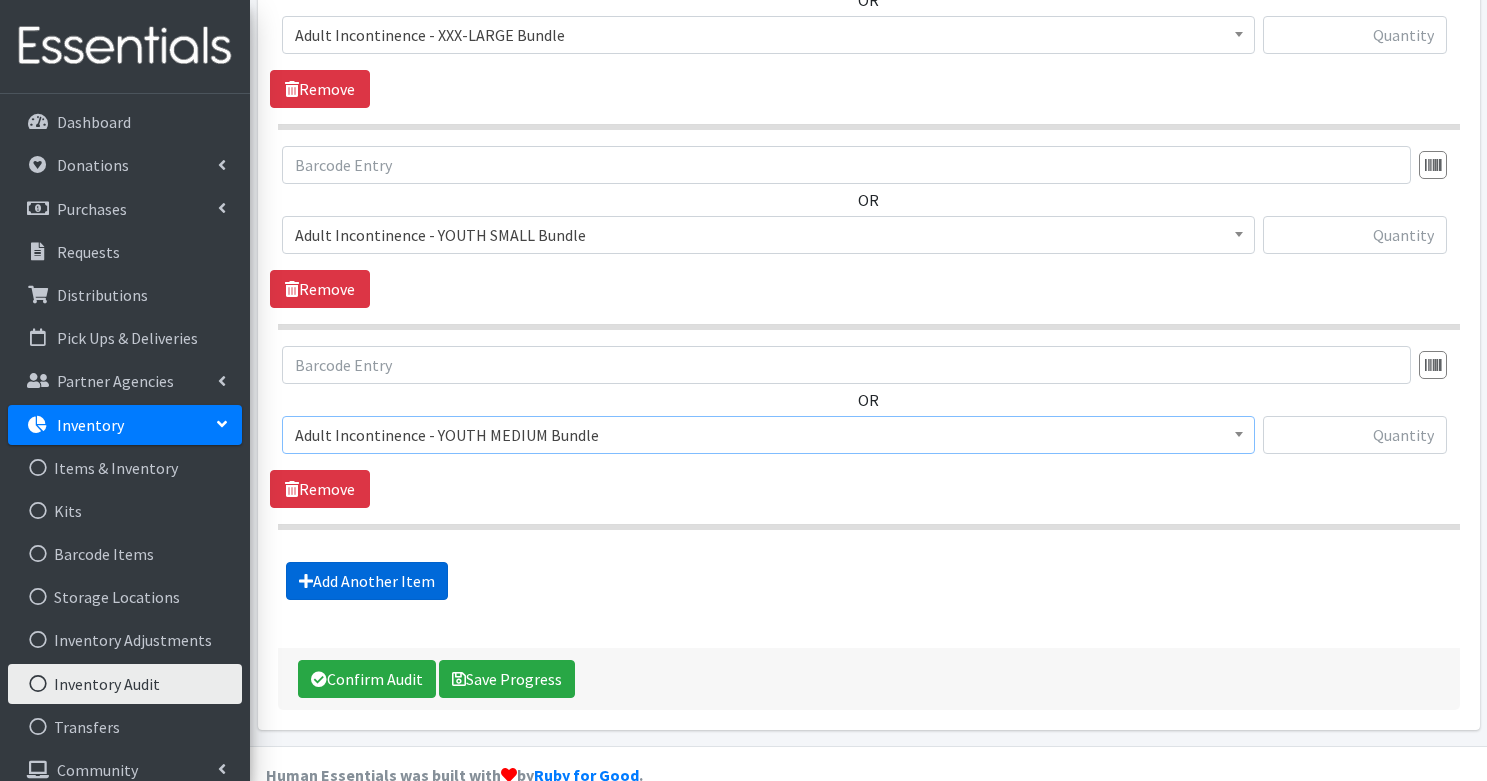 click on "Add Another Item" at bounding box center [367, 581] 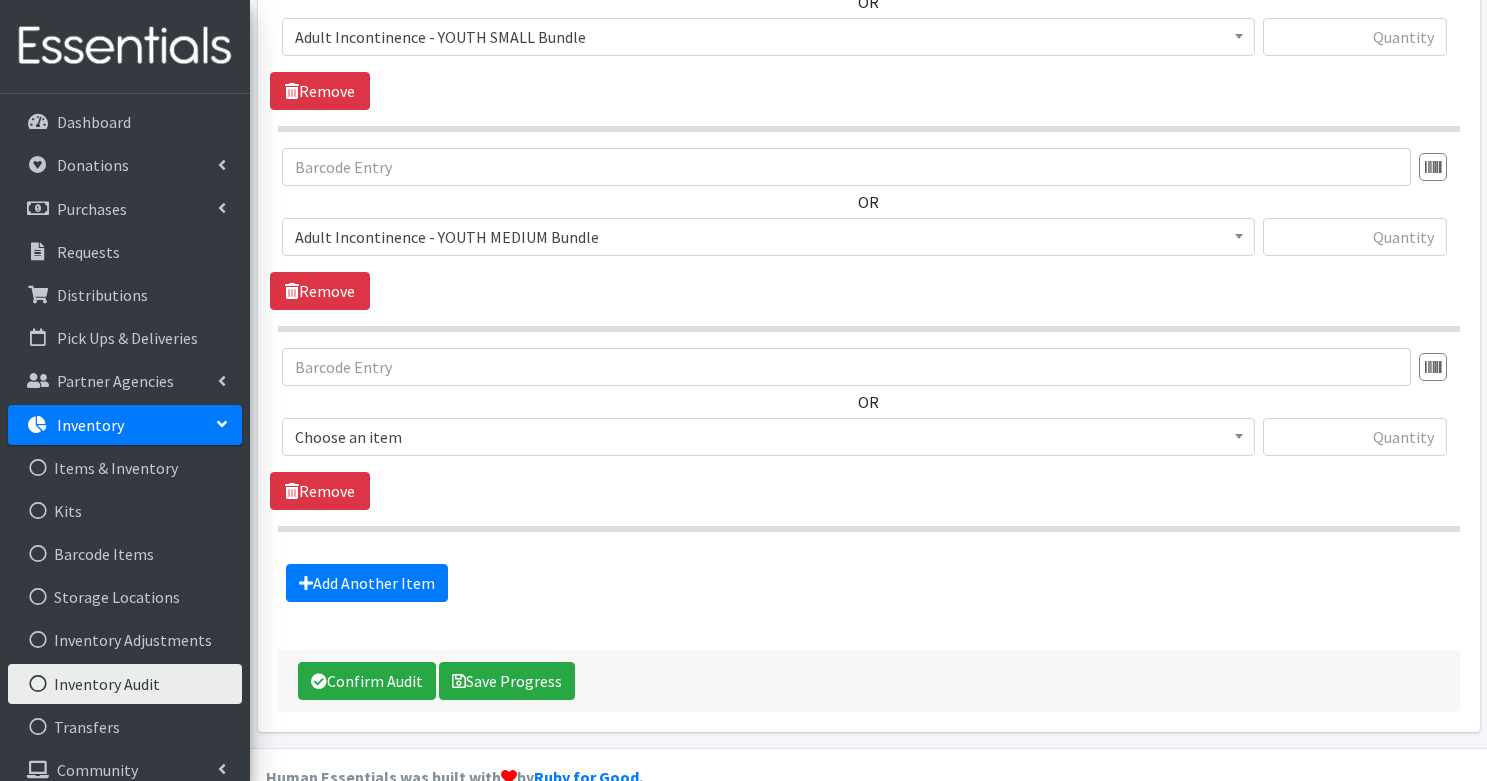 scroll, scrollTop: 6397, scrollLeft: 0, axis: vertical 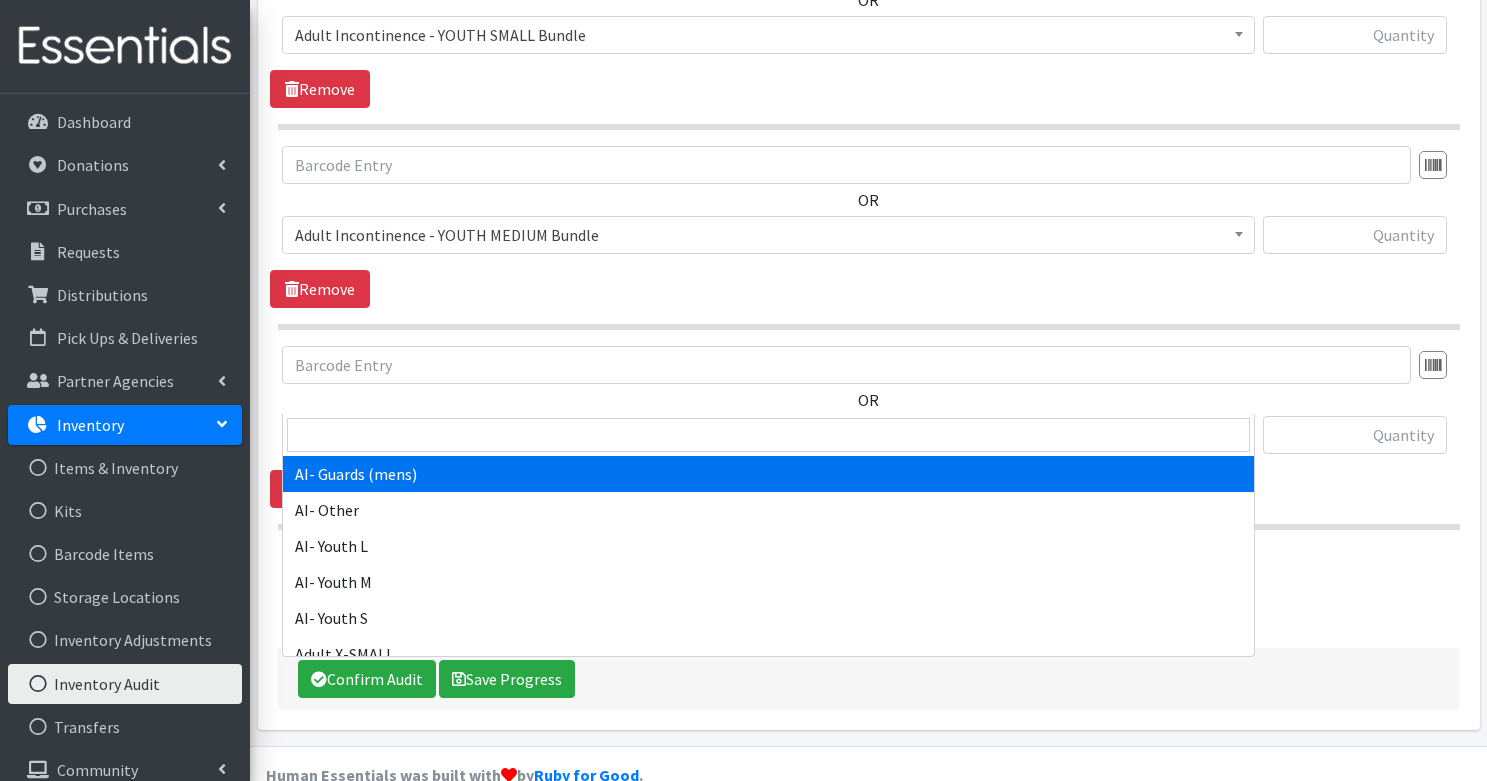click on "AI- Guards (mens)" at bounding box center [768, 435] 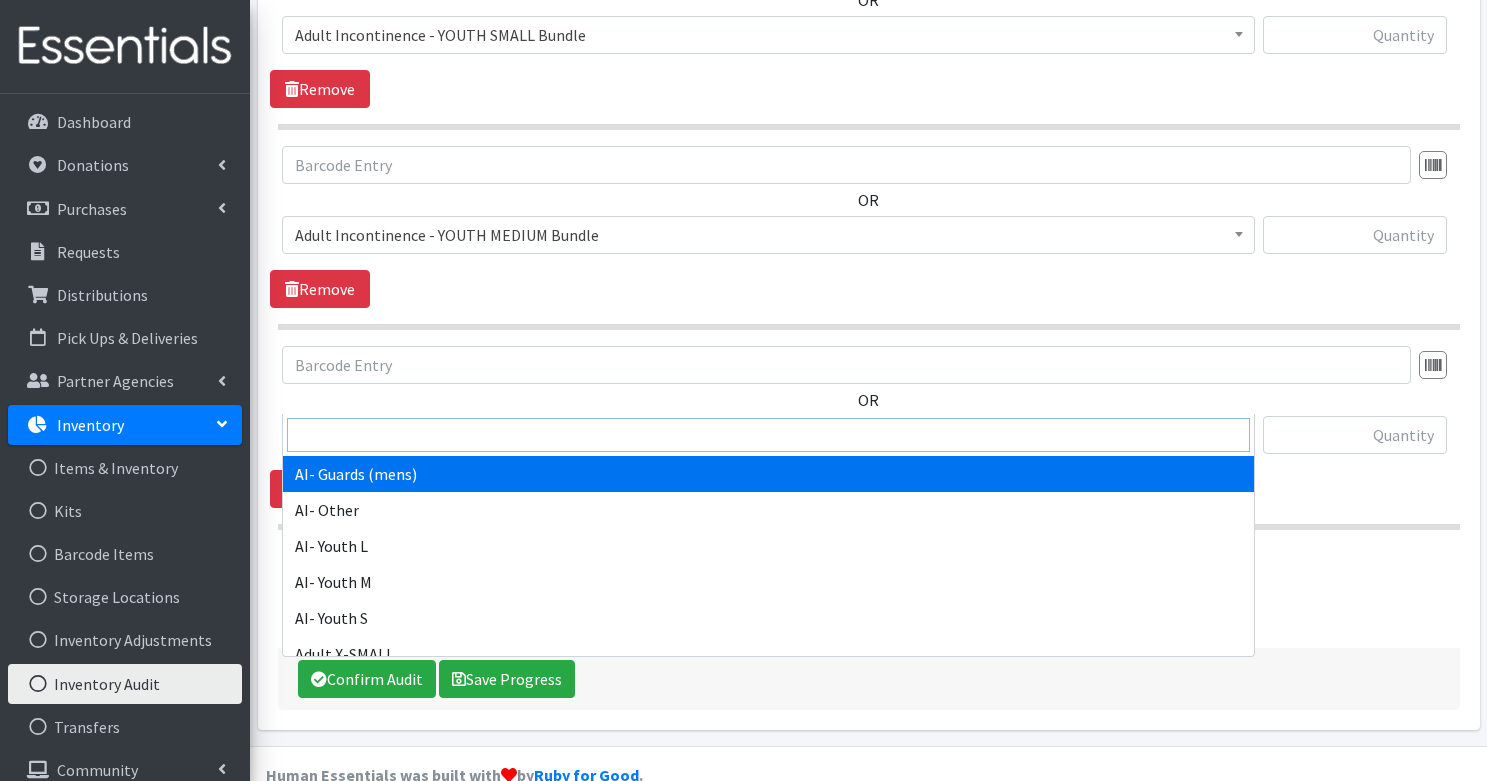 click at bounding box center [768, 435] 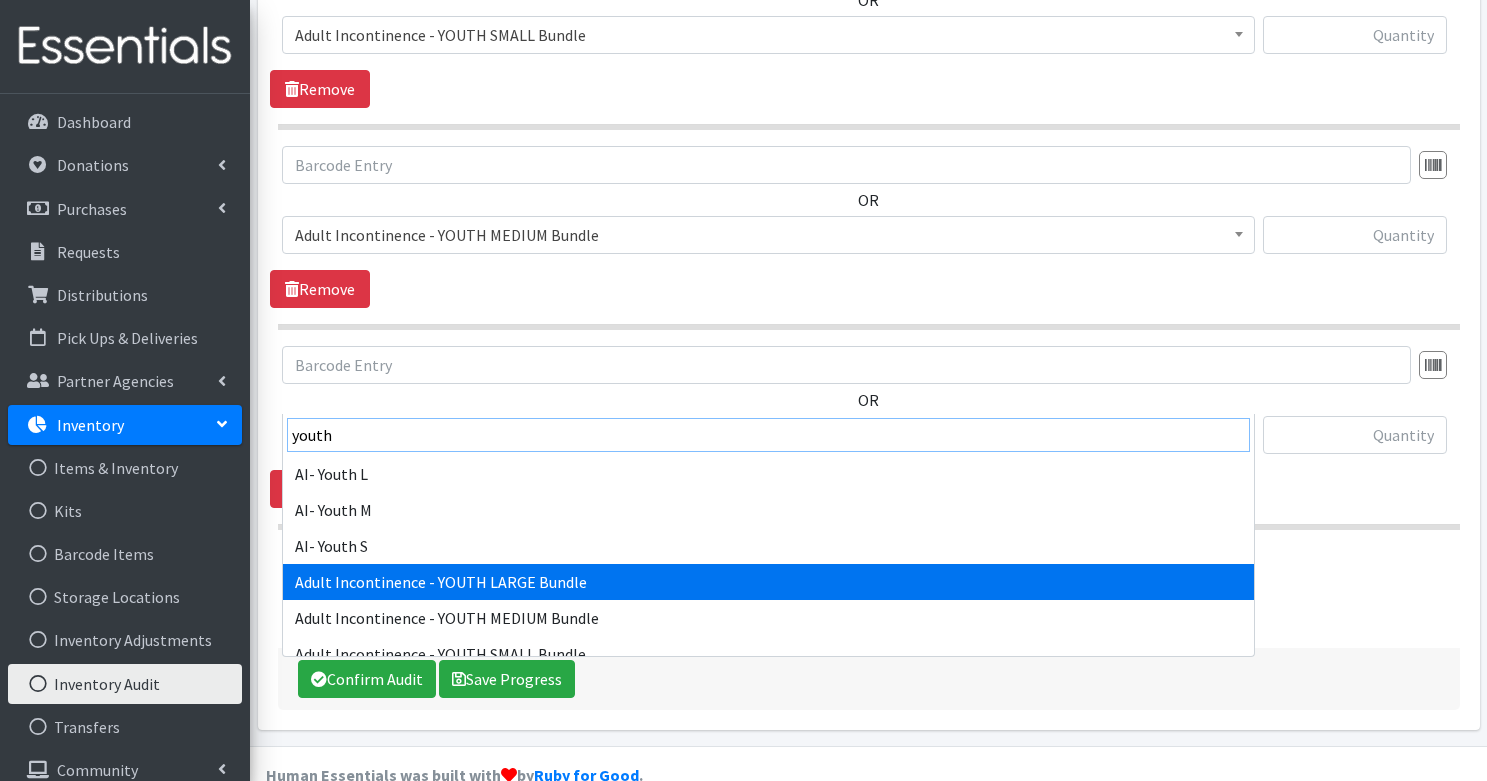 type on "youth" 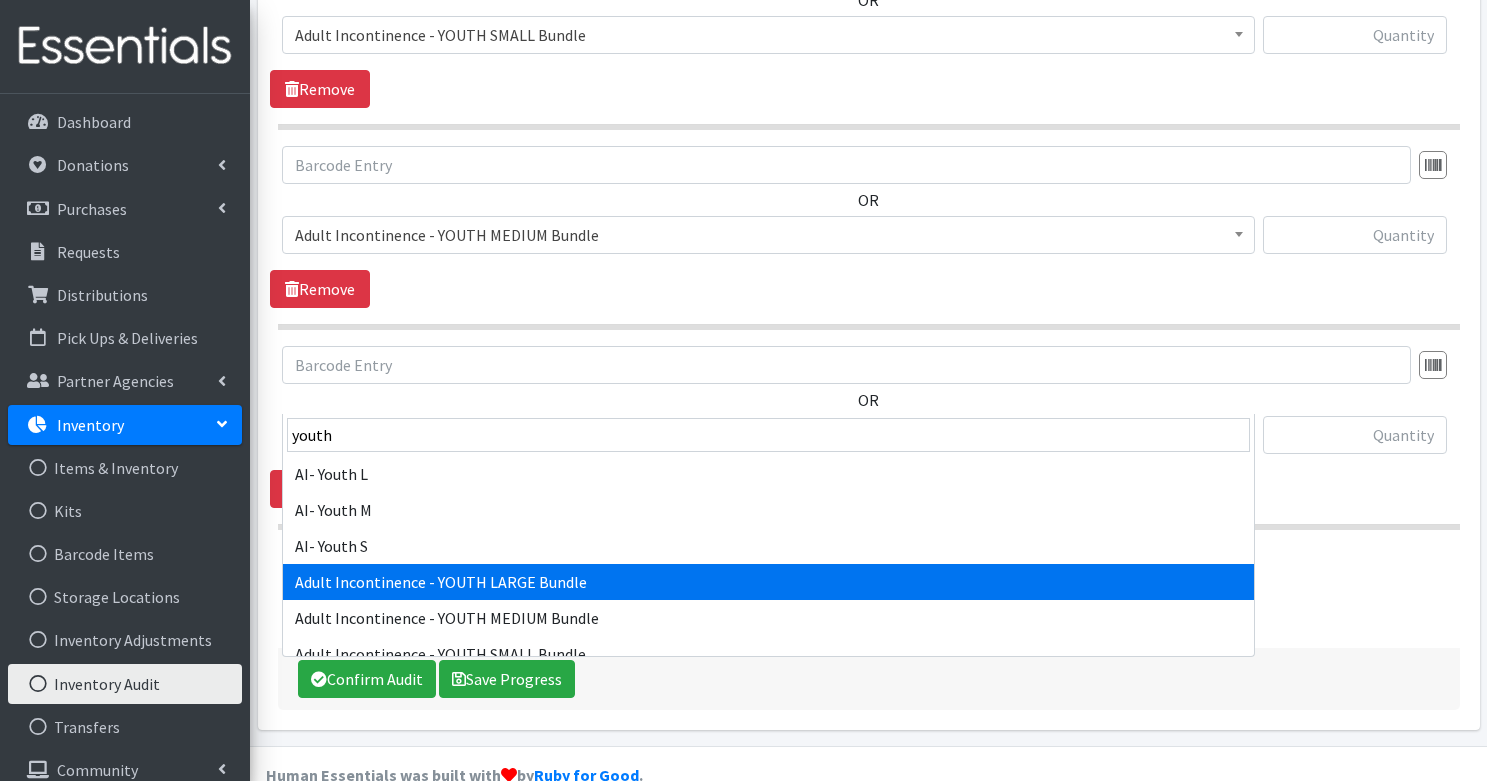 select on "14892" 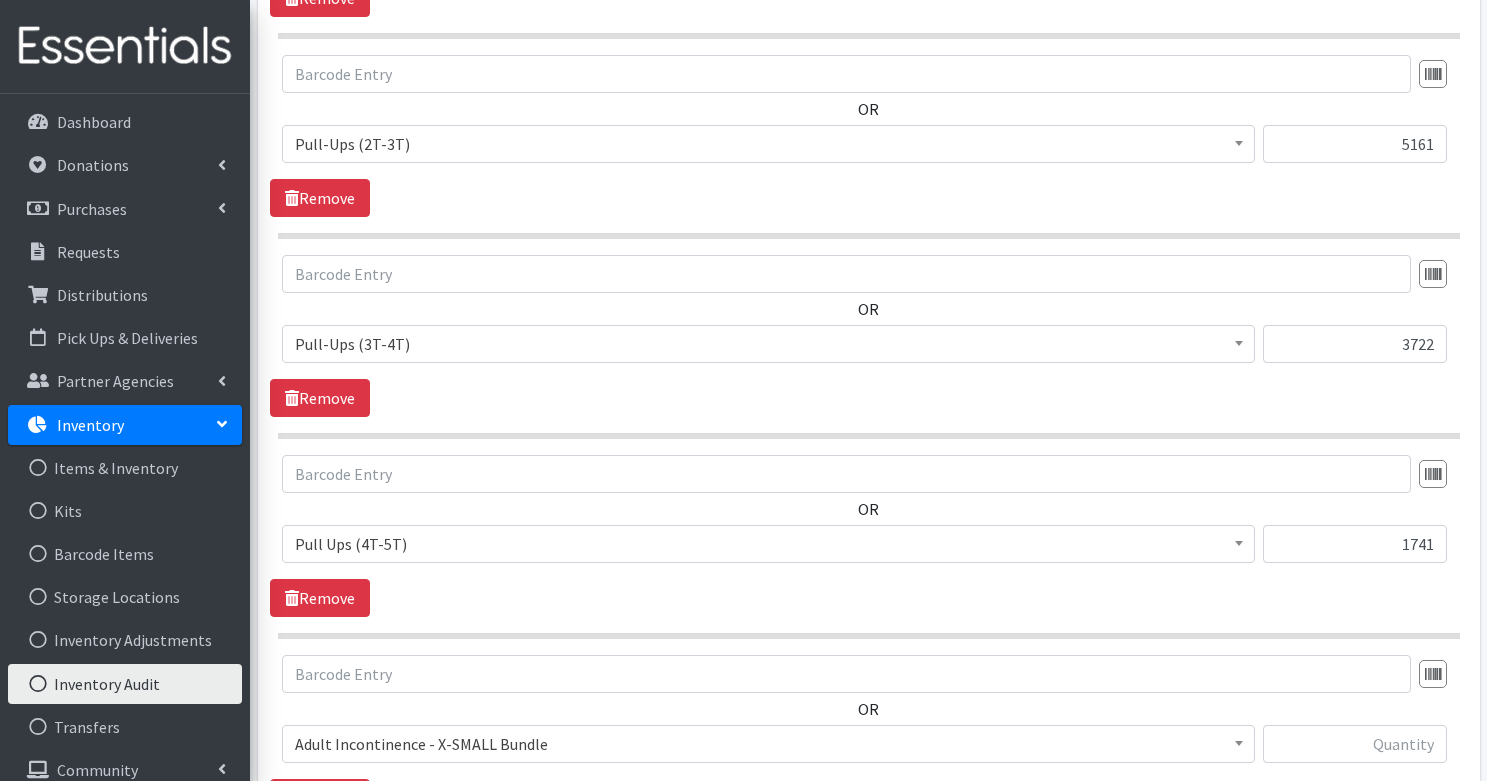 scroll, scrollTop: 4702, scrollLeft: 0, axis: vertical 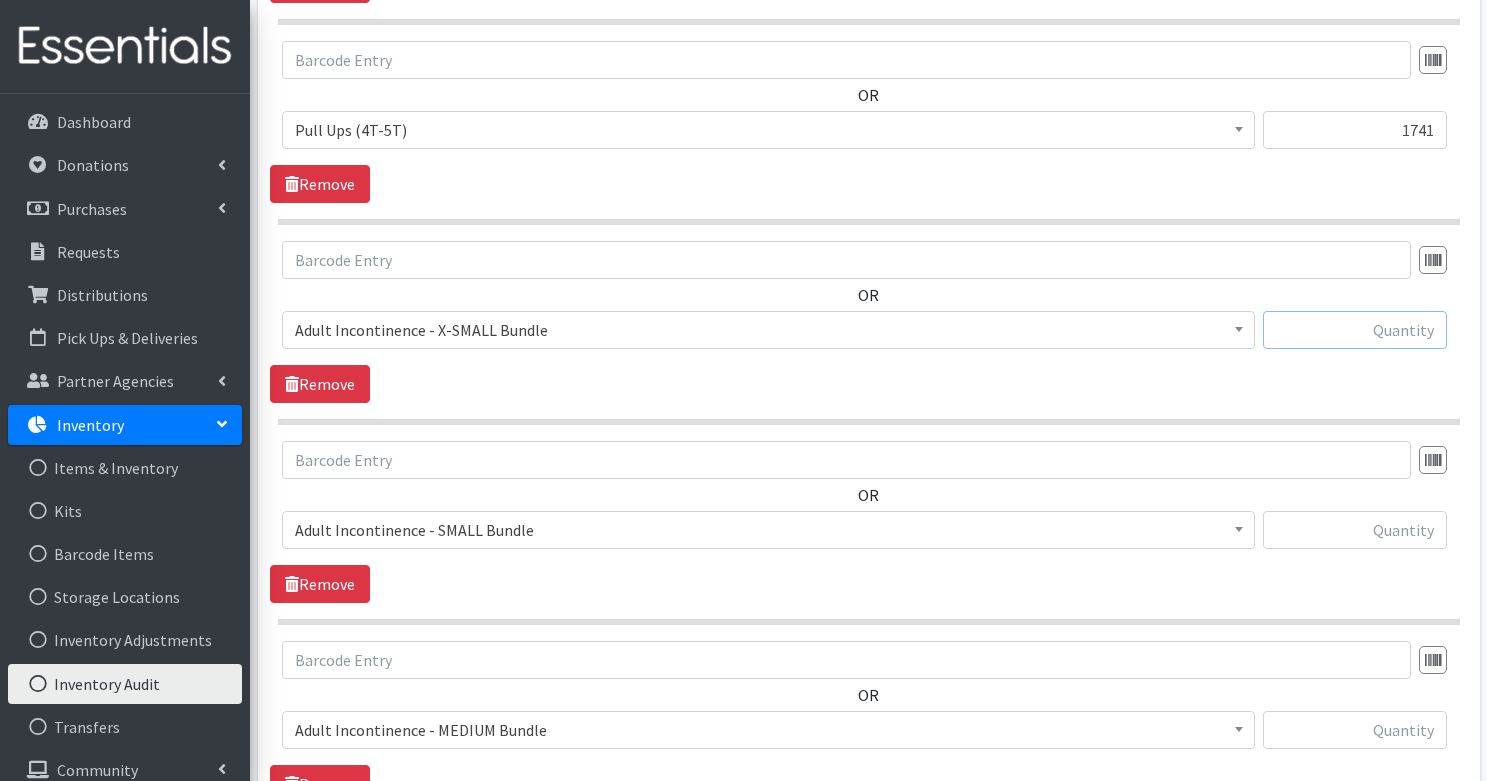 click at bounding box center [1355, 330] 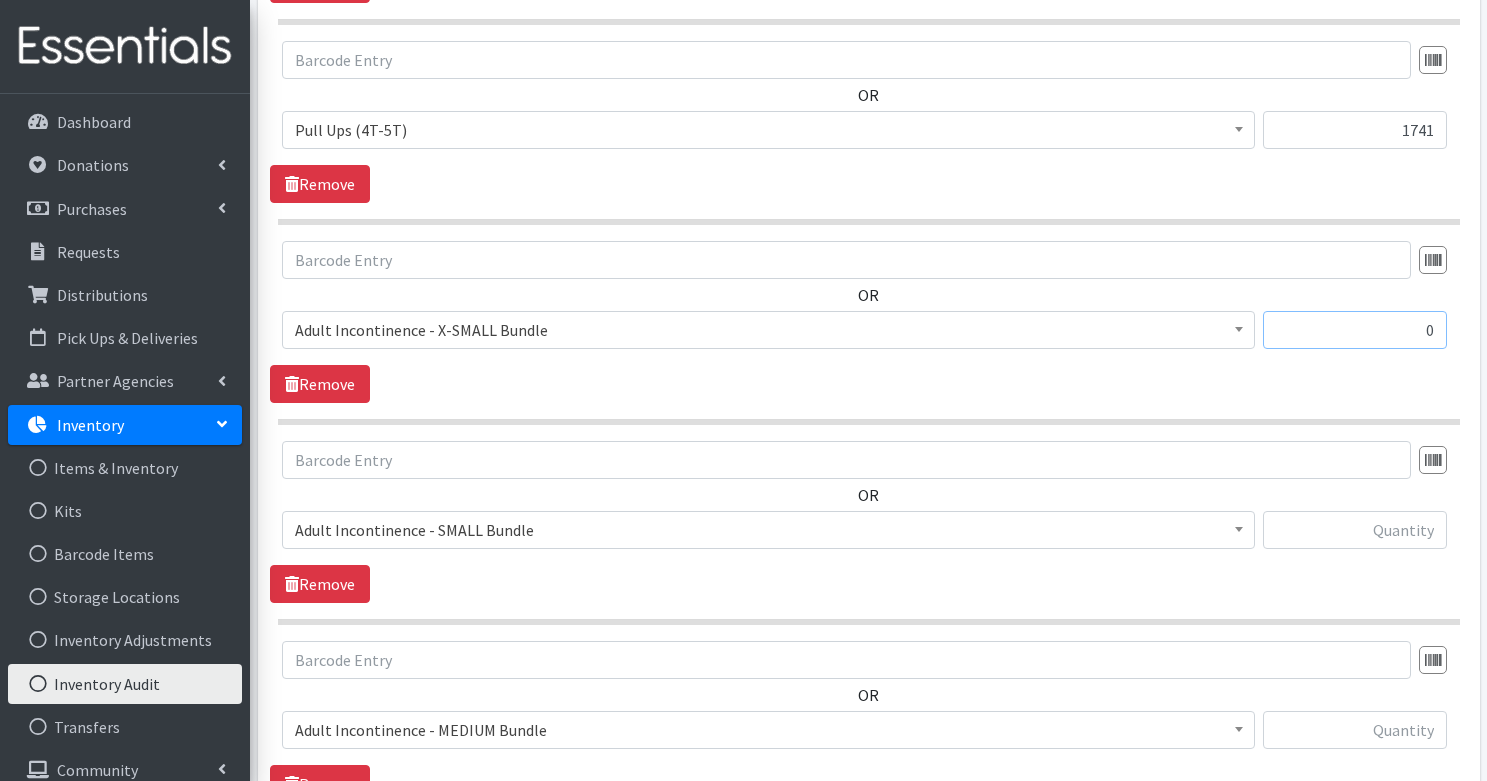type on "0" 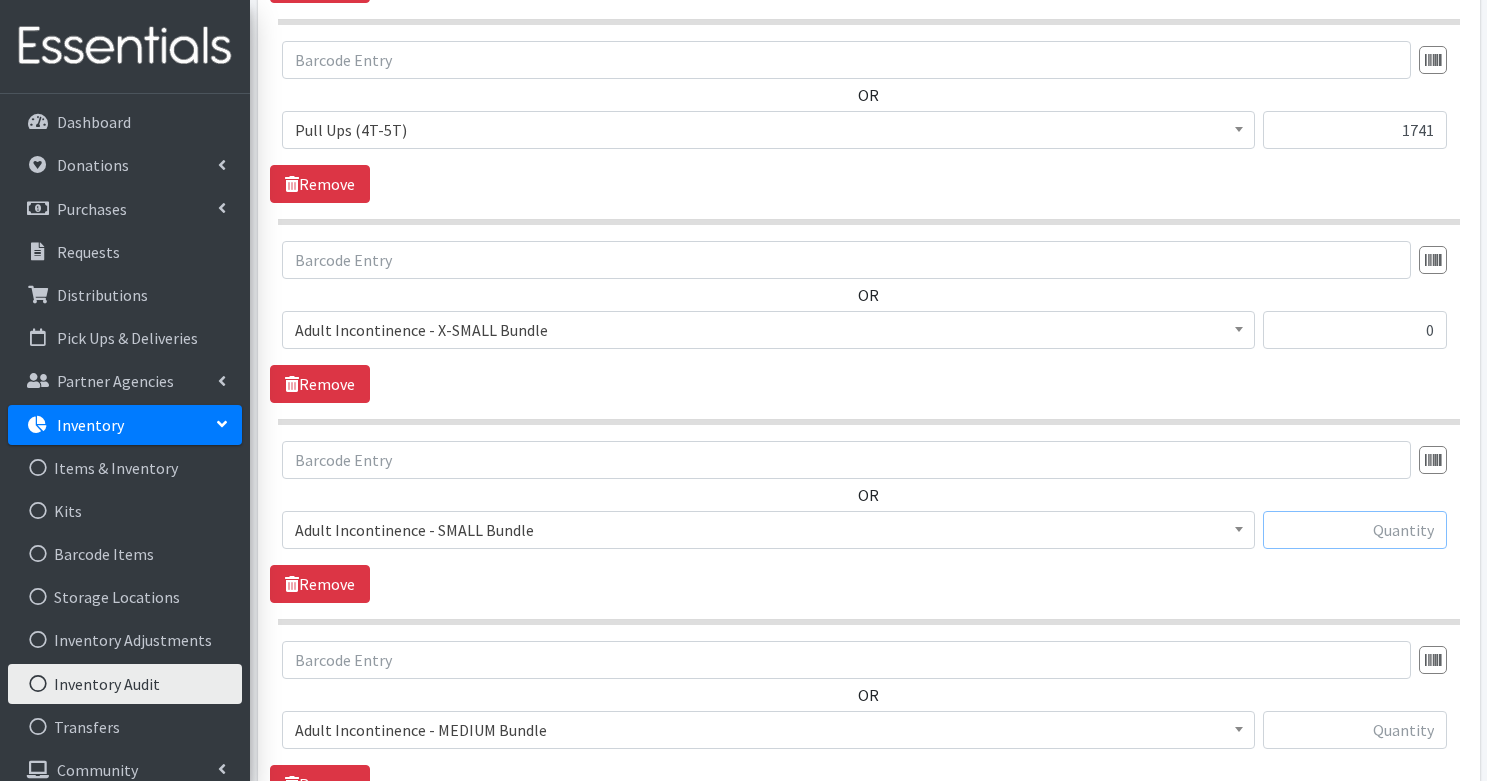 click at bounding box center (1355, 530) 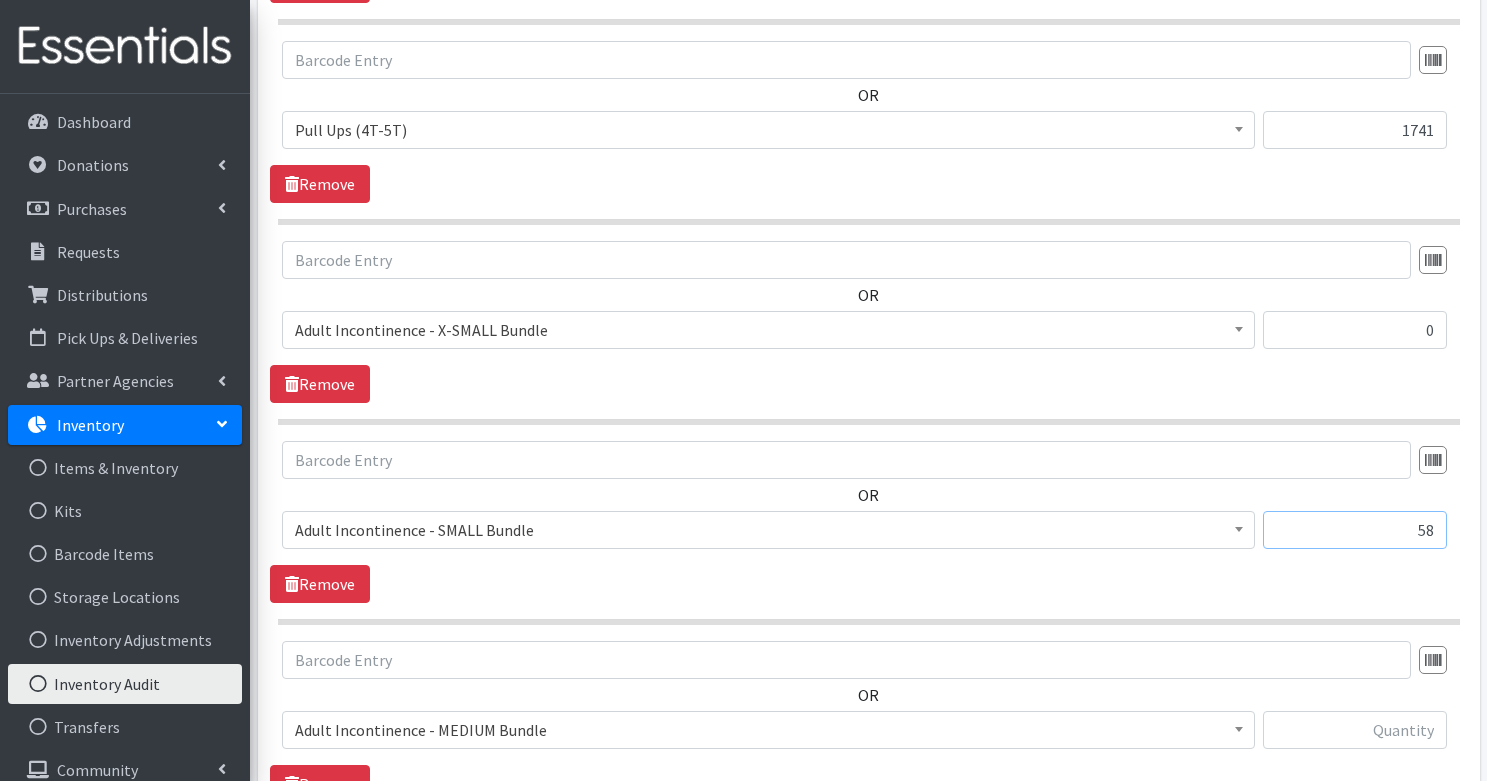 type on "58" 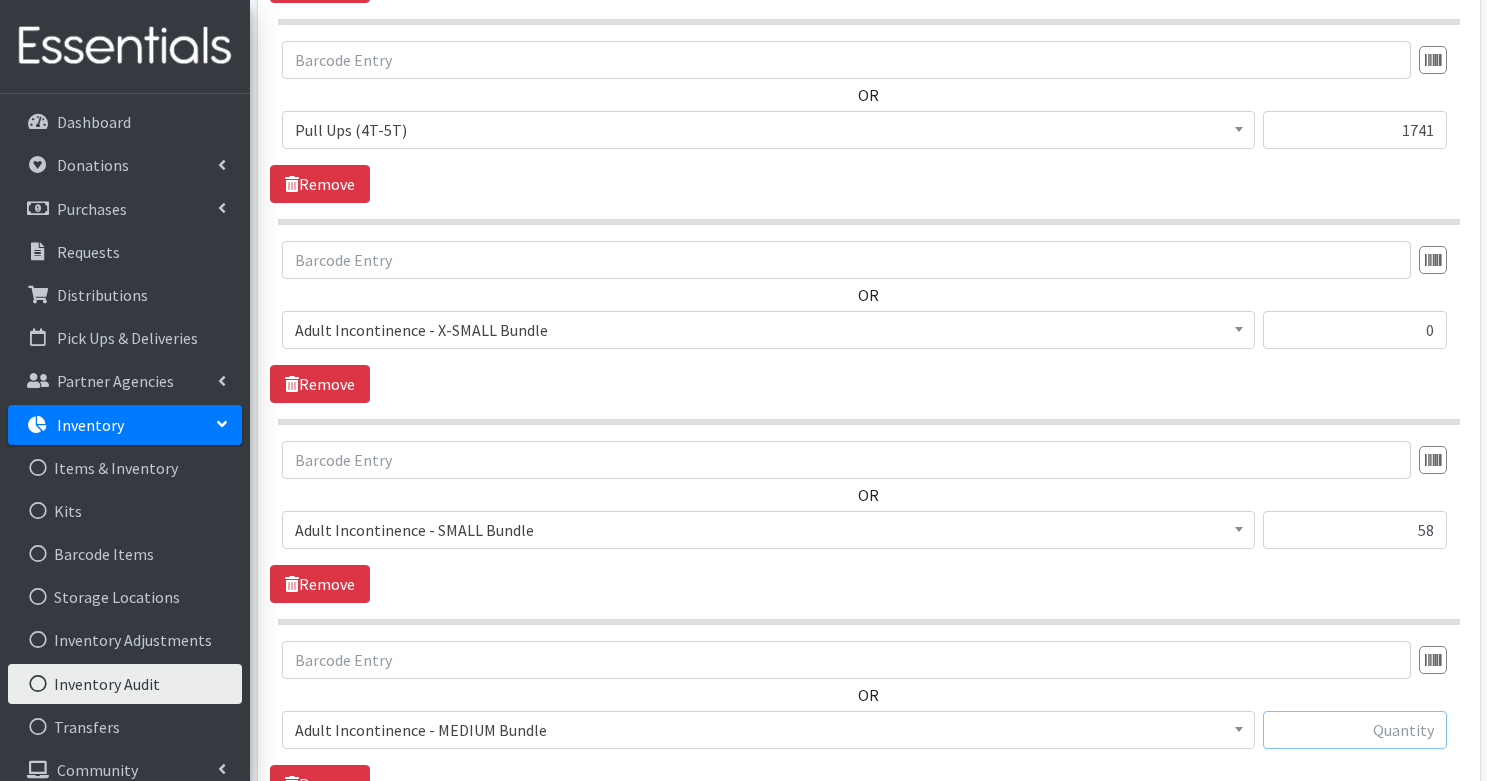 click at bounding box center [1355, 730] 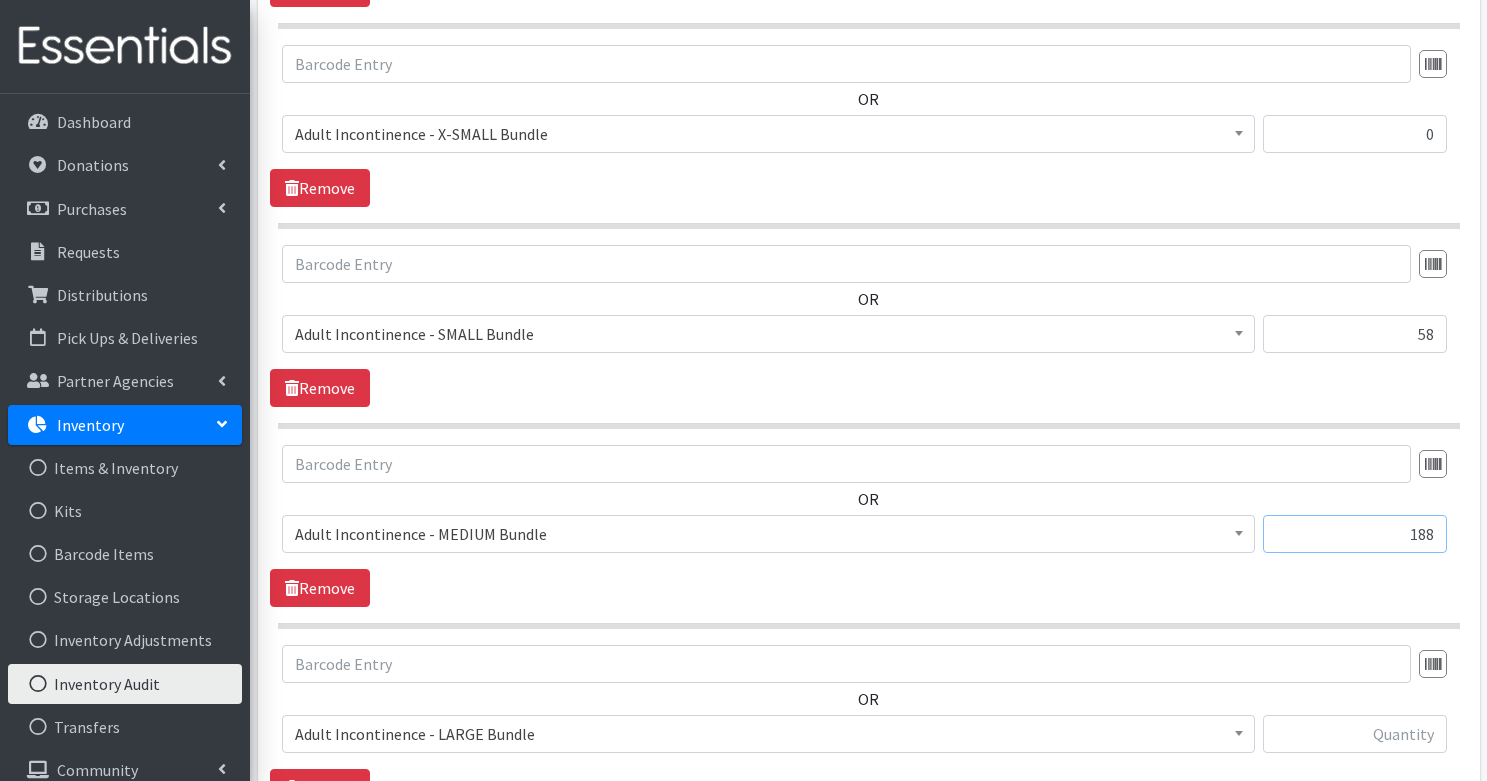 scroll, scrollTop: 4902, scrollLeft: 0, axis: vertical 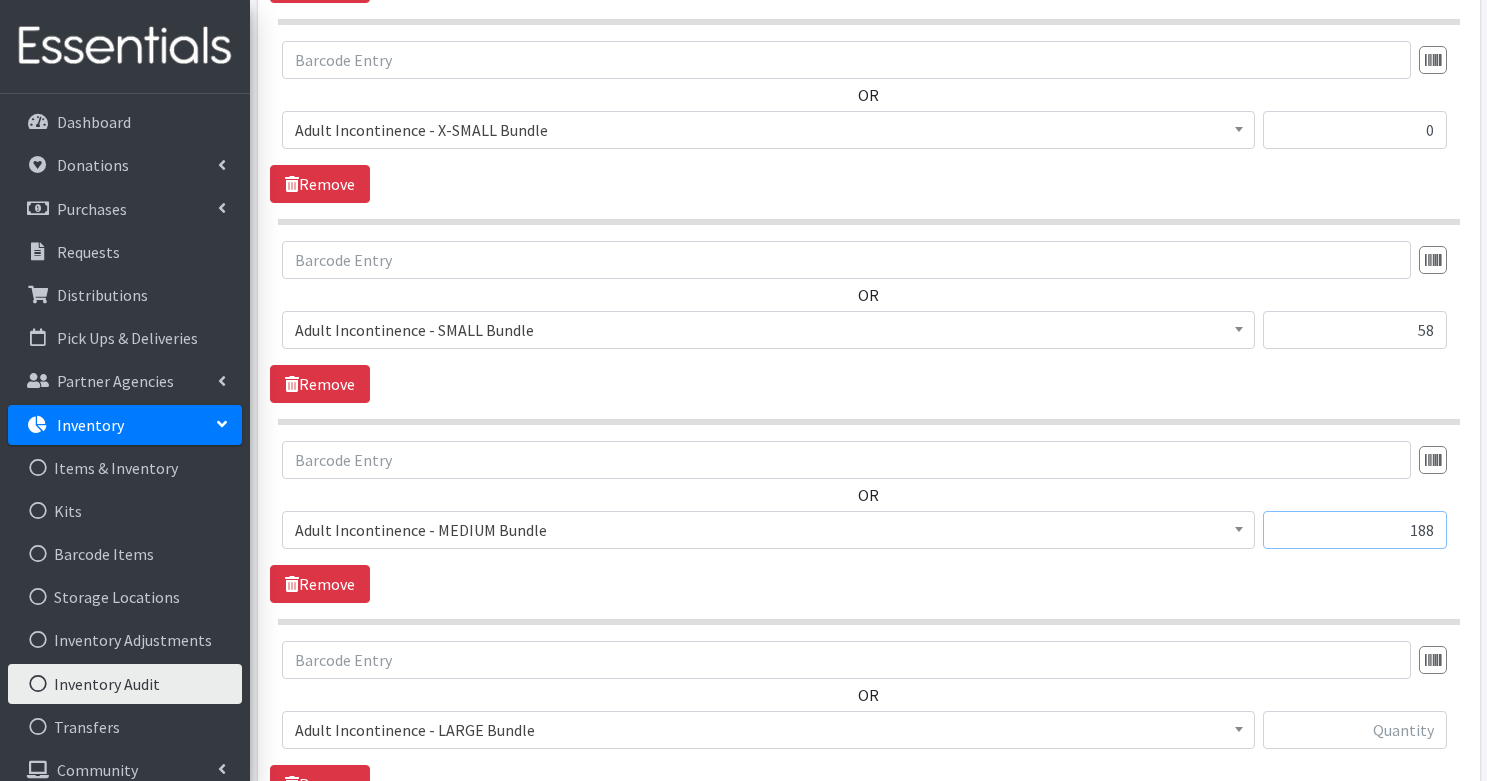 type on "188" 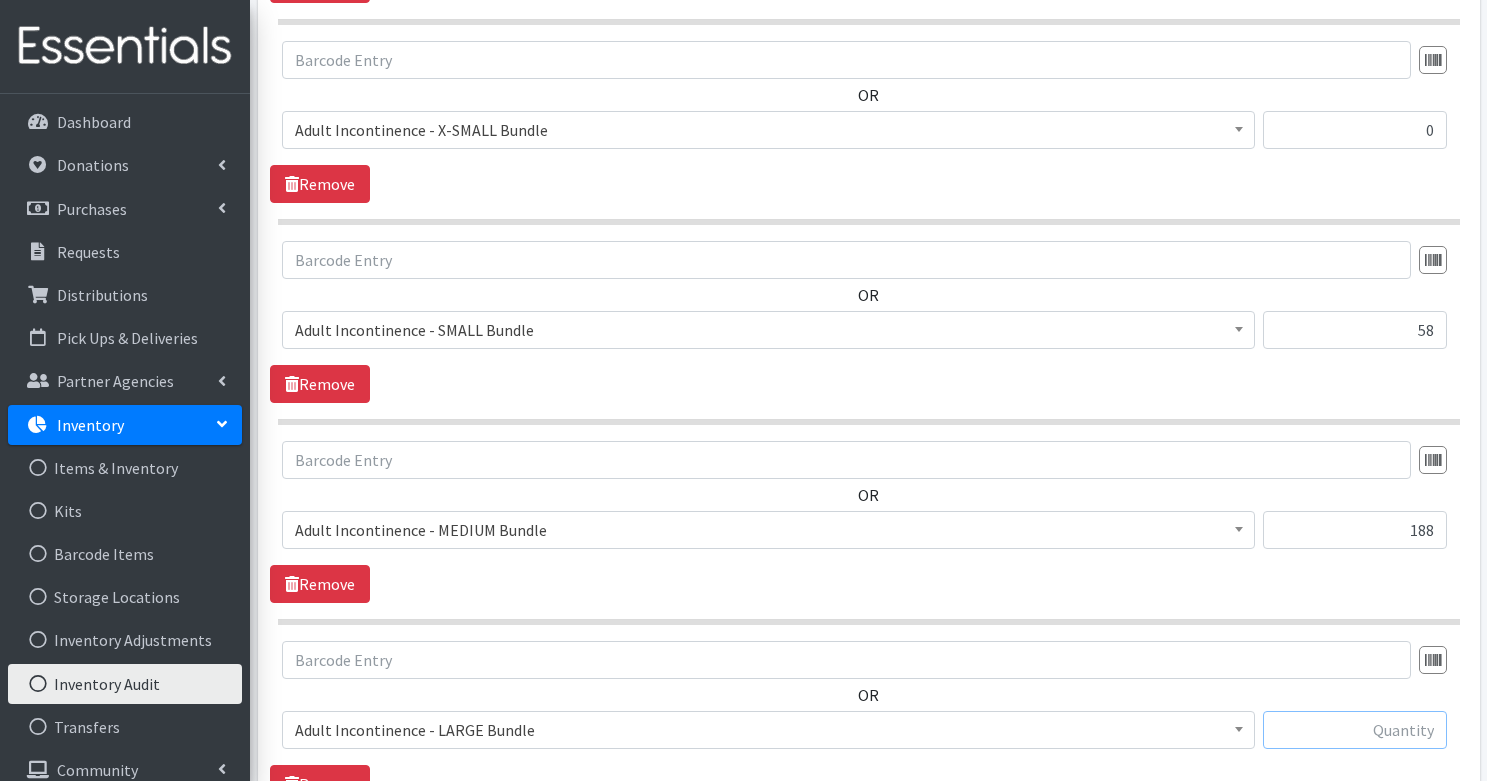 click at bounding box center (1355, 730) 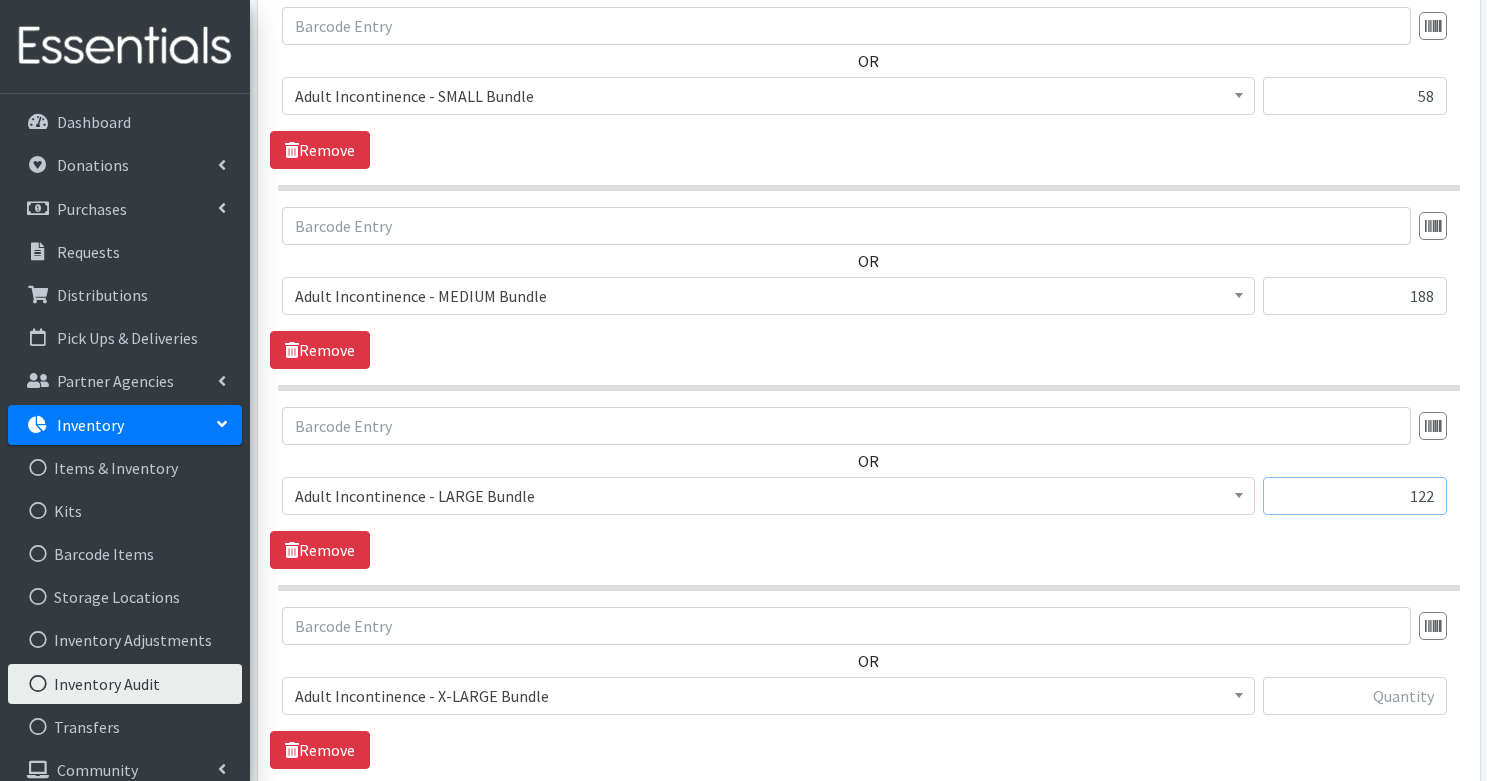 scroll, scrollTop: 5242, scrollLeft: 0, axis: vertical 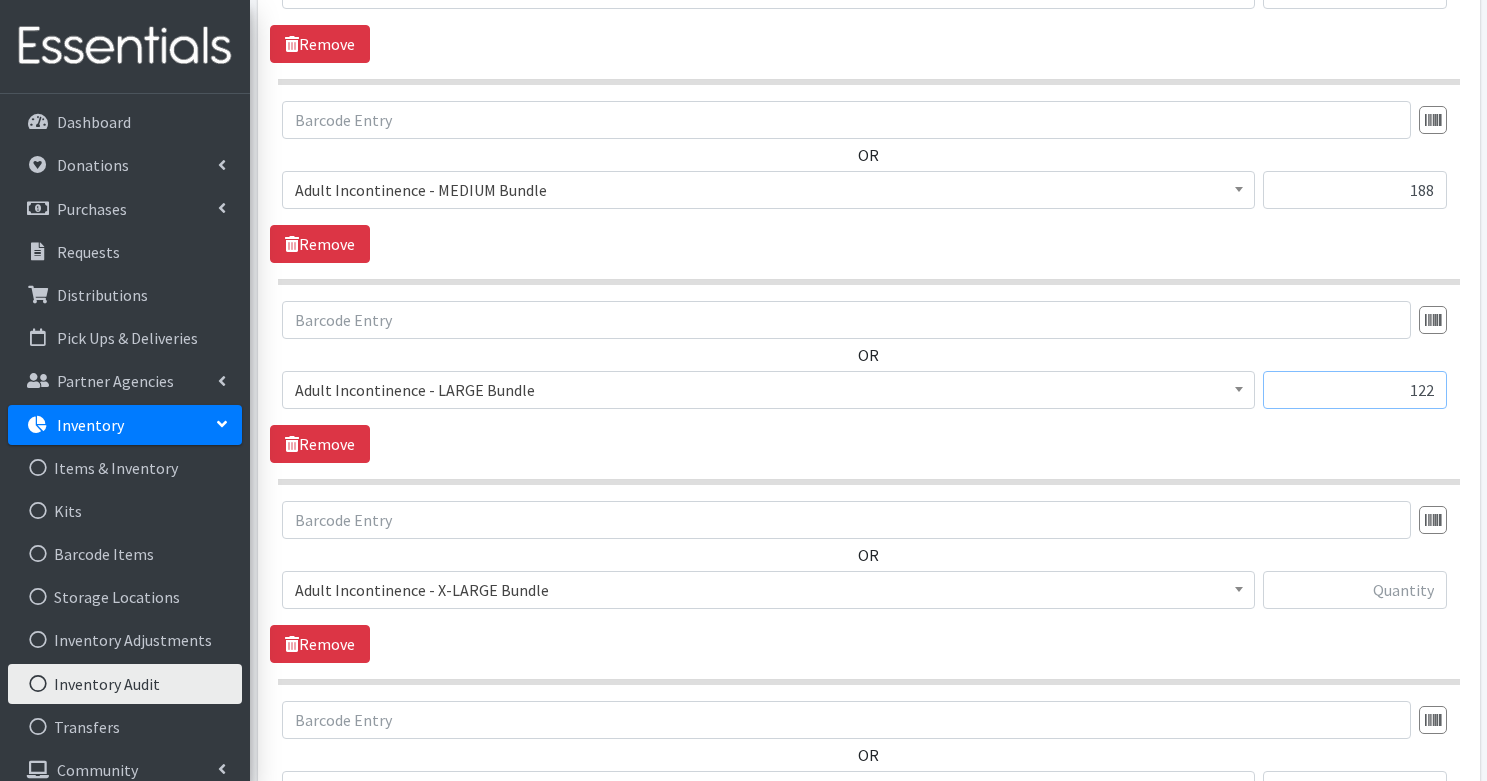 type on "122" 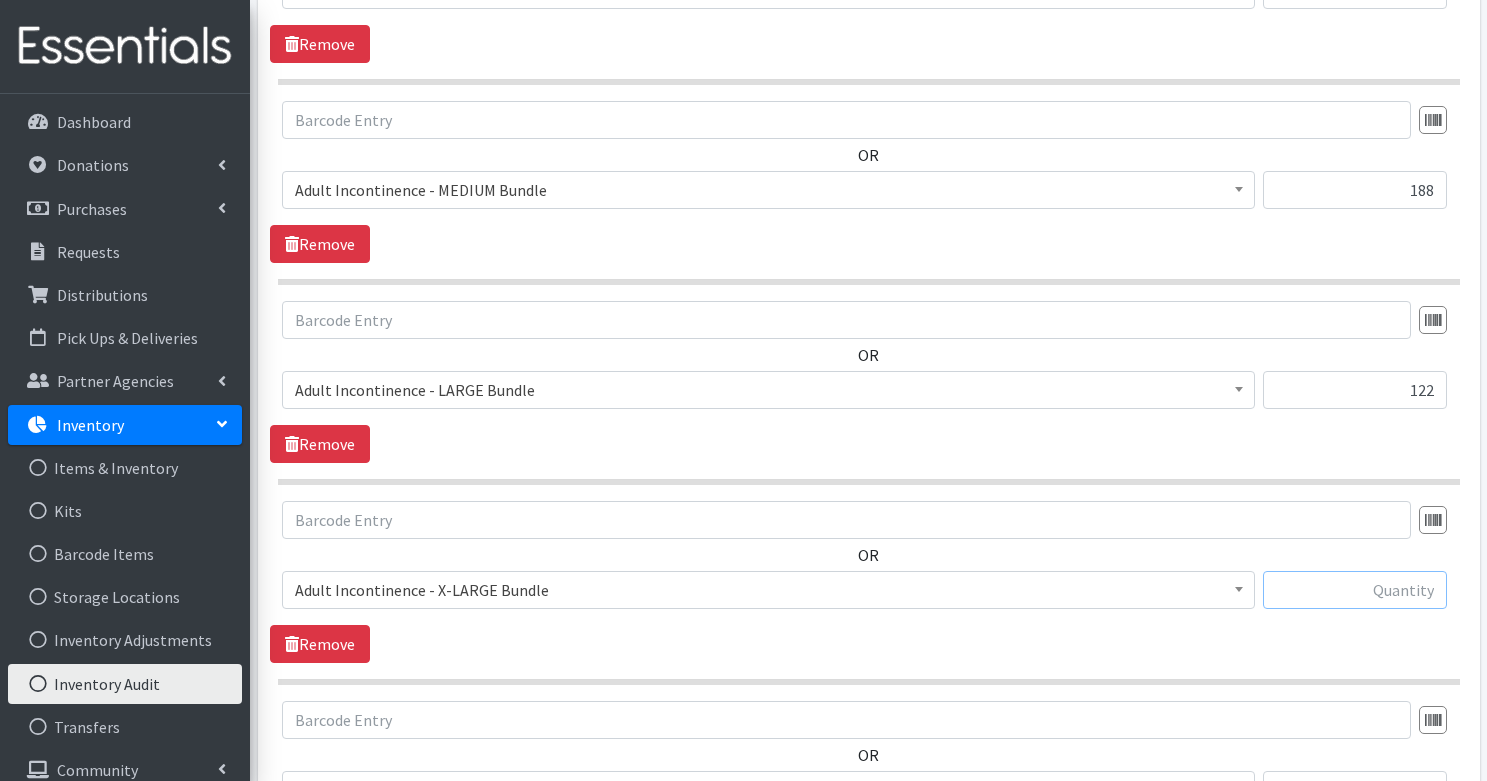 click at bounding box center [1355, 590] 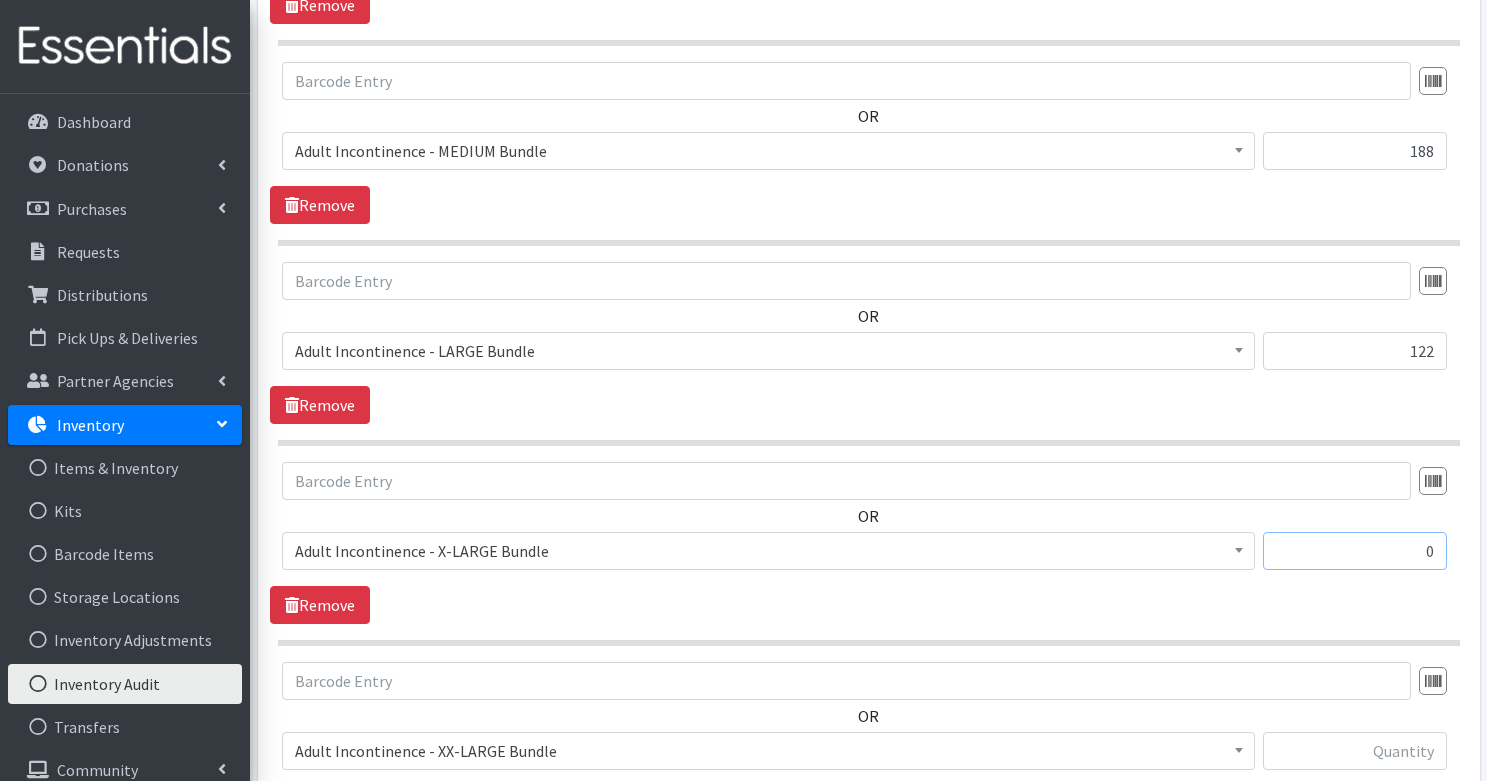 scroll, scrollTop: 5343, scrollLeft: 0, axis: vertical 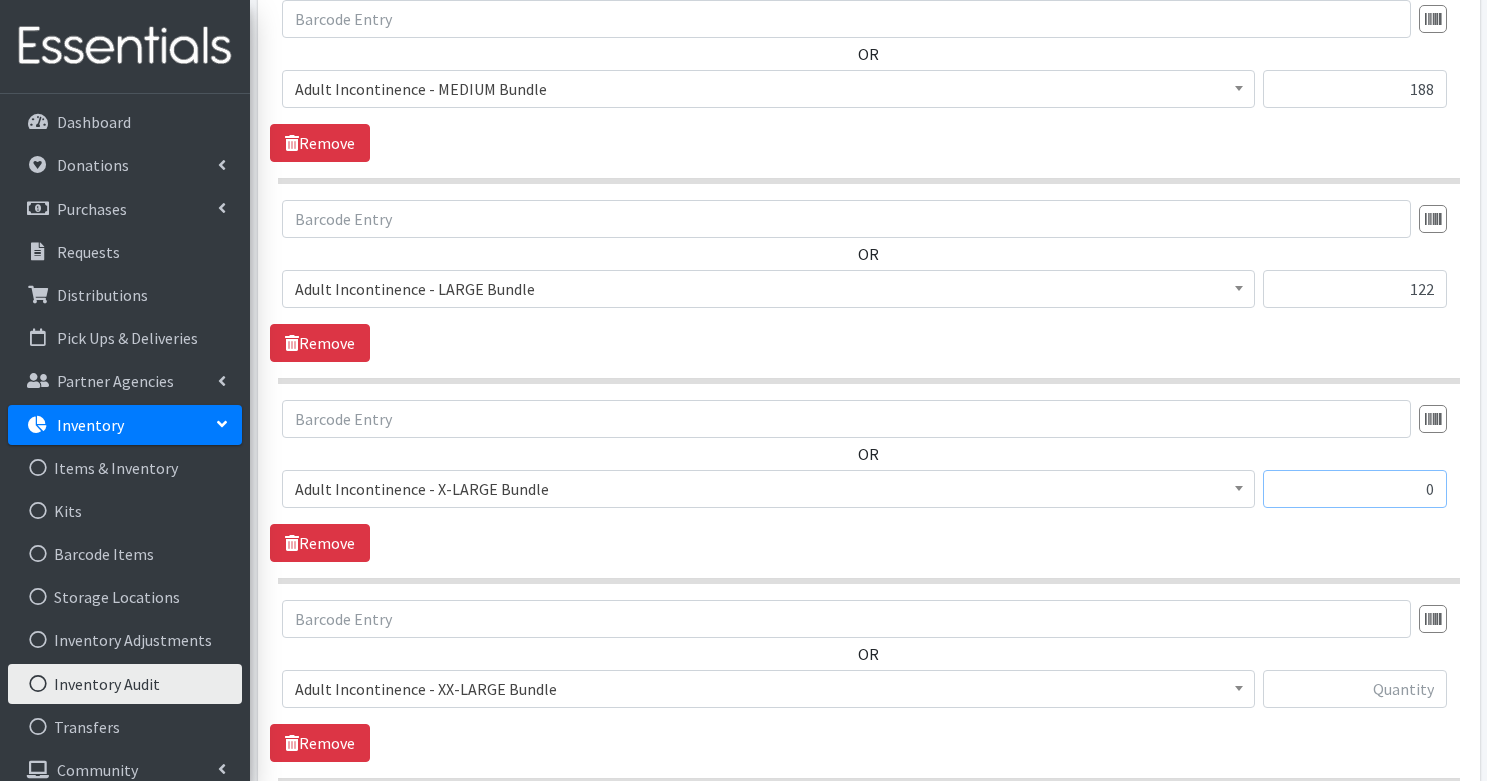 type on "0" 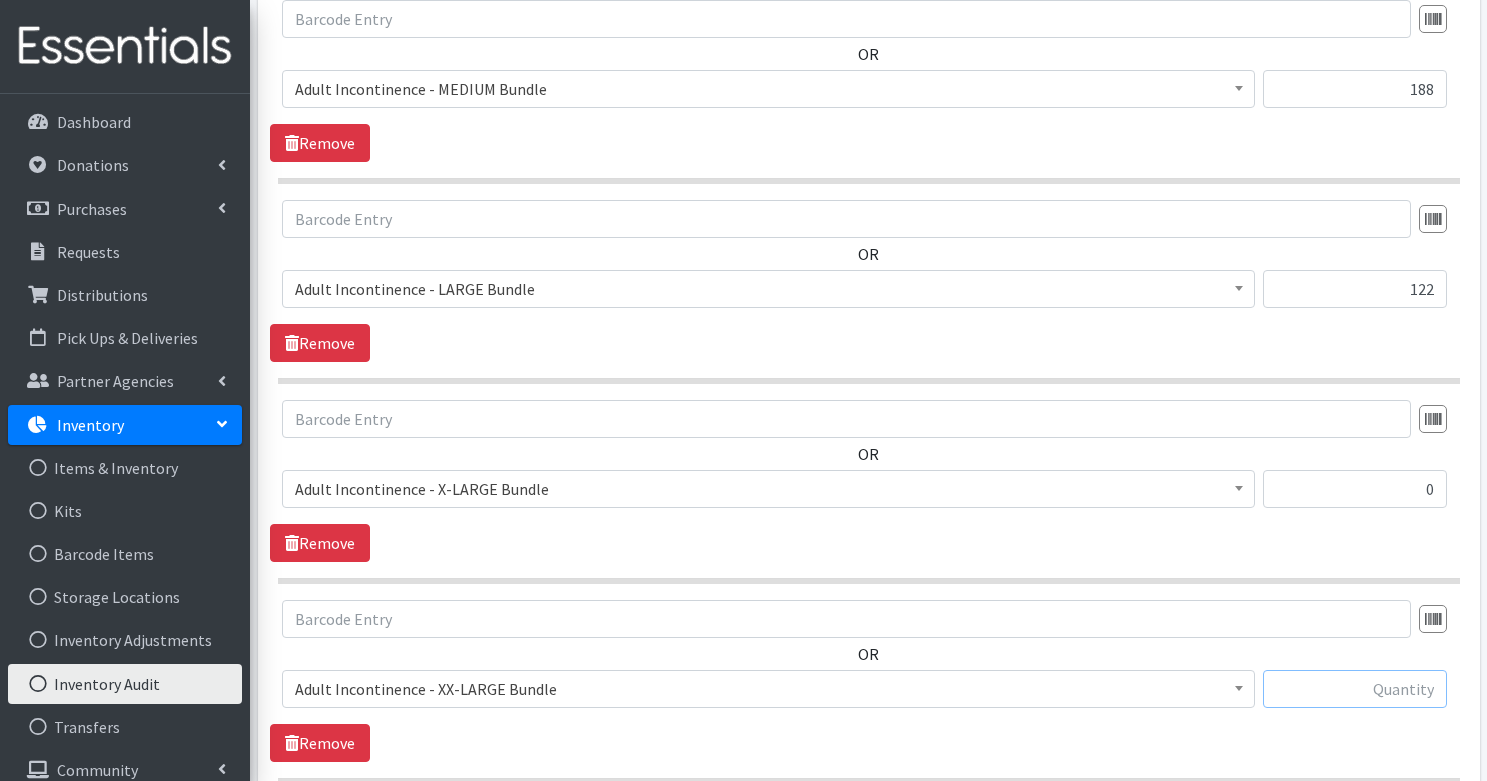 click at bounding box center [1355, 689] 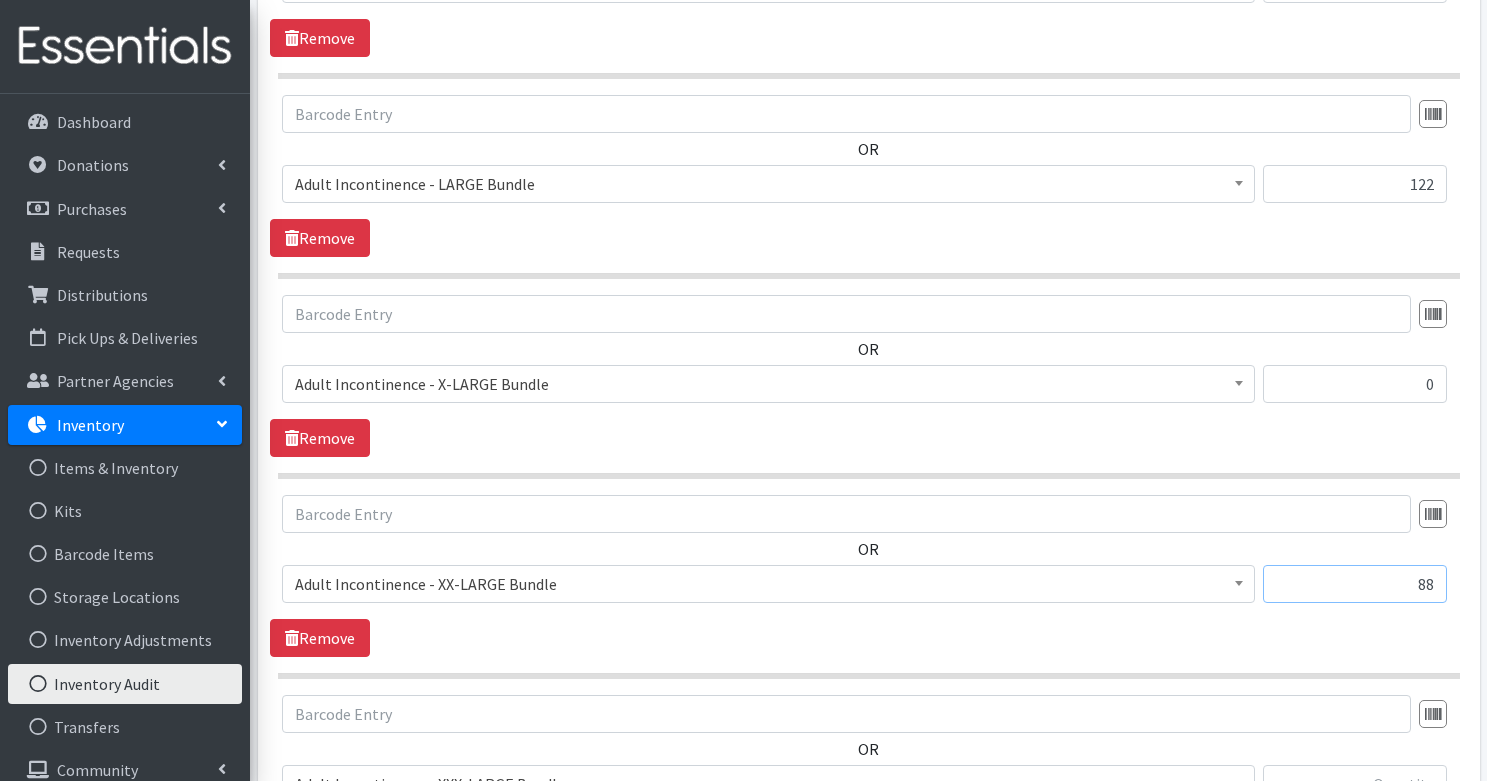 scroll, scrollTop: 5489, scrollLeft: 0, axis: vertical 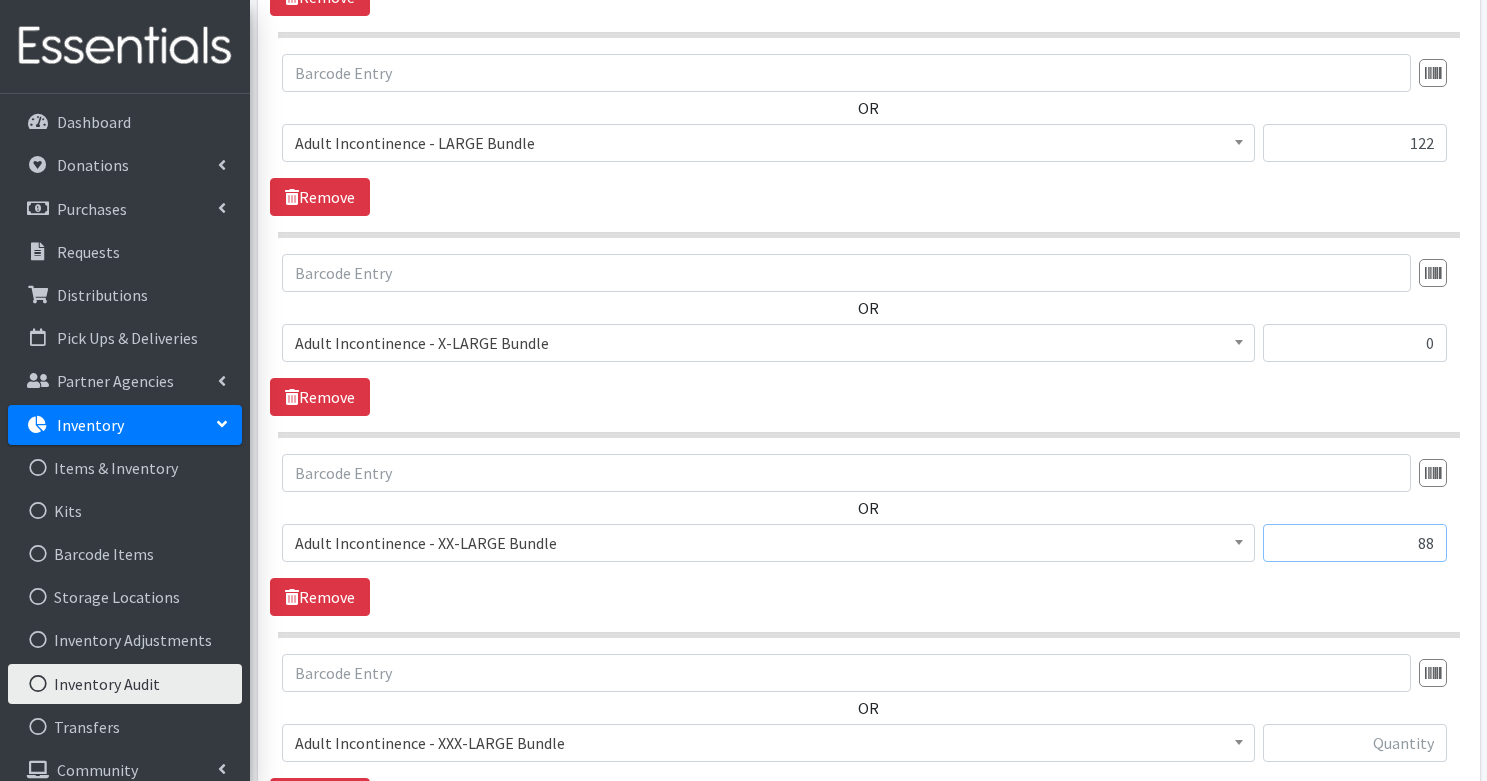 type on "88" 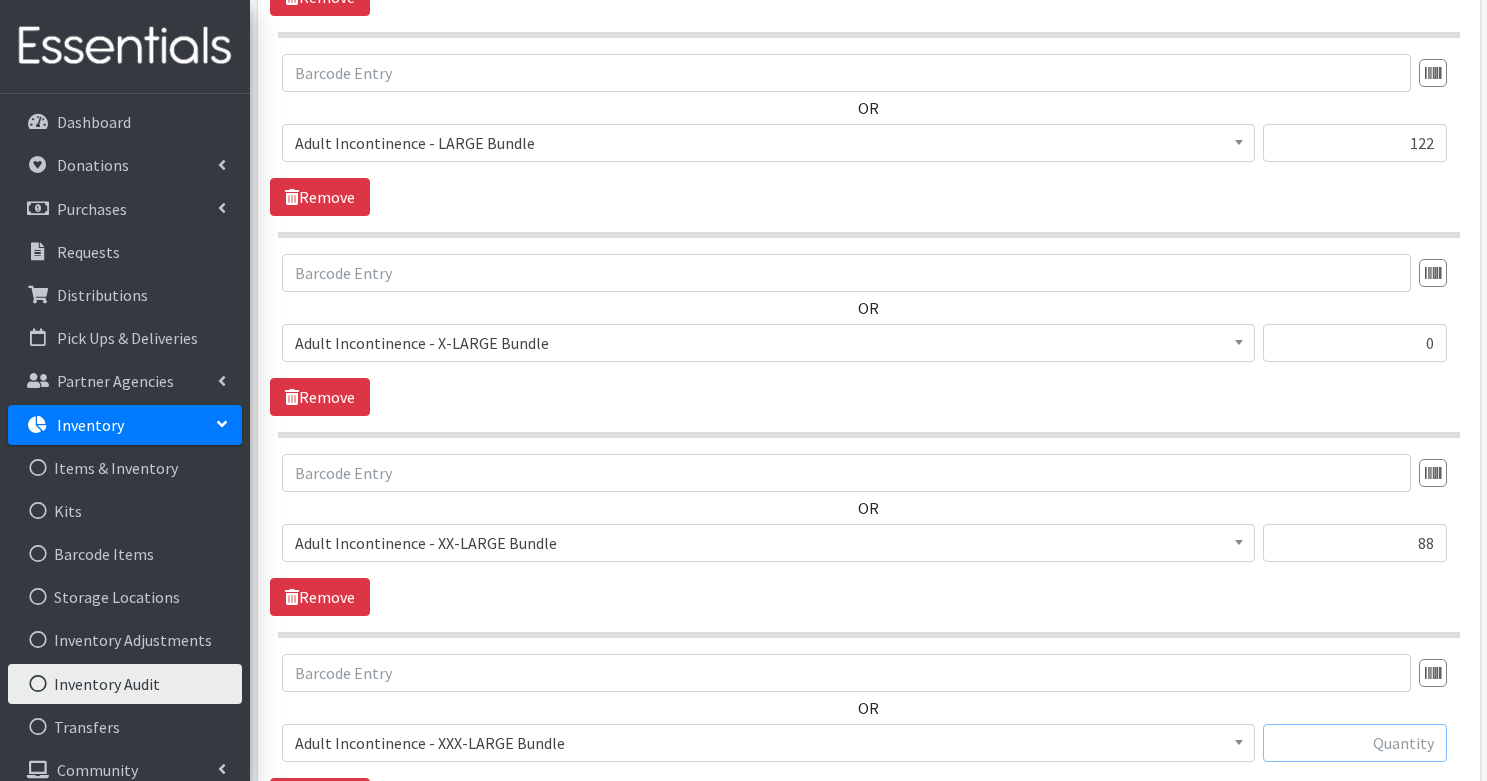 click at bounding box center (1355, 743) 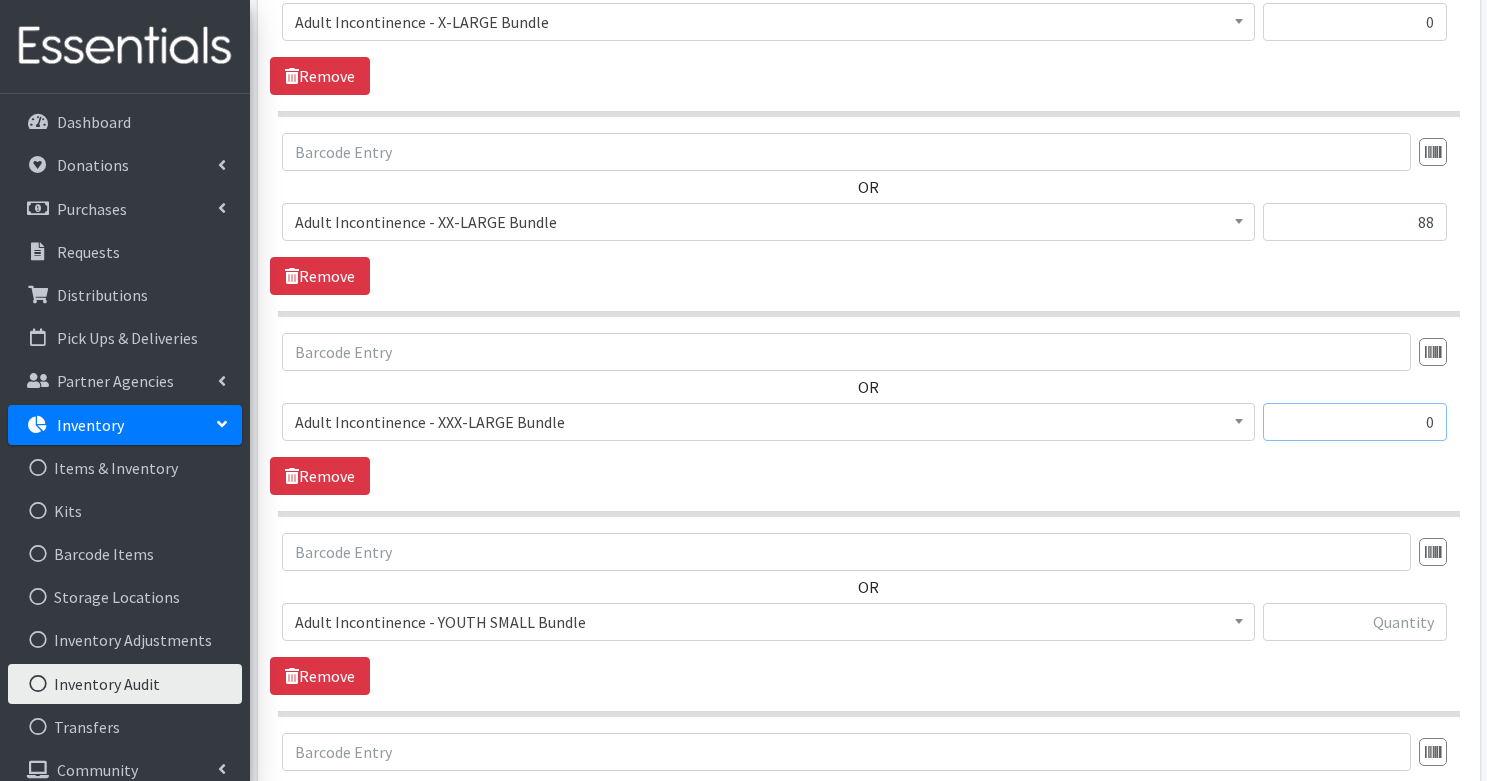 scroll, scrollTop: 5814, scrollLeft: 0, axis: vertical 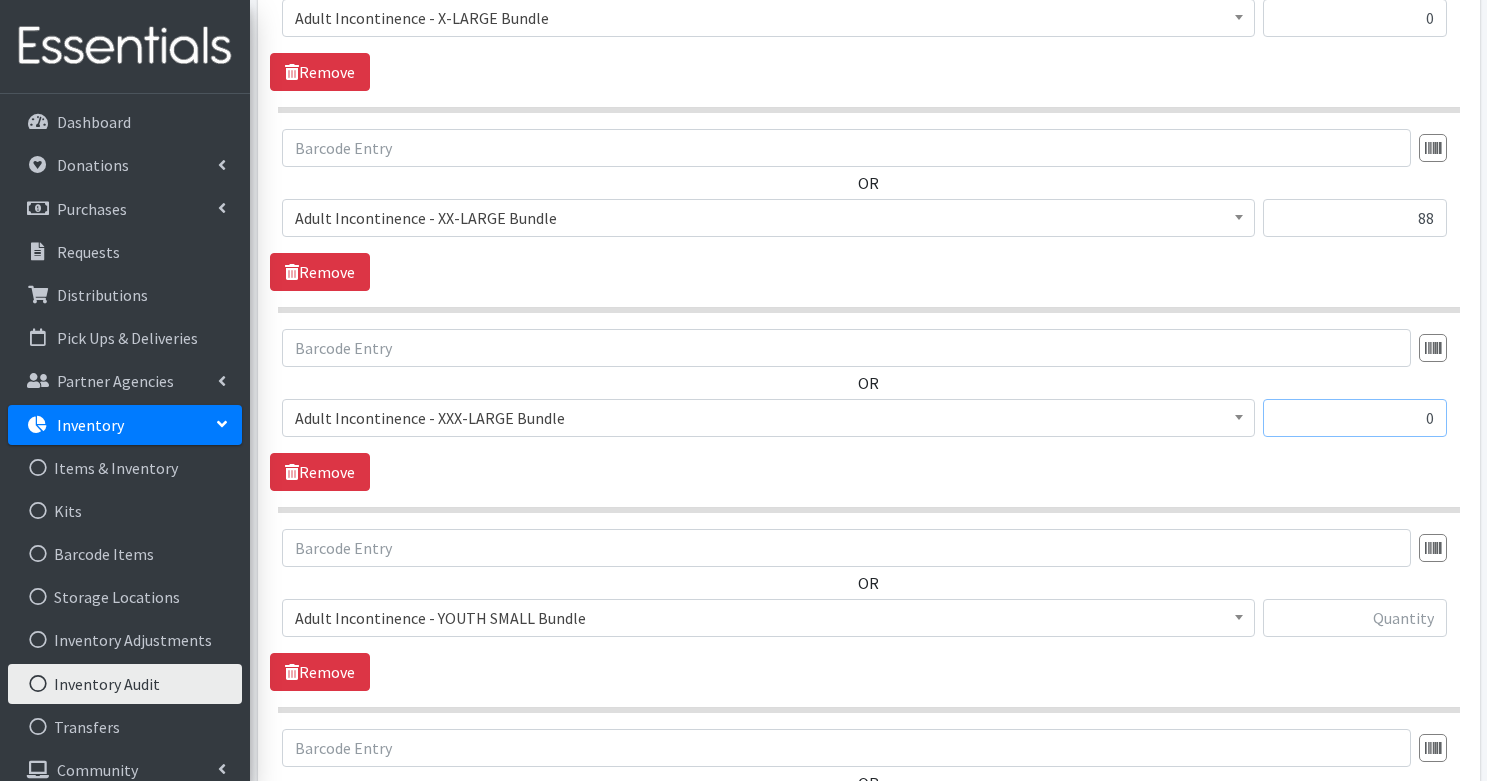 type on "0" 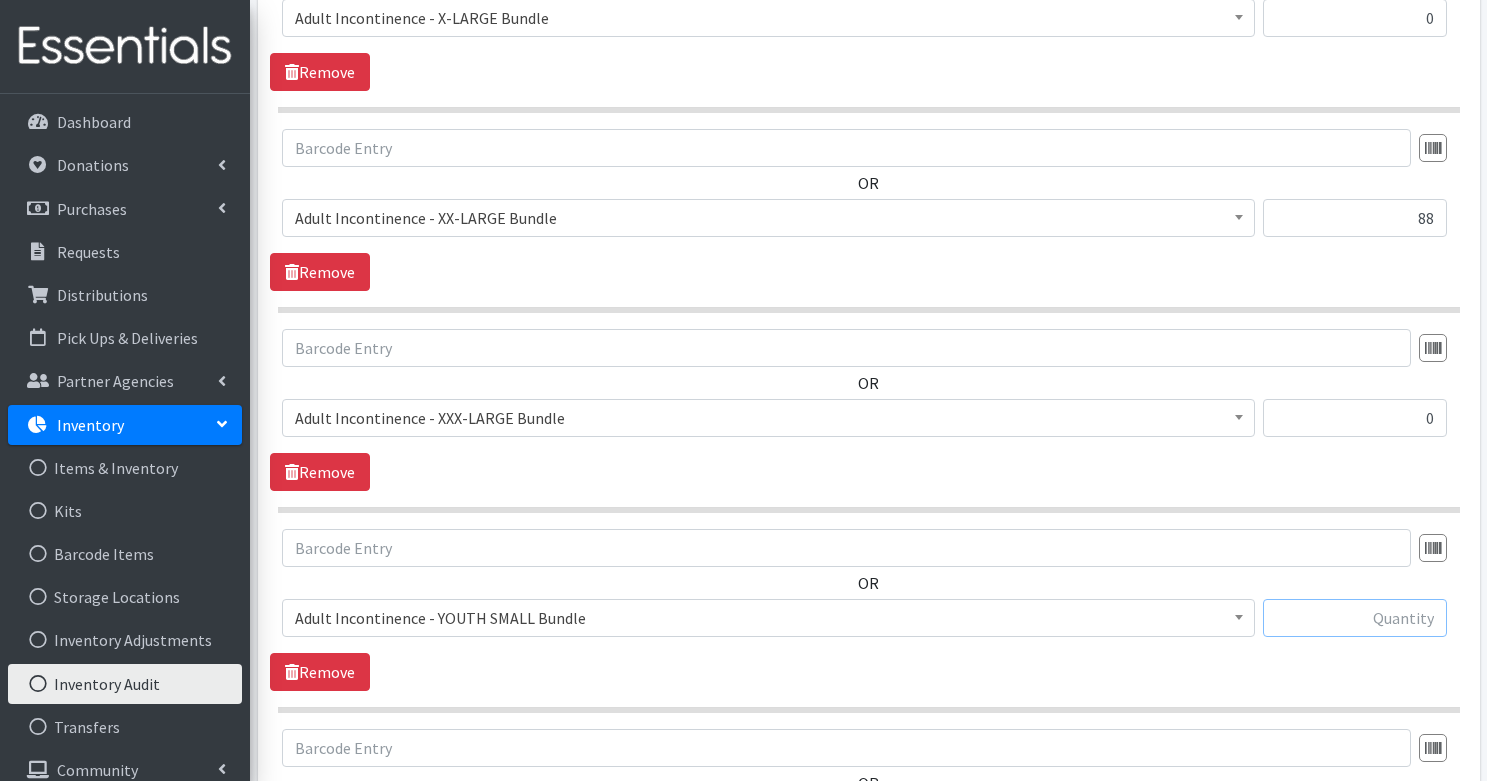 click at bounding box center [1355, 618] 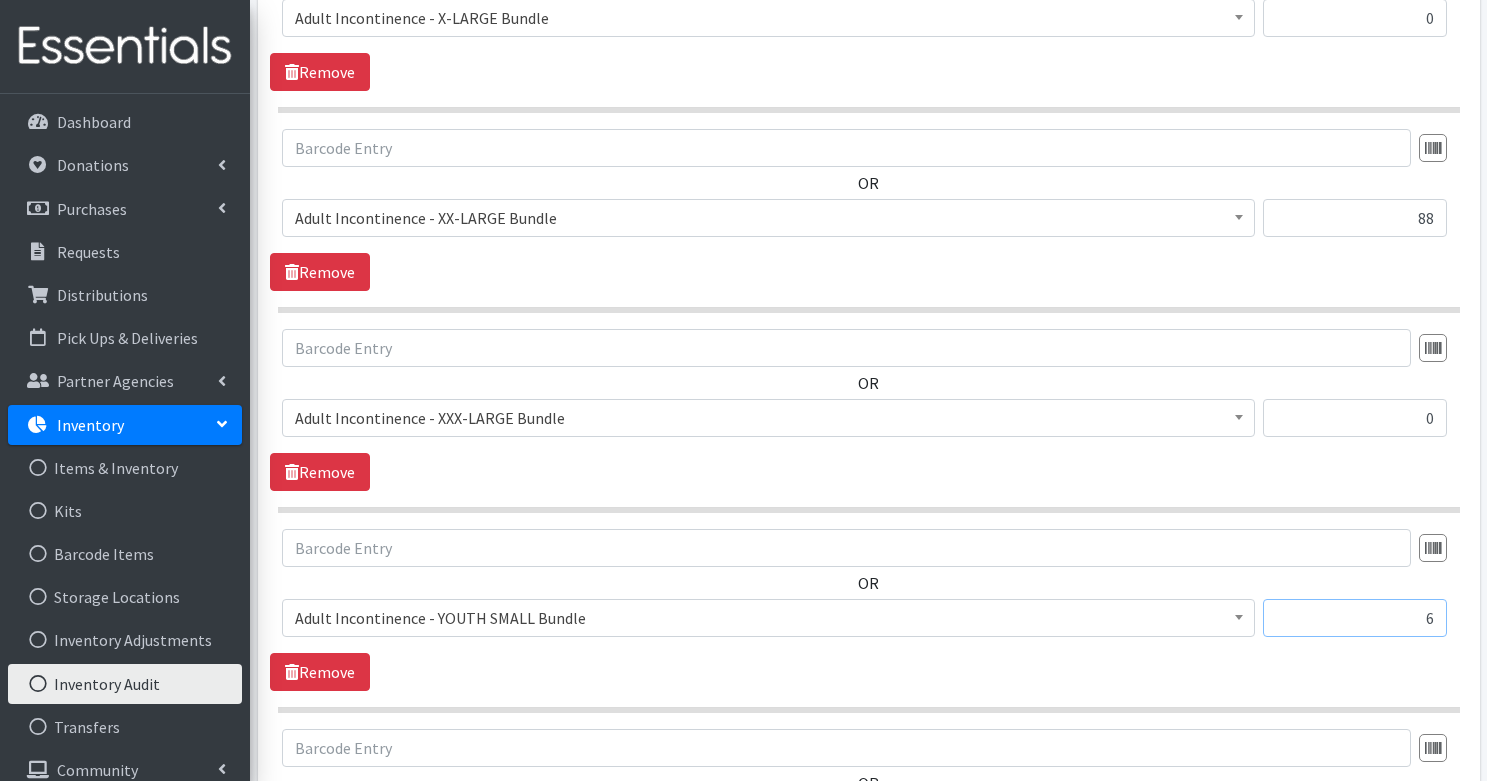 scroll, scrollTop: 5995, scrollLeft: 0, axis: vertical 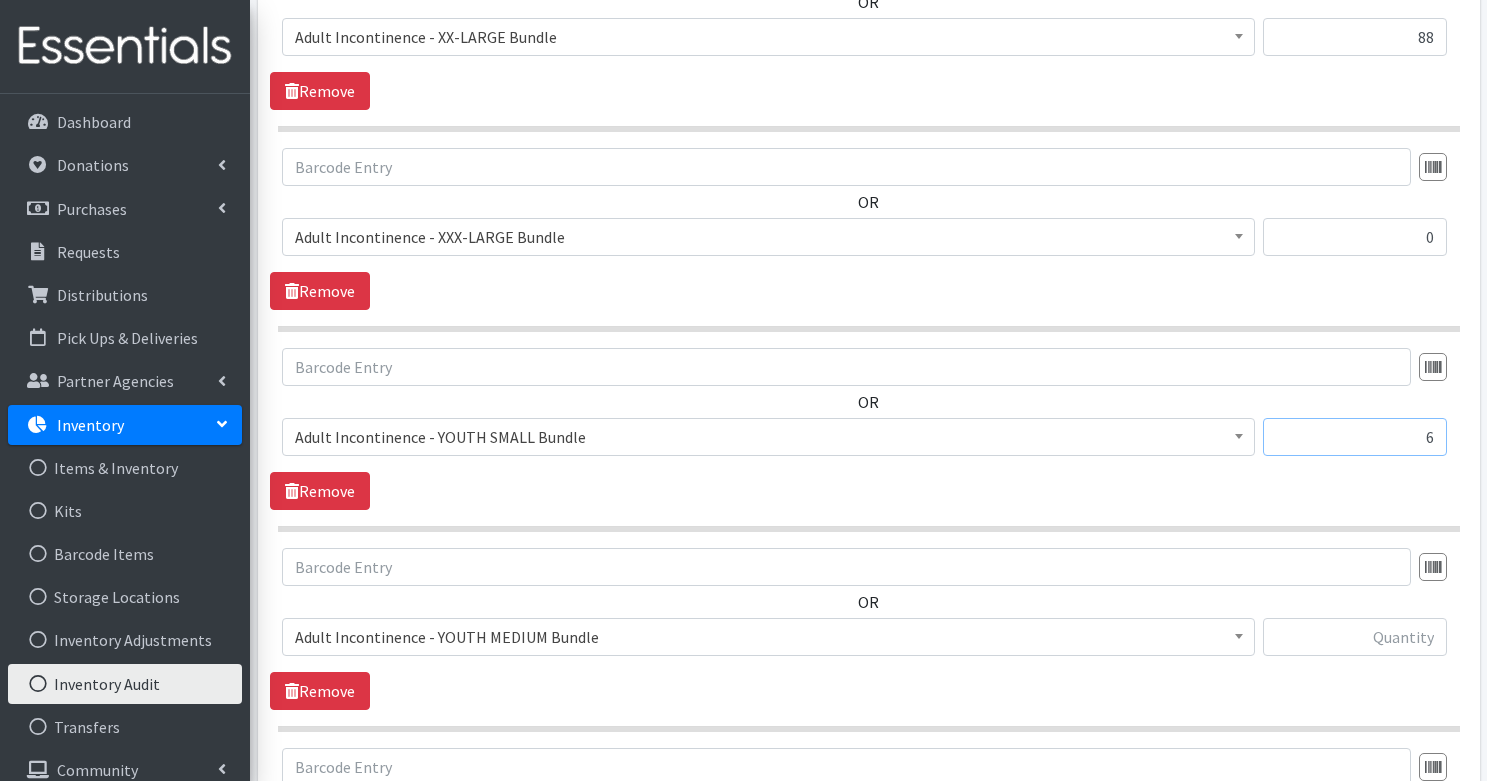 type on "6" 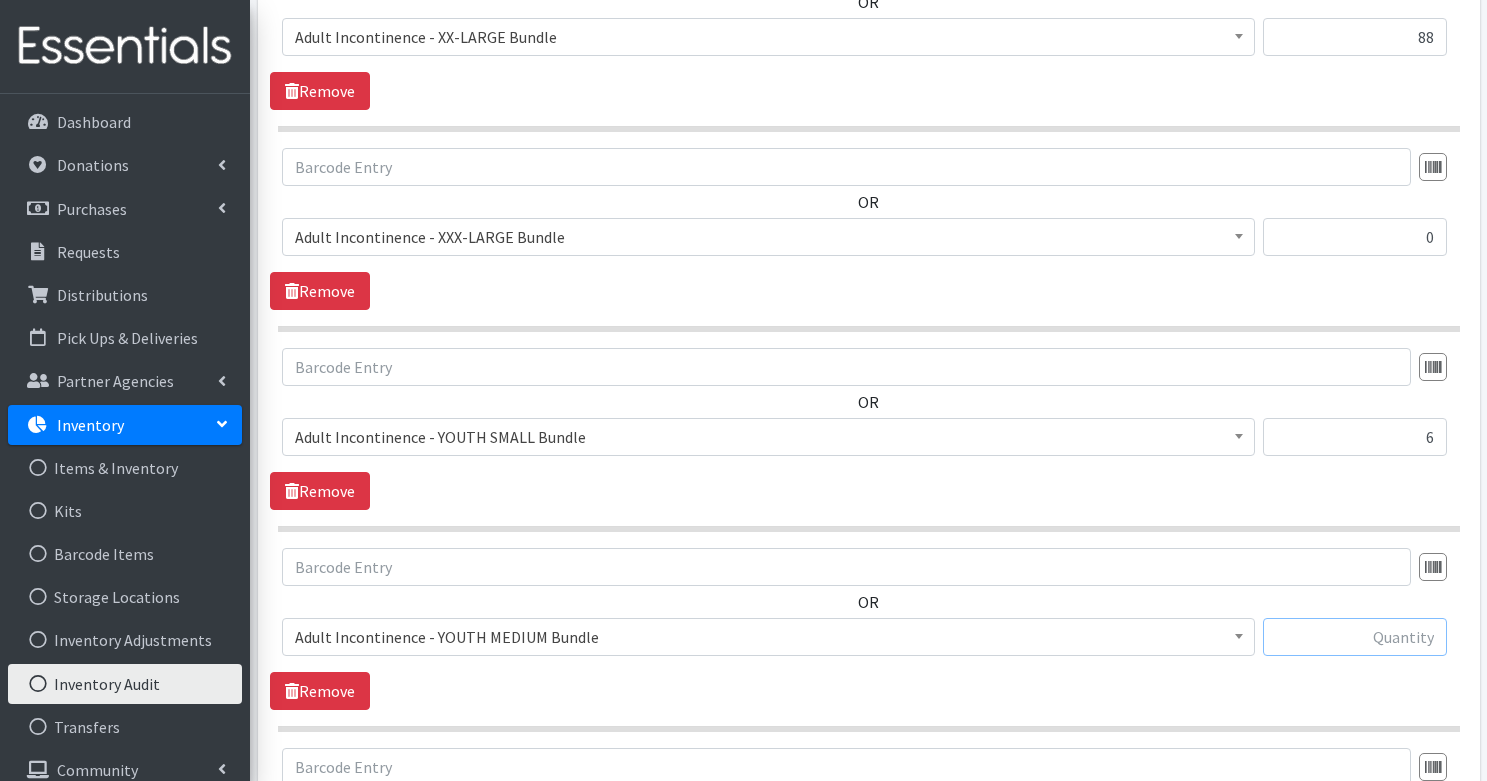 click at bounding box center [1355, 637] 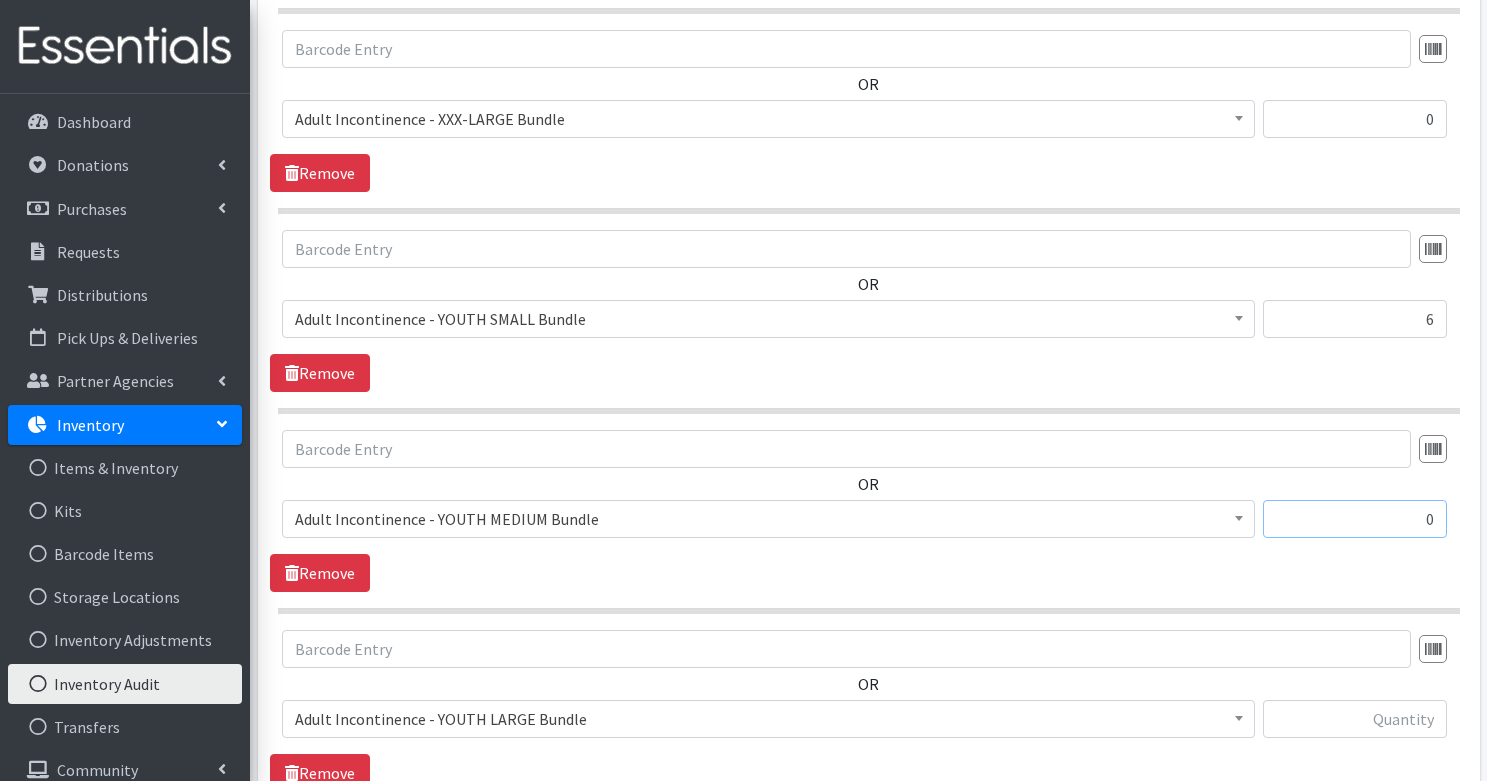 scroll, scrollTop: 6117, scrollLeft: 0, axis: vertical 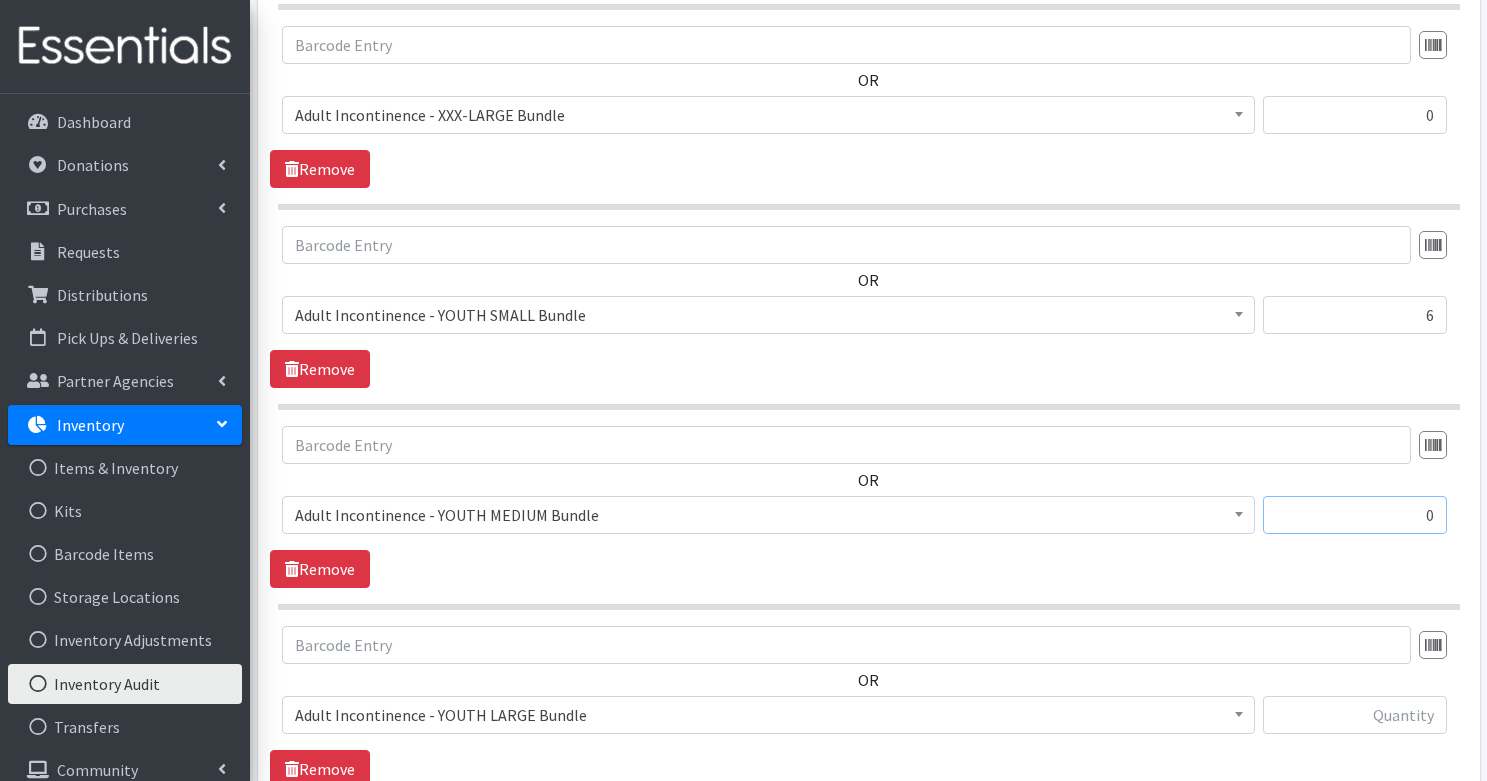 type on "0" 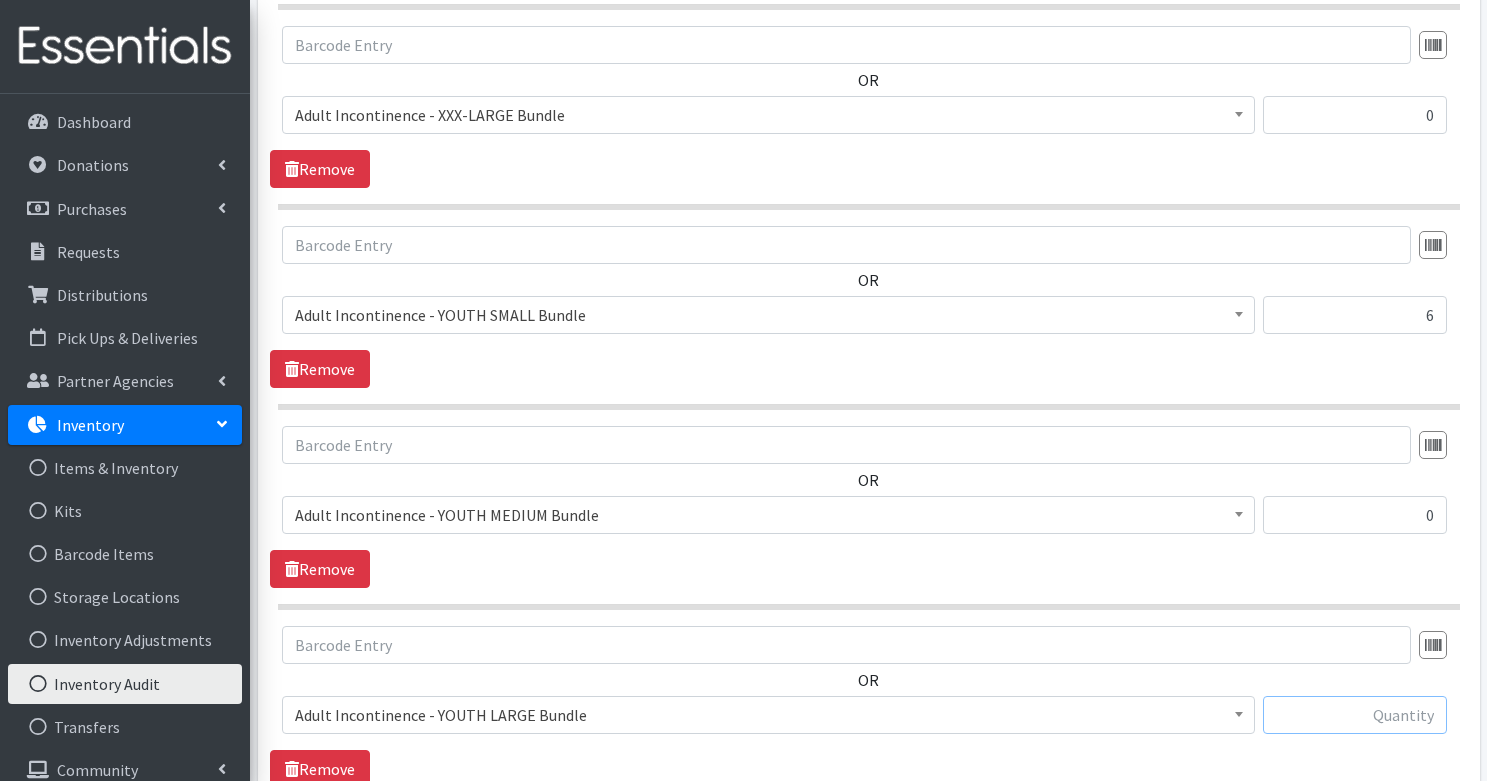 click at bounding box center [1355, 715] 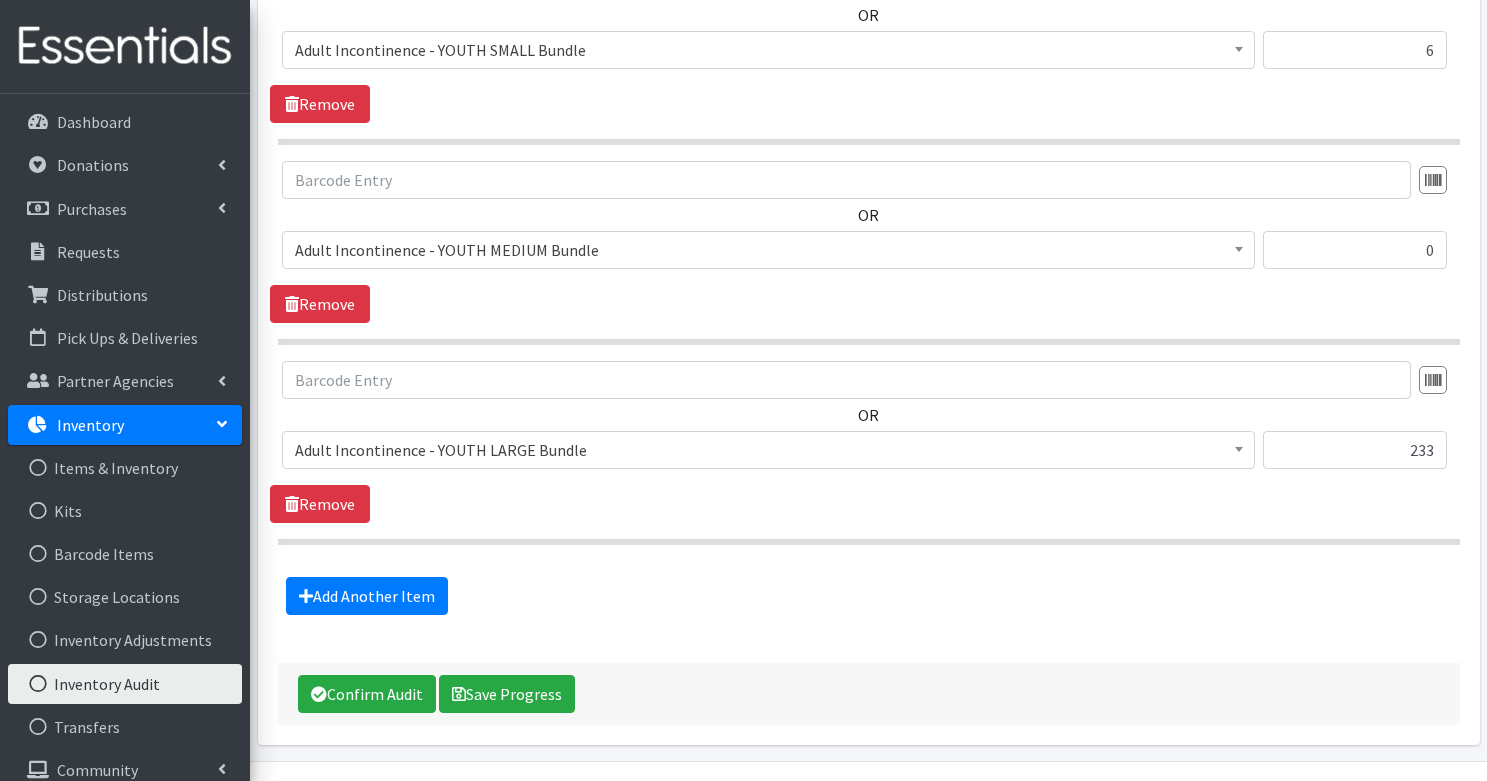 scroll, scrollTop: 6397, scrollLeft: 0, axis: vertical 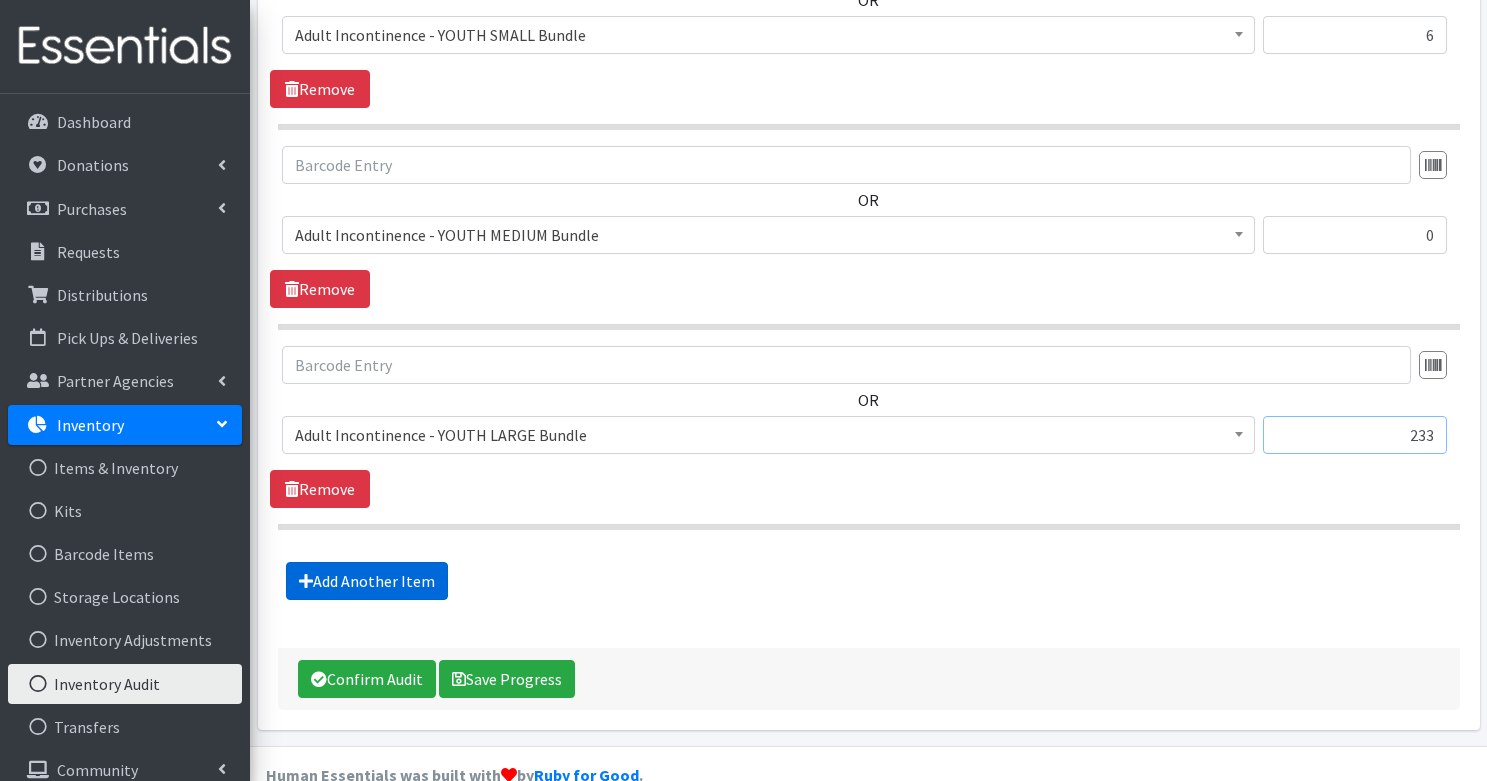 type on "233" 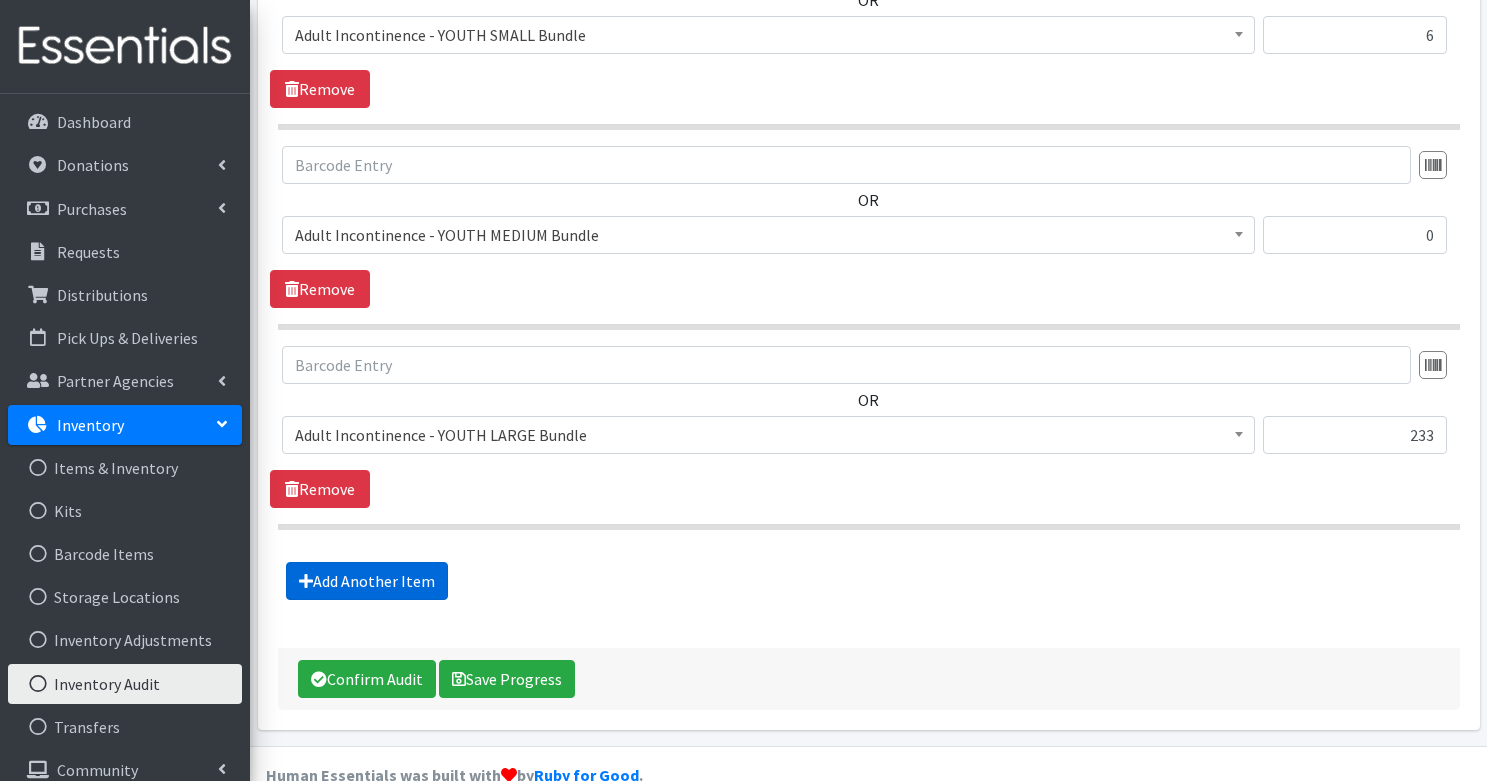 click on "Add Another Item" at bounding box center [367, 581] 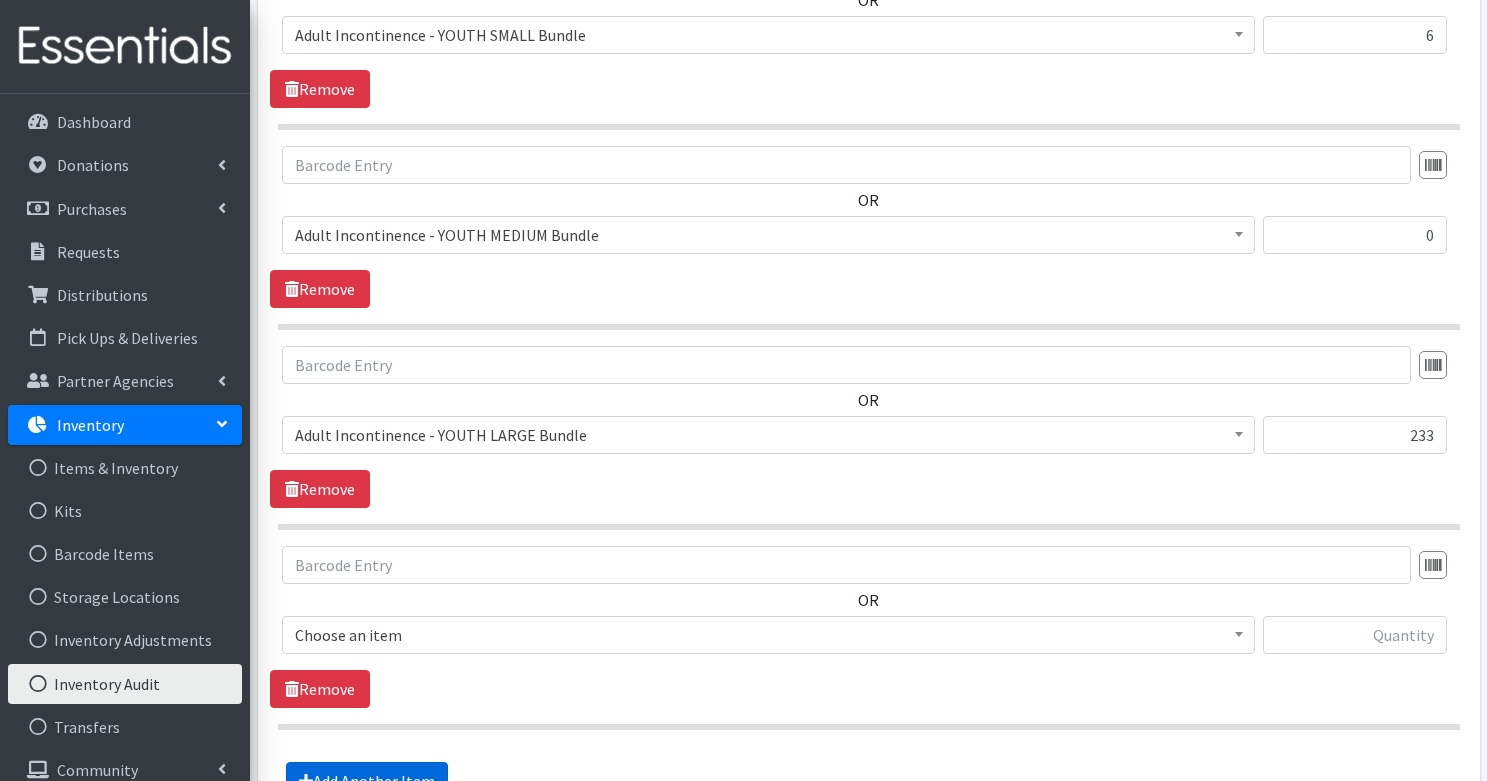 scroll, scrollTop: 6597, scrollLeft: 0, axis: vertical 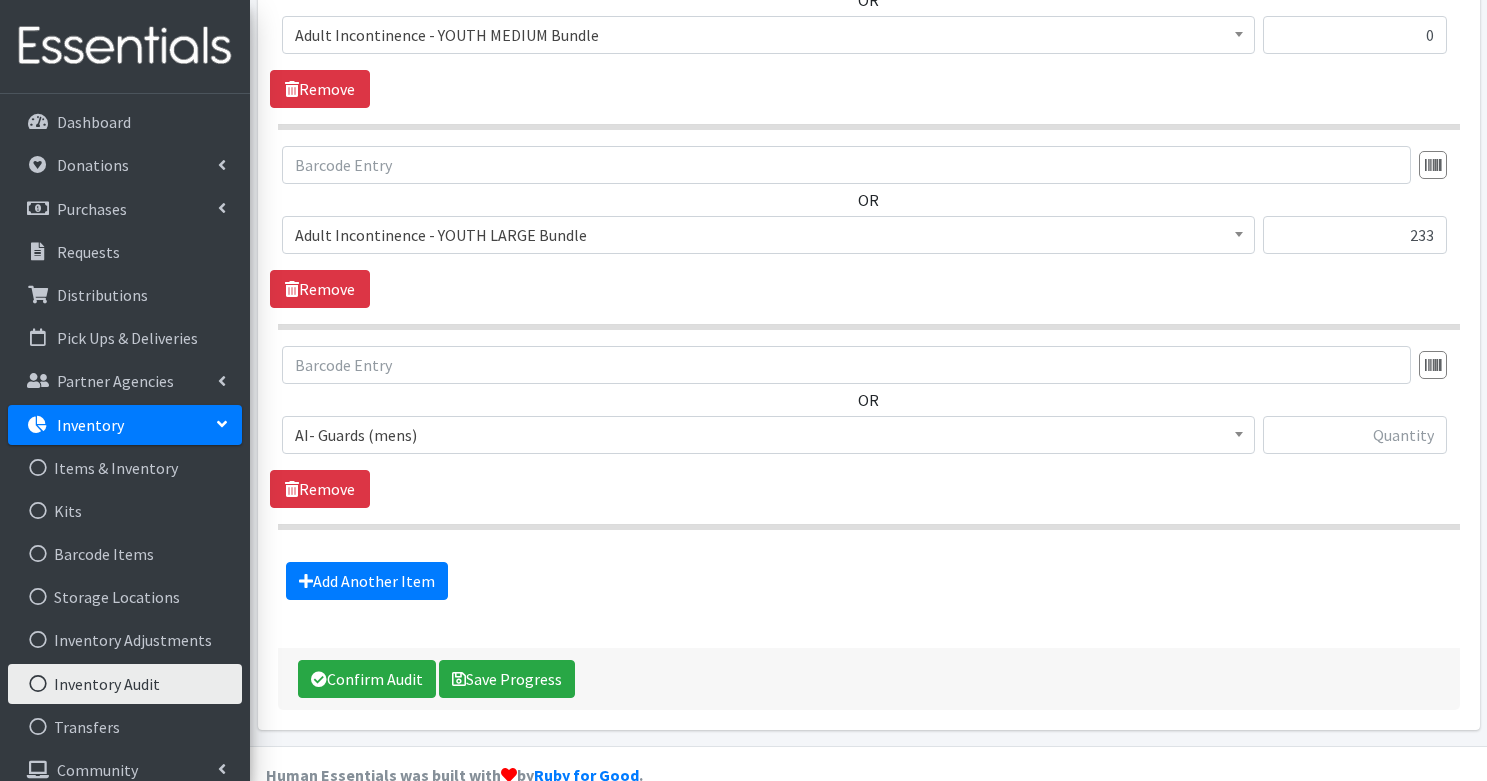 click on "AI- Guards (mens)" at bounding box center (768, 435) 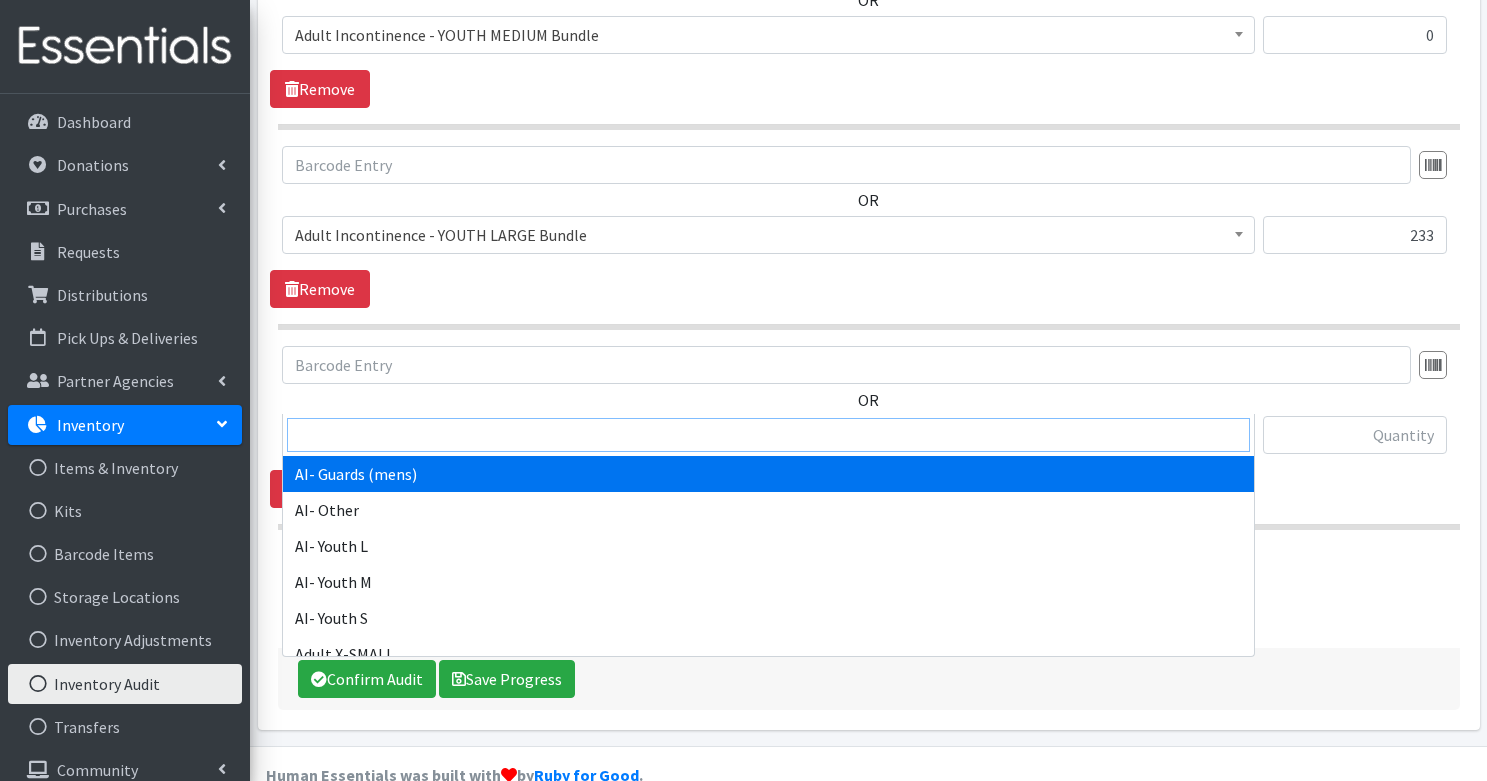 click at bounding box center [768, 435] 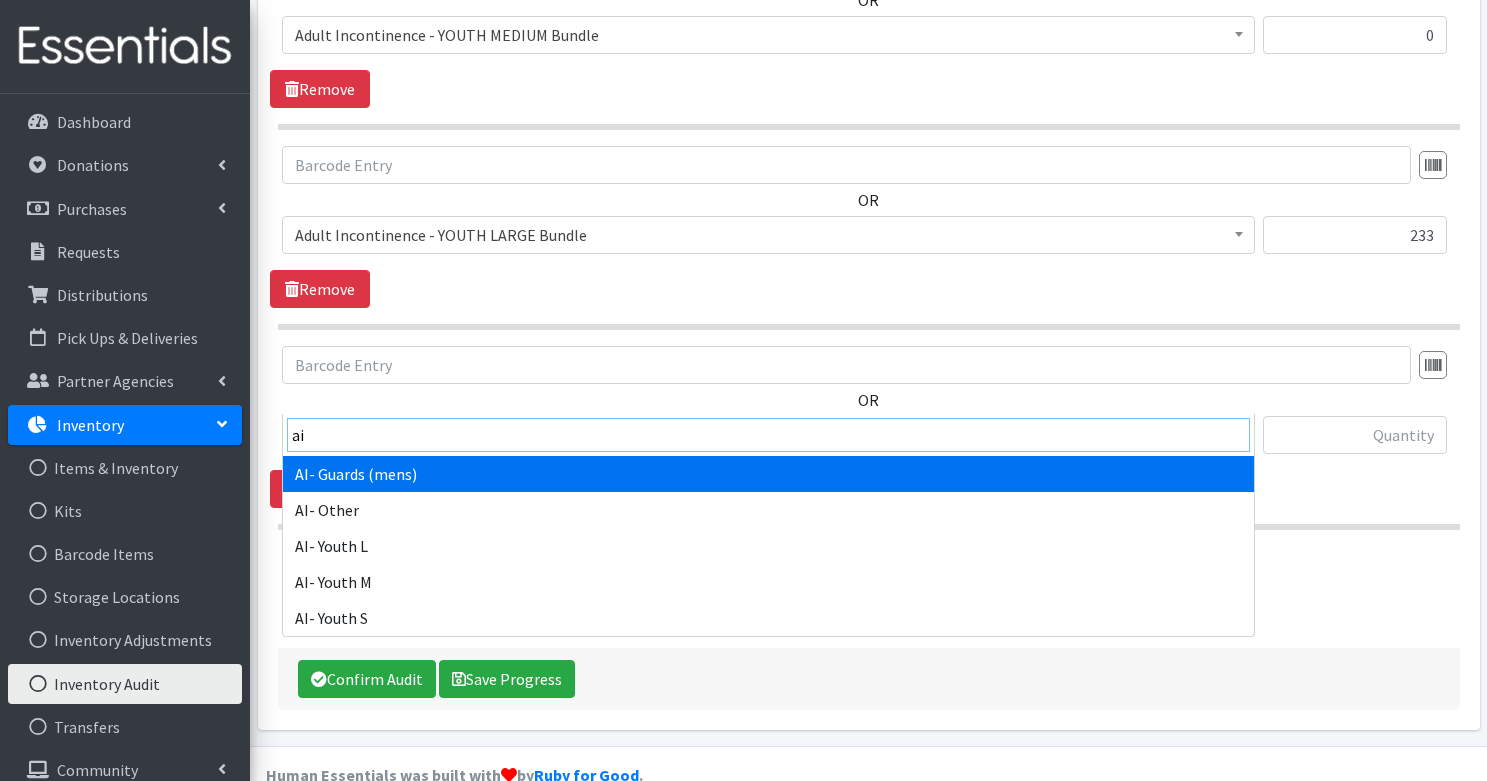 type on "a" 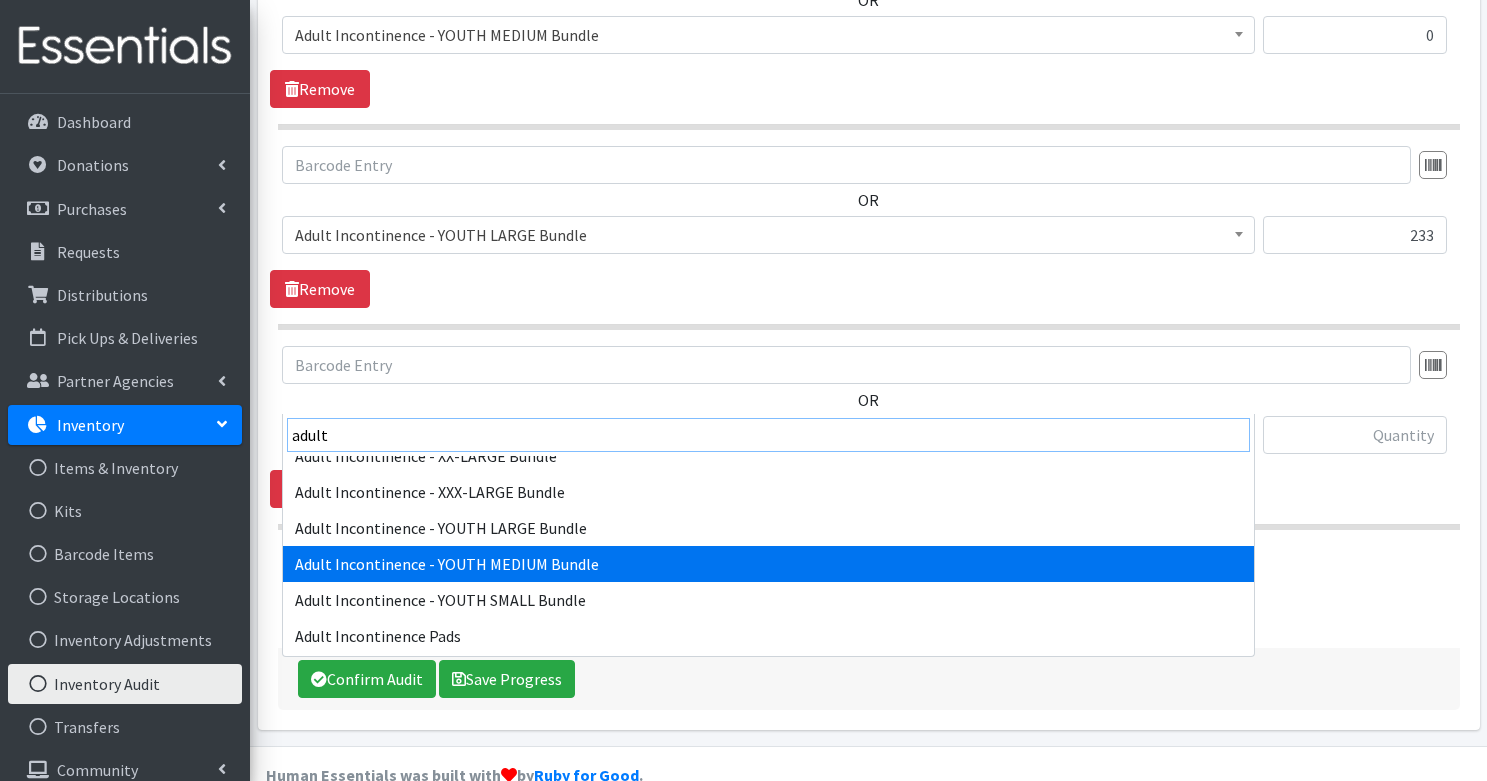 scroll, scrollTop: 0, scrollLeft: 0, axis: both 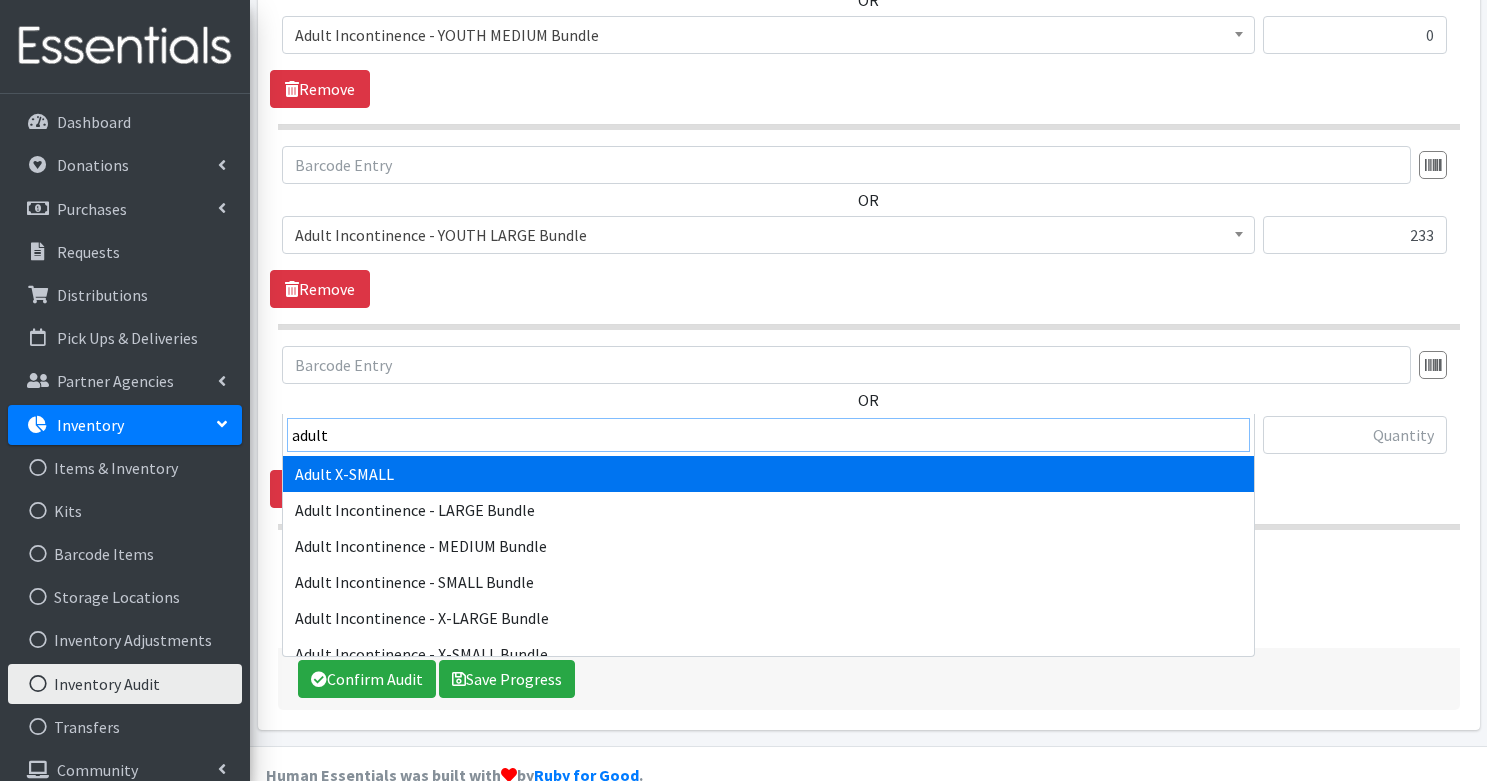 type on "adult" 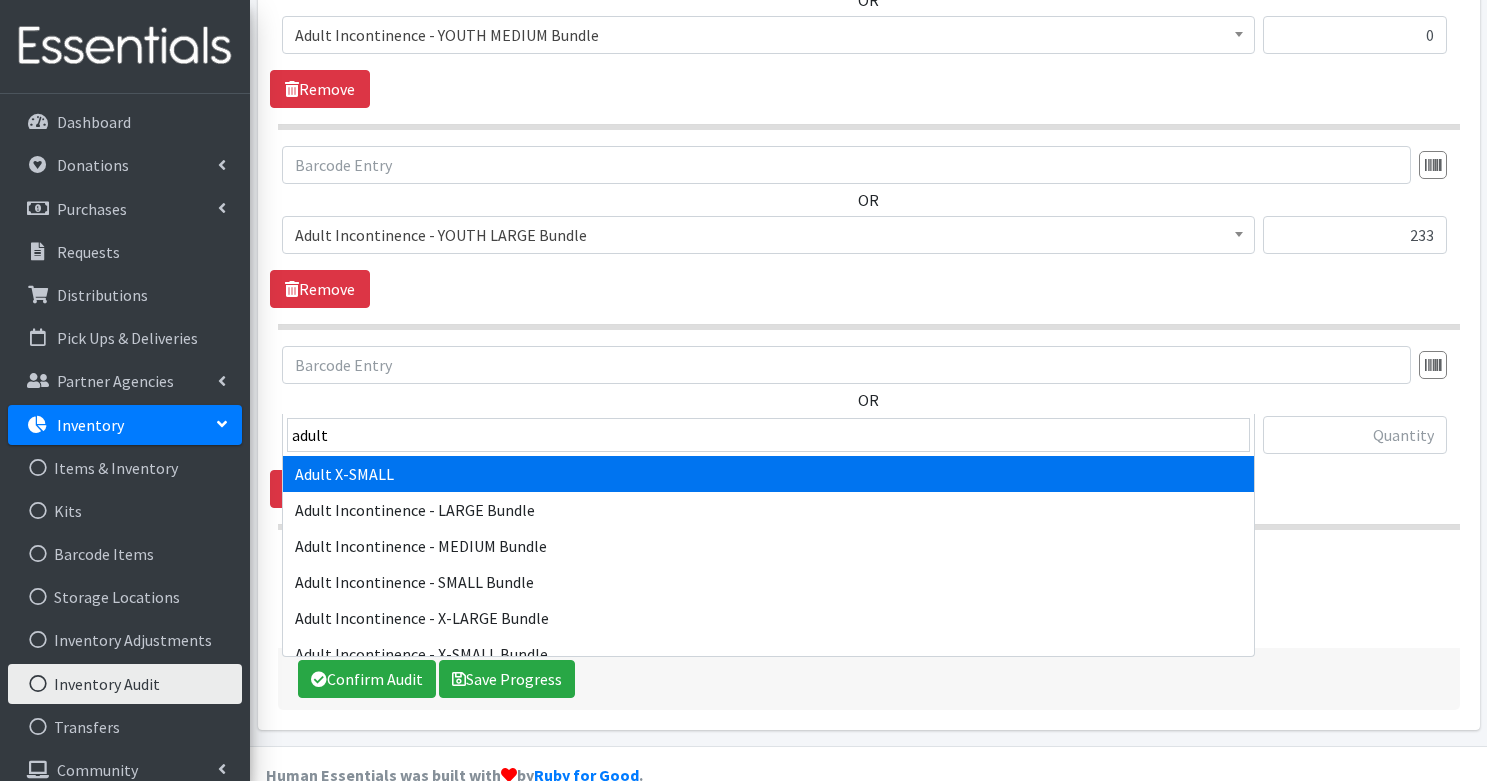 select on "4722" 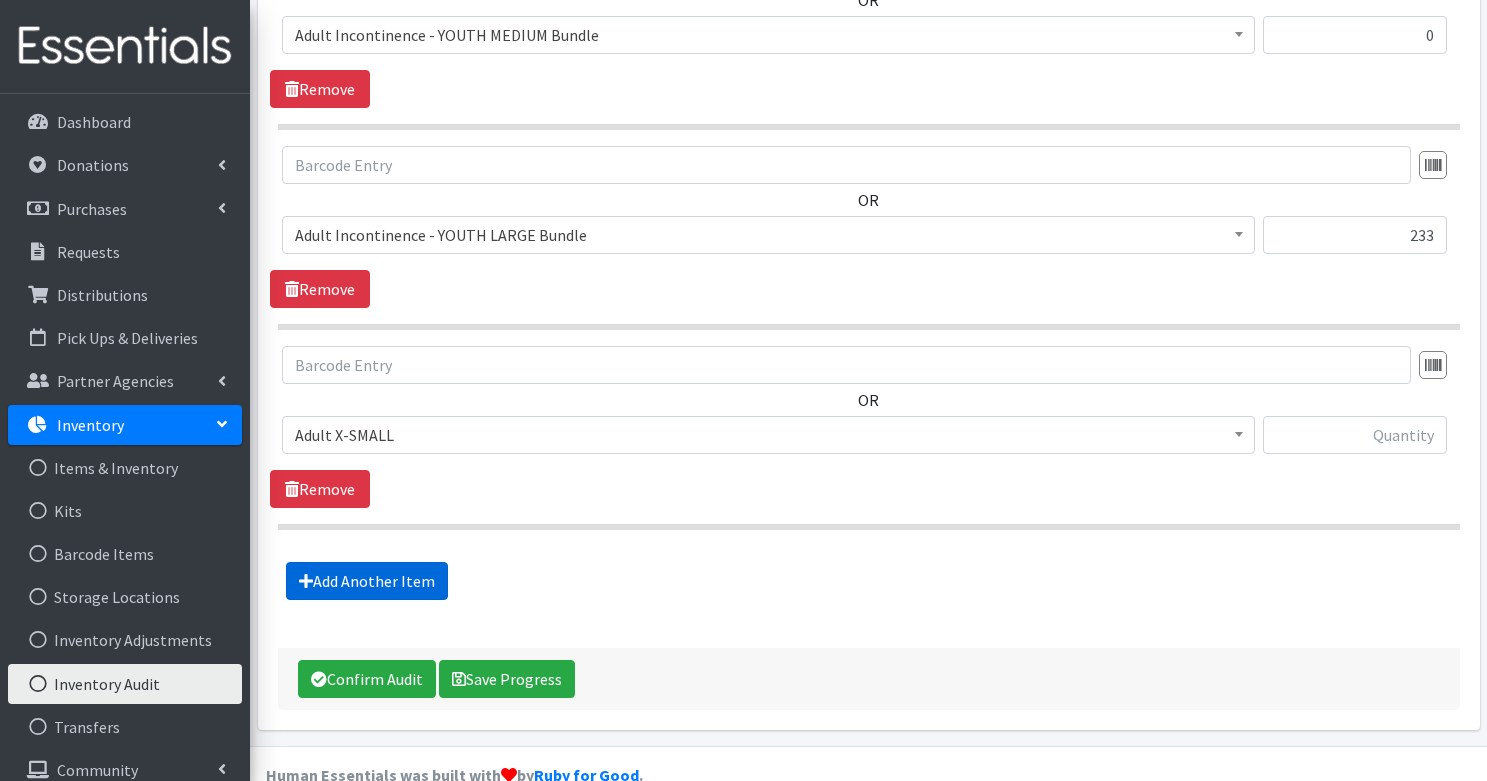 click on "Add Another Item" at bounding box center (367, 581) 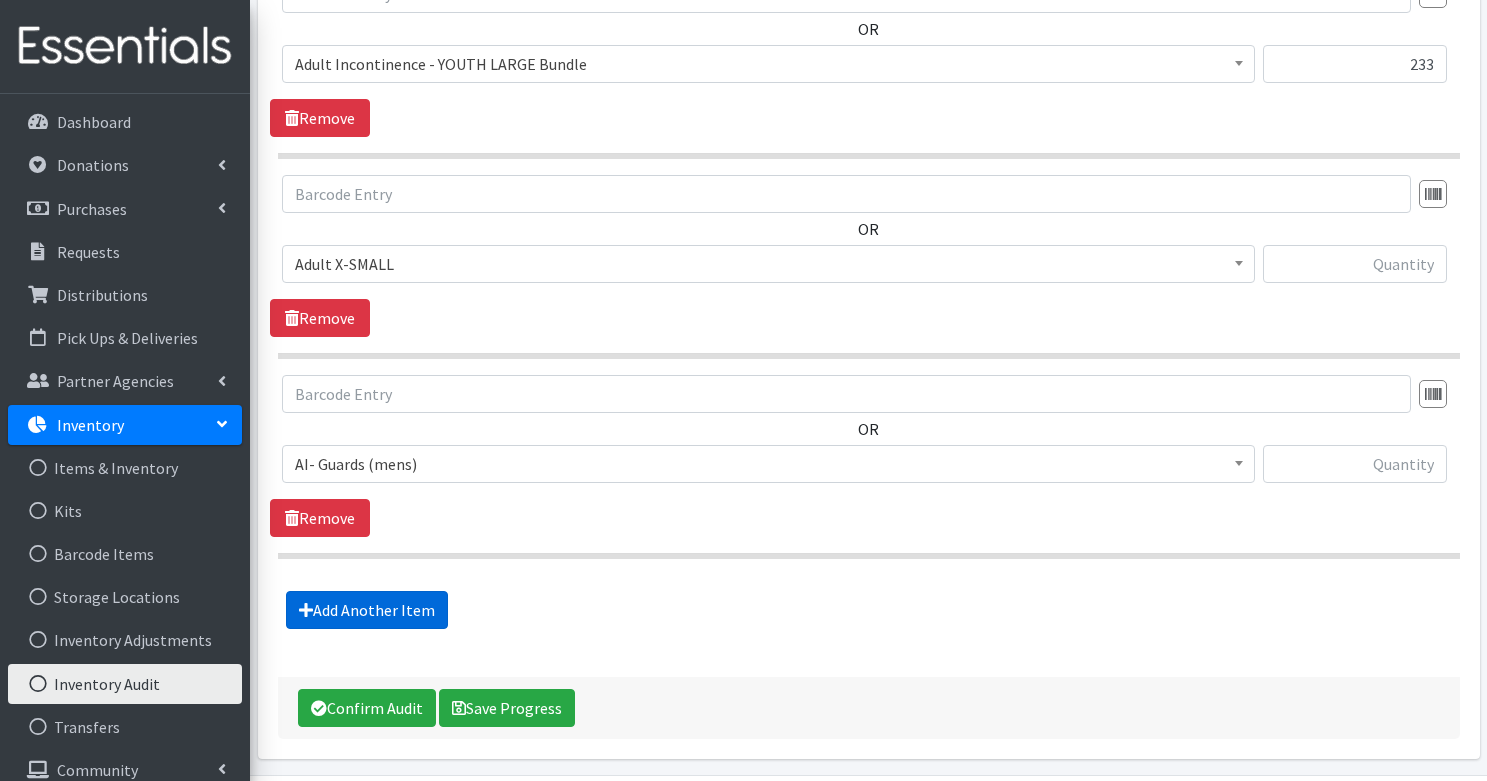 scroll, scrollTop: 6797, scrollLeft: 0, axis: vertical 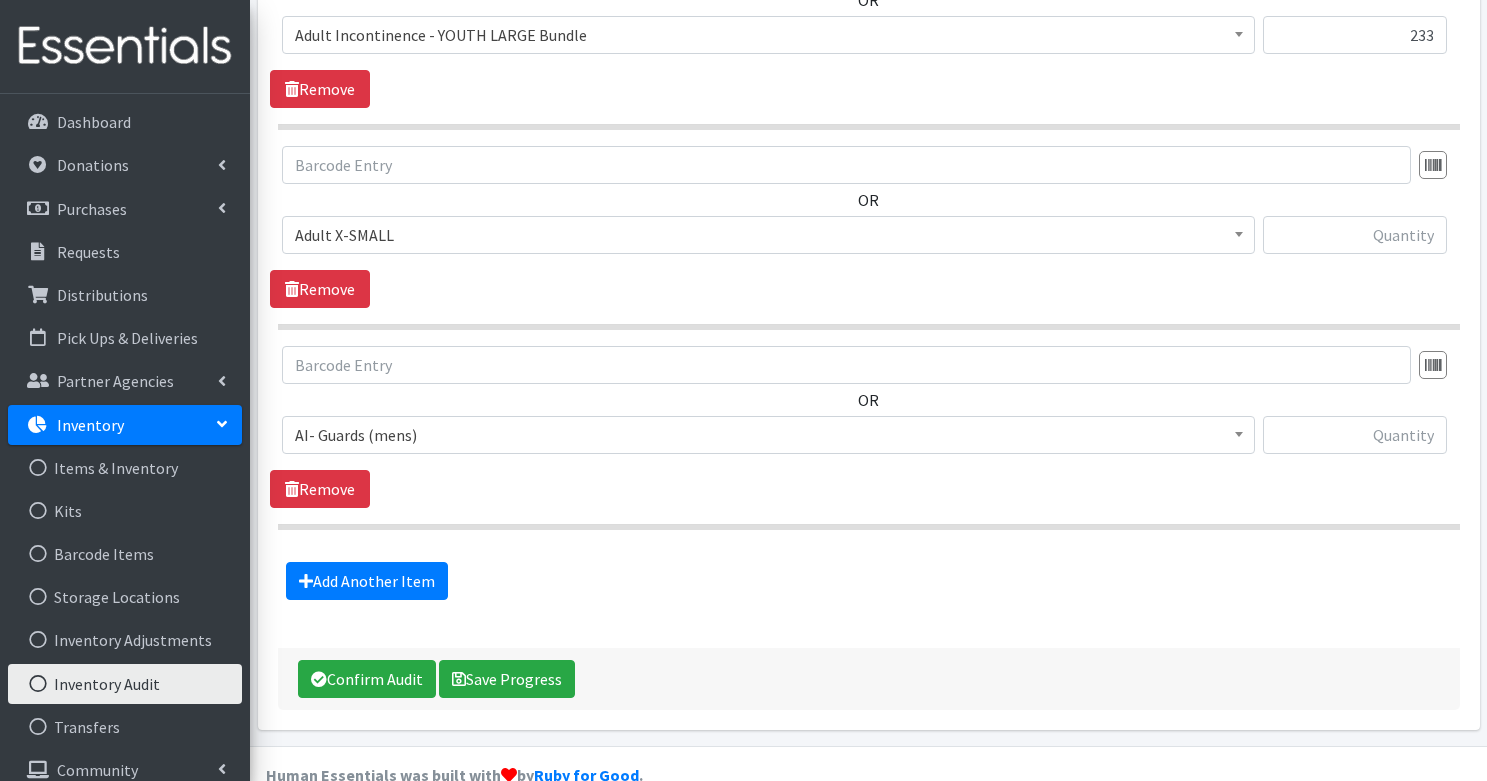 click on "AI- Guards (mens)" at bounding box center [768, 435] 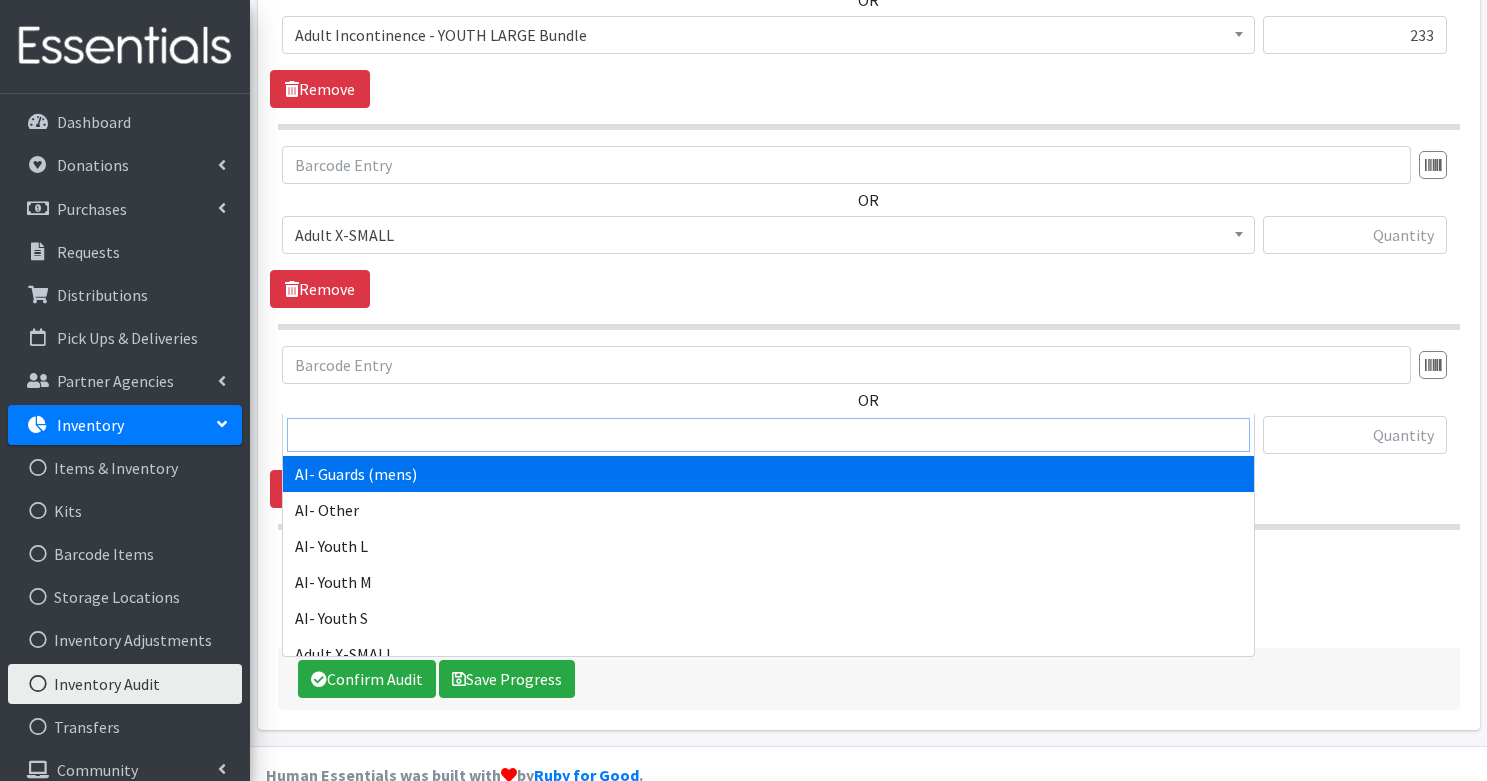 click at bounding box center (768, 435) 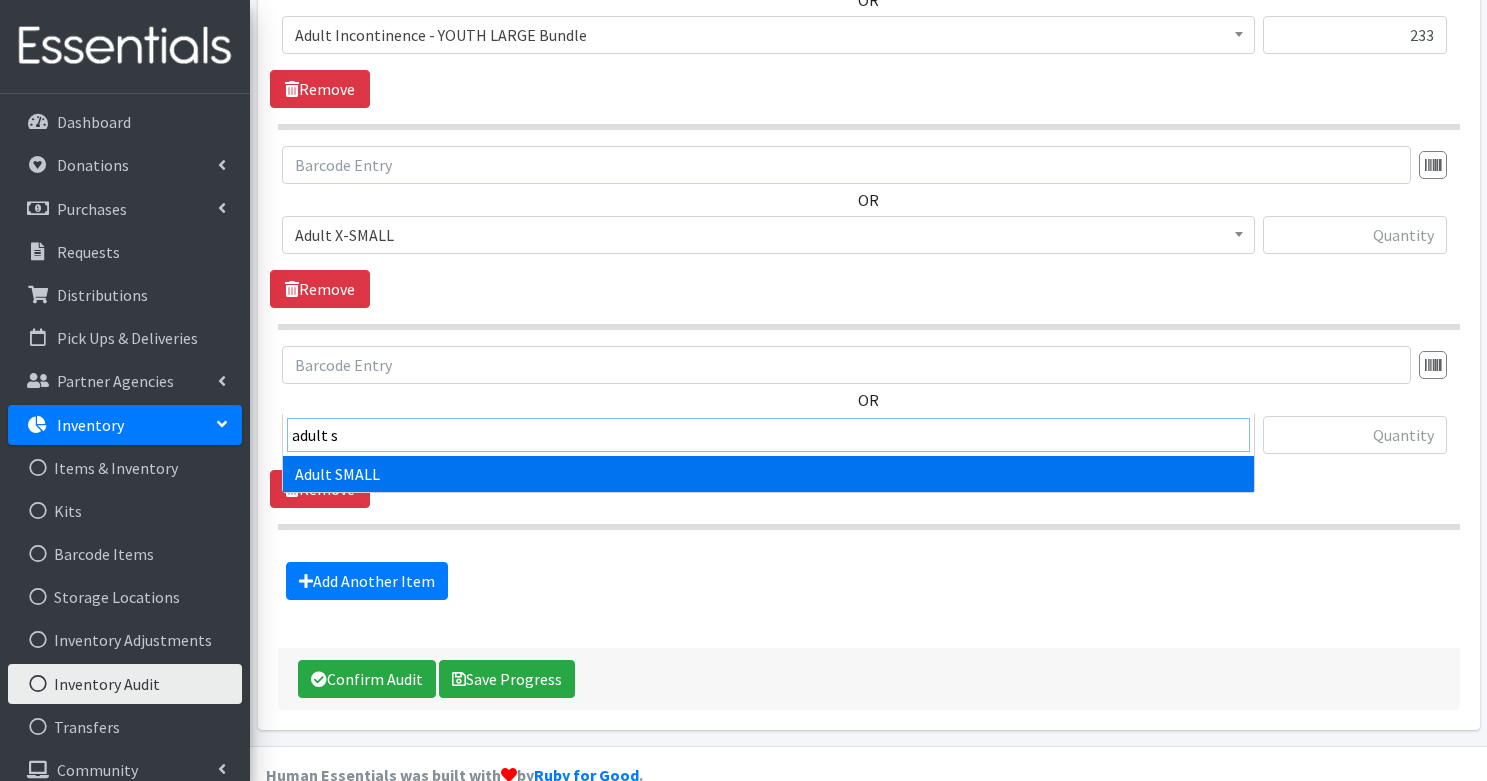 type on "adult s" 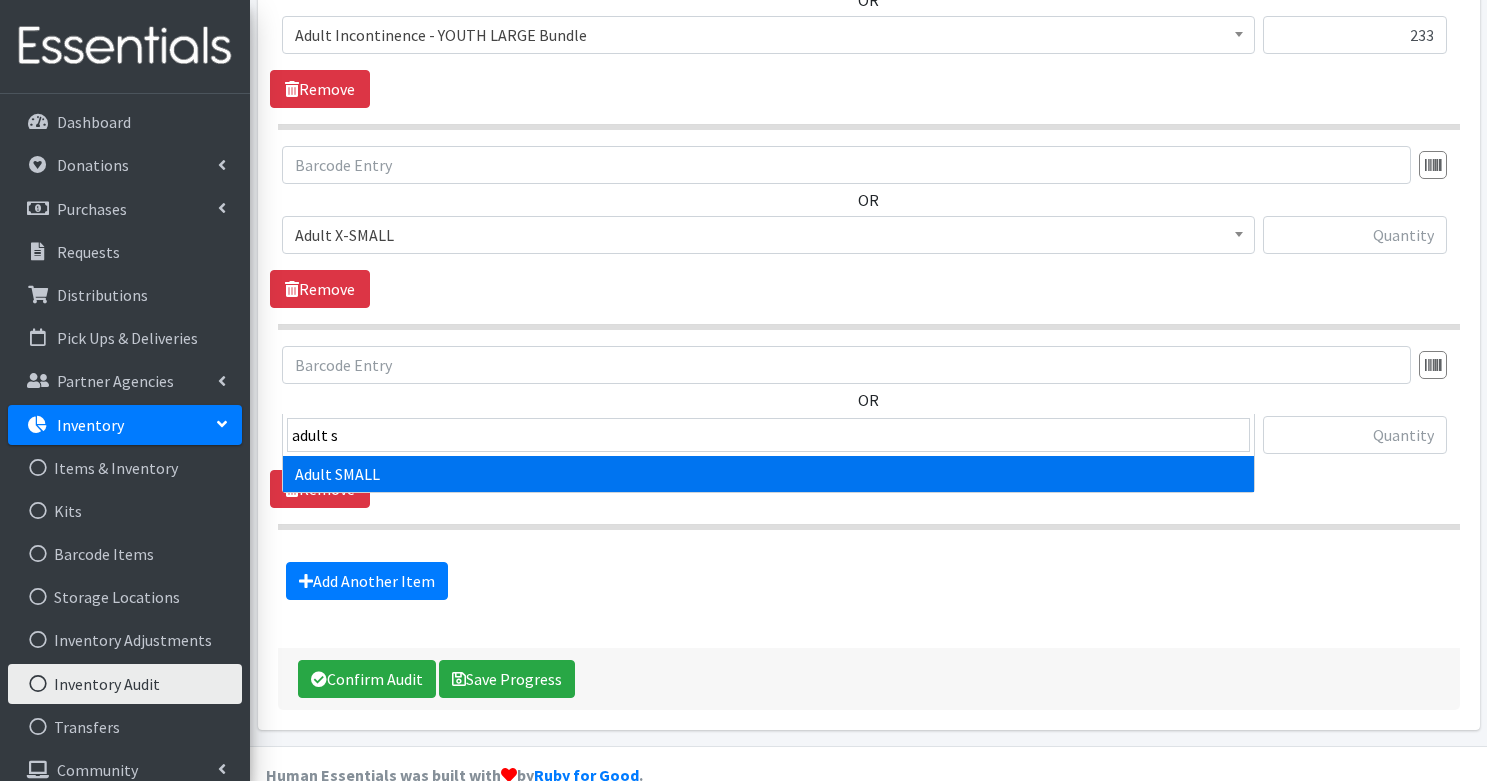 select on "4718" 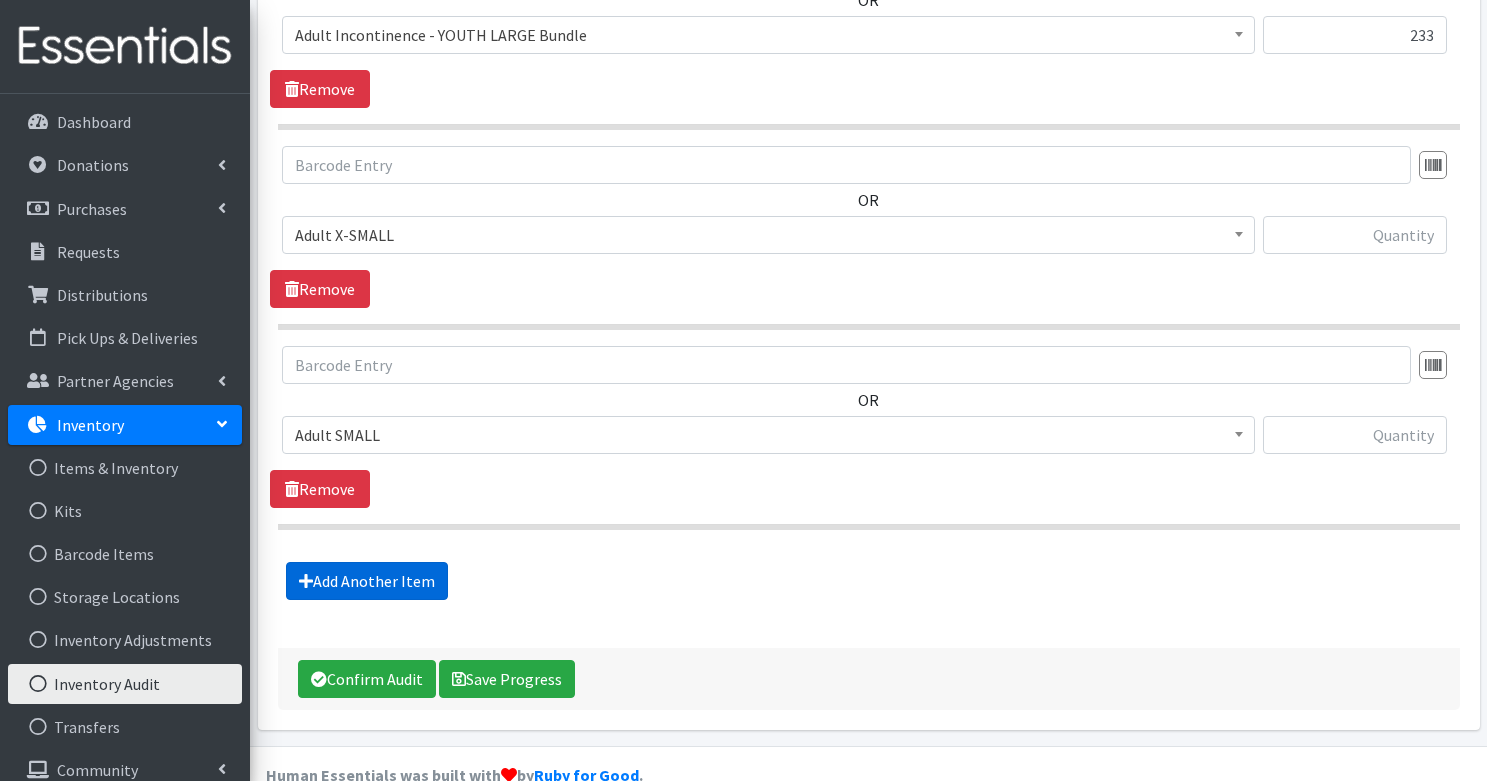click on "Add Another Item" at bounding box center (367, 581) 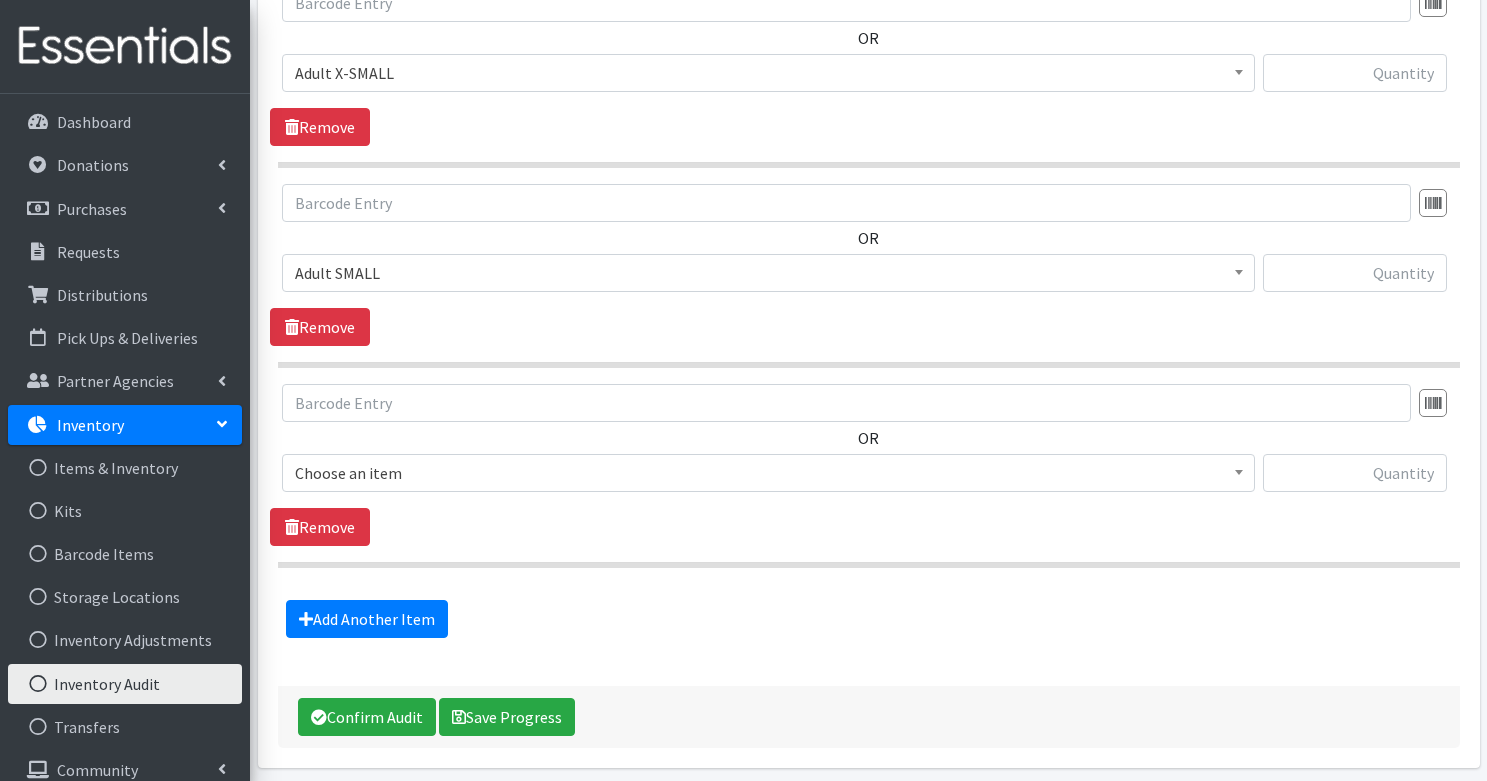 scroll, scrollTop: 6997, scrollLeft: 0, axis: vertical 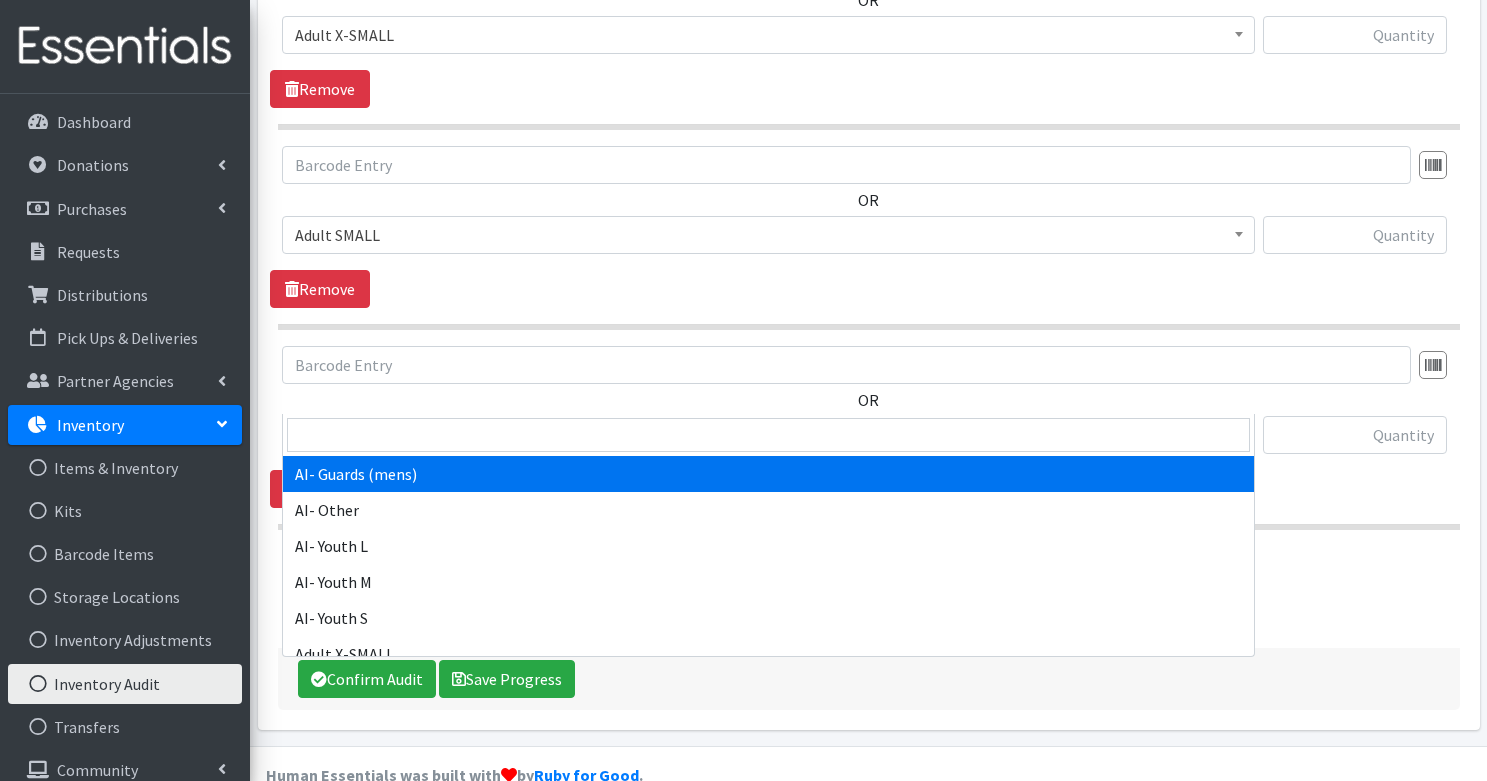 click on "AI- Guards (mens)" at bounding box center (768, 435) 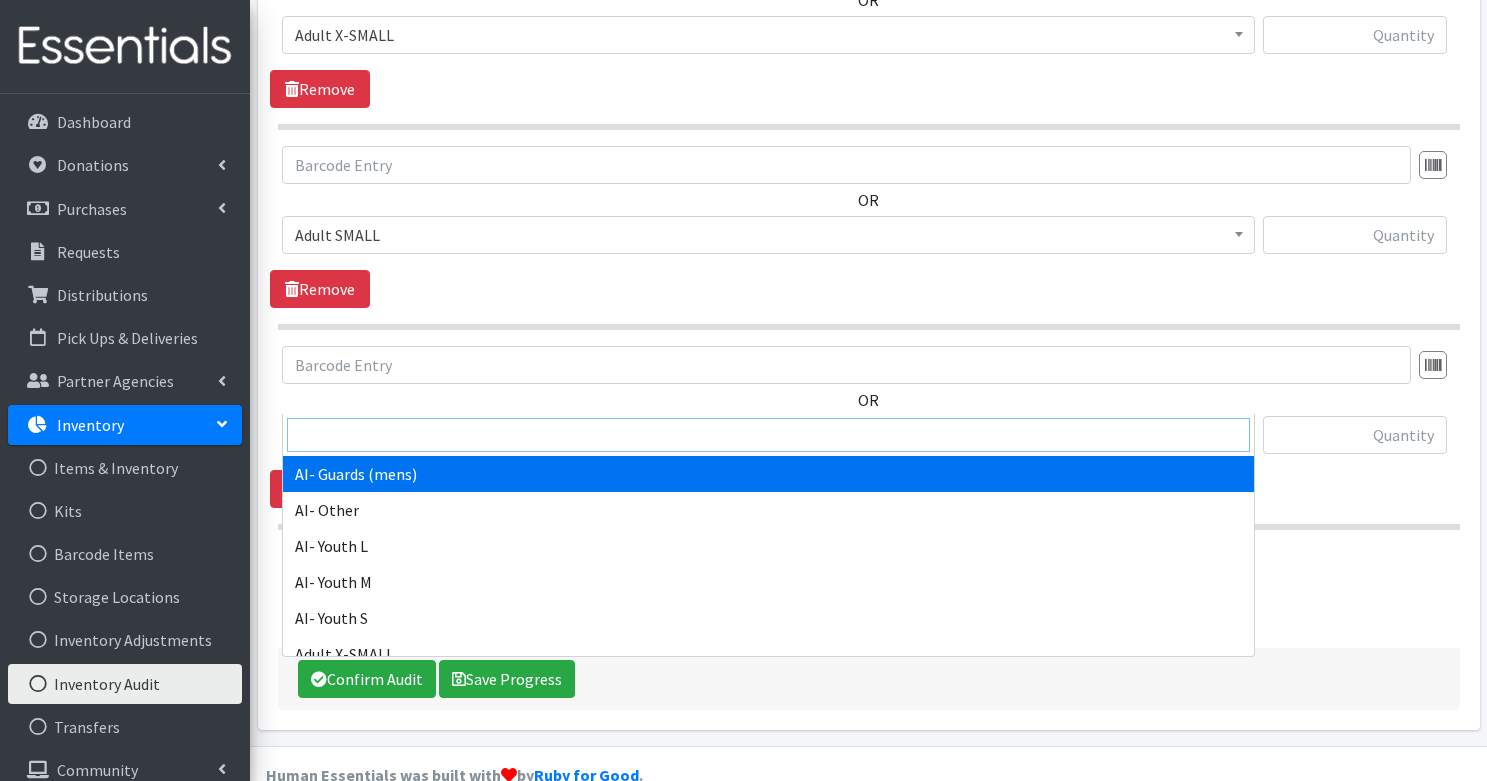 click at bounding box center [768, 435] 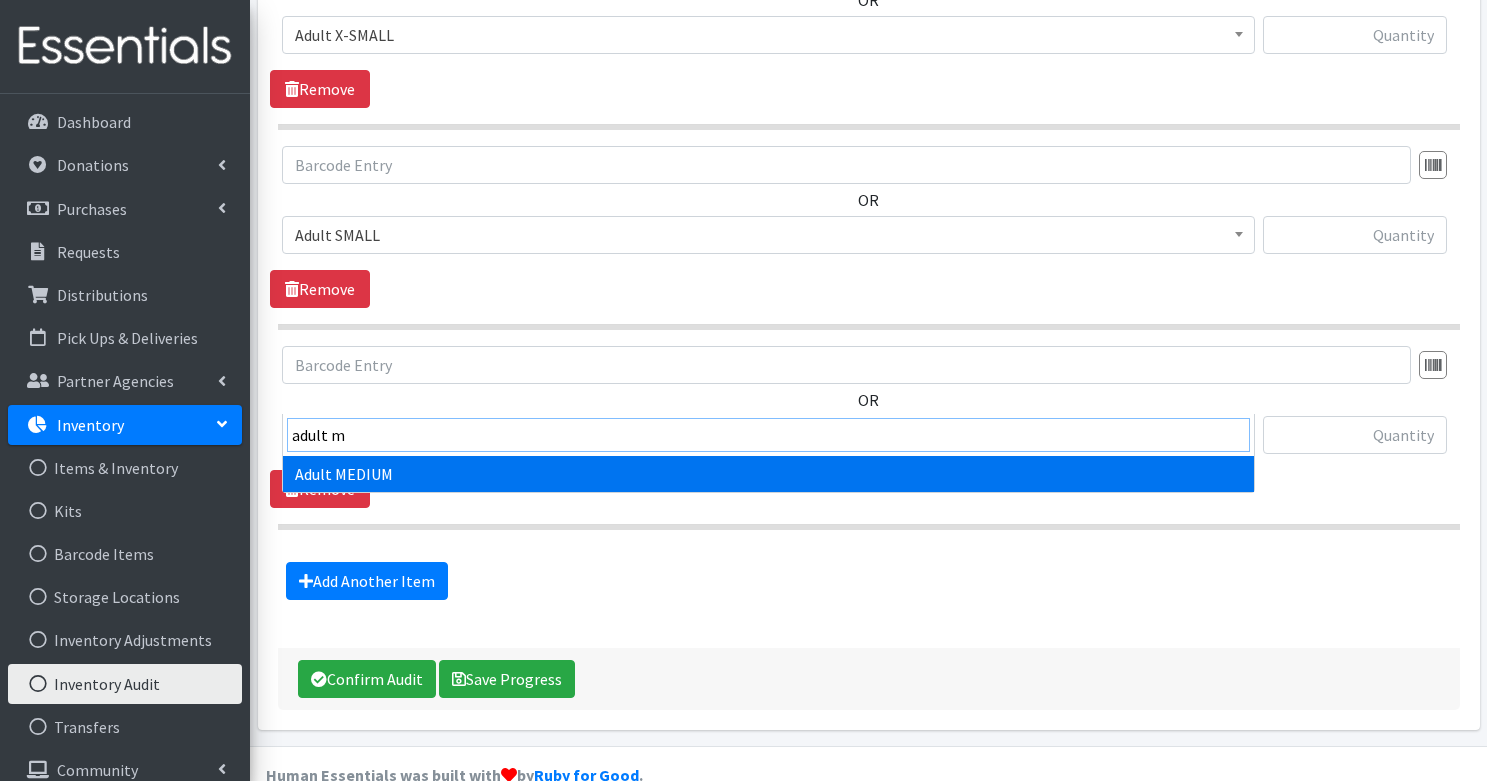 type on "adult m" 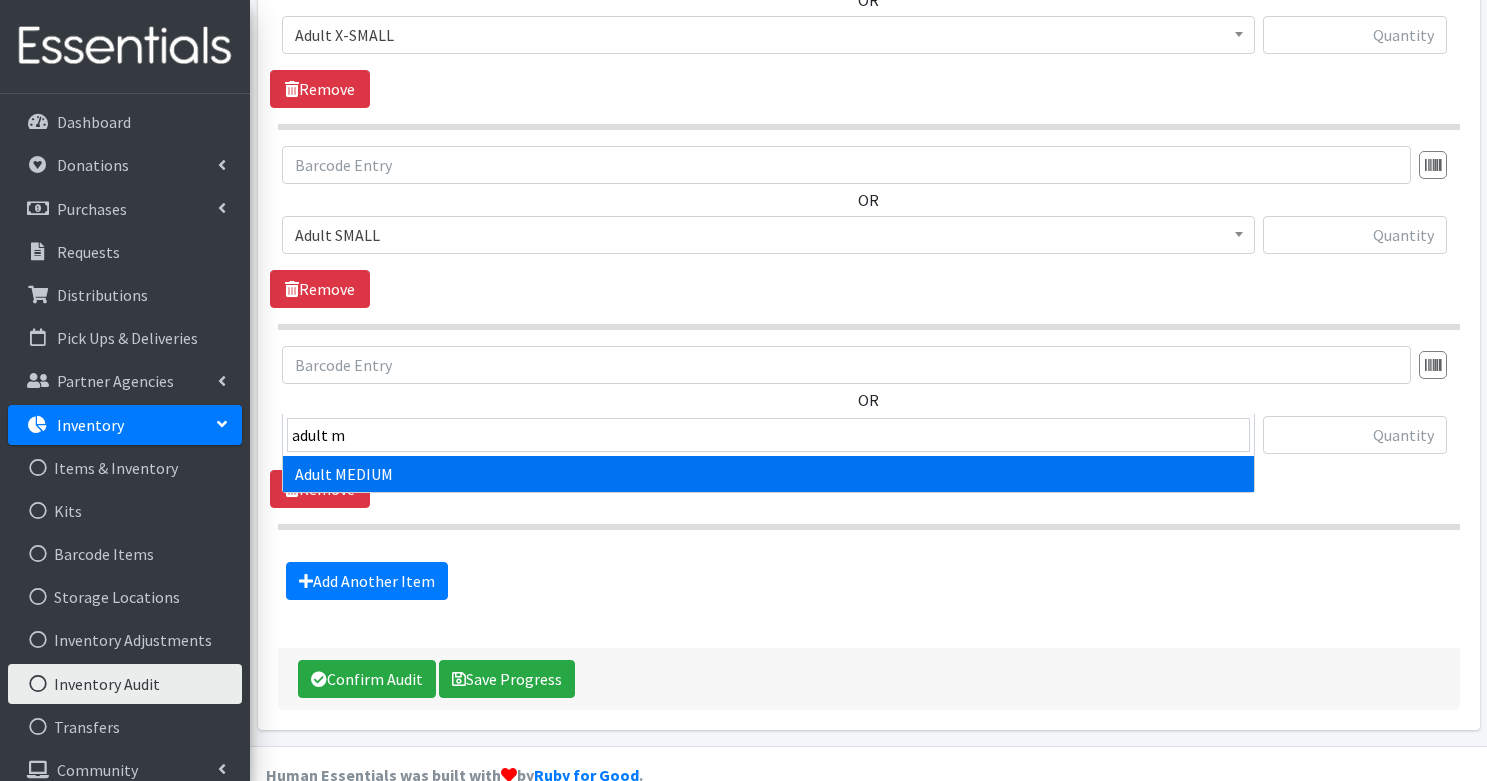 select on "4719" 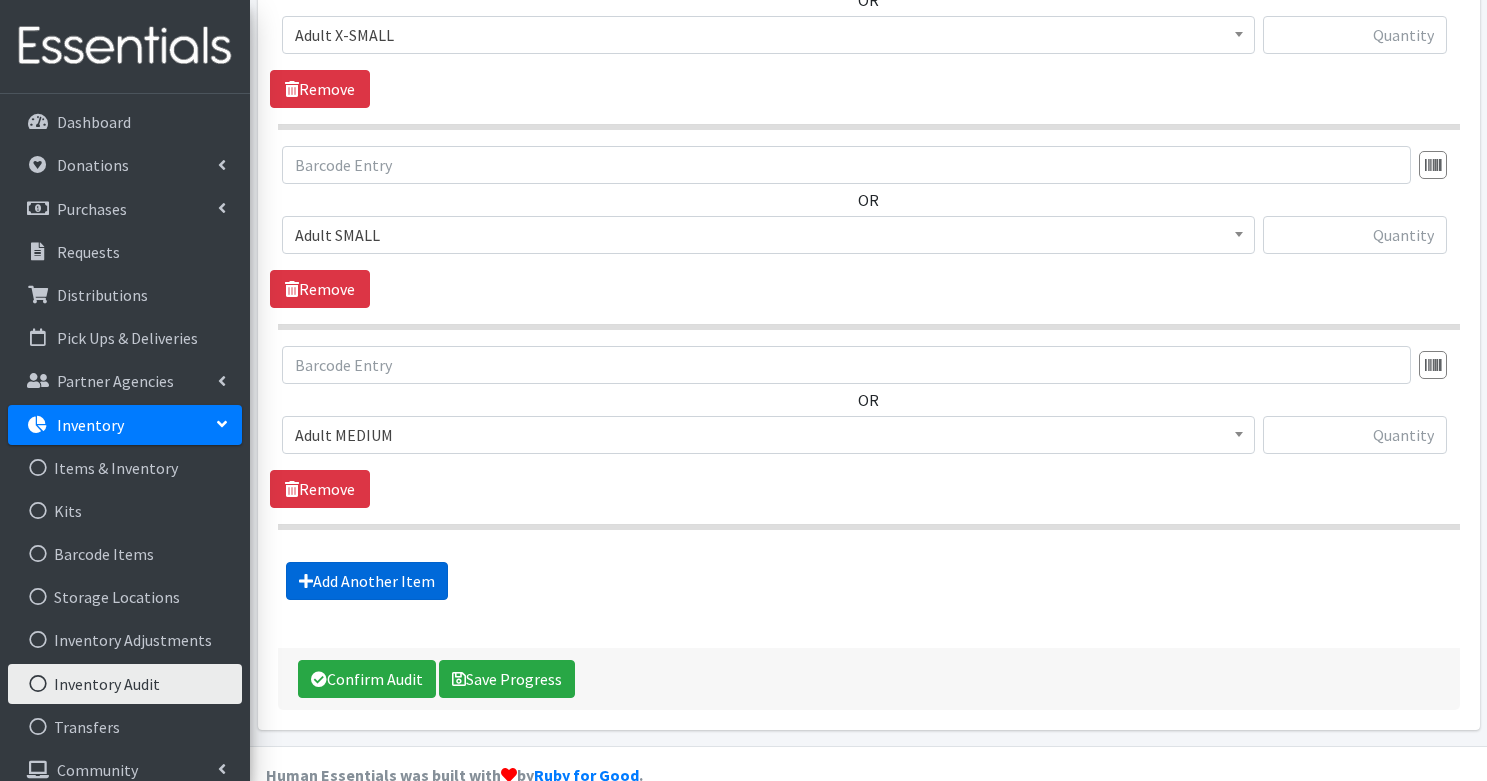 click on "Add Another Item" at bounding box center [367, 581] 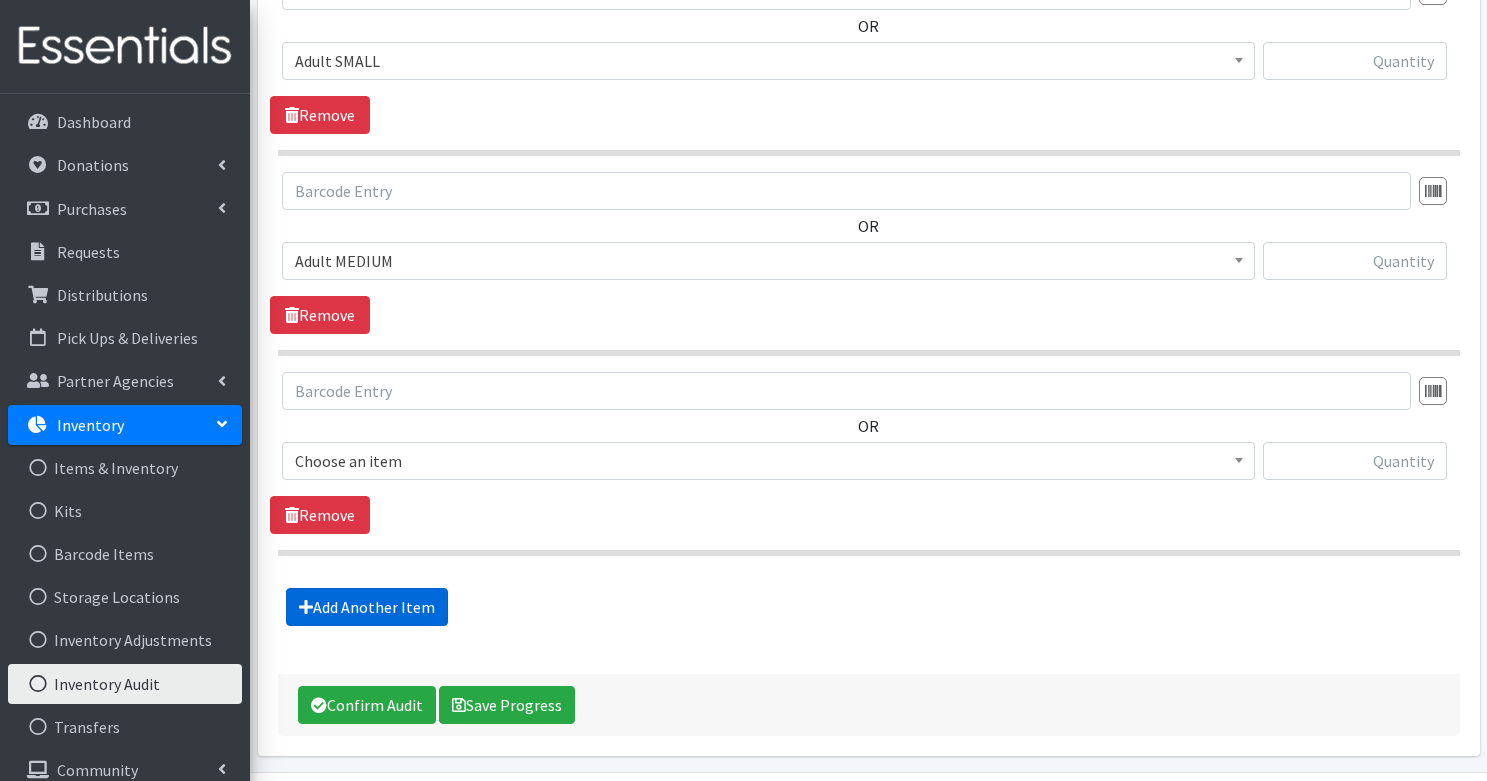 scroll, scrollTop: 7197, scrollLeft: 0, axis: vertical 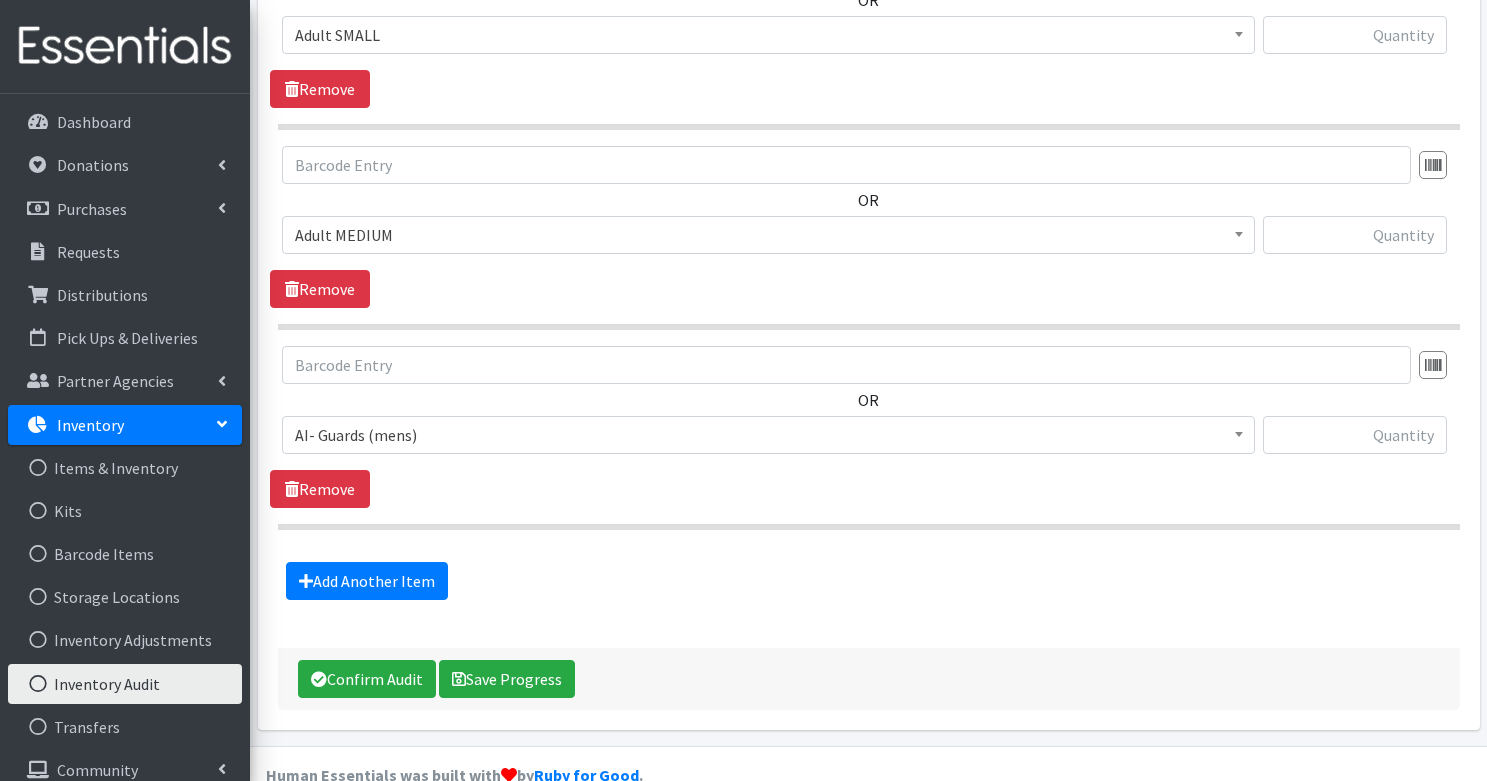 click on "AI- Guards (mens)" at bounding box center [768, 435] 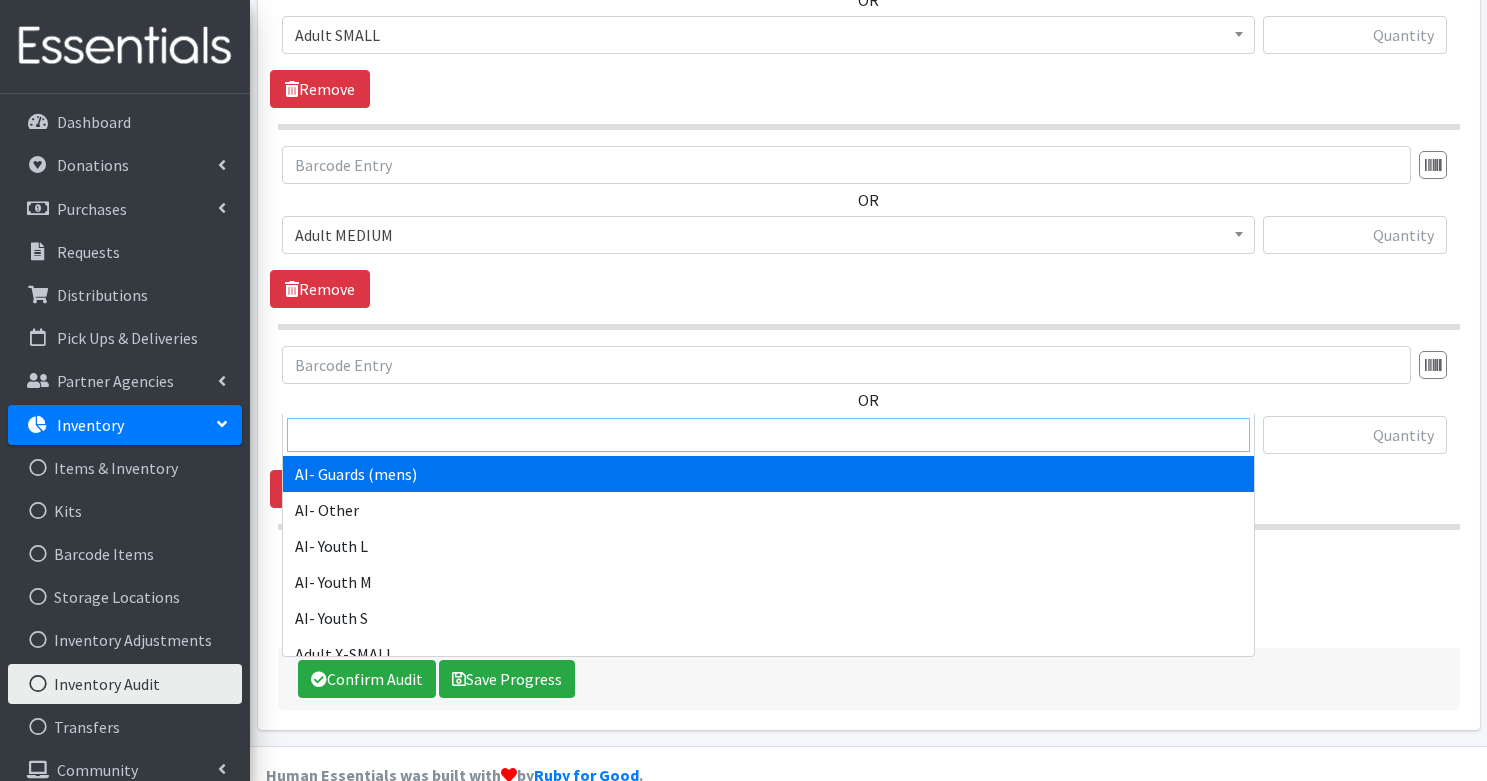 click at bounding box center (768, 435) 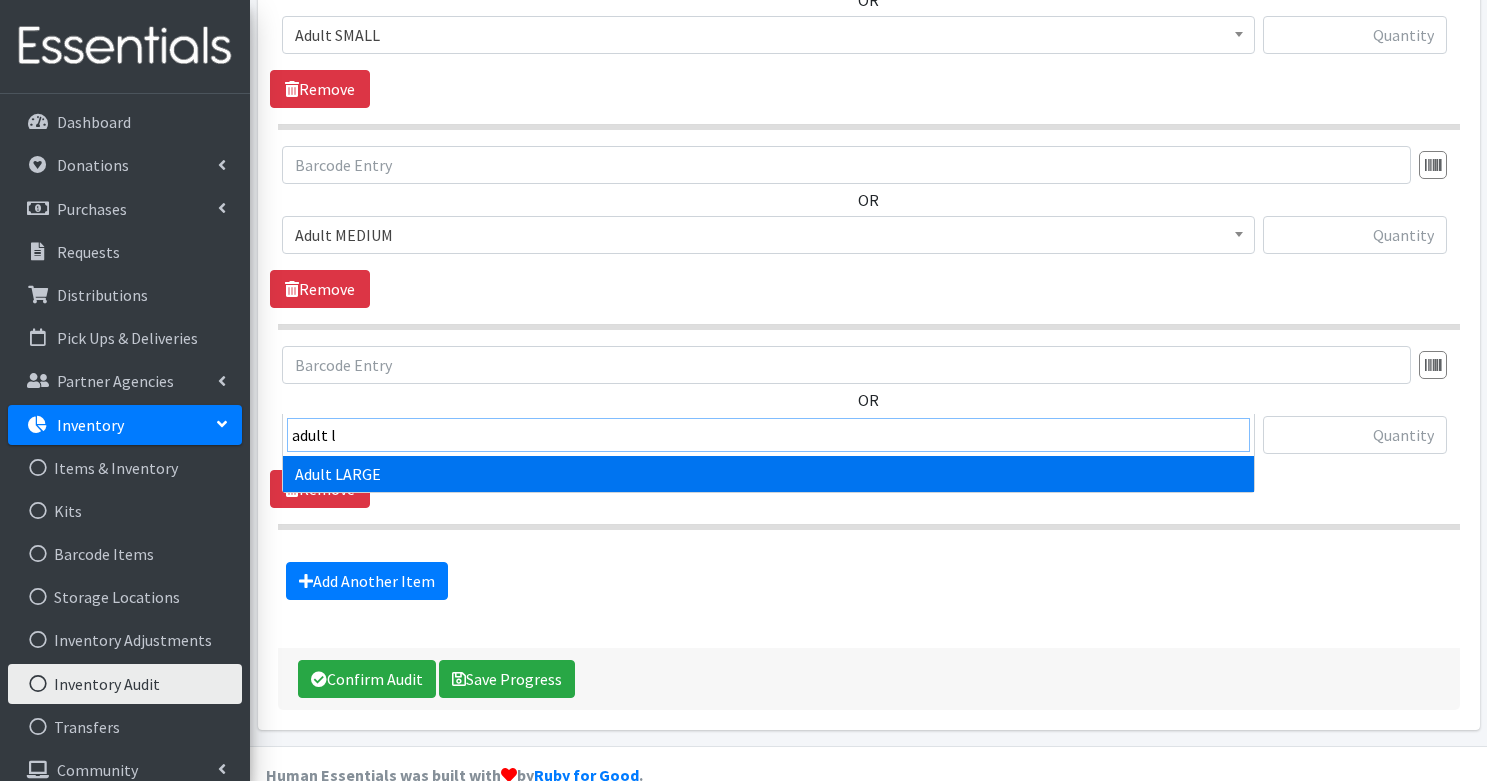 type on "adult l" 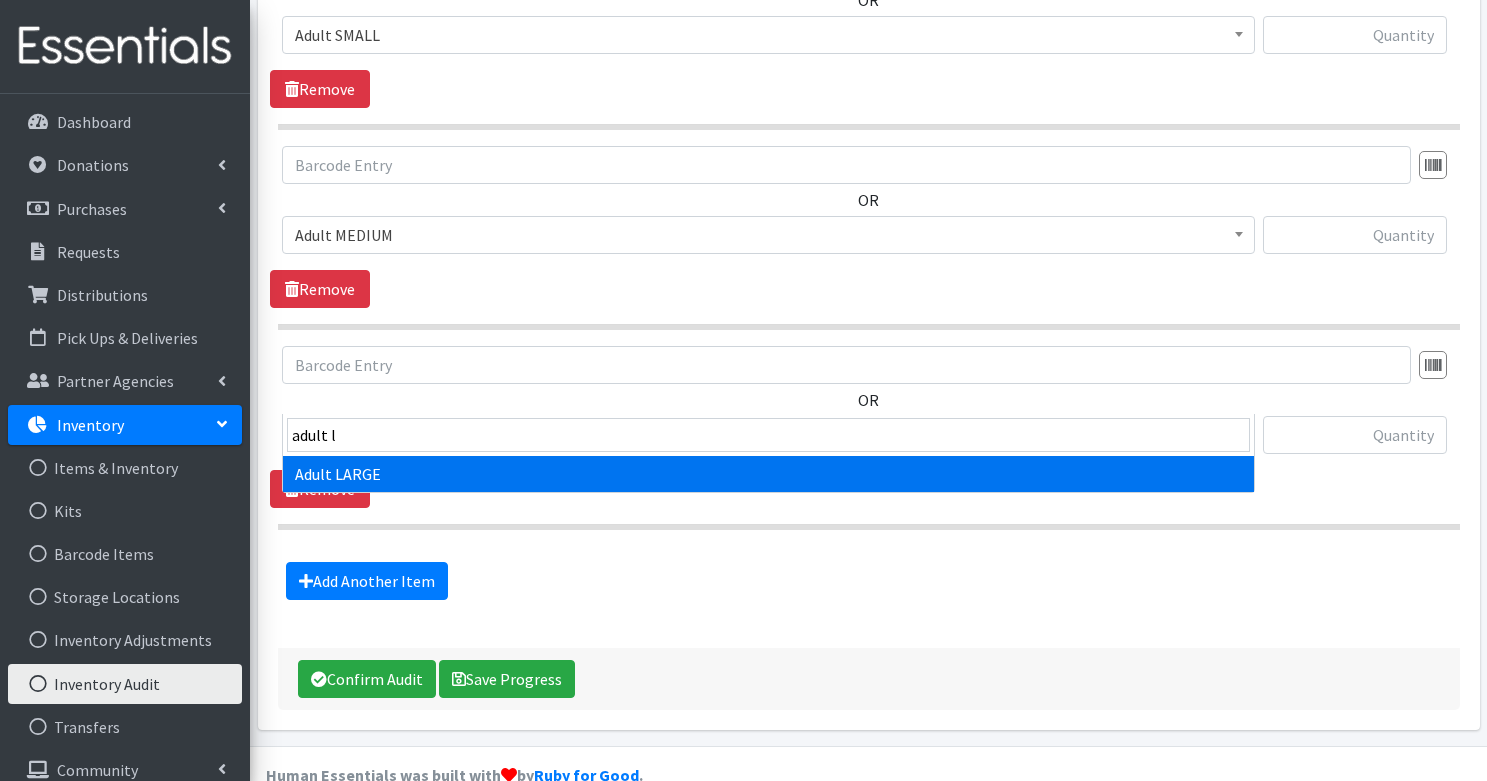 select on "4720" 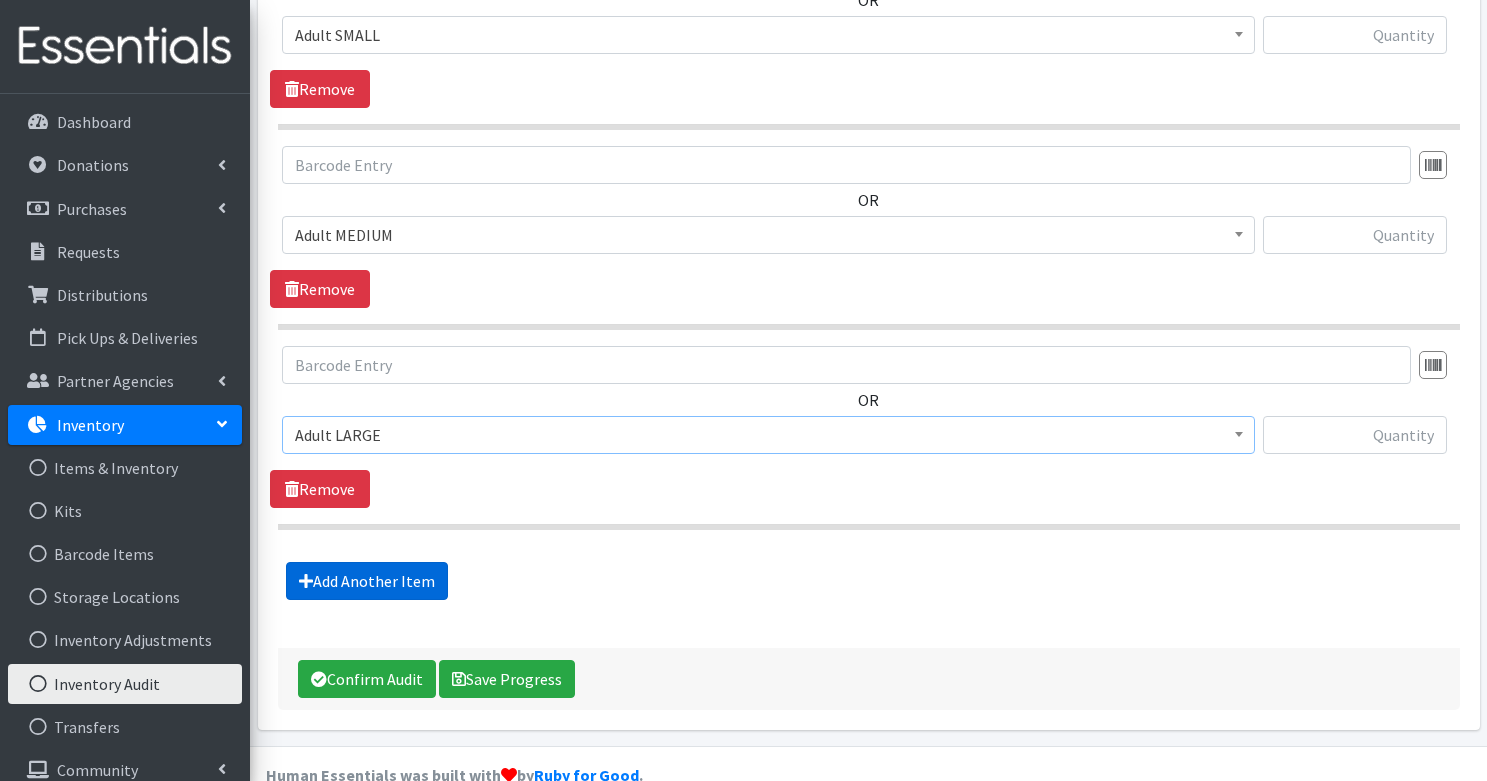 click on "Add Another Item" at bounding box center [367, 581] 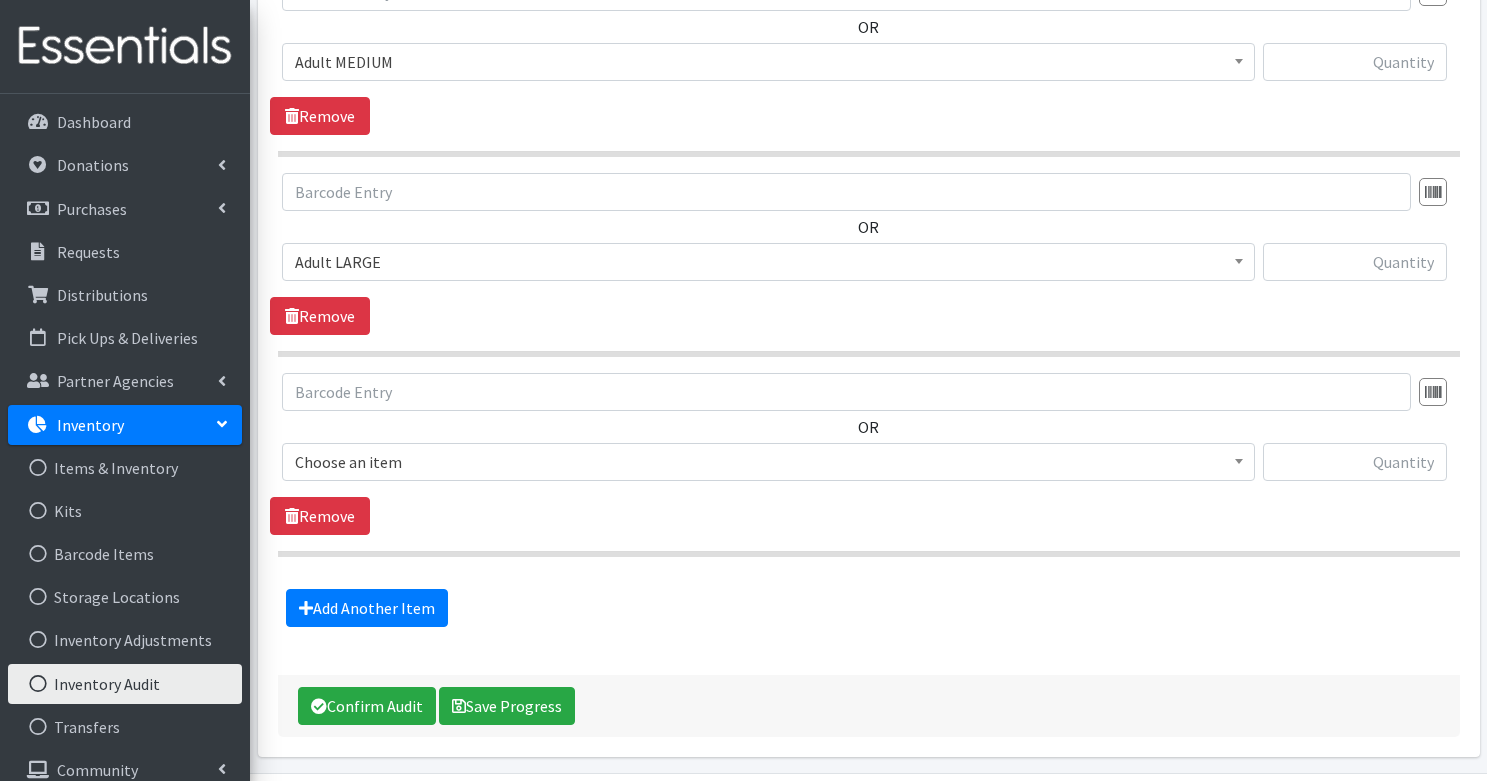 scroll, scrollTop: 7397, scrollLeft: 0, axis: vertical 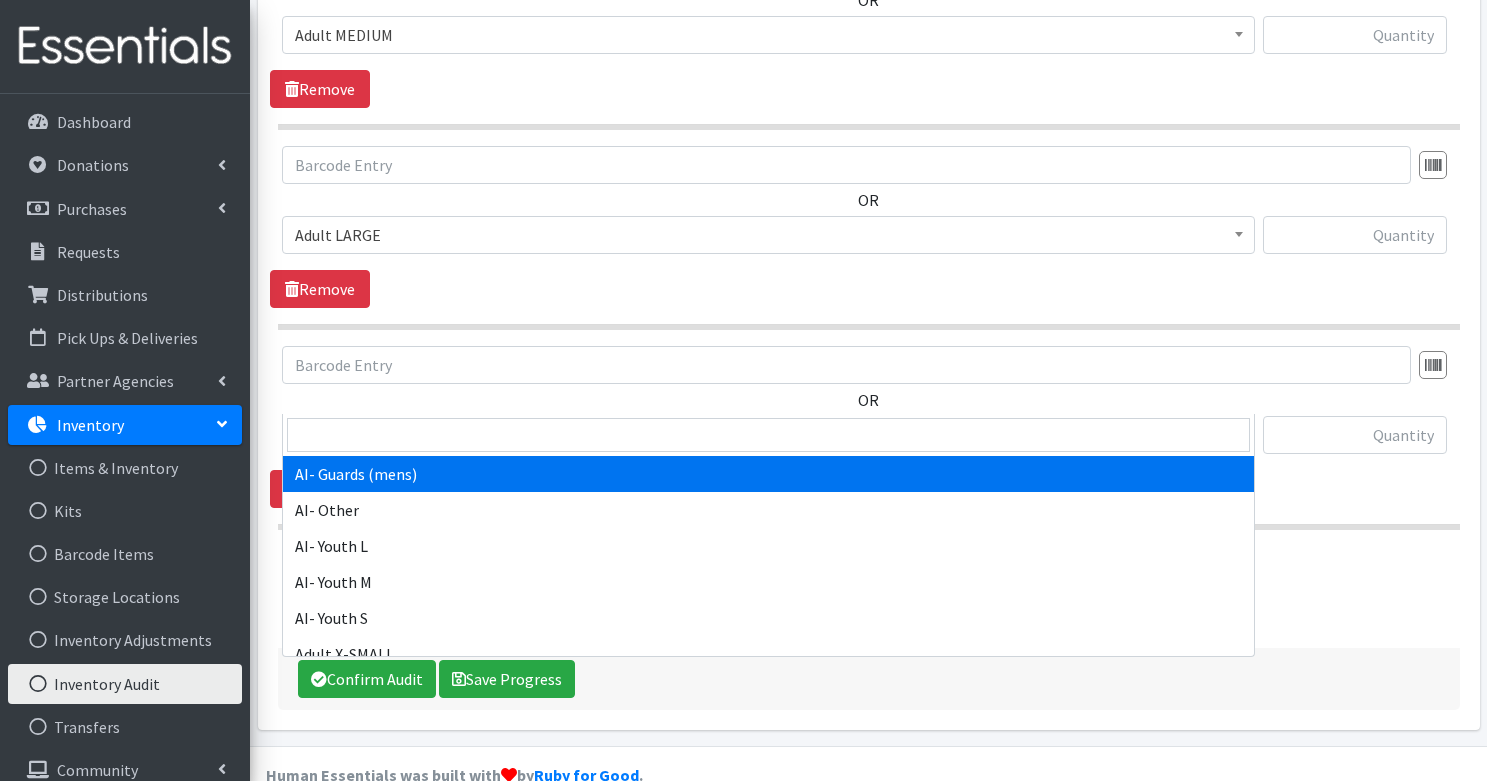 click on "AI- Guards (mens)" at bounding box center (768, 435) 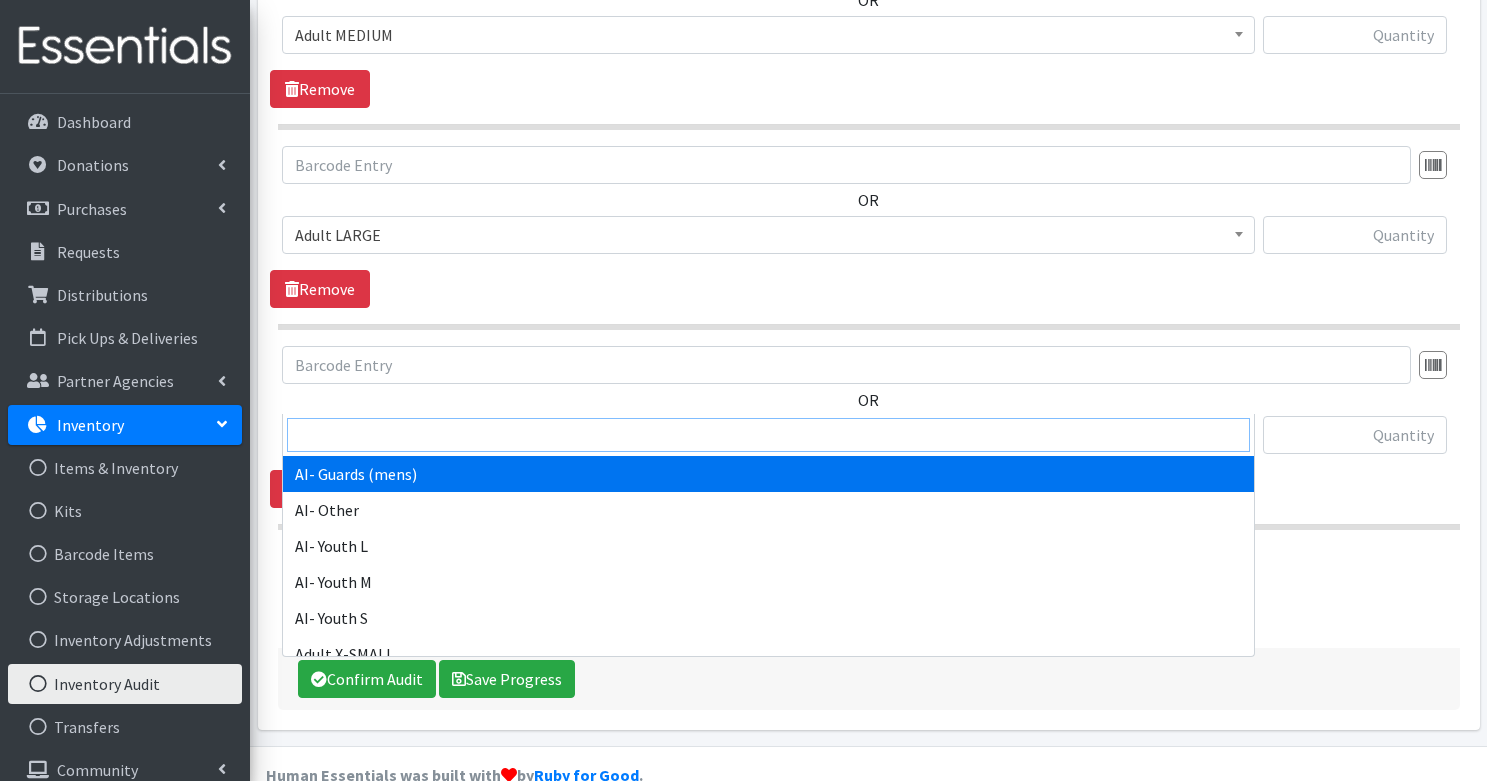 click at bounding box center [768, 435] 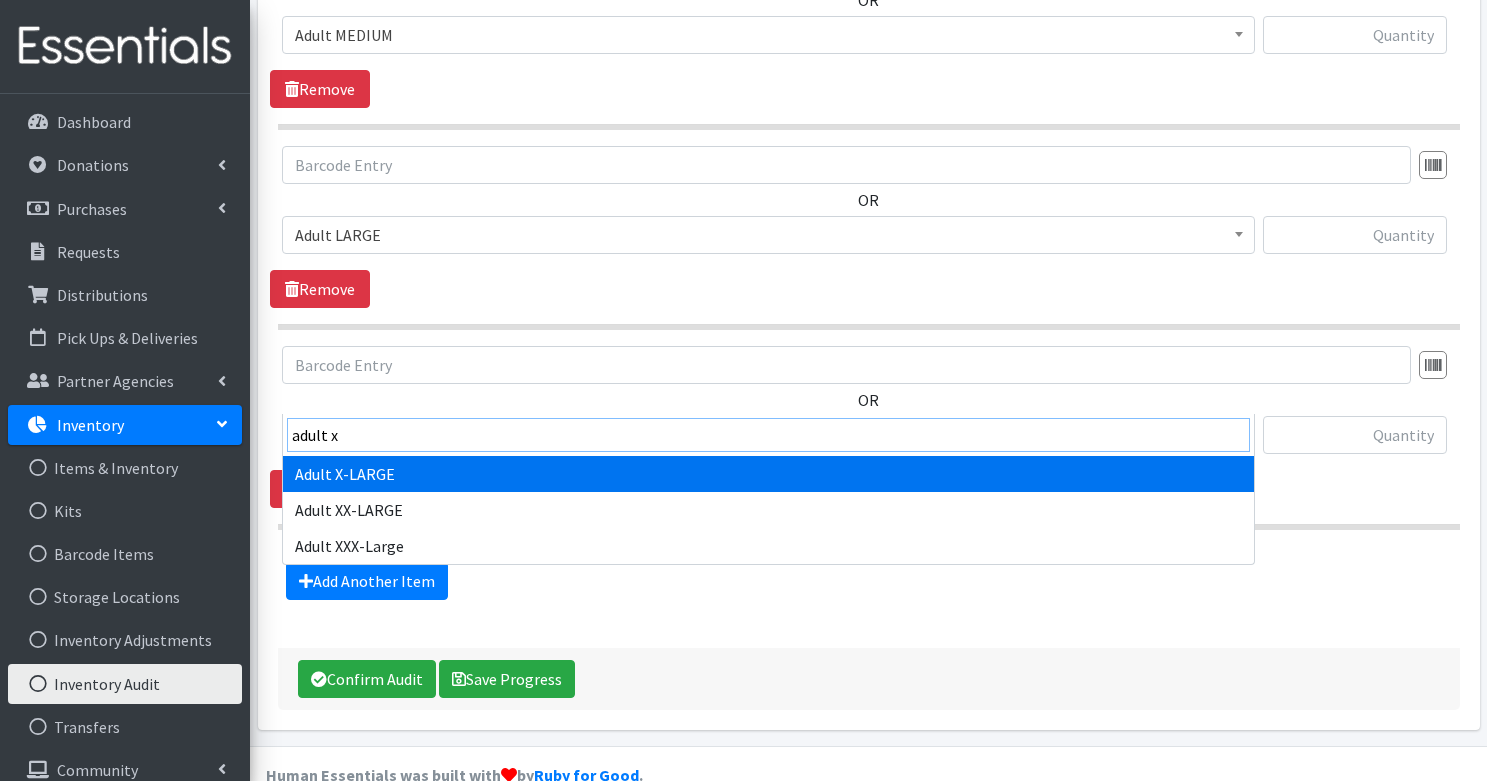 type on "adult x" 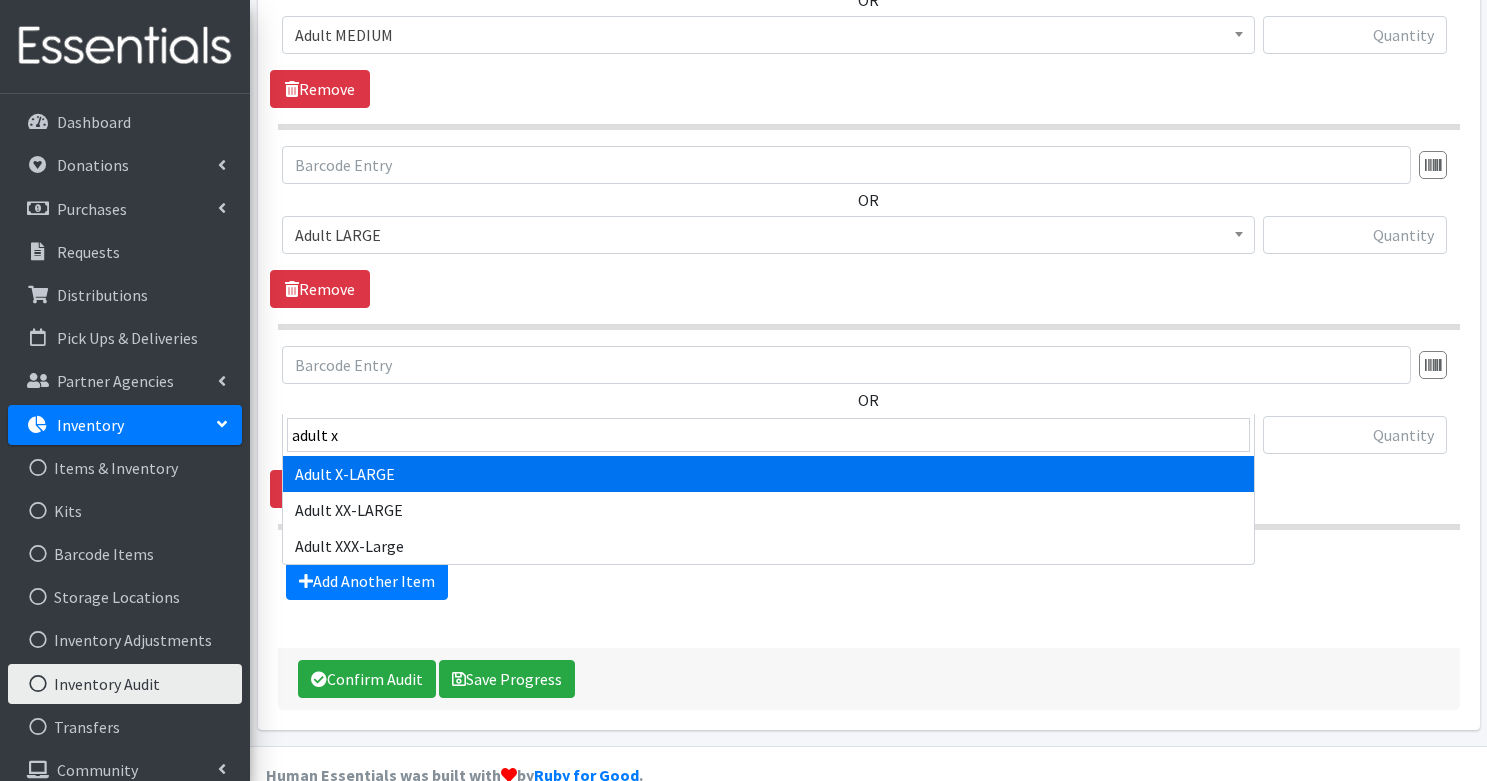 select on "4721" 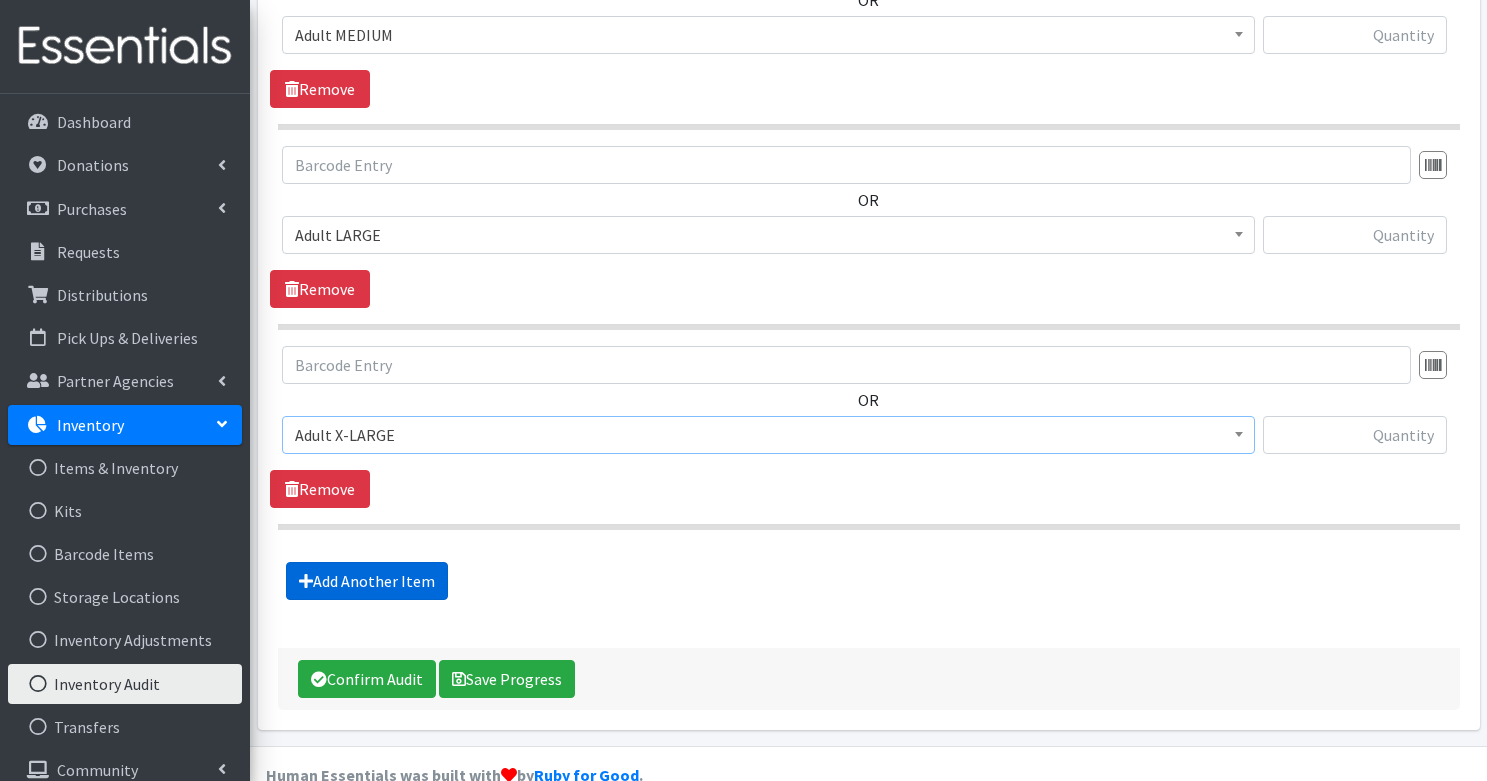 click on "Add Another Item" at bounding box center (367, 581) 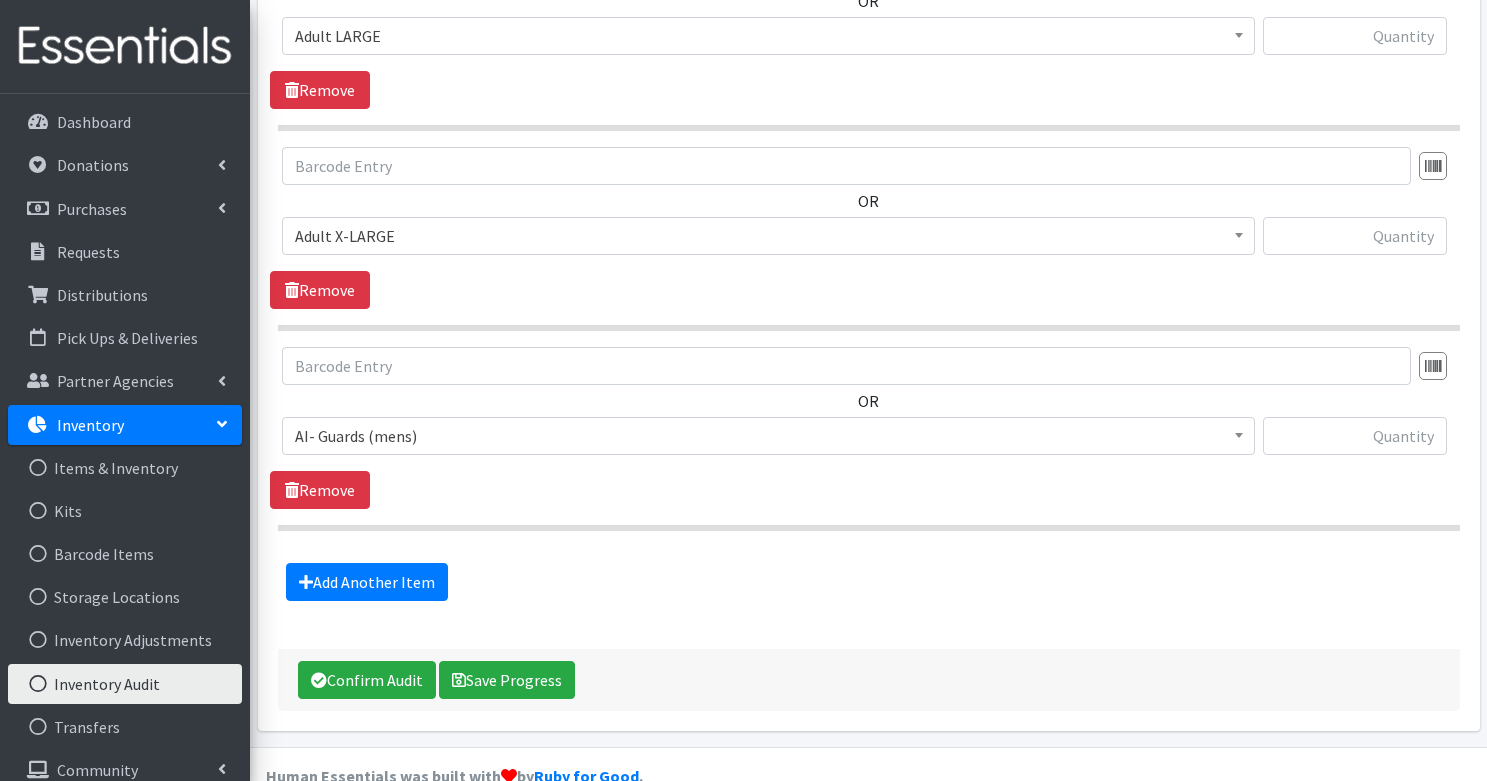 scroll, scrollTop: 7597, scrollLeft: 0, axis: vertical 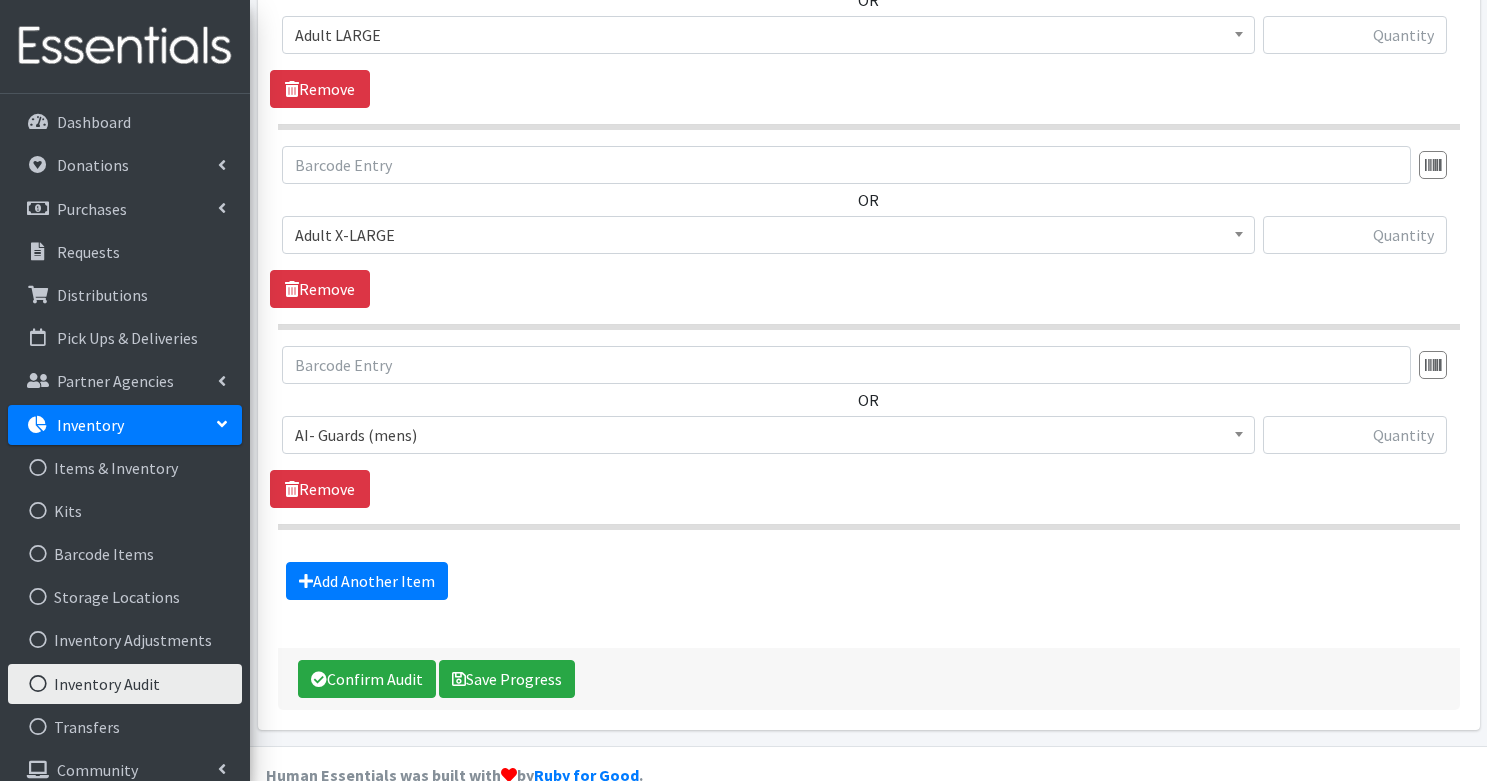 click on "AI- Guards (mens)" at bounding box center (768, 435) 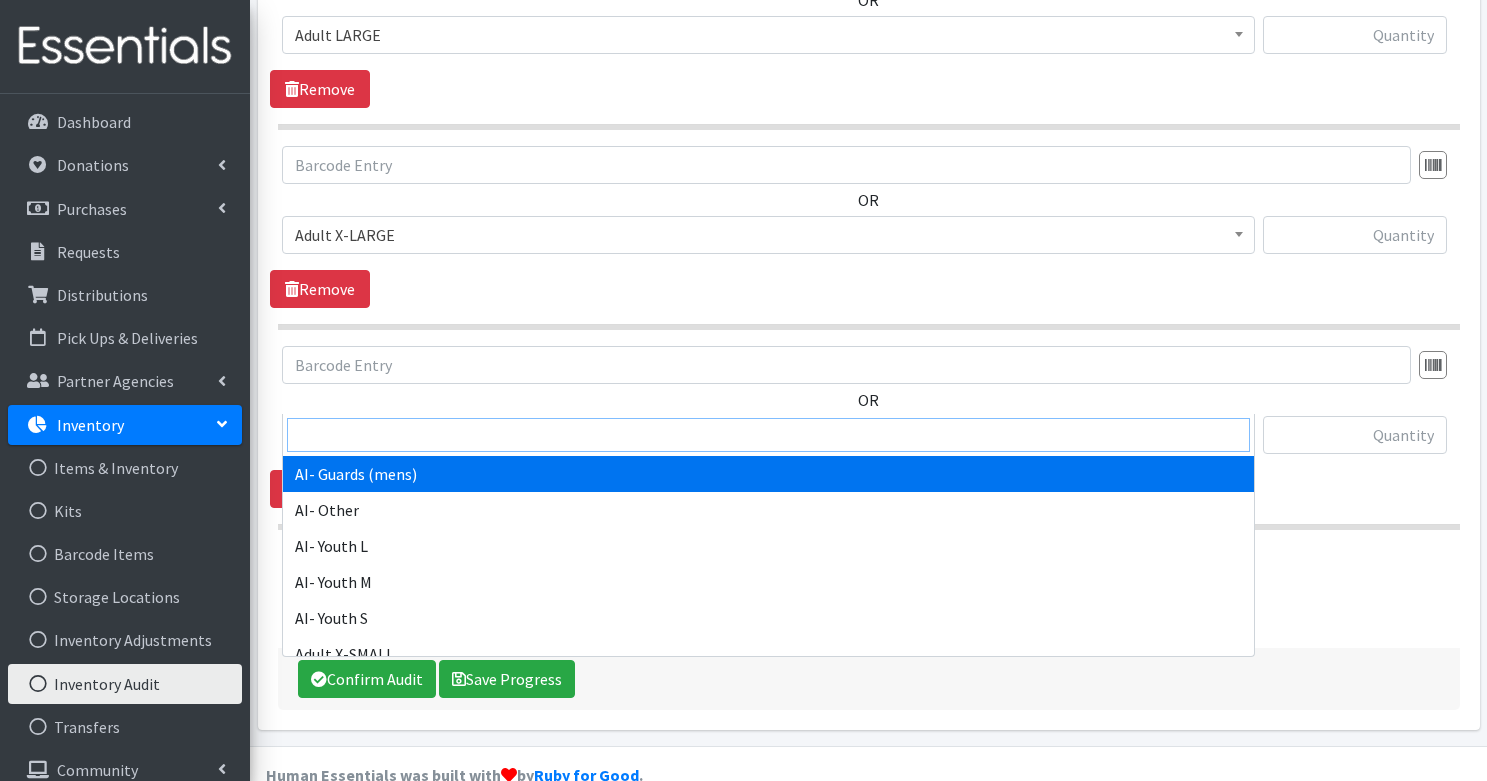 click at bounding box center (768, 435) 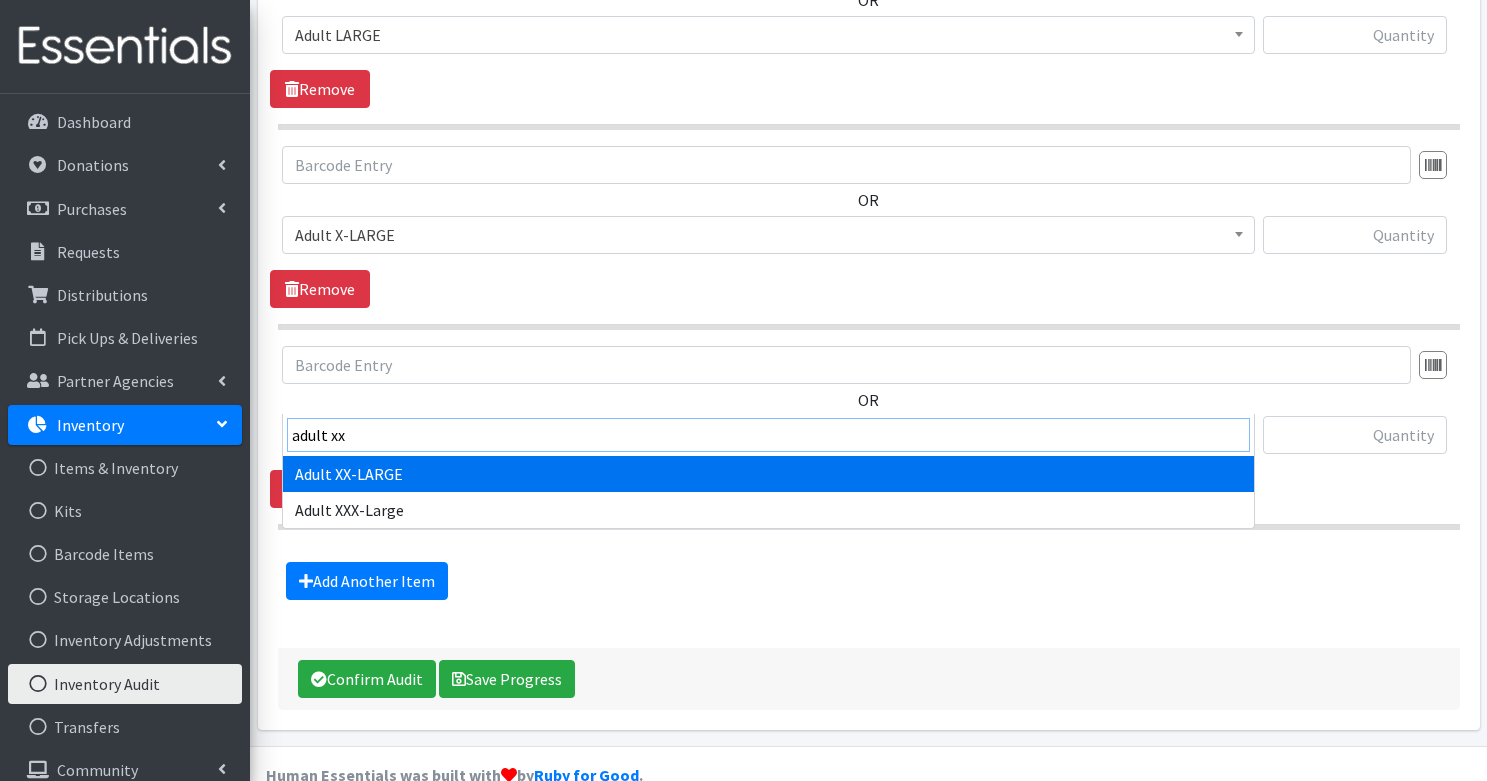 type on "adult xx" 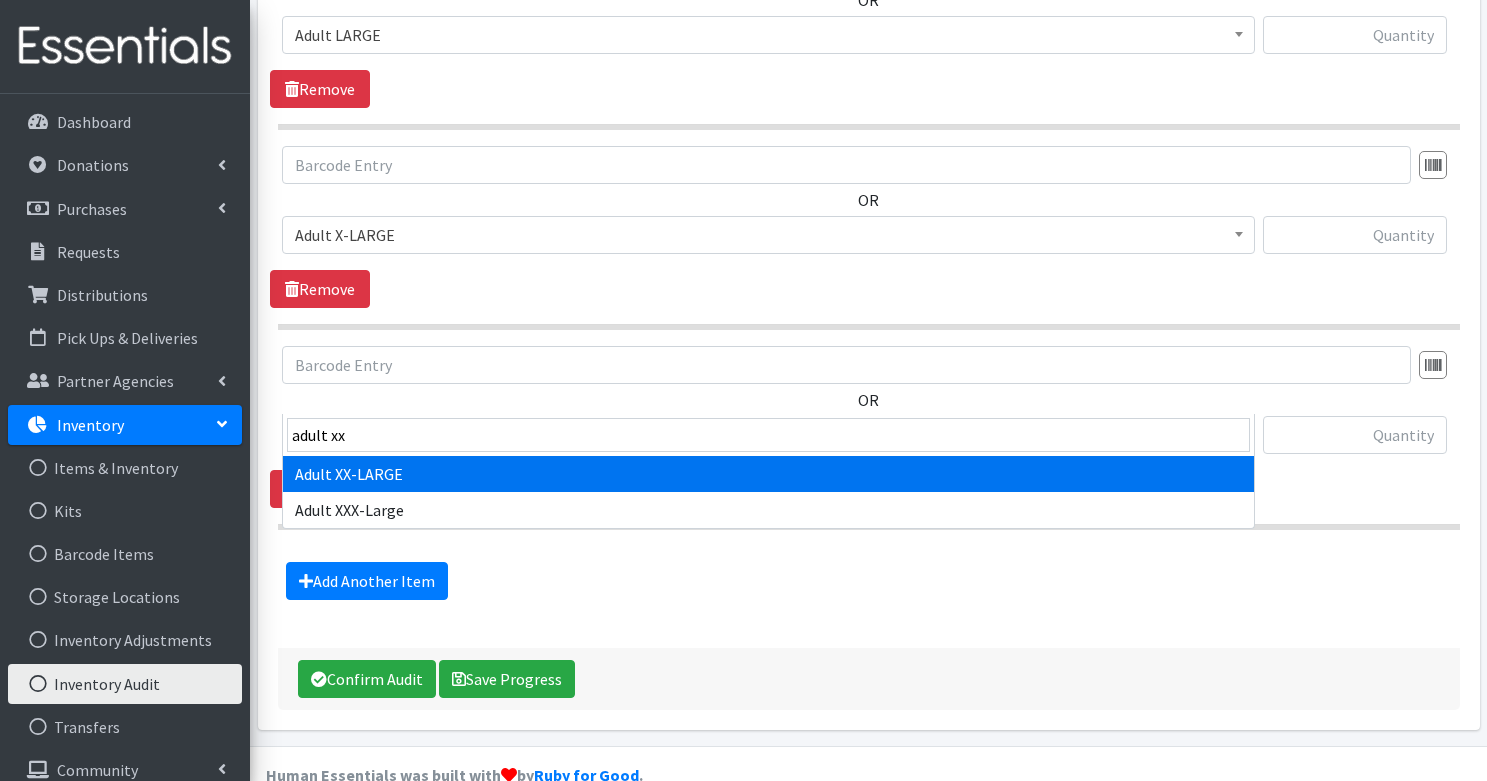 select on "8484" 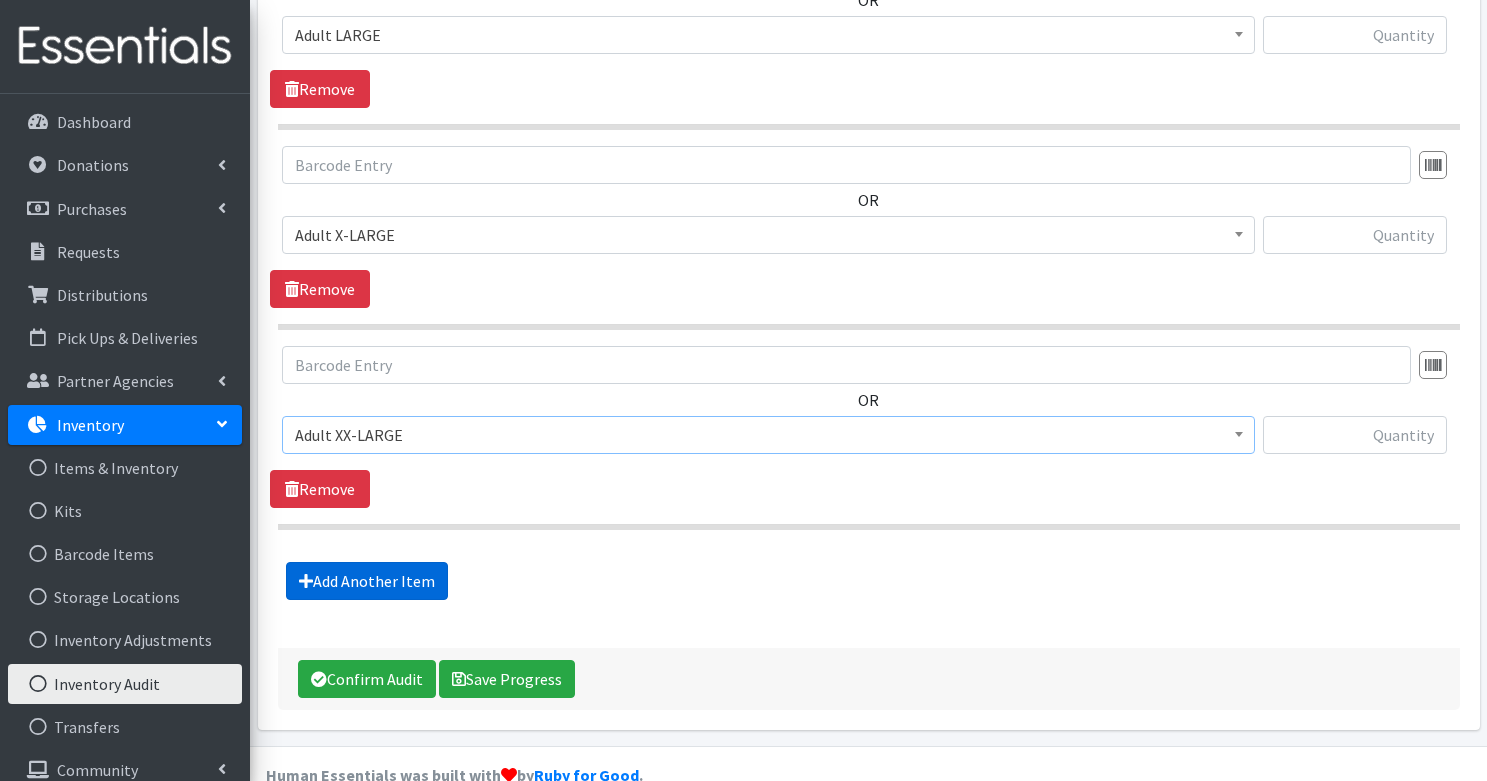 click on "Add Another Item" at bounding box center (367, 581) 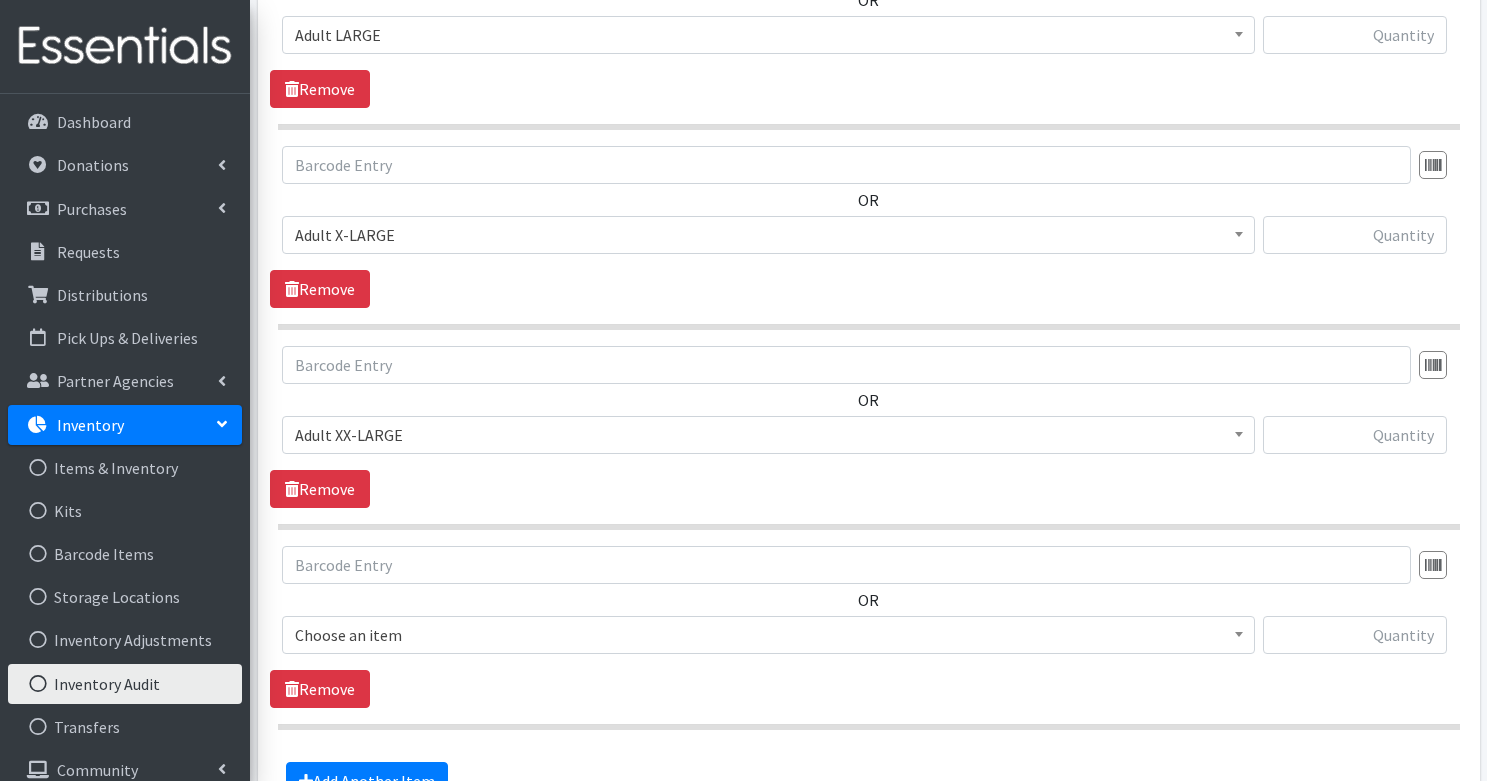 scroll, scrollTop: 7797, scrollLeft: 0, axis: vertical 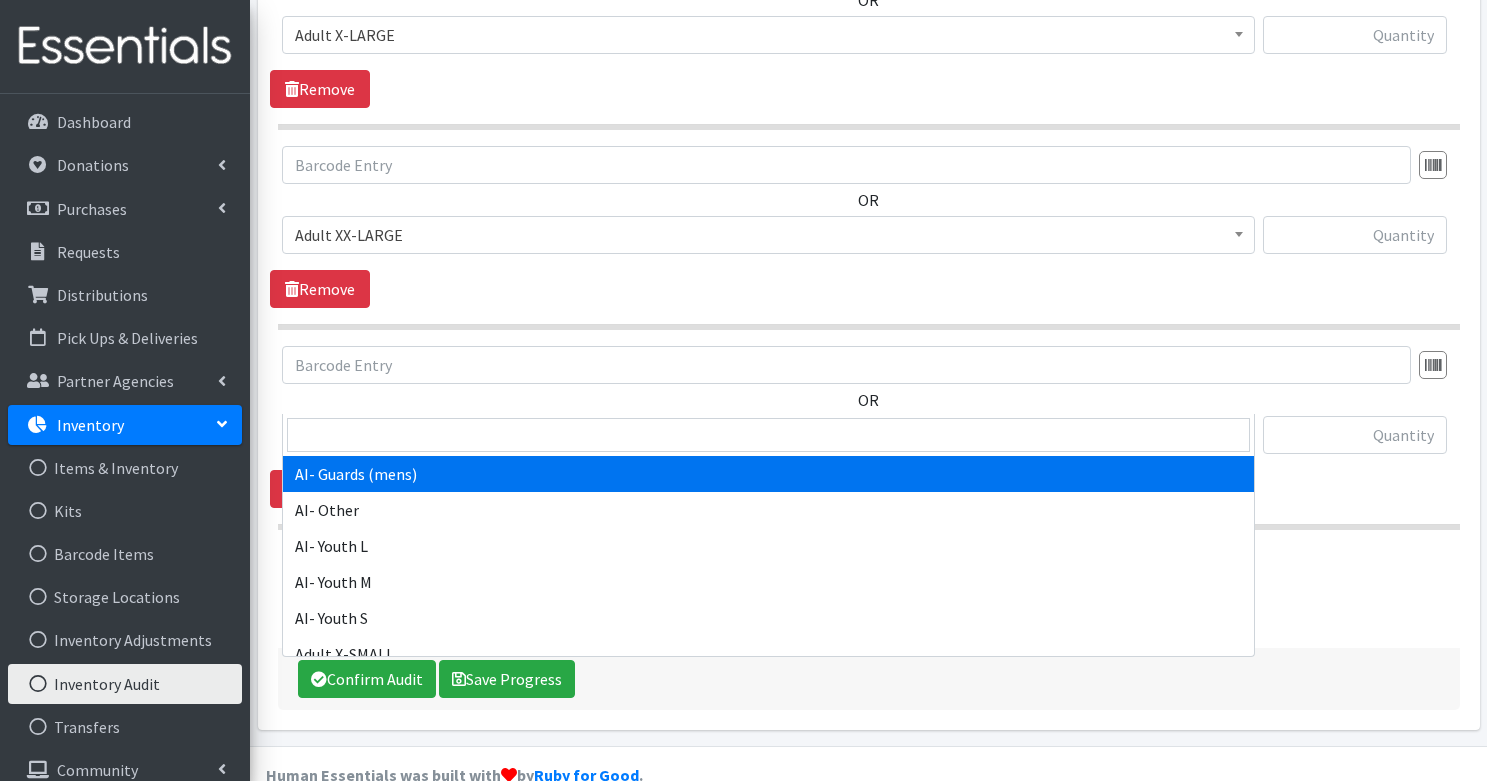 click on "AI- Guards (mens)" at bounding box center (768, 435) 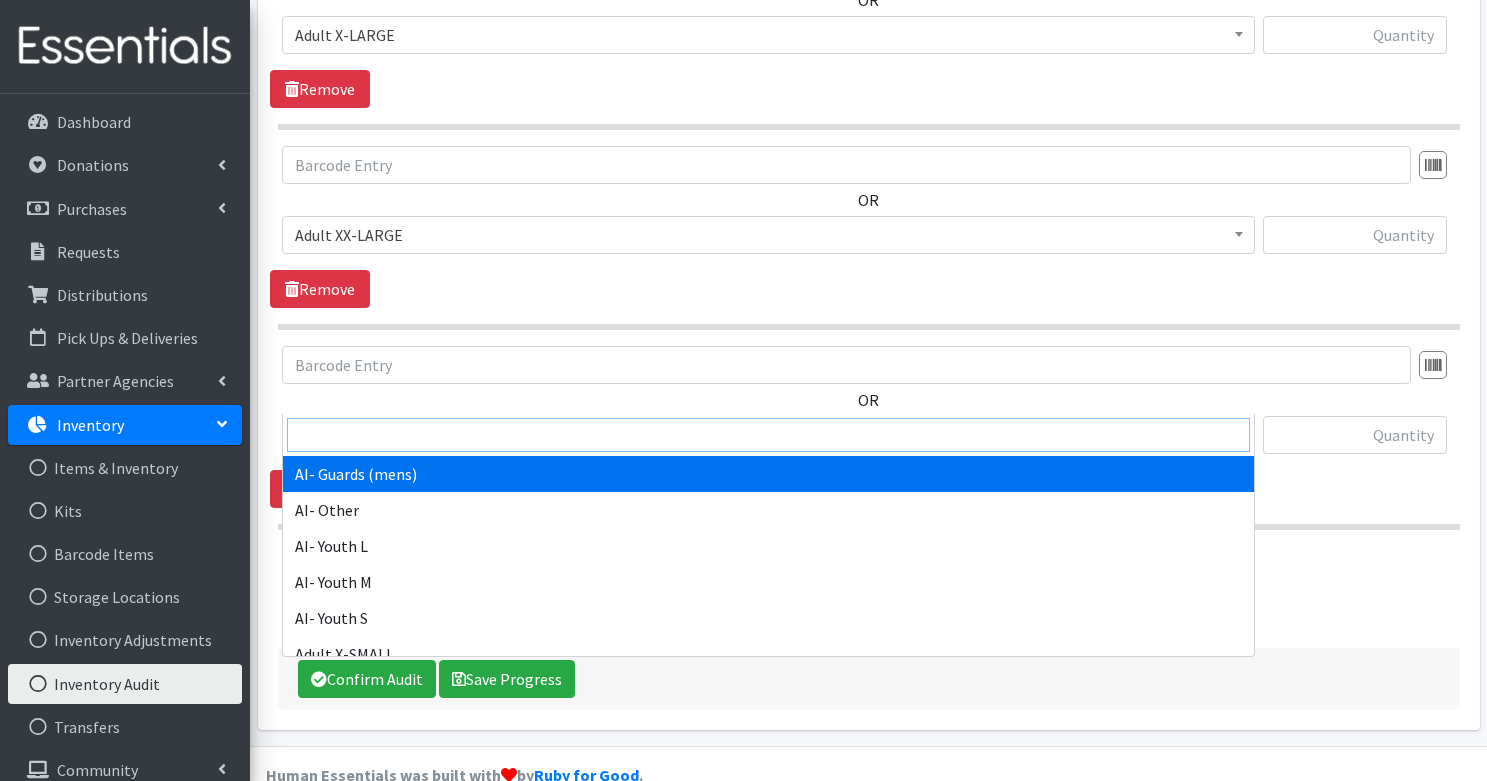 click at bounding box center [768, 435] 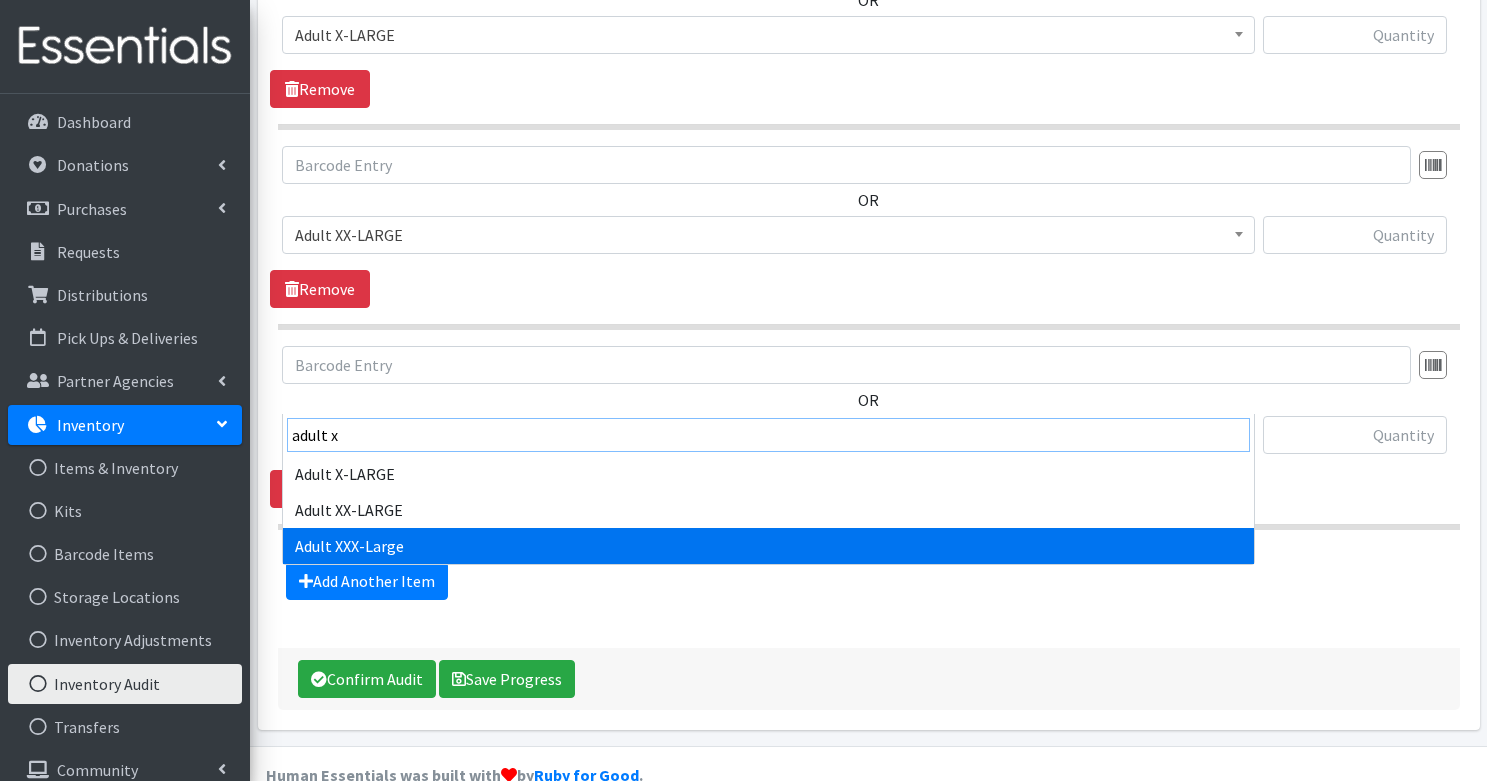 type on "adult x" 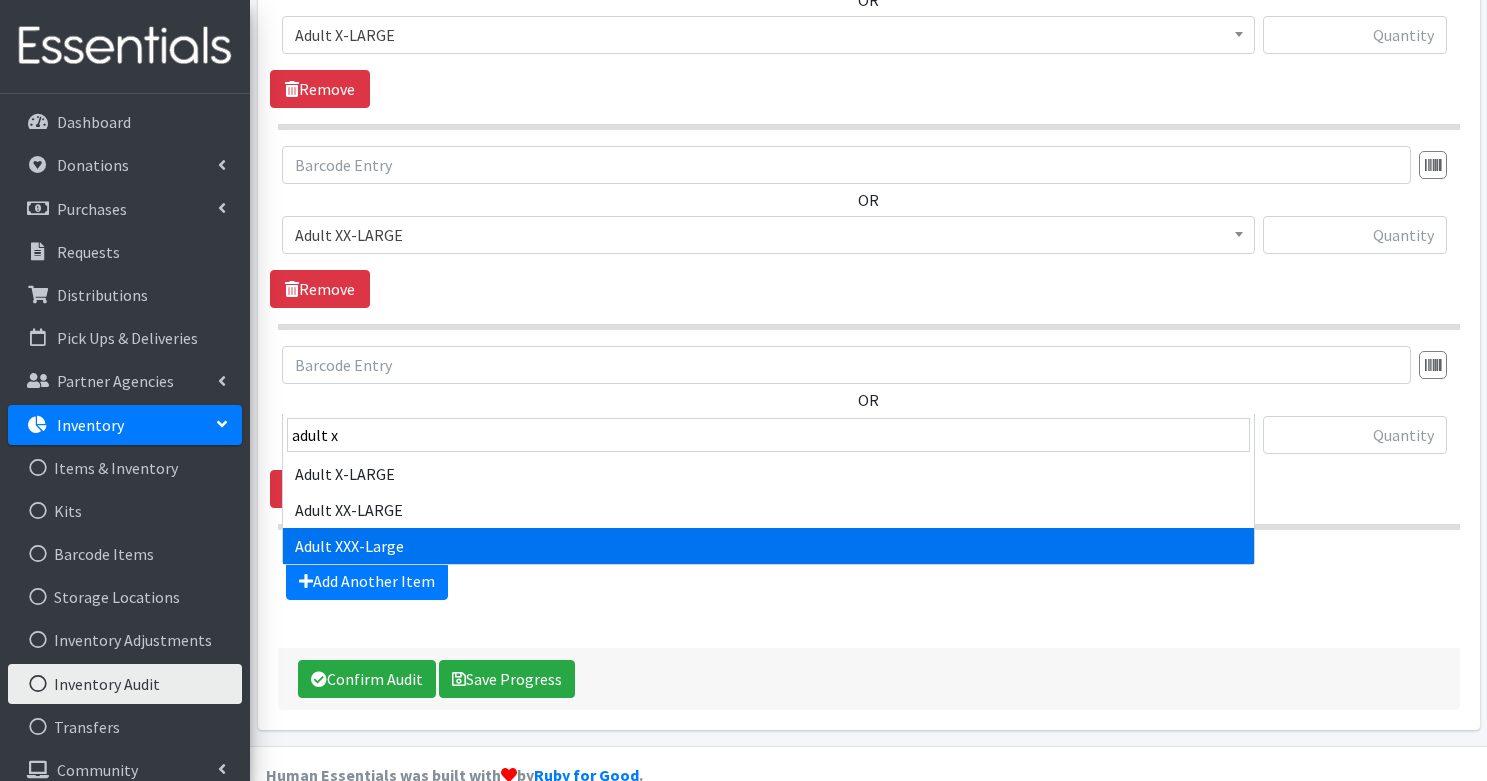 select on "14615" 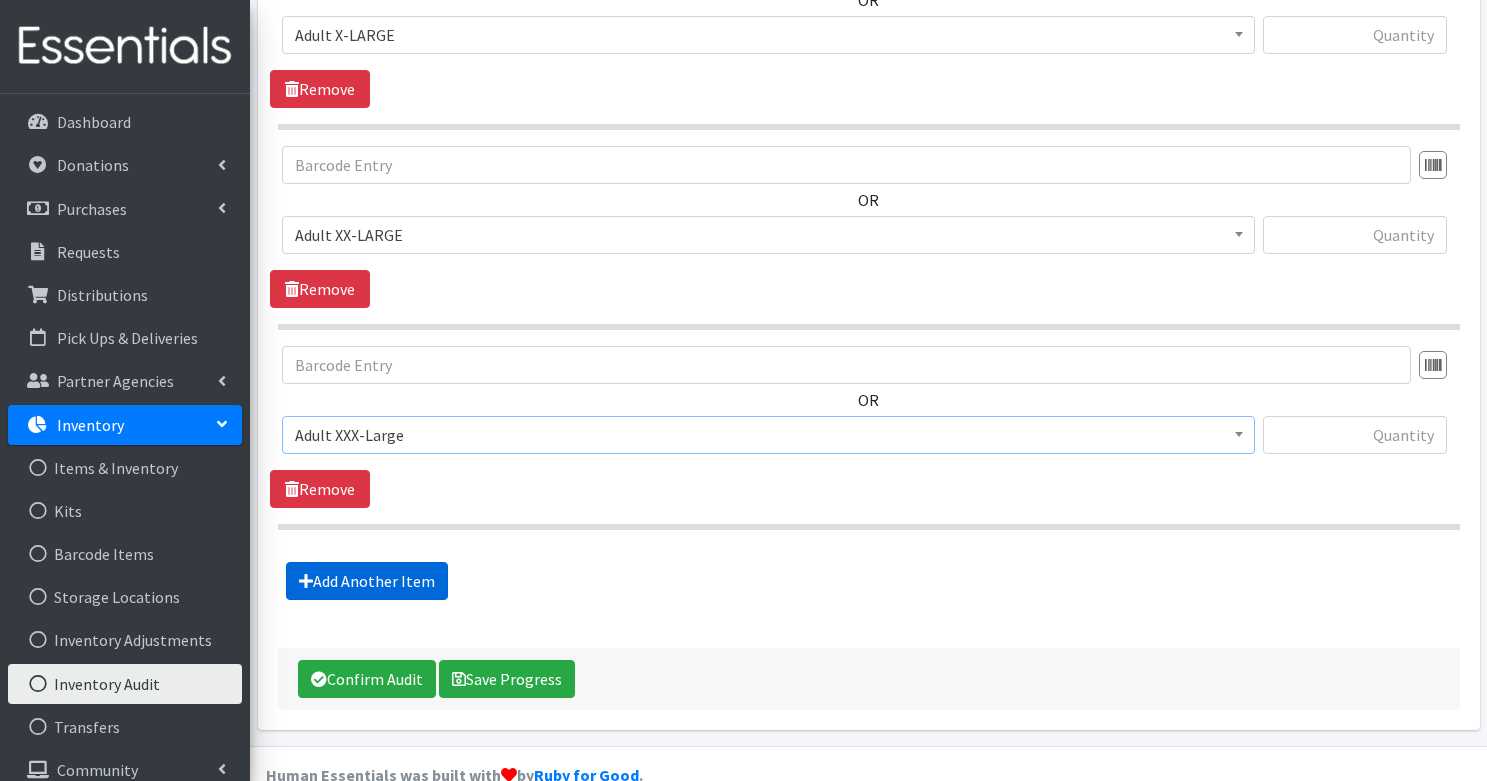 click on "Add Another Item" at bounding box center (367, 581) 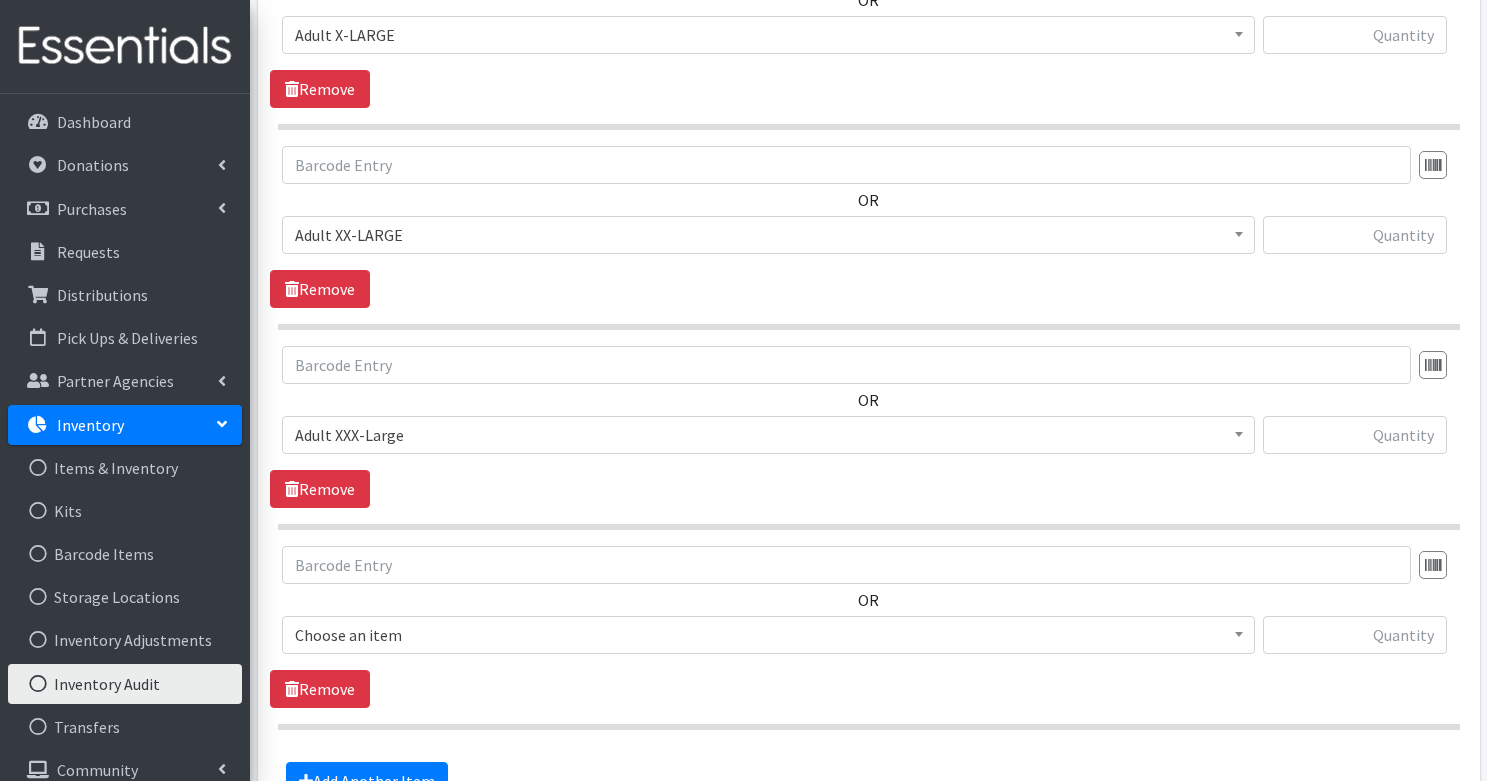 scroll, scrollTop: 7997, scrollLeft: 0, axis: vertical 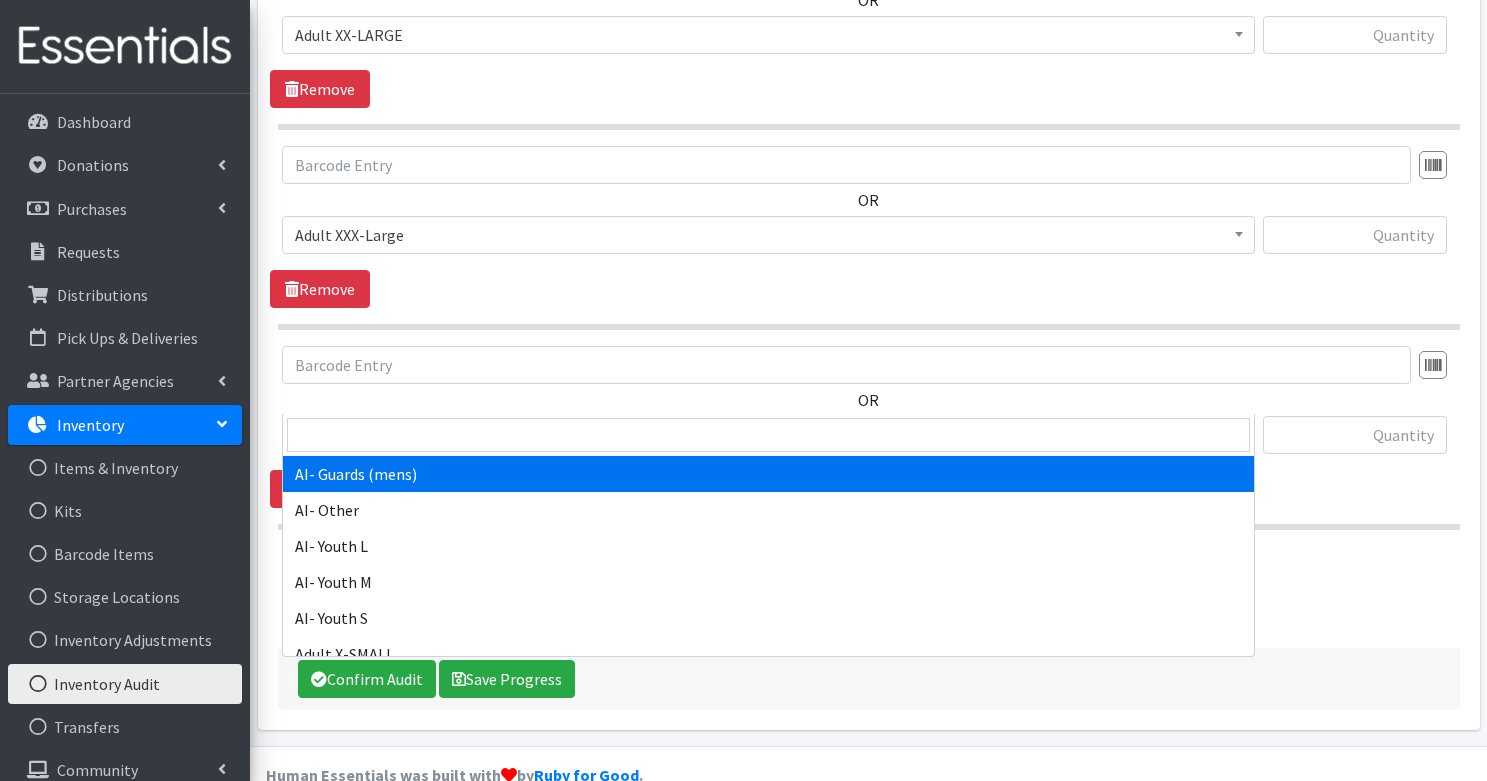 click on "AI- Guards (mens)" at bounding box center [768, 435] 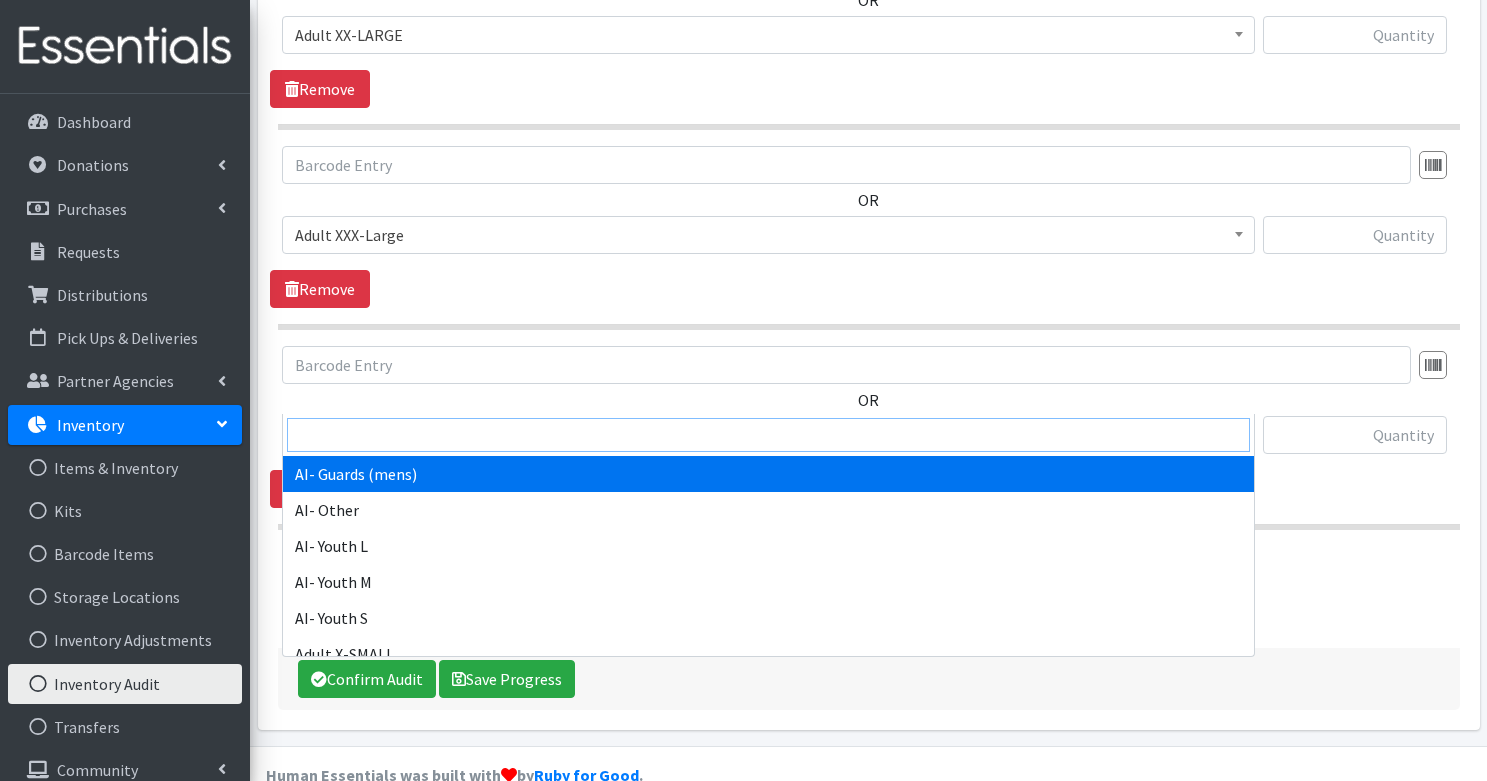 click at bounding box center [768, 435] 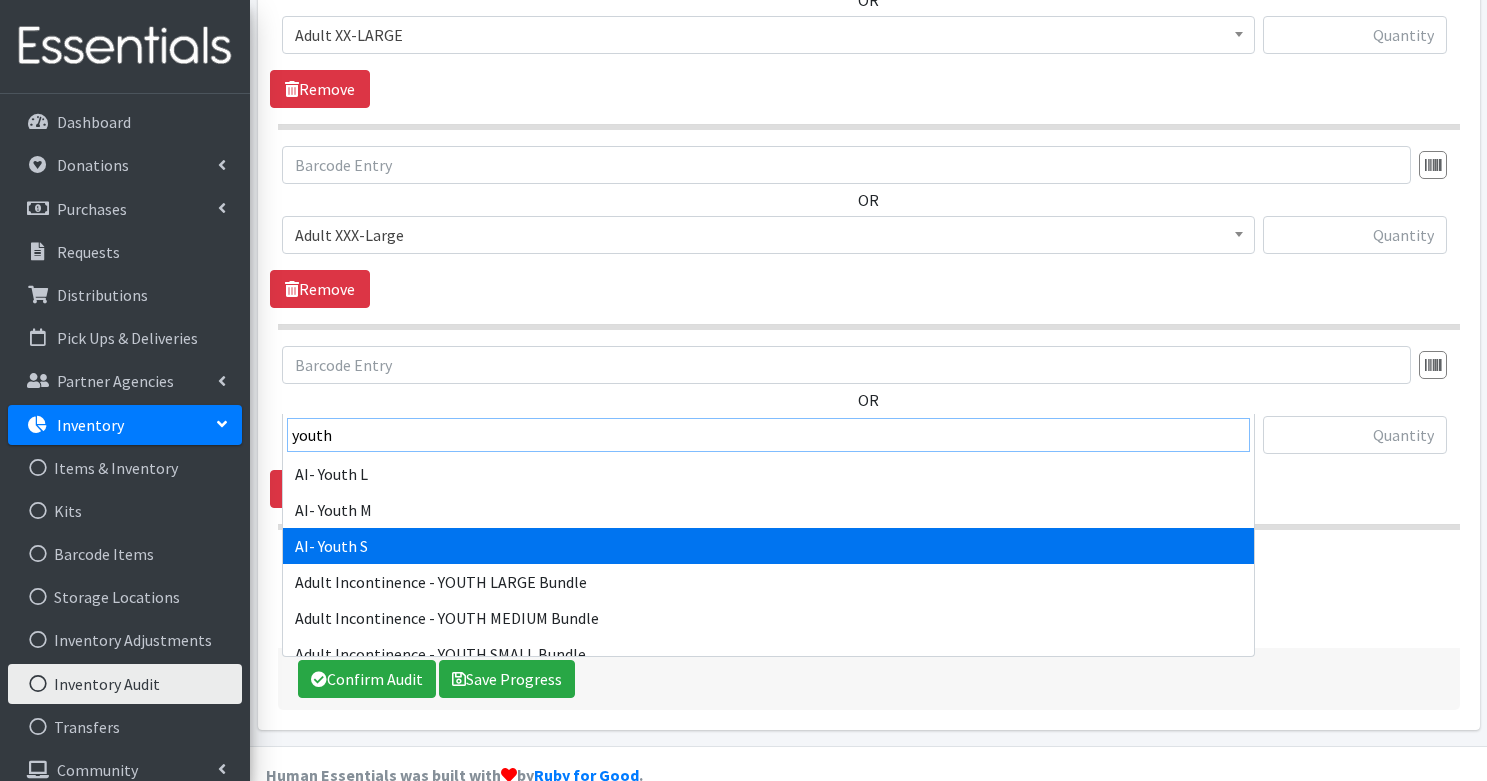 type on "youth" 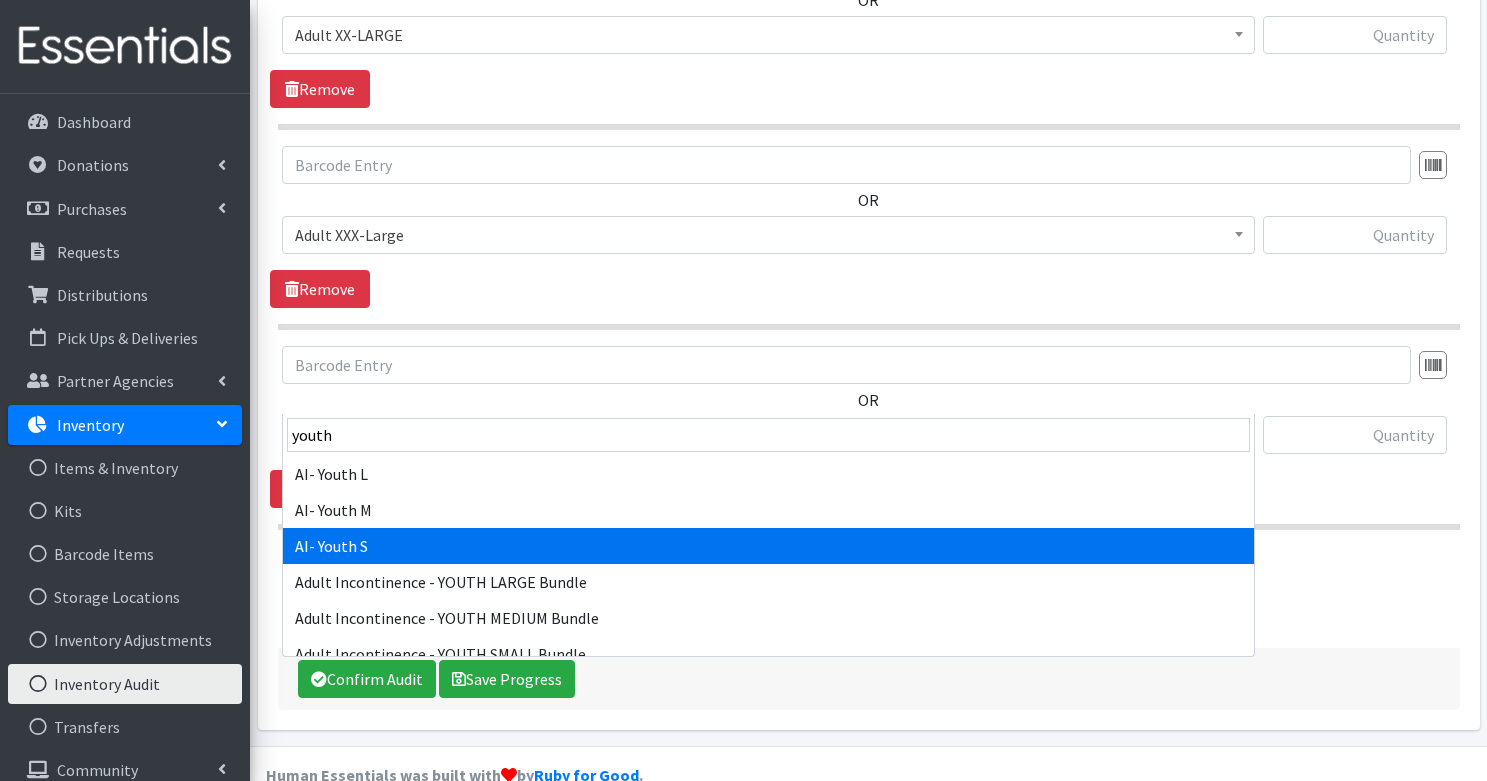 select on "1233" 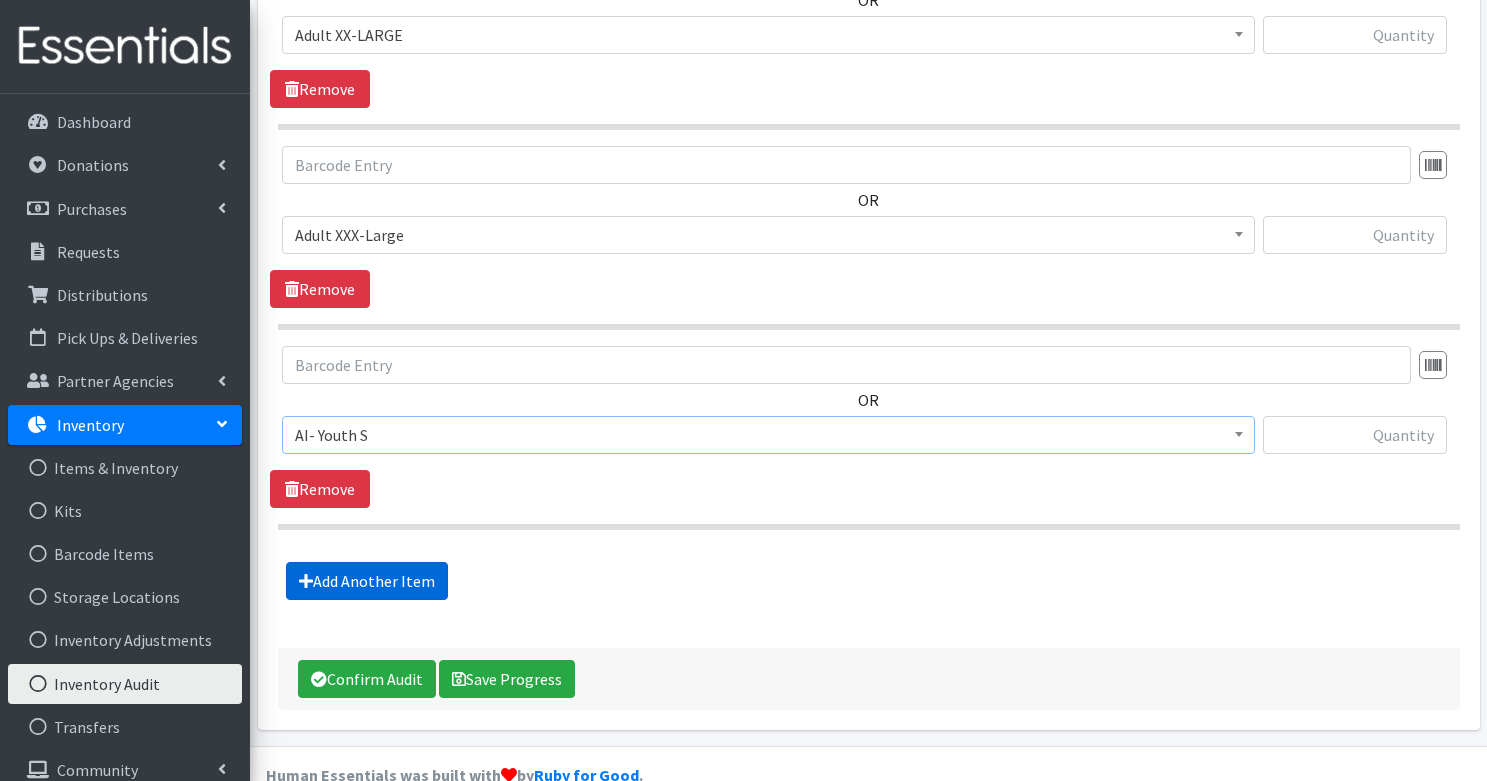 click on "Add Another Item" at bounding box center [367, 581] 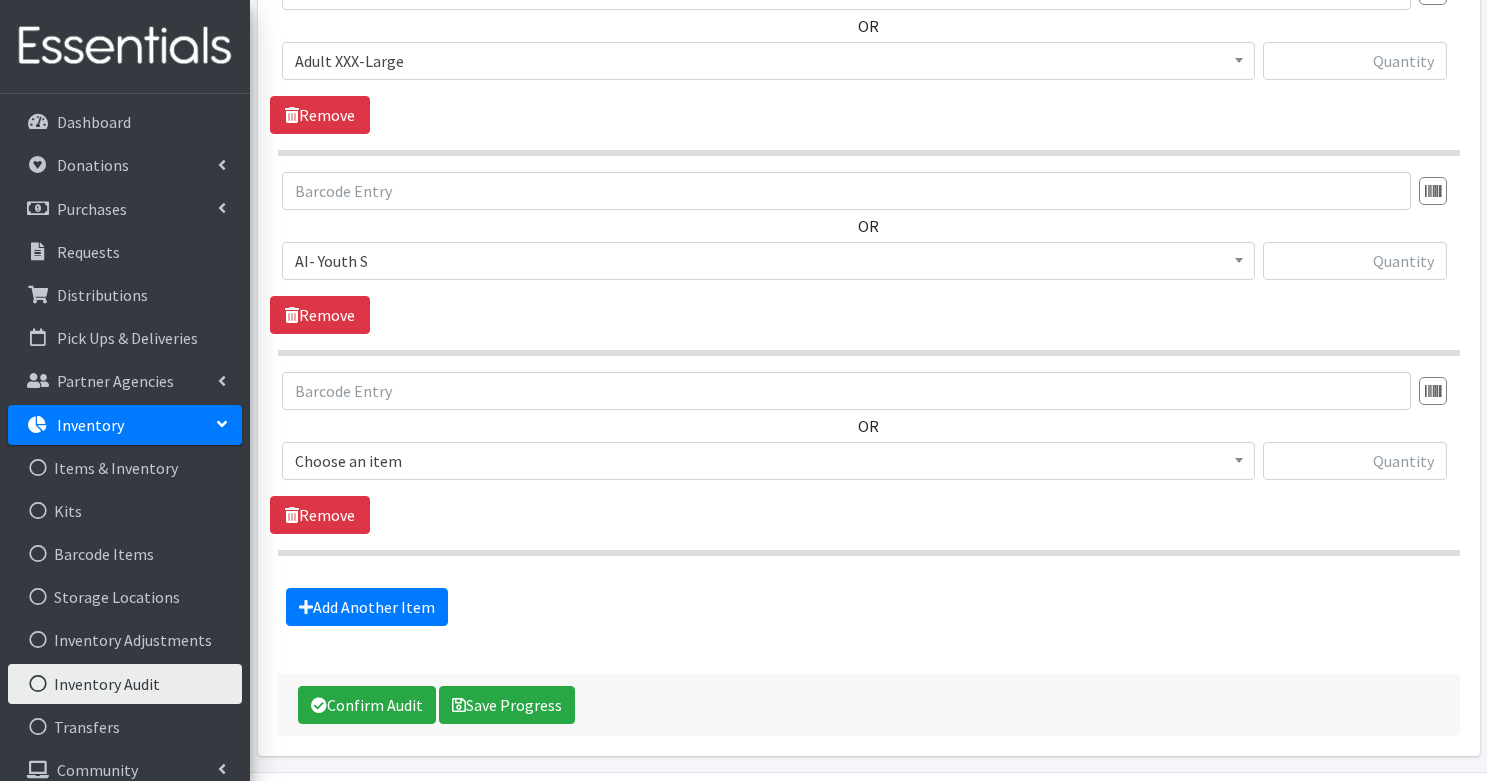 scroll, scrollTop: 8197, scrollLeft: 0, axis: vertical 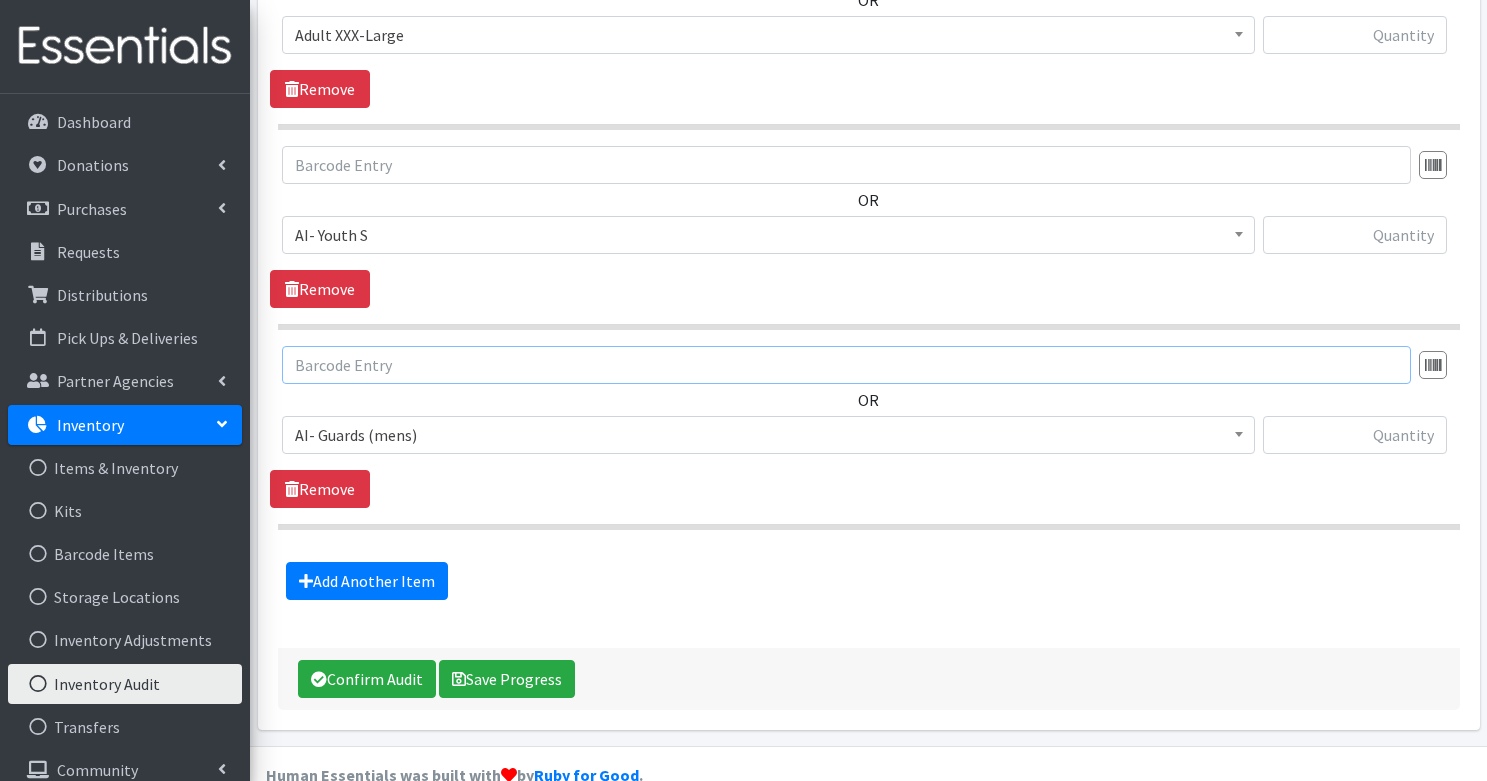 click at bounding box center (846, 365) 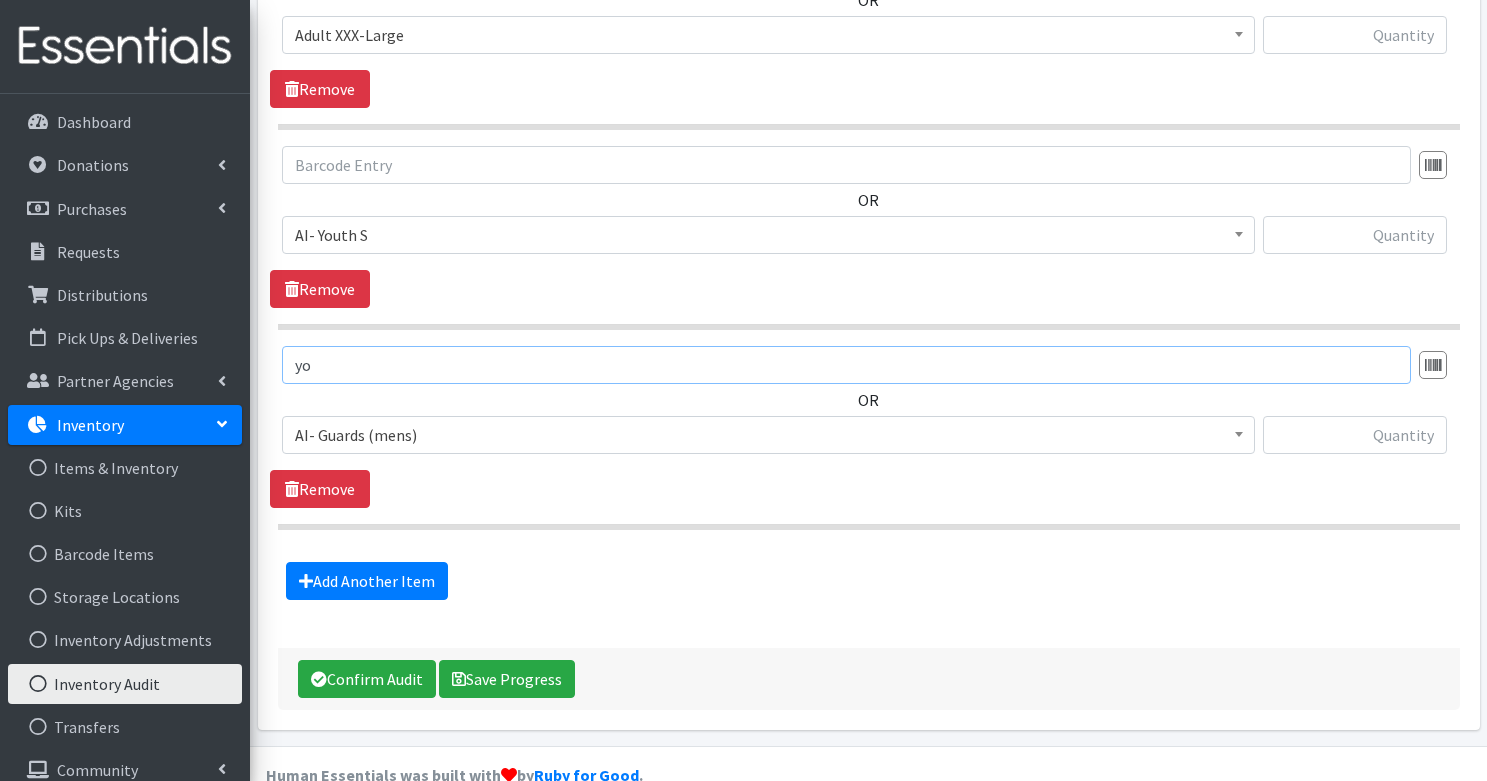 type on "y" 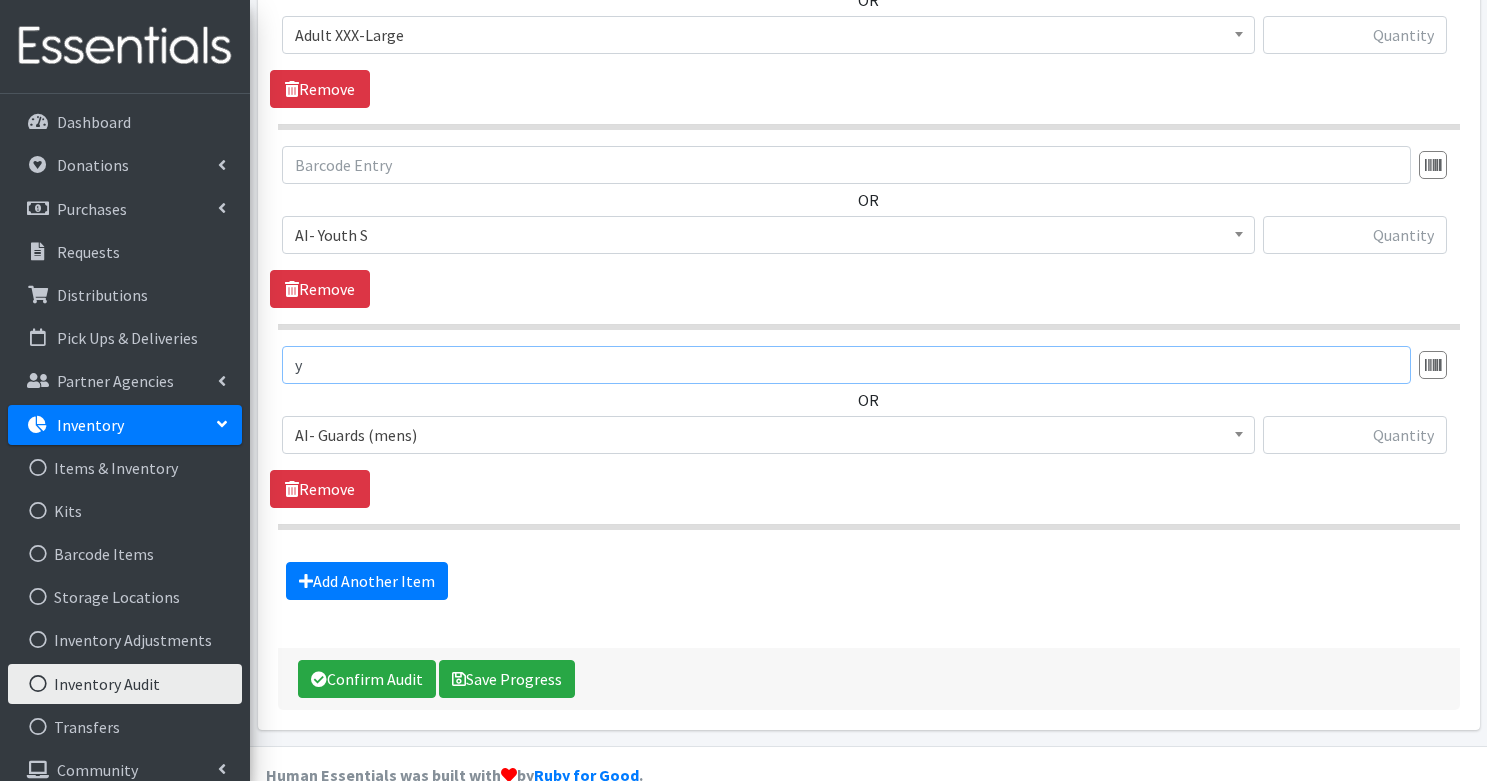 type 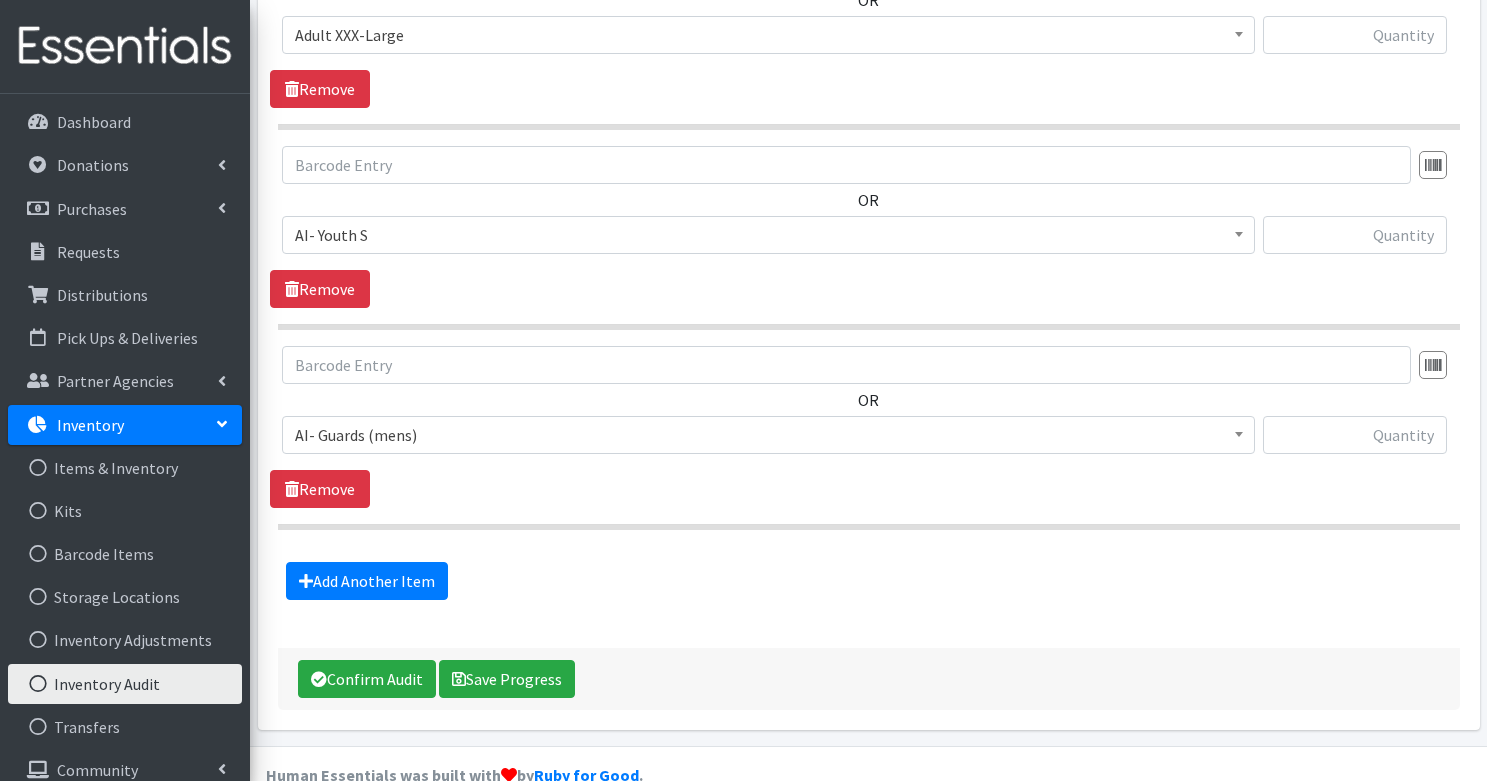 click on "AI- Guards (mens)" at bounding box center (768, 435) 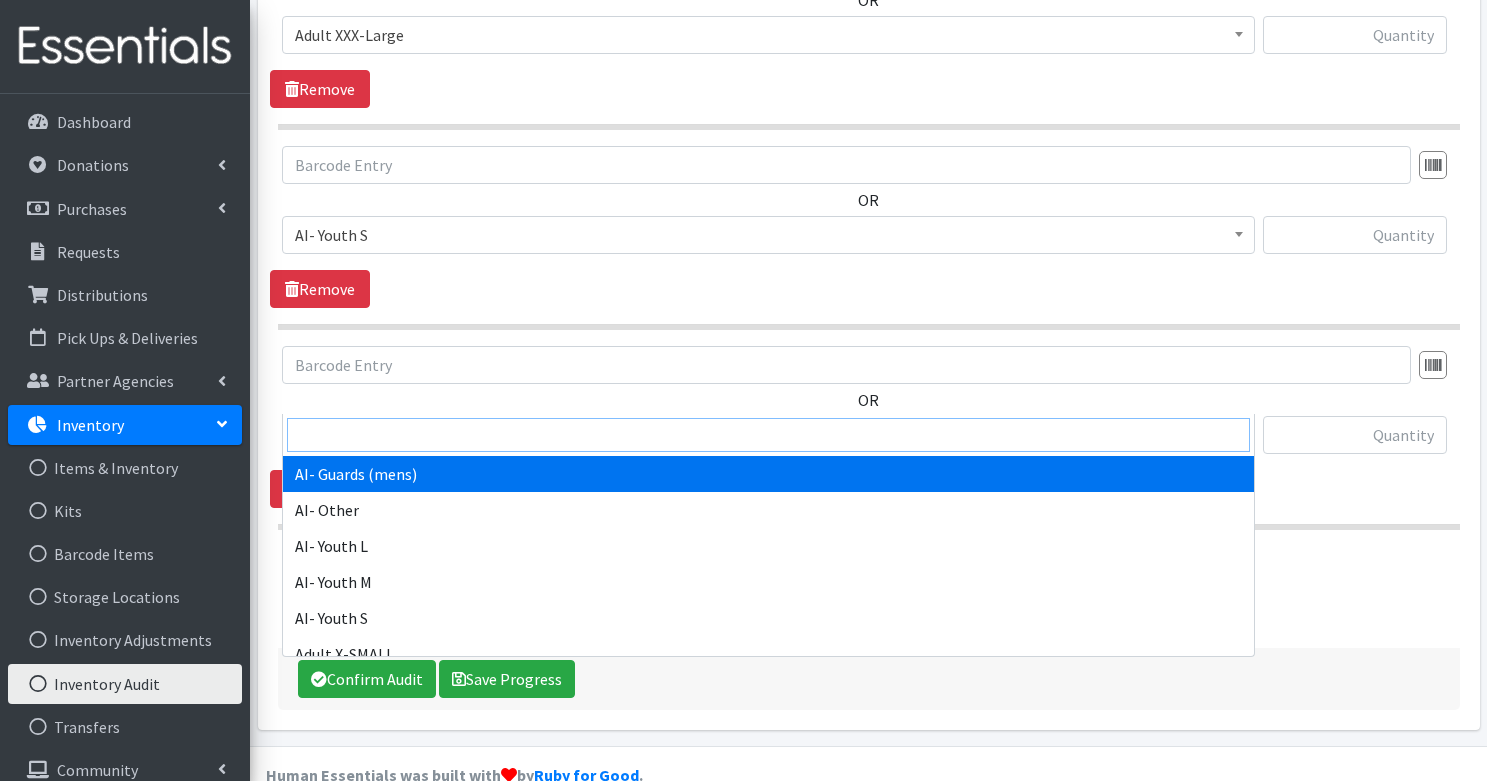 click at bounding box center [768, 435] 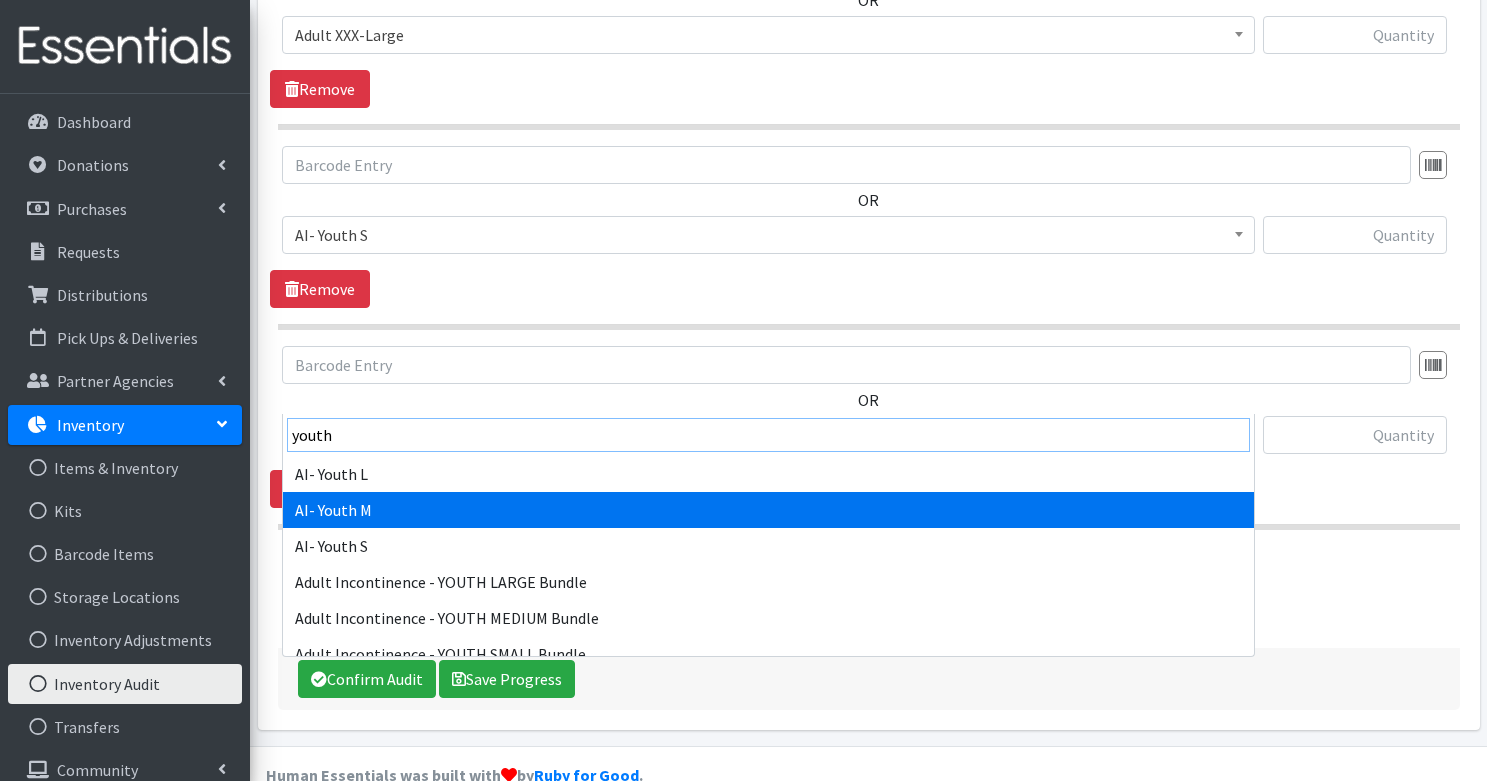 type on "youth" 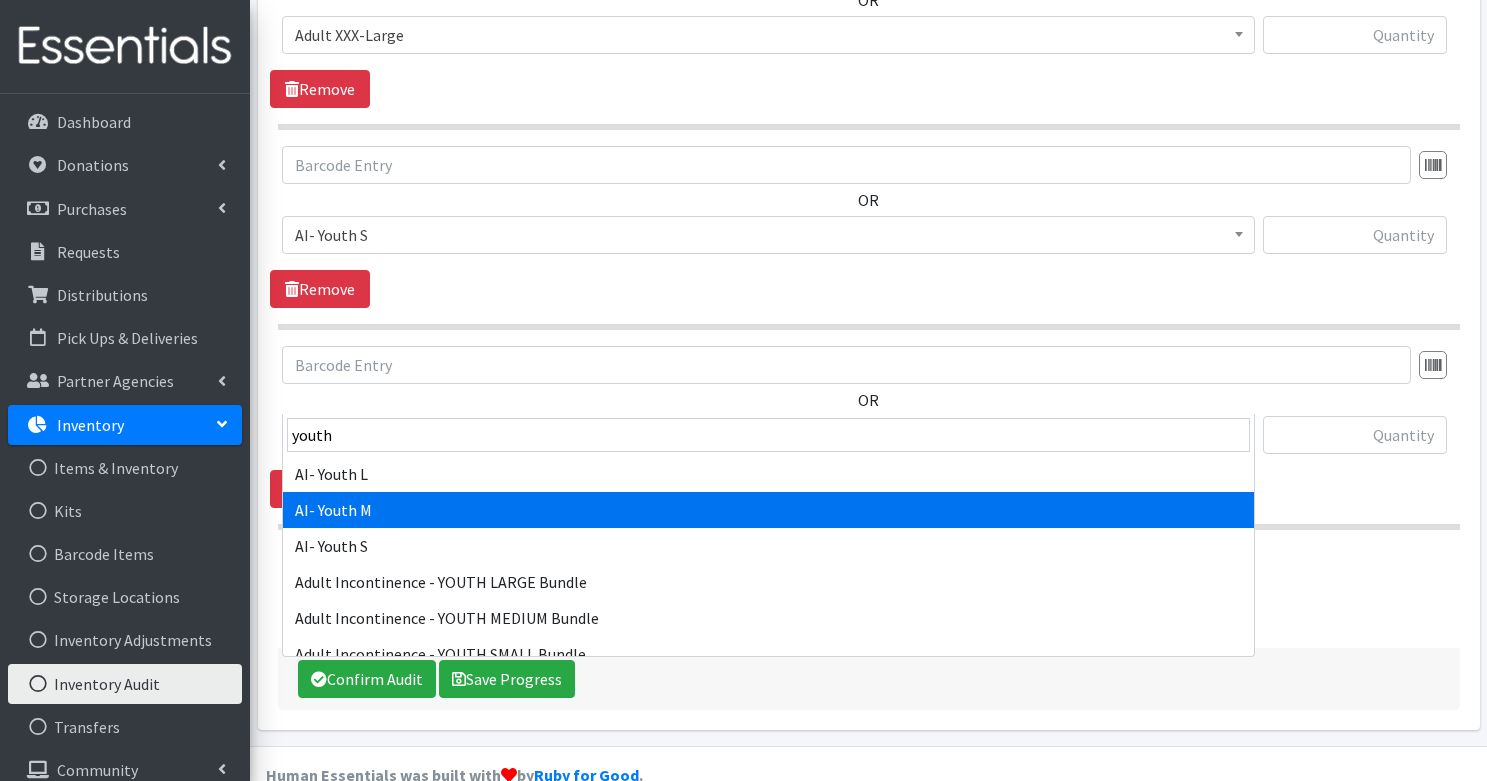 select on "5057" 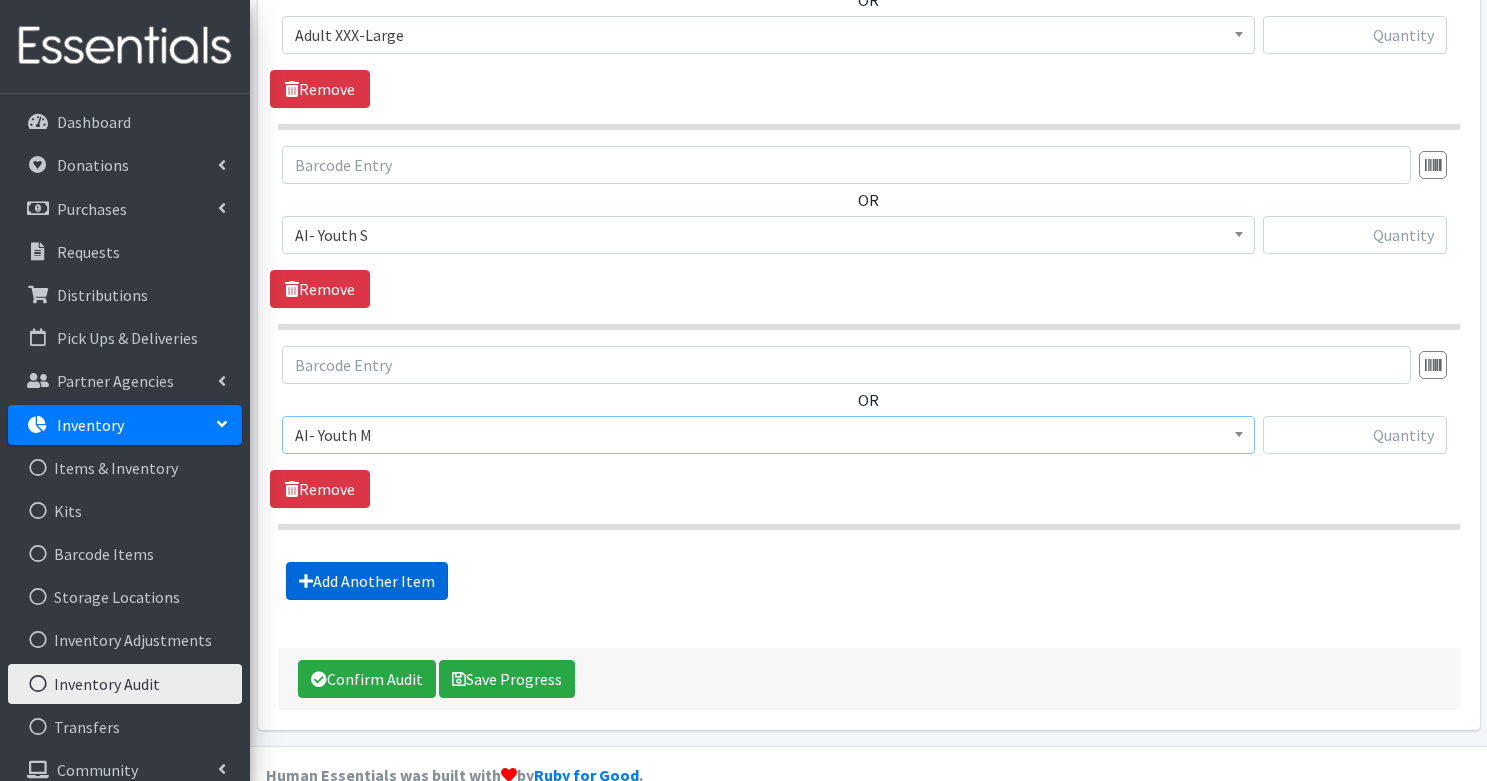 click on "Add Another Item" at bounding box center (367, 581) 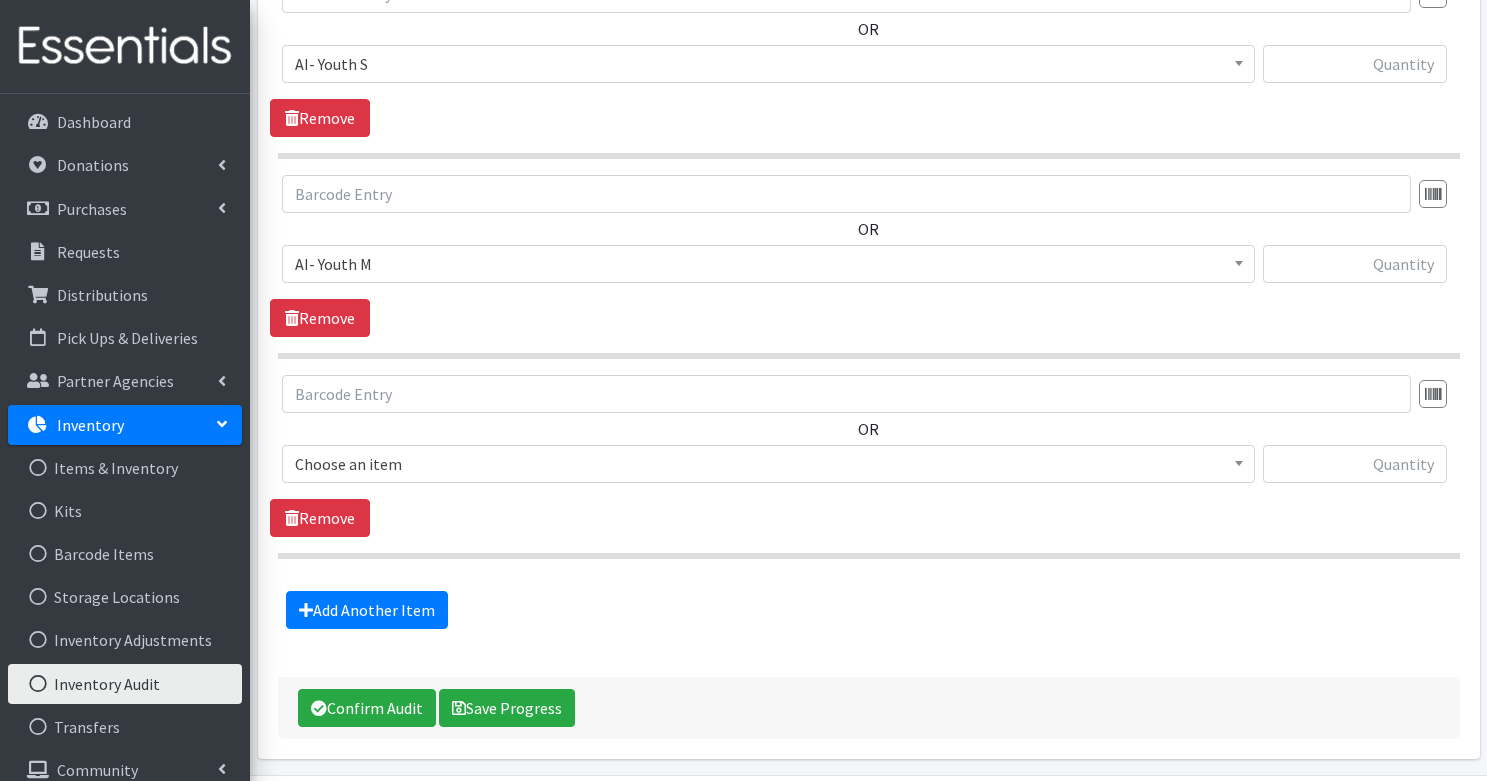 scroll, scrollTop: 8397, scrollLeft: 0, axis: vertical 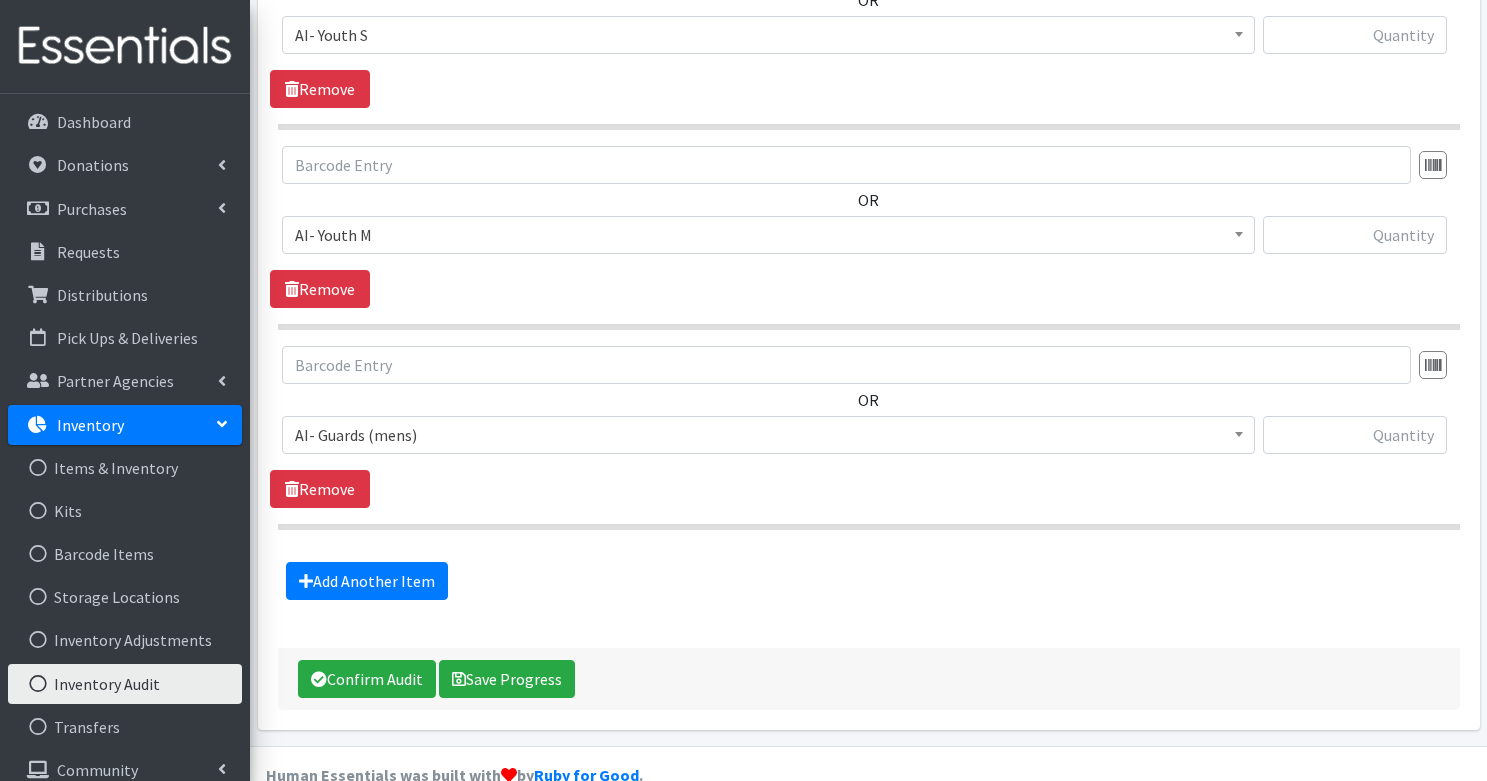 click on "AI- Guards (mens)" at bounding box center (768, 435) 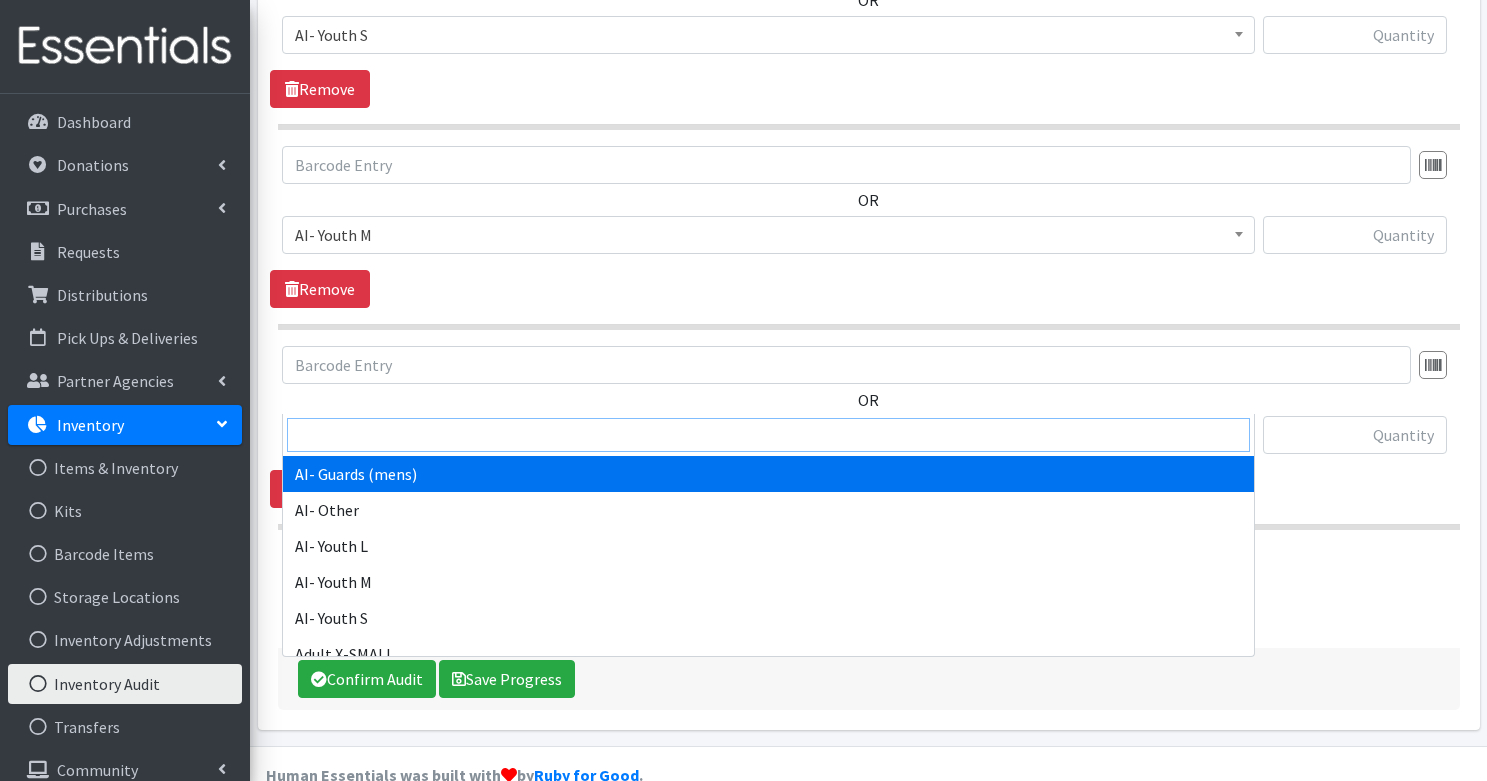 click at bounding box center [768, 435] 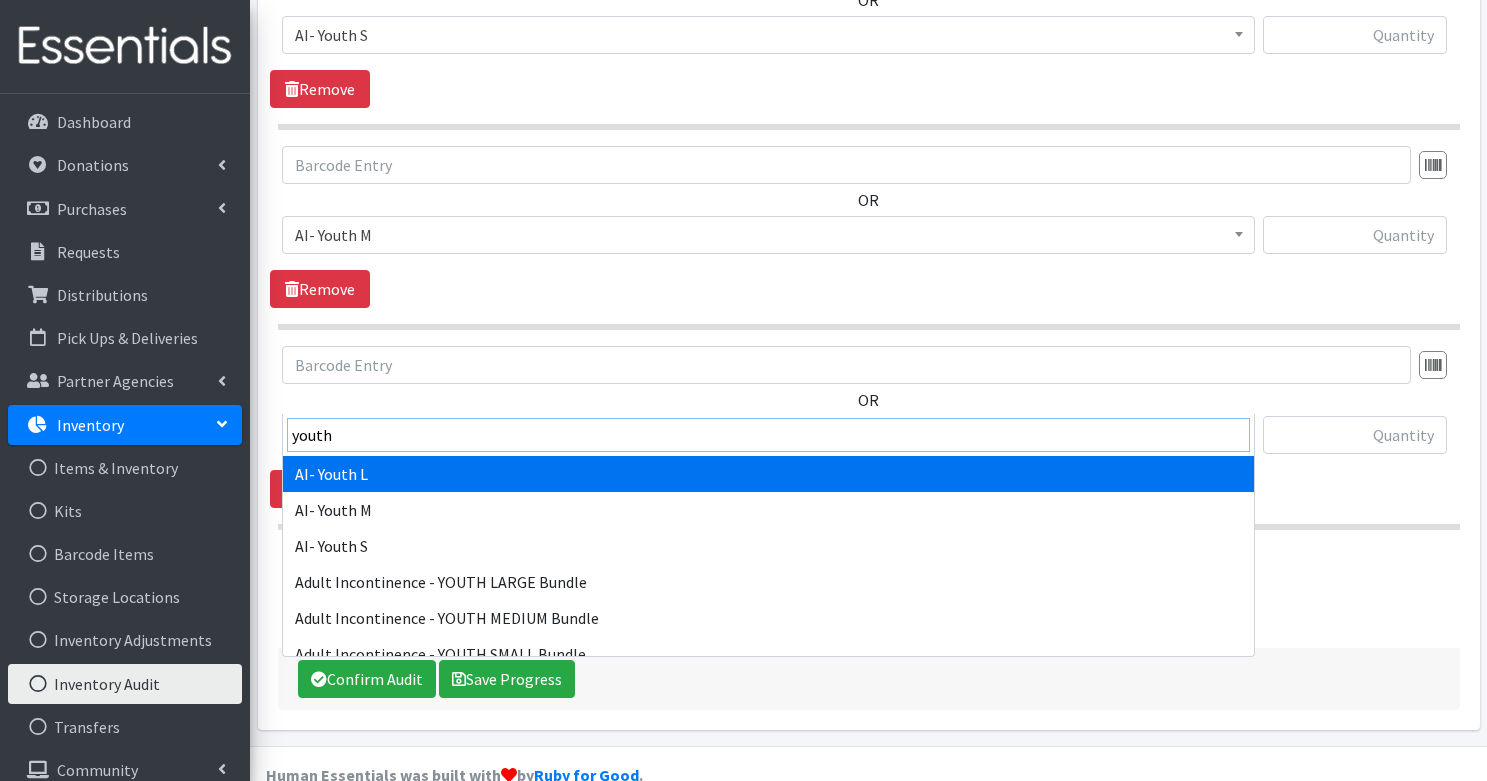 type on "youth" 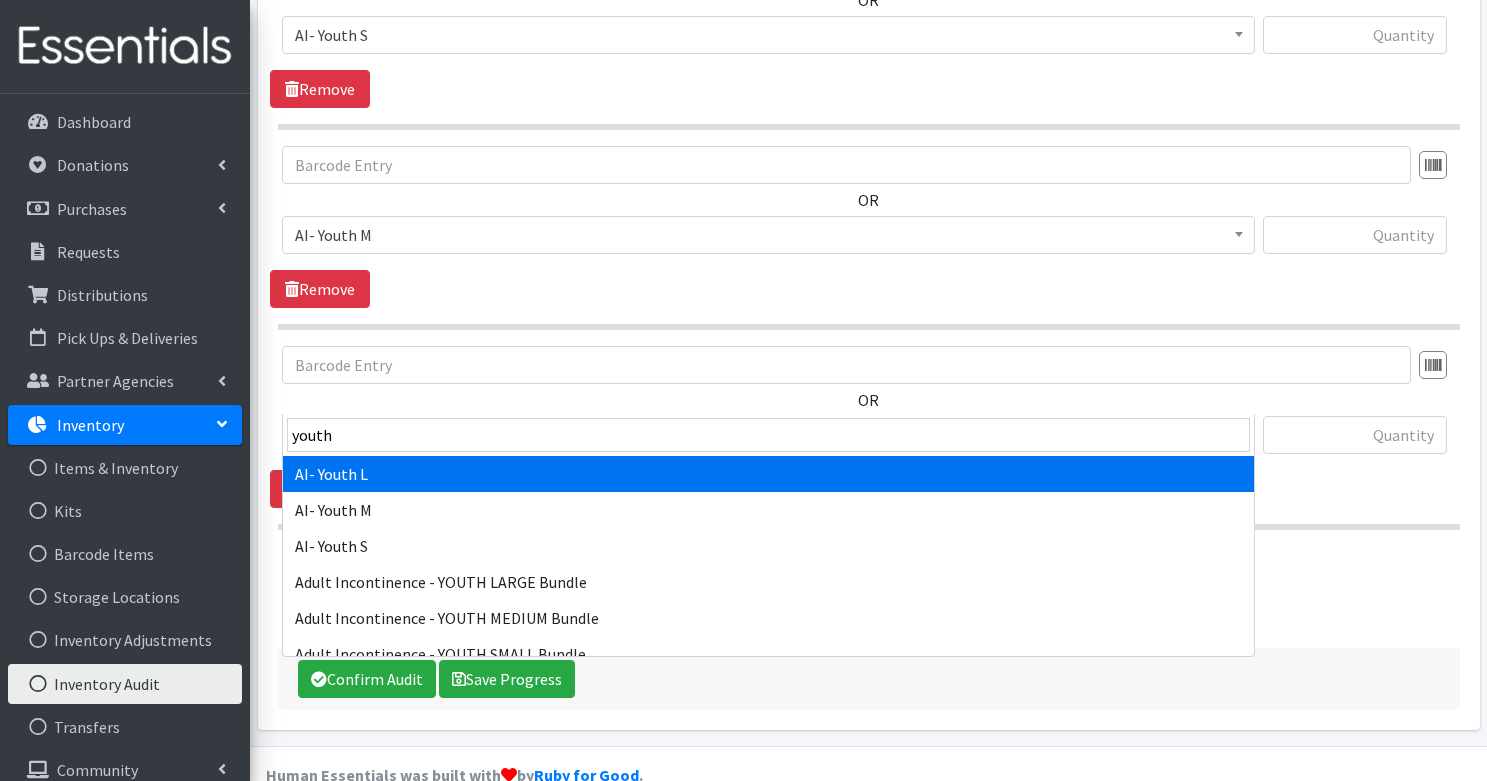 select on "1232" 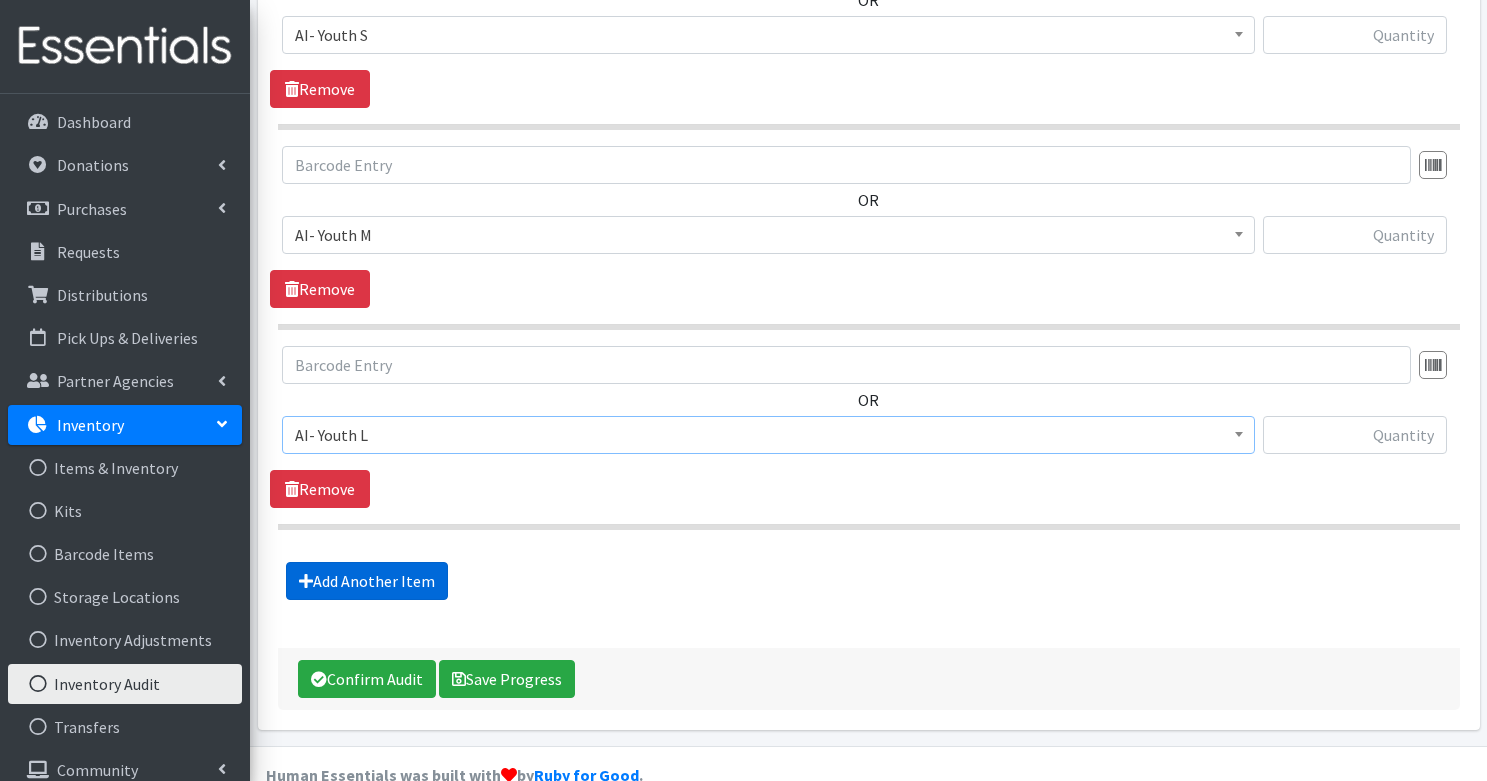 click on "Add Another Item" at bounding box center (367, 581) 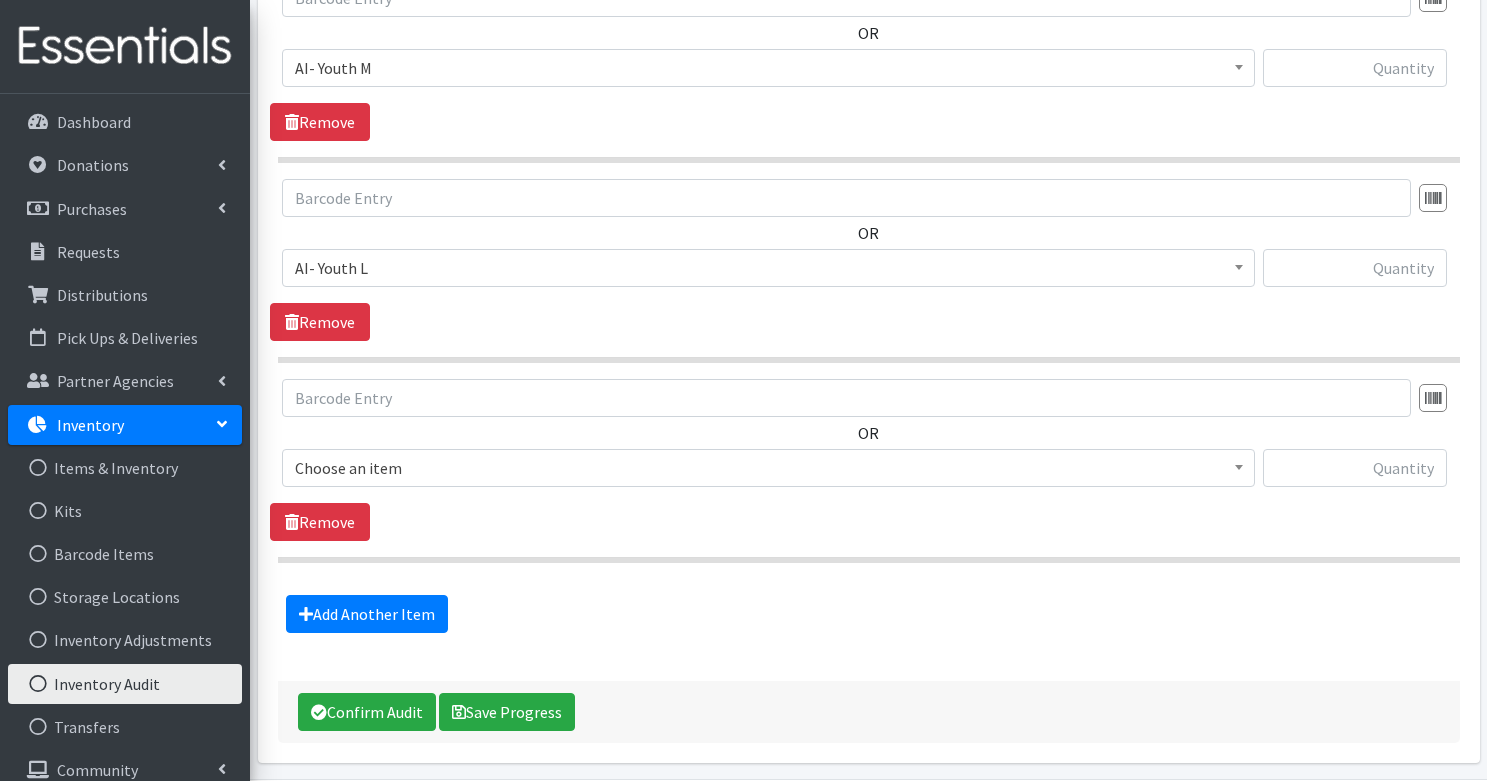 scroll, scrollTop: 8597, scrollLeft: 0, axis: vertical 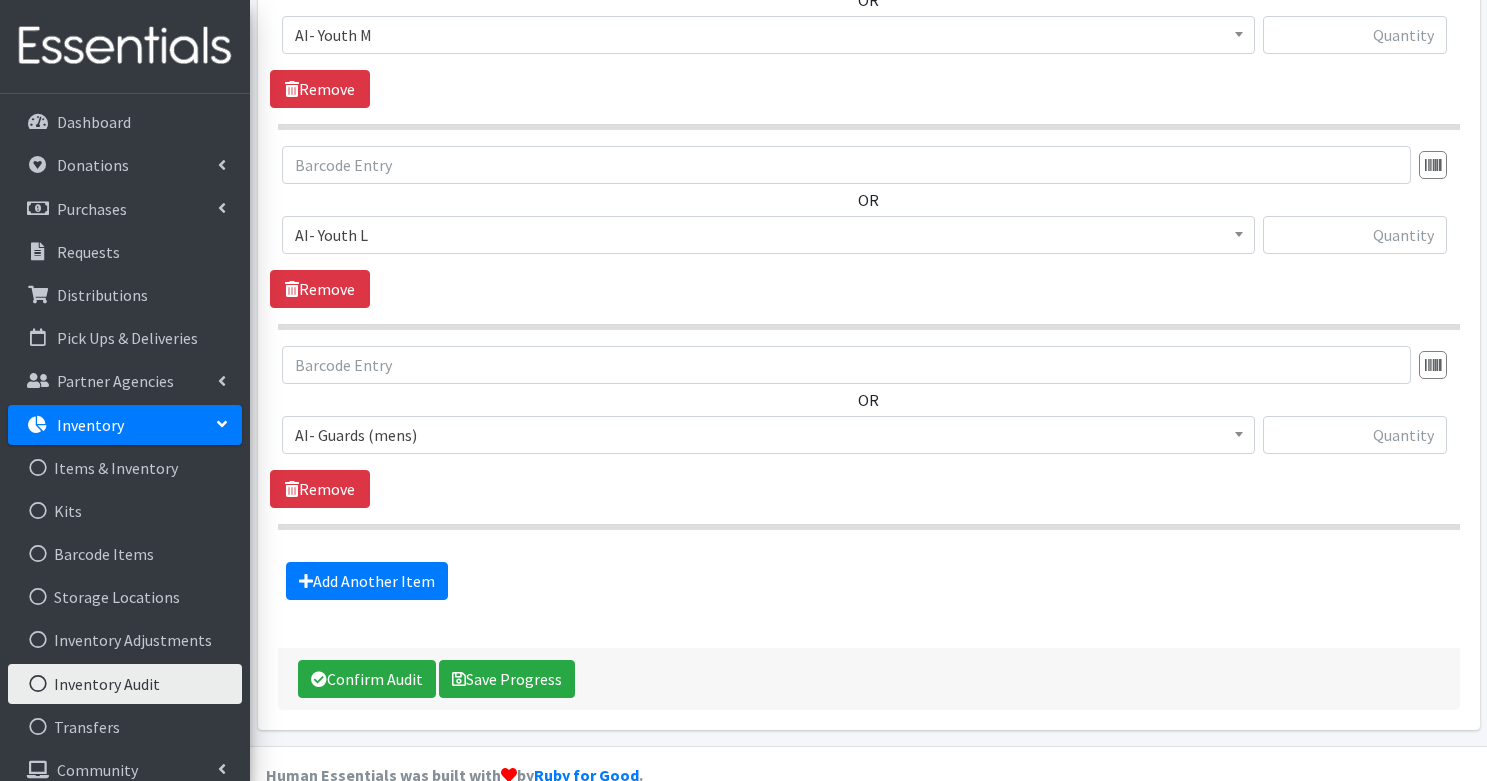 click on "AI- Guards (mens)" at bounding box center [768, 435] 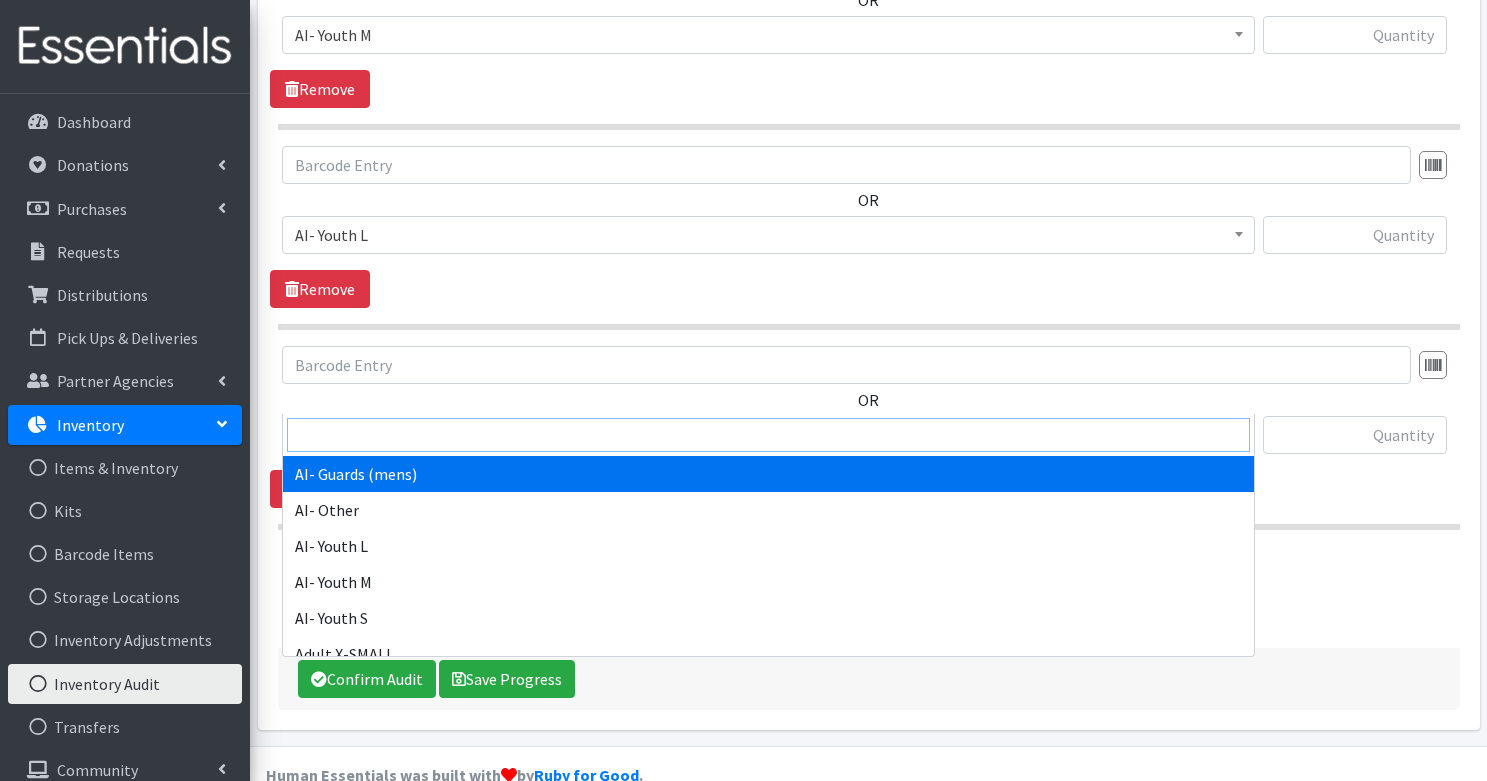 click at bounding box center (768, 435) 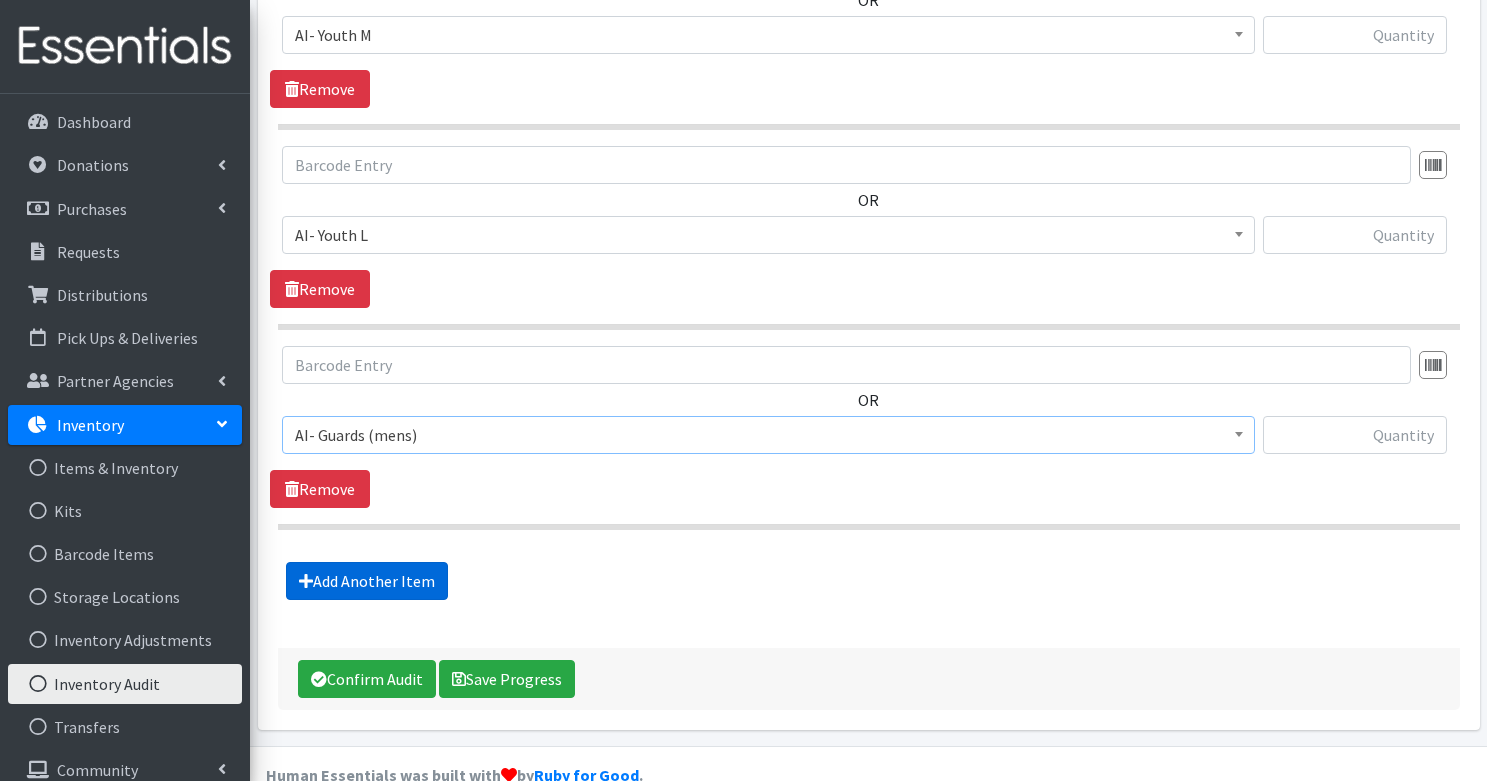 click on "Add Another Item" at bounding box center [367, 581] 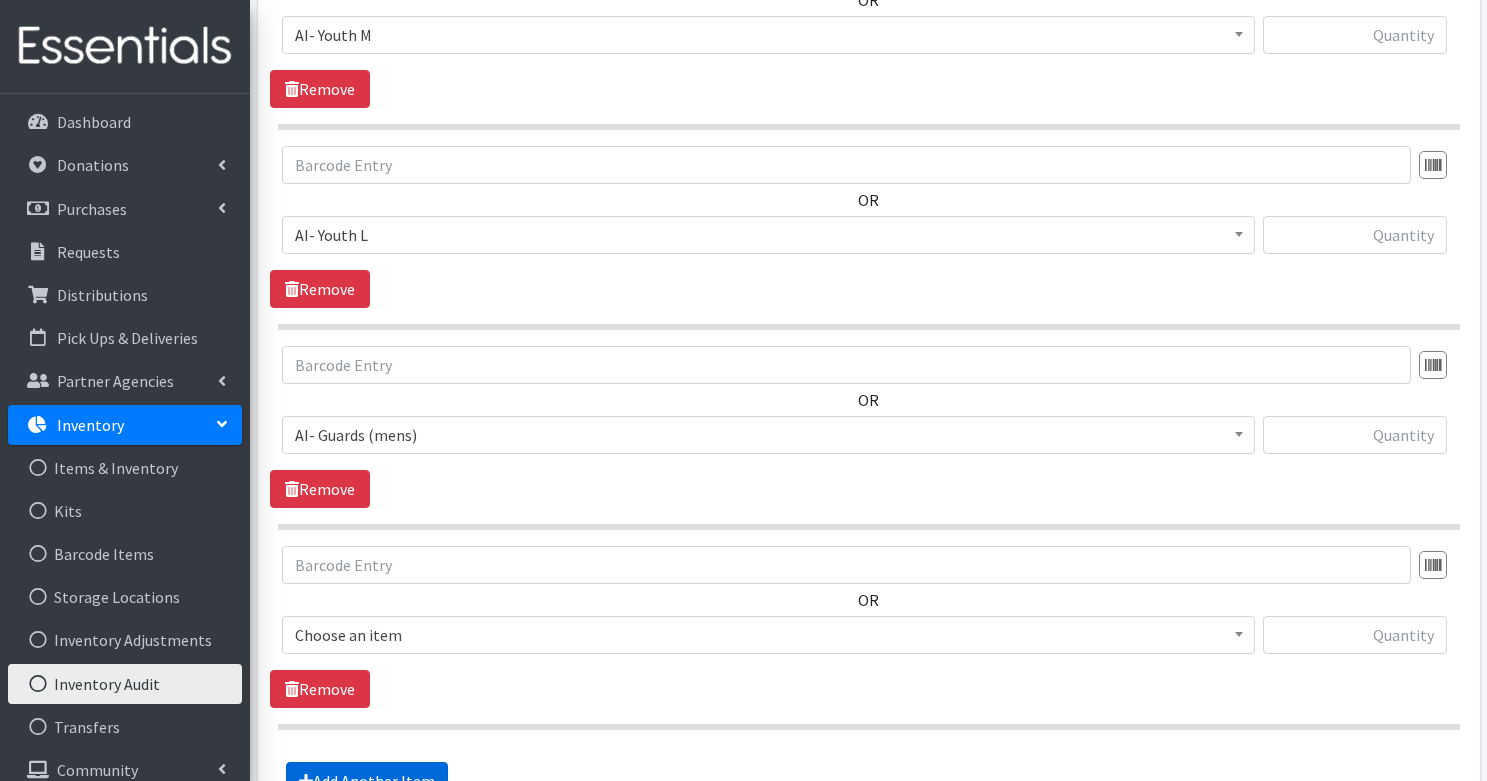 scroll, scrollTop: 8797, scrollLeft: 0, axis: vertical 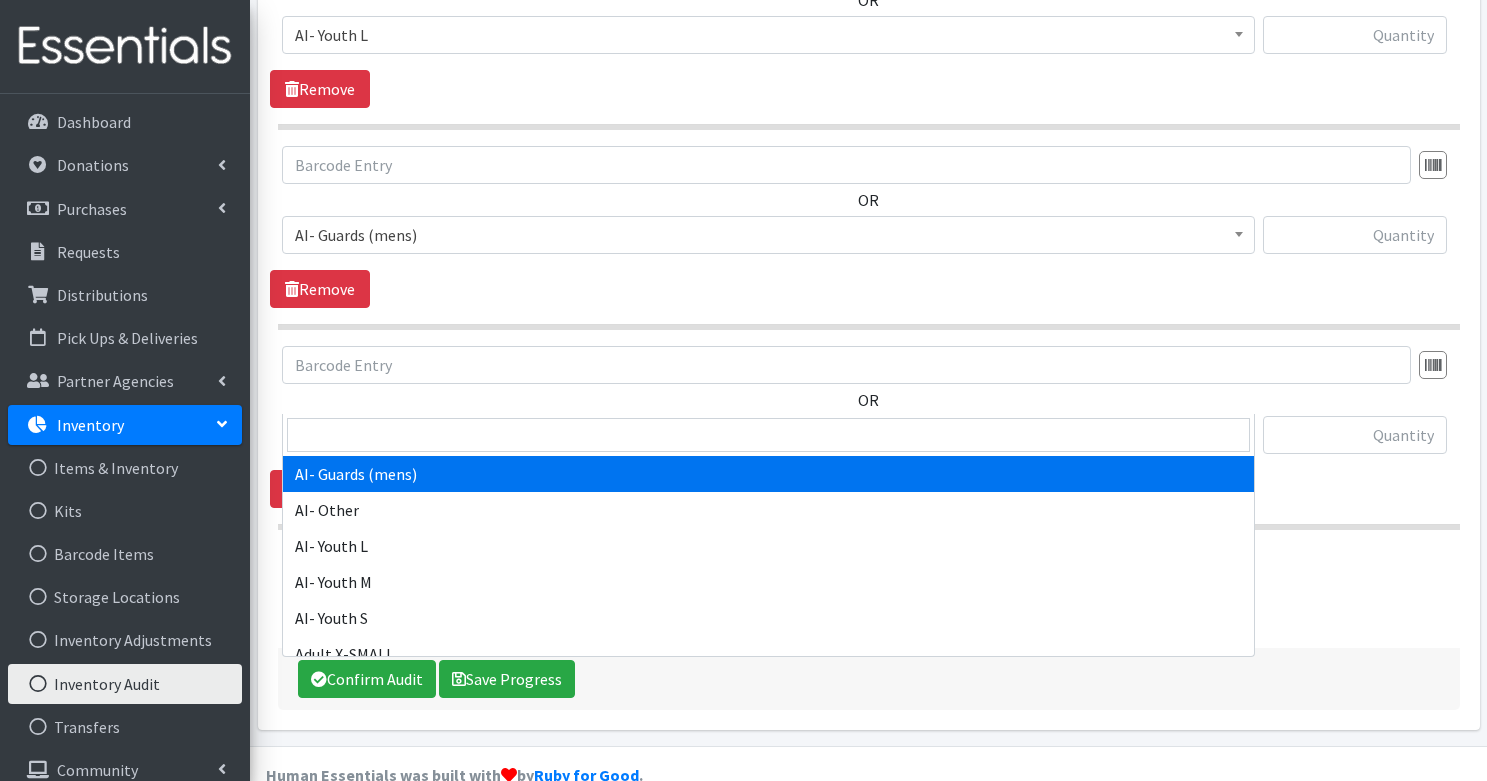 click on "AI- Guards (mens)" at bounding box center [768, 435] 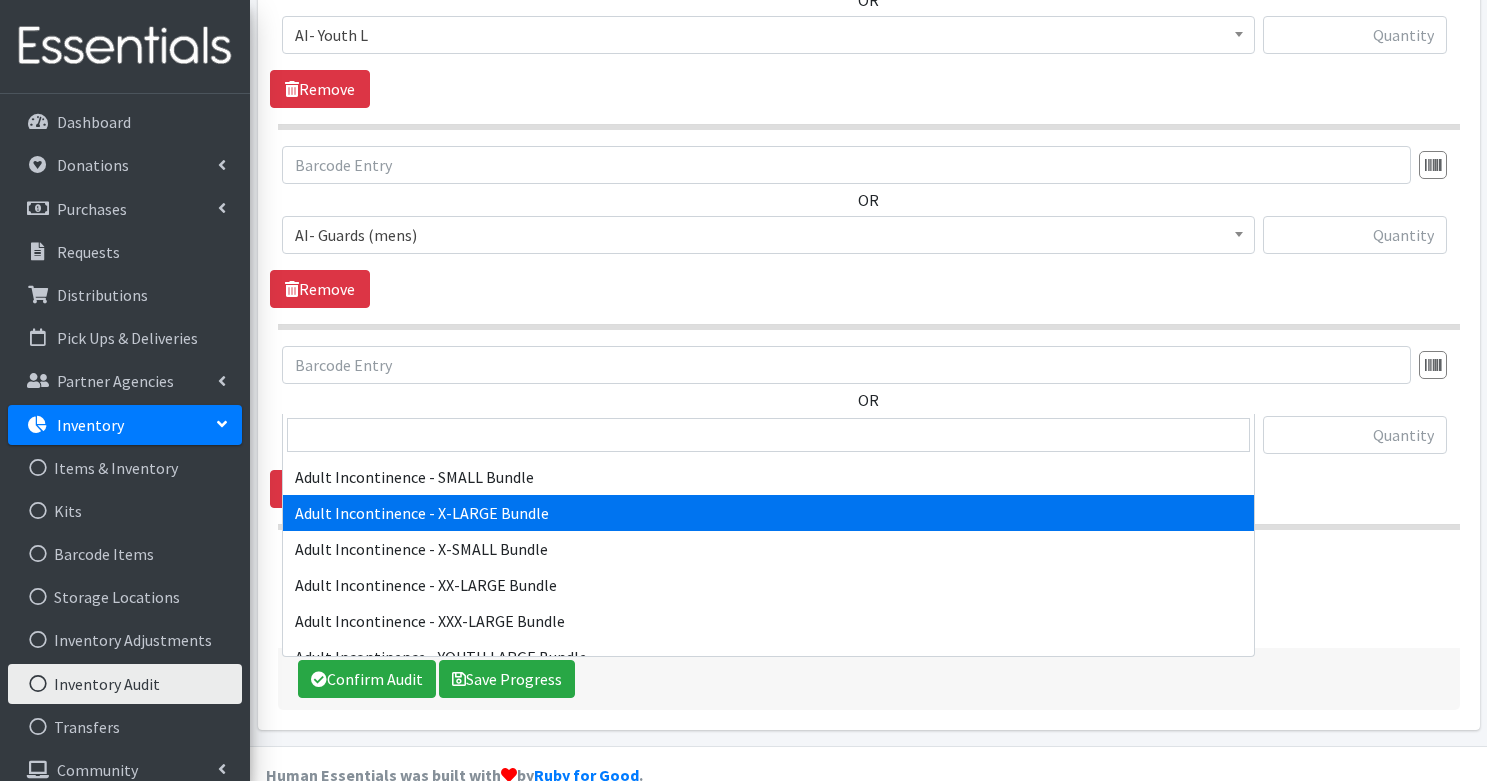 scroll, scrollTop: 0, scrollLeft: 0, axis: both 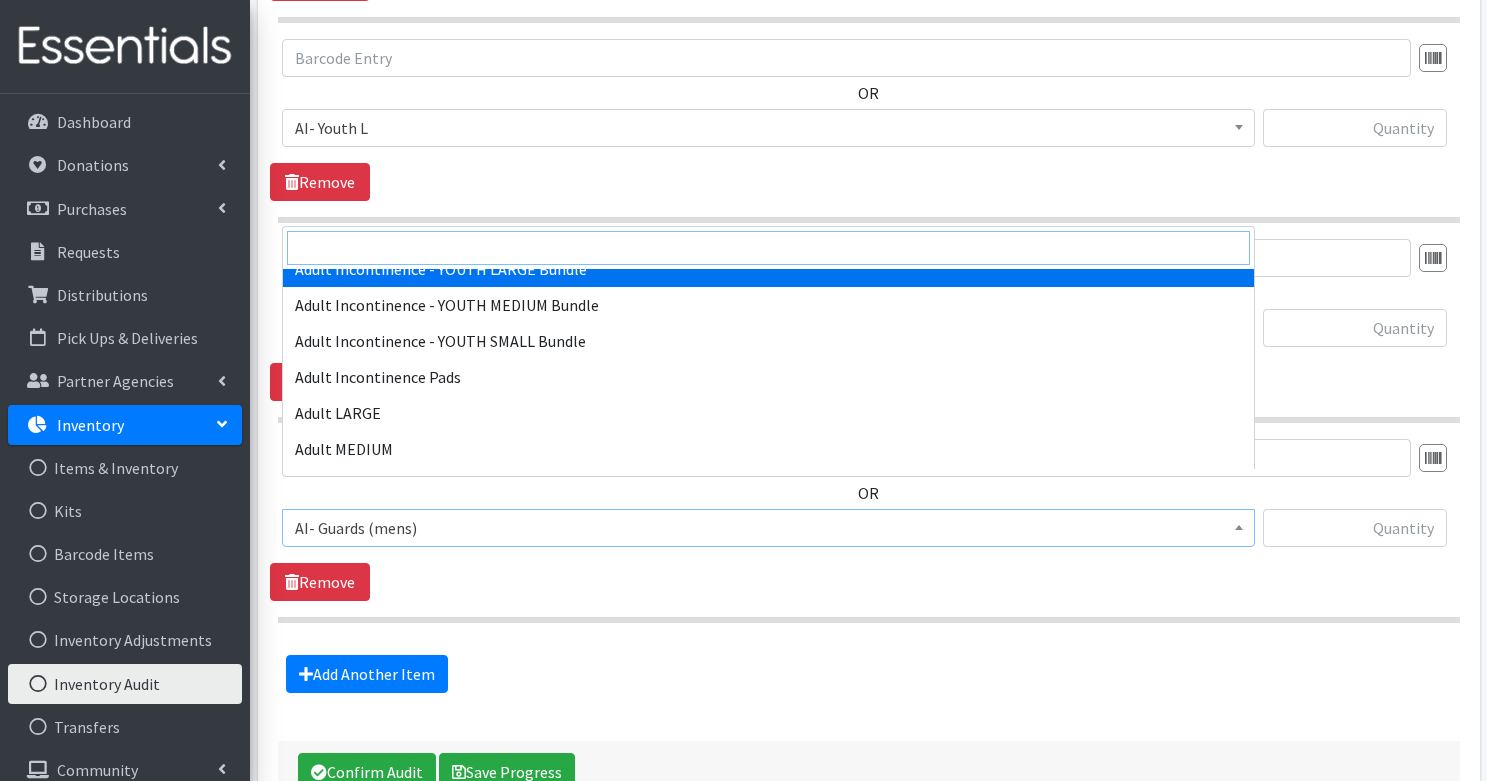 click at bounding box center [768, 248] 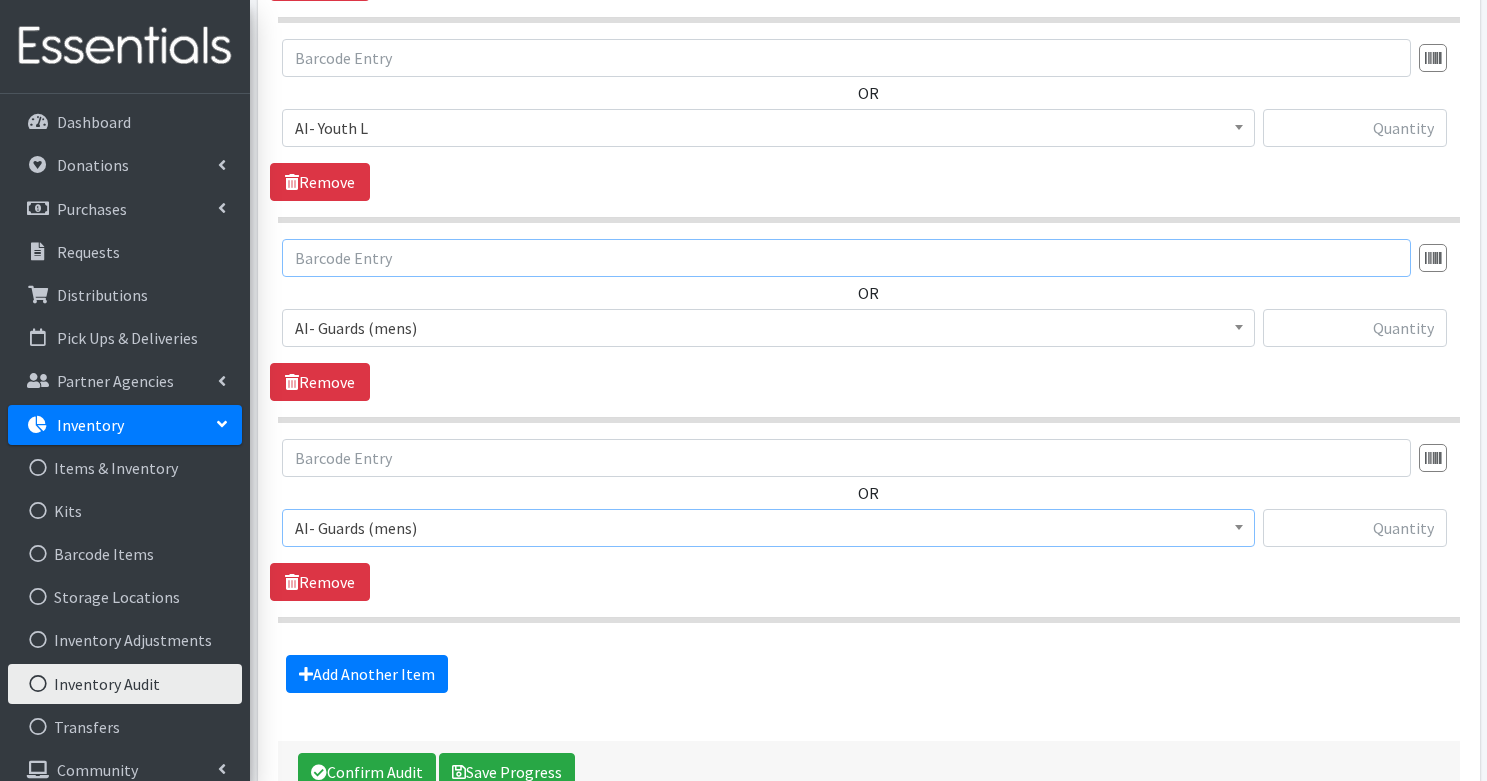 click at bounding box center [846, 258] 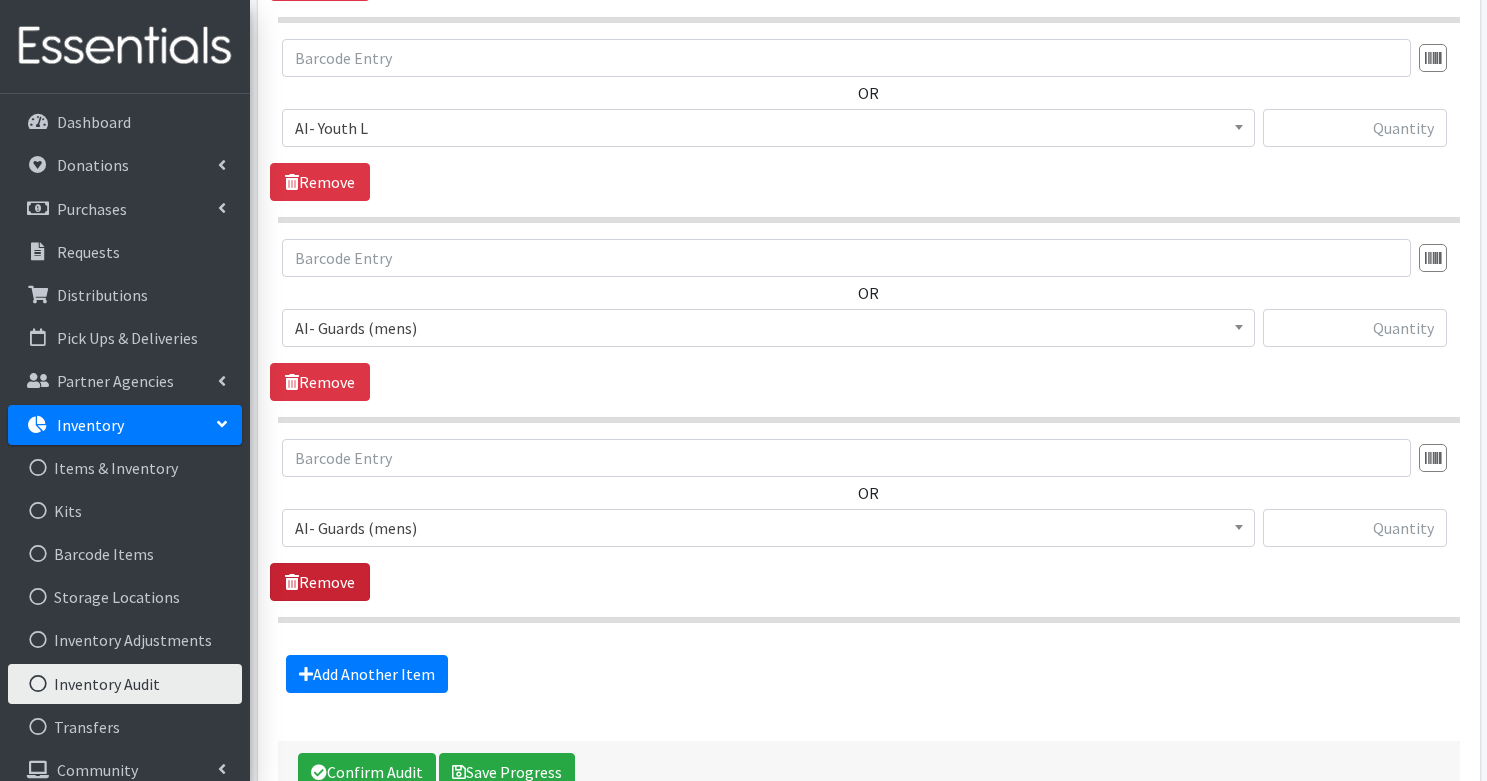 click on "Remove" at bounding box center (320, 582) 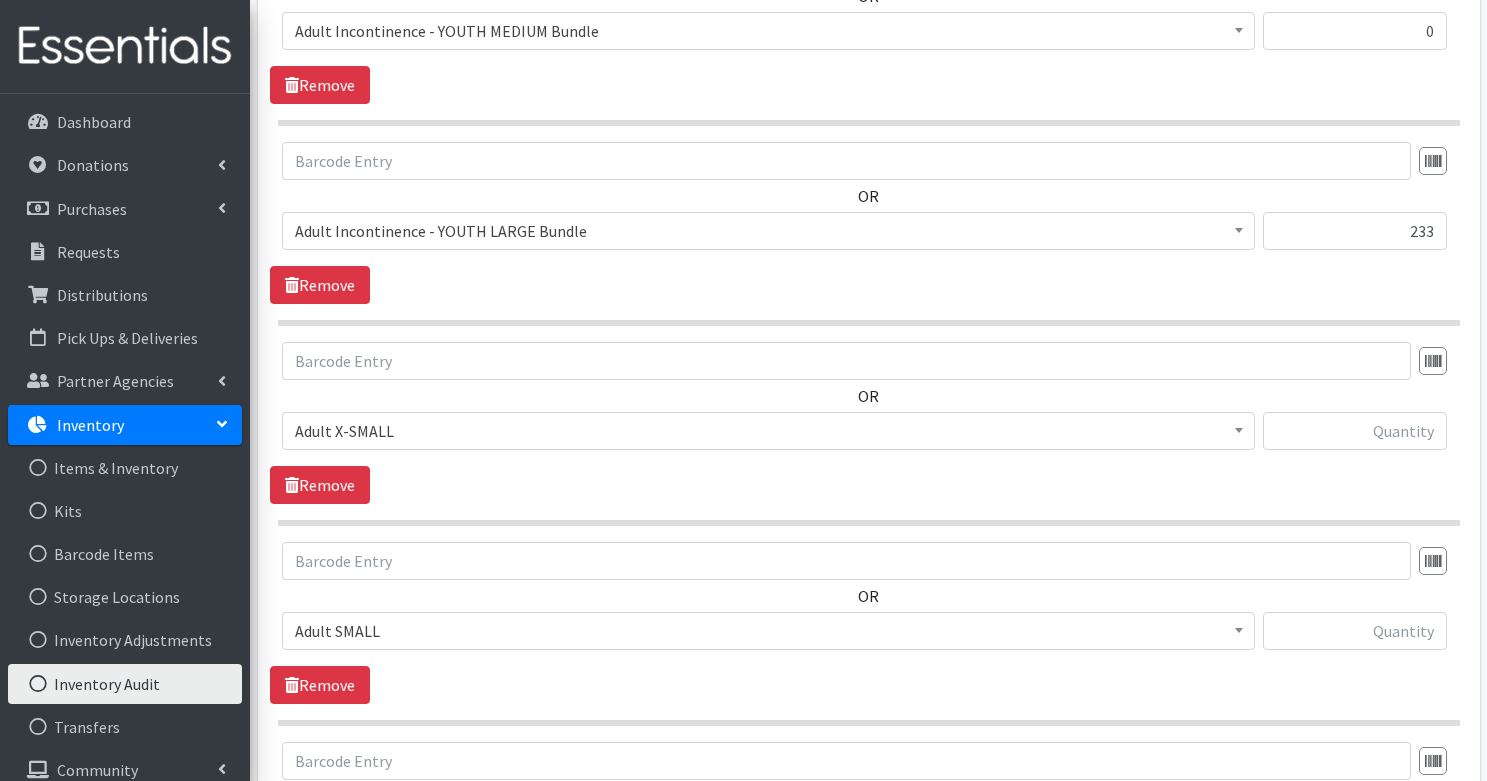 scroll, scrollTop: 6501, scrollLeft: 0, axis: vertical 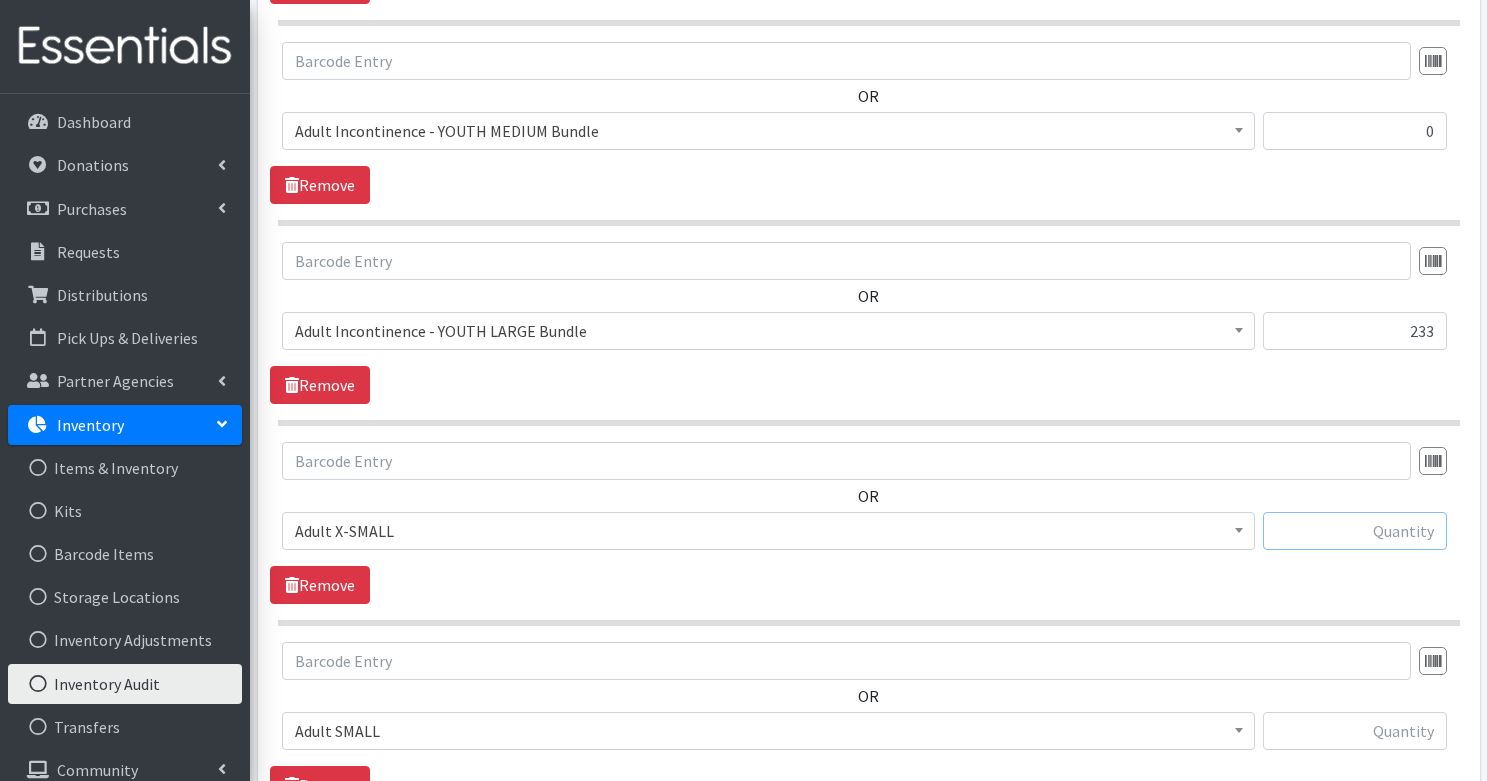 click at bounding box center (1355, 531) 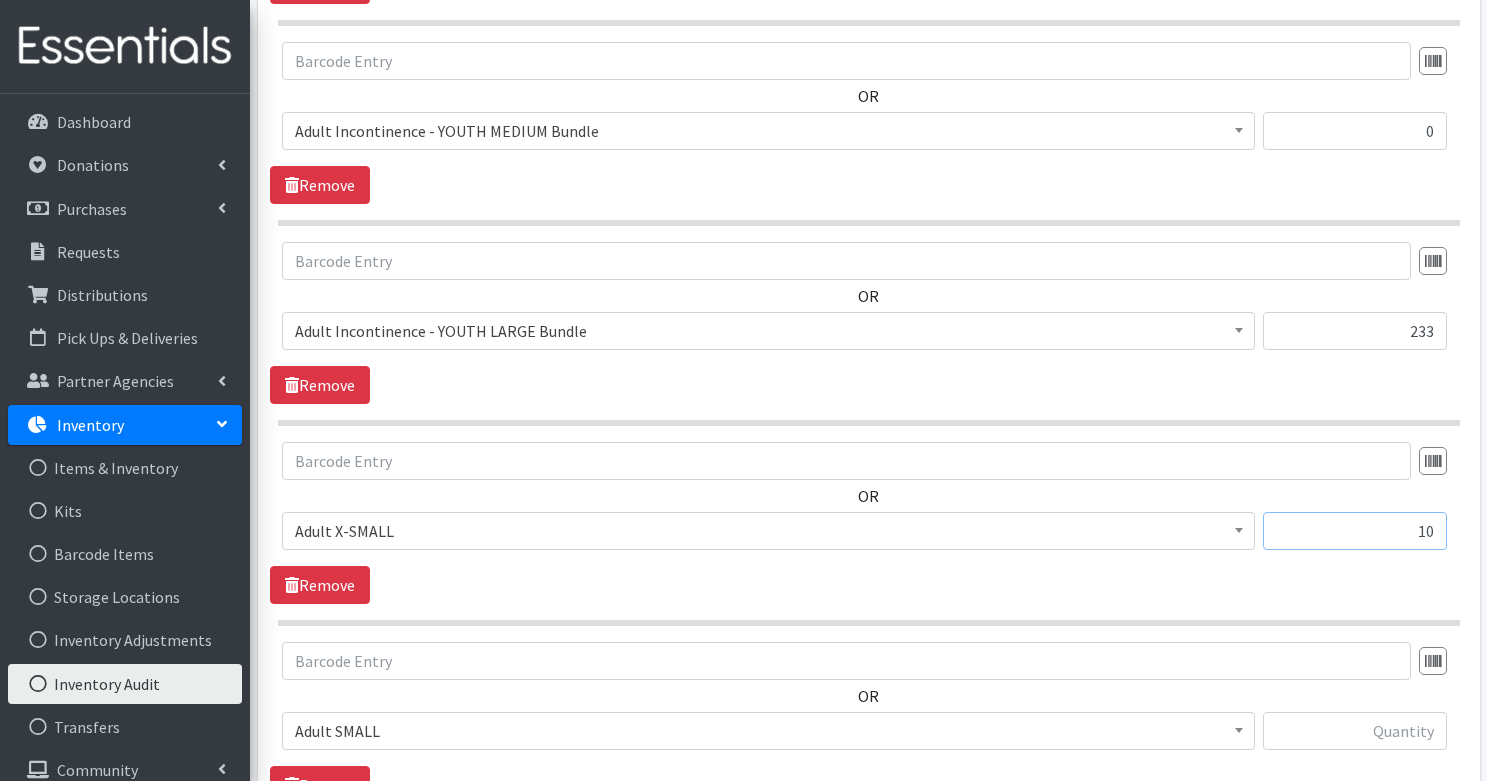 type on "10" 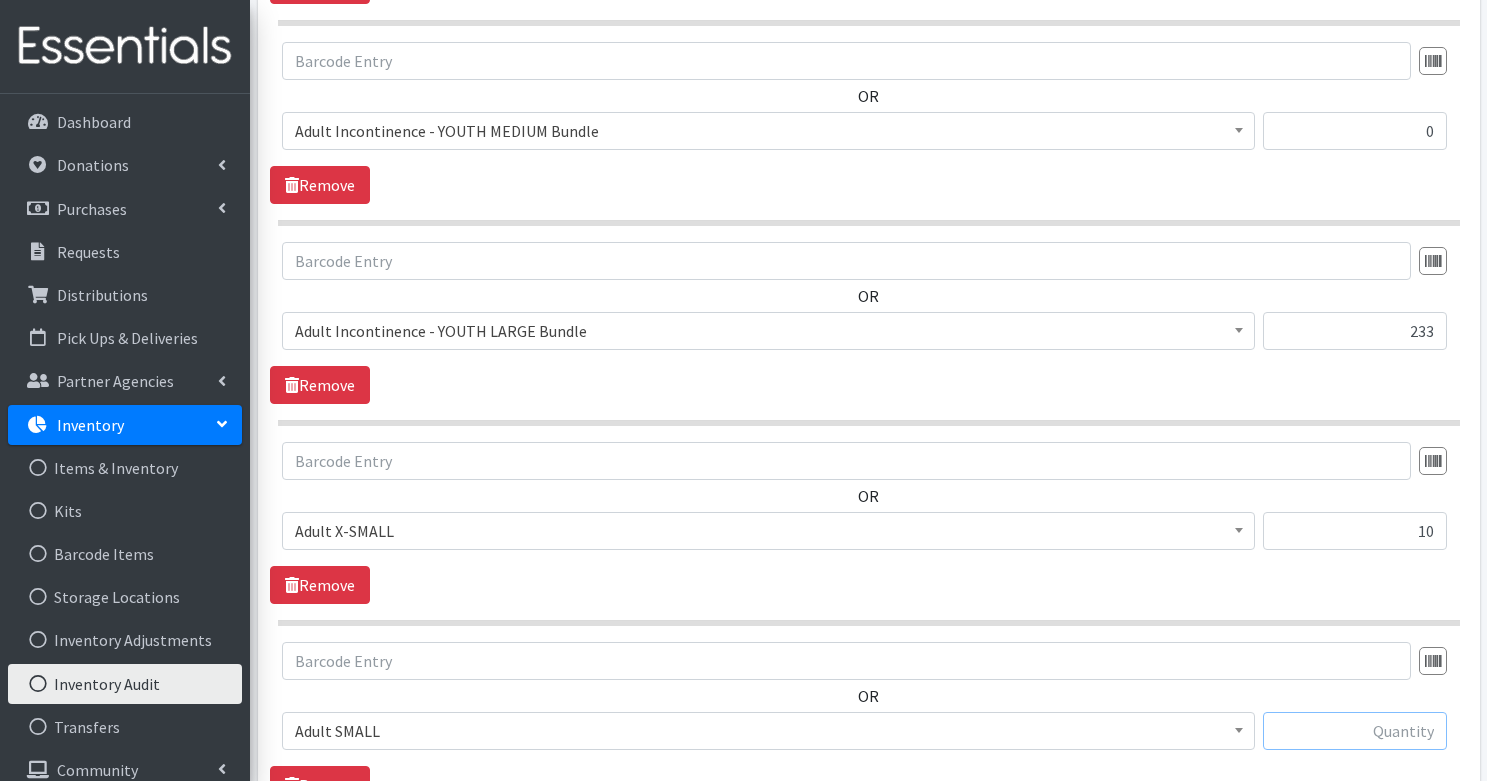 click at bounding box center [1355, 731] 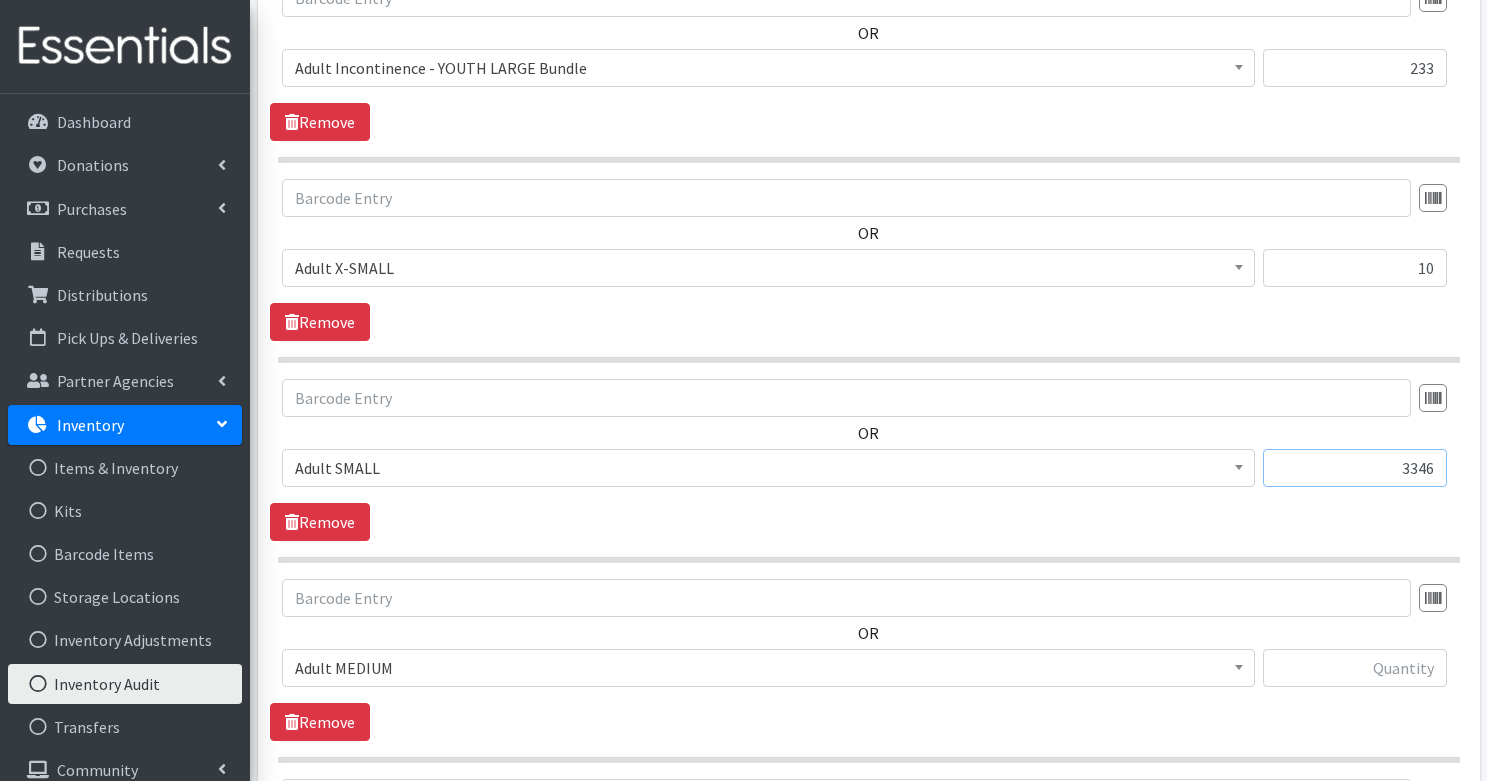 scroll, scrollTop: 6829, scrollLeft: 0, axis: vertical 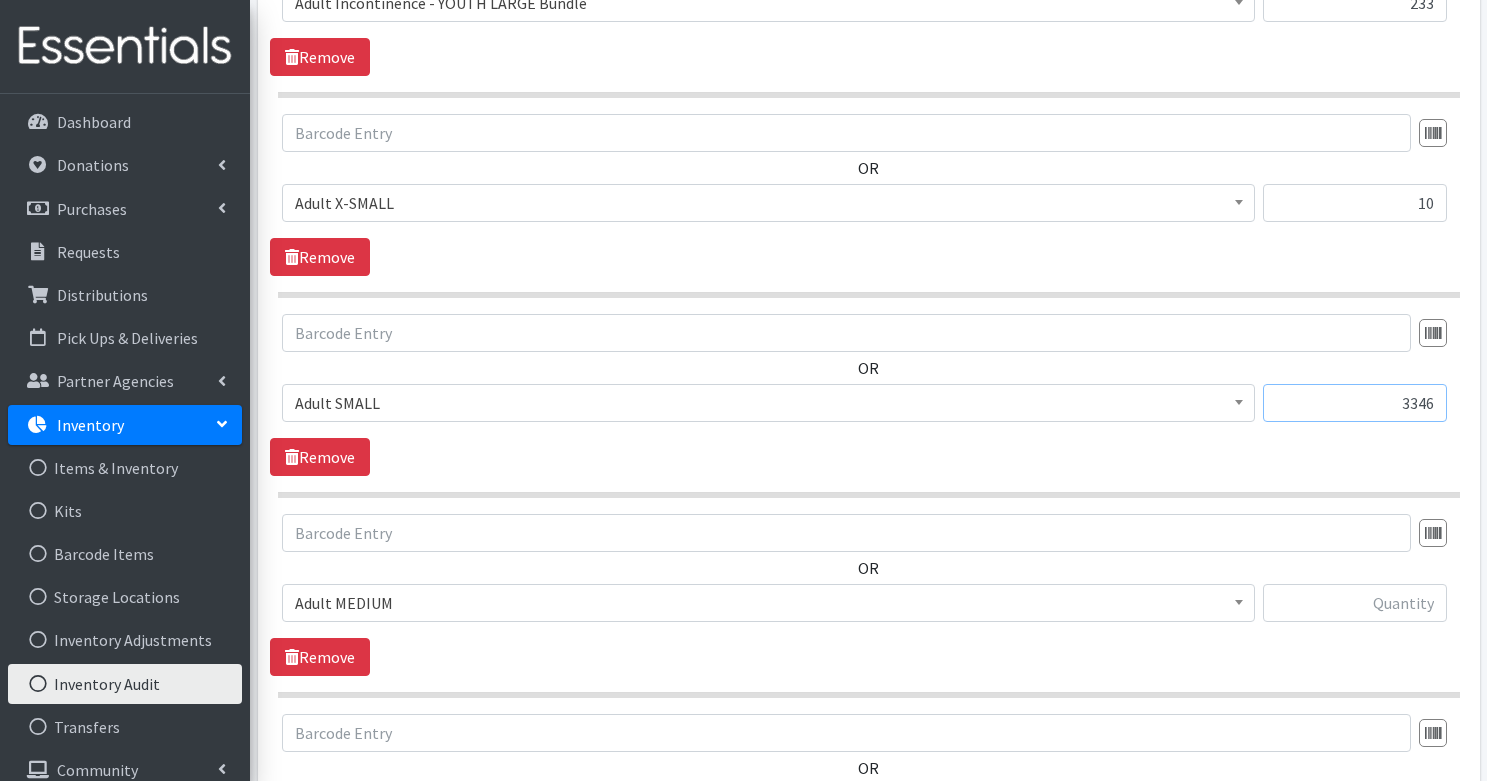 type on "3346" 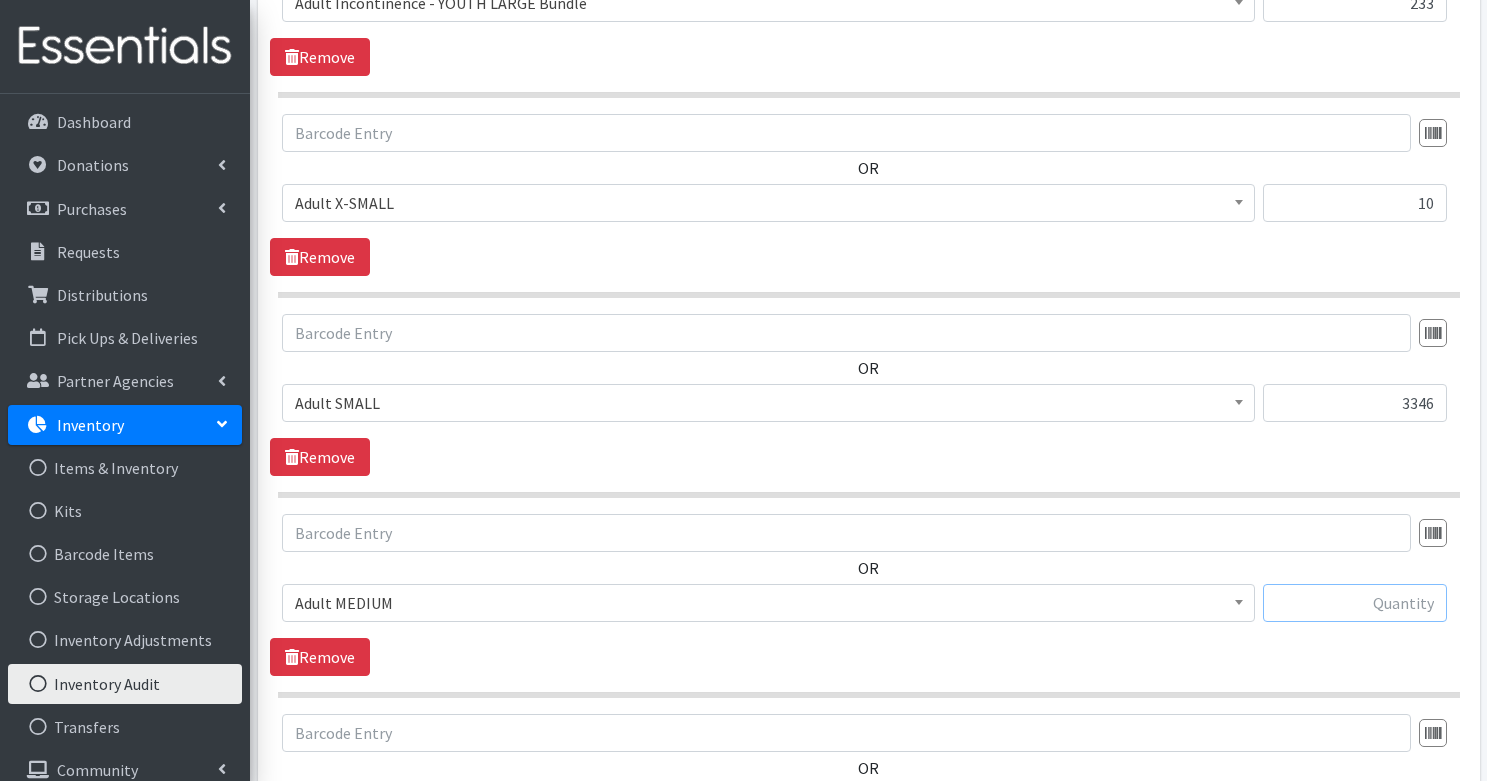 click at bounding box center [1355, 603] 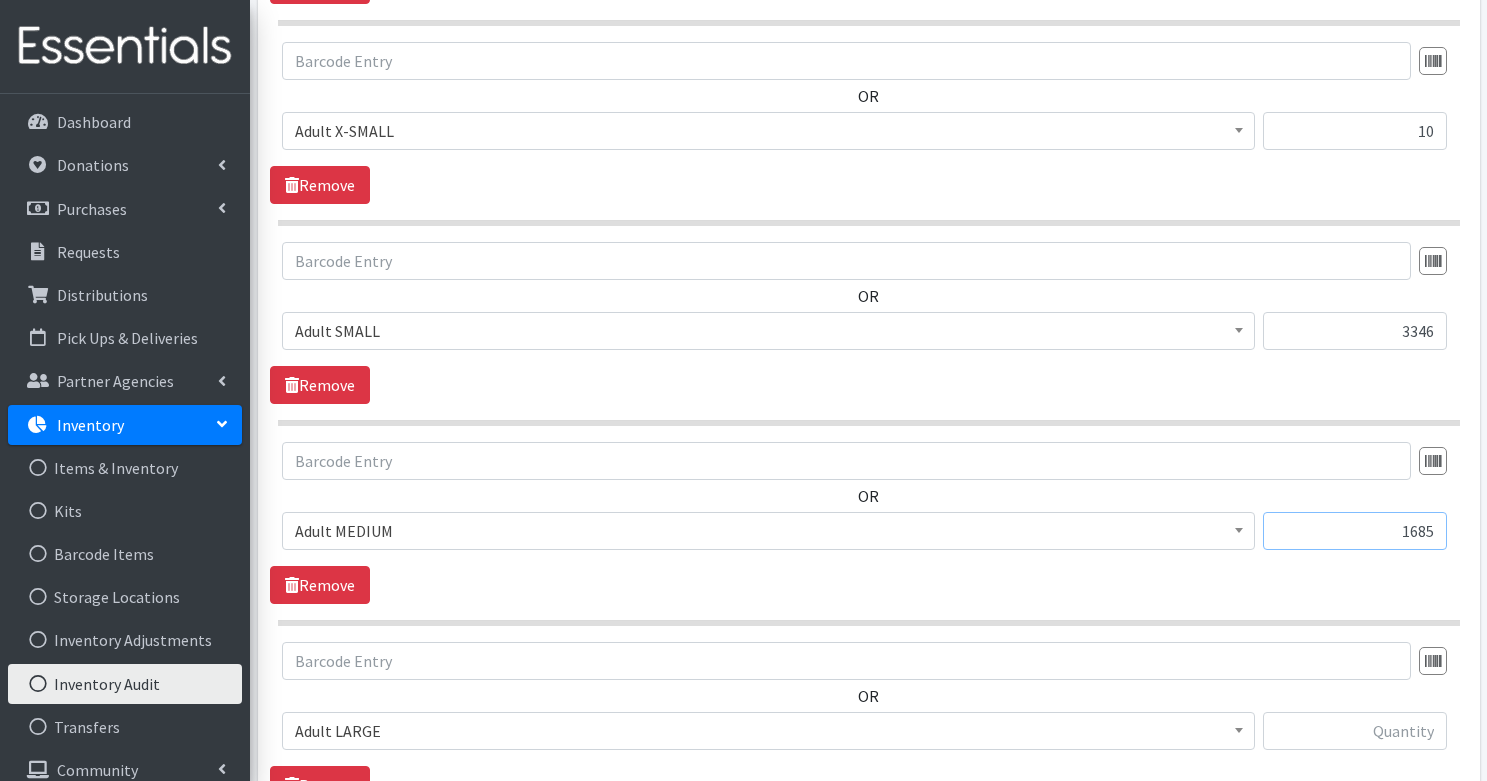 scroll, scrollTop: 6947, scrollLeft: 0, axis: vertical 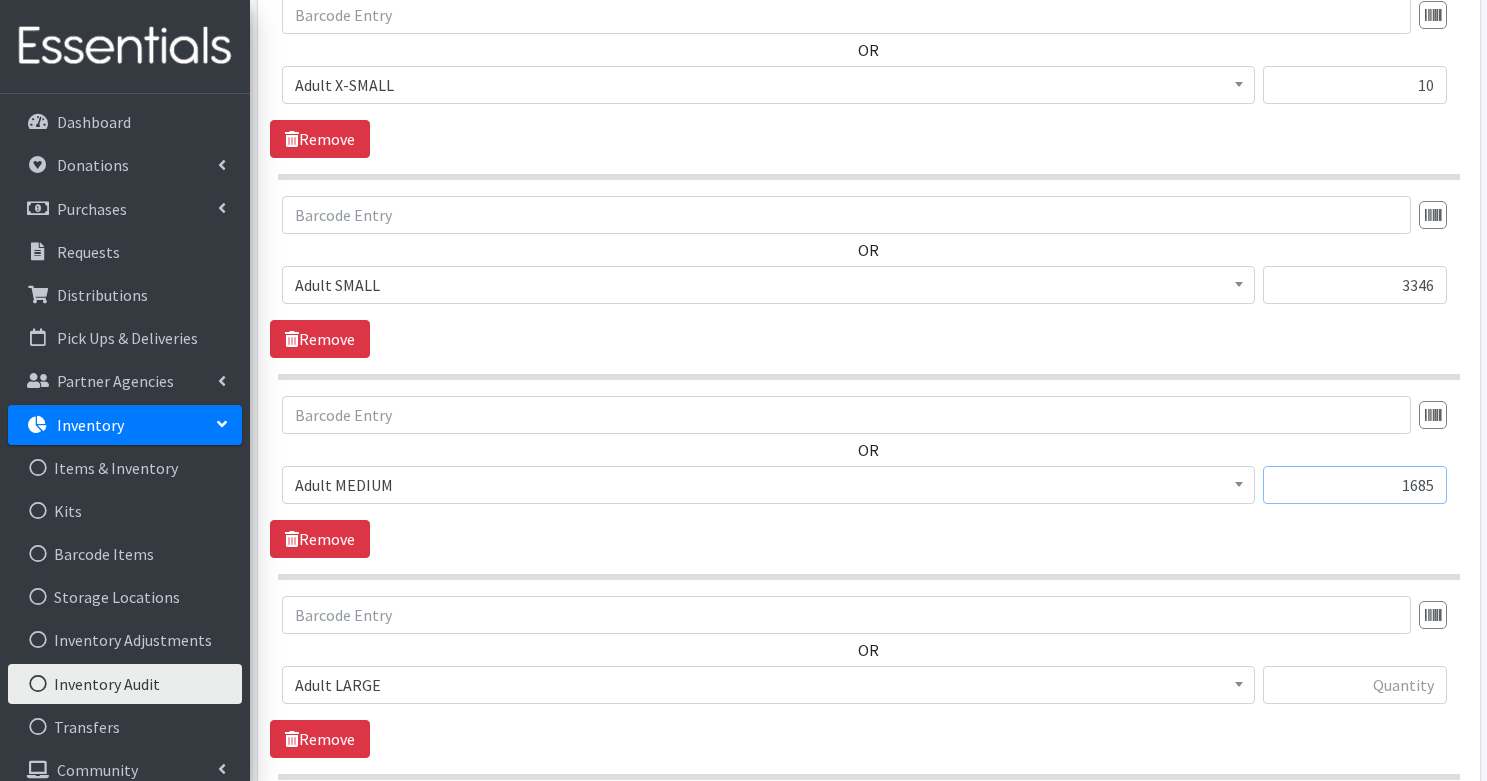 type on "1685" 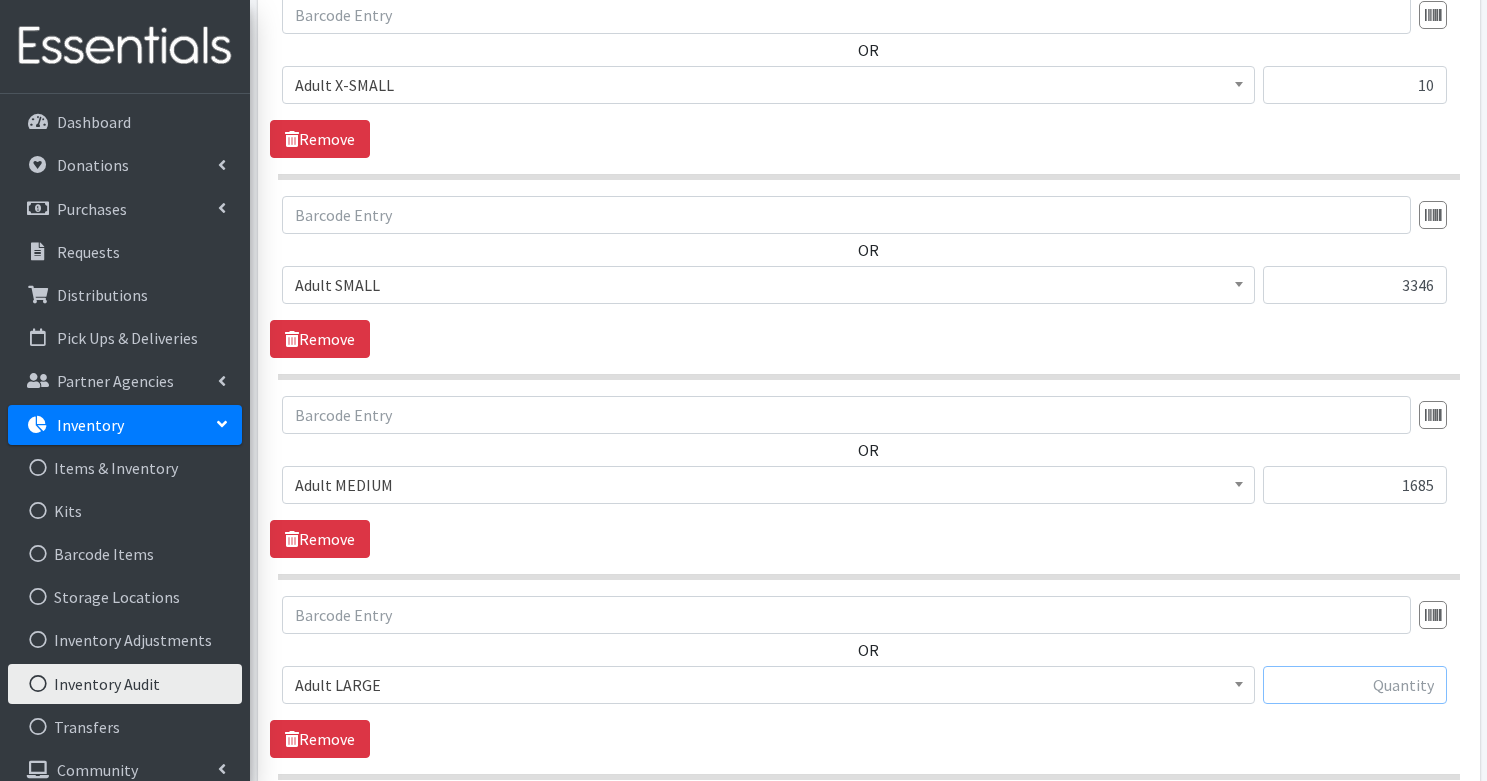 click at bounding box center [1355, 685] 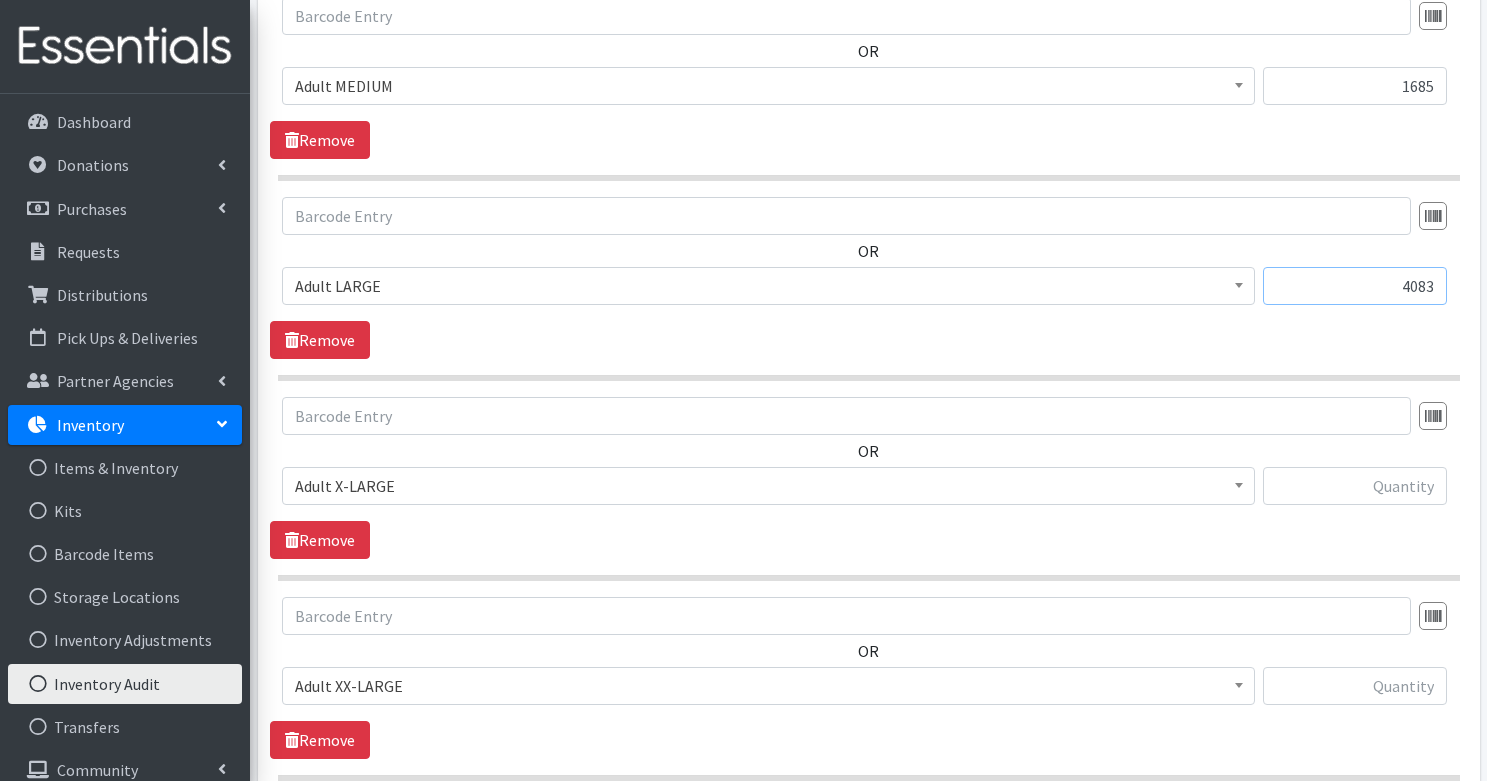 scroll, scrollTop: 7488, scrollLeft: 0, axis: vertical 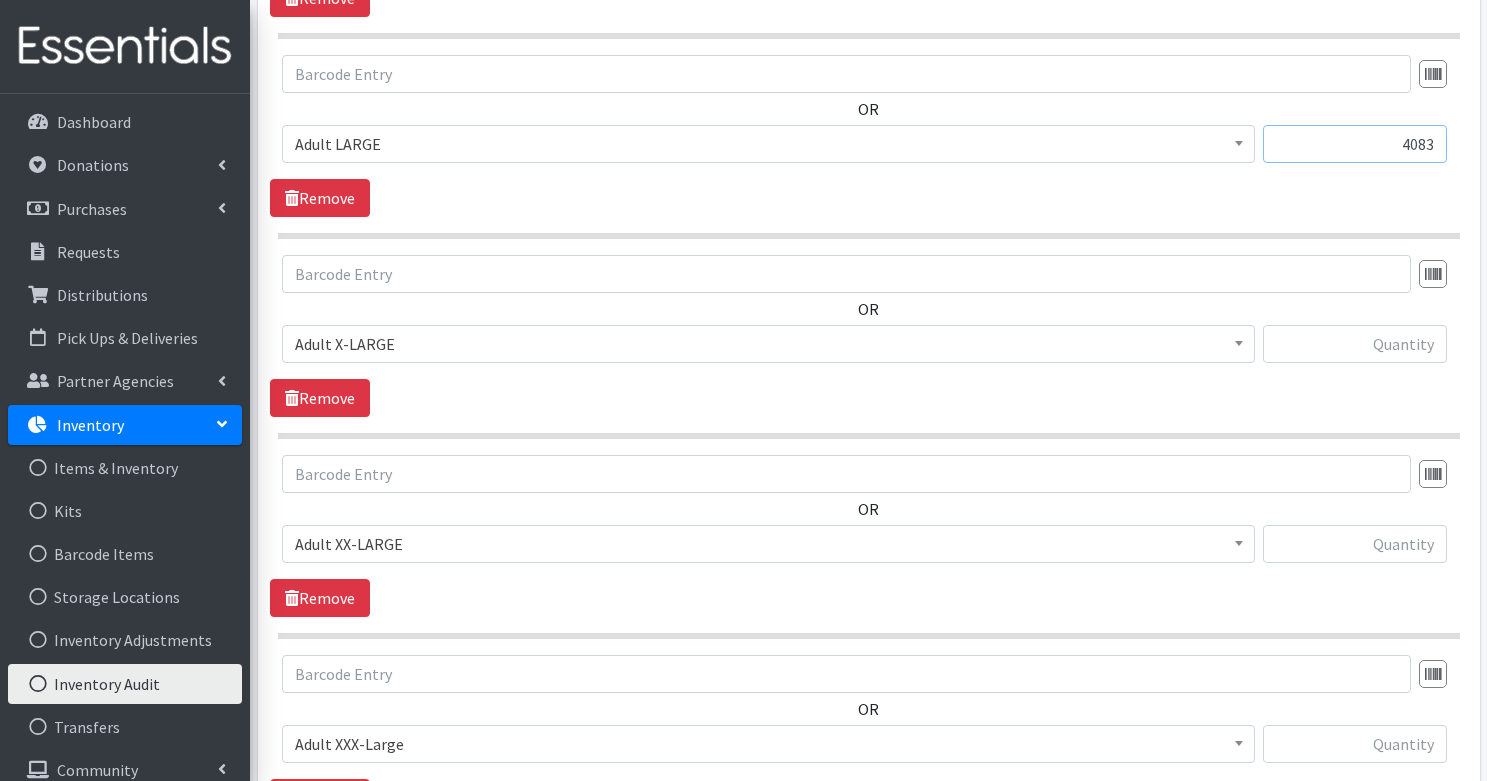 type on "4083" 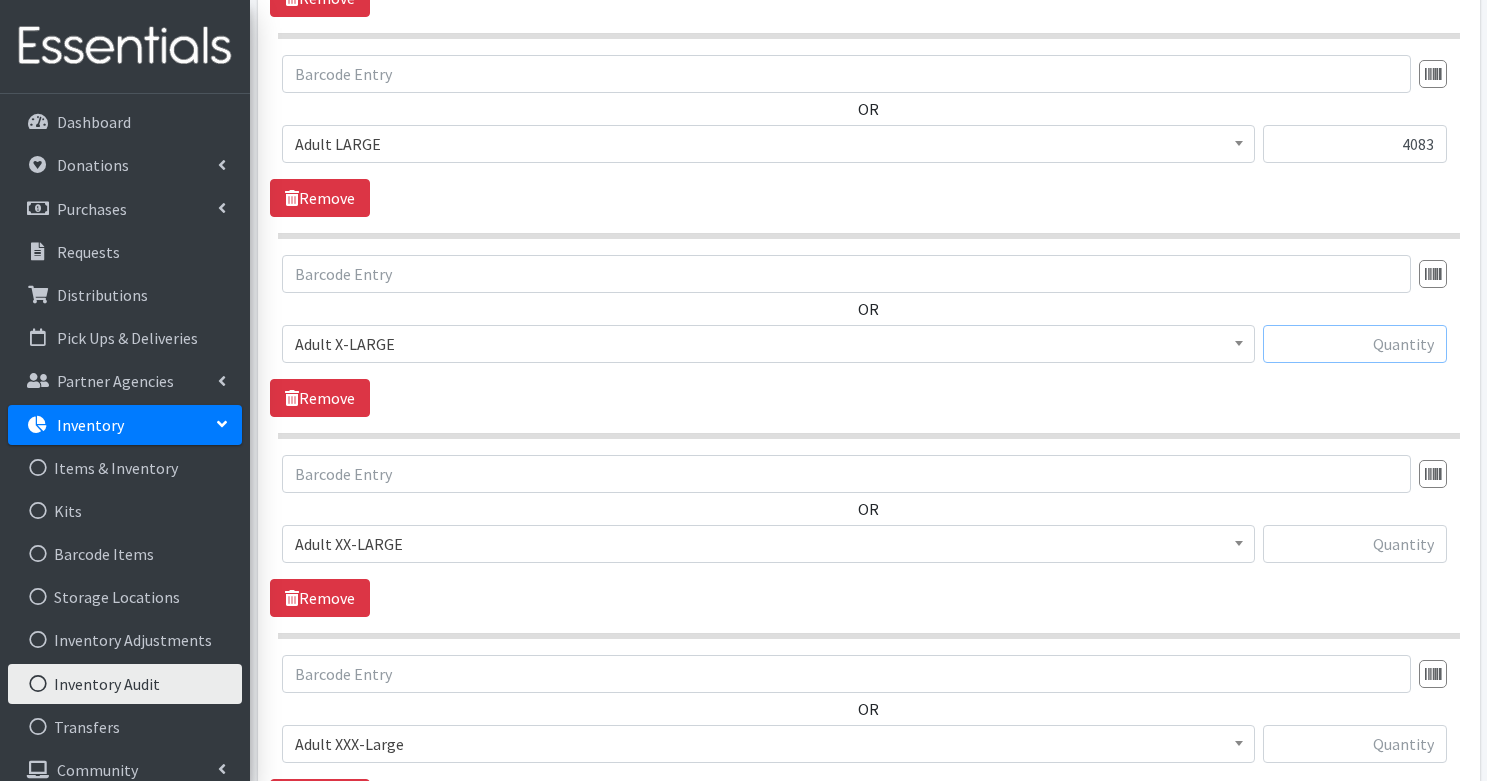 click at bounding box center (1355, 344) 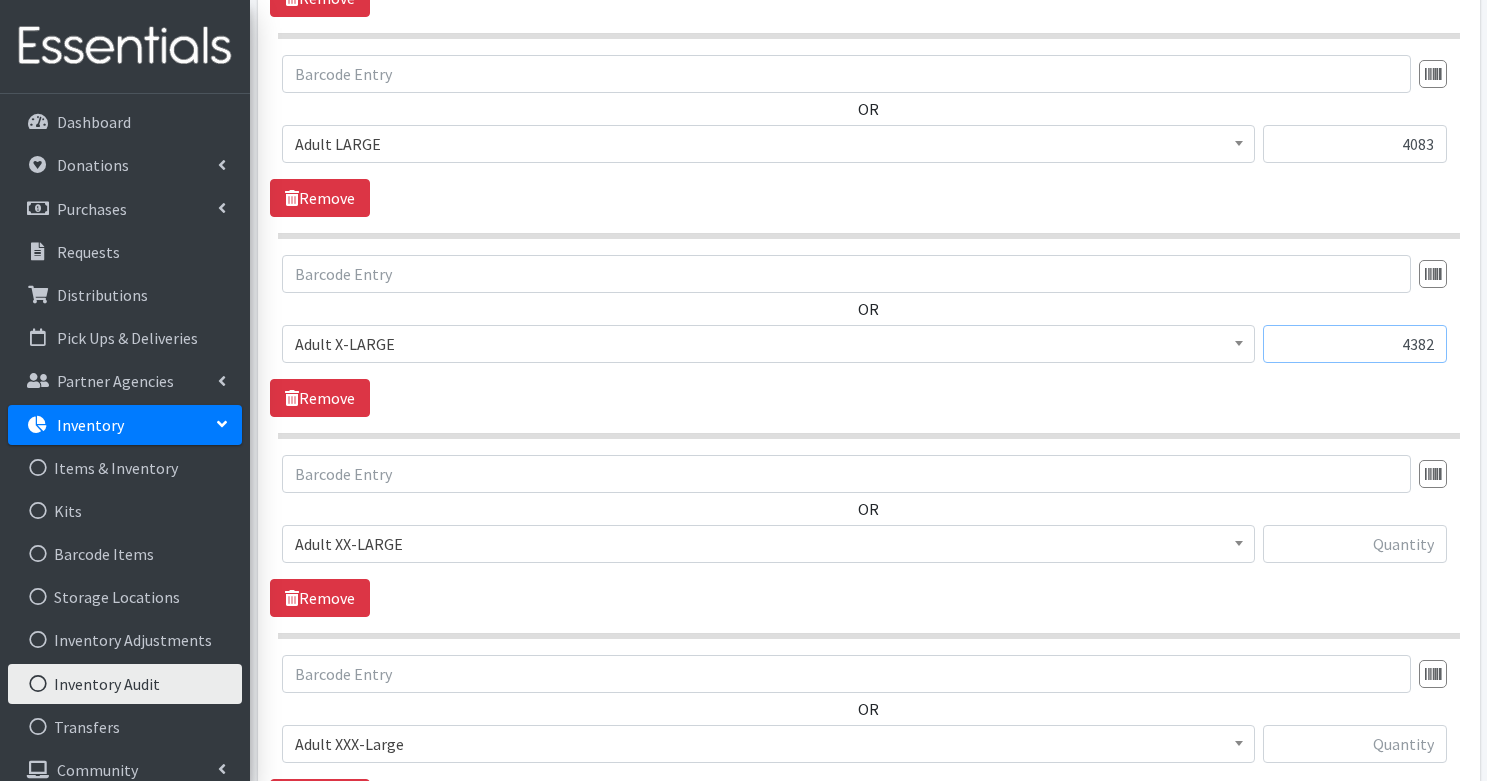 type on "4382" 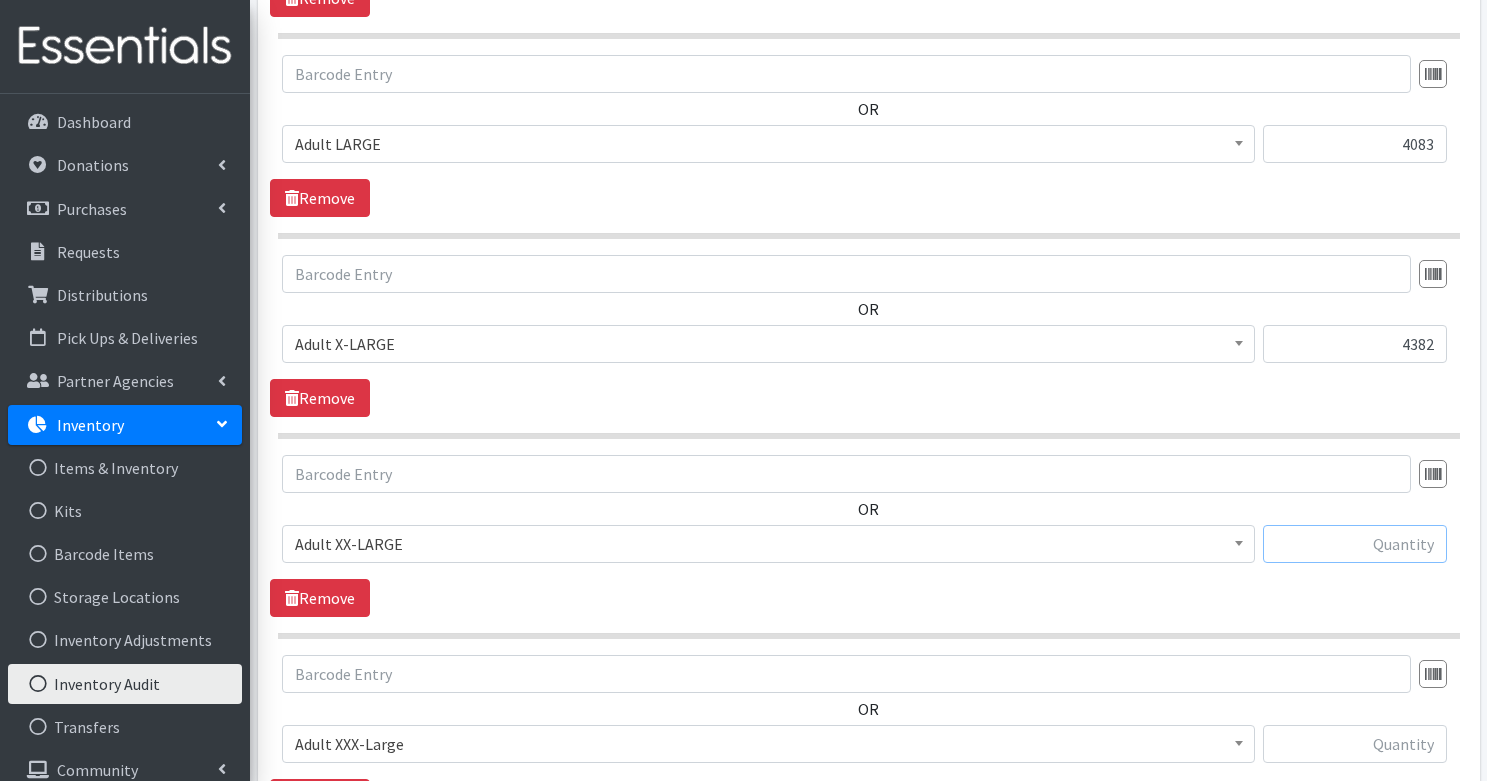 click at bounding box center [1355, 544] 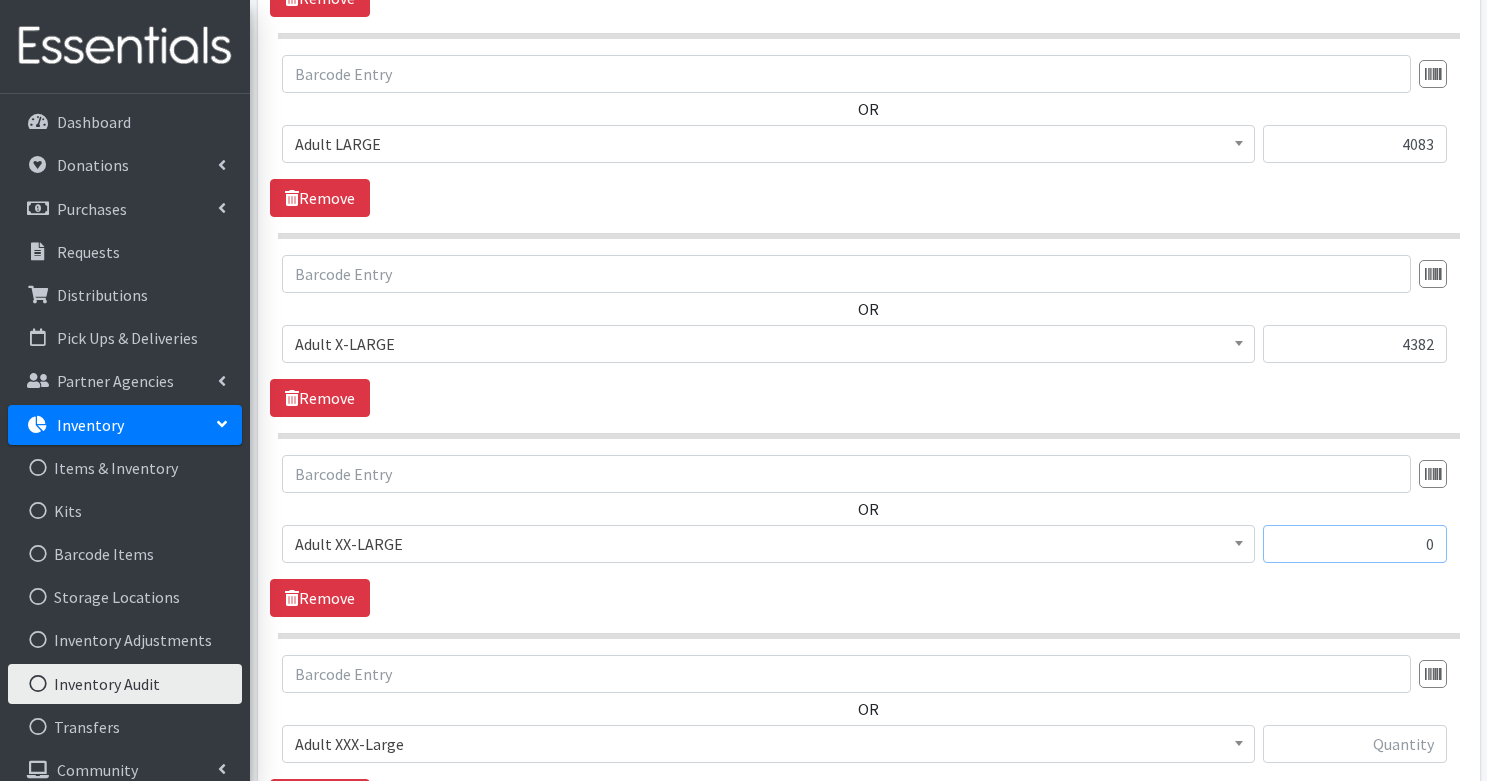 type on "0" 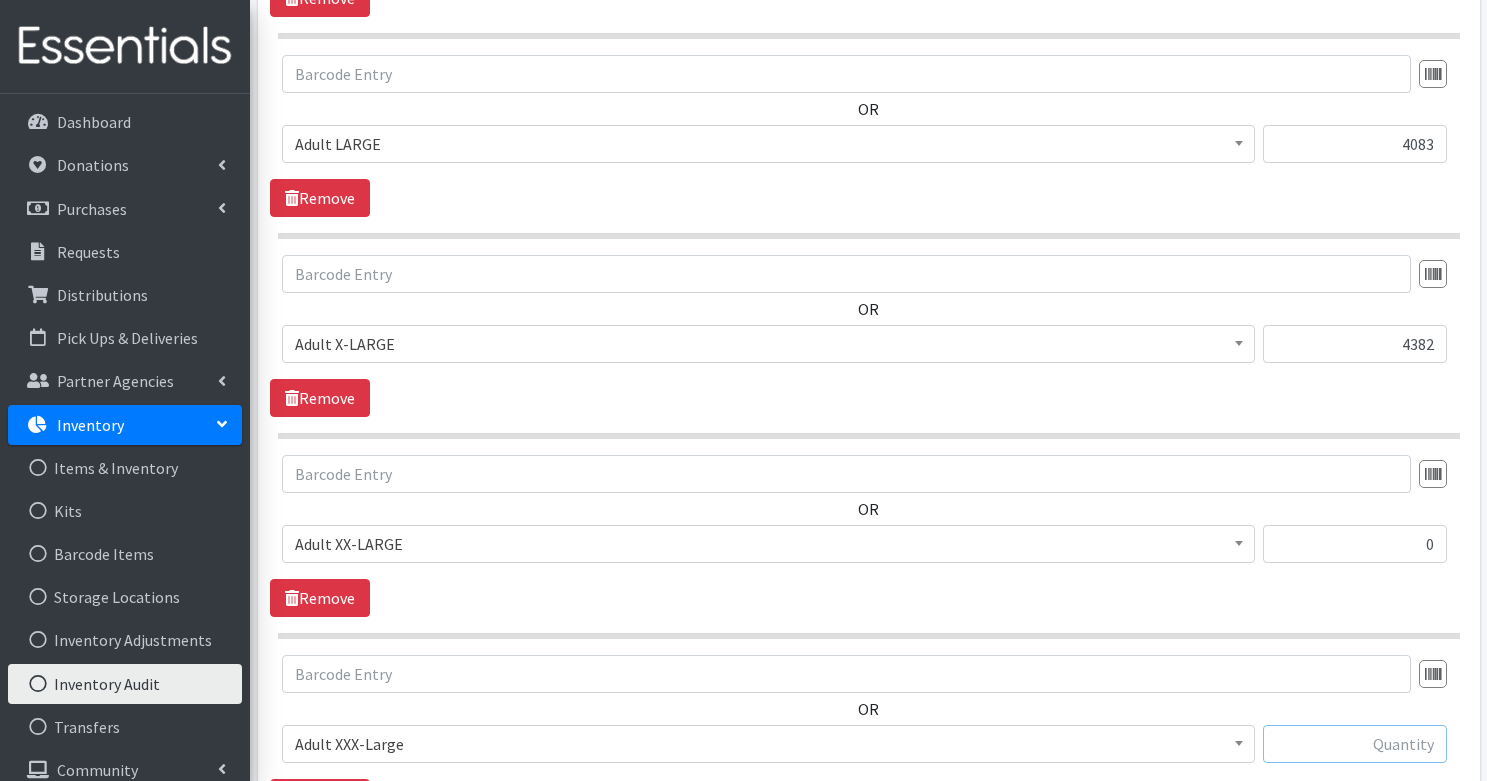 click at bounding box center [1355, 744] 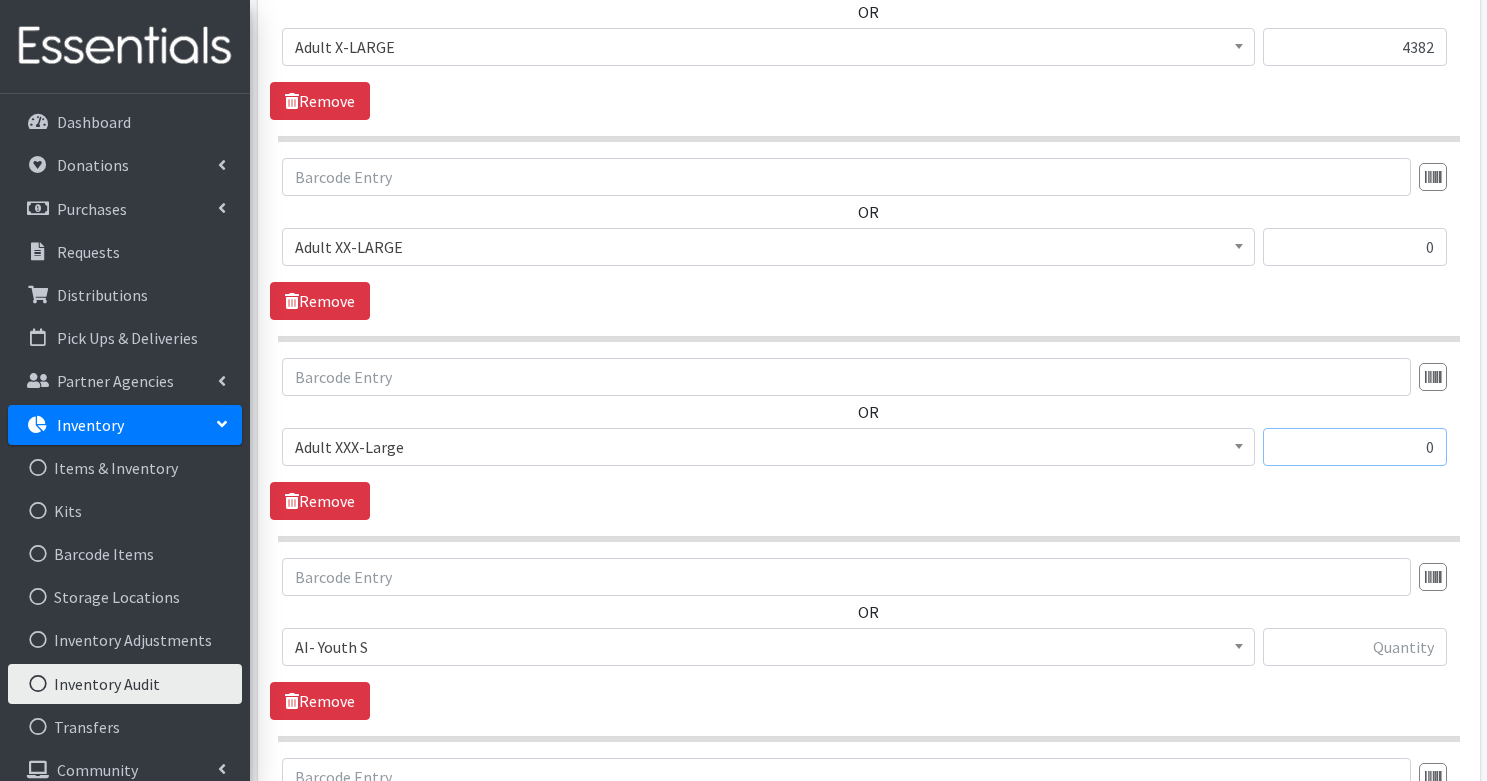 scroll, scrollTop: 7841, scrollLeft: 0, axis: vertical 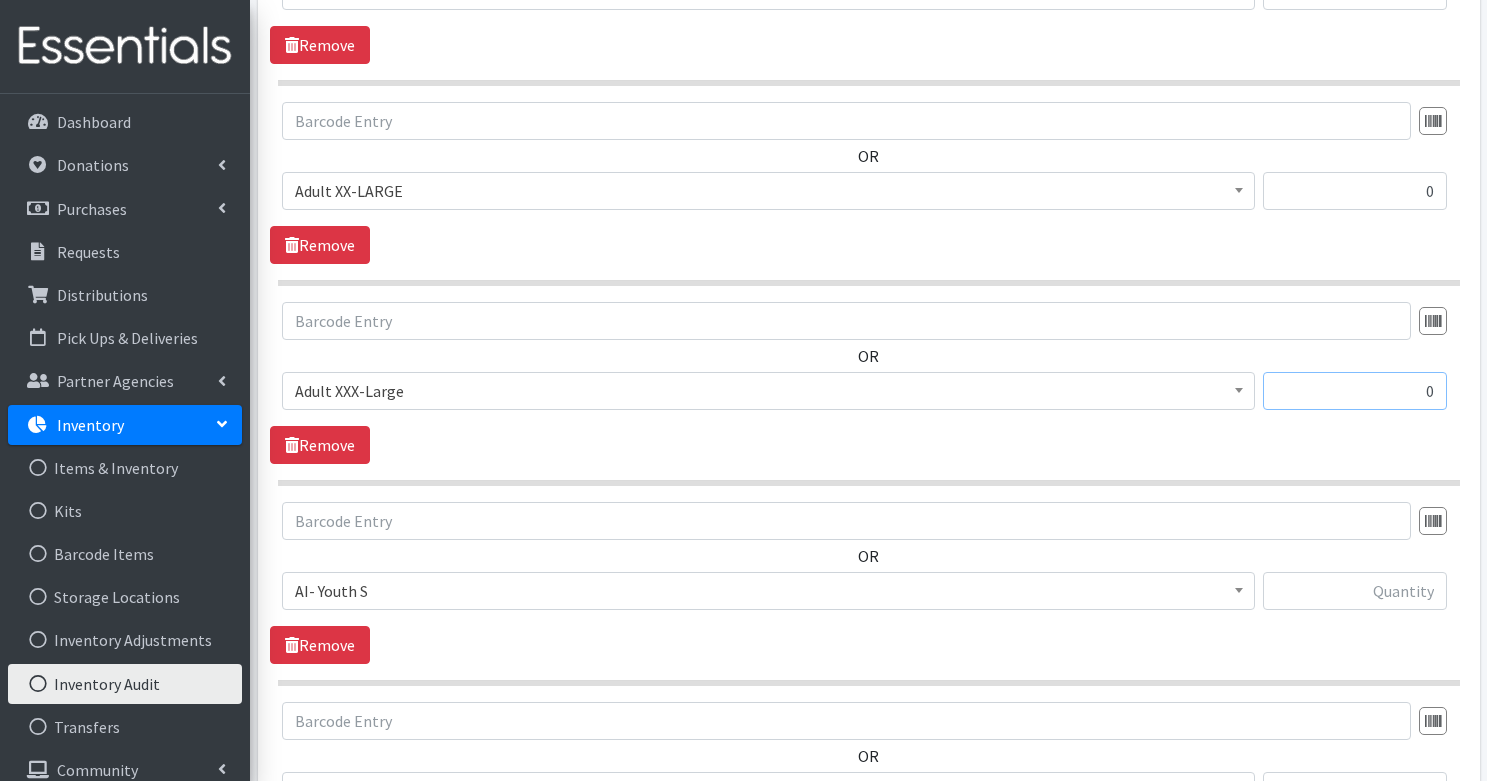 type on "0" 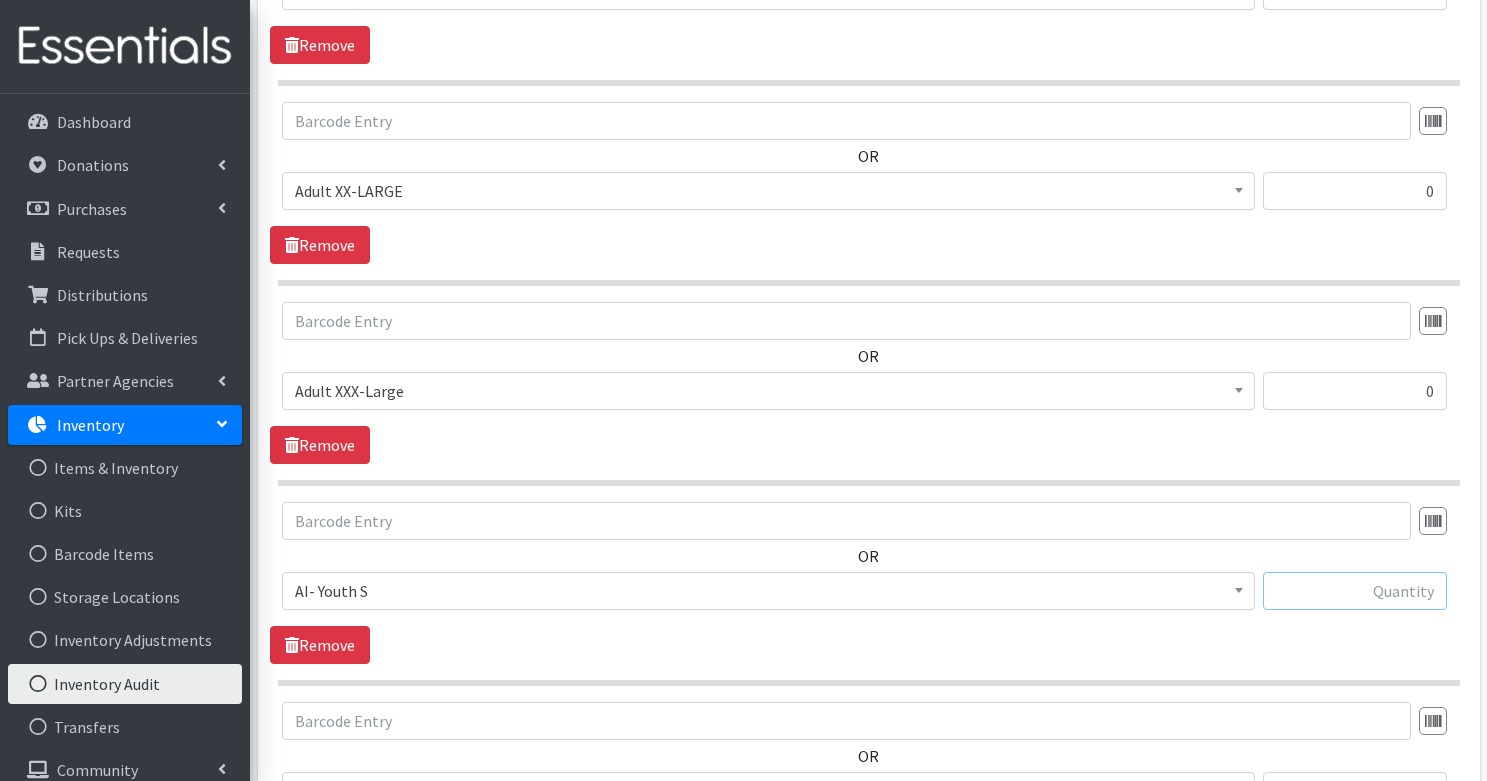 click at bounding box center (1355, 591) 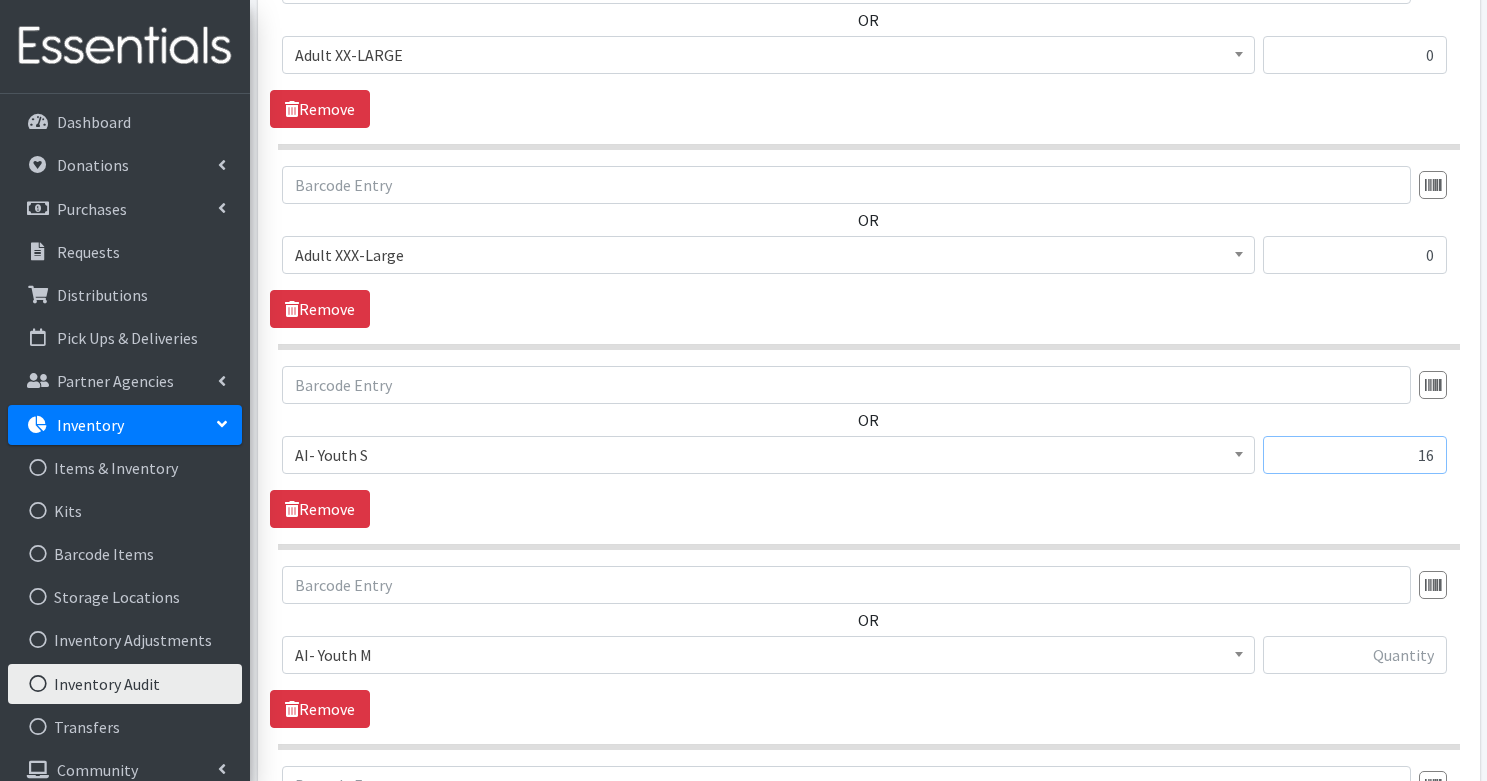 scroll, scrollTop: 8053, scrollLeft: 0, axis: vertical 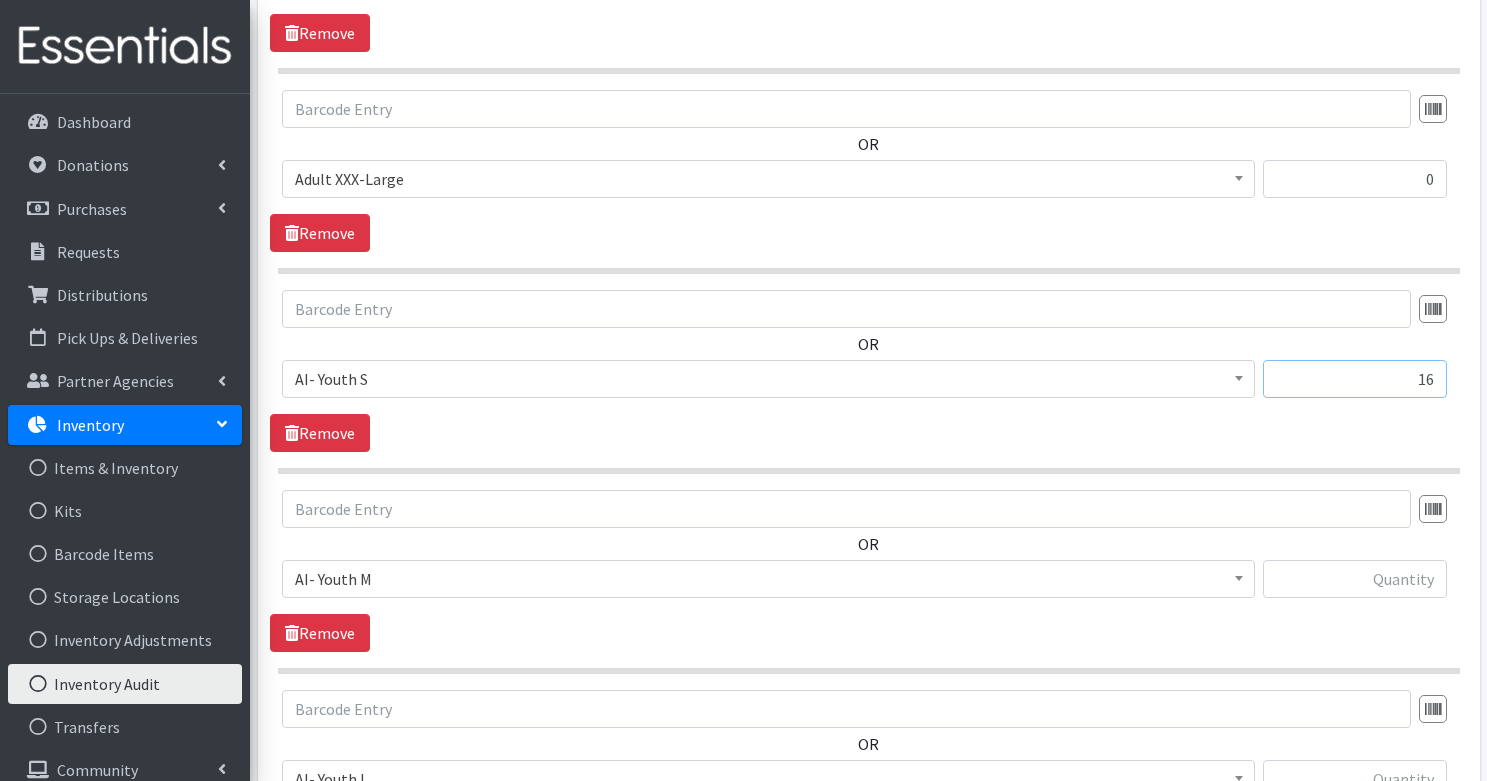 type on "16" 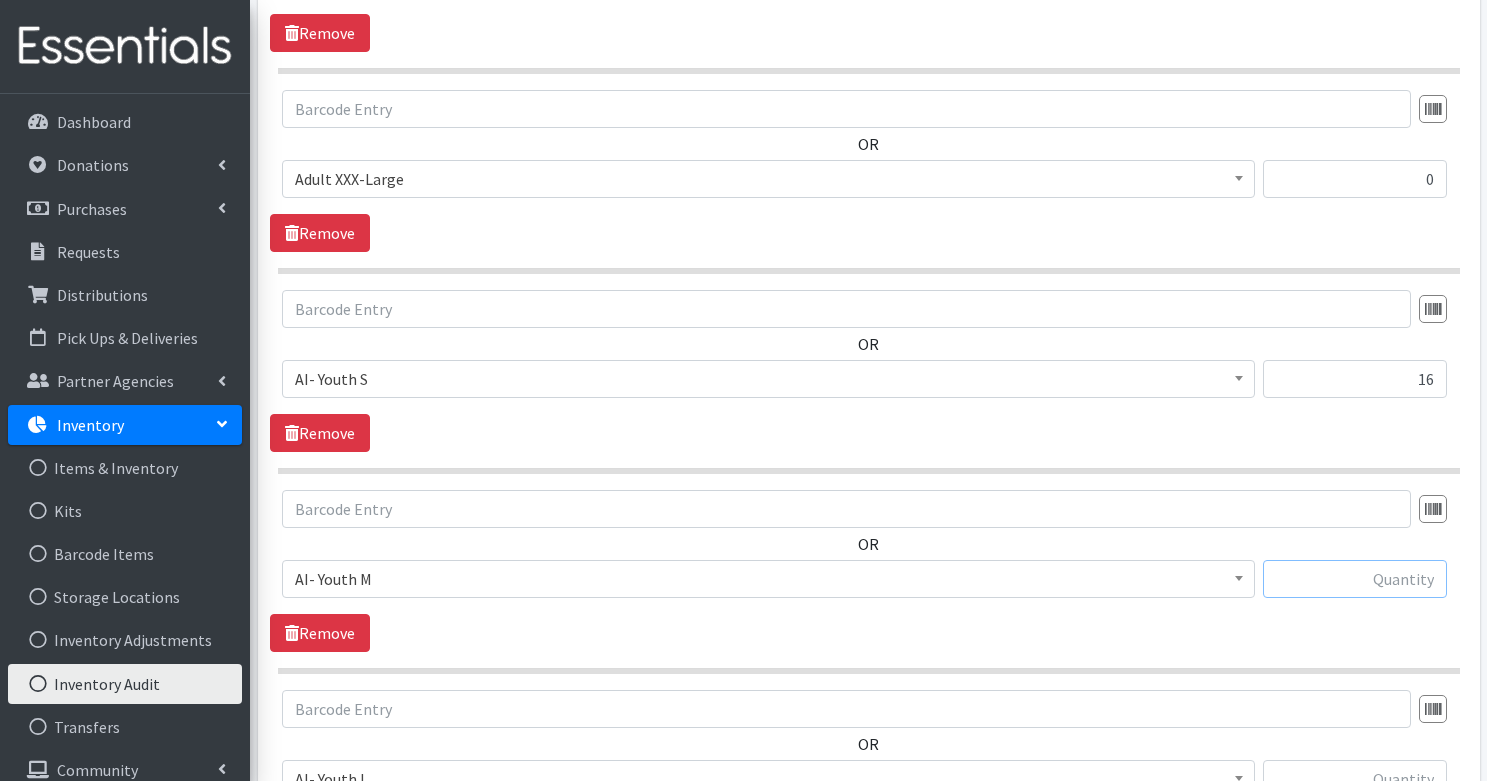click at bounding box center [1355, 579] 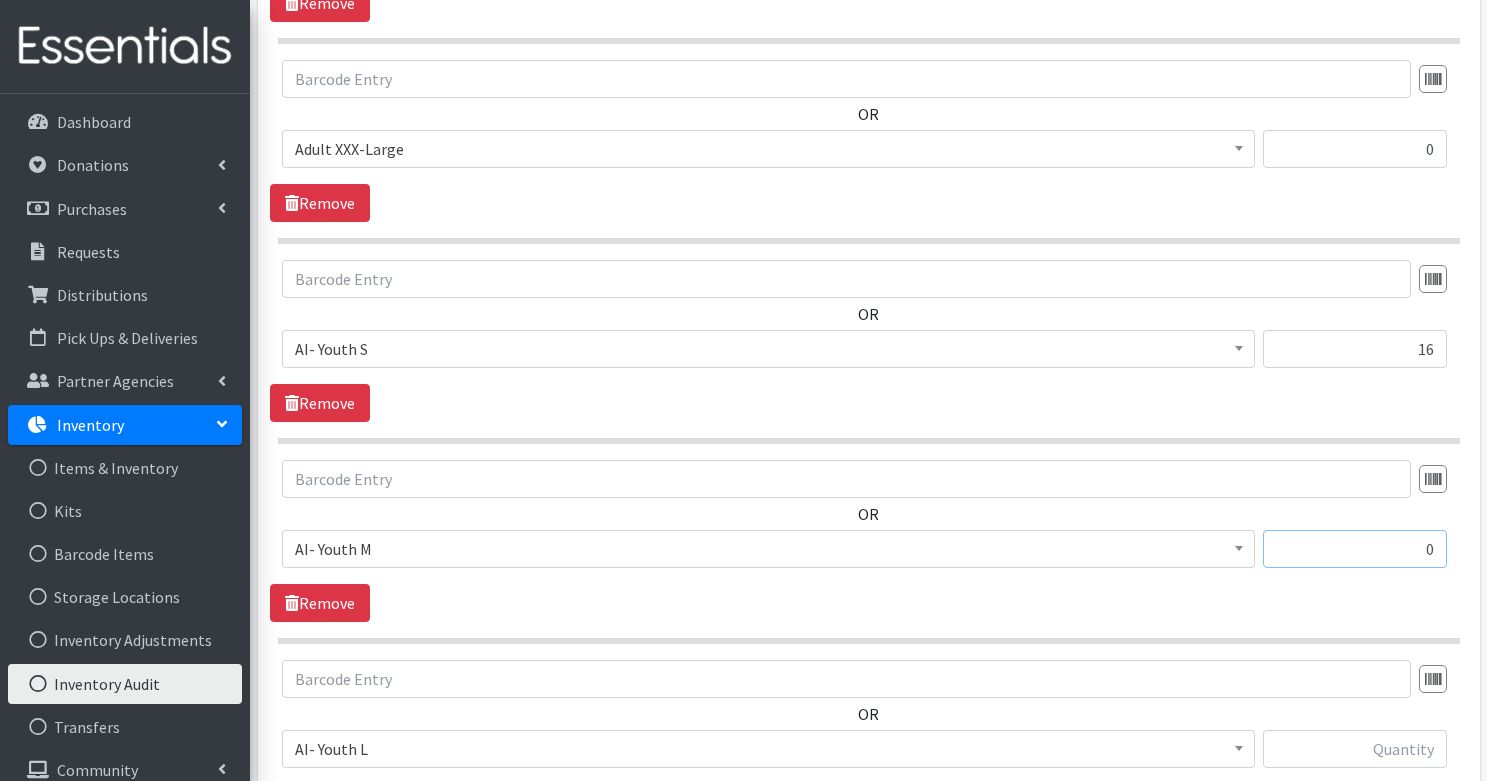 scroll, scrollTop: 8095, scrollLeft: 0, axis: vertical 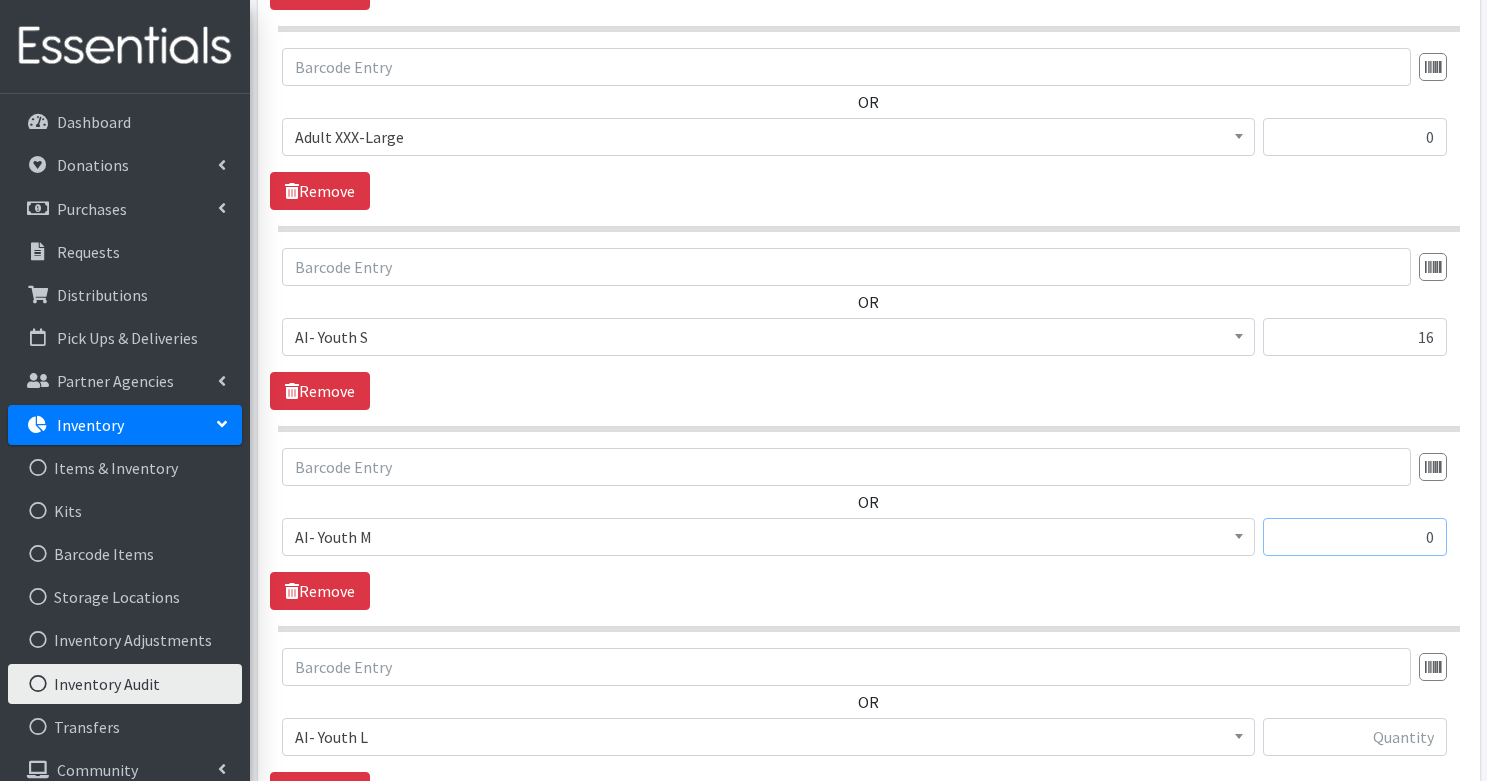 type on "0" 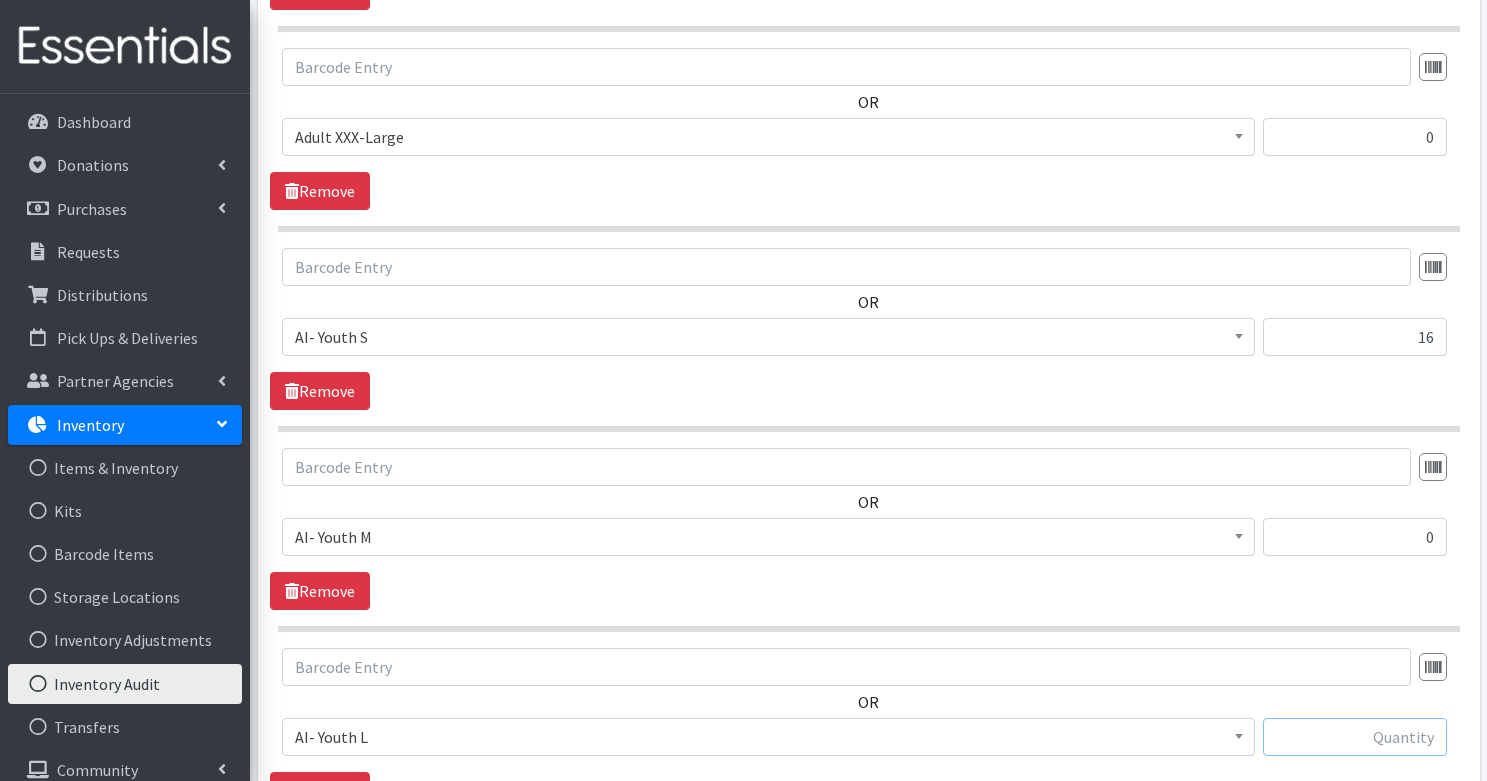 click at bounding box center [1355, 737] 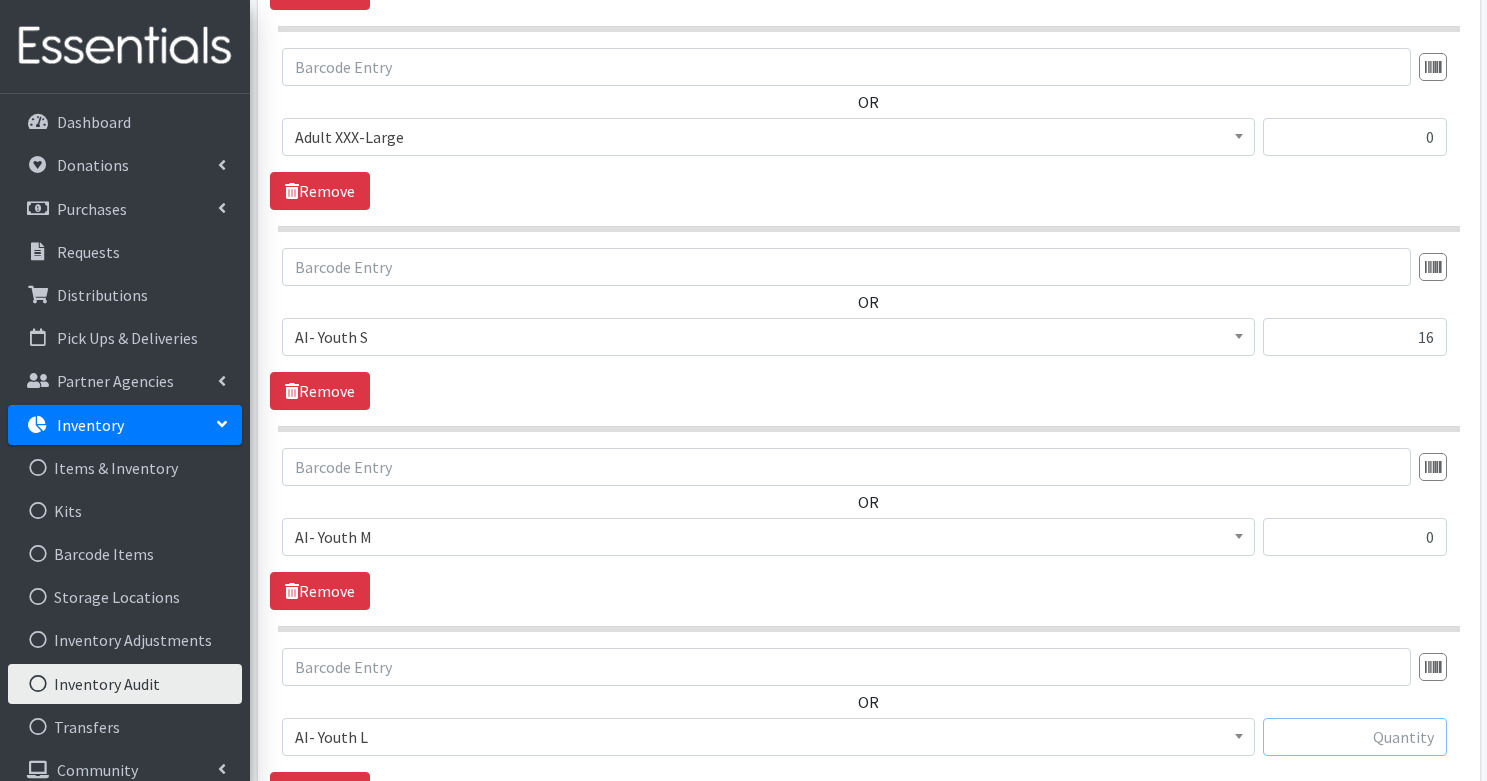 type on "2" 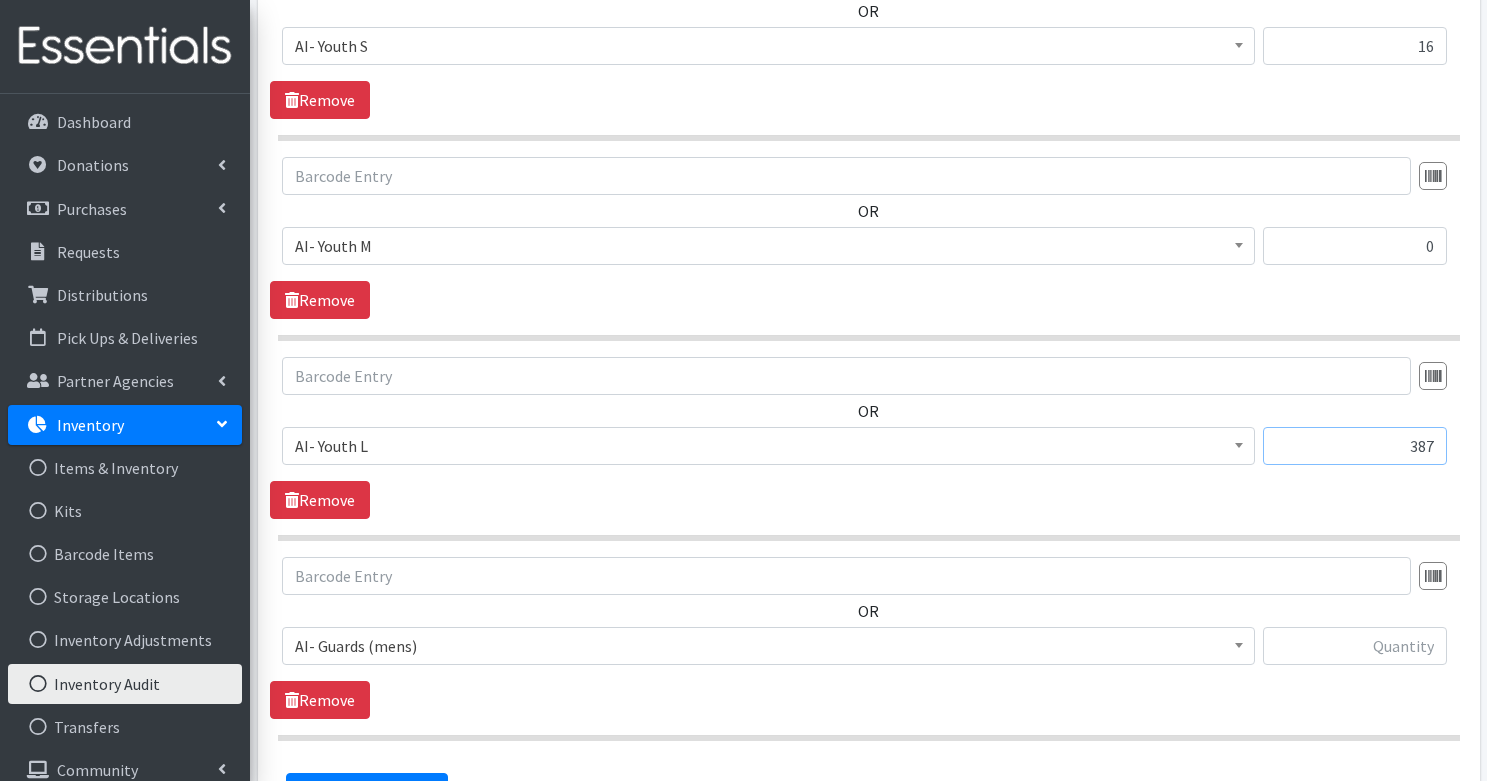 scroll, scrollTop: 8523, scrollLeft: 0, axis: vertical 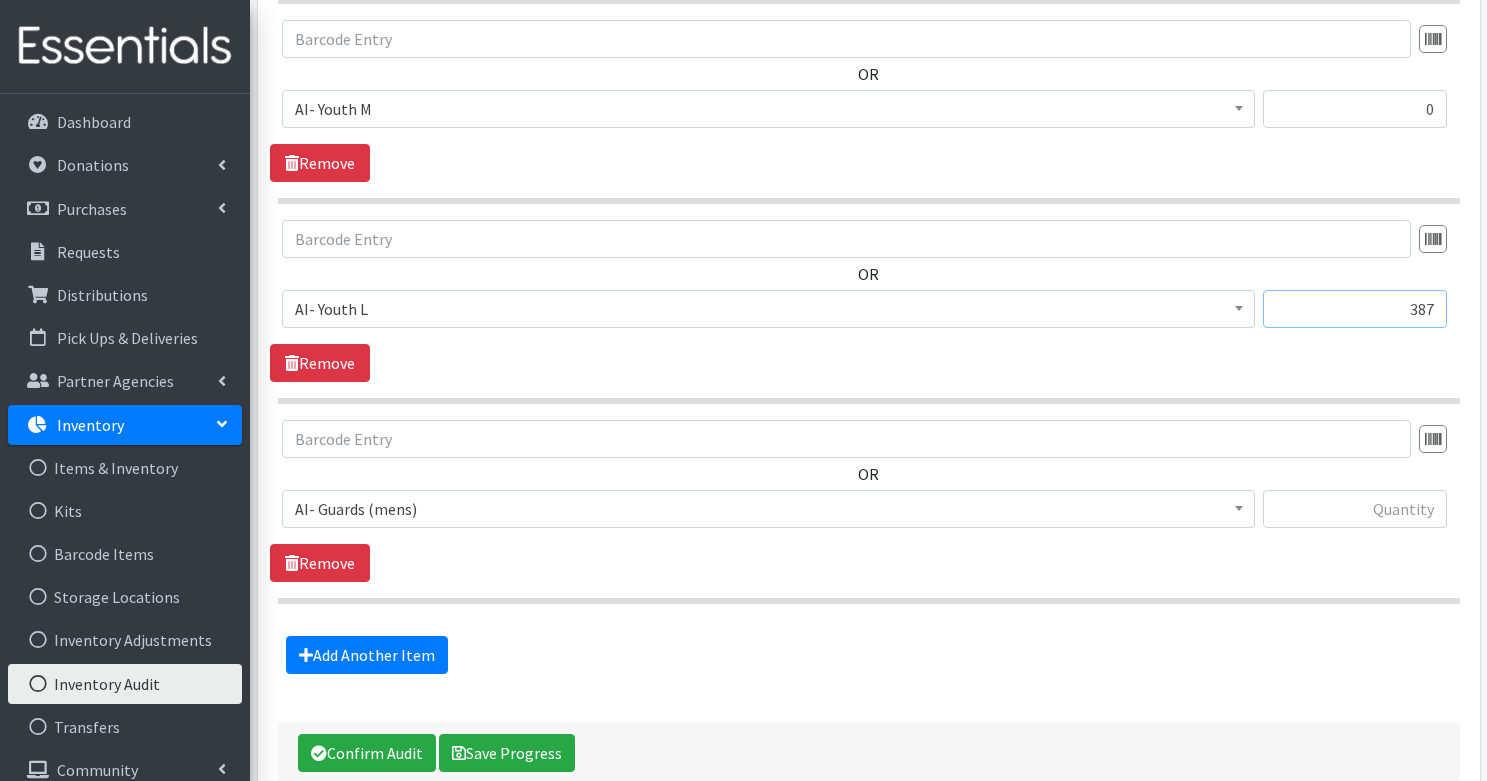 type on "387" 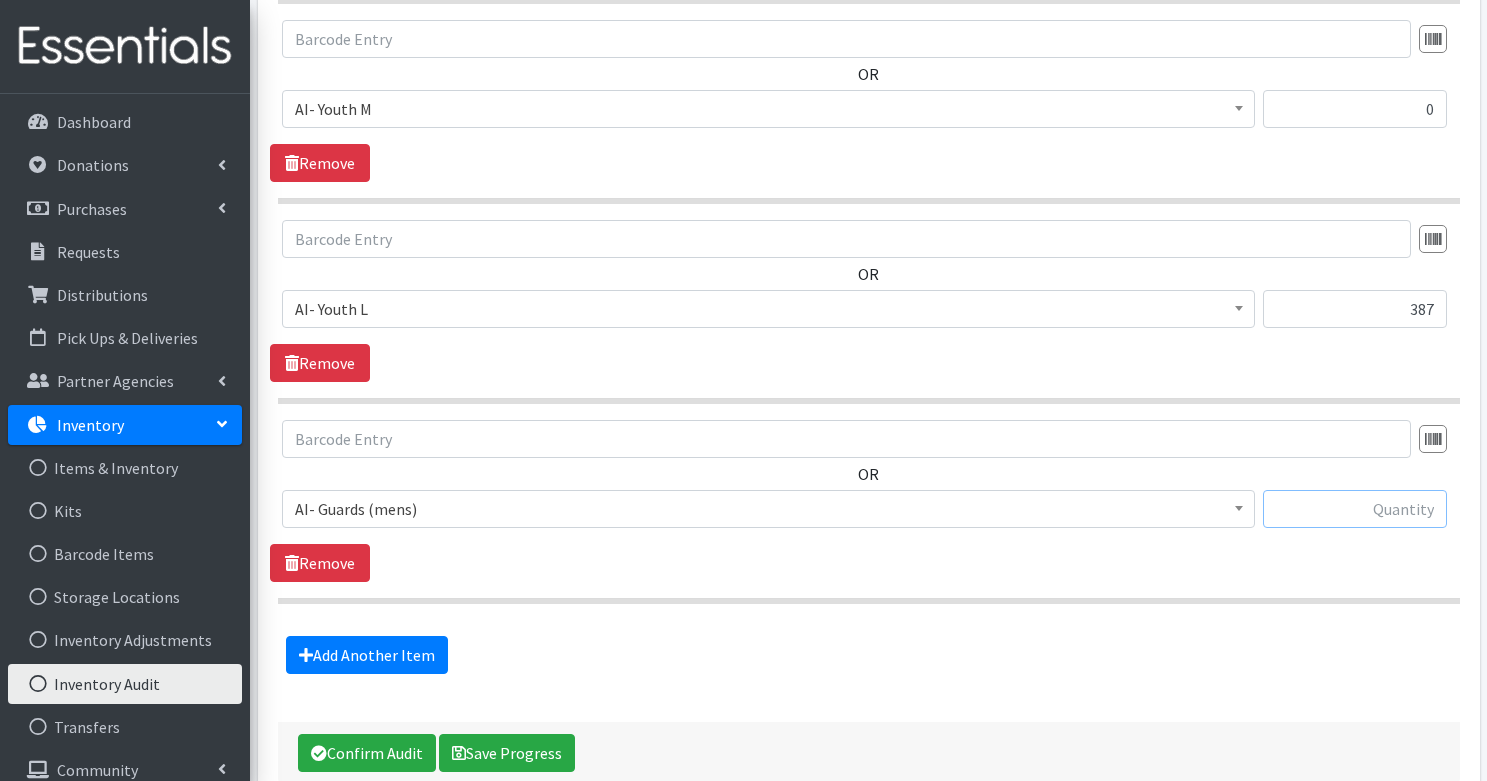 click at bounding box center (1355, 509) 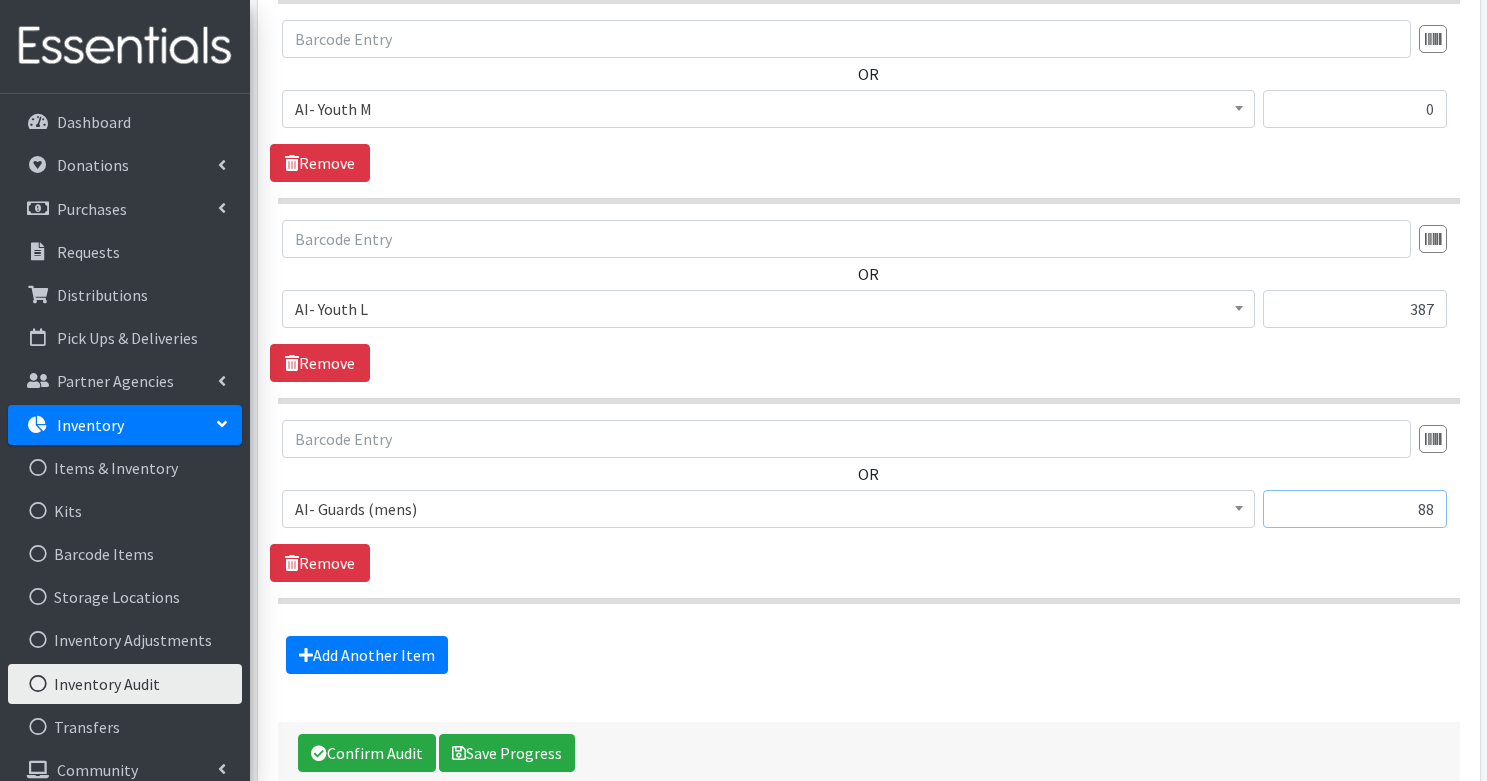 type on "88" 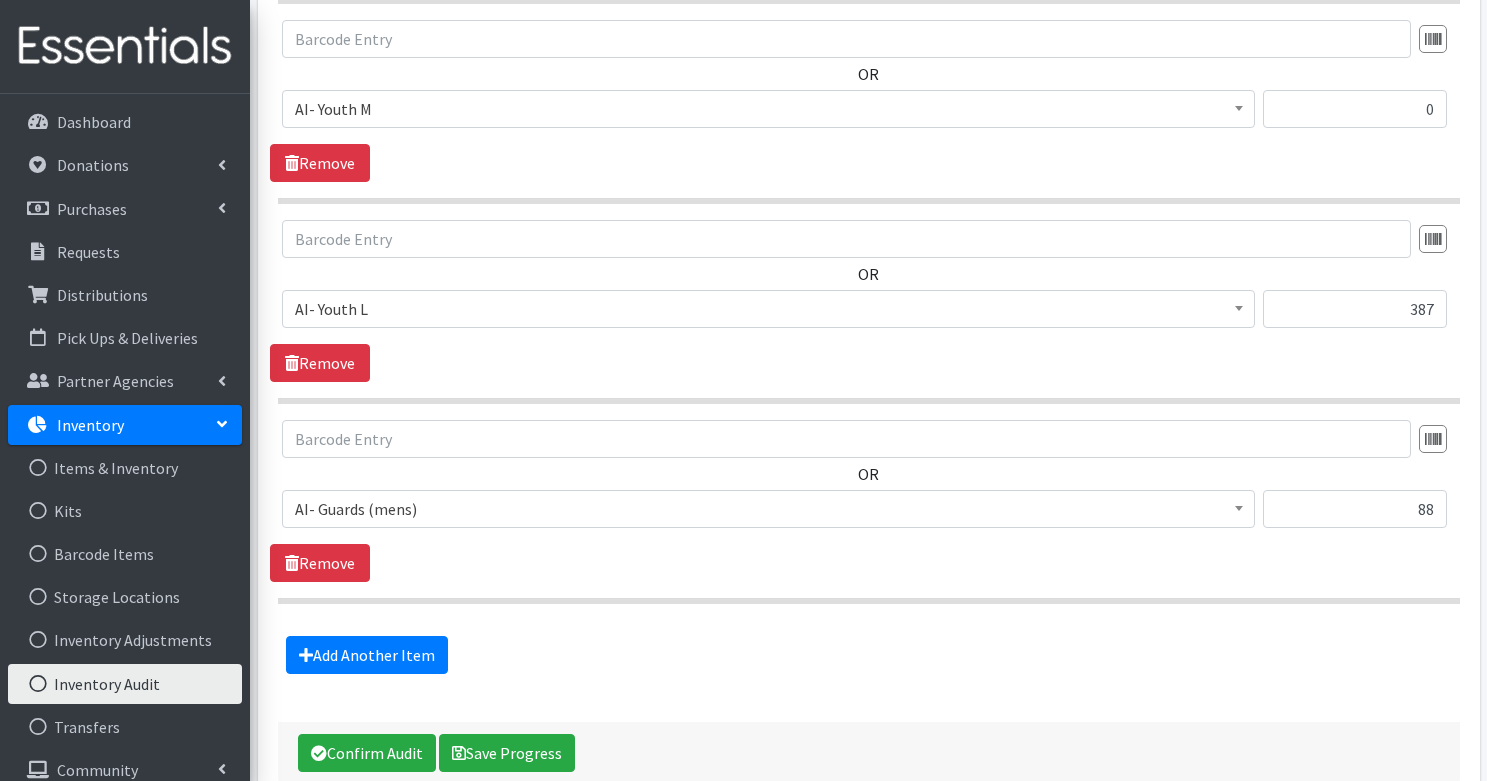click on "OR
AI- Guards (mens)
AI- Other
AI- Youth L
AI- Youth M
AI- Youth S
Adult  X-SMALL
Adult Incontinence - LARGE Bundle
Adult Incontinence - MEDIUM Bundle
Adult Incontinence - SMALL Bundle
Adult Incontinence - X-LARGE Bundle
Adult Incontinence - X-SMALL Bundle
Adult Incontinence - XX-LARGE Bundle
Adult Incontinence - XXX-LARGE Bundle
Adult Incontinence - YOUTH LARGE Bundle
Adult Incontinence - YOUTH MEDIUM Bundle
Adult Incontinence - YOUTH SMALL Bundle
Adult Incontinence Pads
Adult LARGE
Adult MEDIUM
Adult SMALL
Adult X-LARGE
Adult XX-LARGE
Adult XXX-Large
Adult- Bed Pad Bundles
Diaper - 2T/3T Bundle
Diapers (Newborn)" at bounding box center [868, 501] 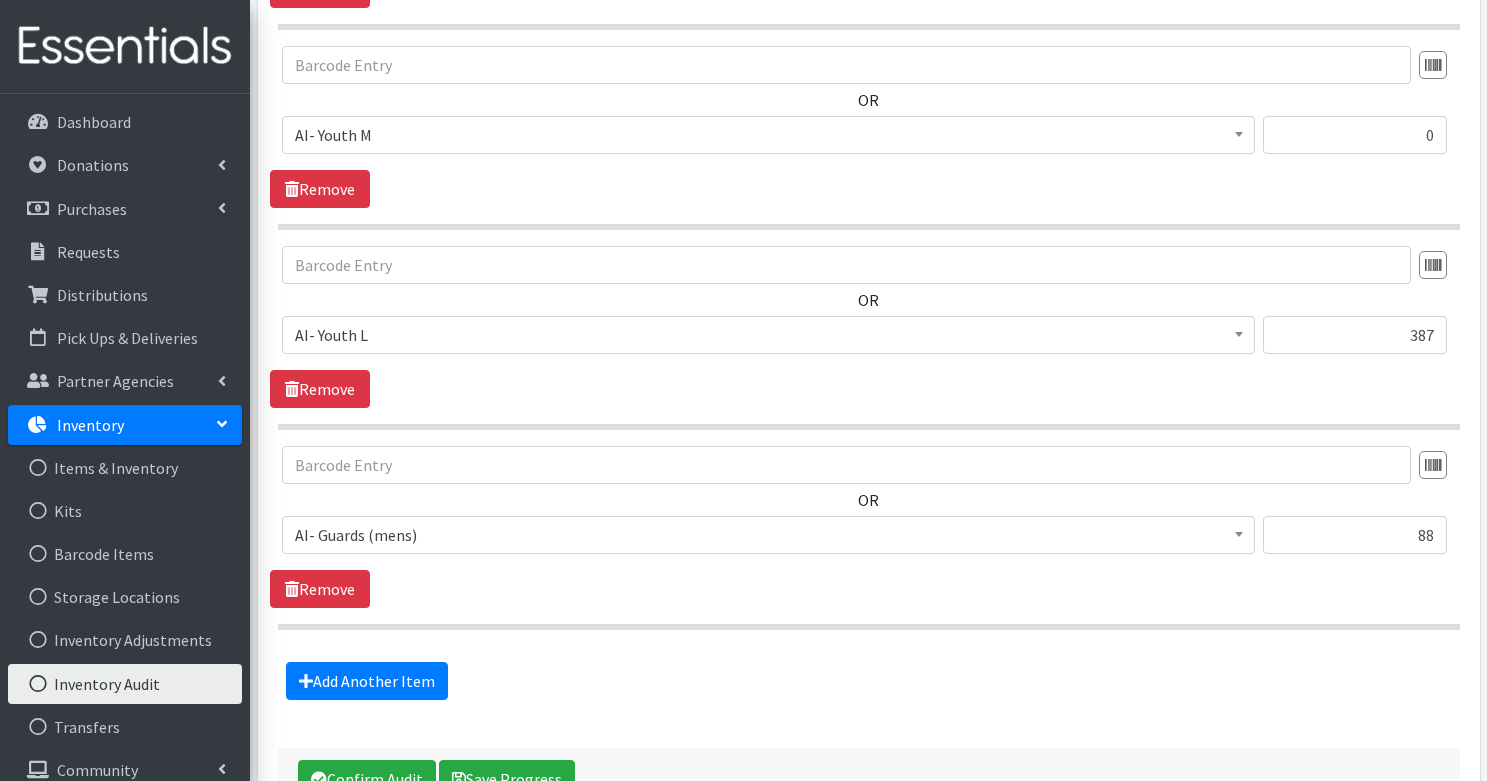 scroll, scrollTop: 8597, scrollLeft: 0, axis: vertical 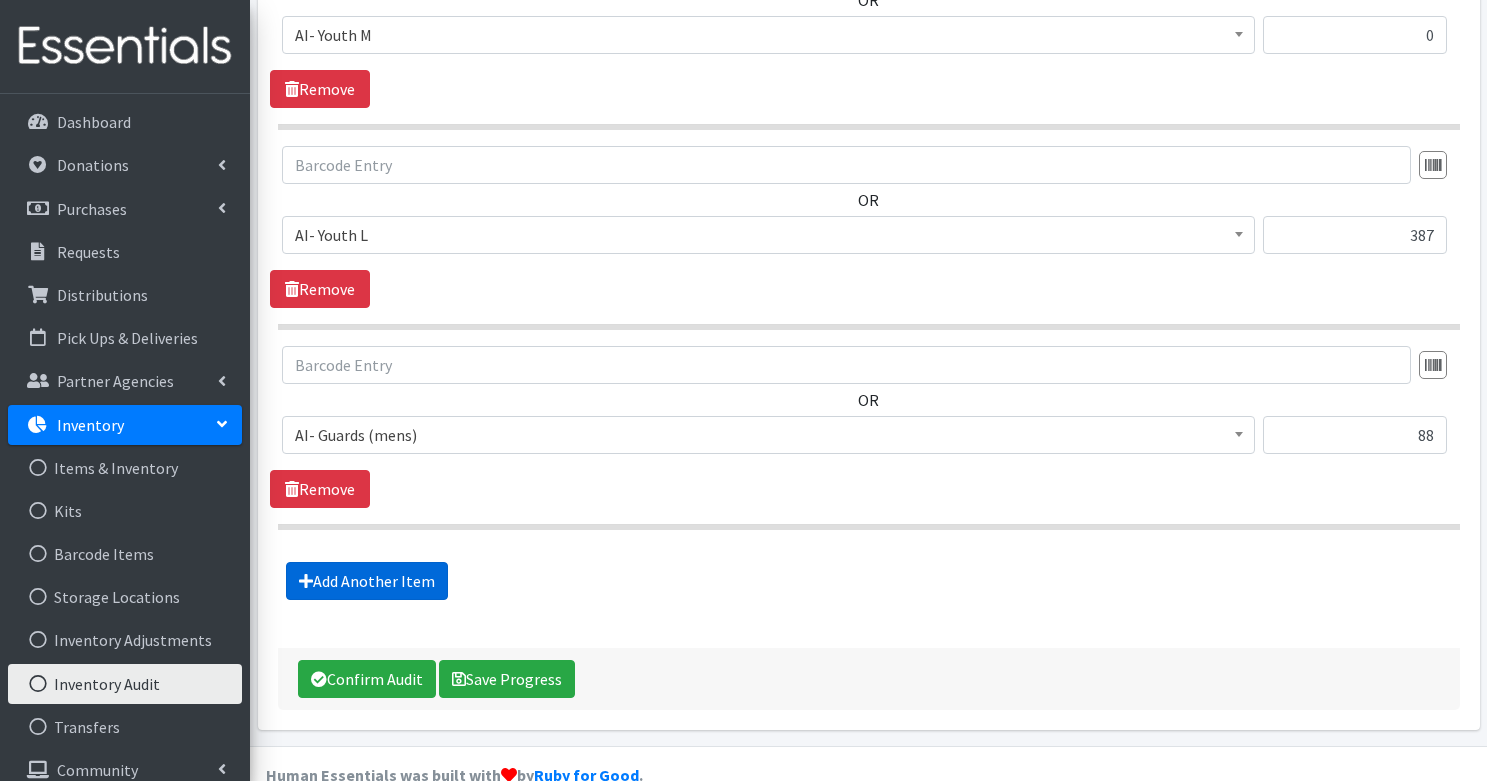 click on "Add Another Item" at bounding box center [367, 581] 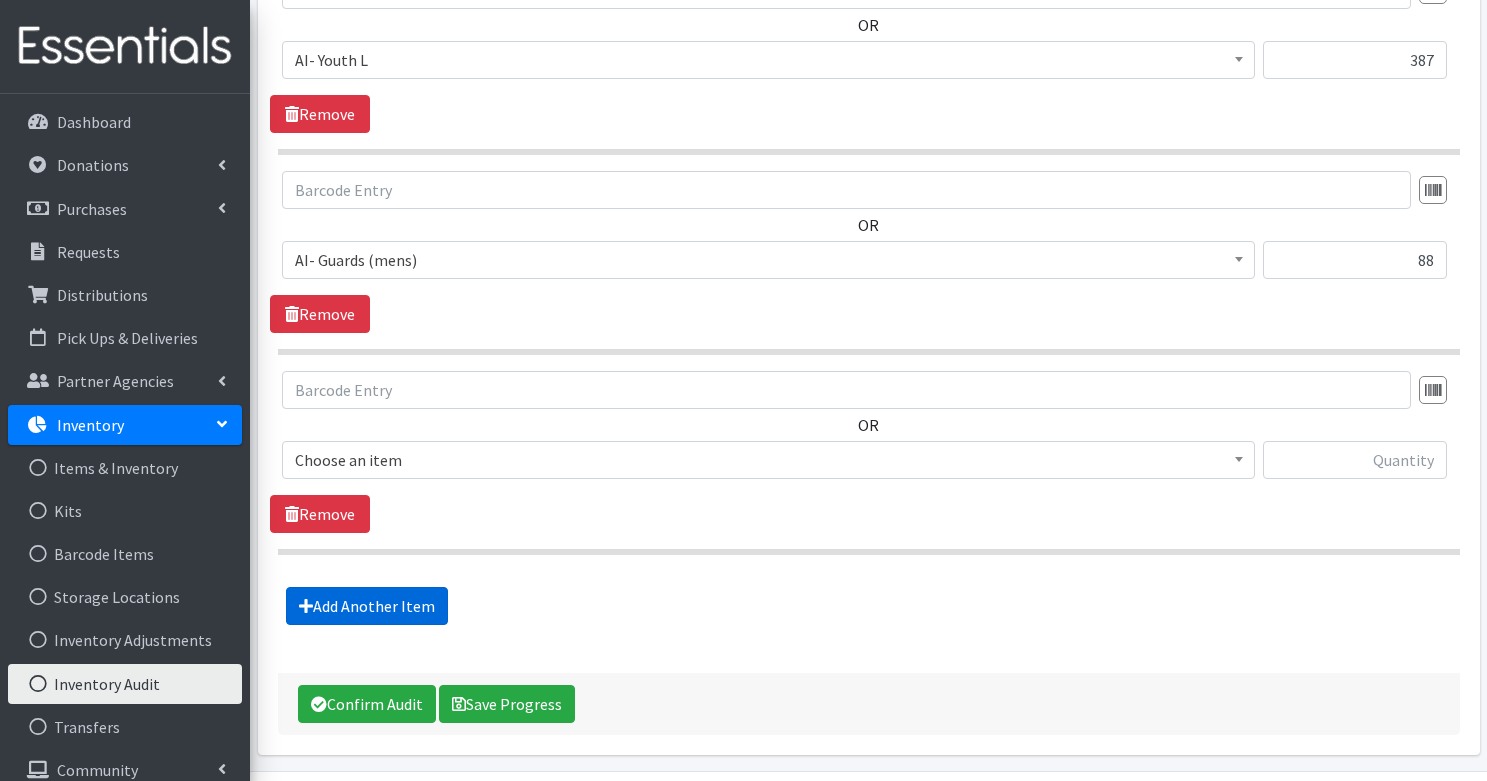 scroll, scrollTop: 8797, scrollLeft: 0, axis: vertical 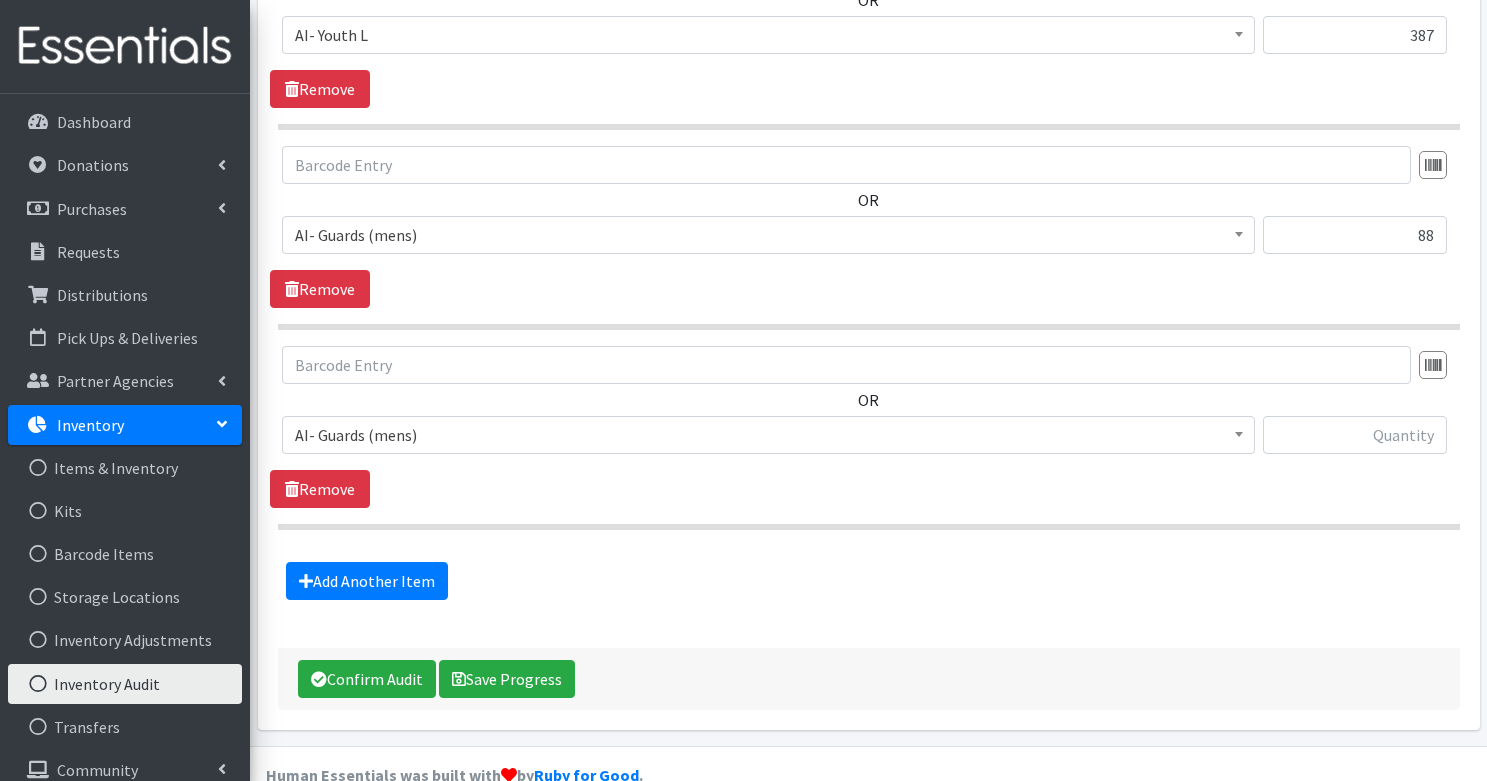 click on "AI- Guards (mens)" at bounding box center (768, 435) 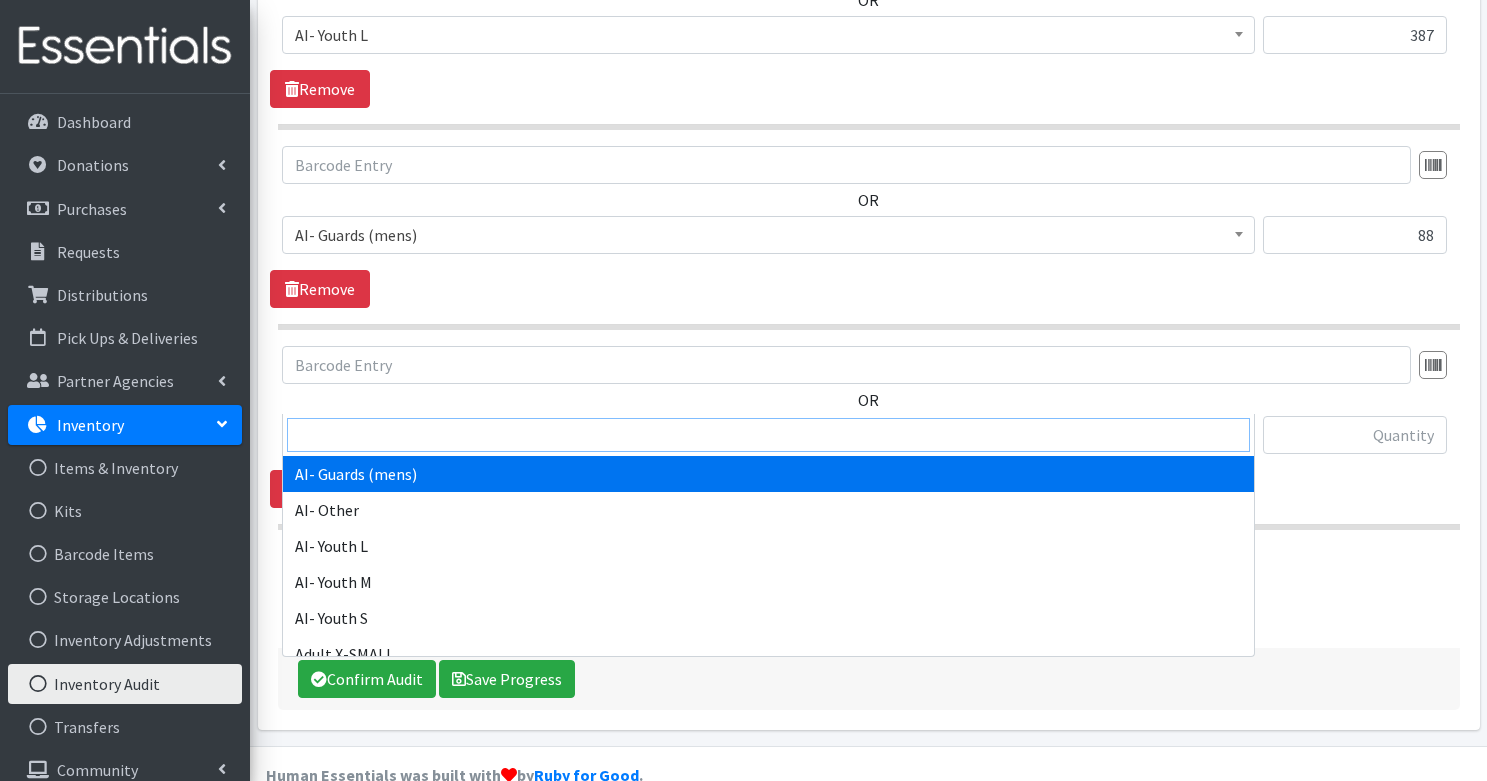 click at bounding box center (768, 435) 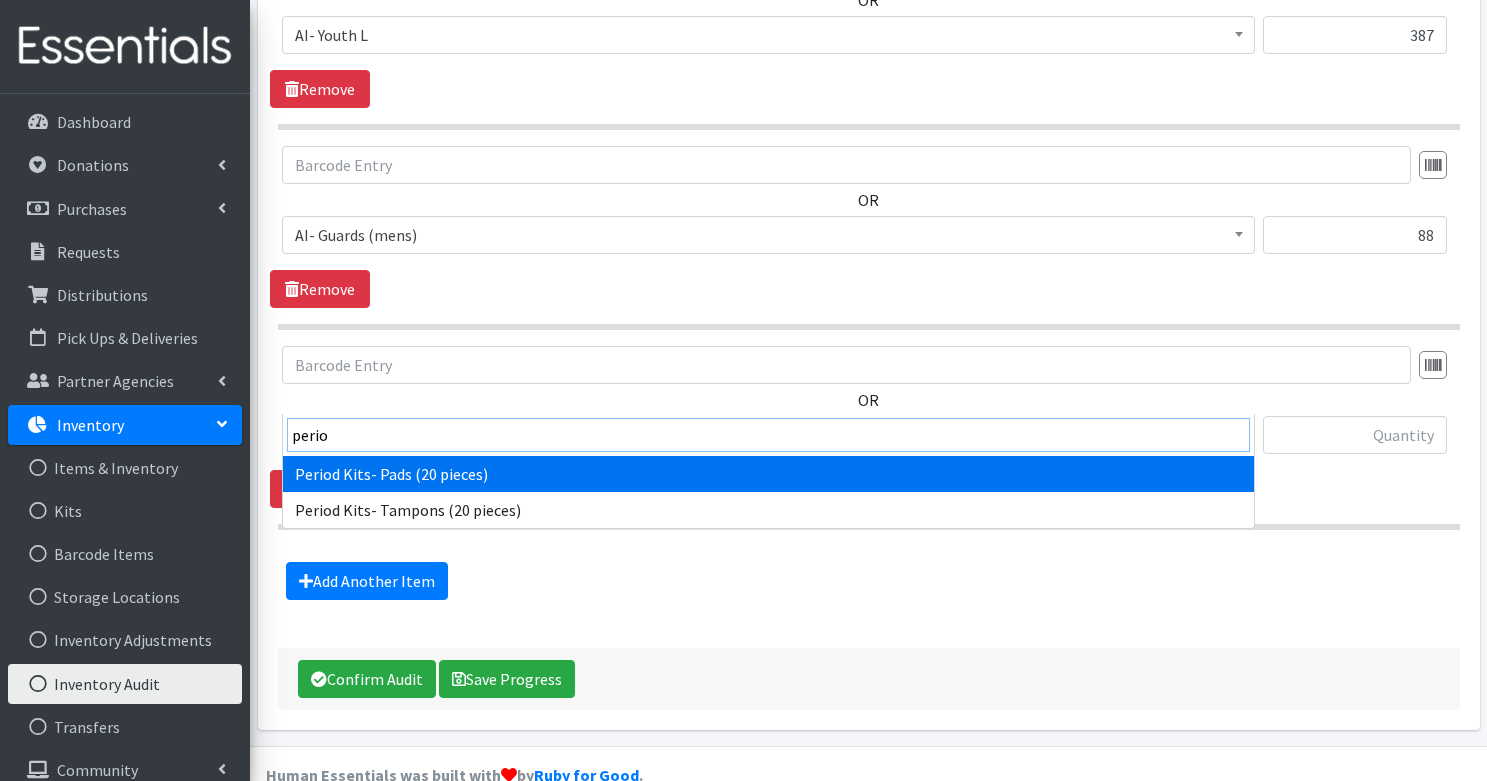 type on "perio" 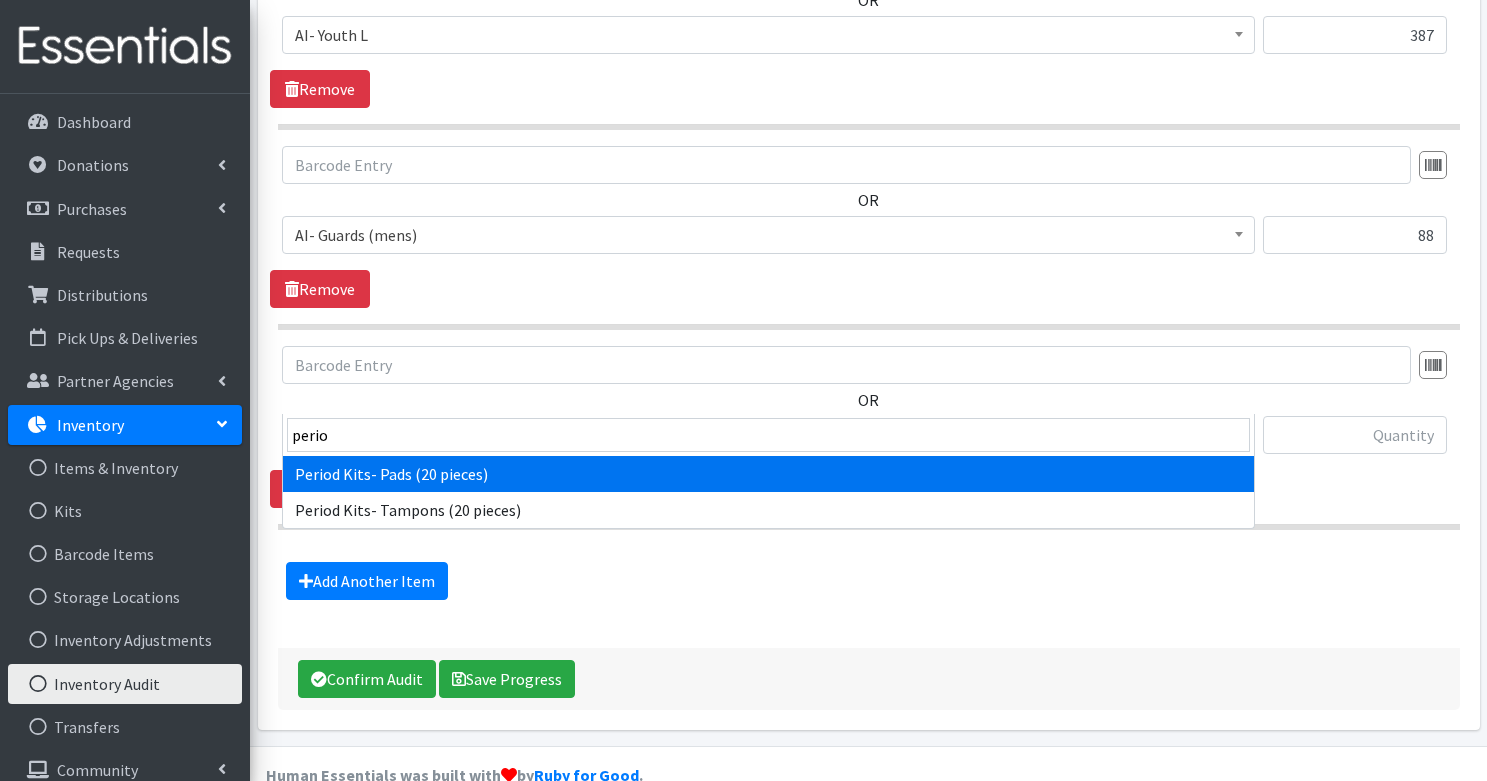 select on "14889" 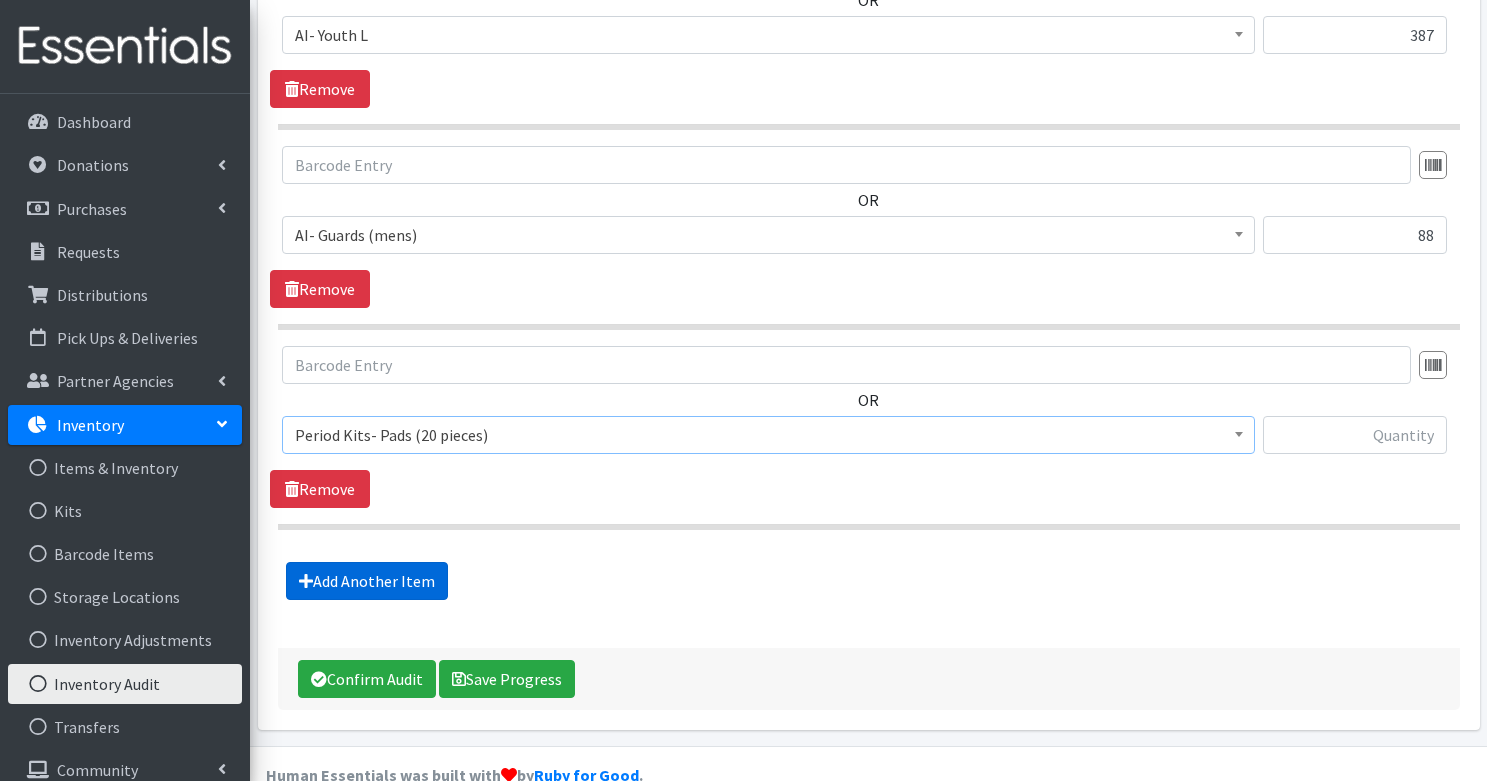 click on "Add Another Item" at bounding box center (367, 581) 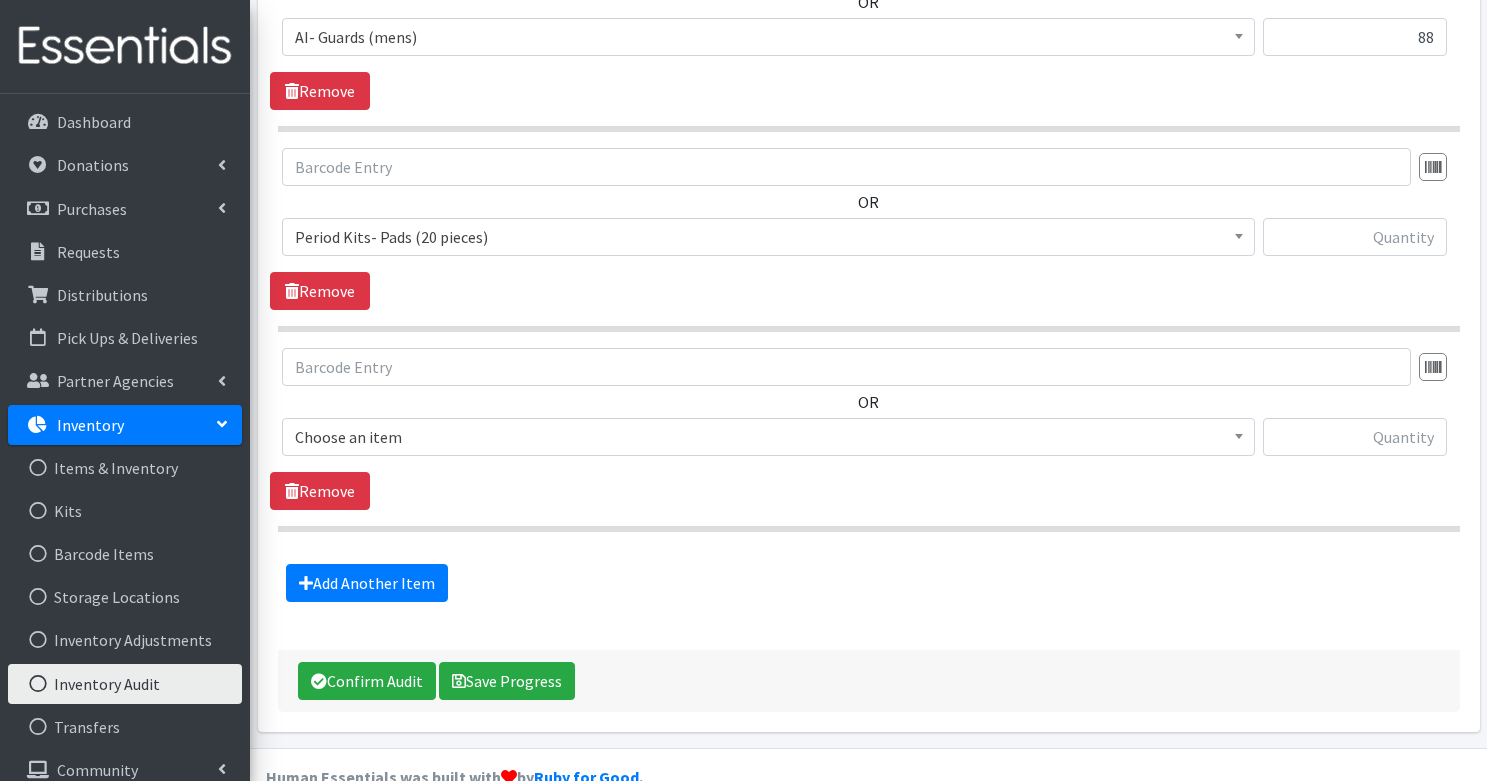 scroll, scrollTop: 8997, scrollLeft: 0, axis: vertical 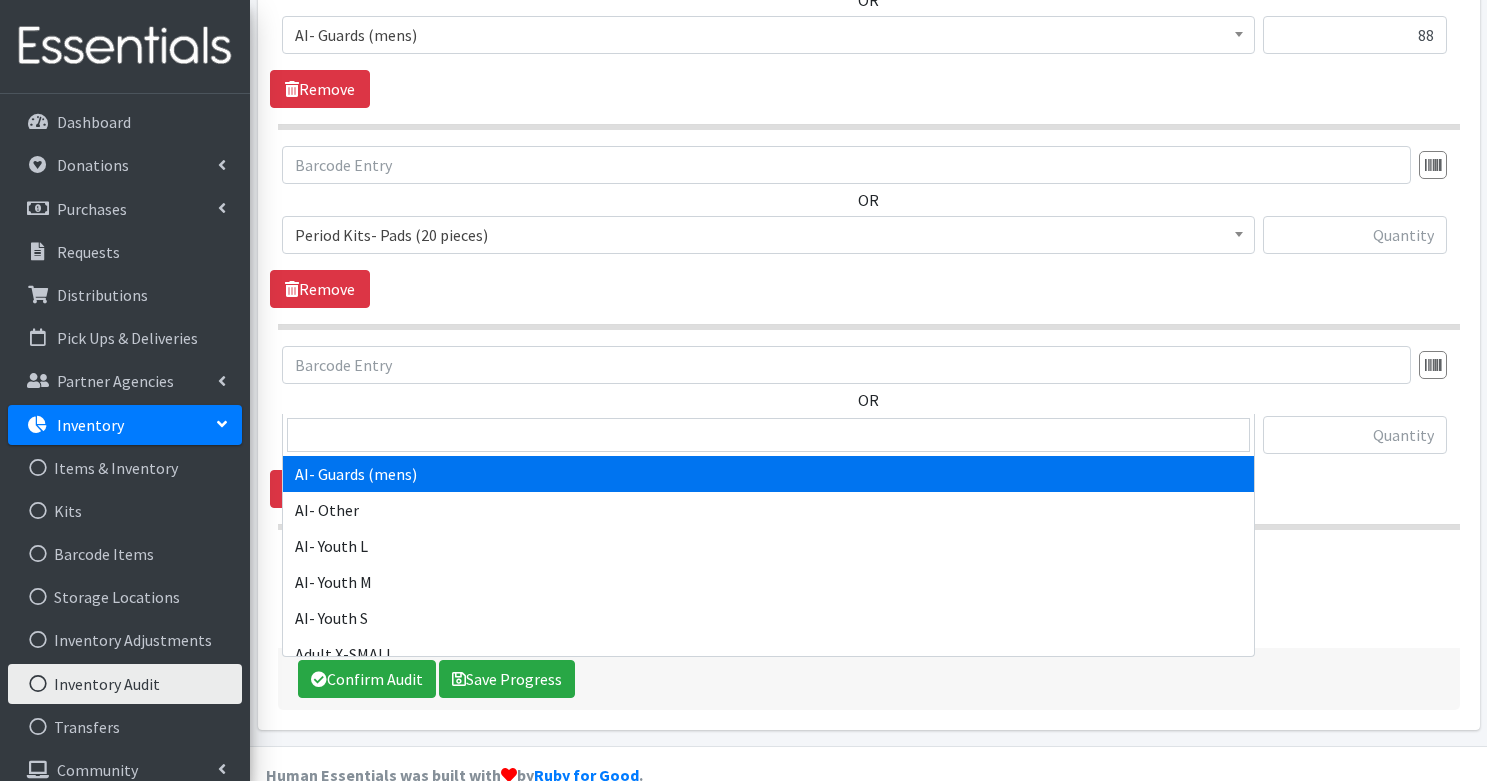 click on "AI- Guards (mens)" at bounding box center (768, 435) 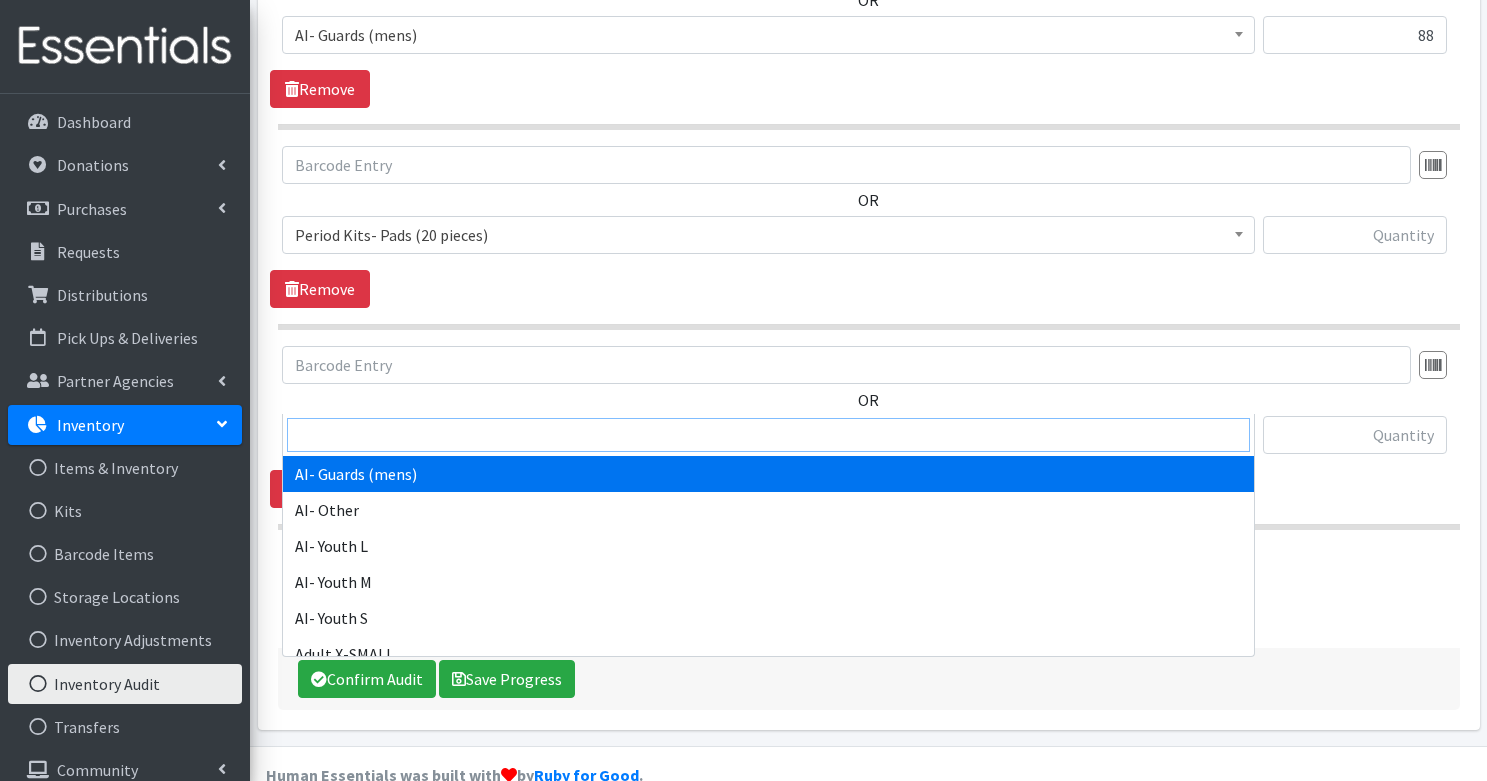 click at bounding box center [768, 435] 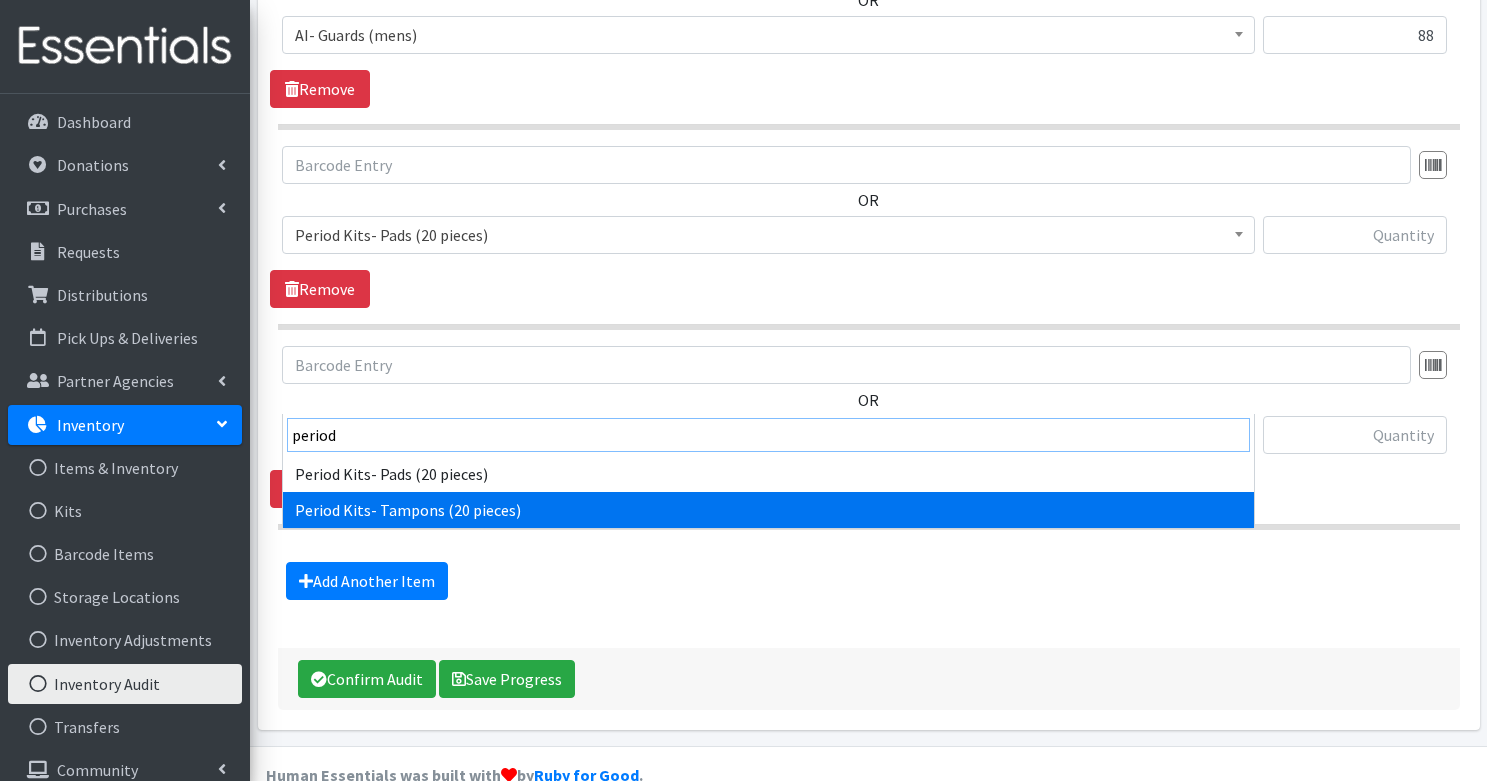 type on "period" 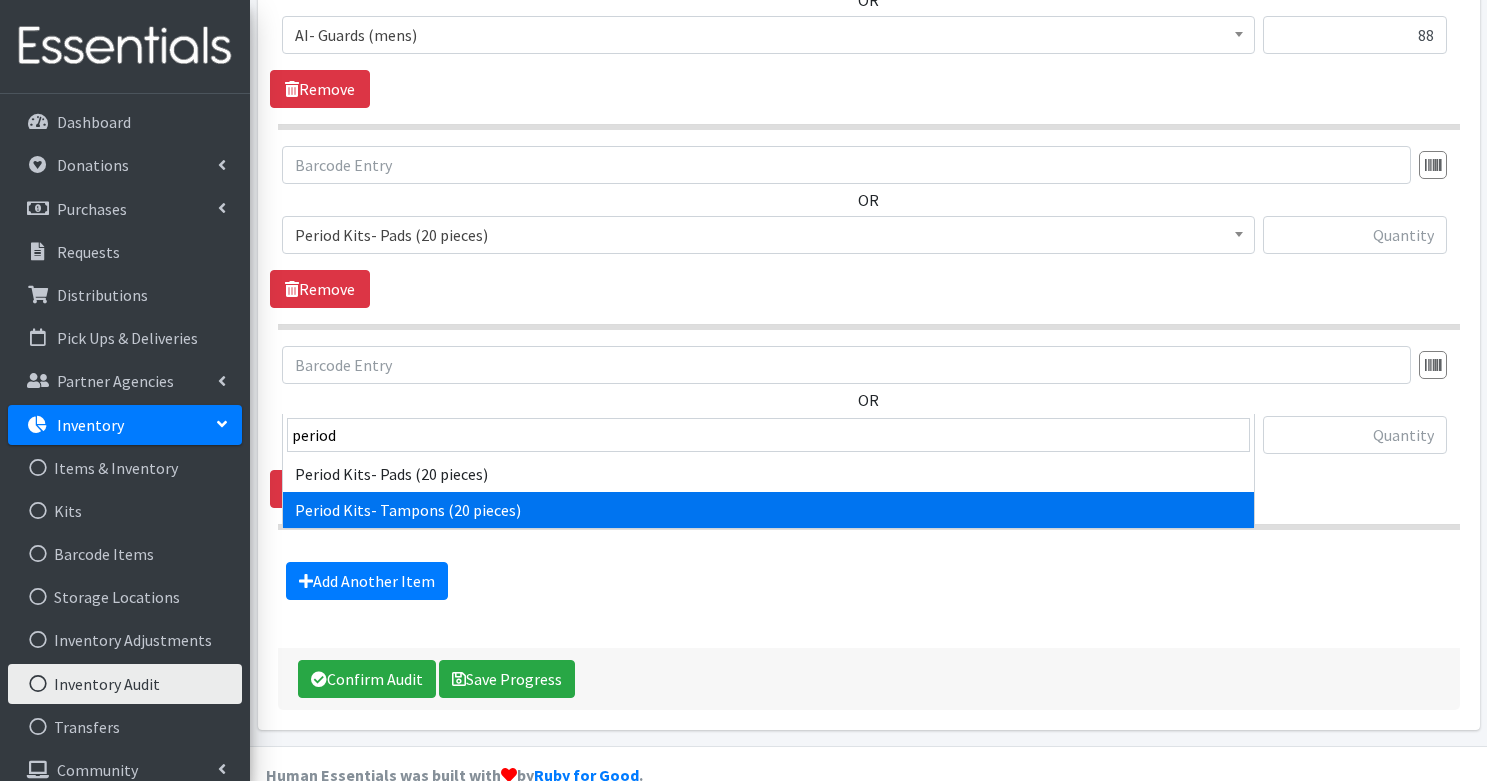 select on "14893" 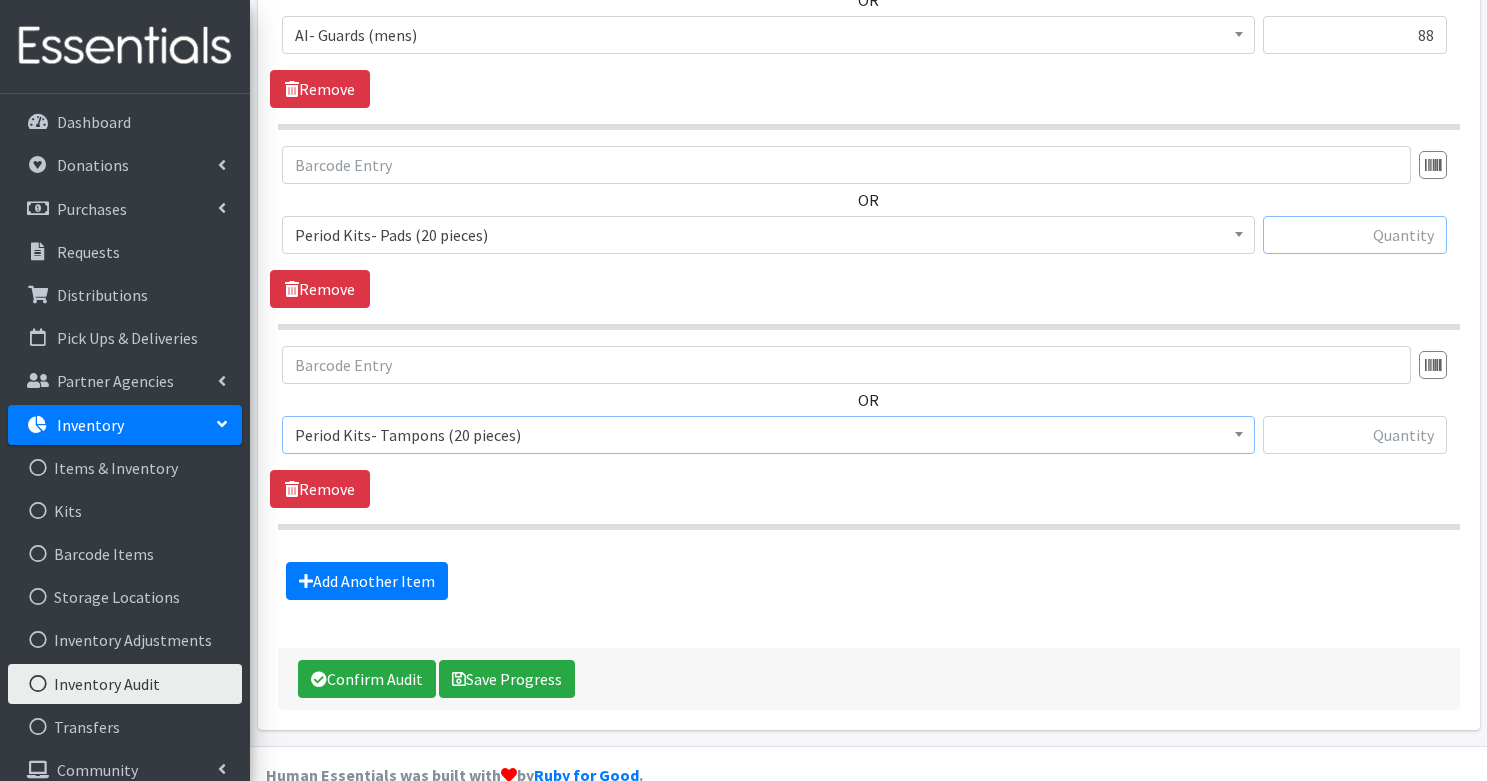 click at bounding box center (1355, 235) 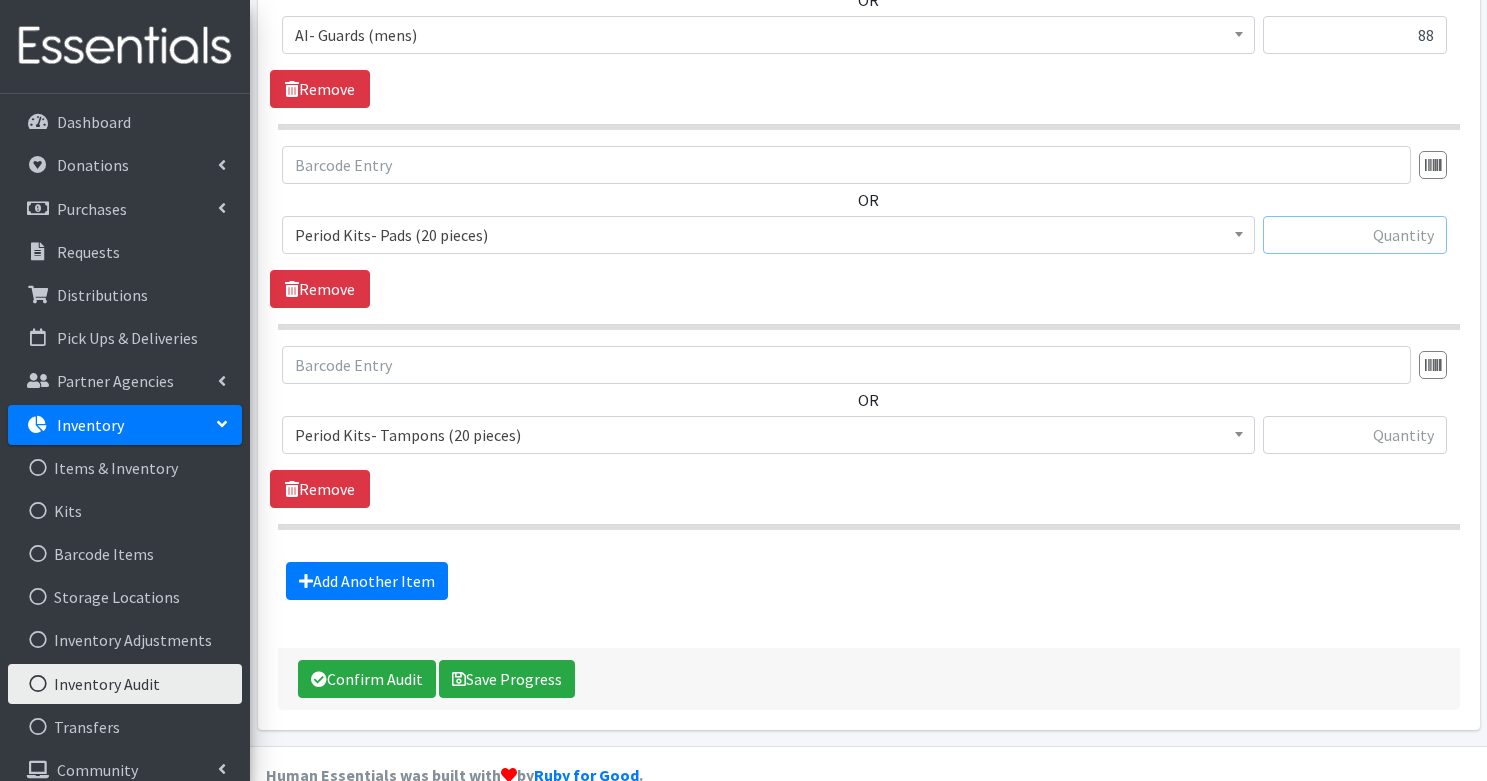 click at bounding box center (1355, 235) 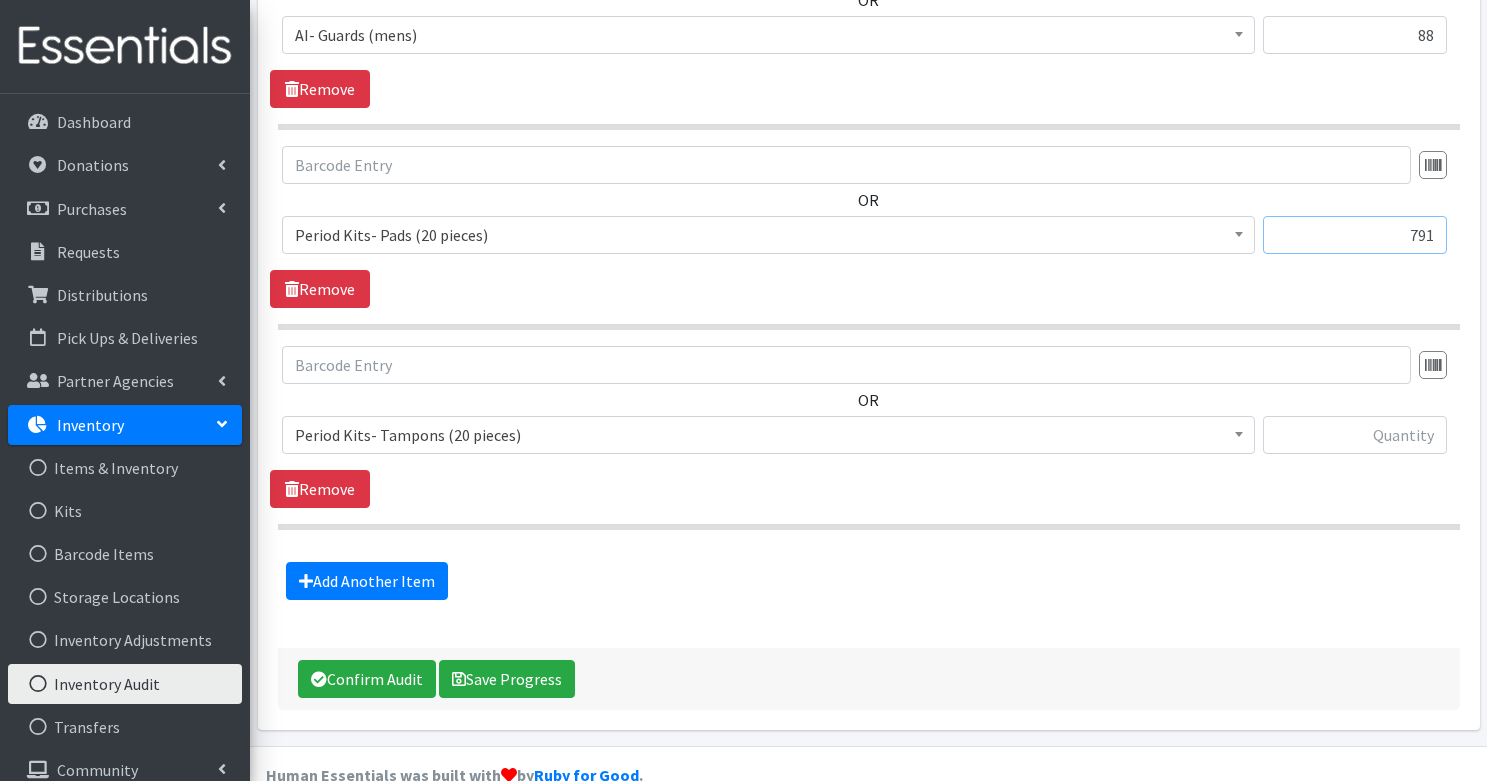 type on "791" 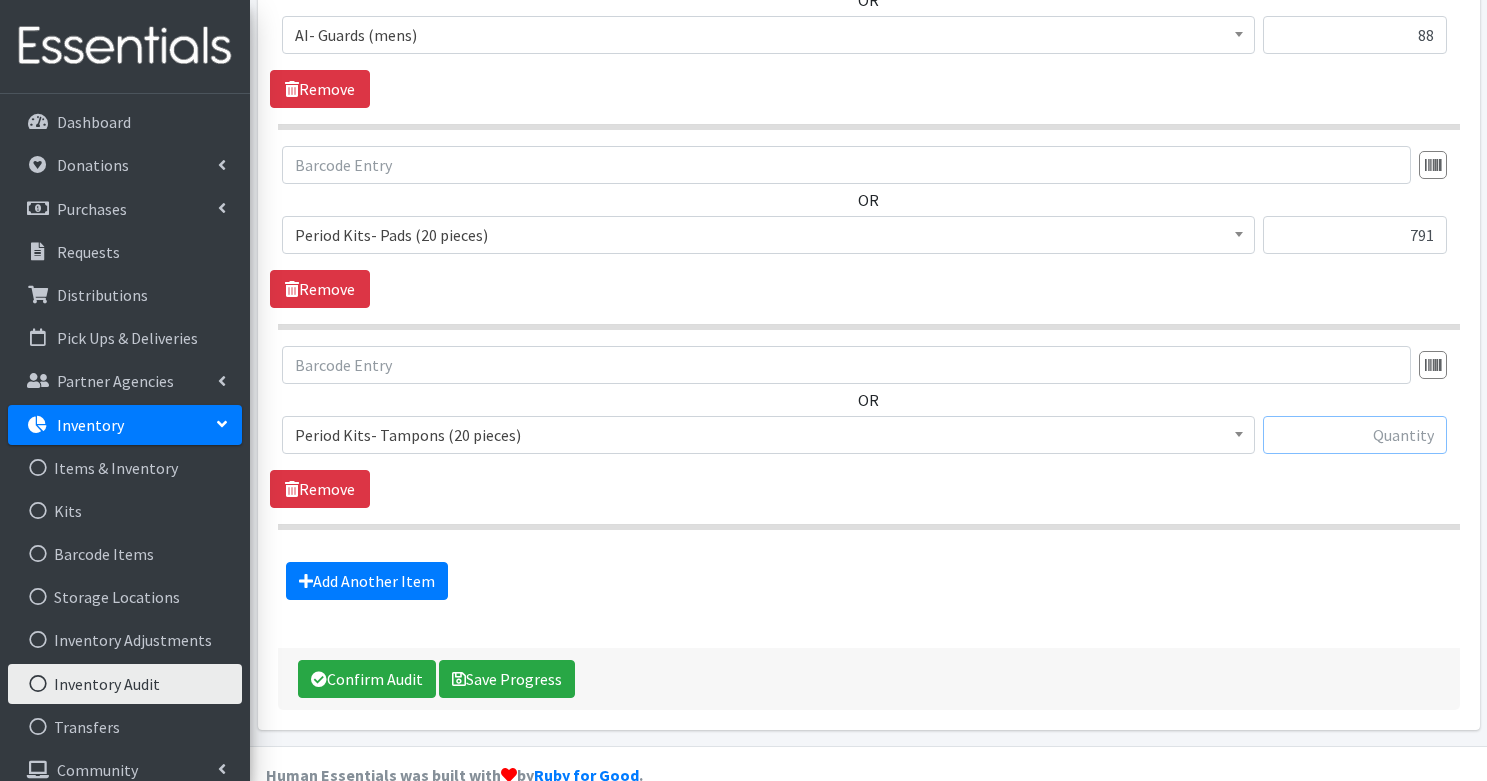 click at bounding box center [1355, 435] 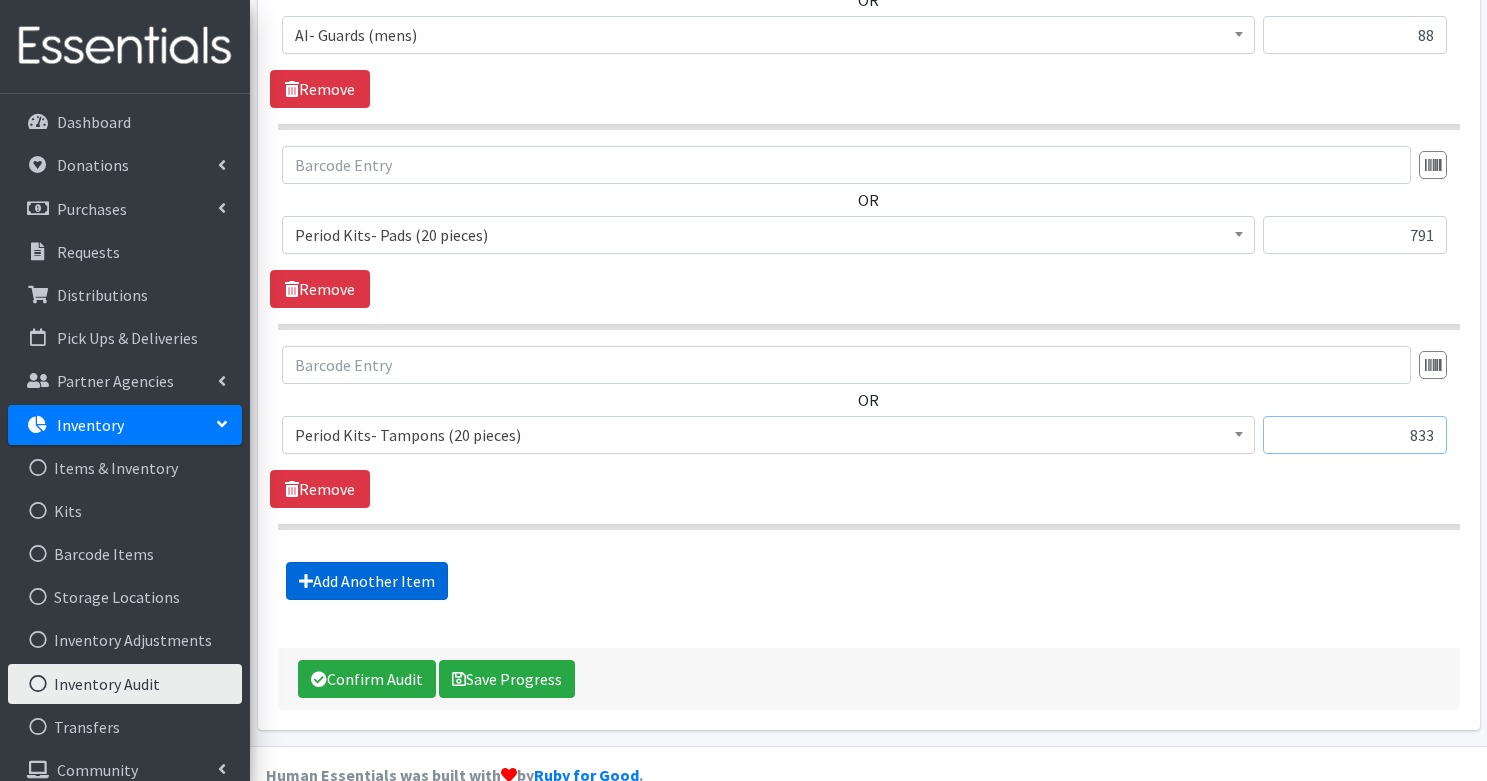 type on "833" 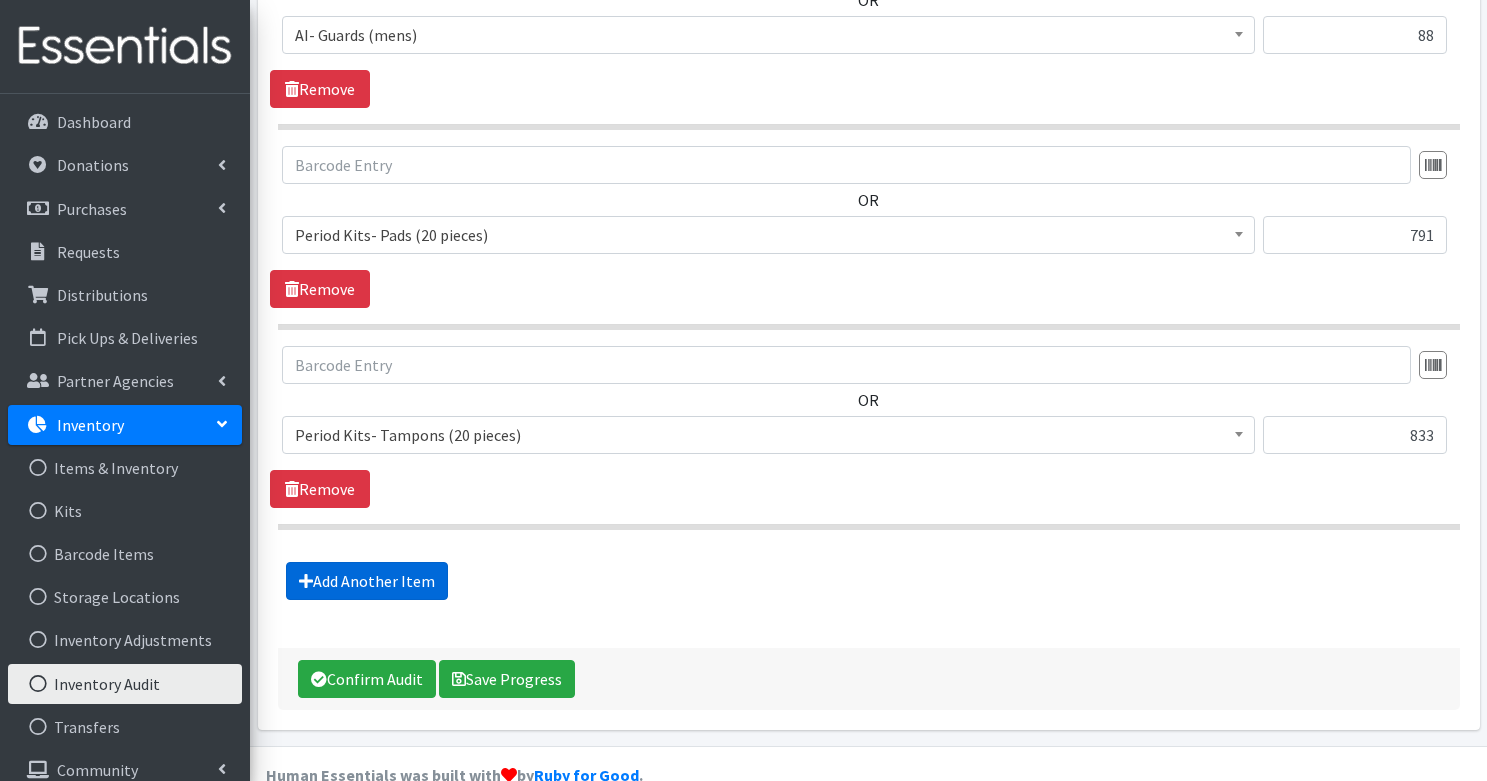 click on "Add Another Item" at bounding box center (367, 581) 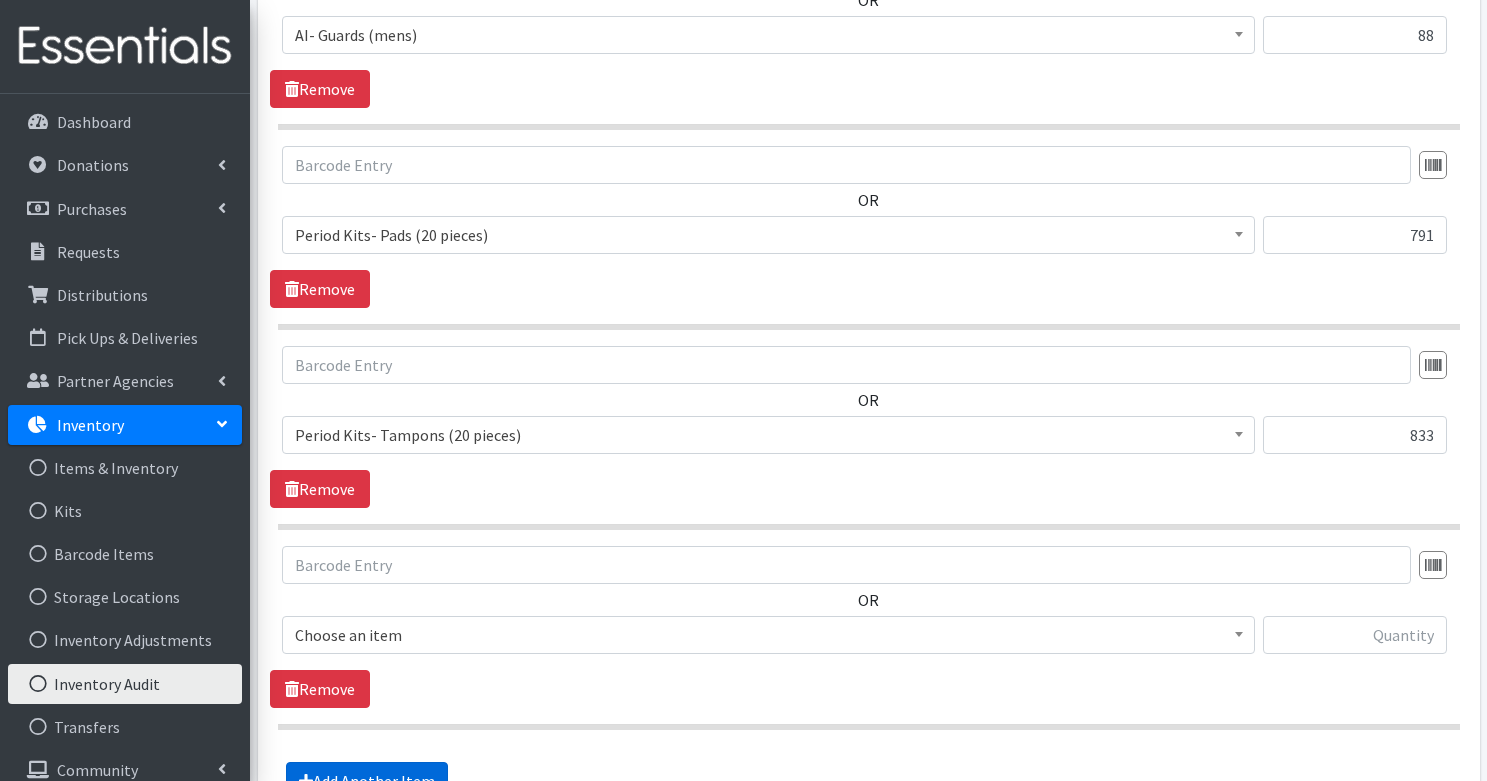 scroll, scrollTop: 9197, scrollLeft: 0, axis: vertical 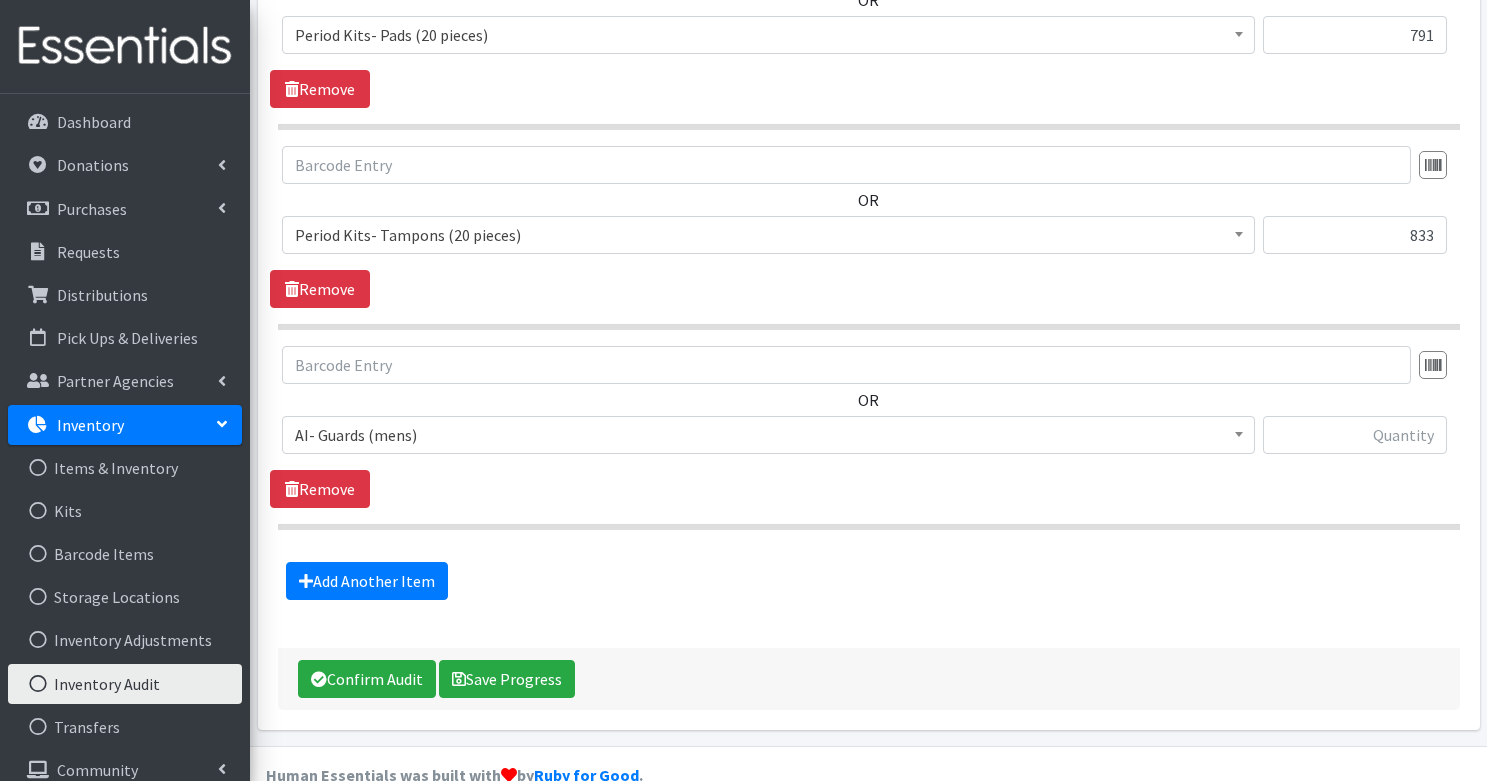 click on "AI- Guards (mens)" at bounding box center (768, 435) 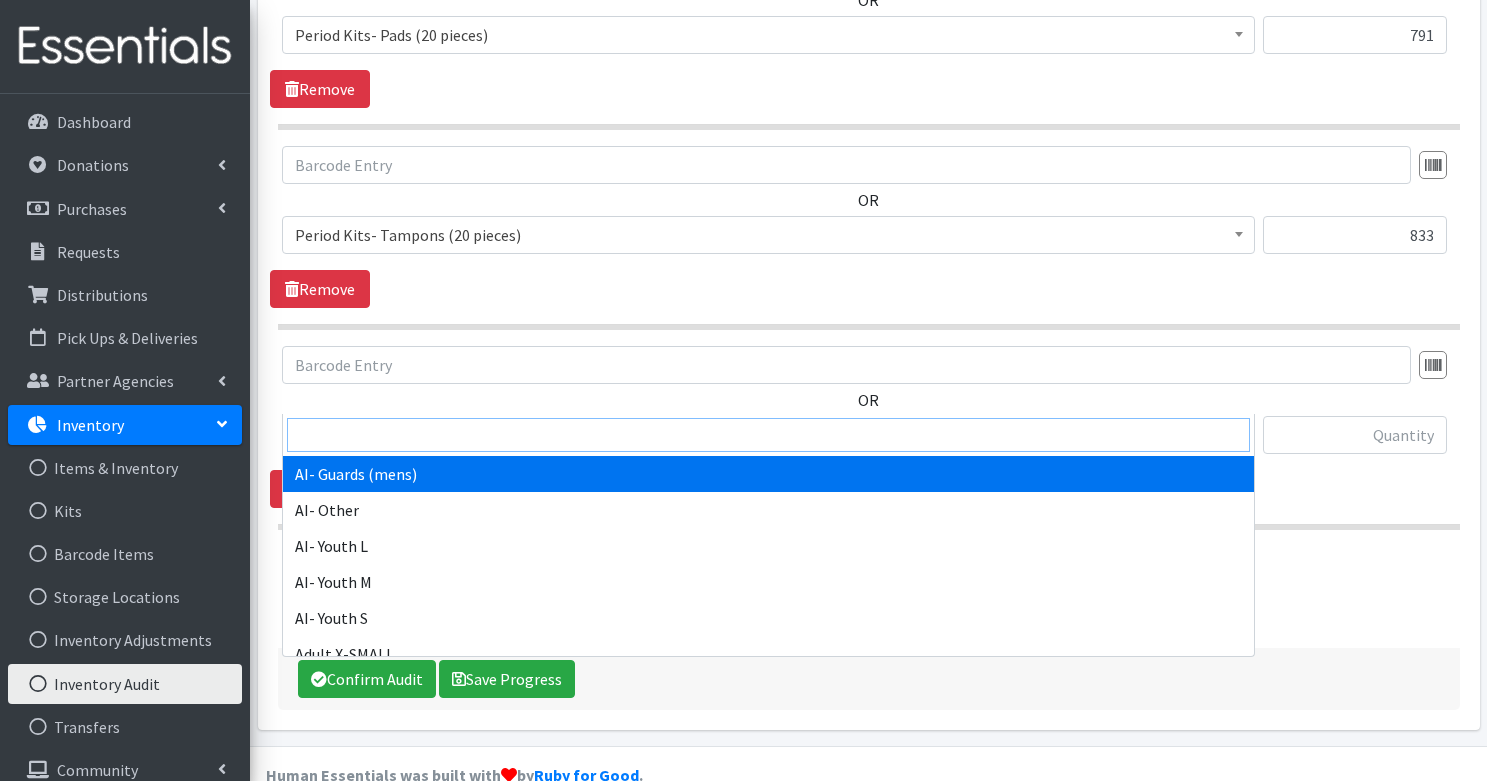 click at bounding box center (768, 435) 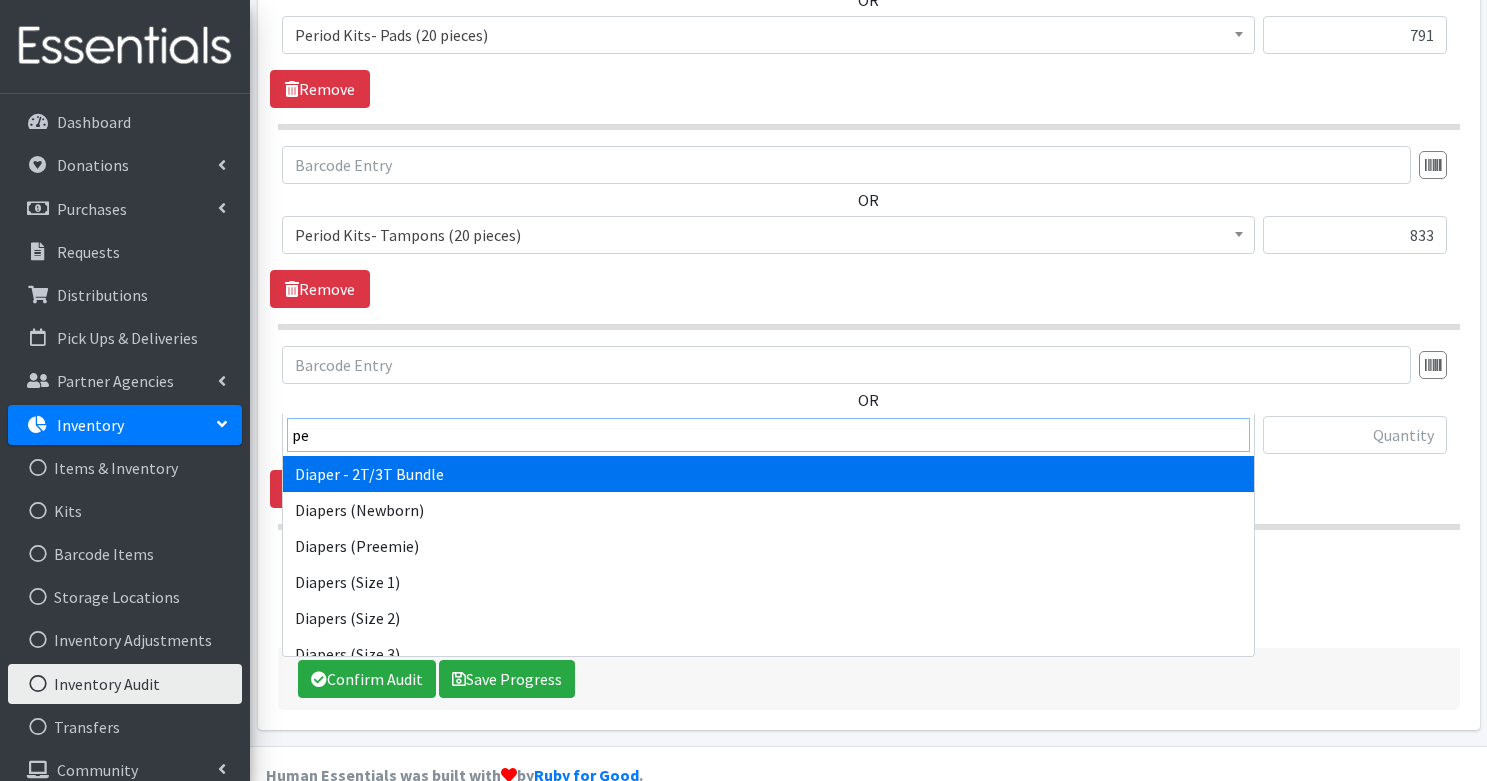 type on "p" 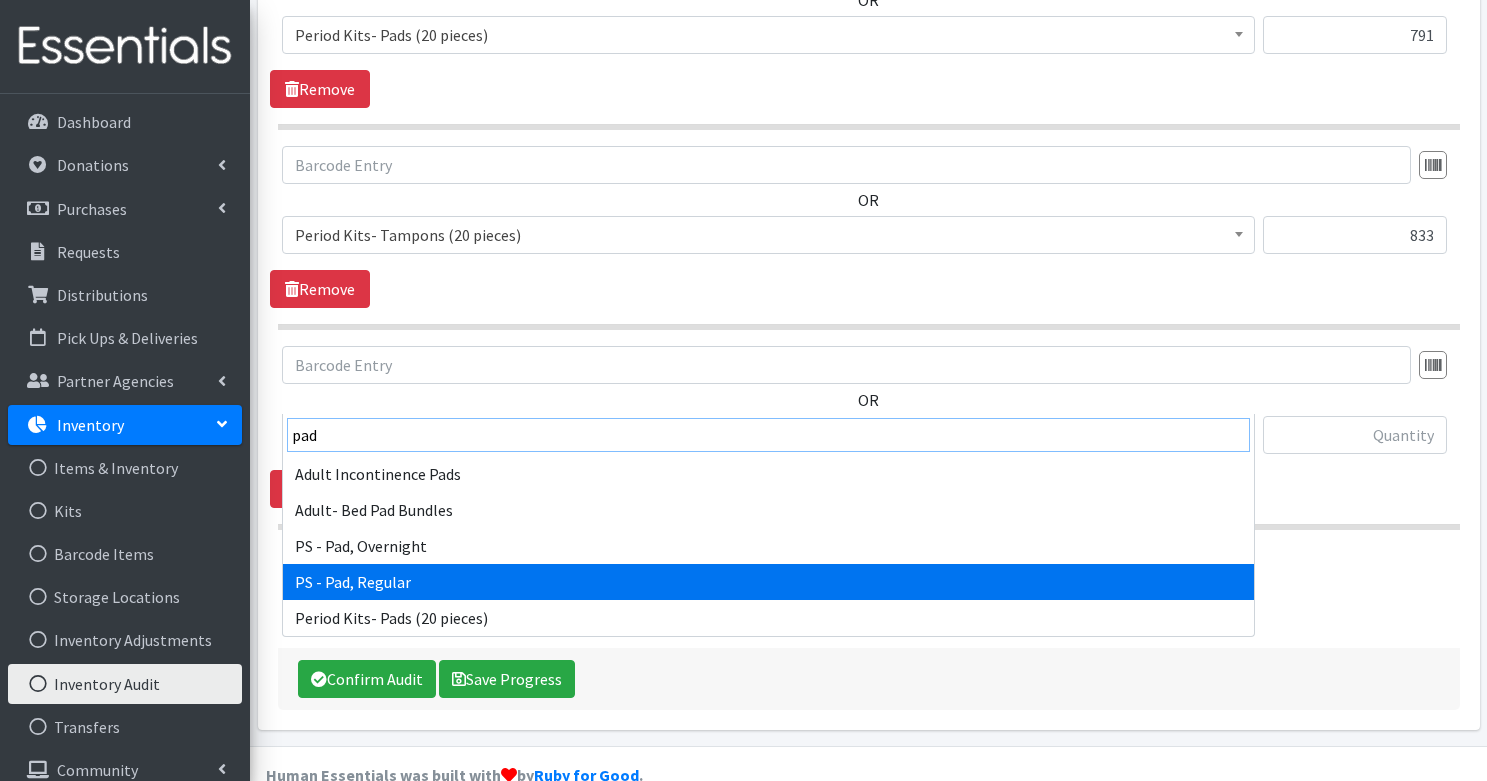 type on "pad" 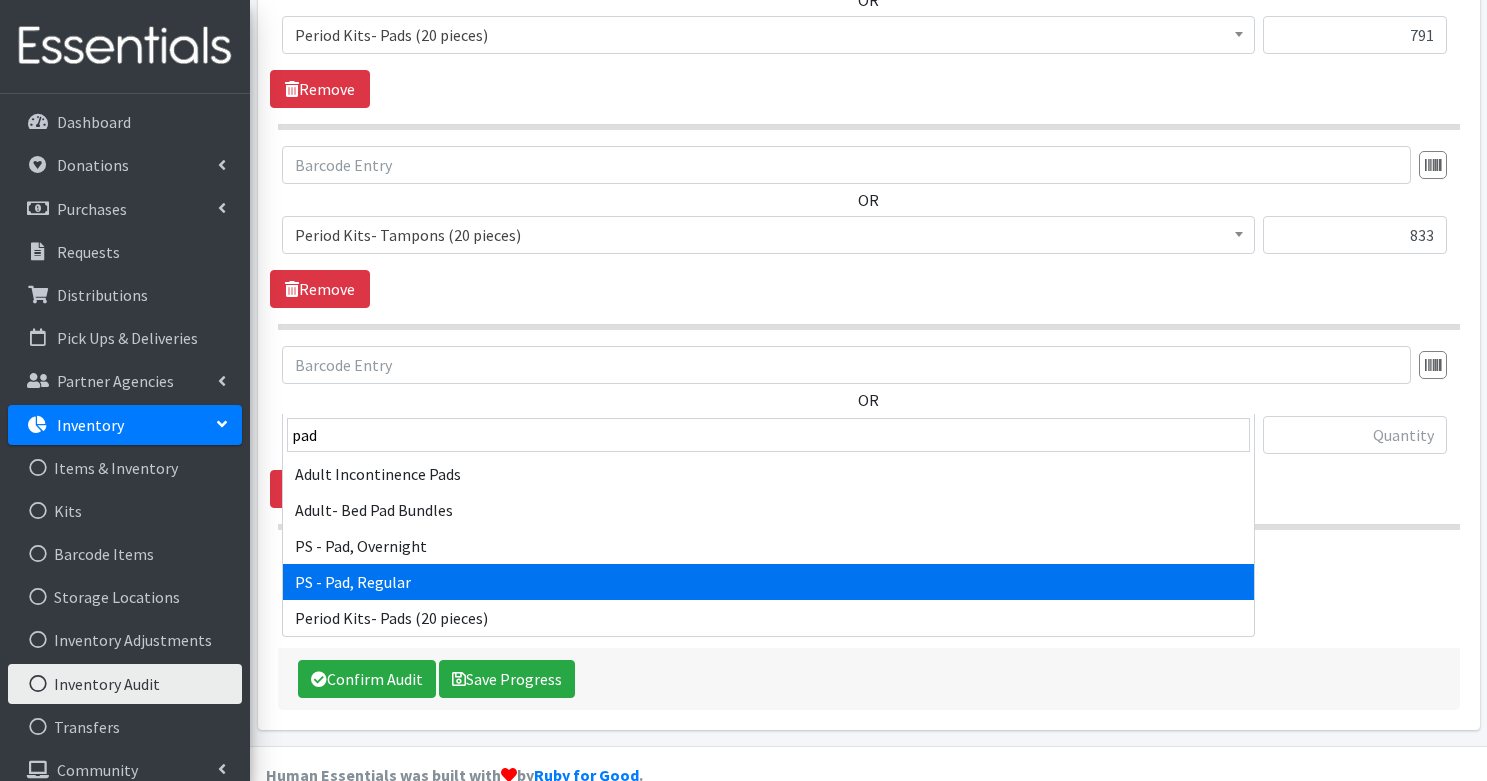 select on "2192" 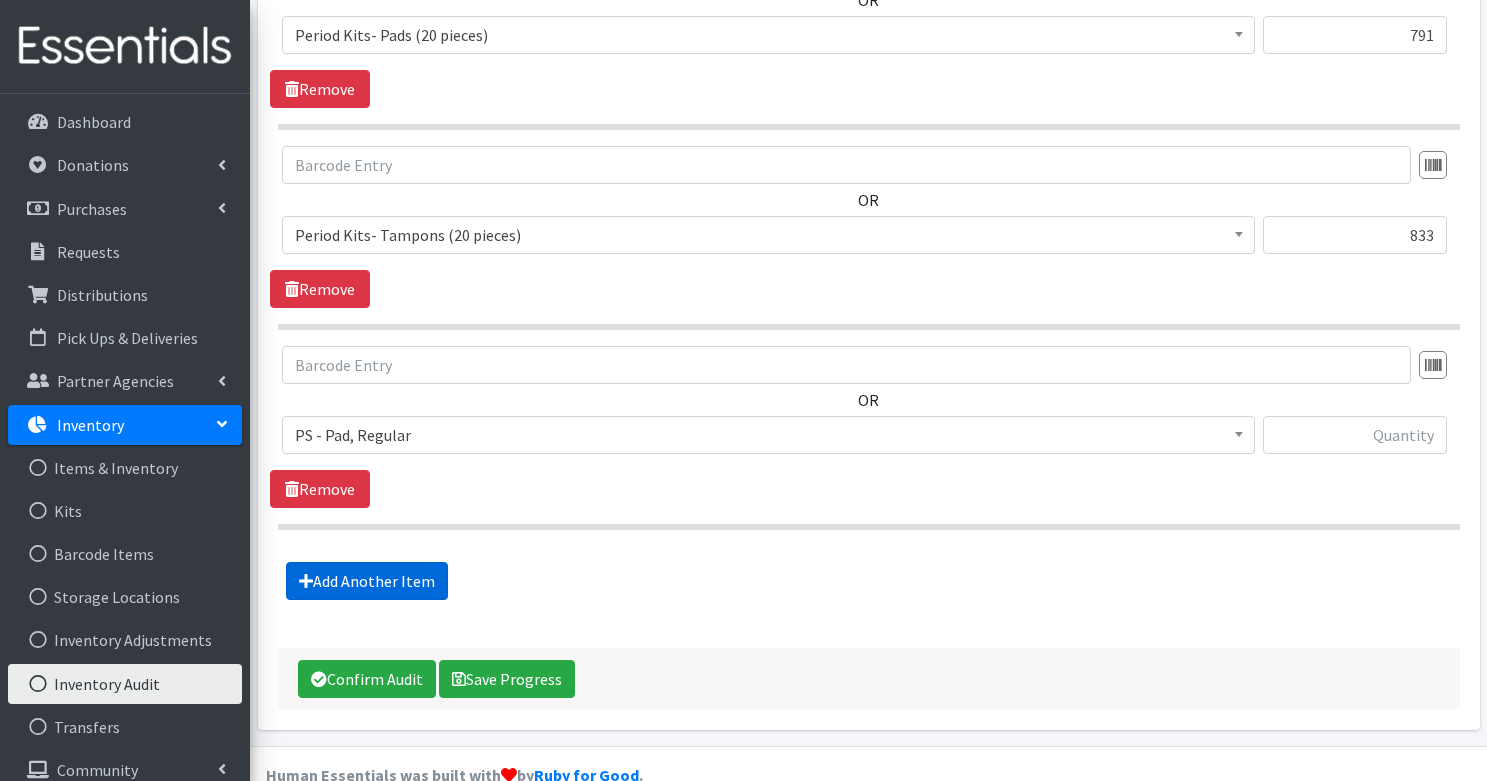 click on "Add Another Item" at bounding box center (367, 581) 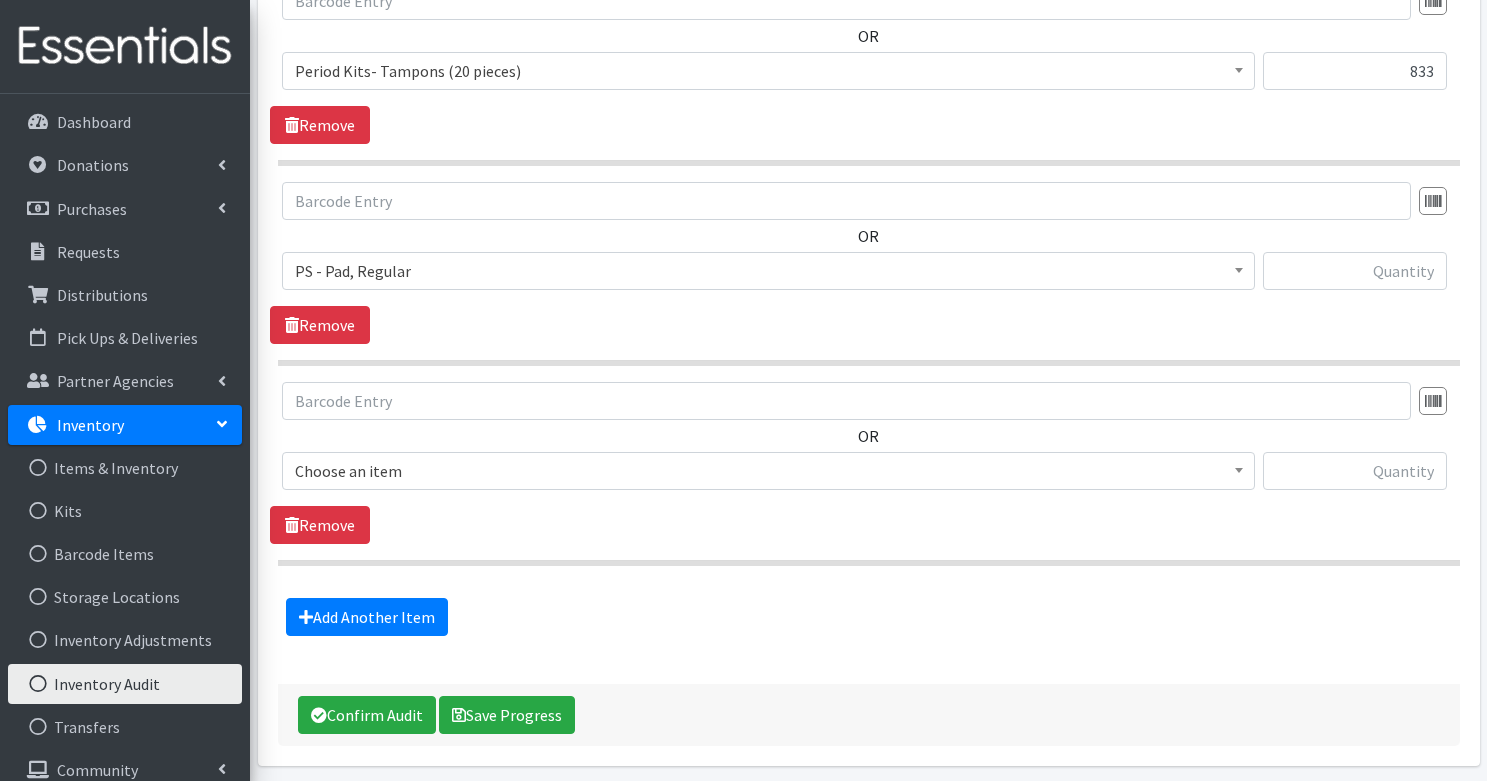 scroll, scrollTop: 9397, scrollLeft: 0, axis: vertical 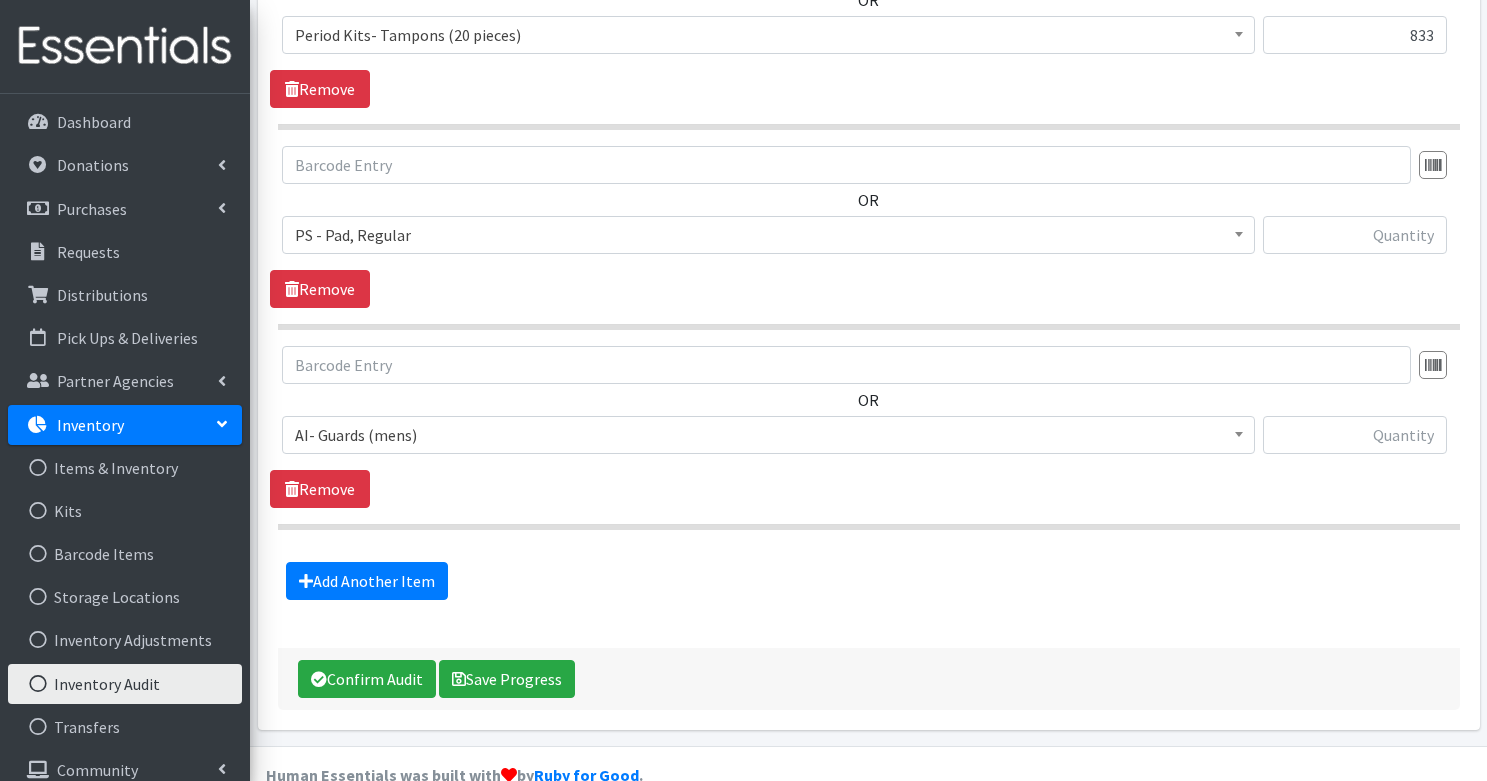 click on "AI- Guards (mens)" at bounding box center [768, 435] 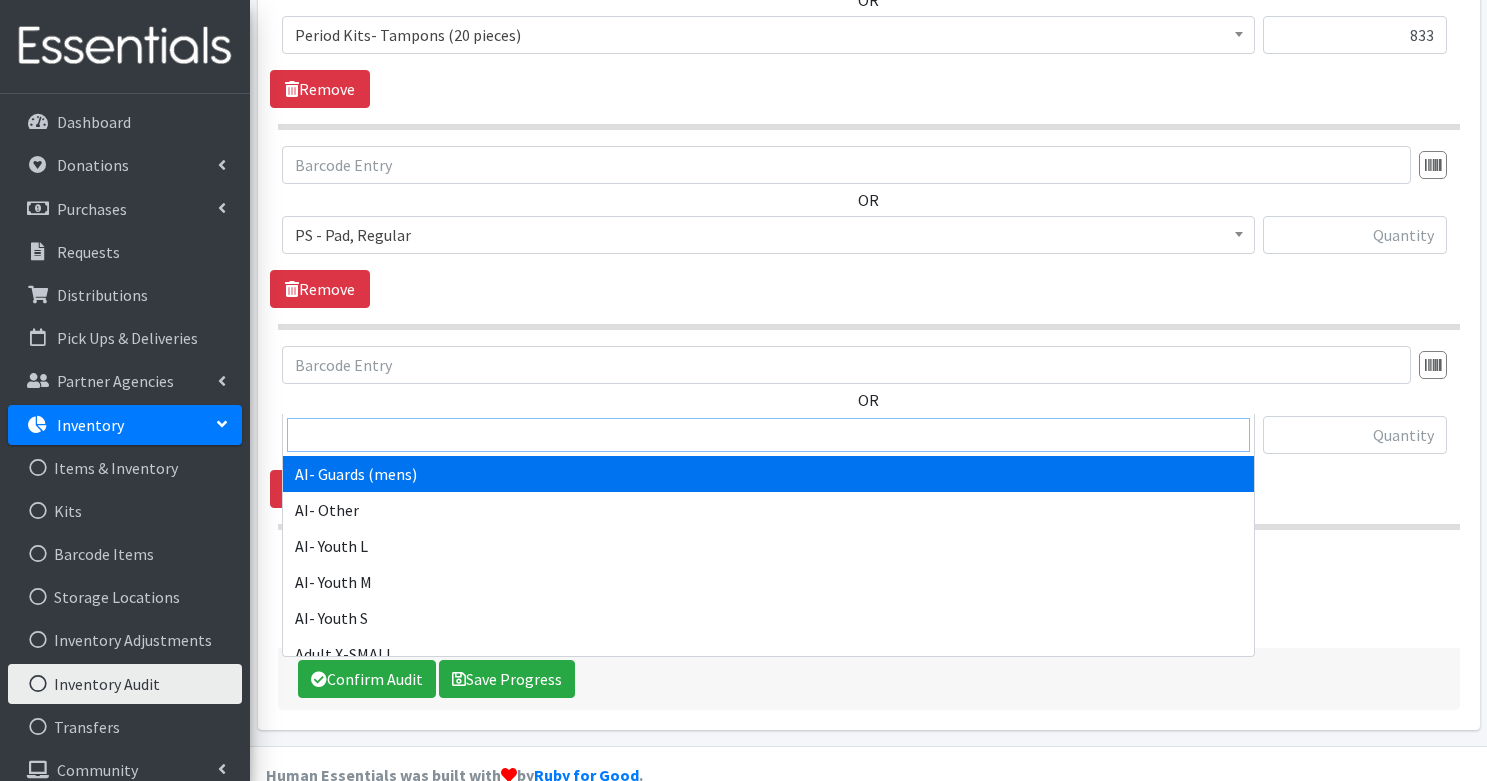 click at bounding box center [768, 435] 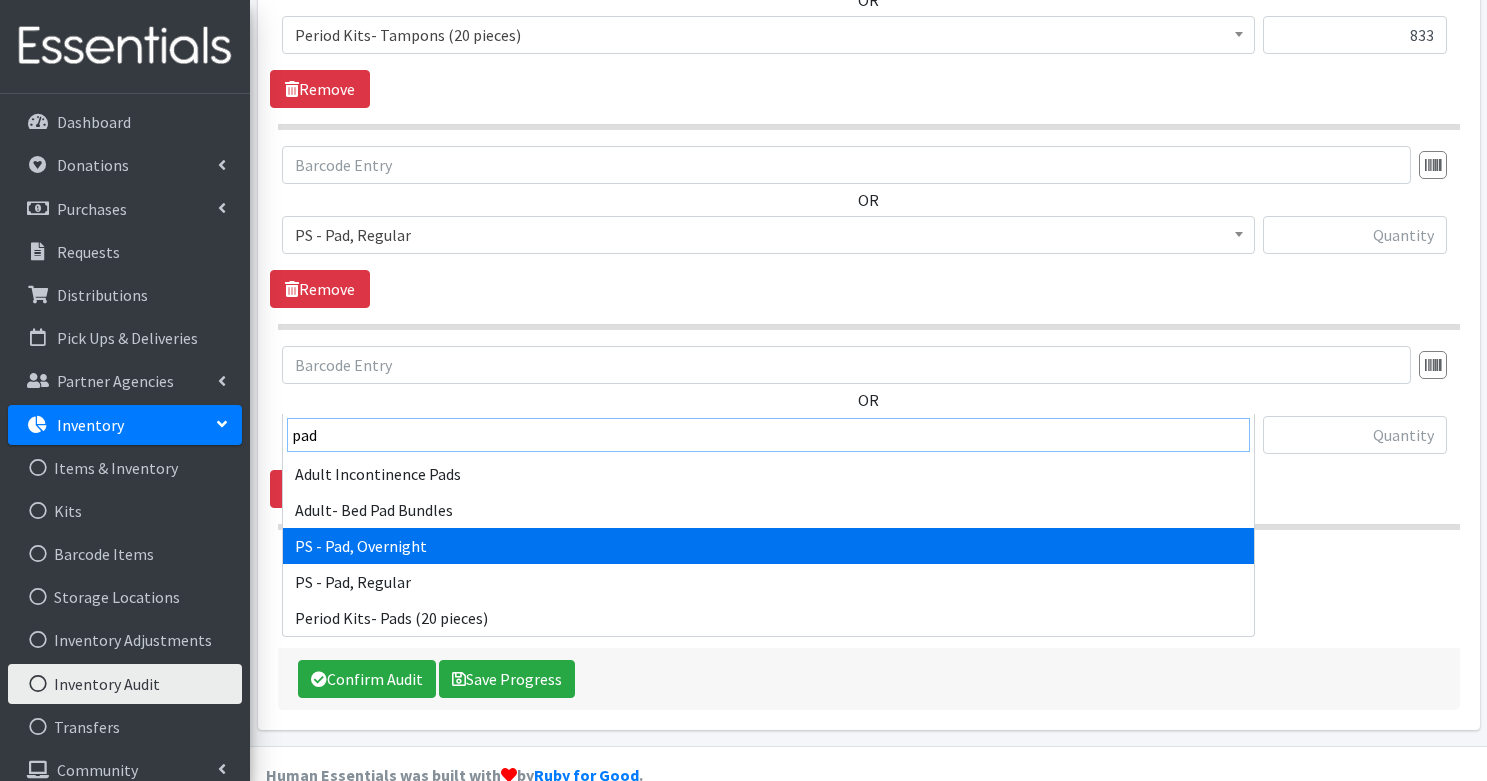 type on "pad" 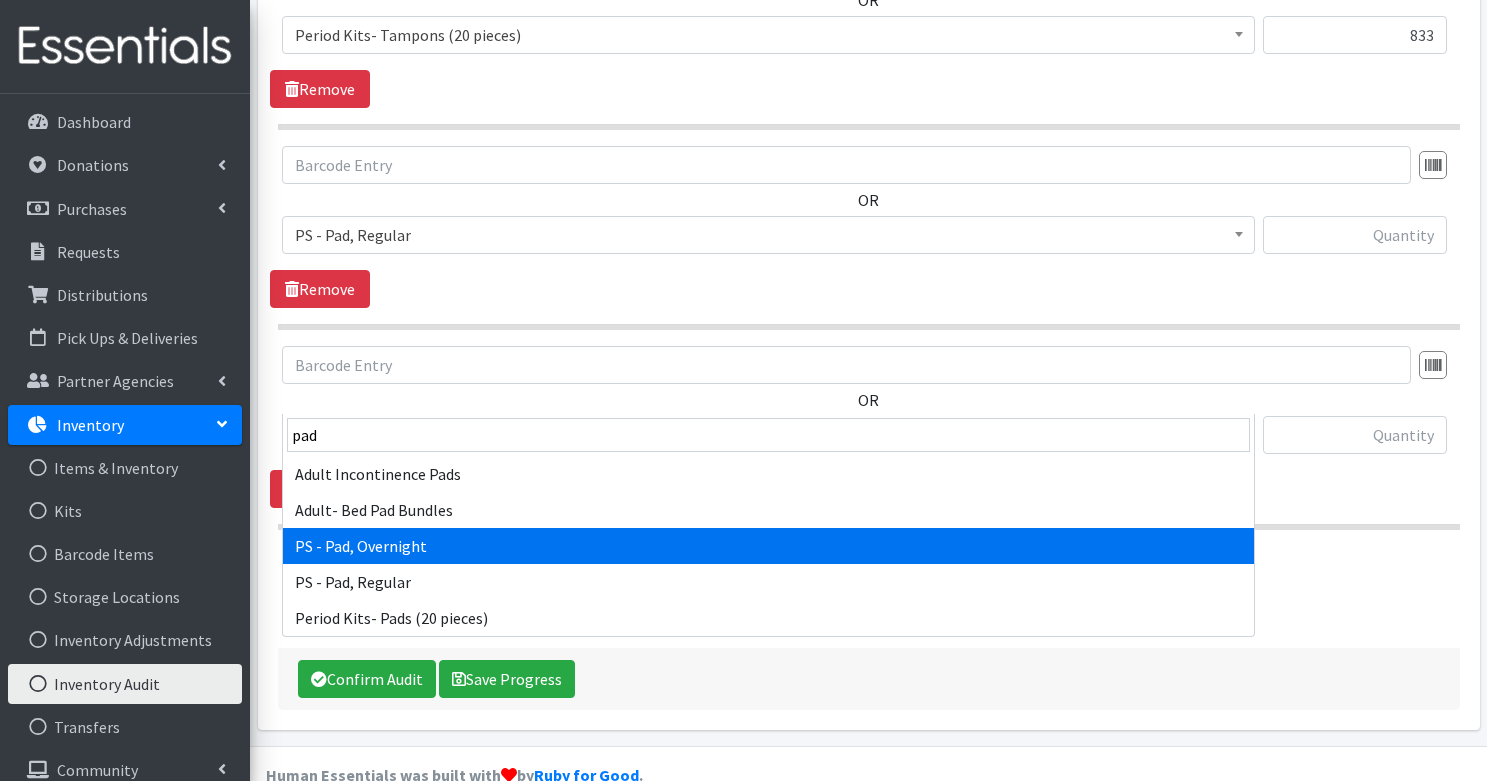 select on "1635" 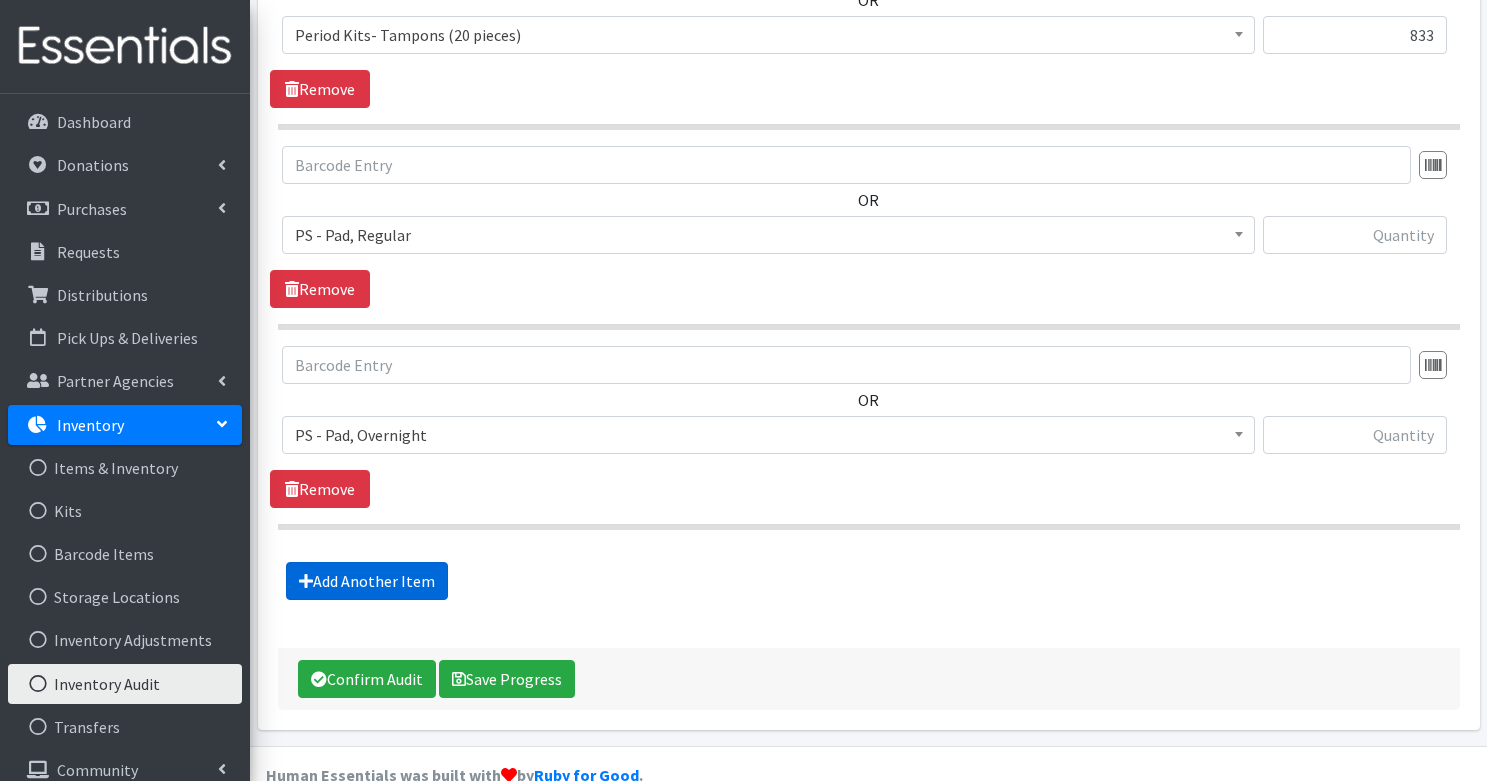 click on "Add Another Item" at bounding box center (367, 581) 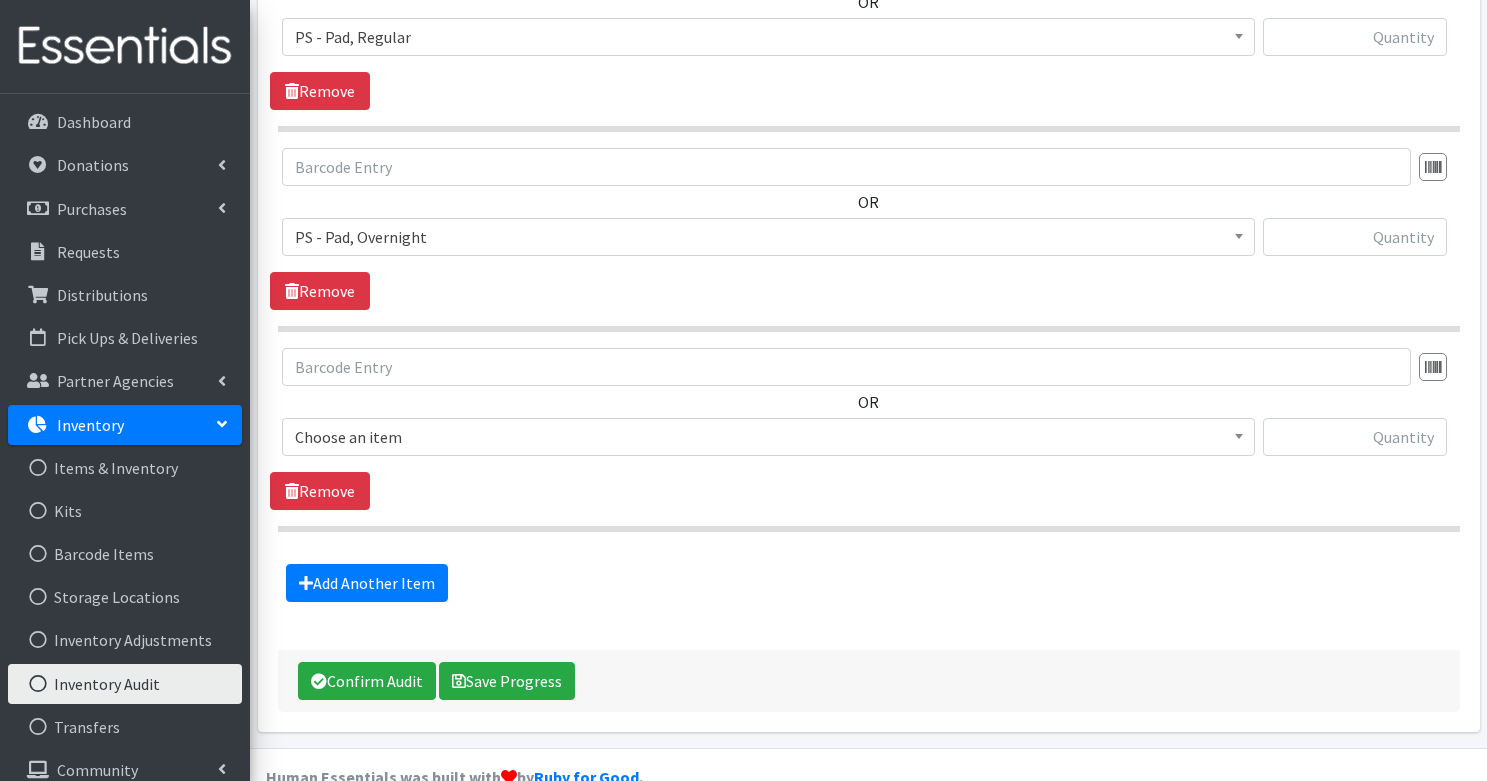 scroll, scrollTop: 9597, scrollLeft: 0, axis: vertical 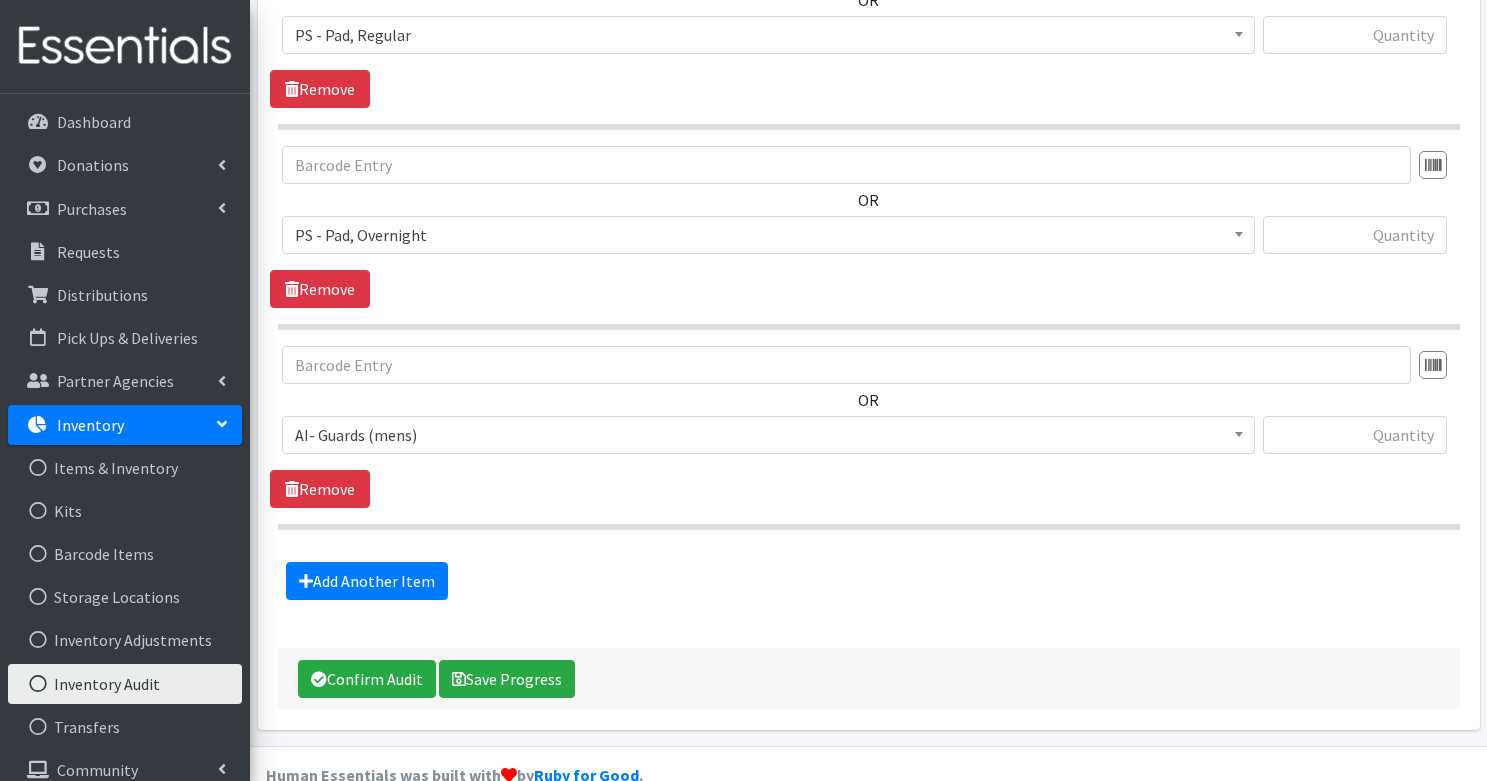 click on "AI- Guards (mens)" at bounding box center (768, 435) 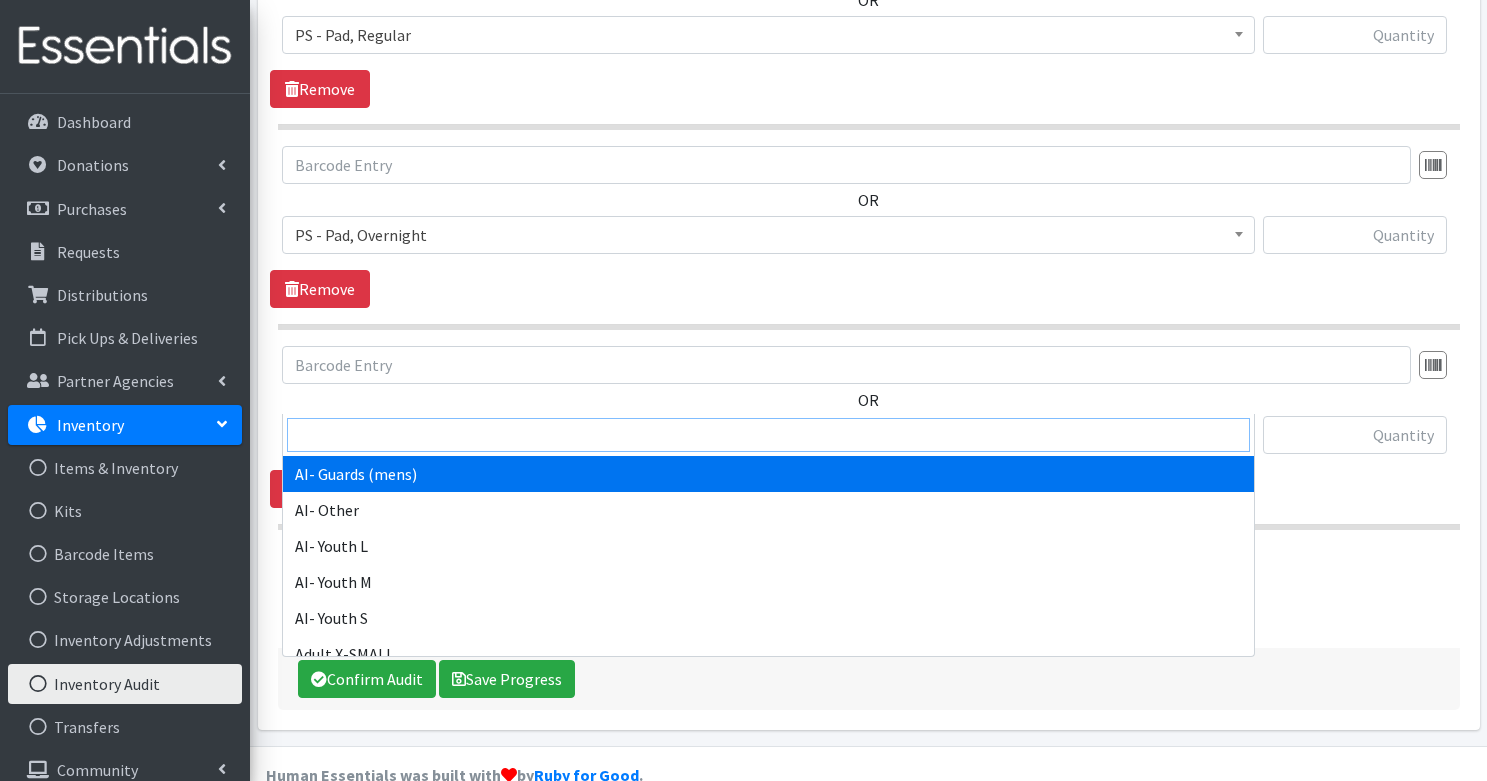 click at bounding box center (768, 435) 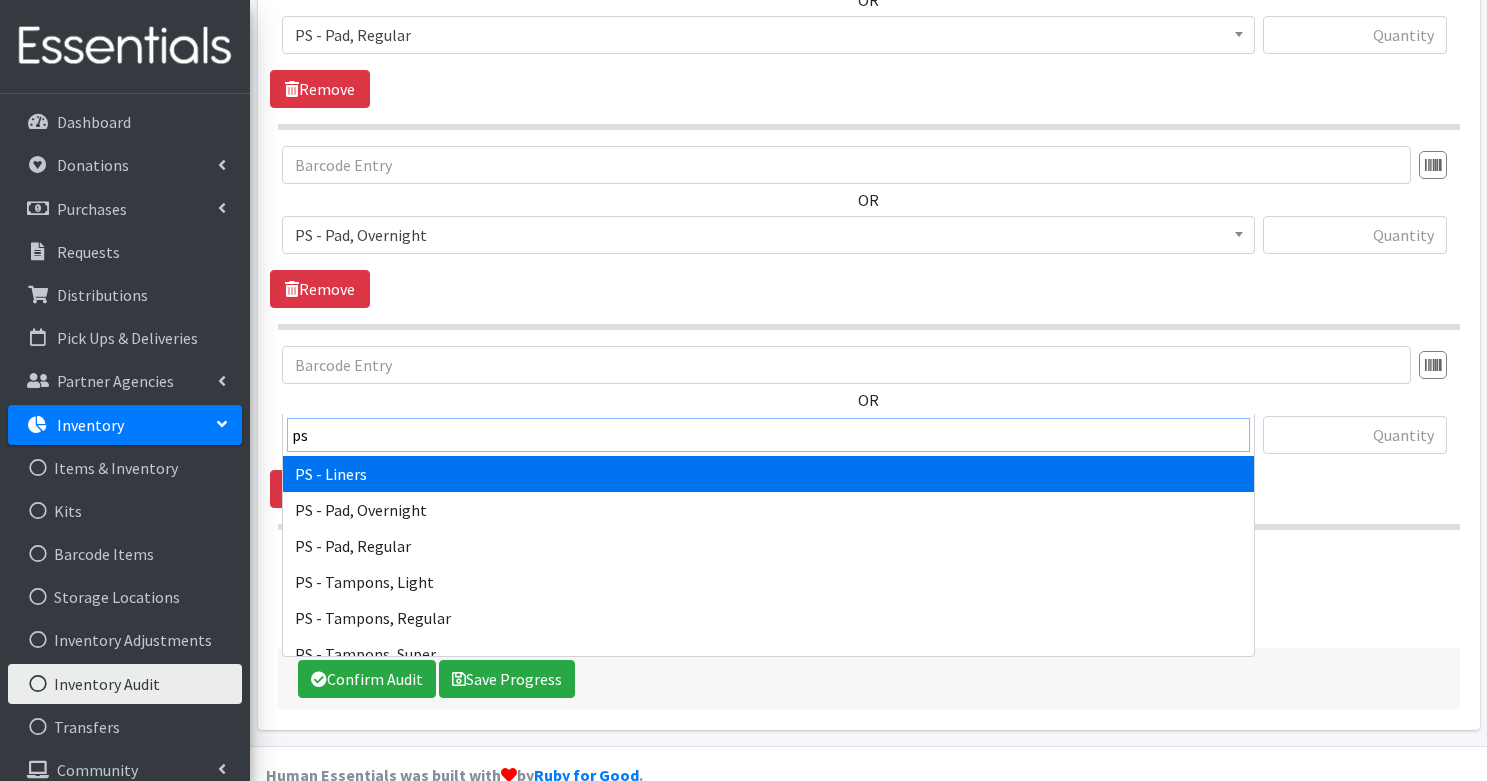 type on "ps" 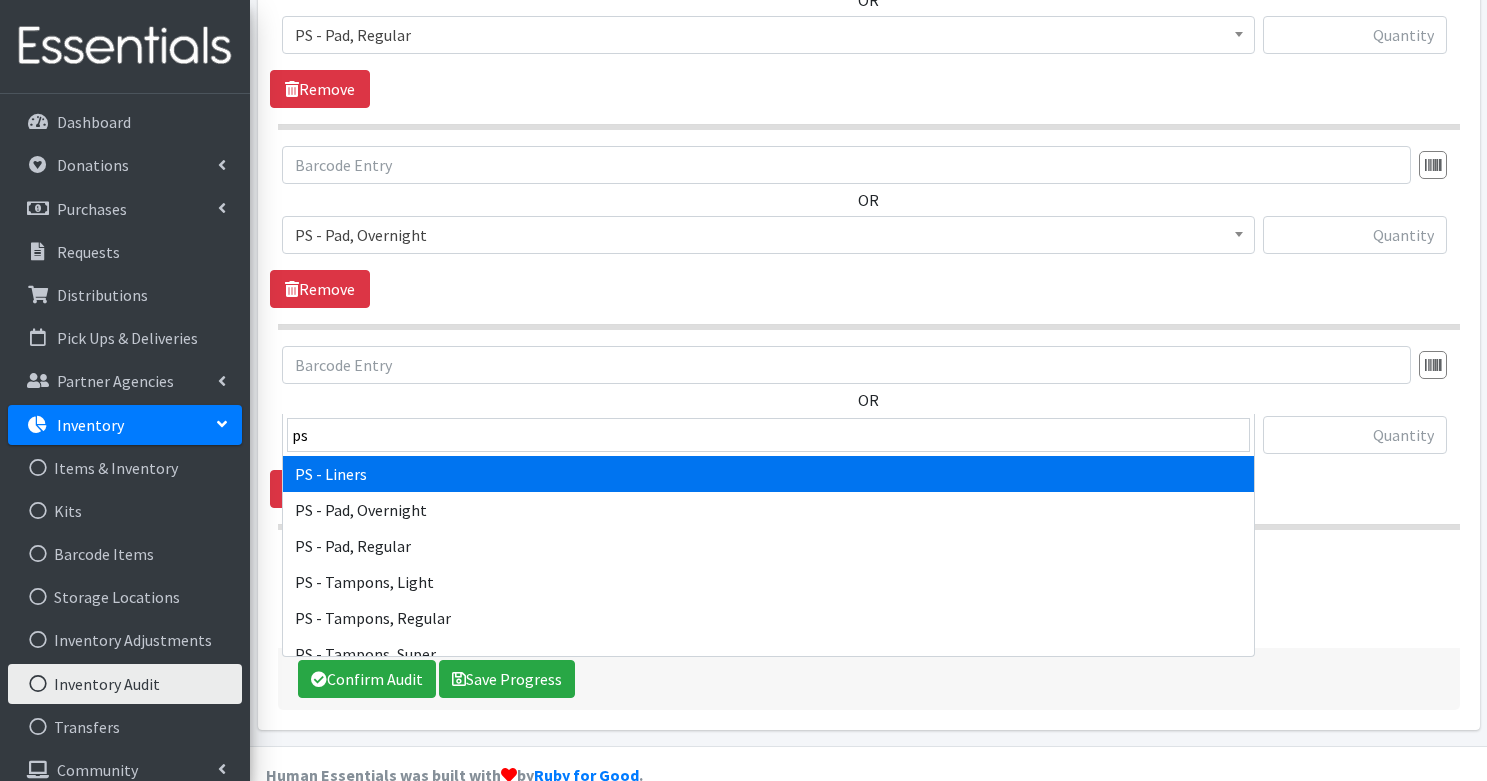 select on "1634" 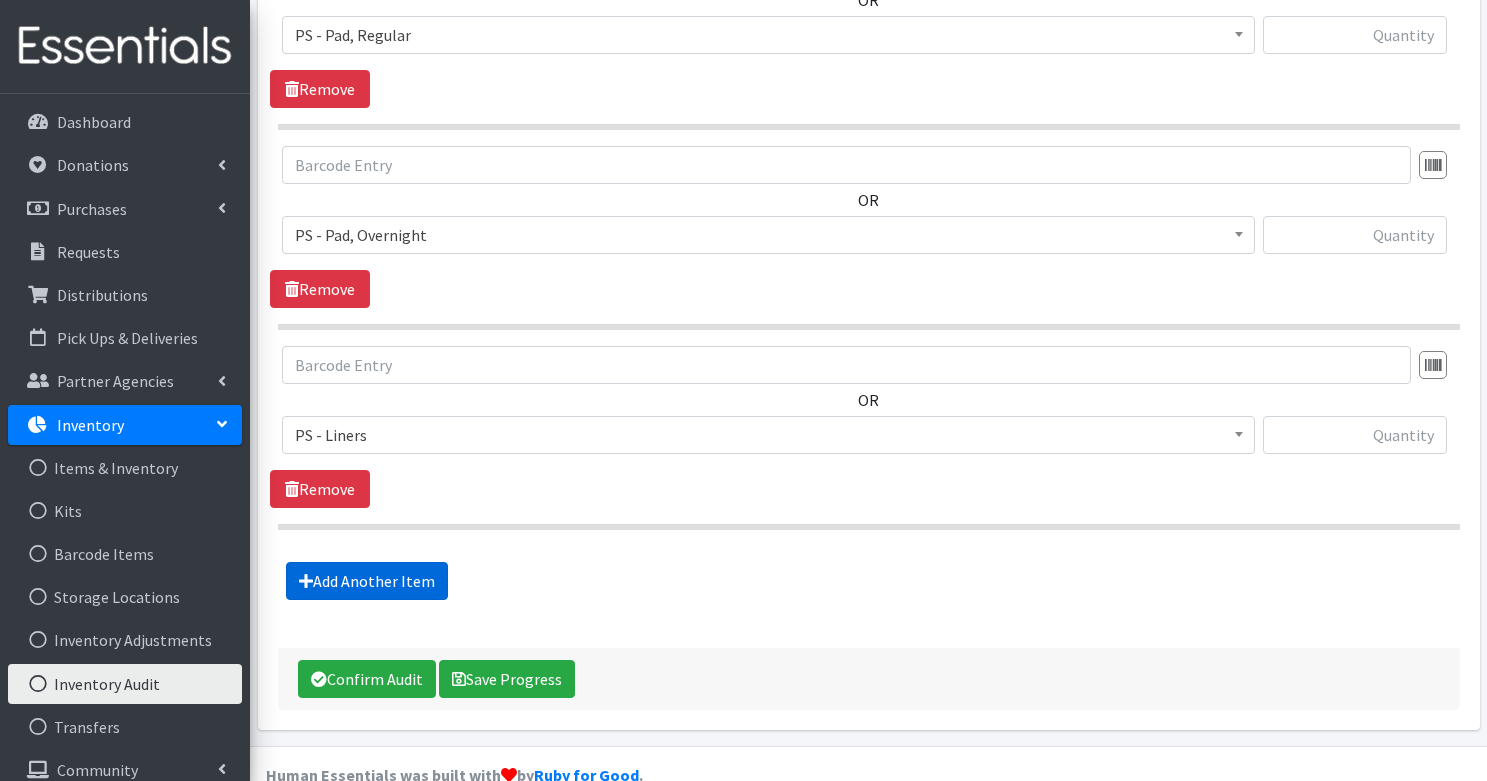 click on "Add Another Item" at bounding box center (367, 581) 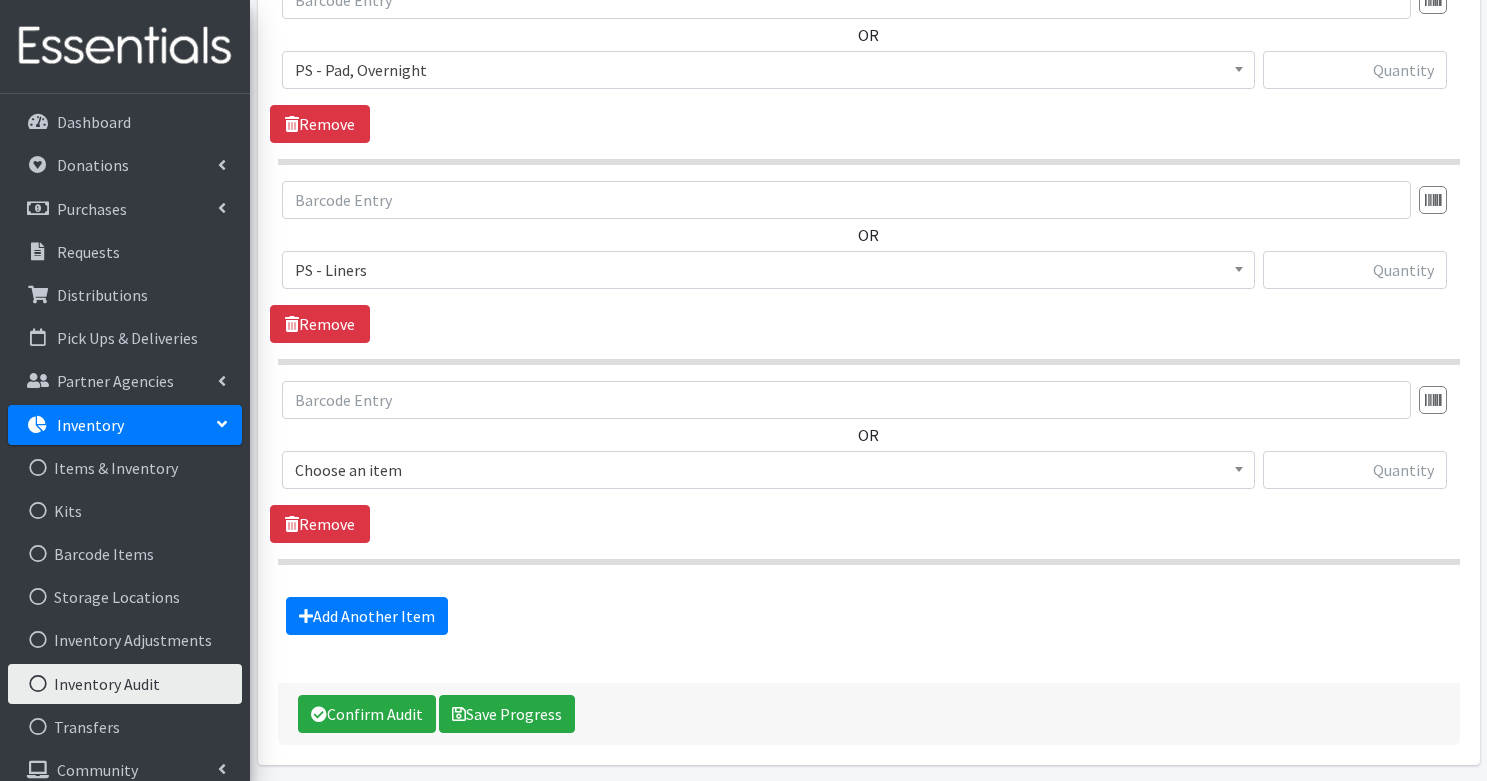 scroll, scrollTop: 9797, scrollLeft: 0, axis: vertical 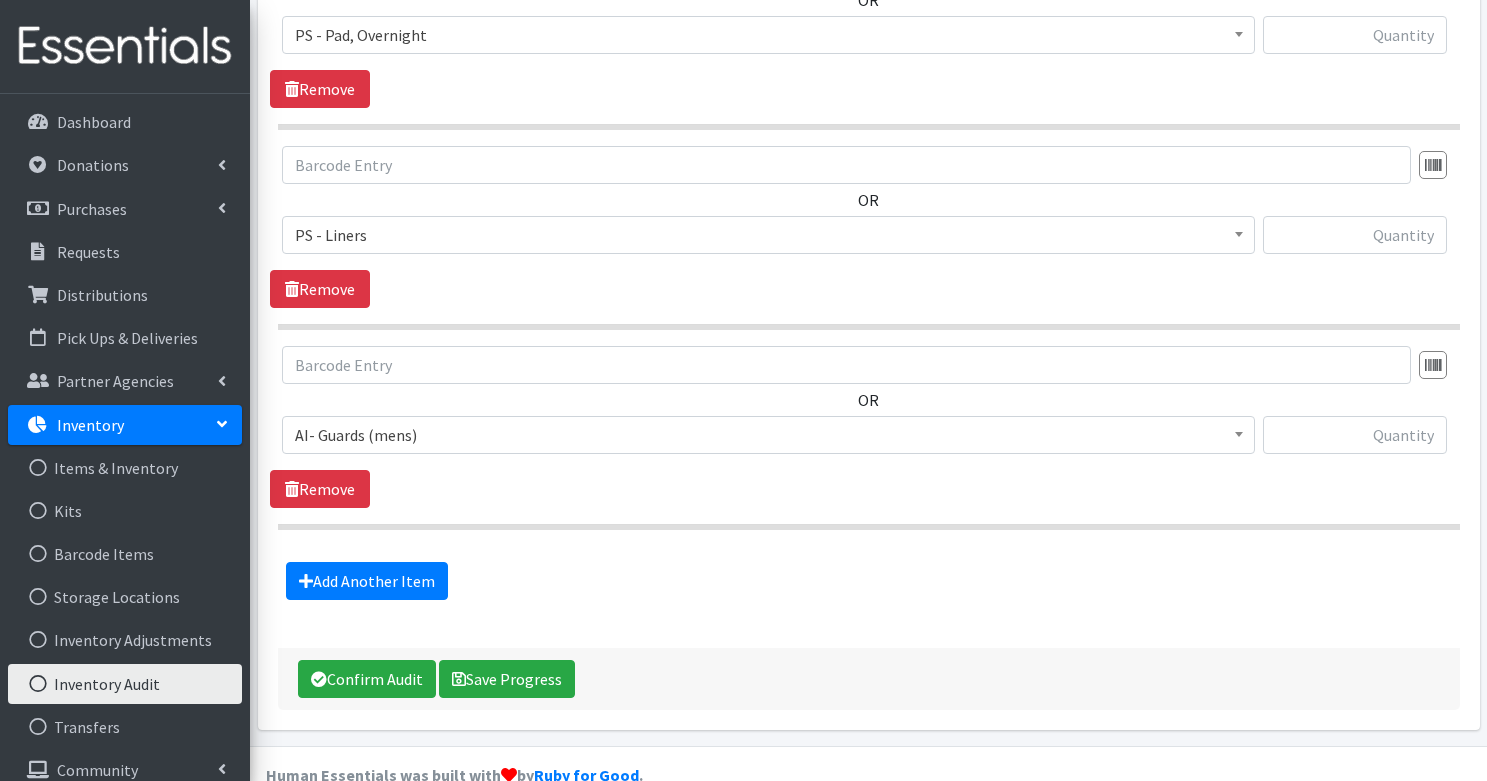 click on "AI- Guards (mens)" at bounding box center [768, 435] 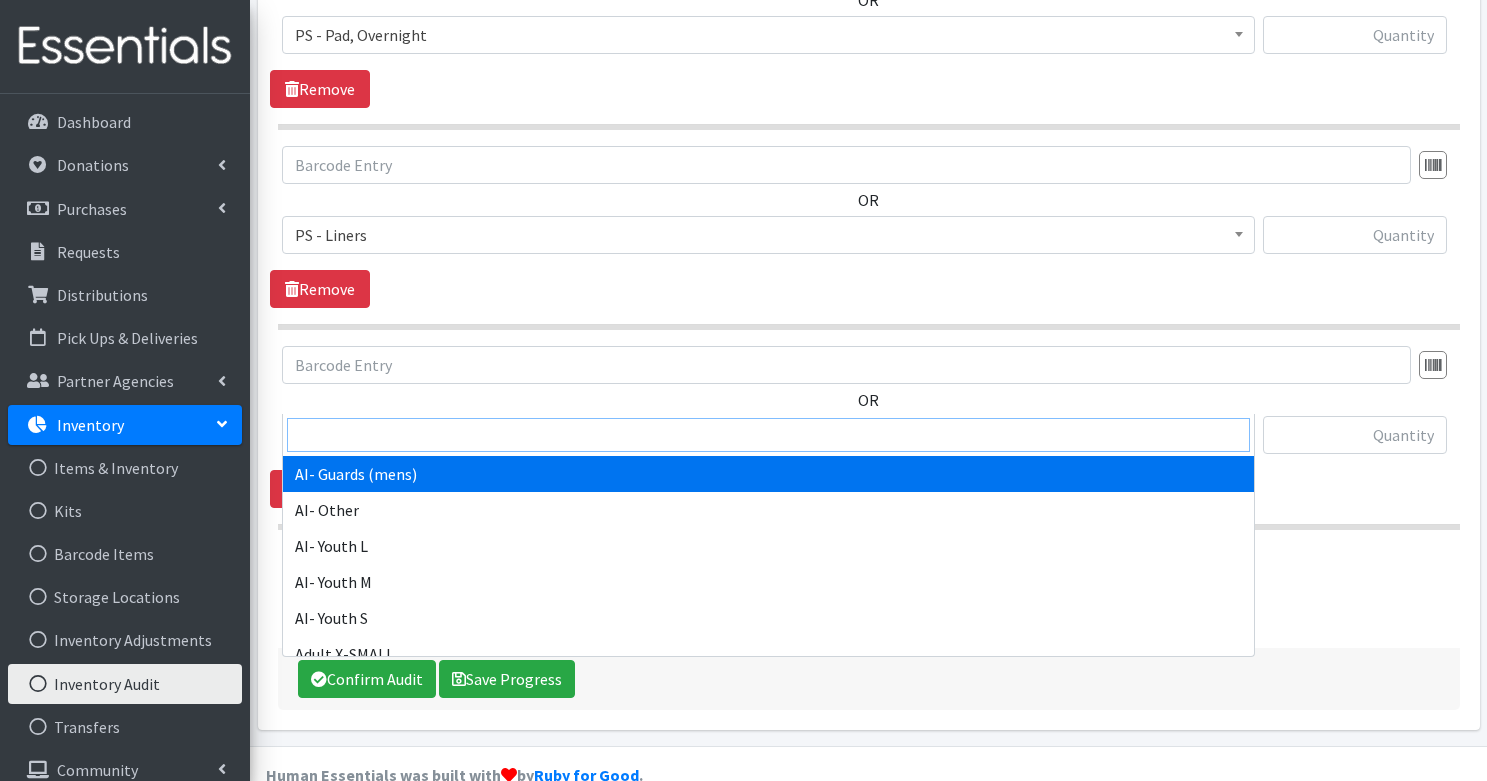 click at bounding box center (768, 435) 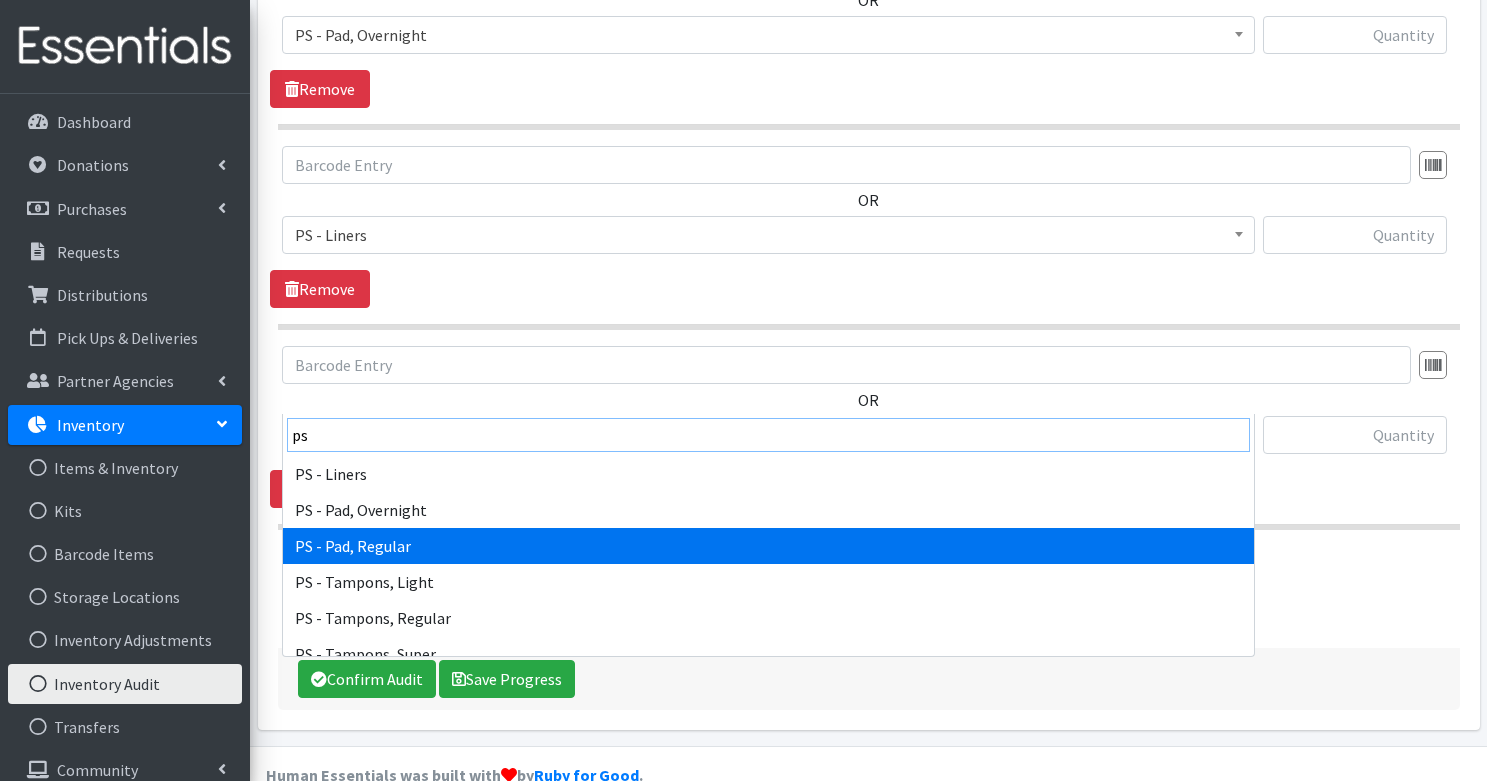 scroll, scrollTop: 4, scrollLeft: 0, axis: vertical 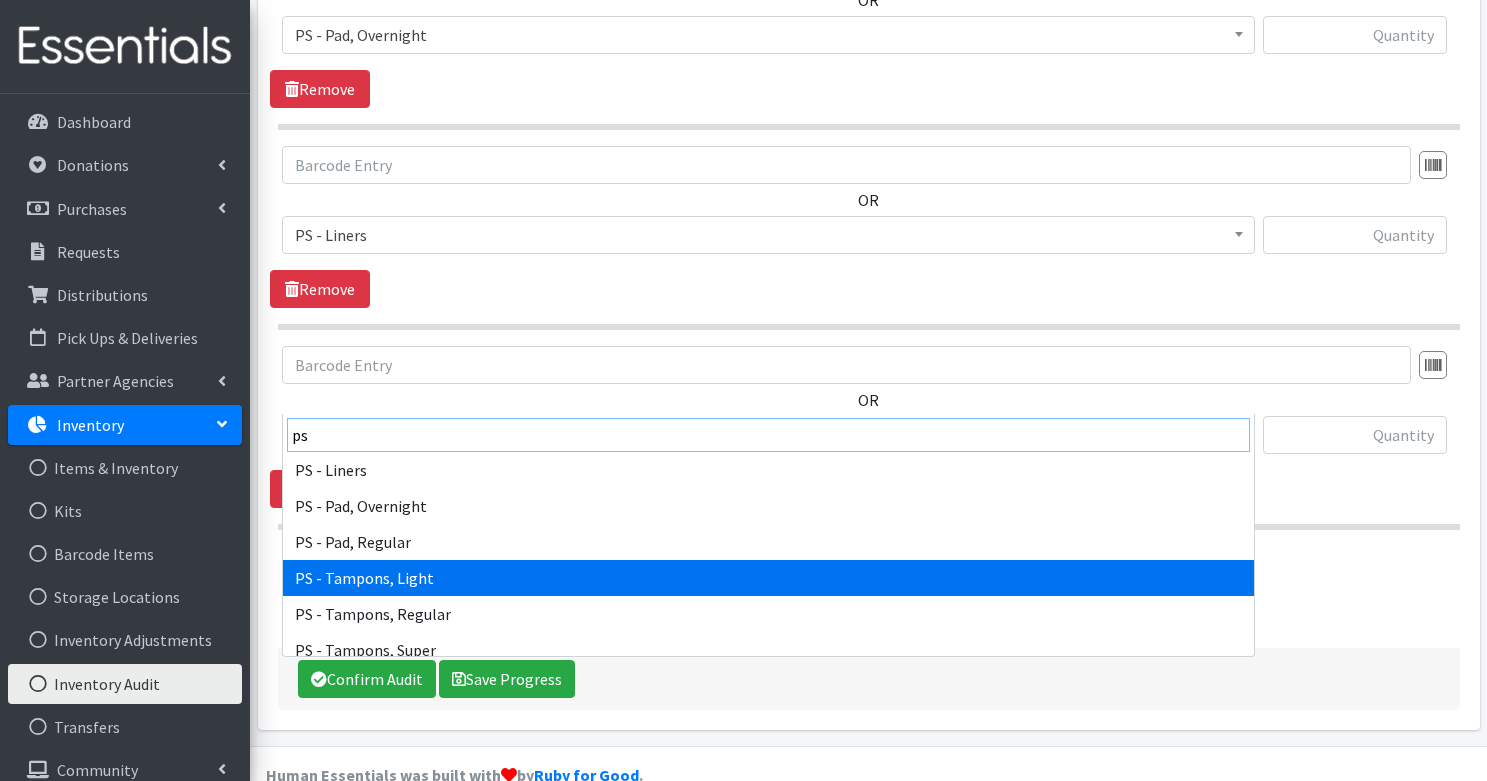 type on "ps" 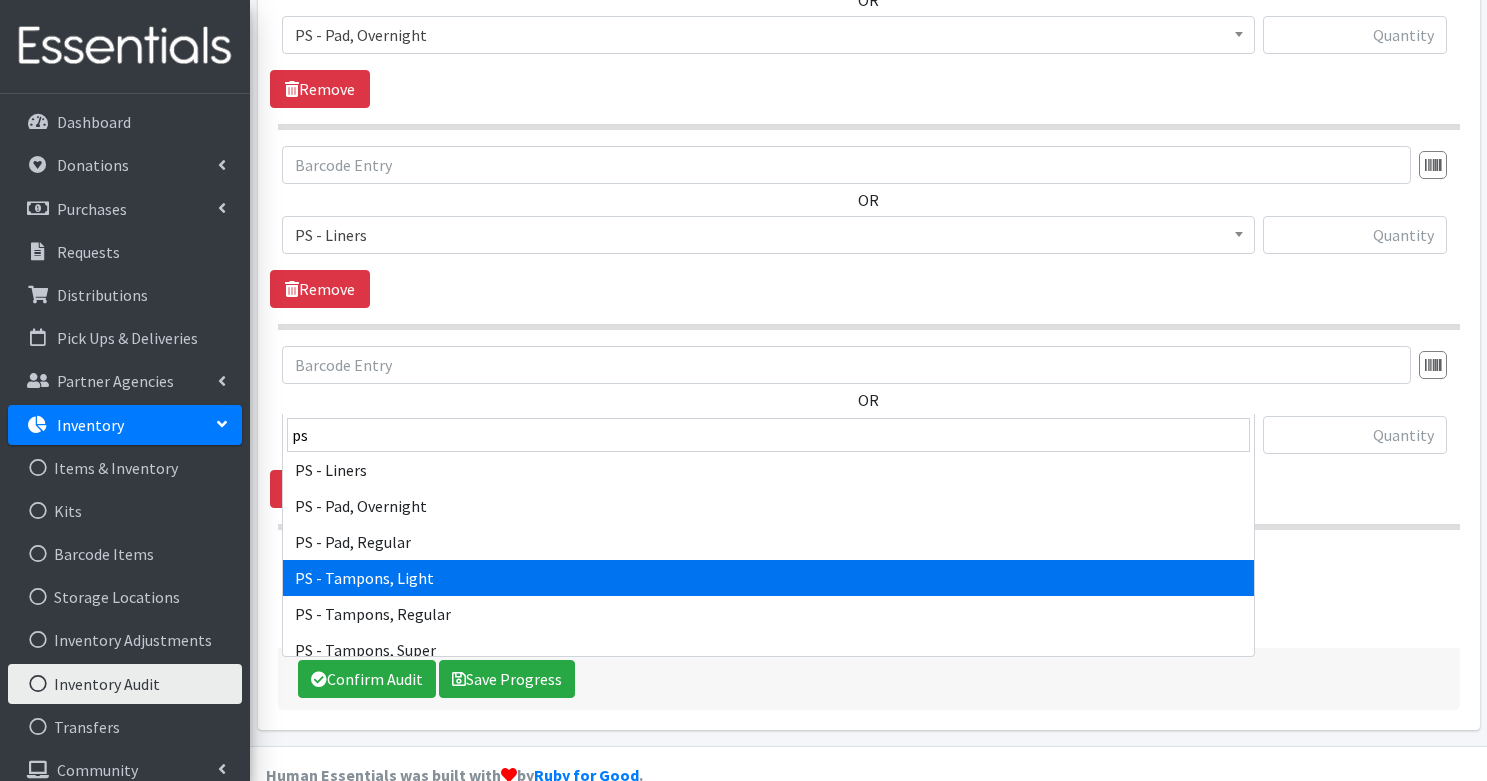 select on "2200" 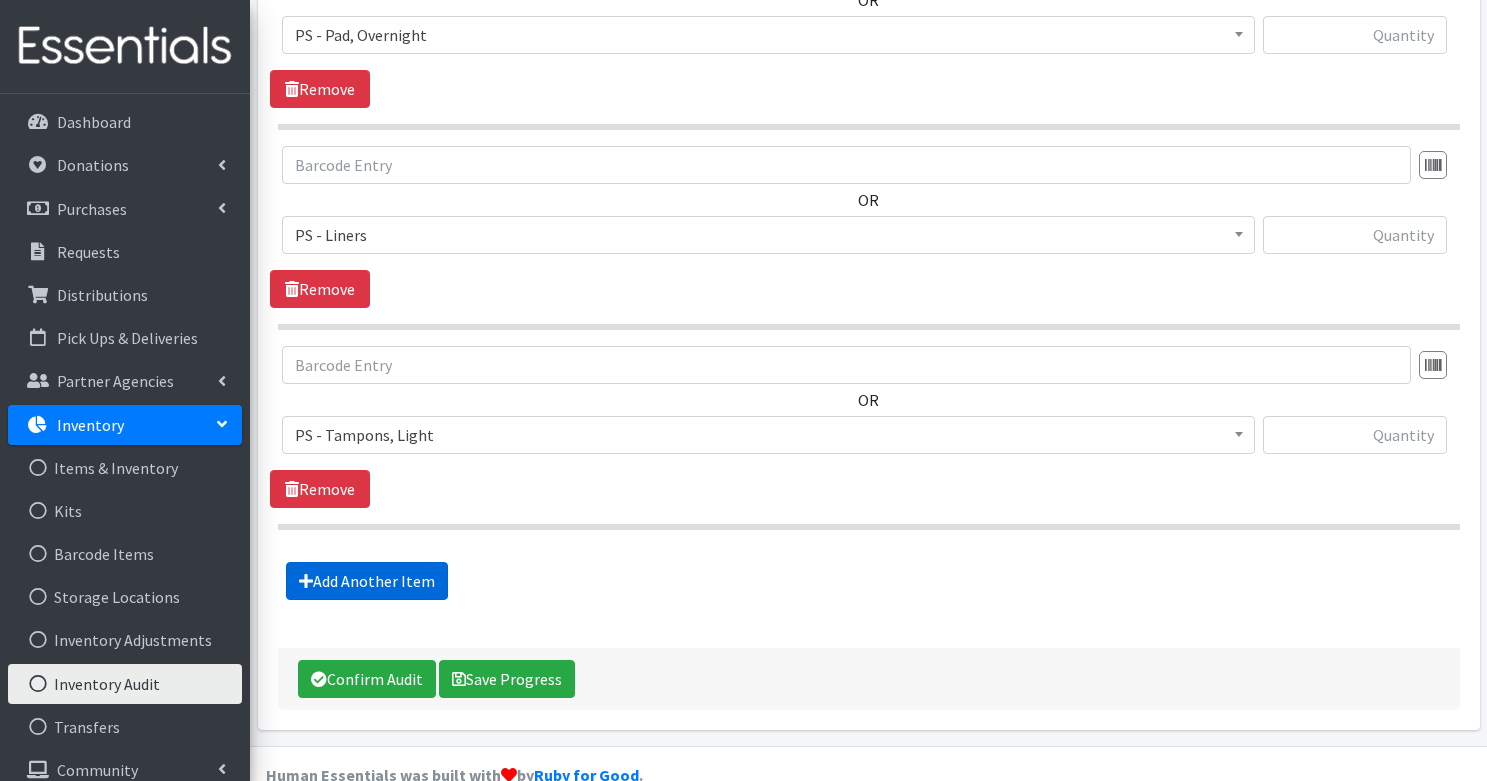 click on "Add Another Item" at bounding box center (367, 581) 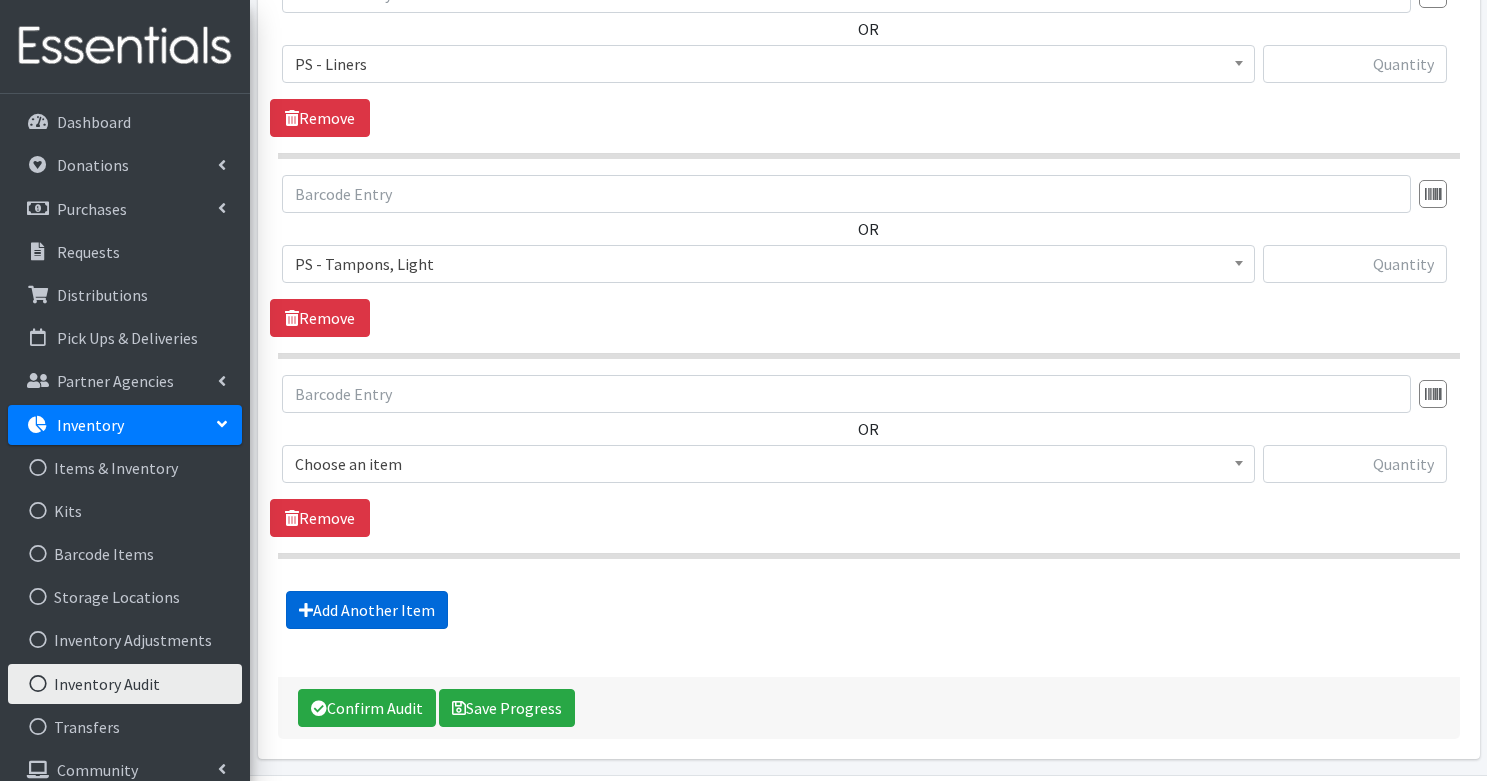scroll, scrollTop: 9997, scrollLeft: 0, axis: vertical 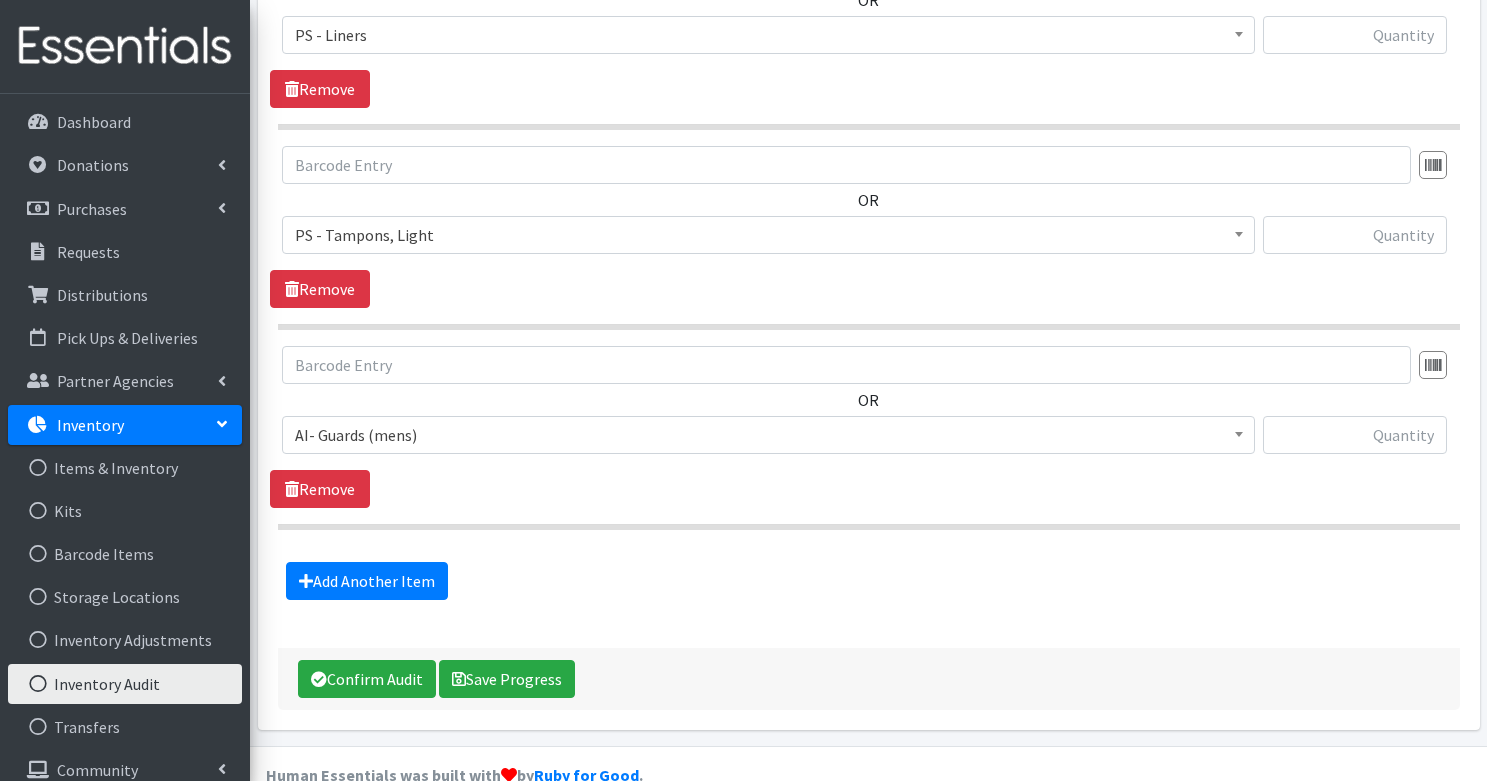 click on "AI- Guards (mens)" at bounding box center [768, 435] 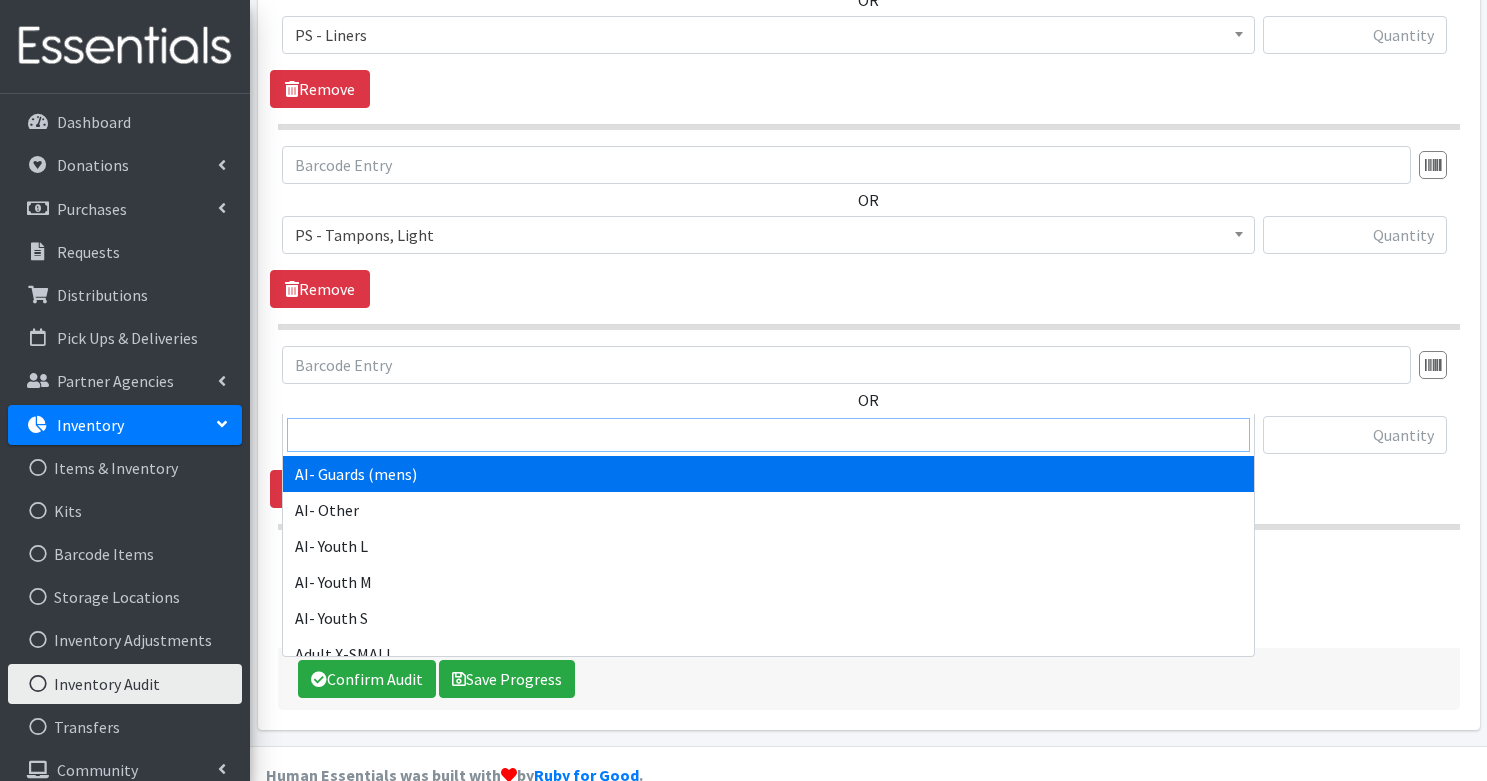 click at bounding box center [768, 435] 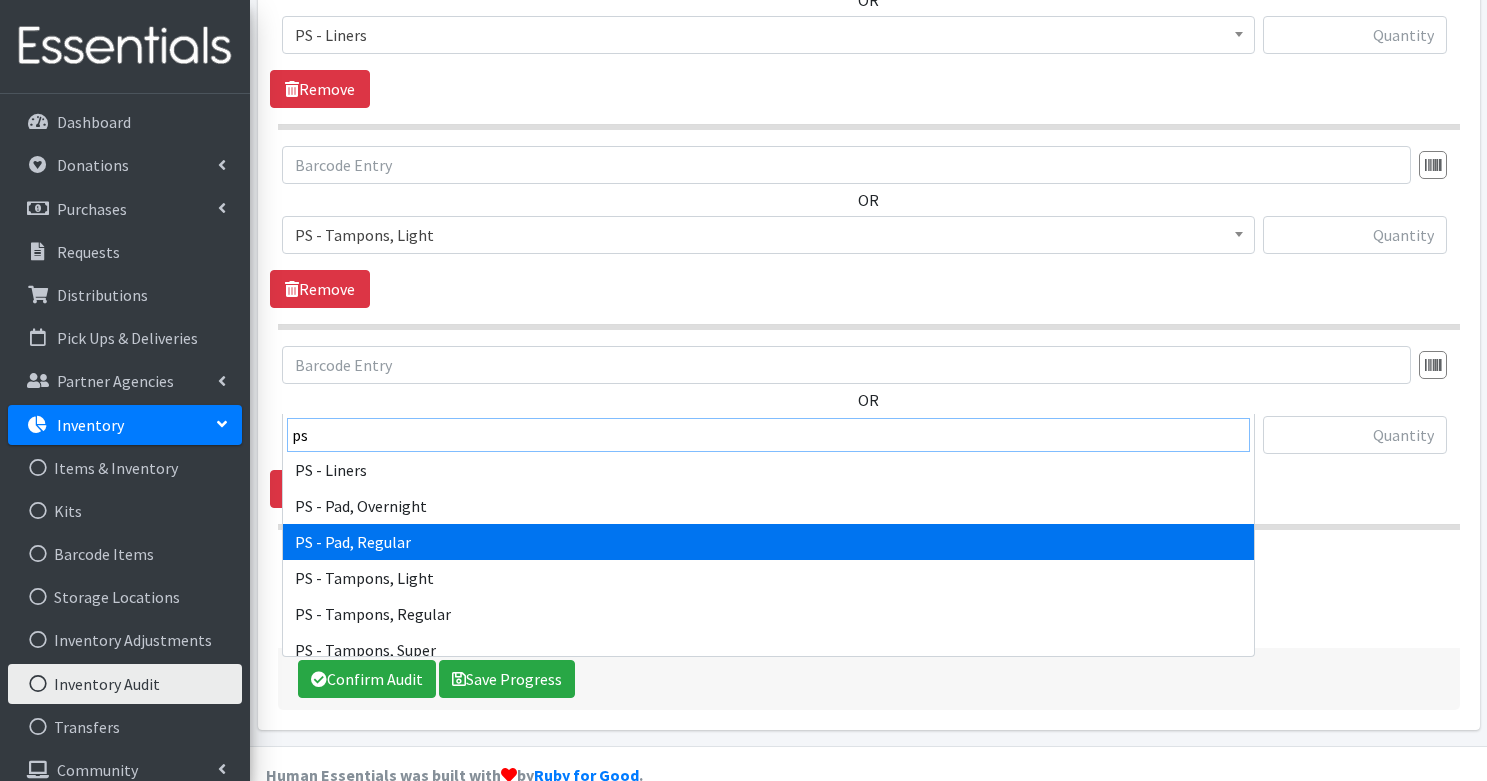 scroll, scrollTop: 13, scrollLeft: 0, axis: vertical 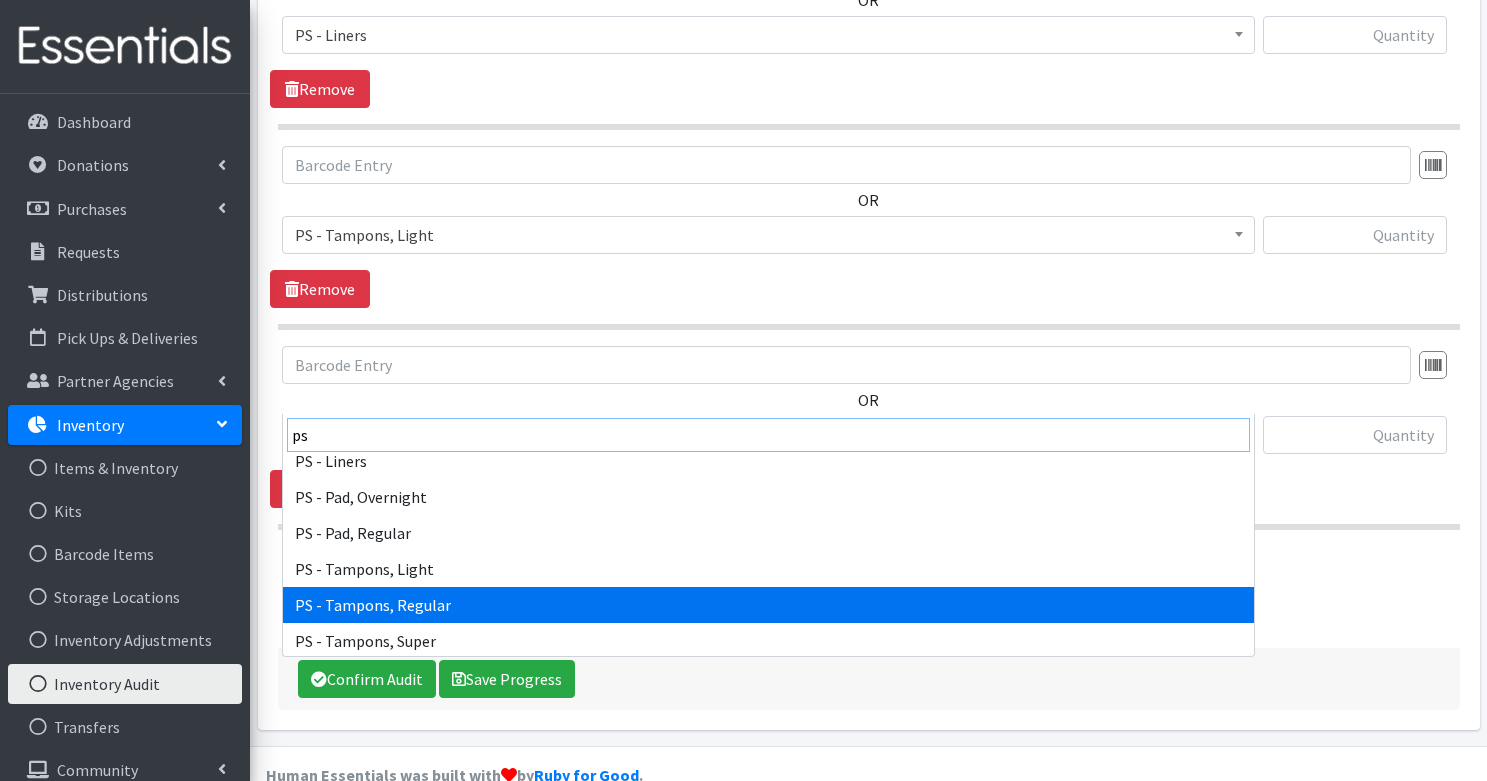 type on "ps" 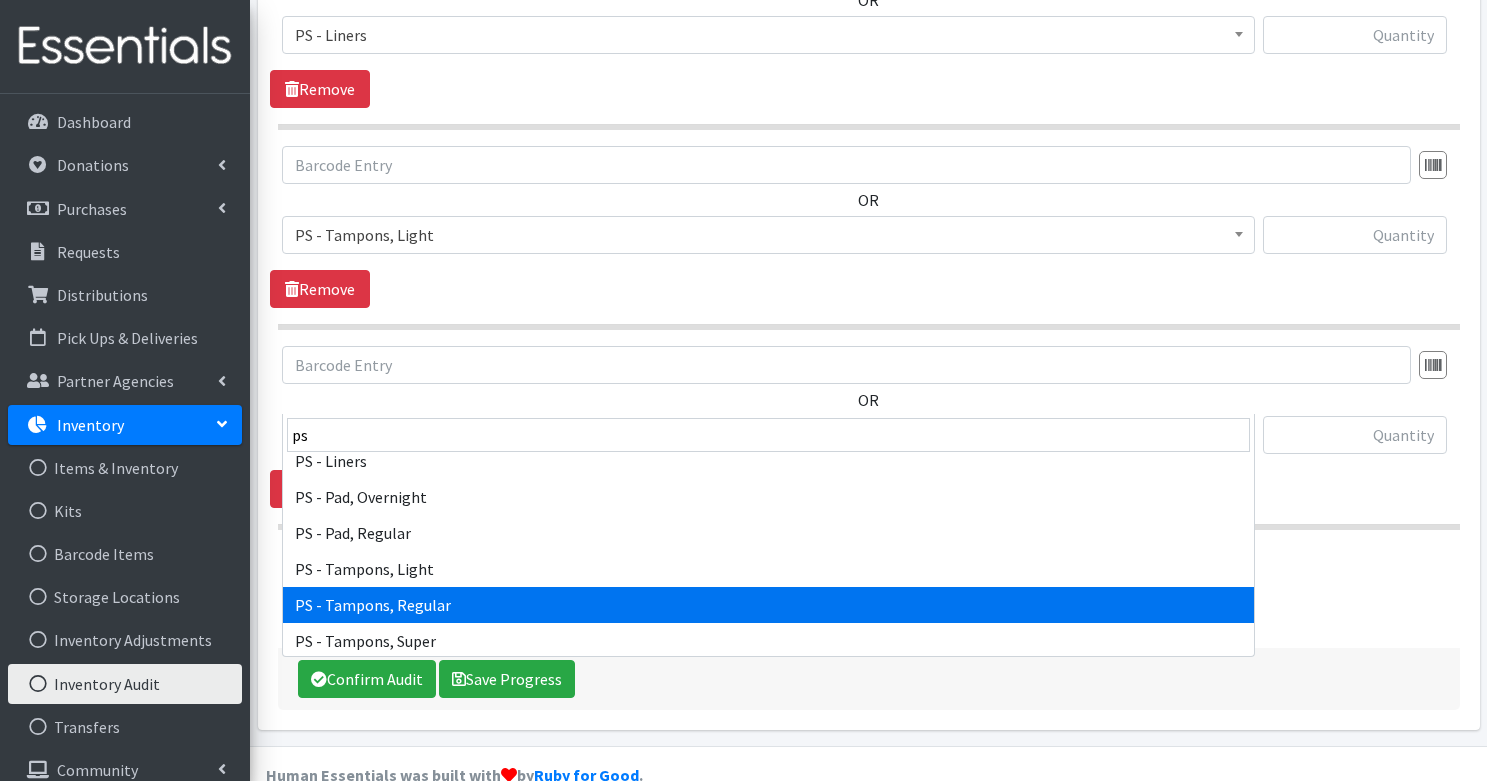 select on "2202" 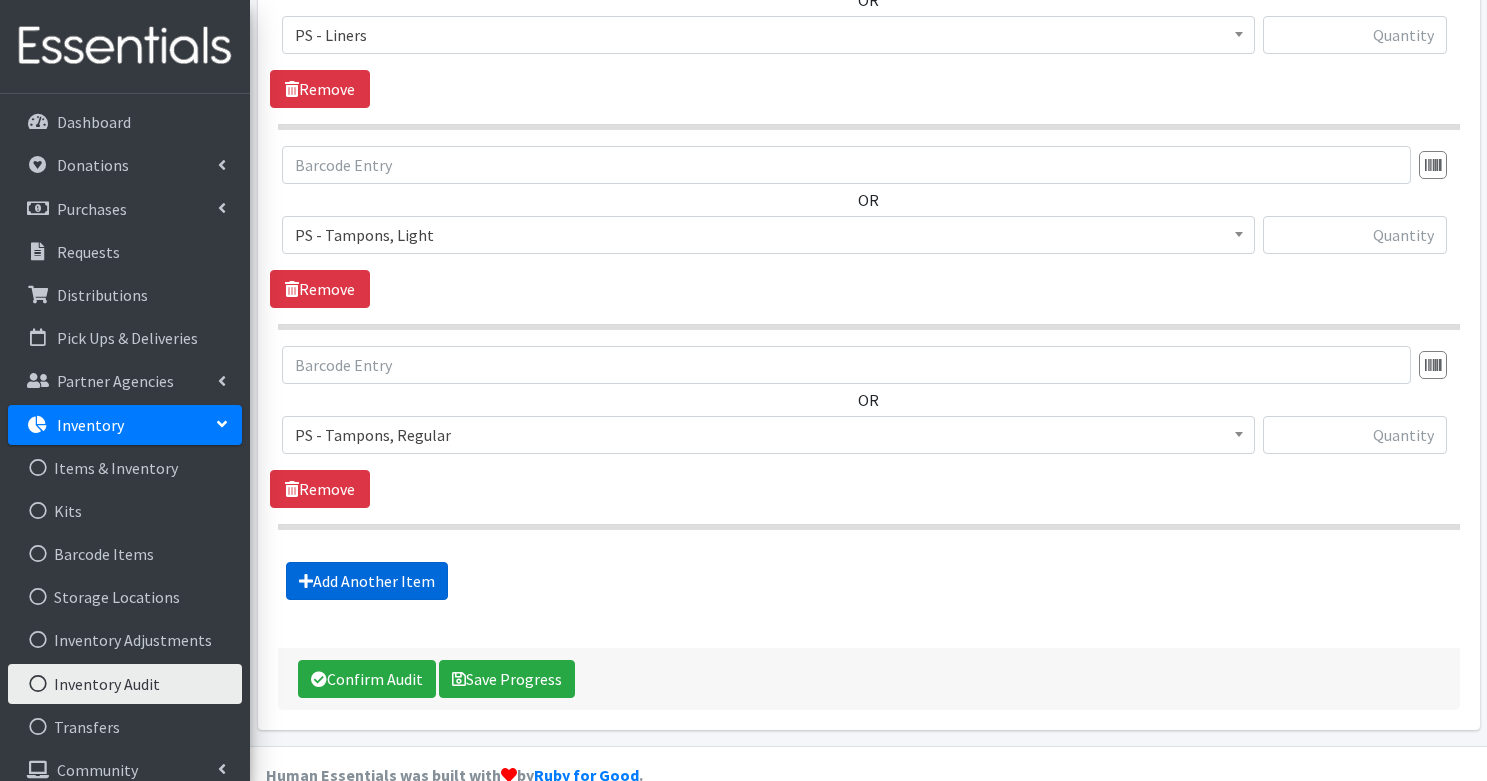 click on "Add Another Item" at bounding box center (367, 581) 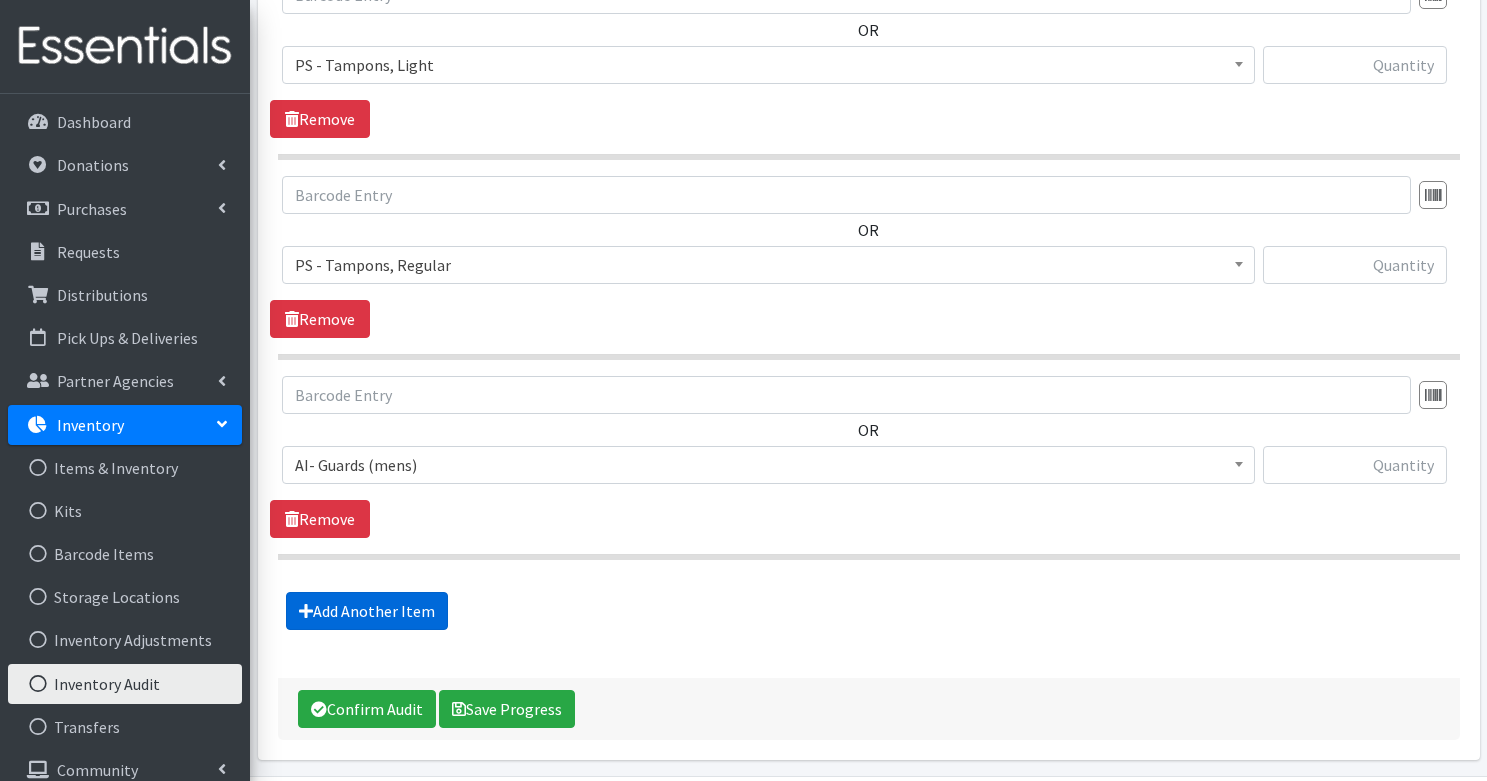 scroll, scrollTop: 10197, scrollLeft: 0, axis: vertical 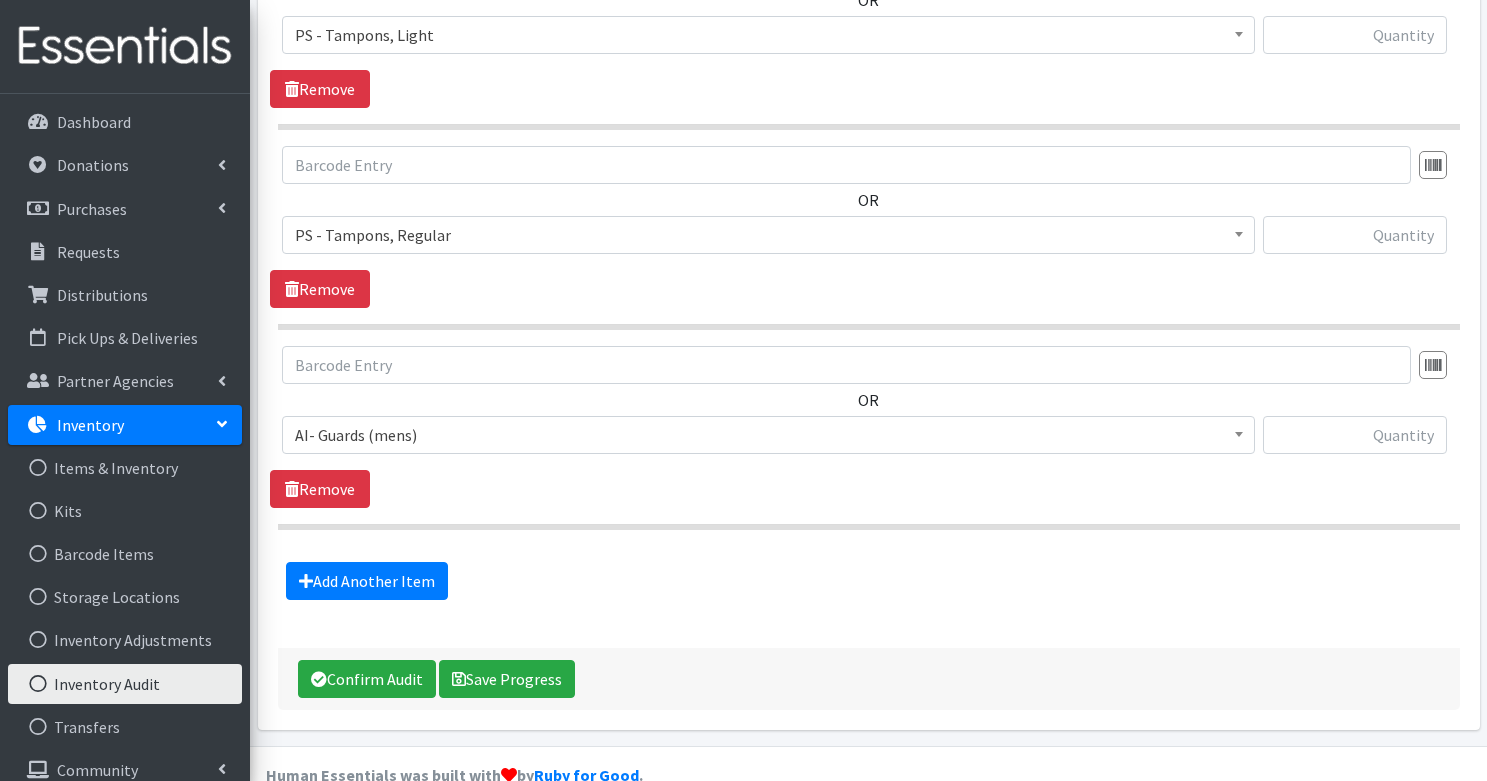 click on "AI- Guards (mens)" at bounding box center [768, 435] 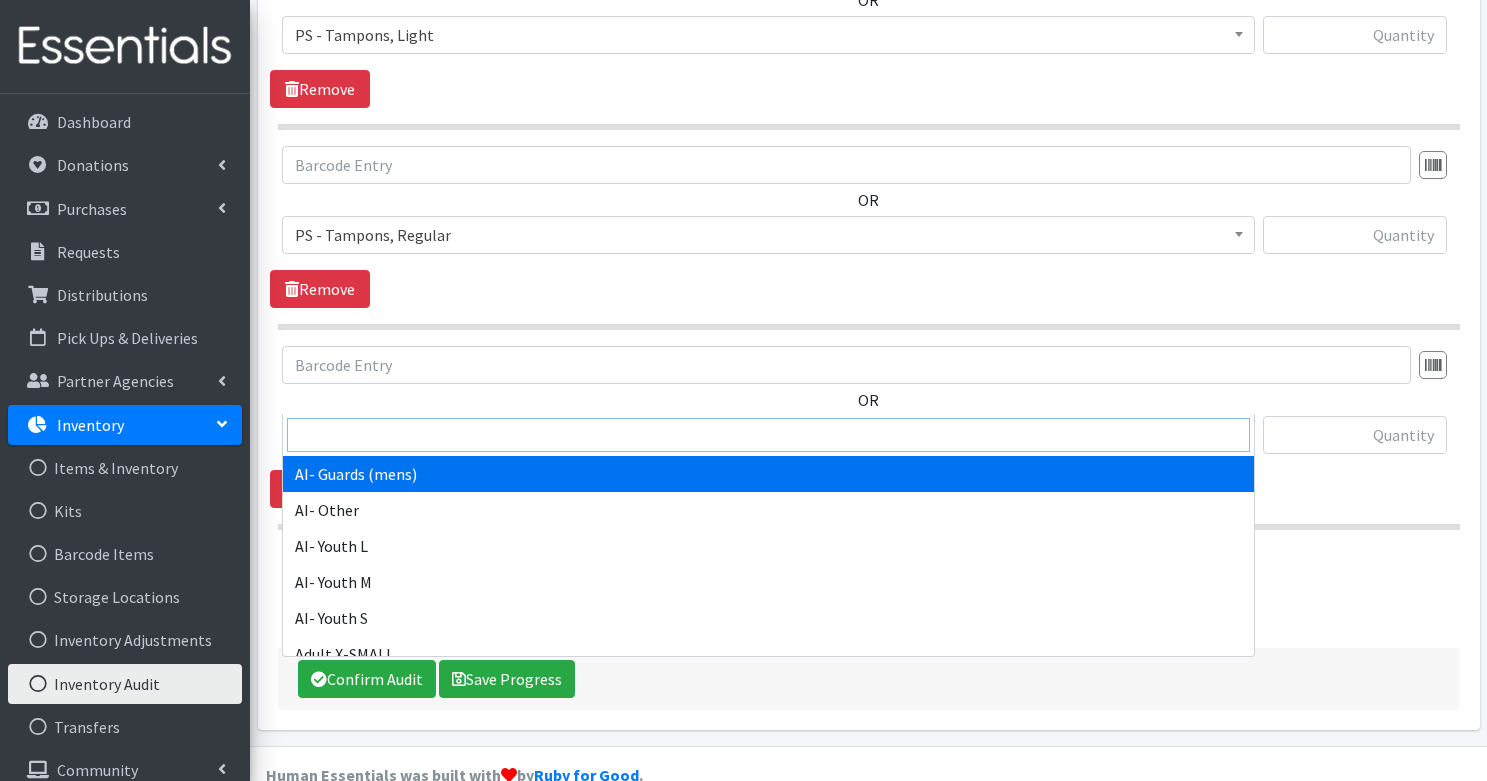 click at bounding box center [768, 435] 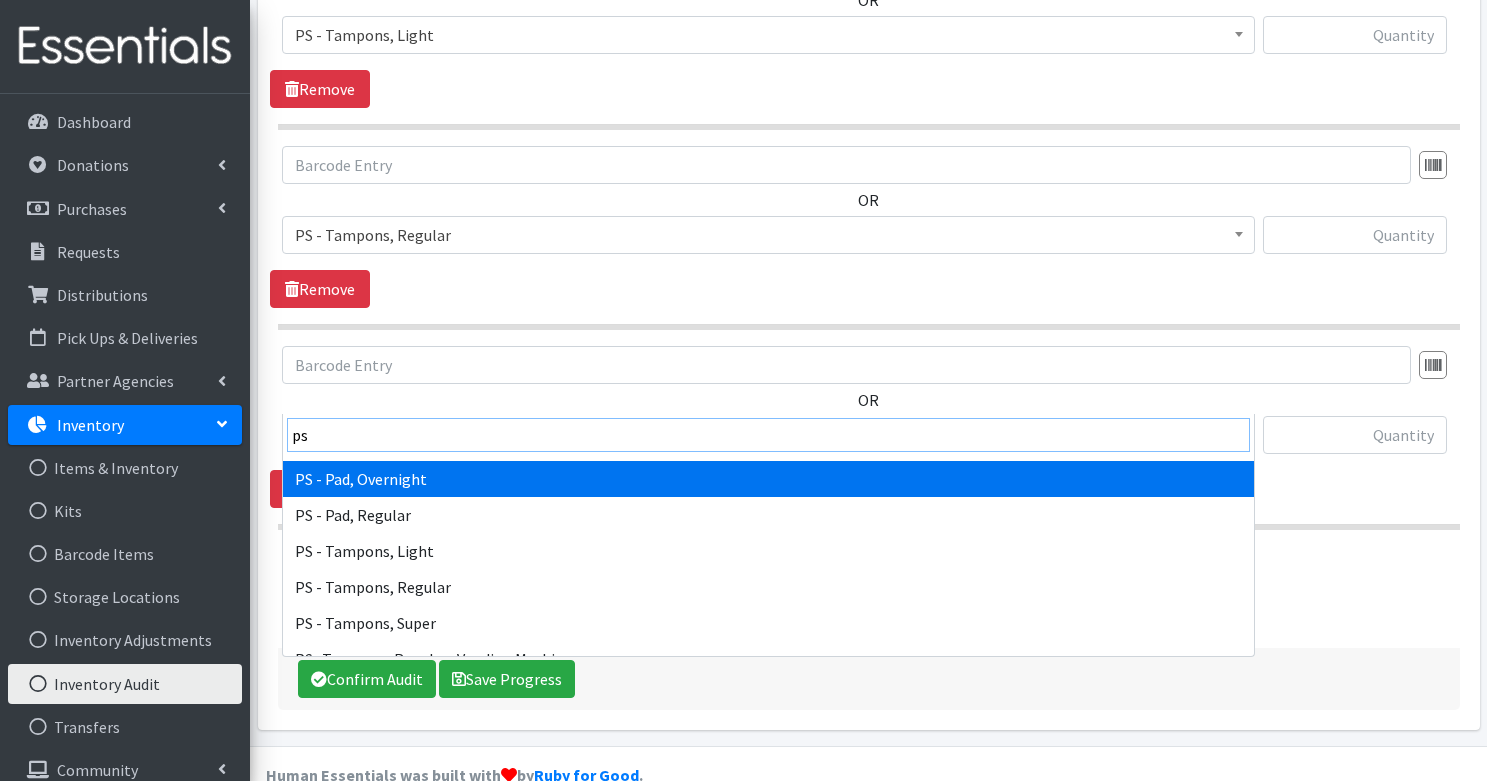 scroll, scrollTop: 160, scrollLeft: 0, axis: vertical 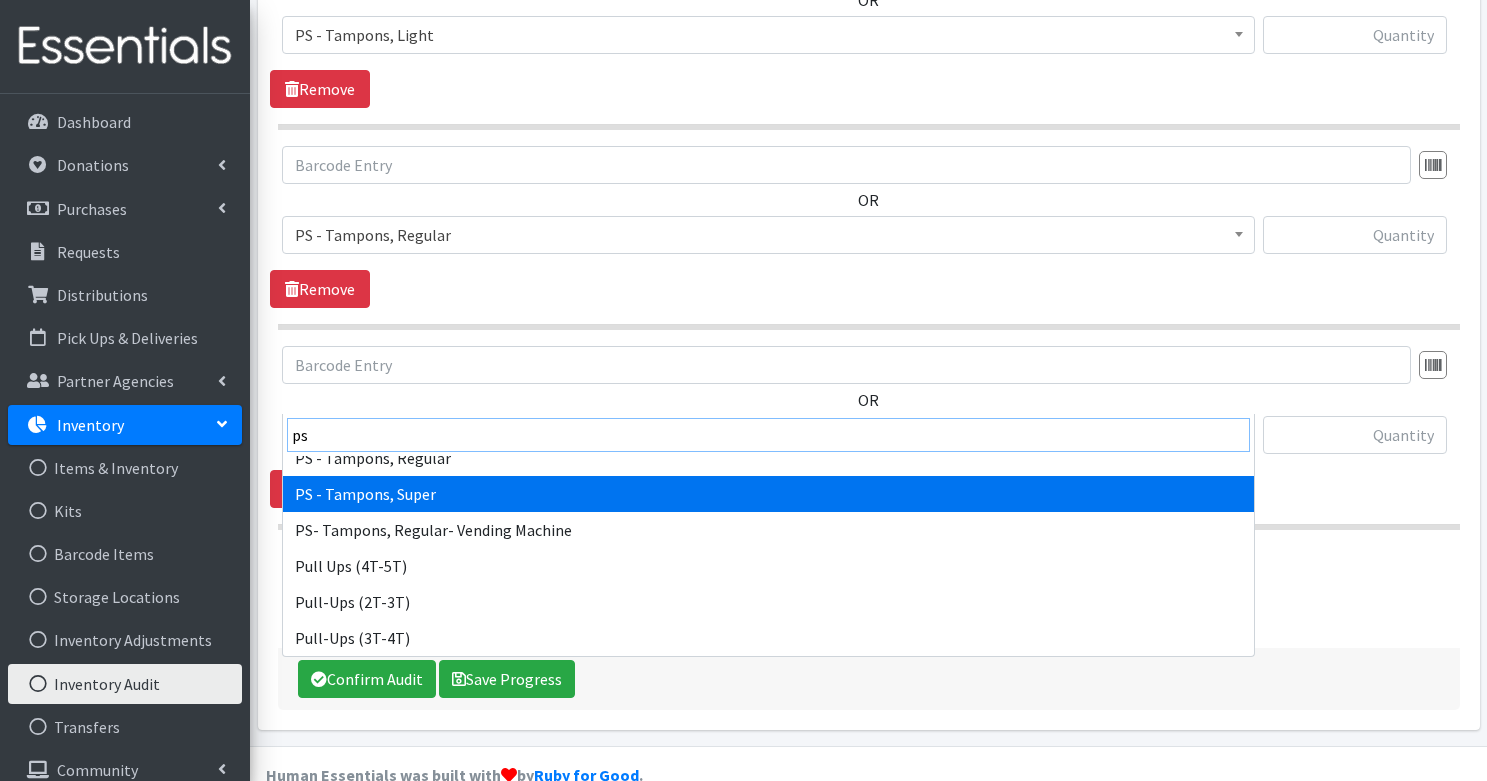 type on "ps" 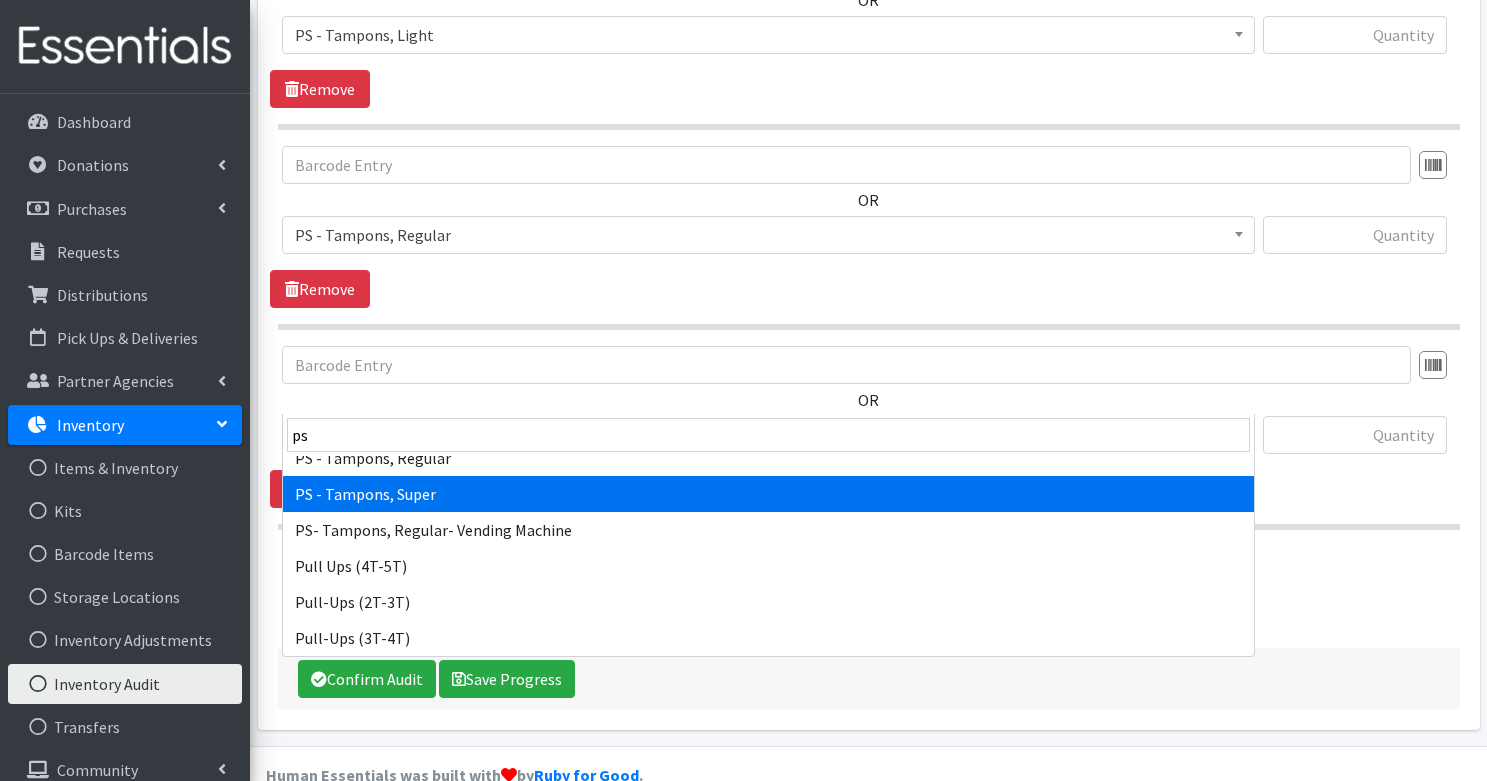 select on "2201" 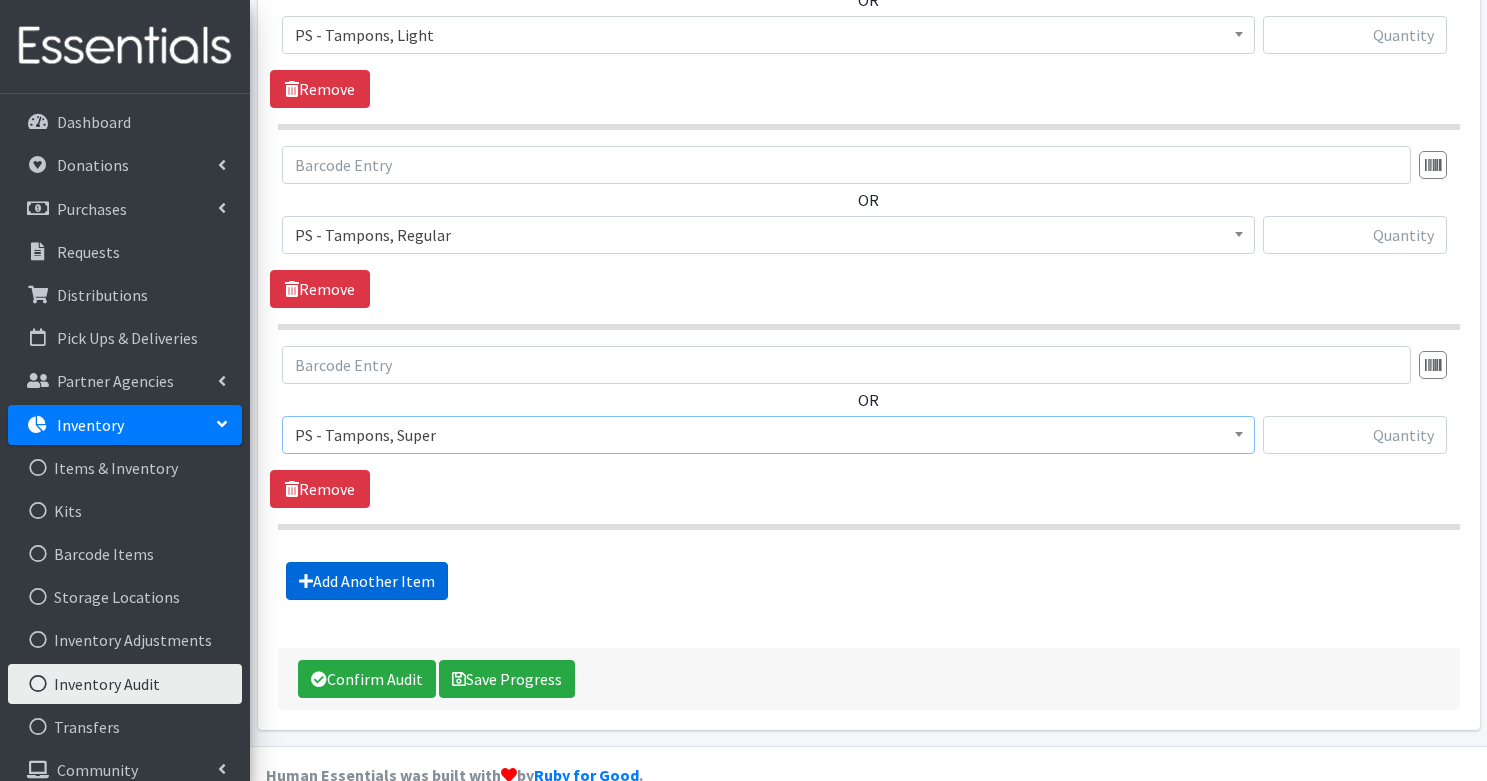 click on "Add Another Item" at bounding box center [367, 581] 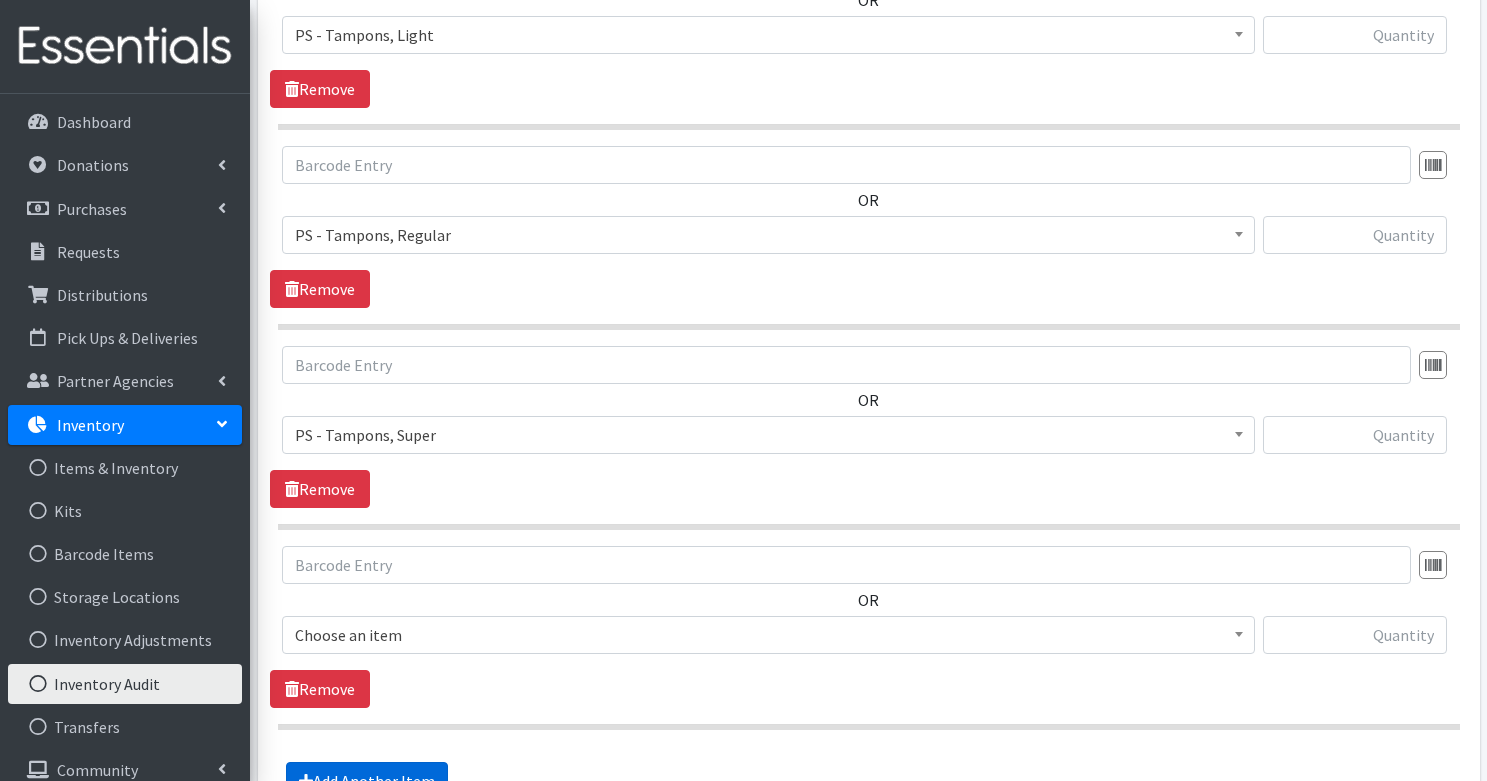 scroll, scrollTop: 10397, scrollLeft: 0, axis: vertical 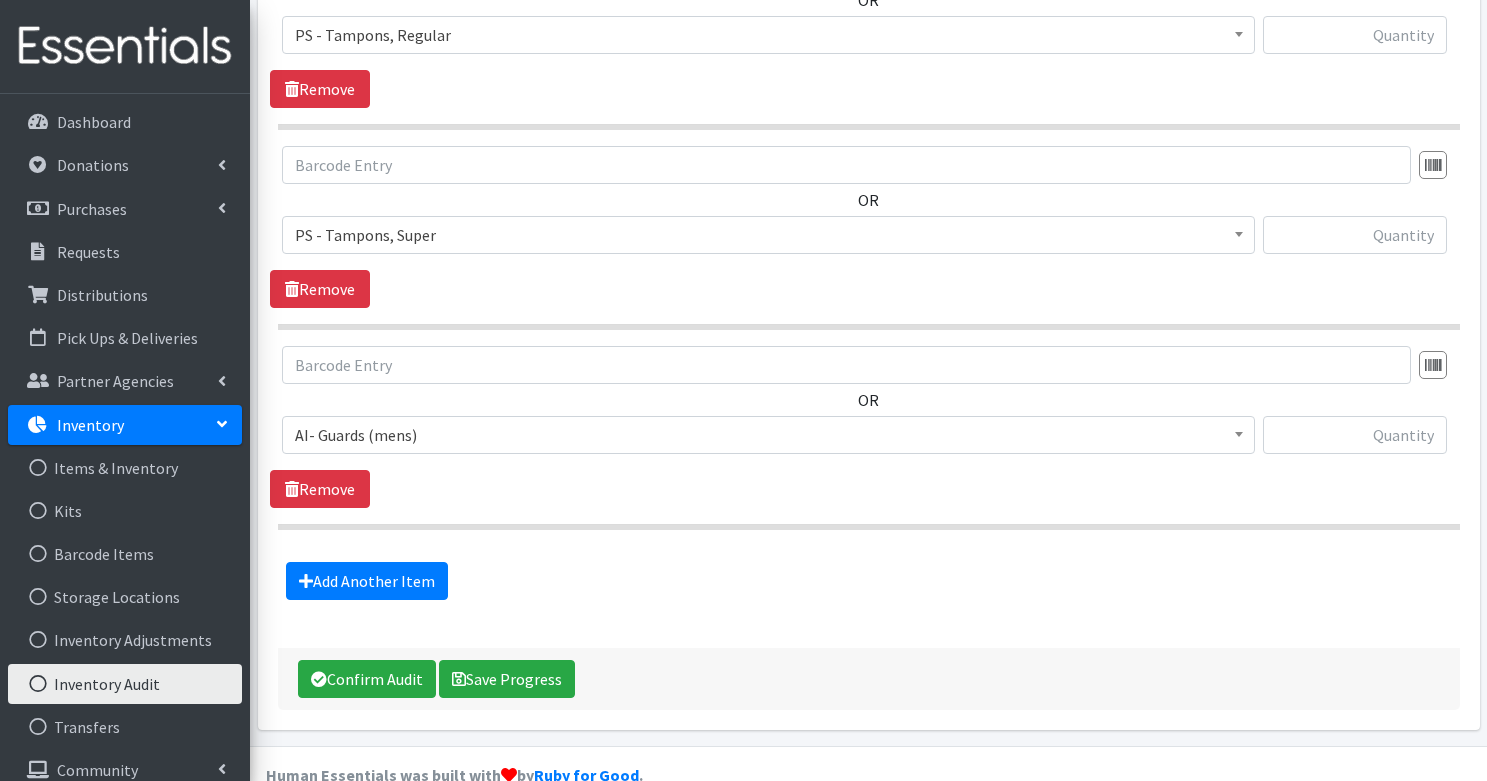 click on "AI- Guards (mens)" at bounding box center [768, 435] 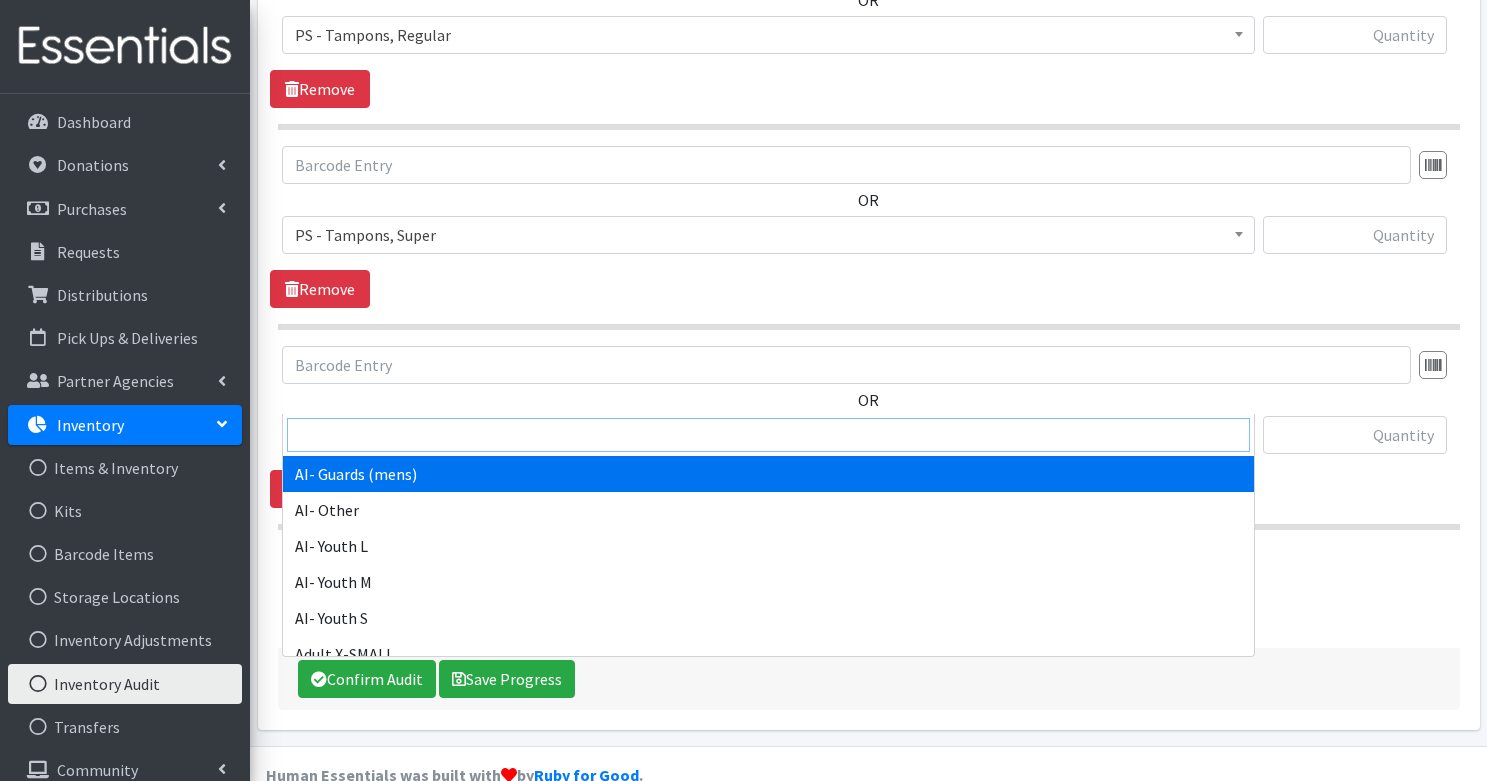 click at bounding box center [768, 435] 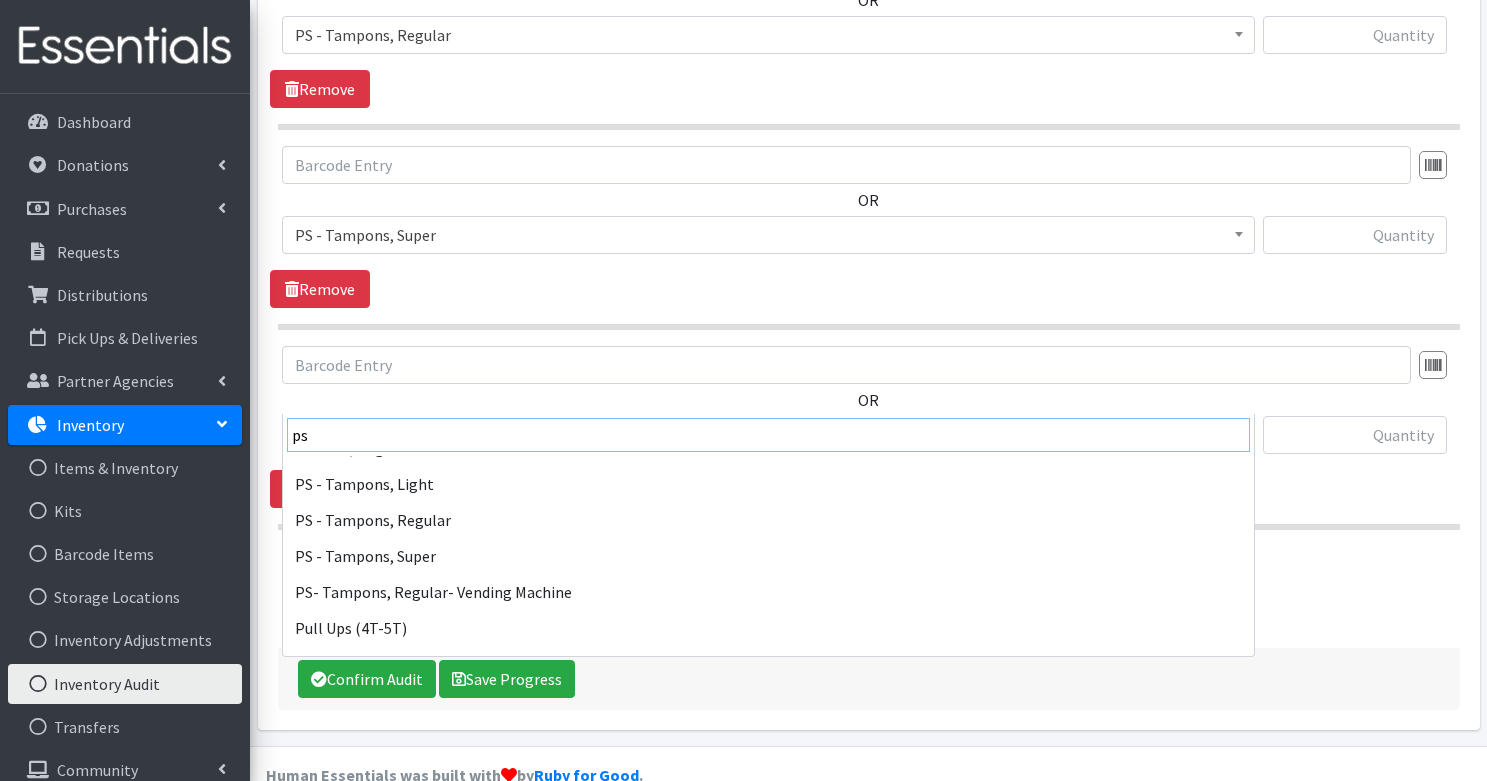 scroll, scrollTop: 160, scrollLeft: 0, axis: vertical 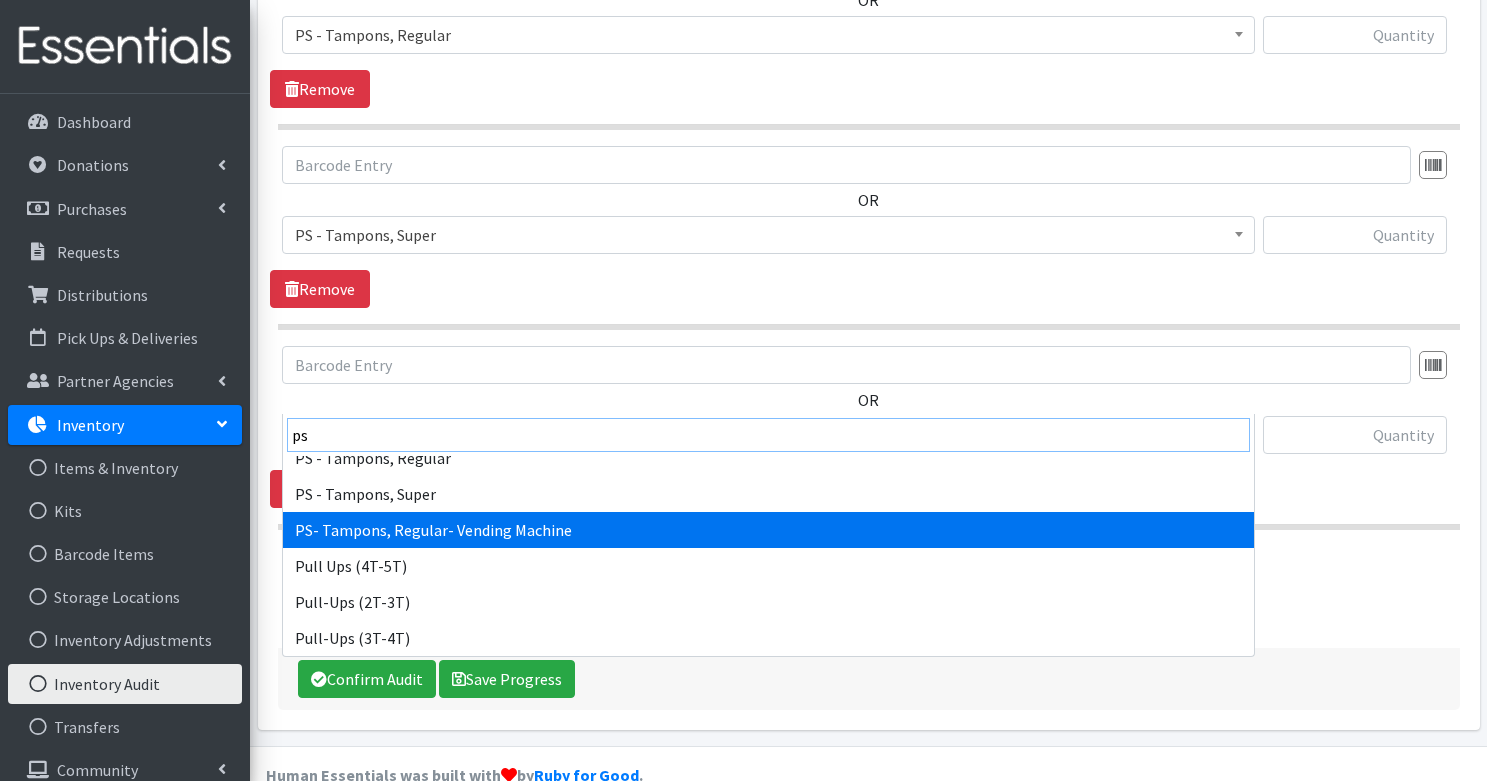 type on "ps" 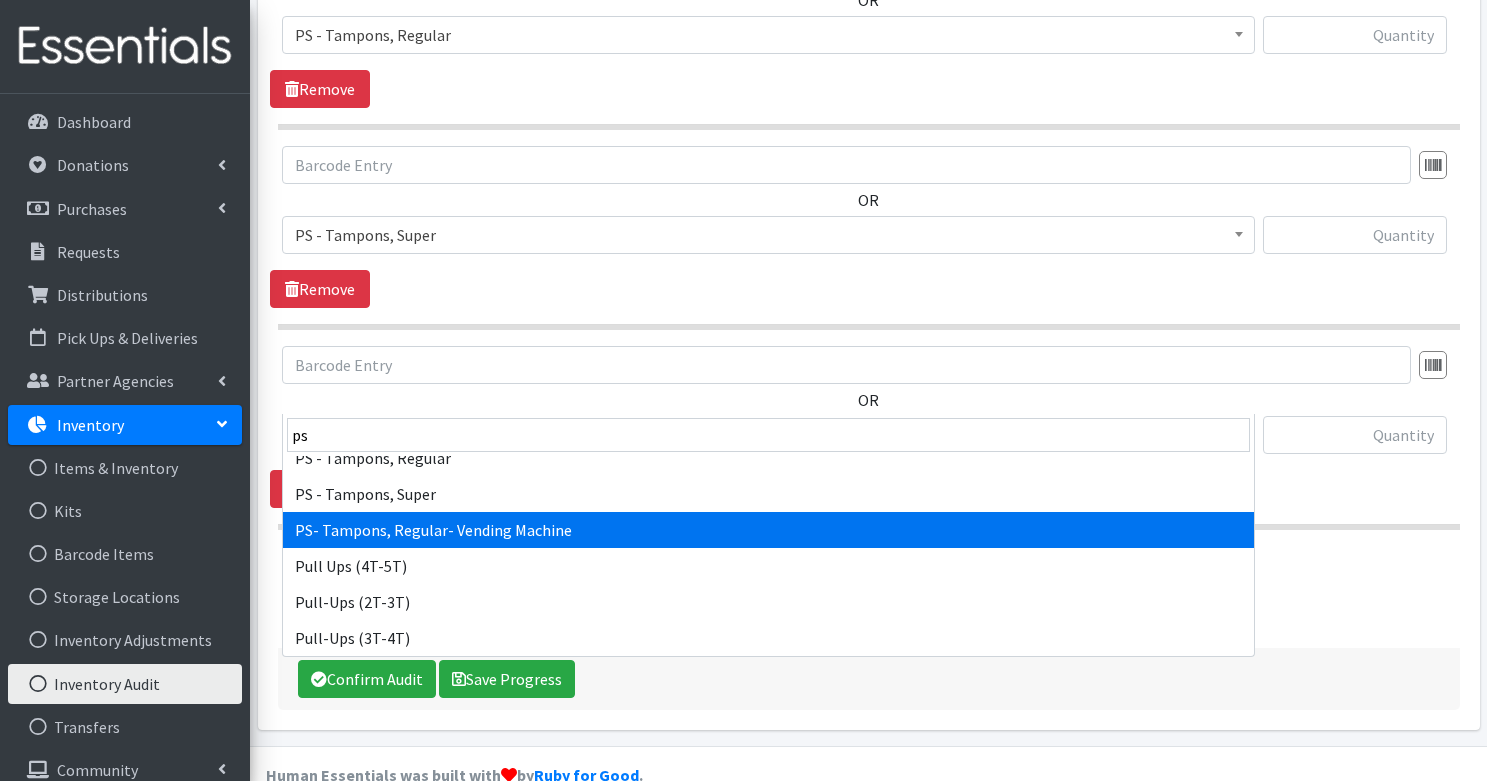 select on "15289" 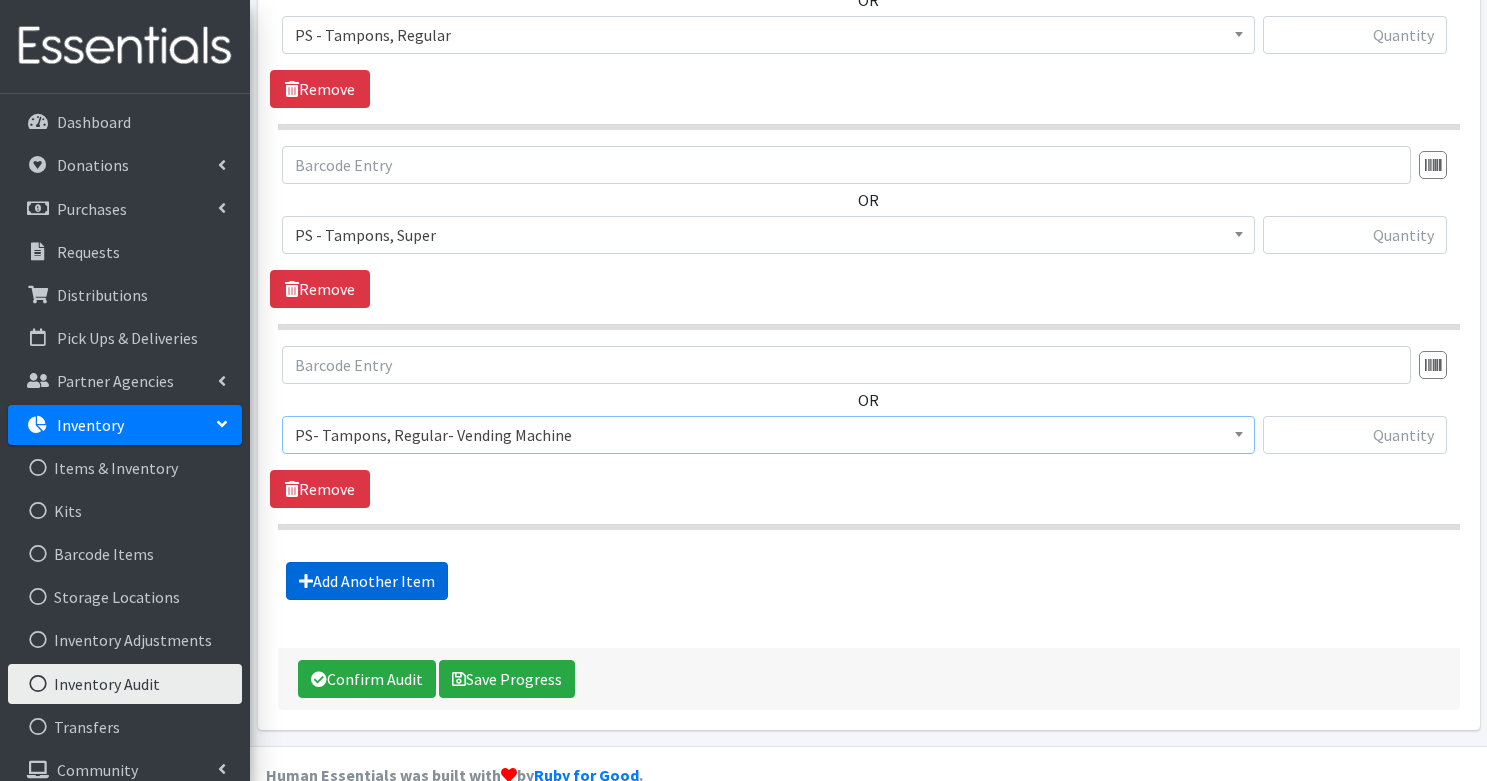 click on "Add Another Item" at bounding box center [367, 581] 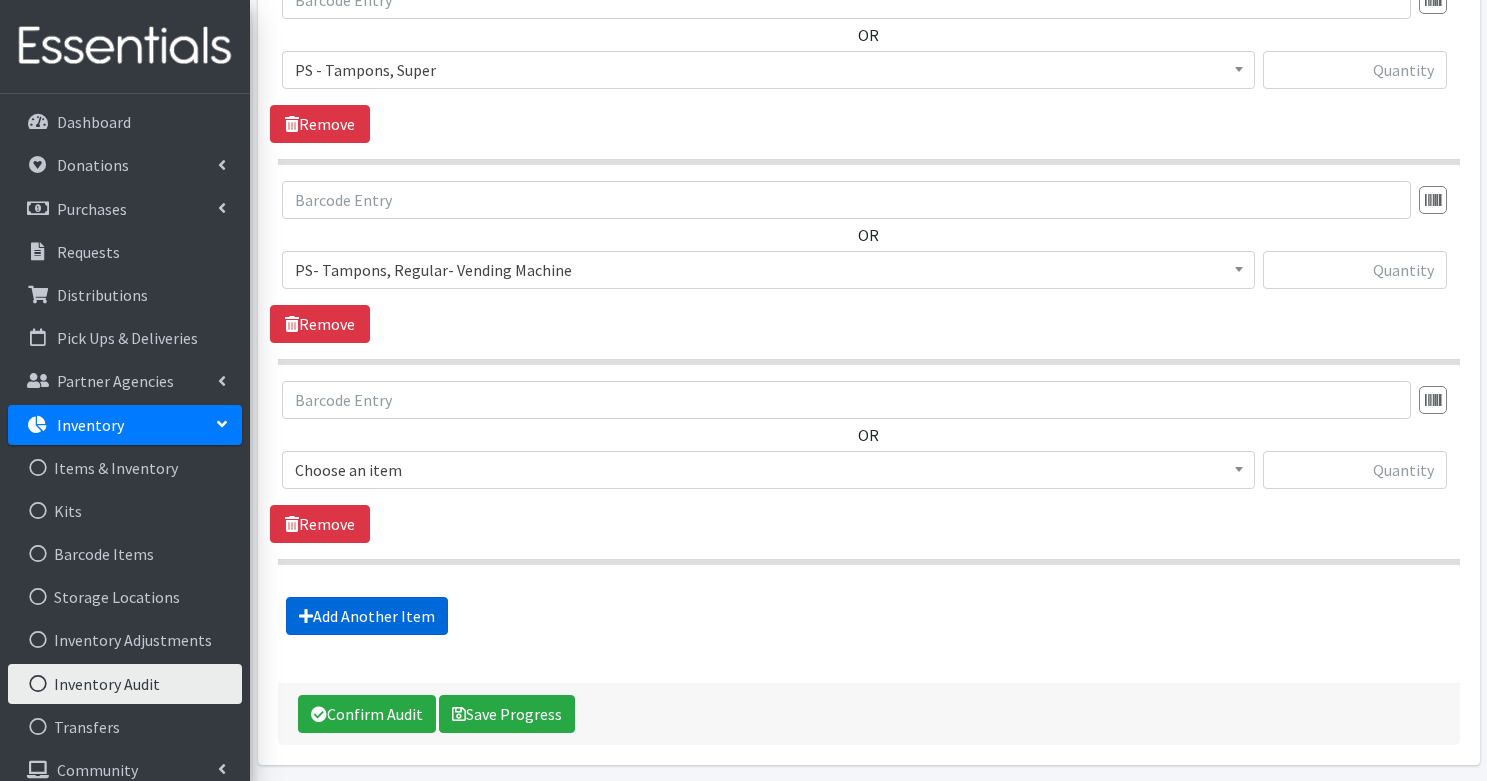 scroll, scrollTop: 10597, scrollLeft: 0, axis: vertical 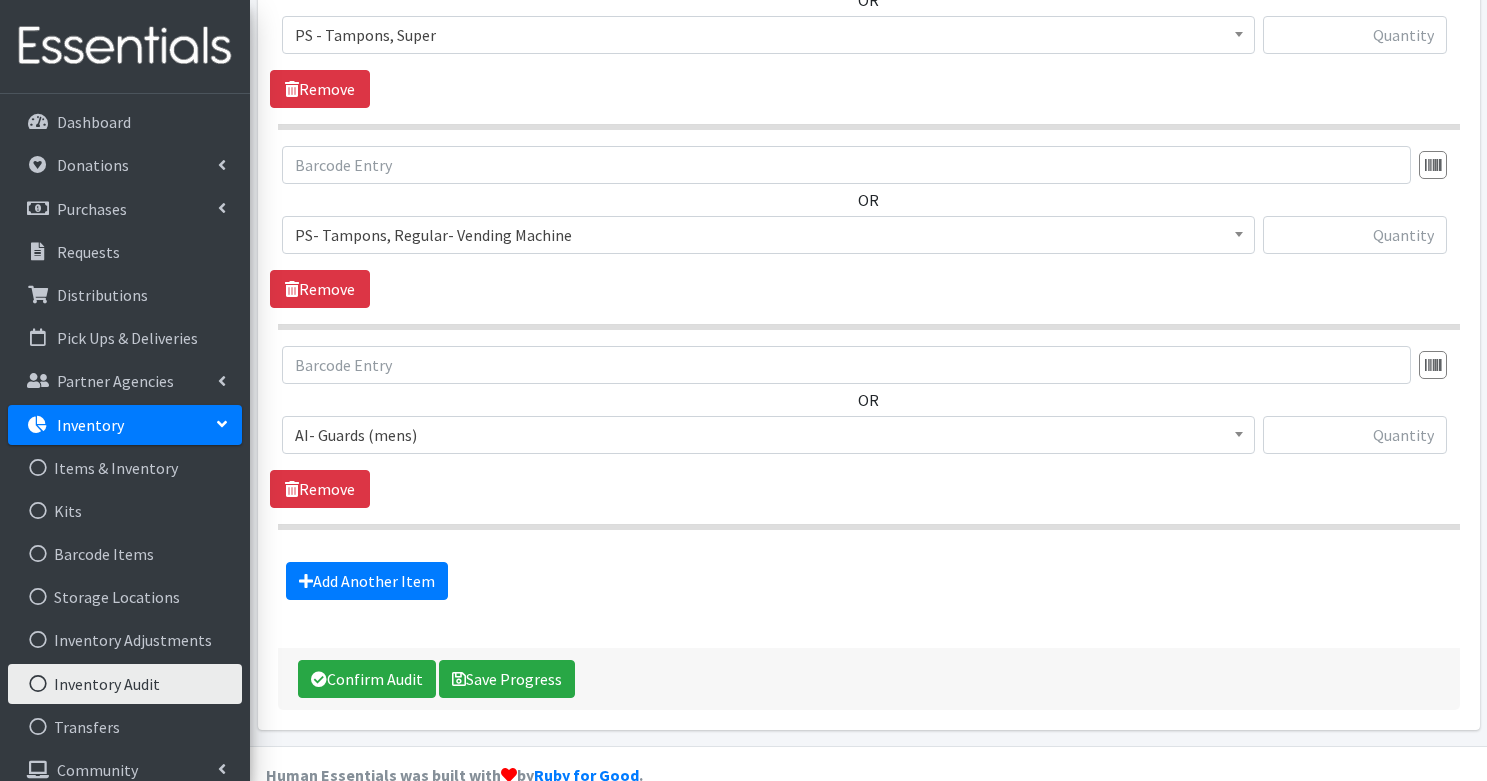 click on "AI- Guards (mens)" at bounding box center [768, 435] 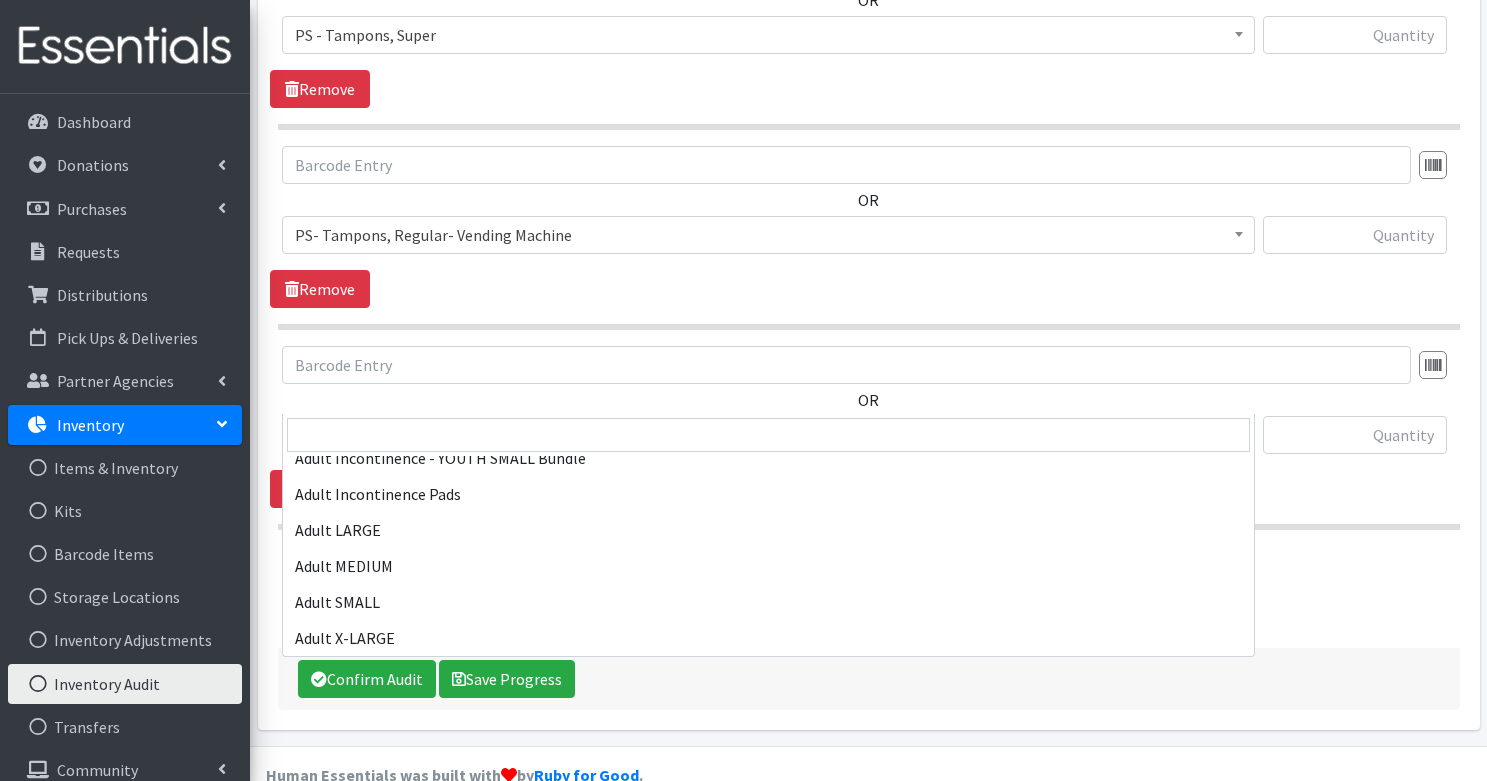 scroll, scrollTop: 0, scrollLeft: 0, axis: both 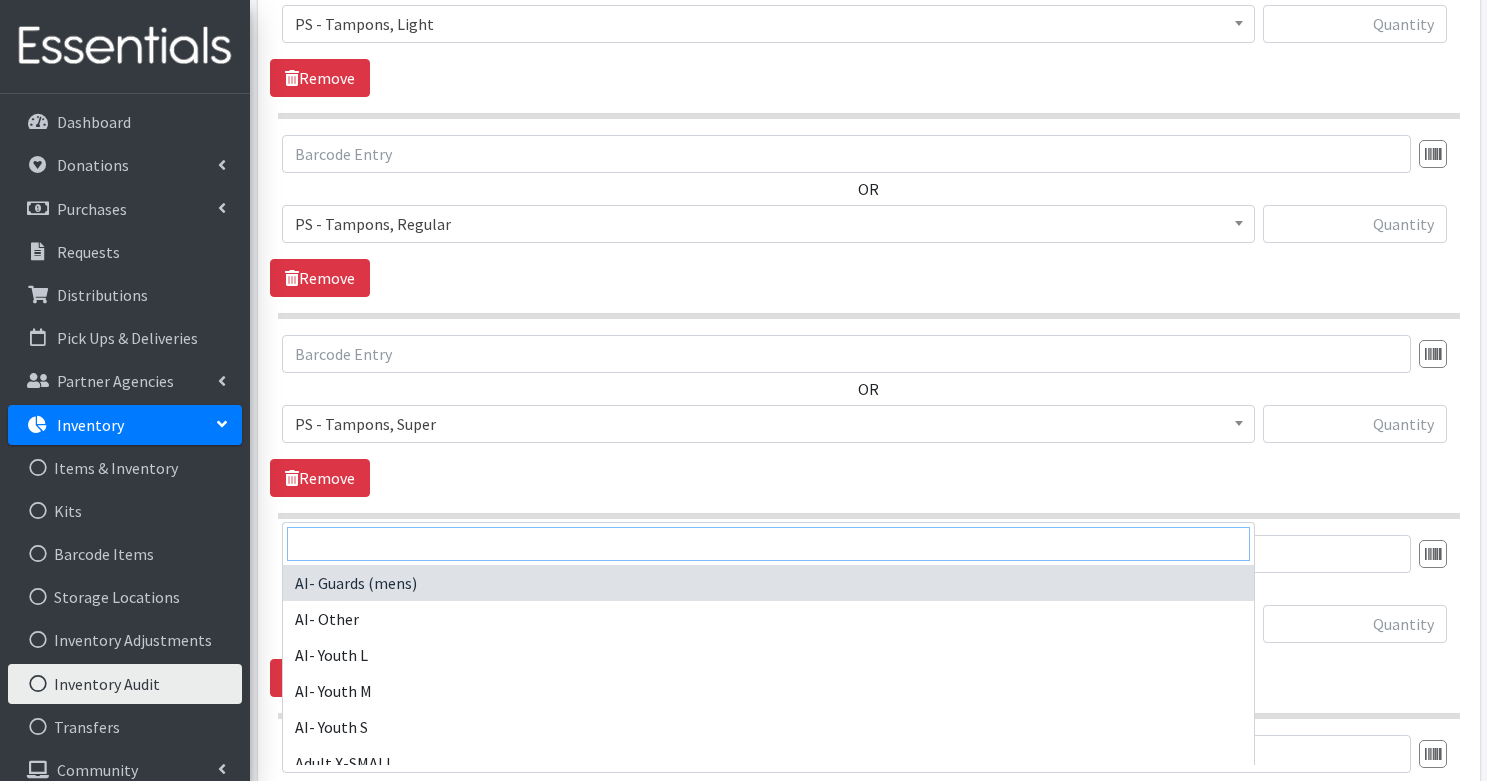 click at bounding box center [768, 544] 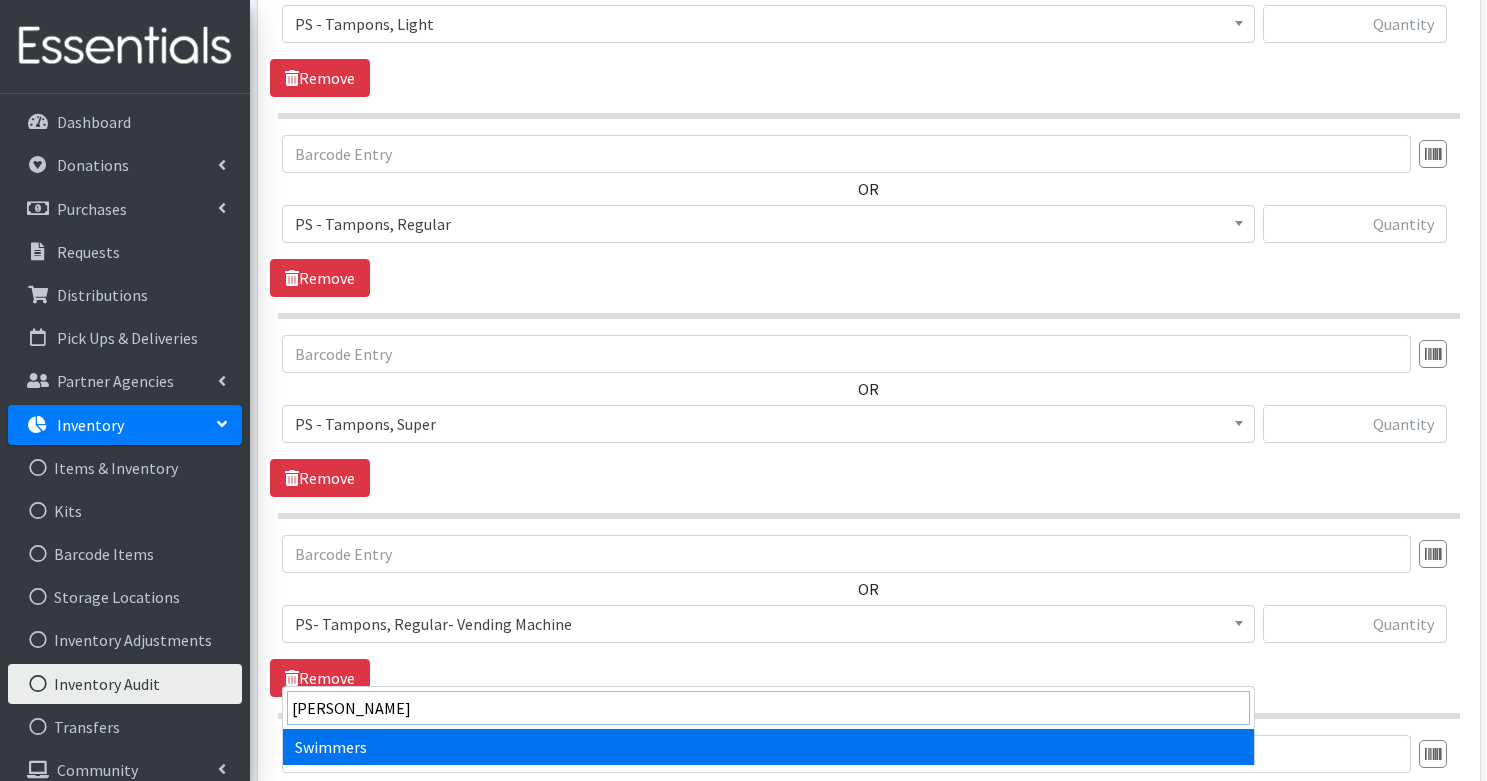 type on "swimm" 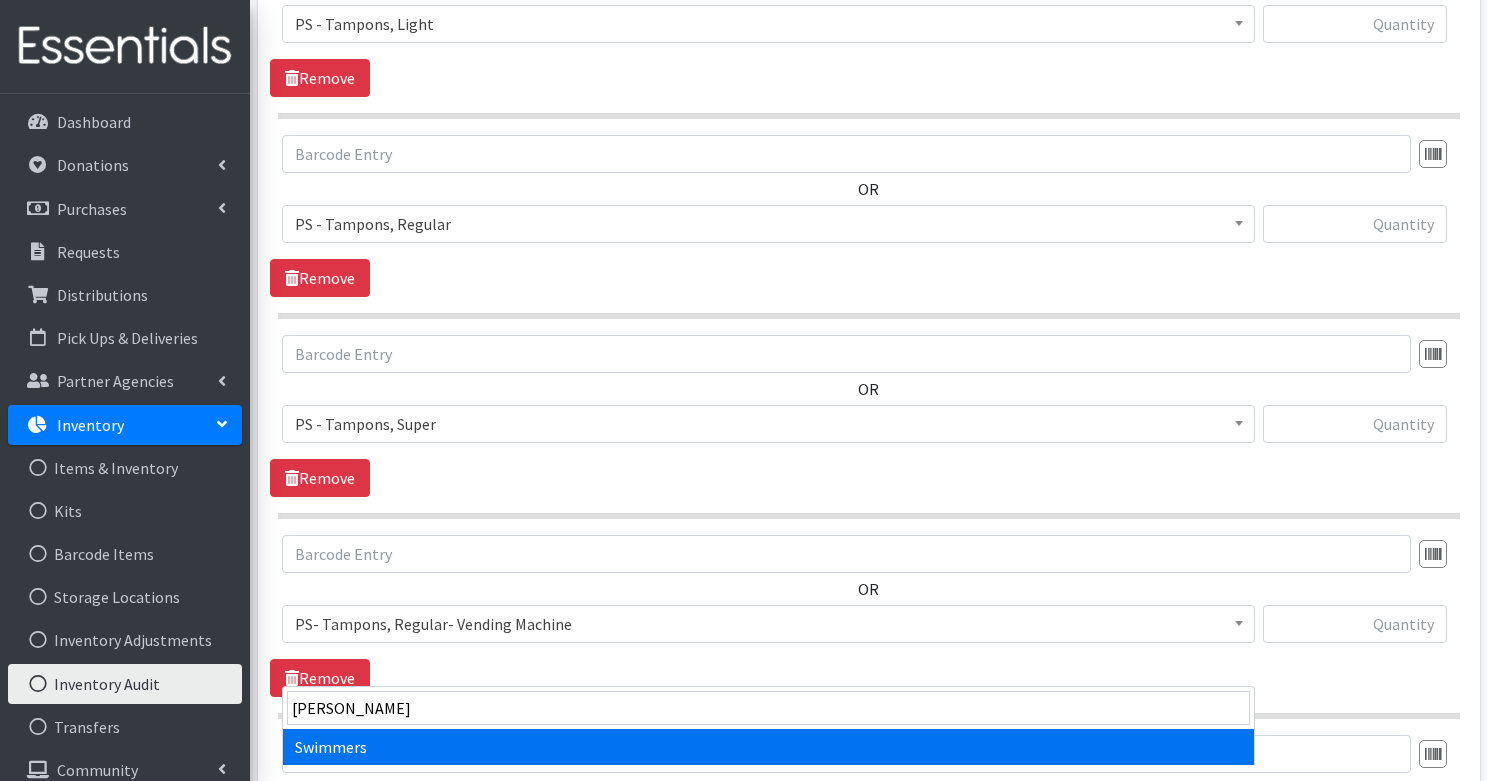 select on "1261" 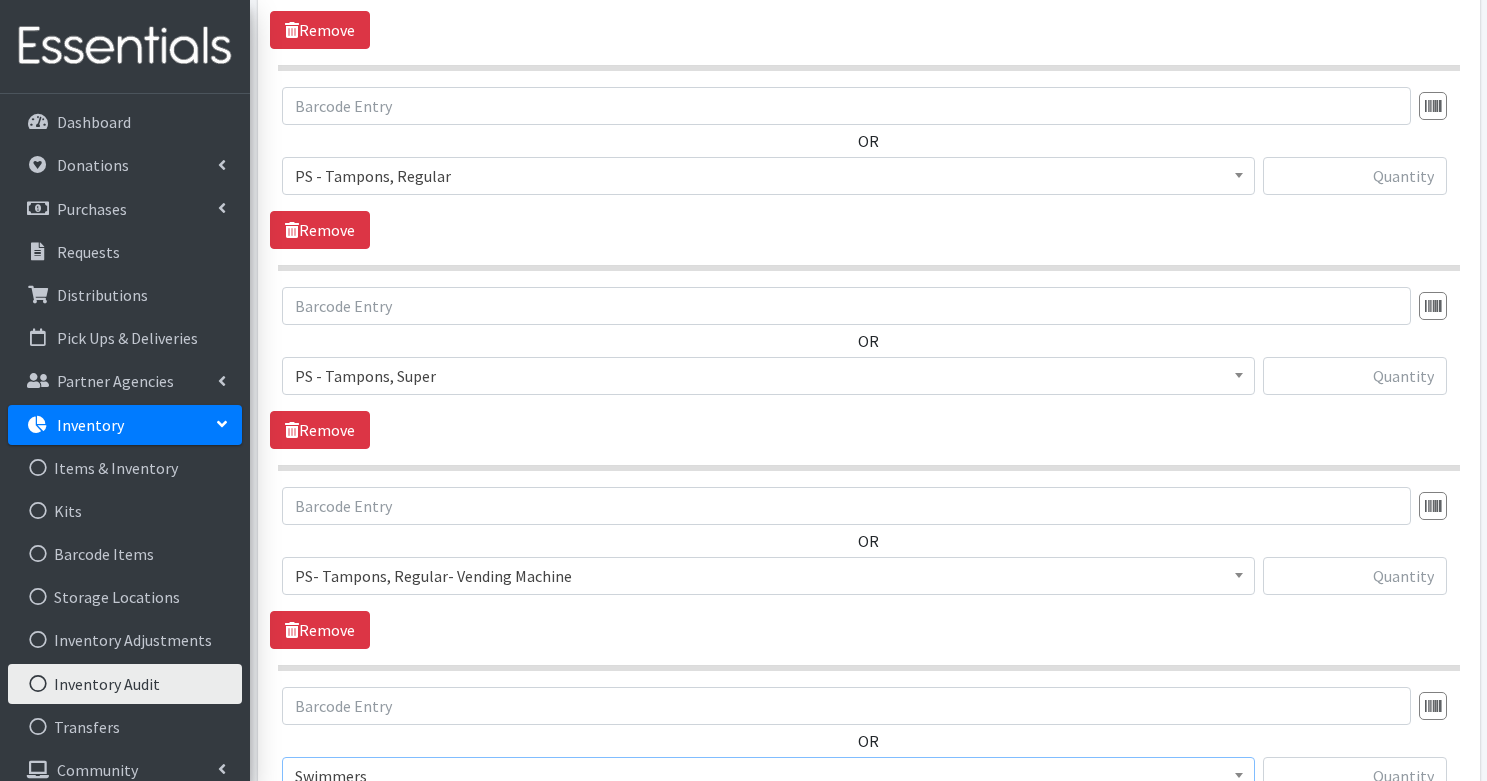 scroll, scrollTop: 10325, scrollLeft: 0, axis: vertical 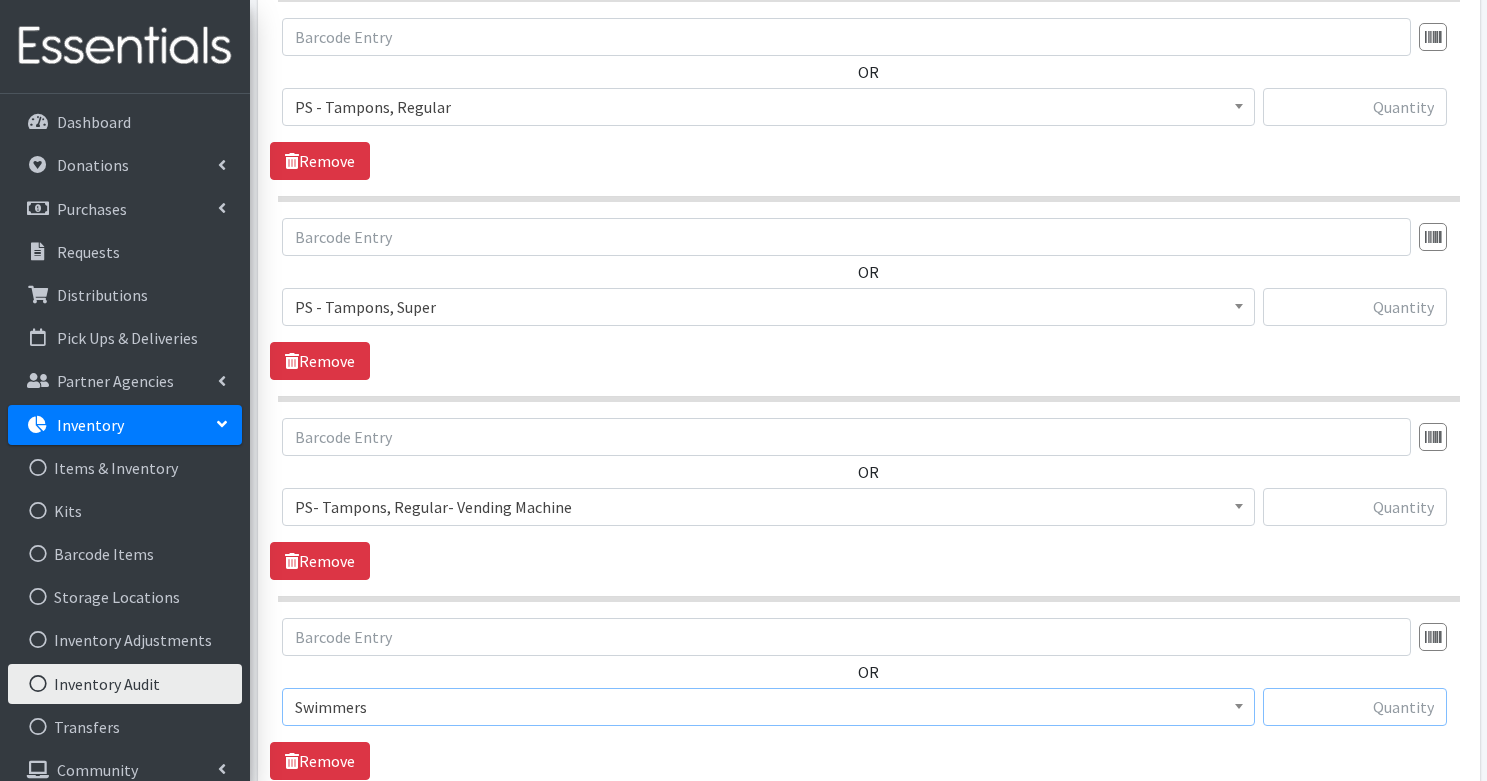click at bounding box center [1355, 707] 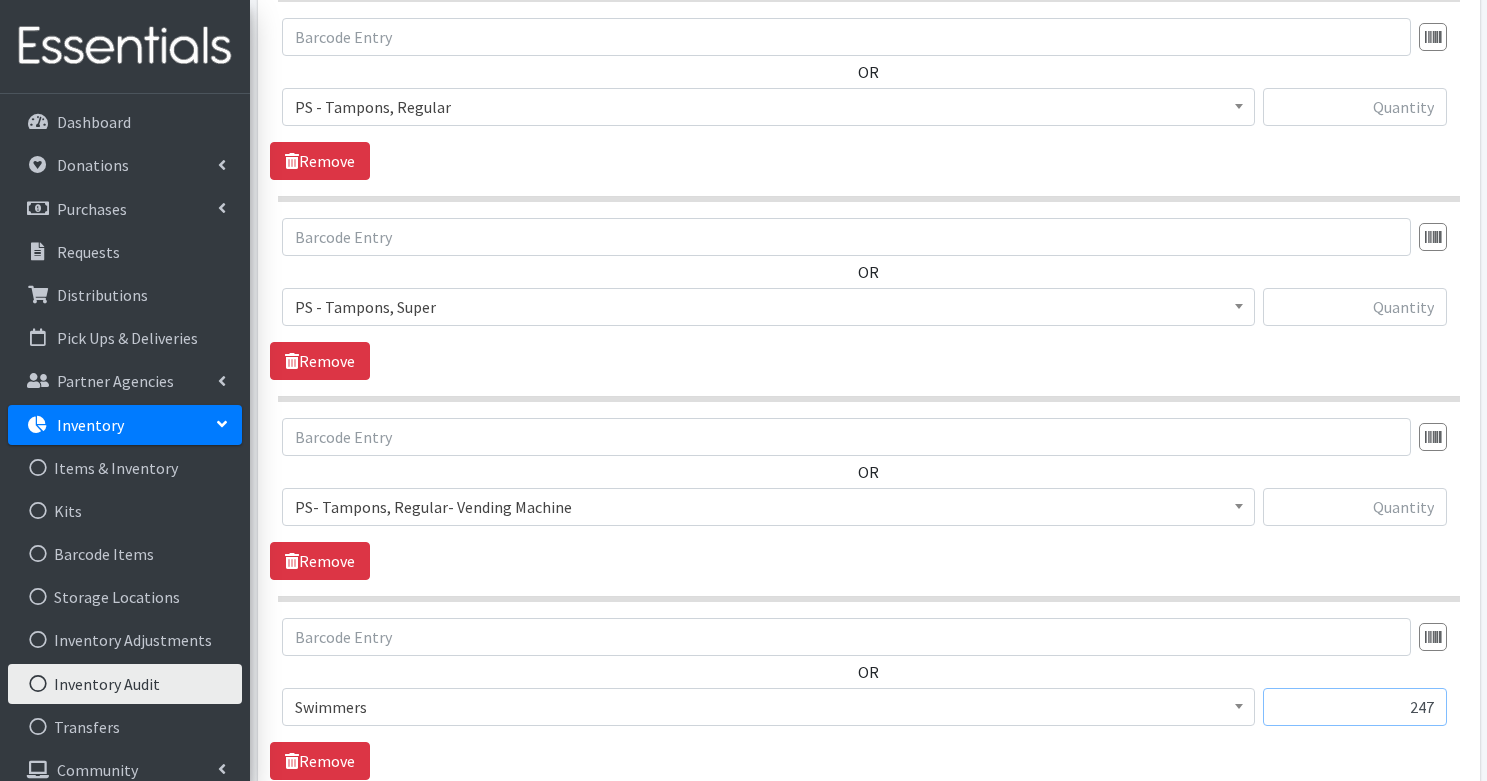 type on "247" 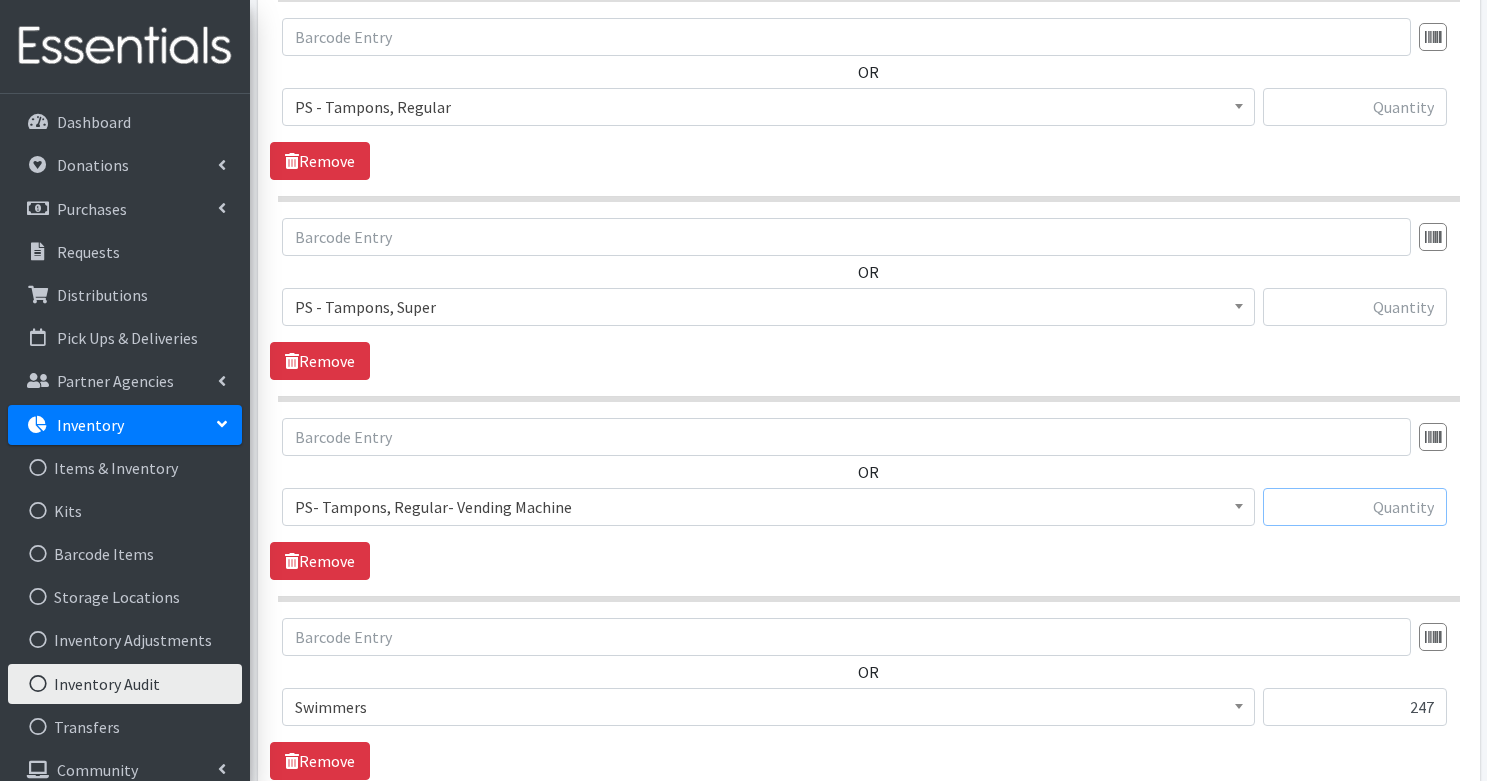 click at bounding box center [1355, 507] 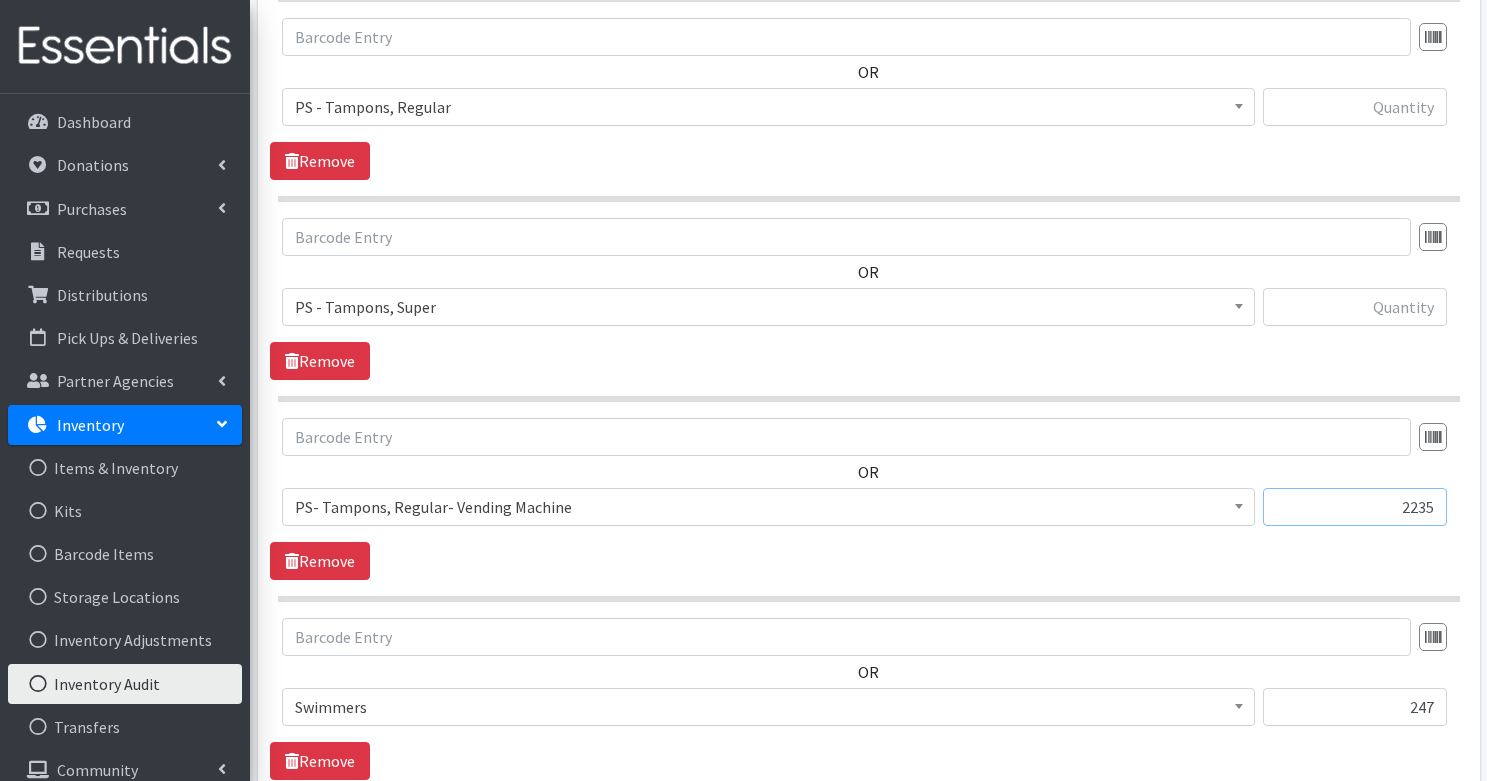 type on "2235" 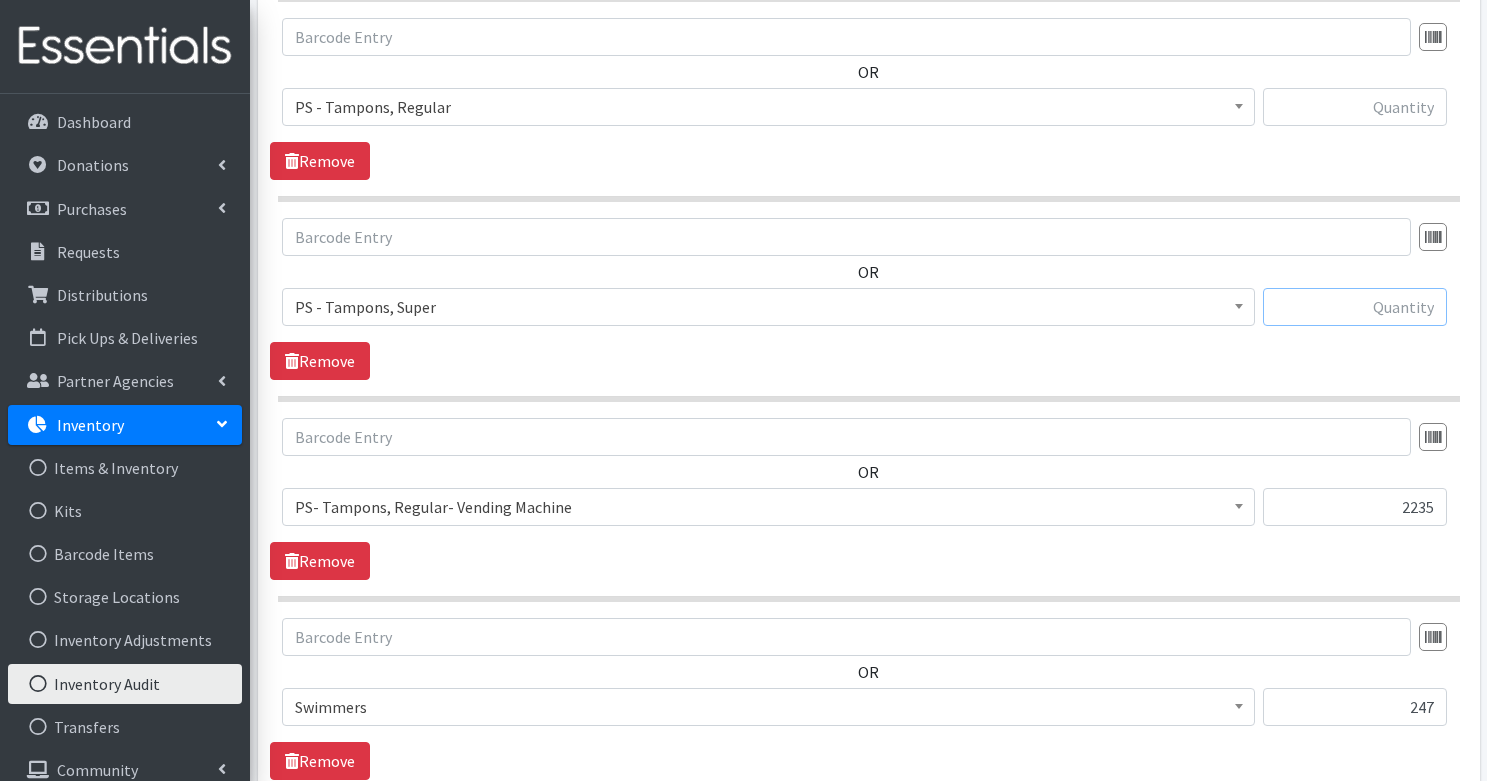 click at bounding box center [1355, 307] 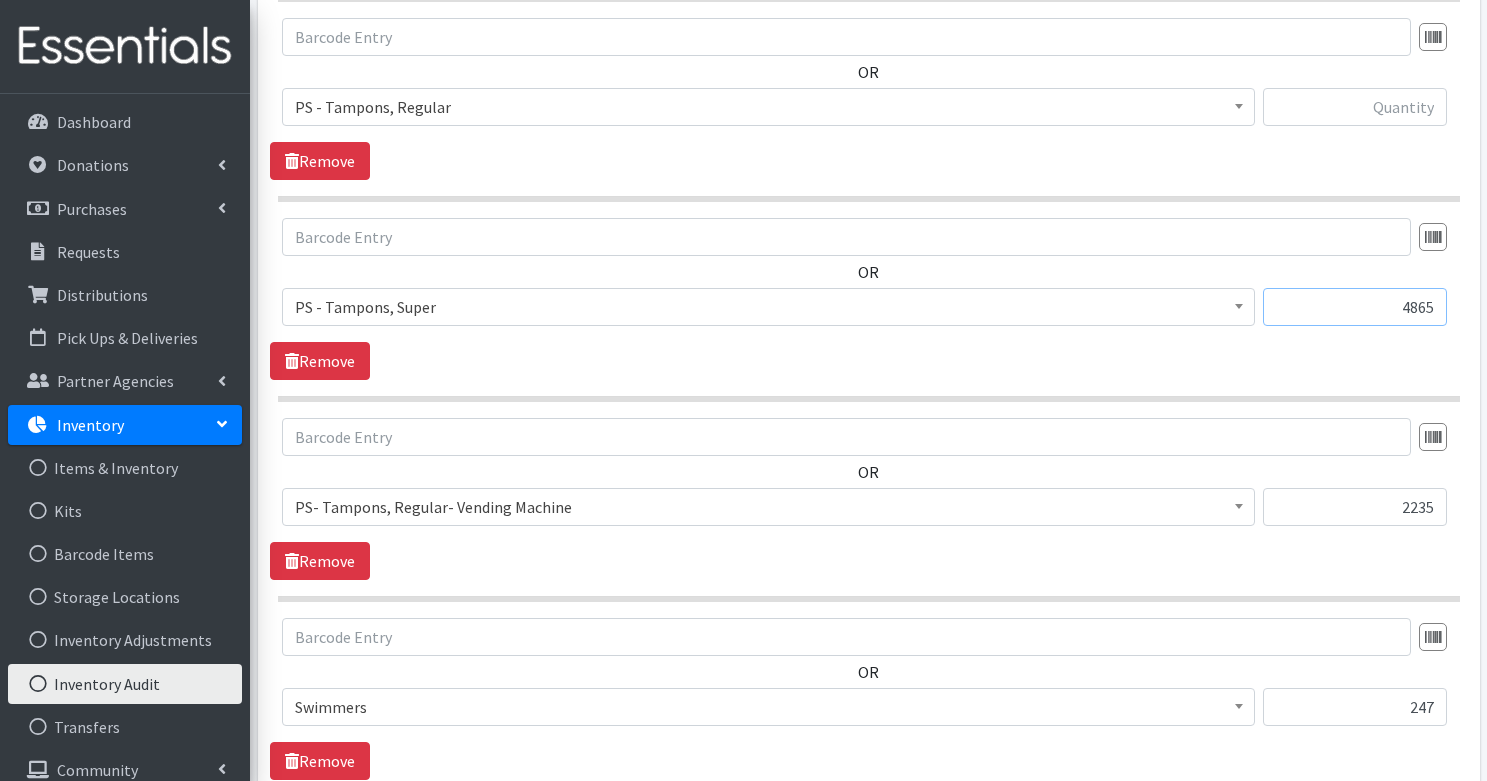 type on "4865" 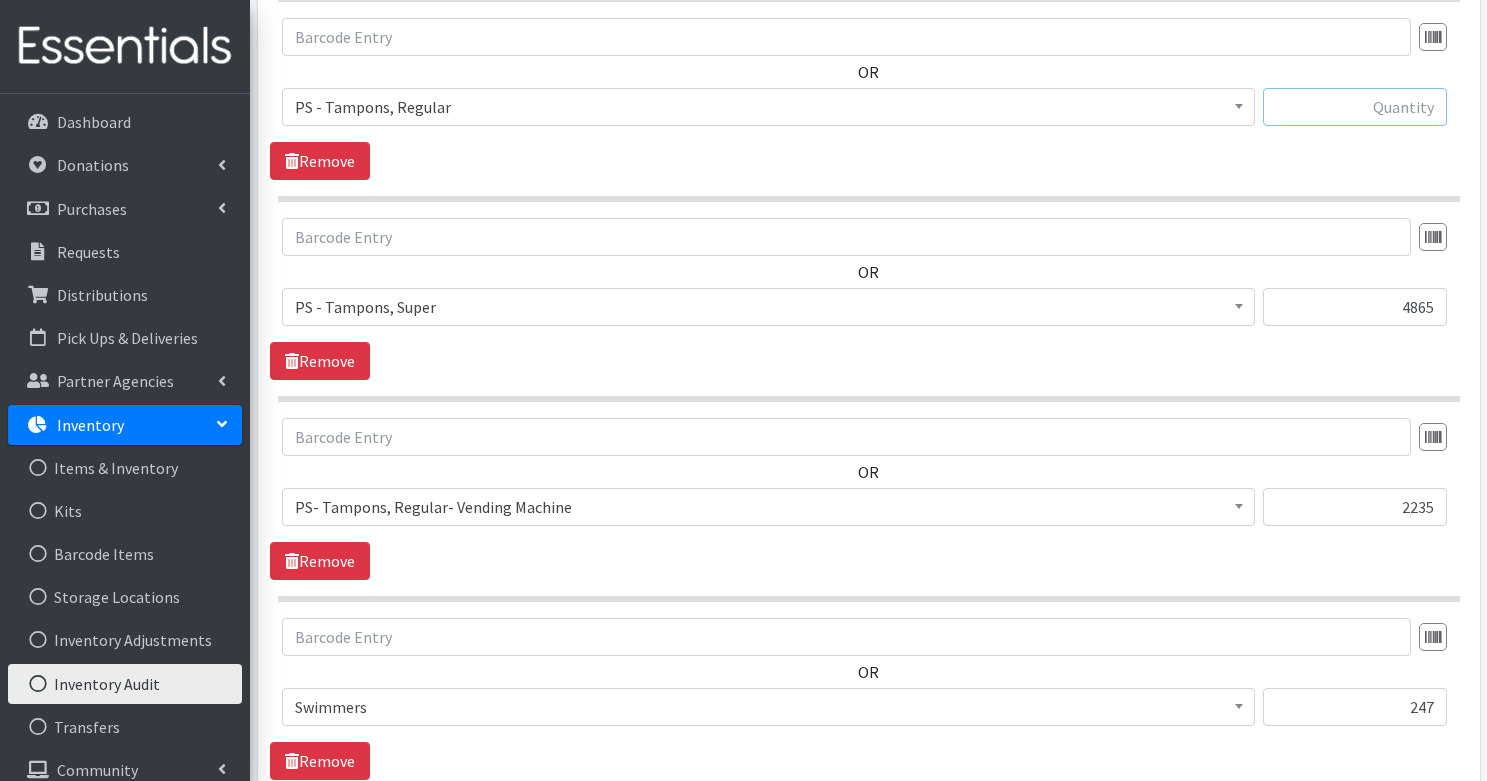 click at bounding box center (1355, 107) 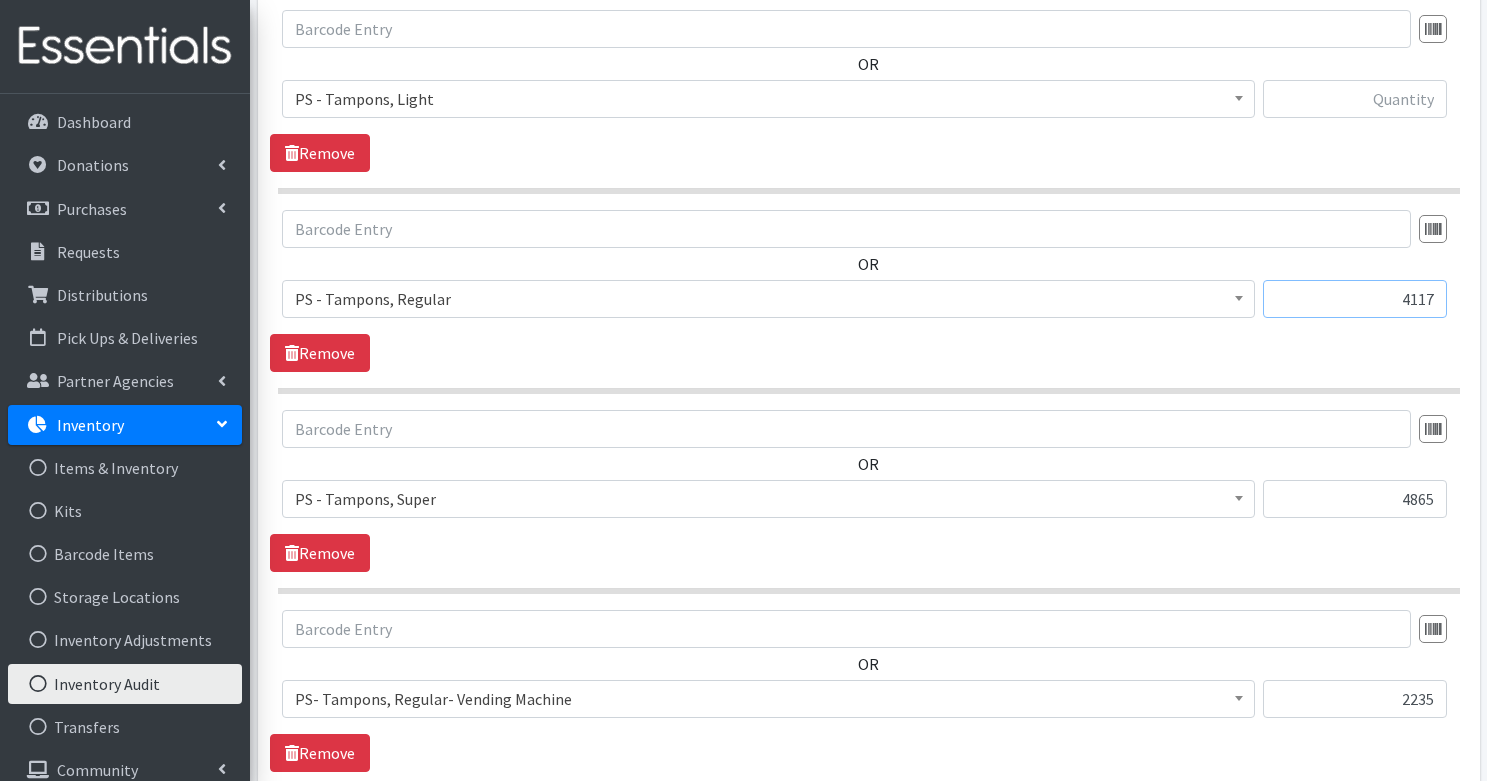 scroll, scrollTop: 10125, scrollLeft: 0, axis: vertical 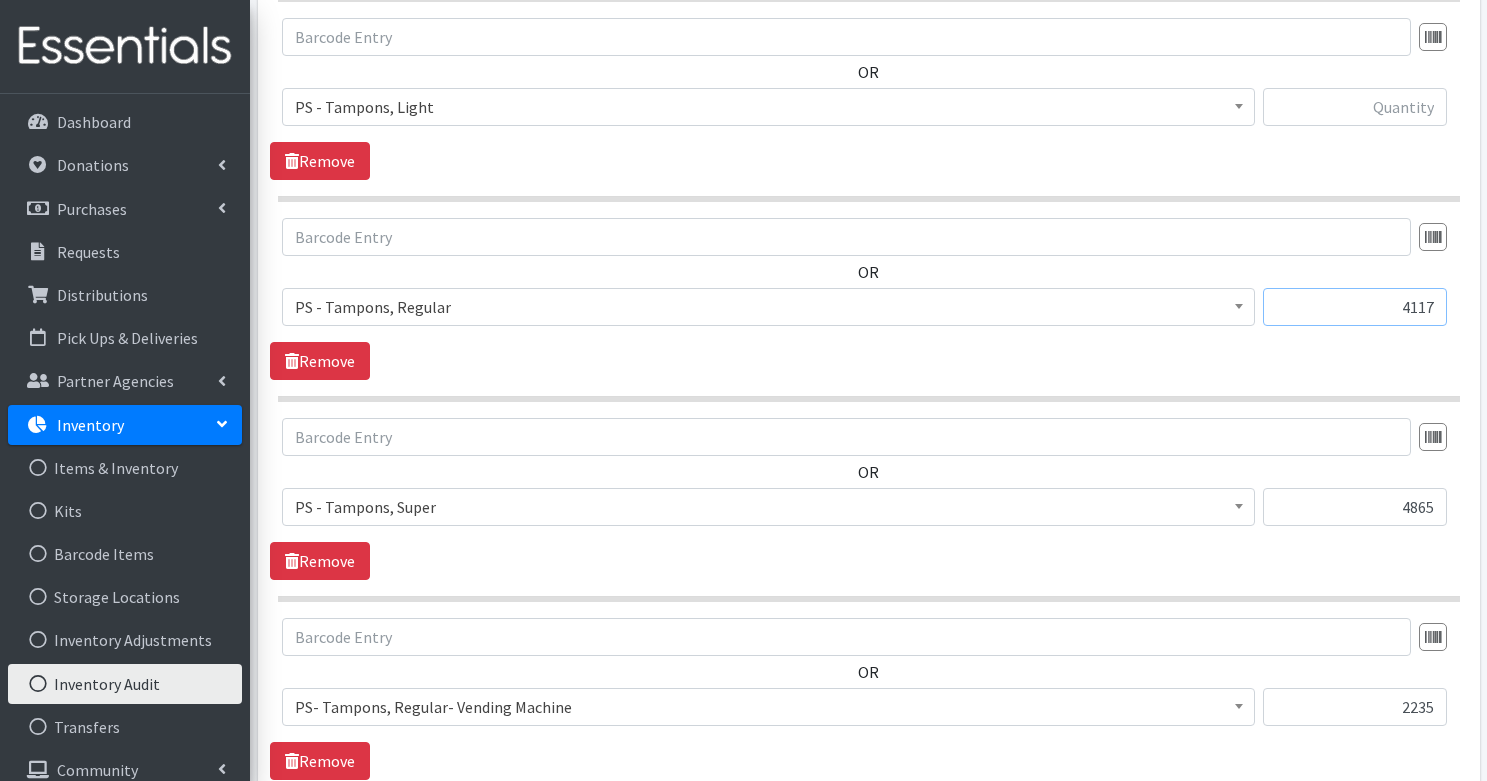 type on "4117" 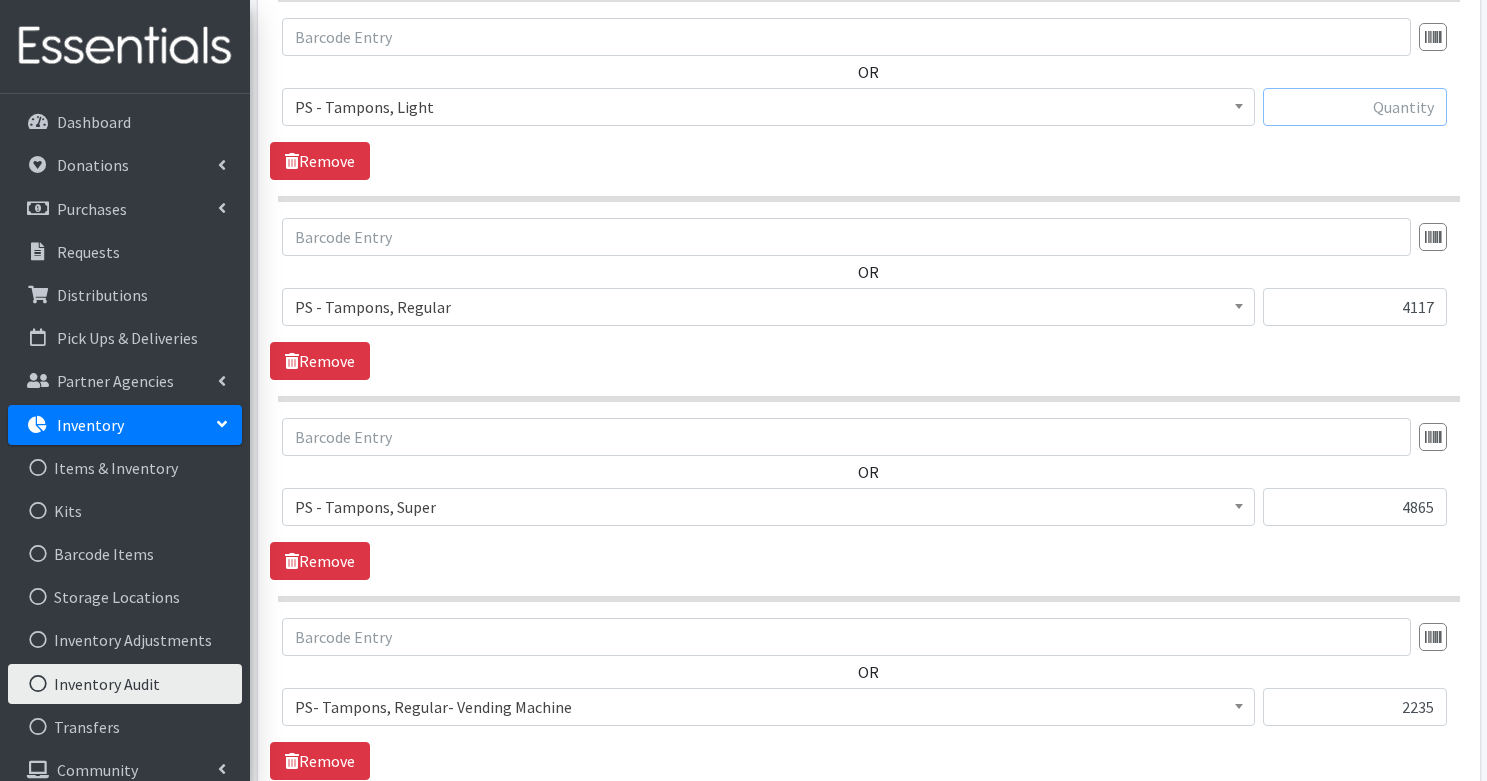 click at bounding box center [1355, 107] 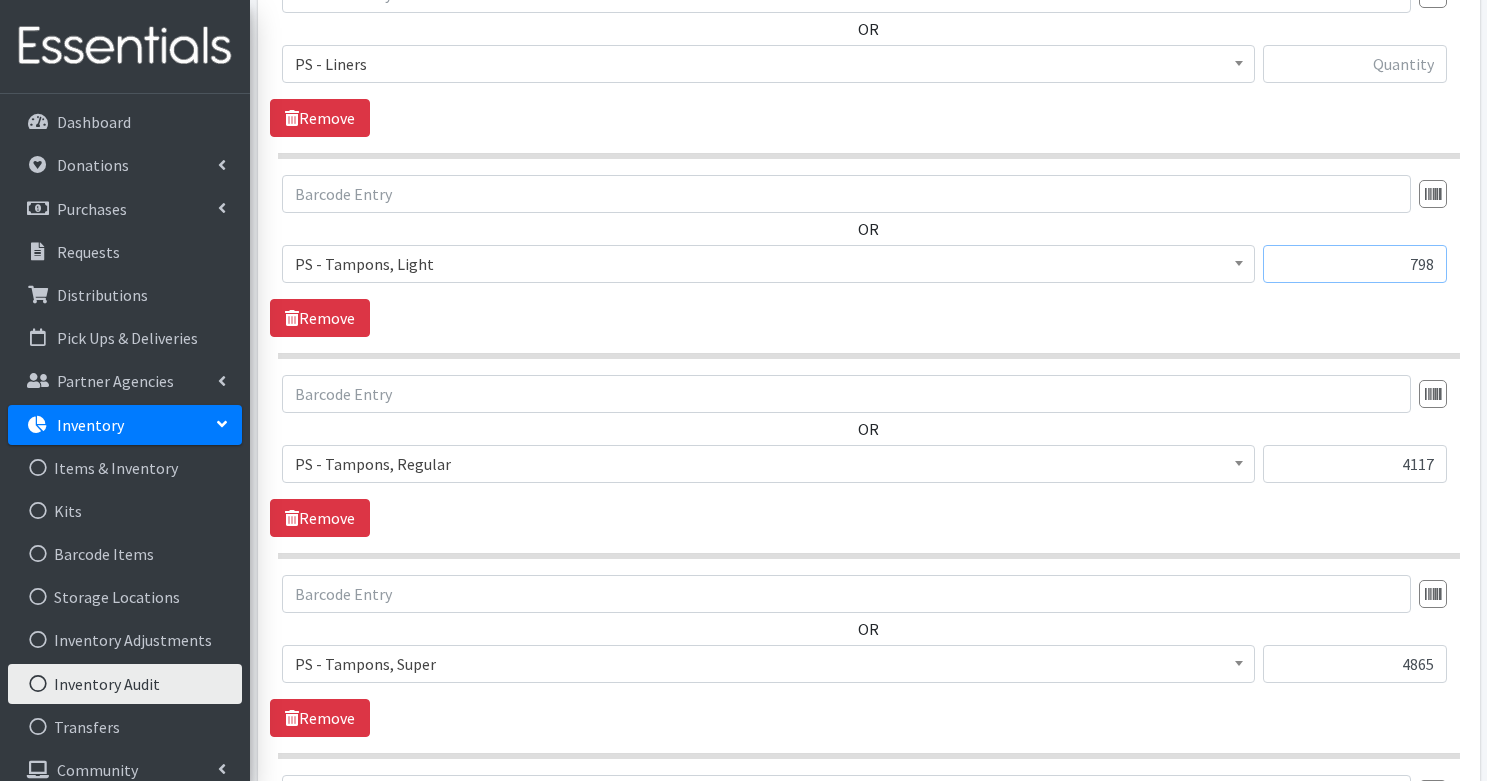 scroll, scrollTop: 9801, scrollLeft: 0, axis: vertical 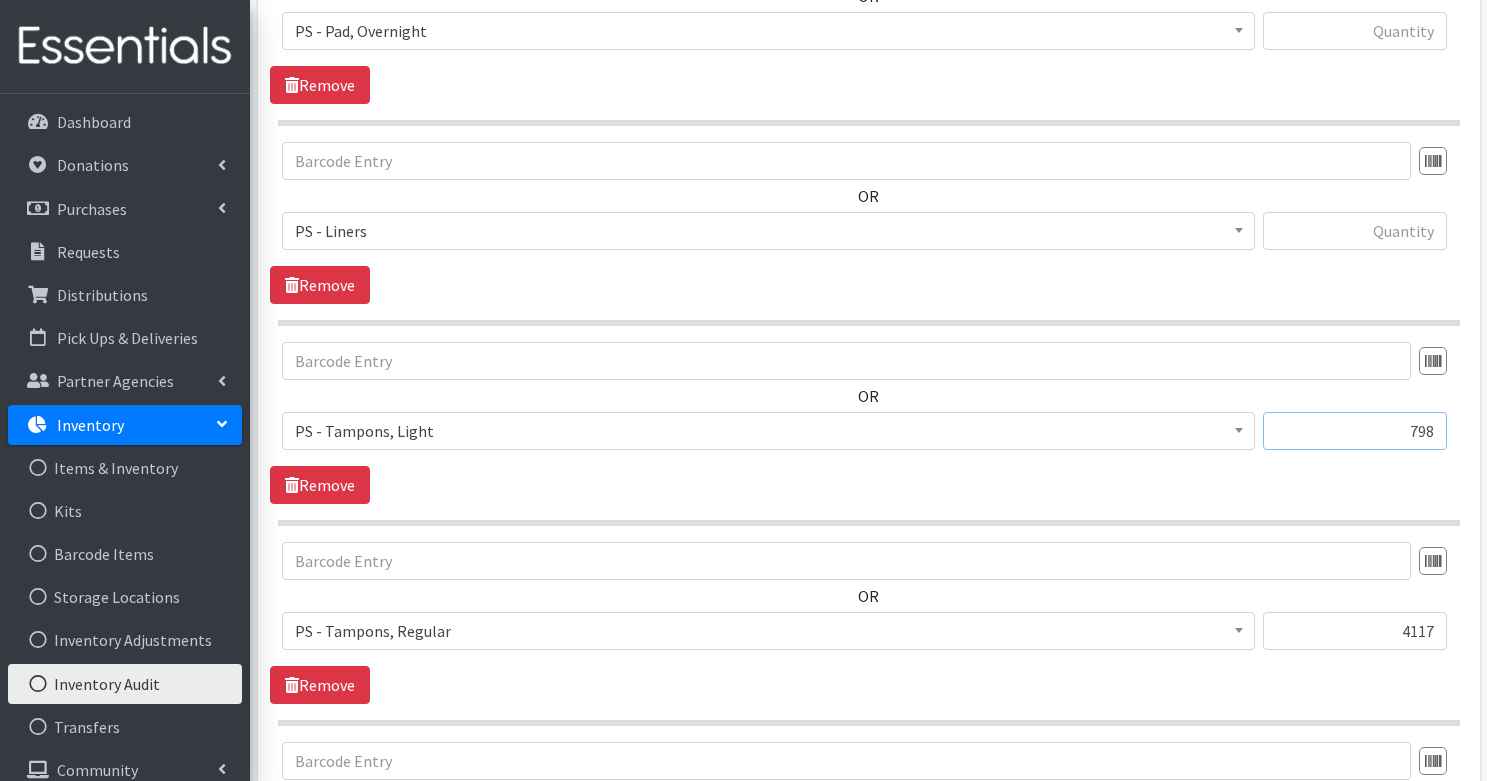 type on "798" 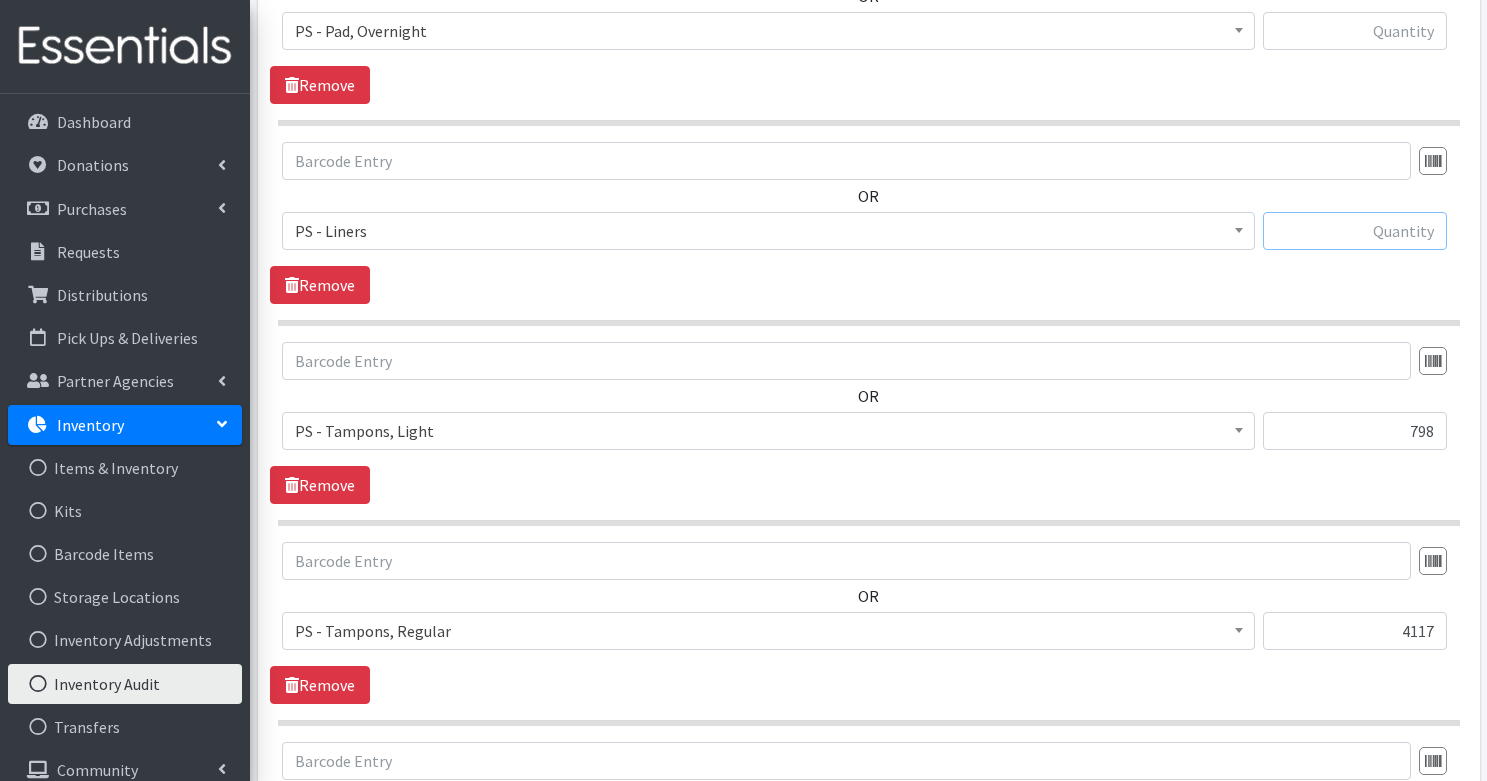 click at bounding box center [1355, 231] 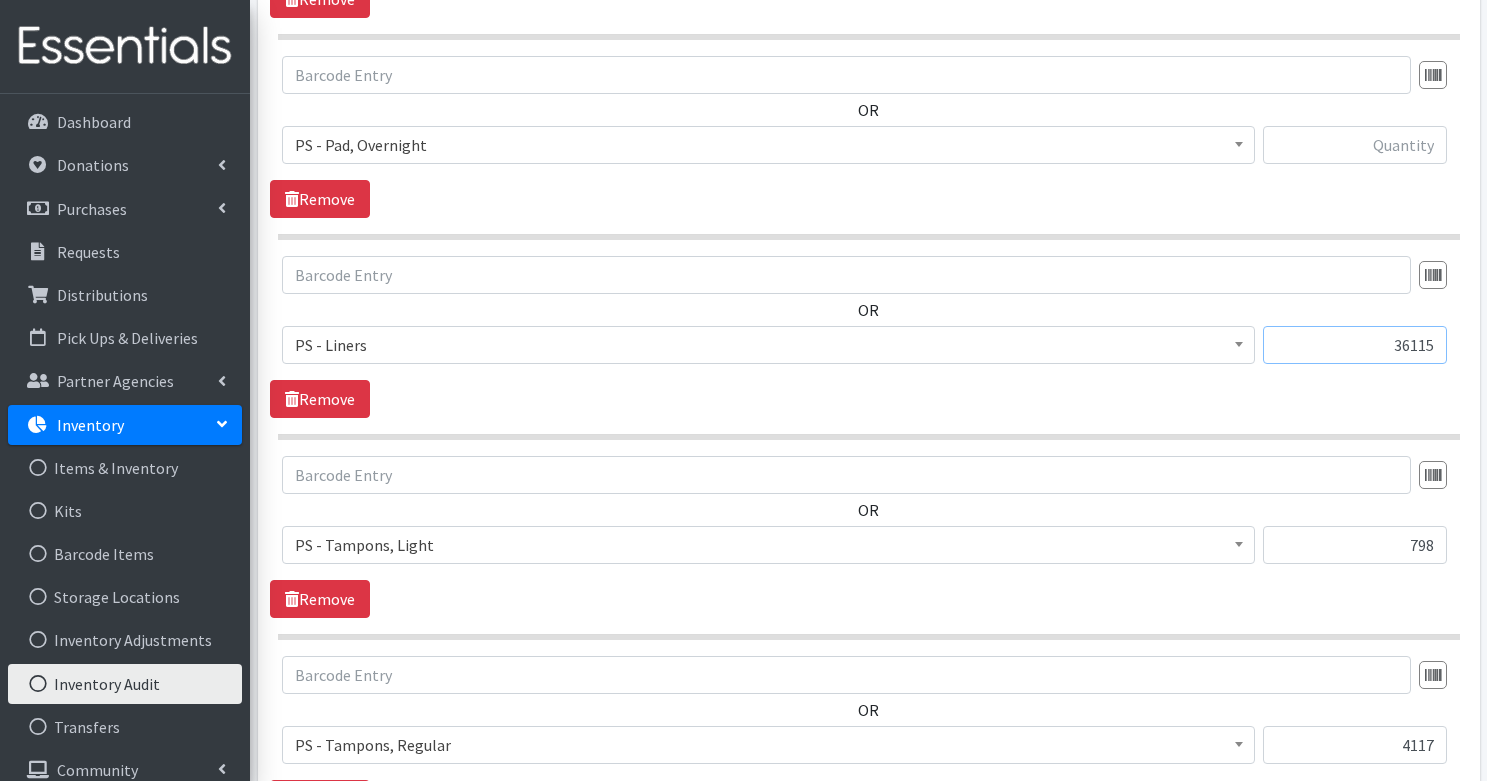 scroll, scrollTop: 9608, scrollLeft: 0, axis: vertical 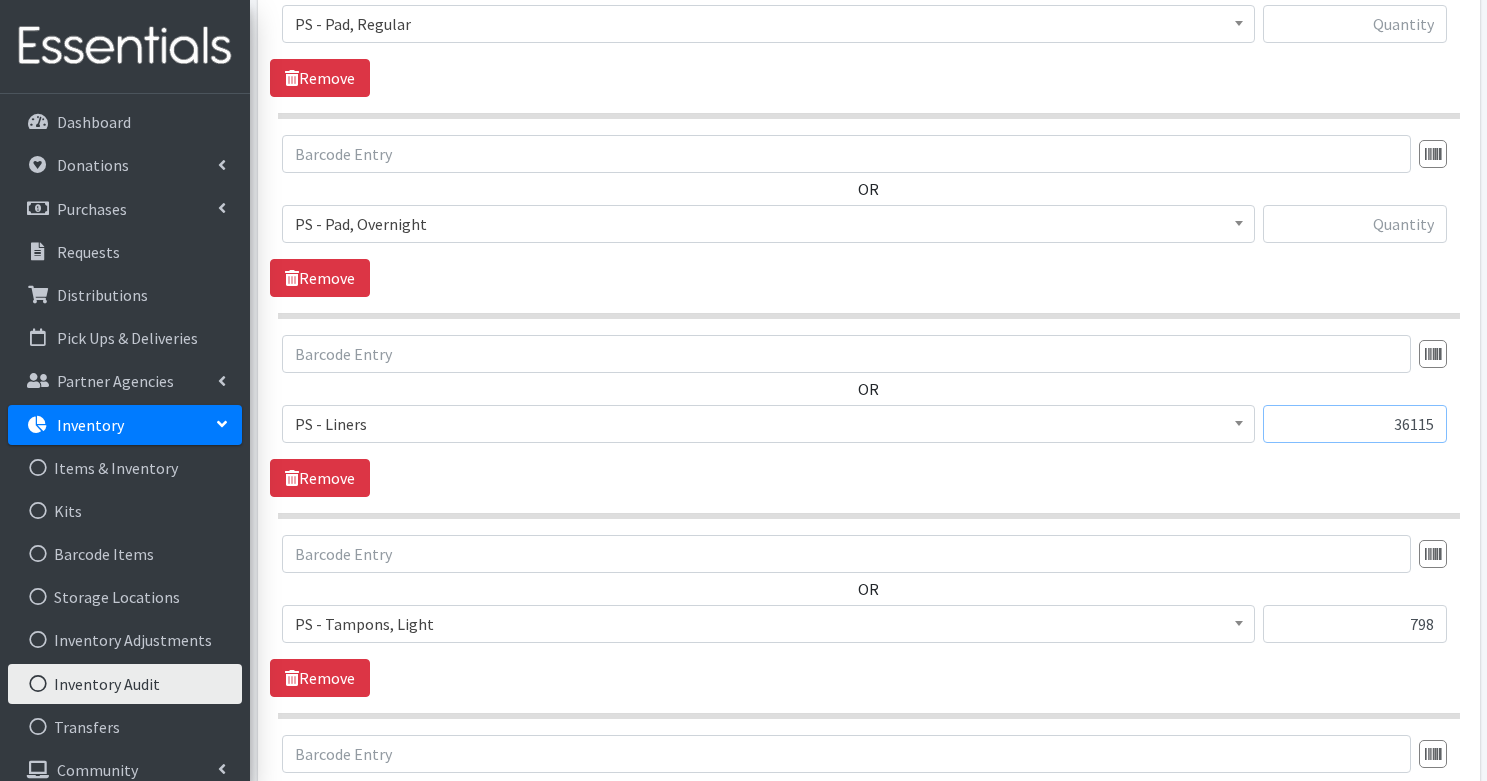 type on "36115" 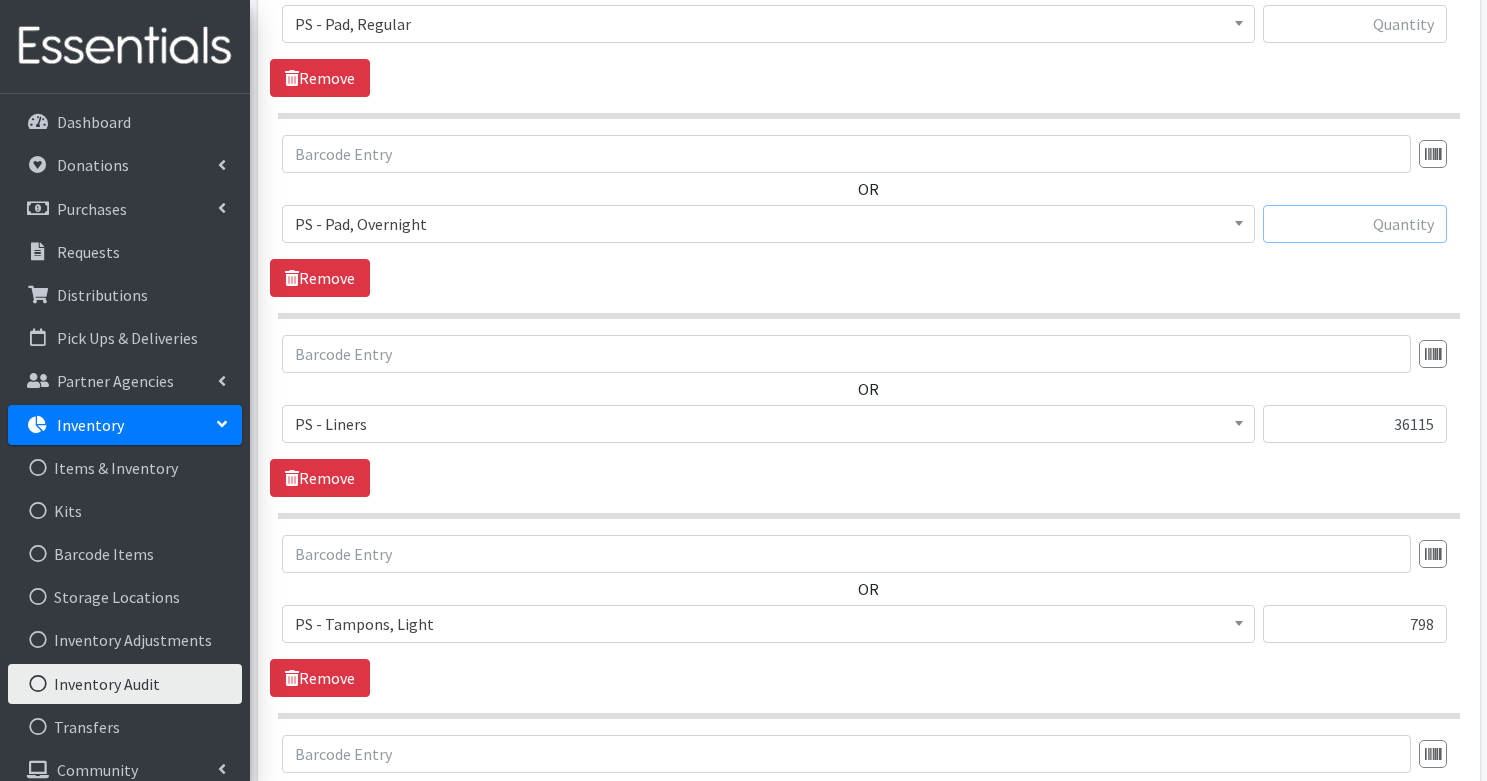click at bounding box center [1355, 224] 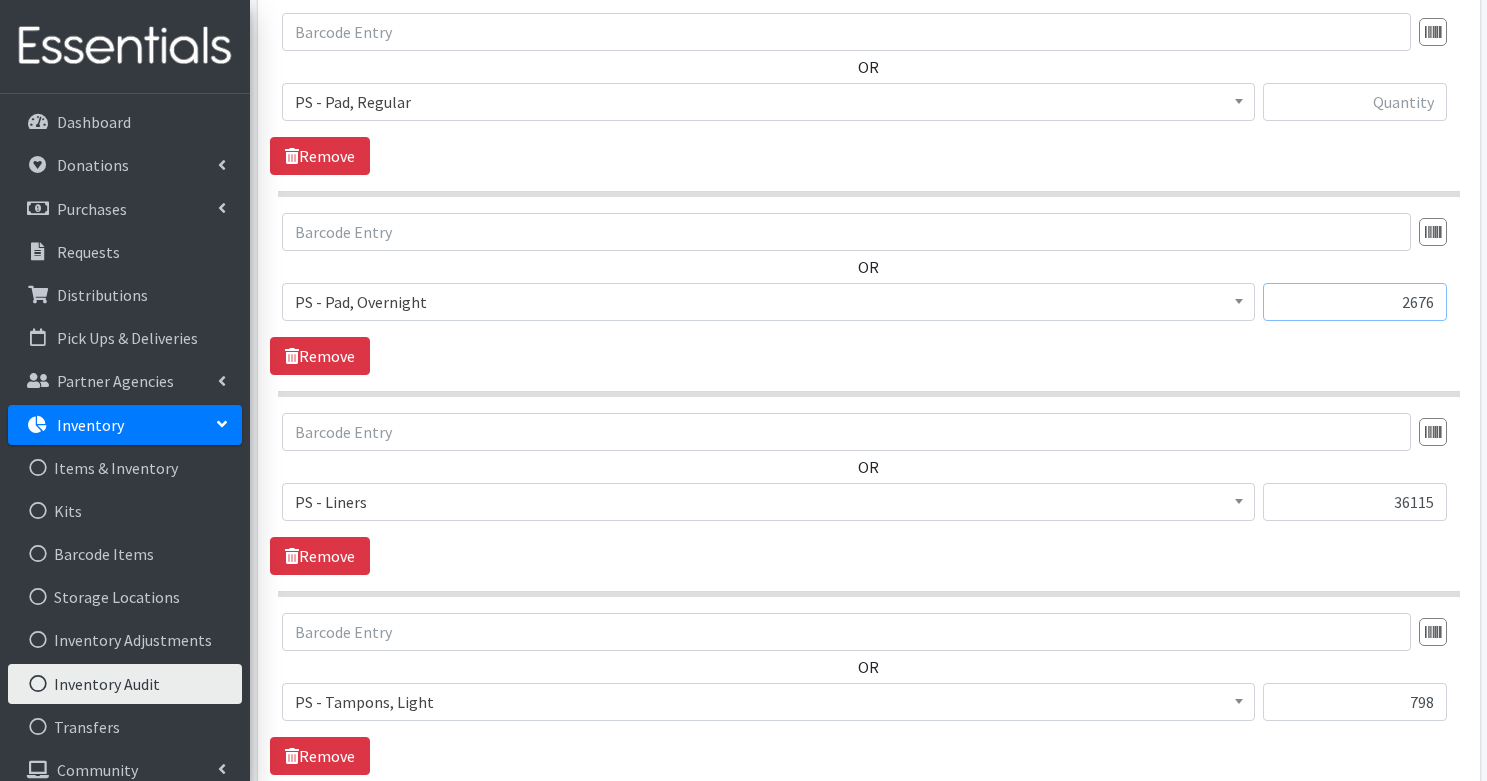 scroll, scrollTop: 9430, scrollLeft: 0, axis: vertical 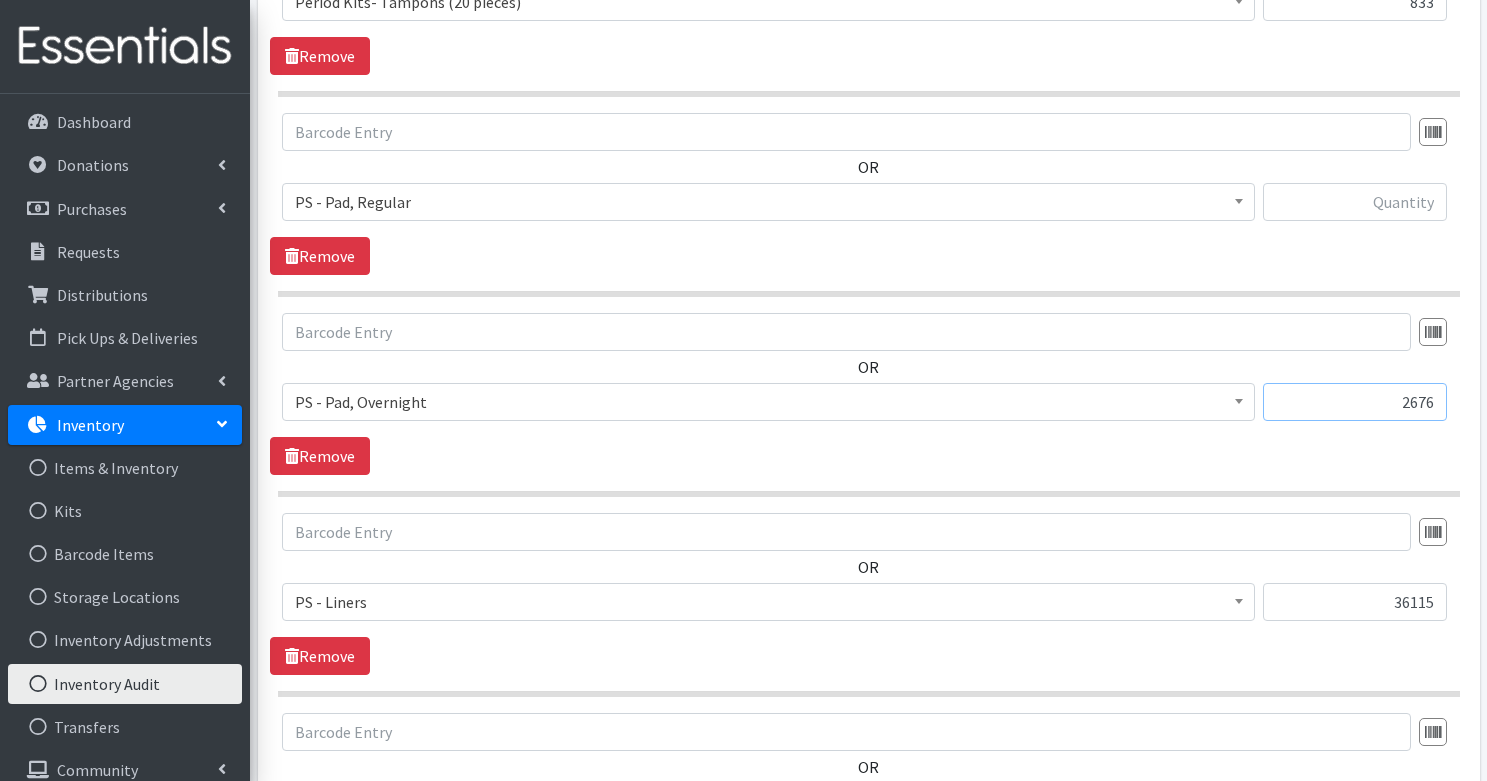 type on "2676" 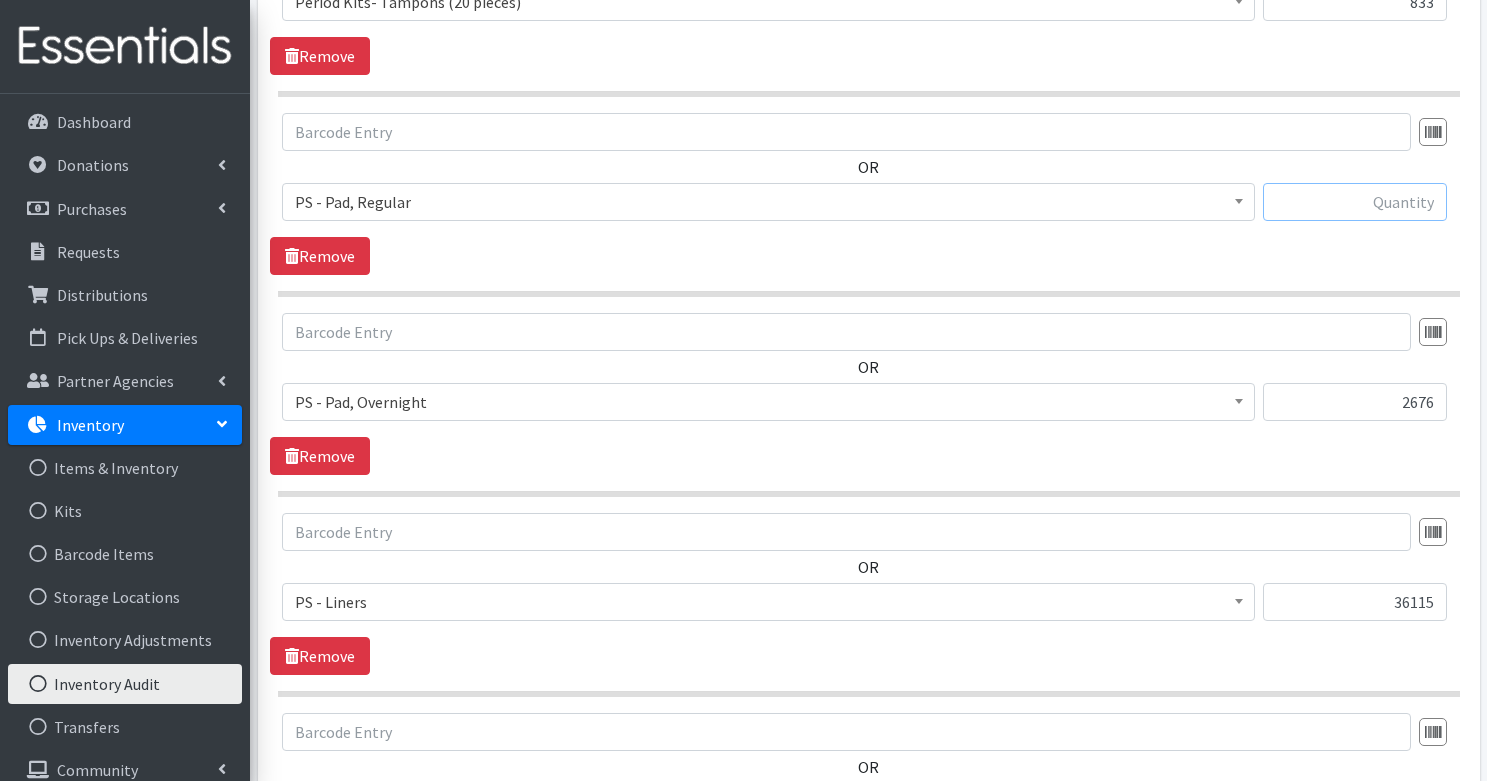 click at bounding box center [1355, 202] 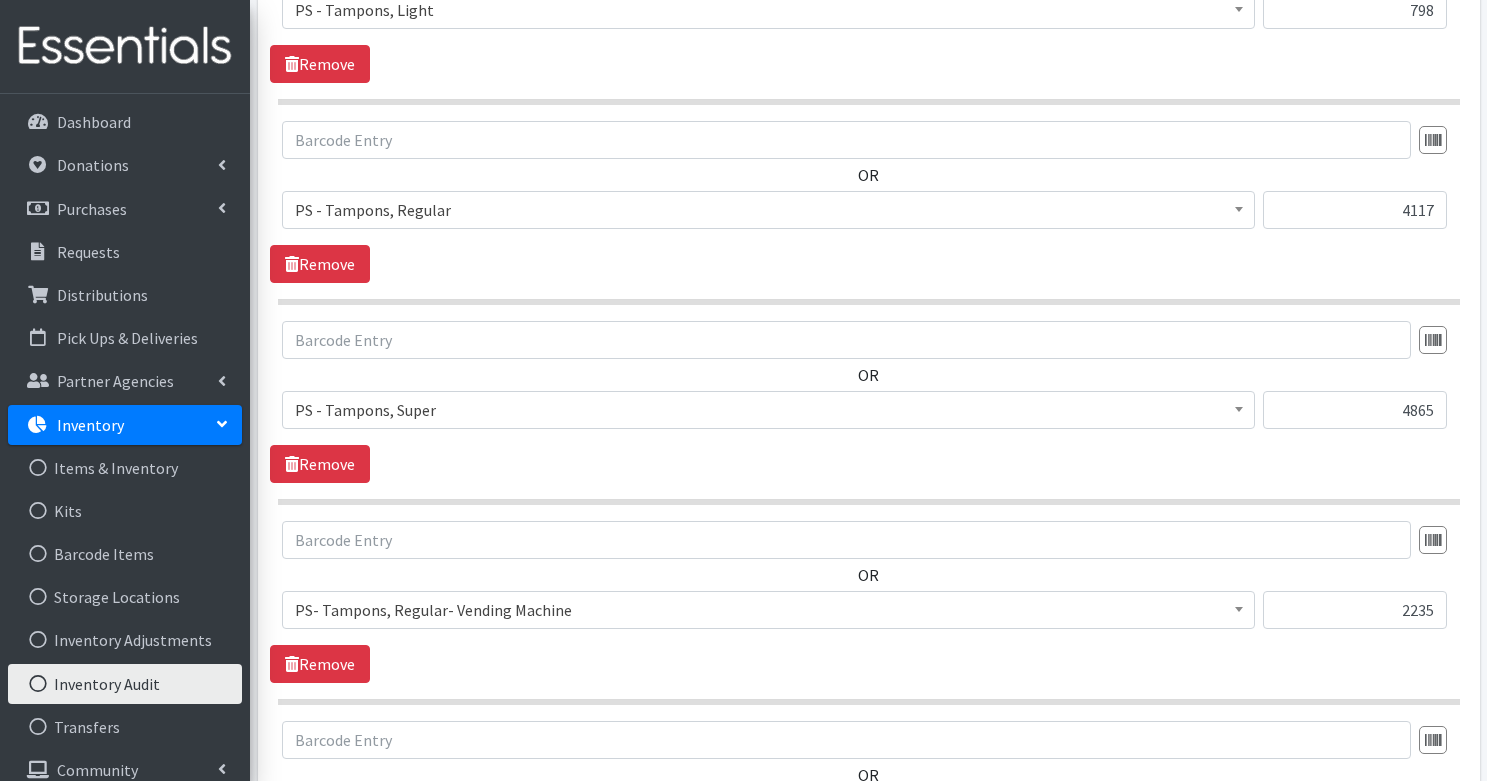 scroll, scrollTop: 10311, scrollLeft: 0, axis: vertical 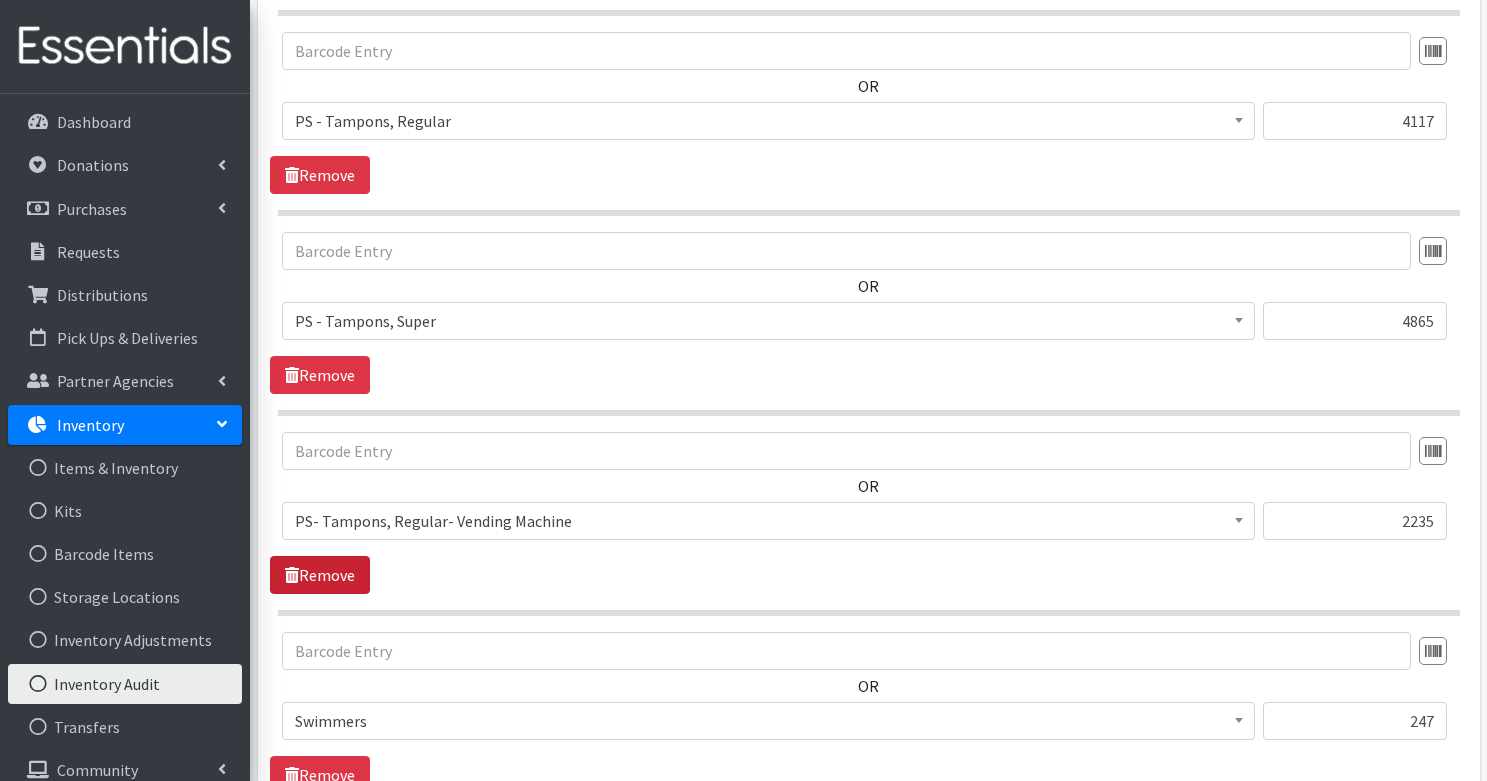 type on "7836" 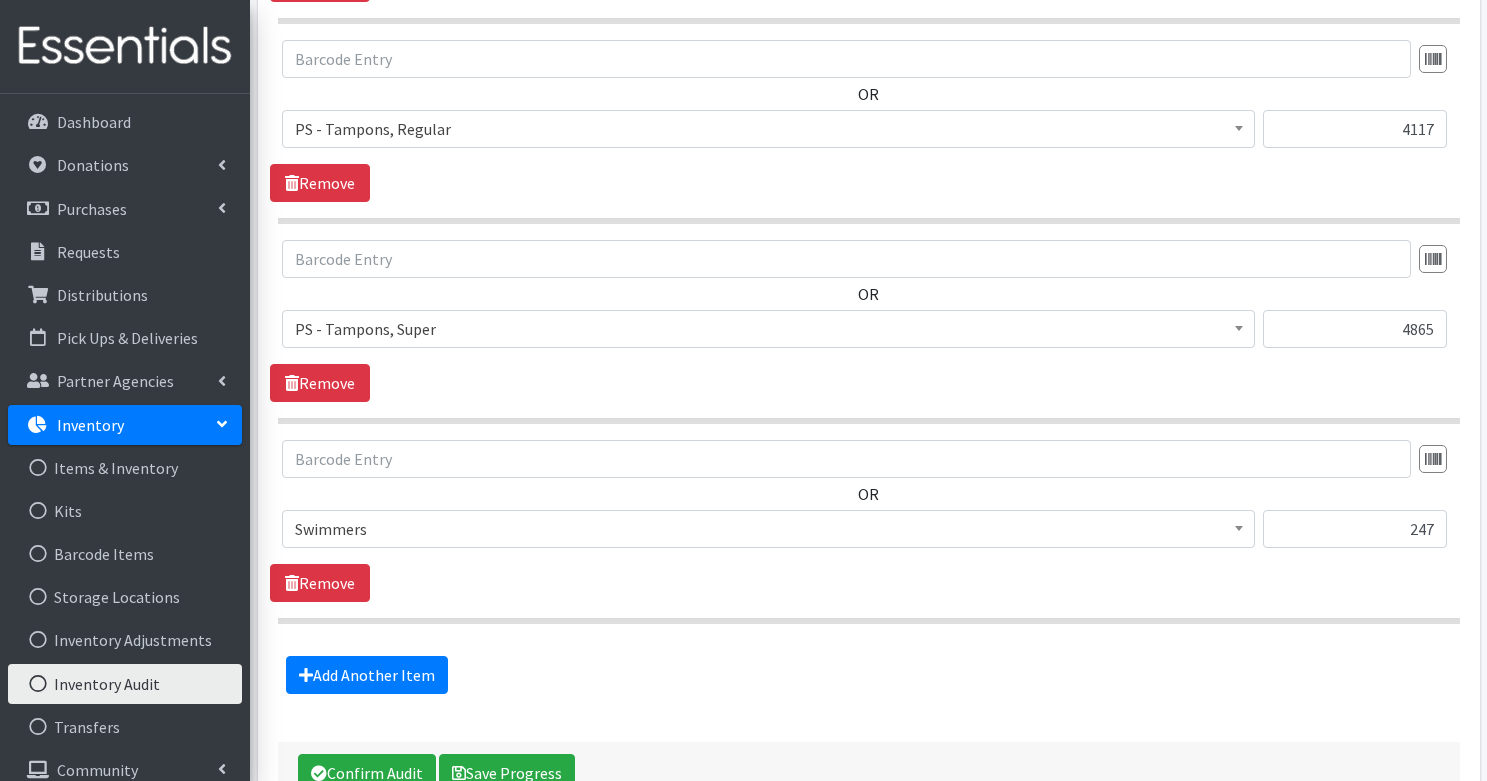 scroll, scrollTop: 10397, scrollLeft: 0, axis: vertical 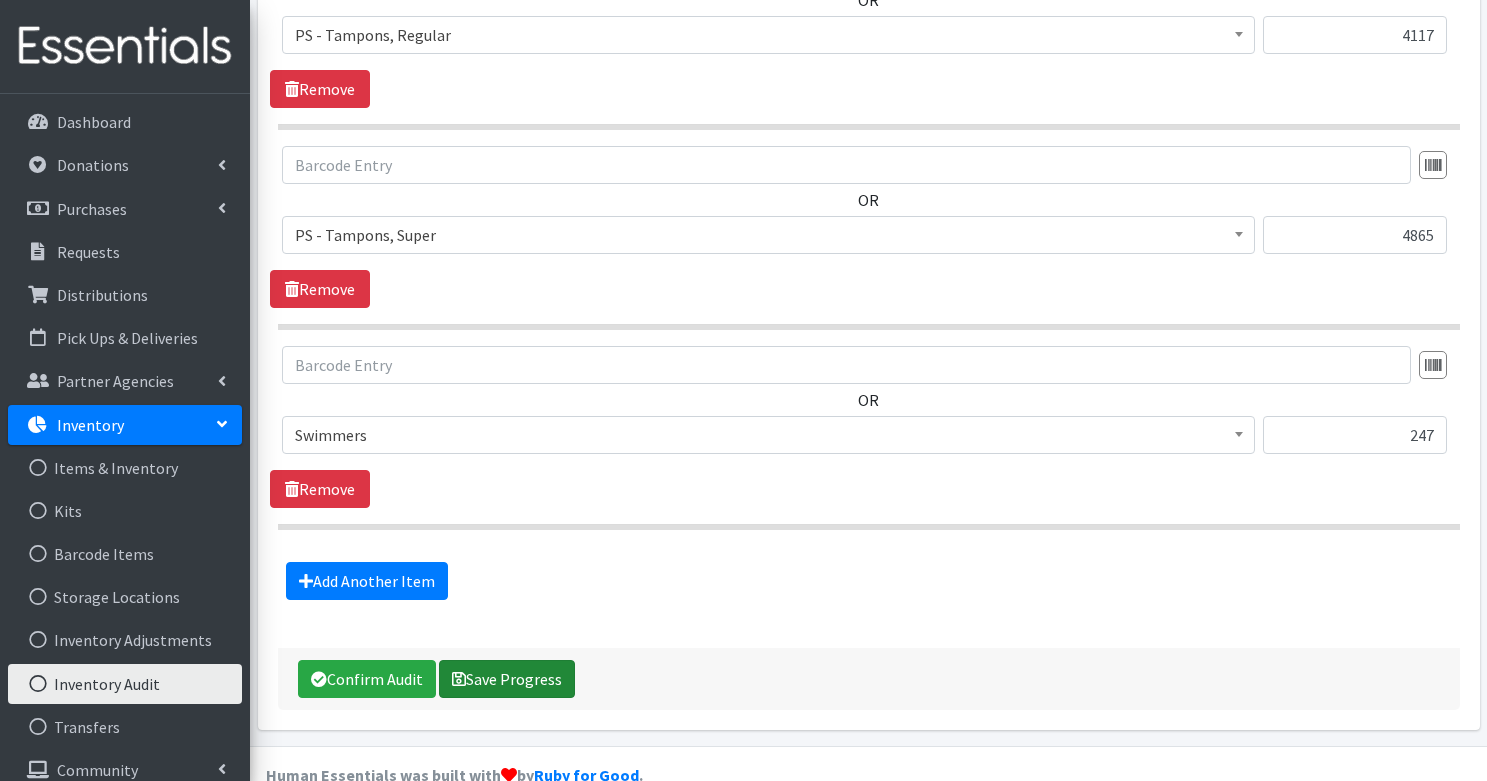 click on "Save Progress" at bounding box center [507, 679] 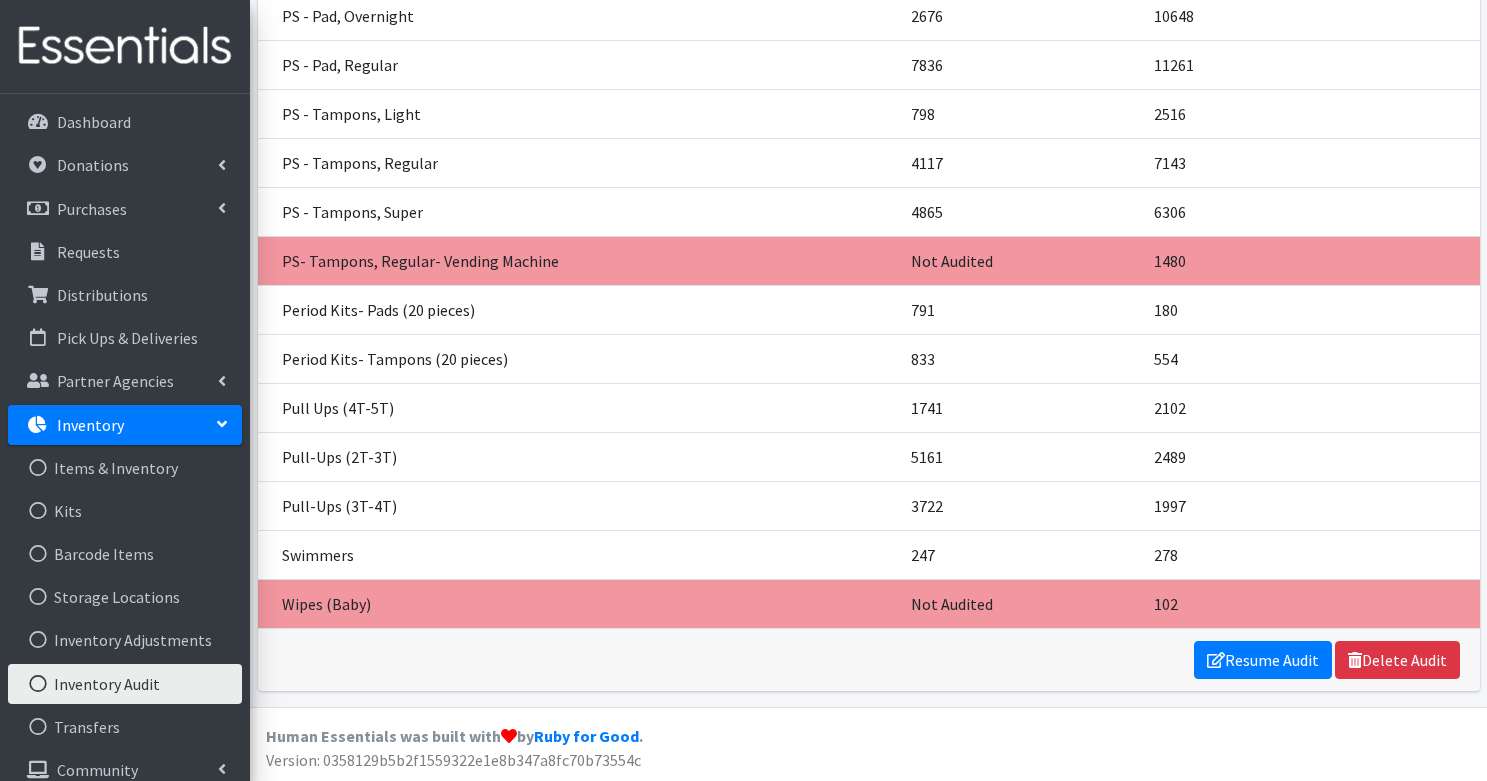 scroll, scrollTop: 2504, scrollLeft: 0, axis: vertical 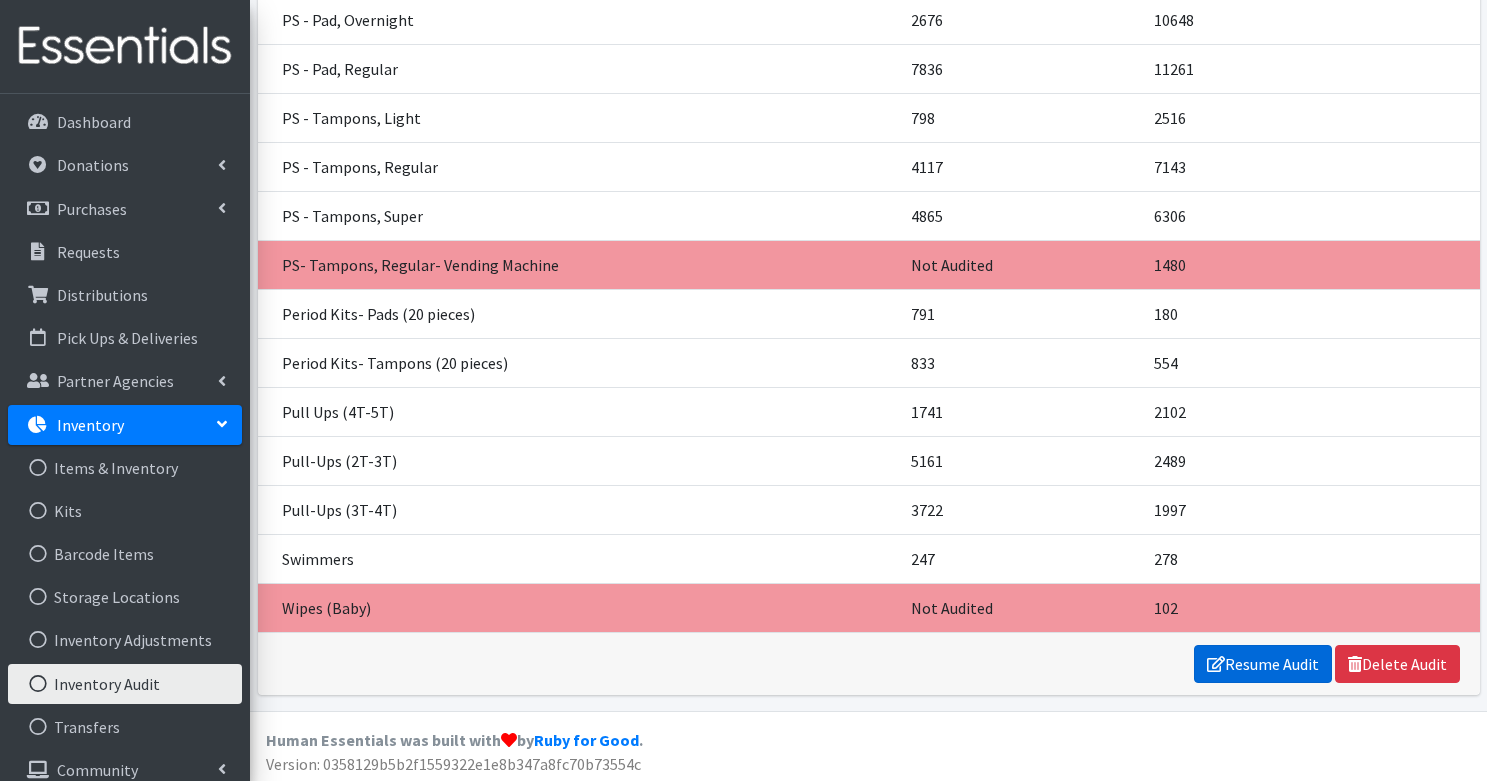 click on "Resume Audit" at bounding box center (1263, 664) 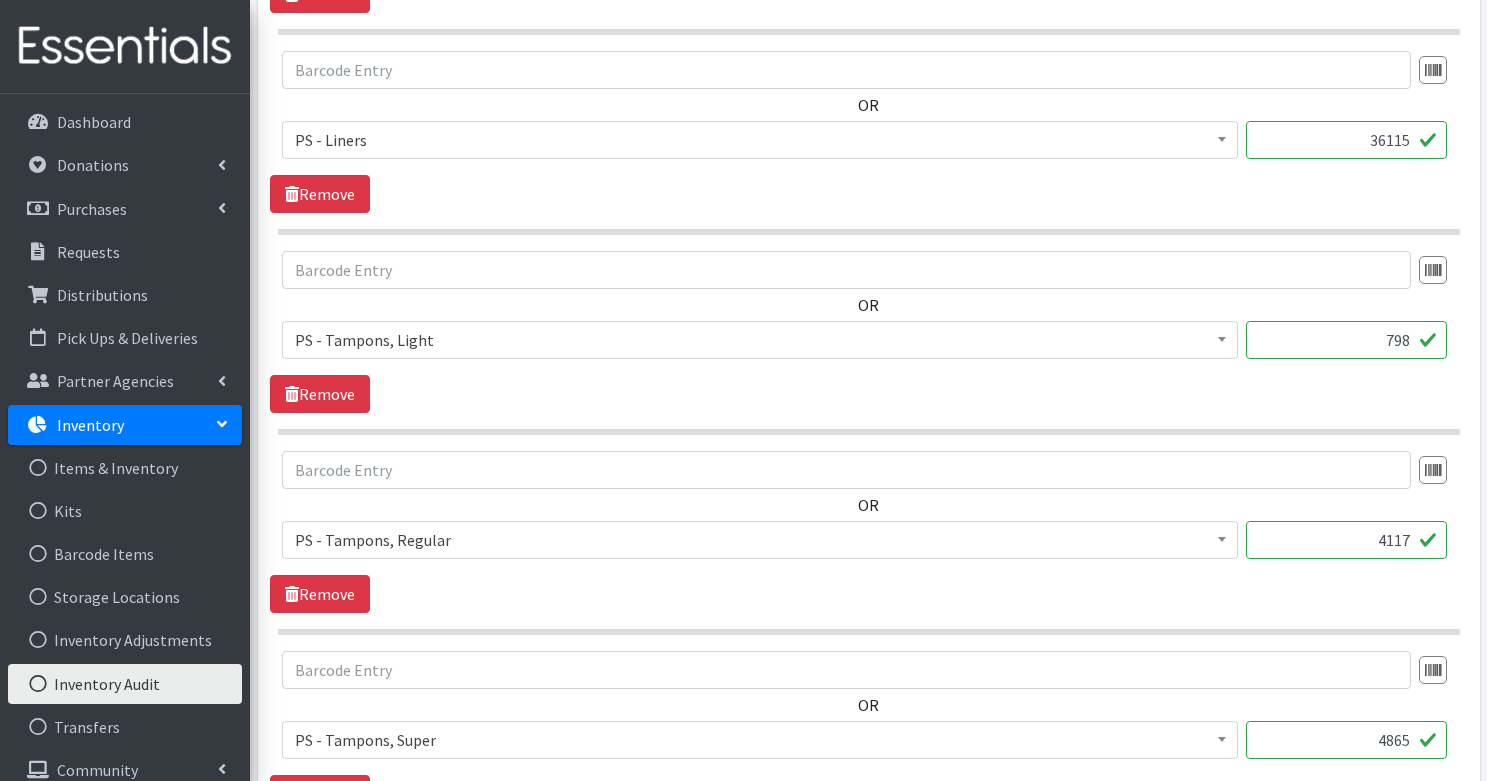 scroll, scrollTop: 10397, scrollLeft: 0, axis: vertical 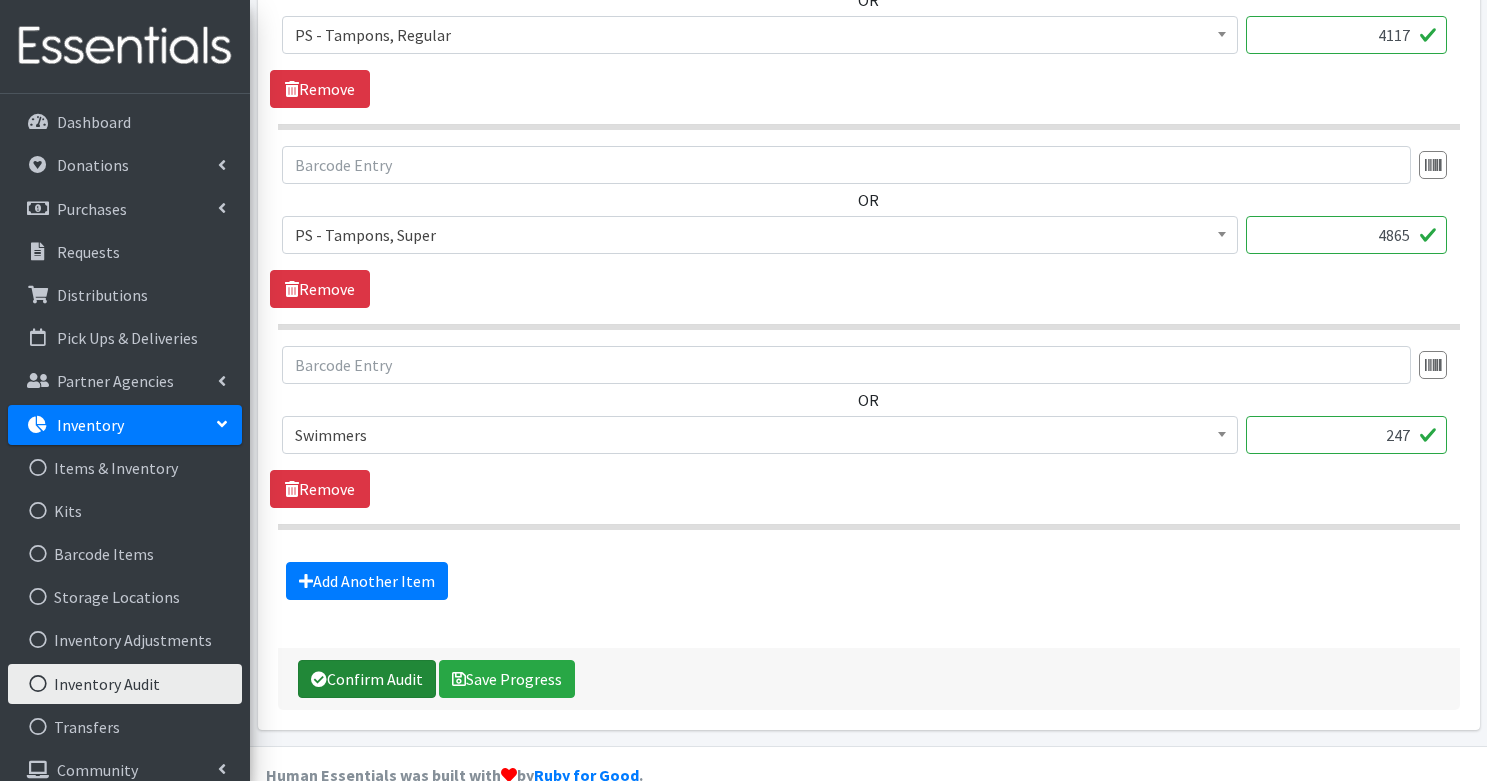 click on "Confirm Audit" at bounding box center (367, 679) 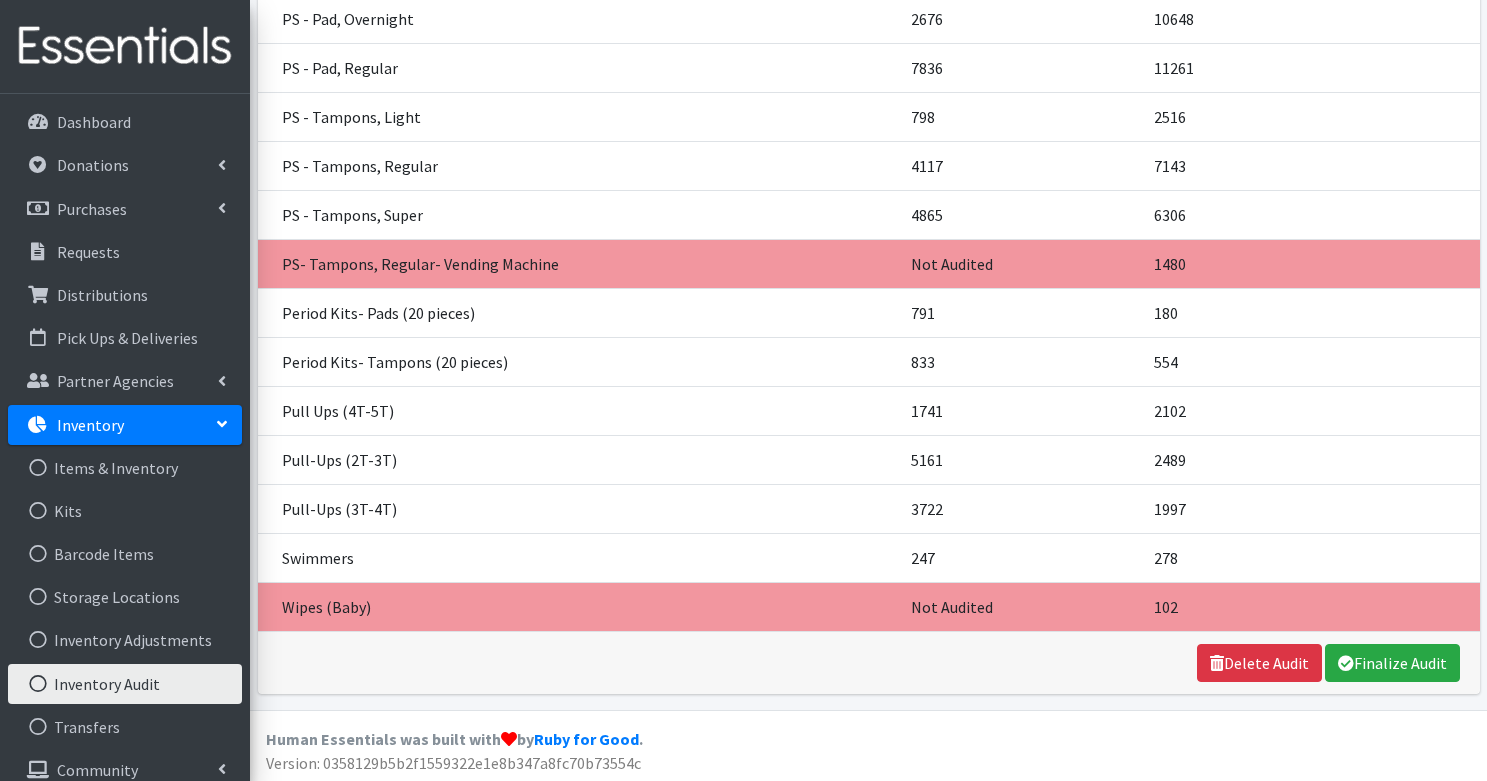 scroll, scrollTop: 2508, scrollLeft: 0, axis: vertical 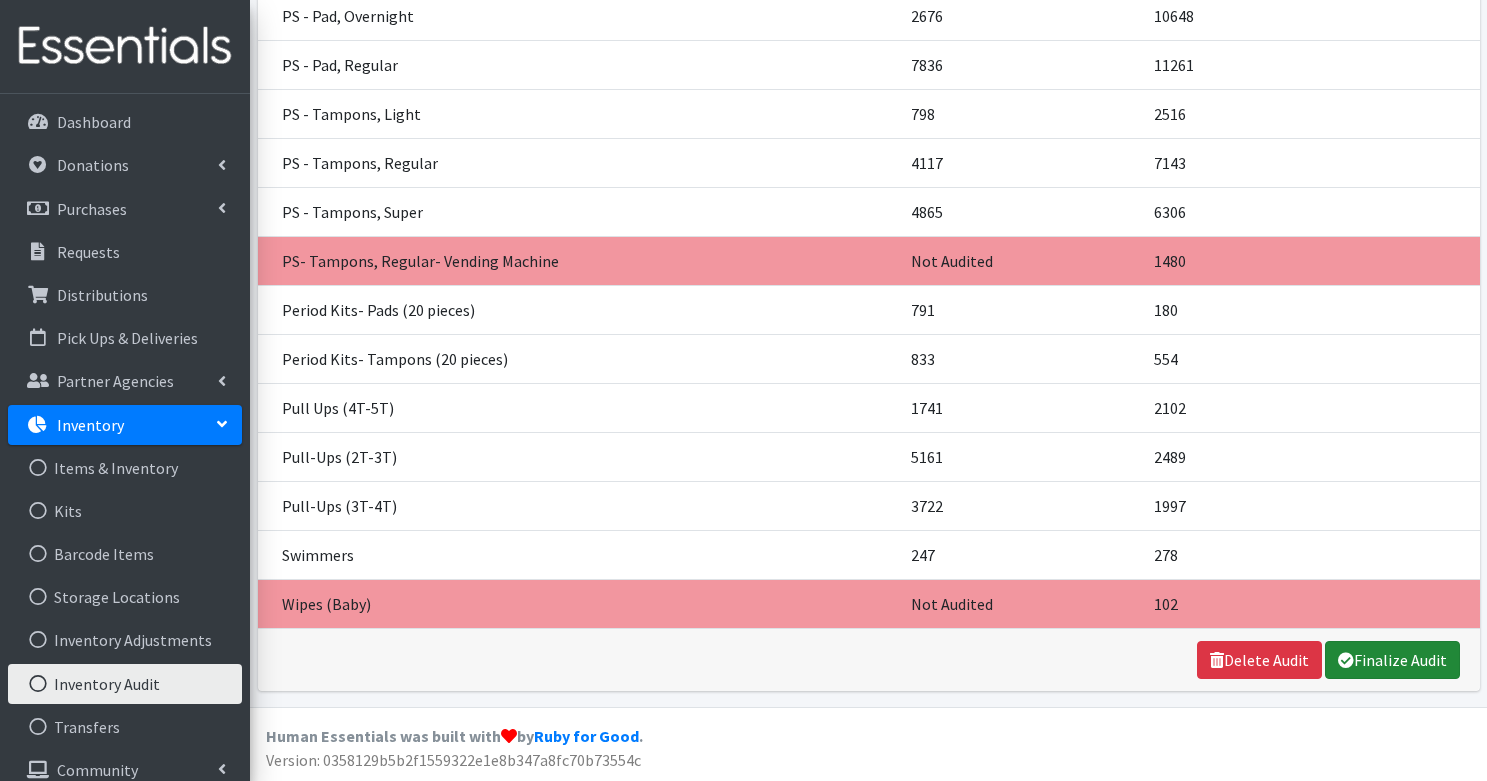 click on "Finalize Audit" at bounding box center [1392, 660] 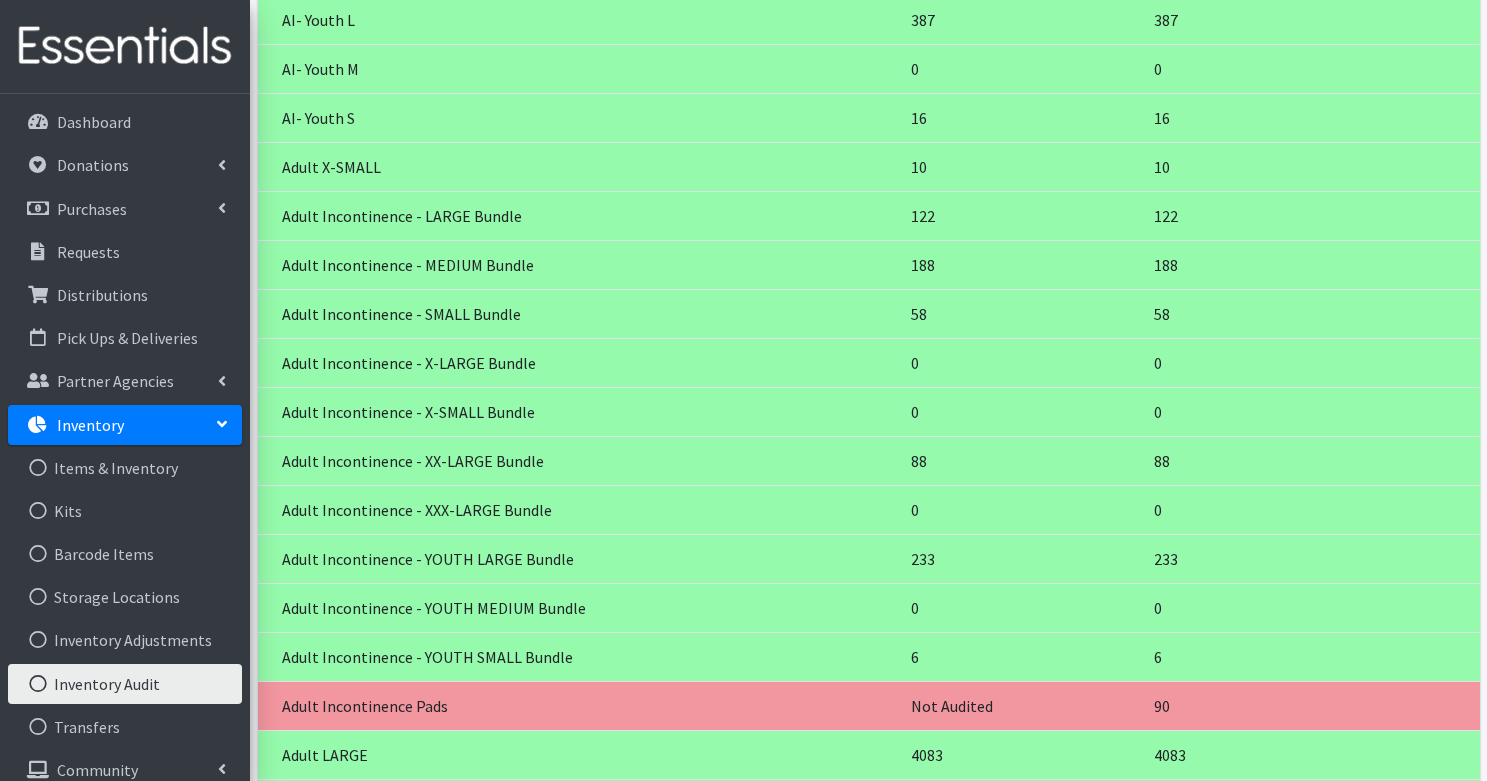 scroll, scrollTop: 0, scrollLeft: 0, axis: both 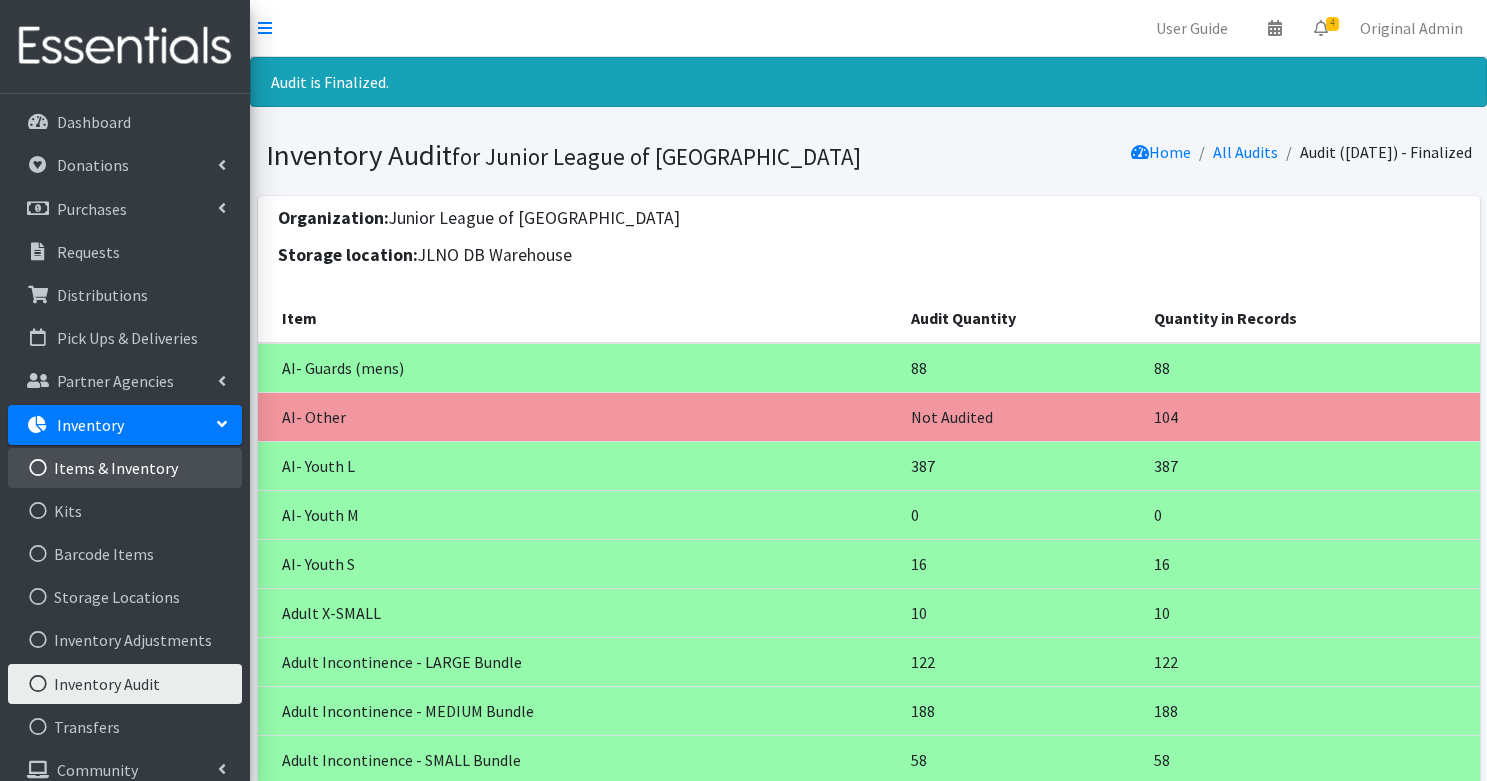 click on "Items & Inventory" at bounding box center (125, 468) 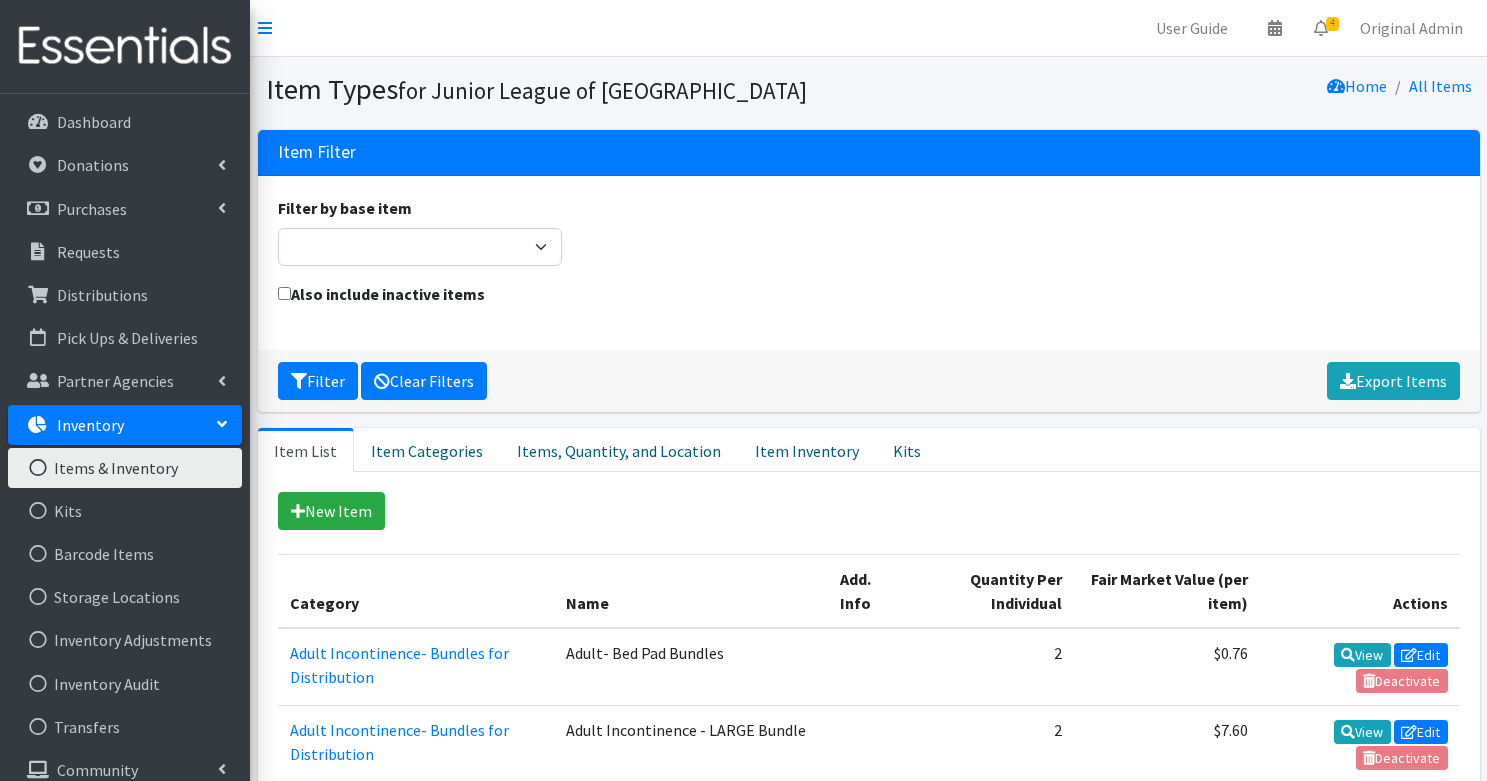 scroll, scrollTop: 0, scrollLeft: 0, axis: both 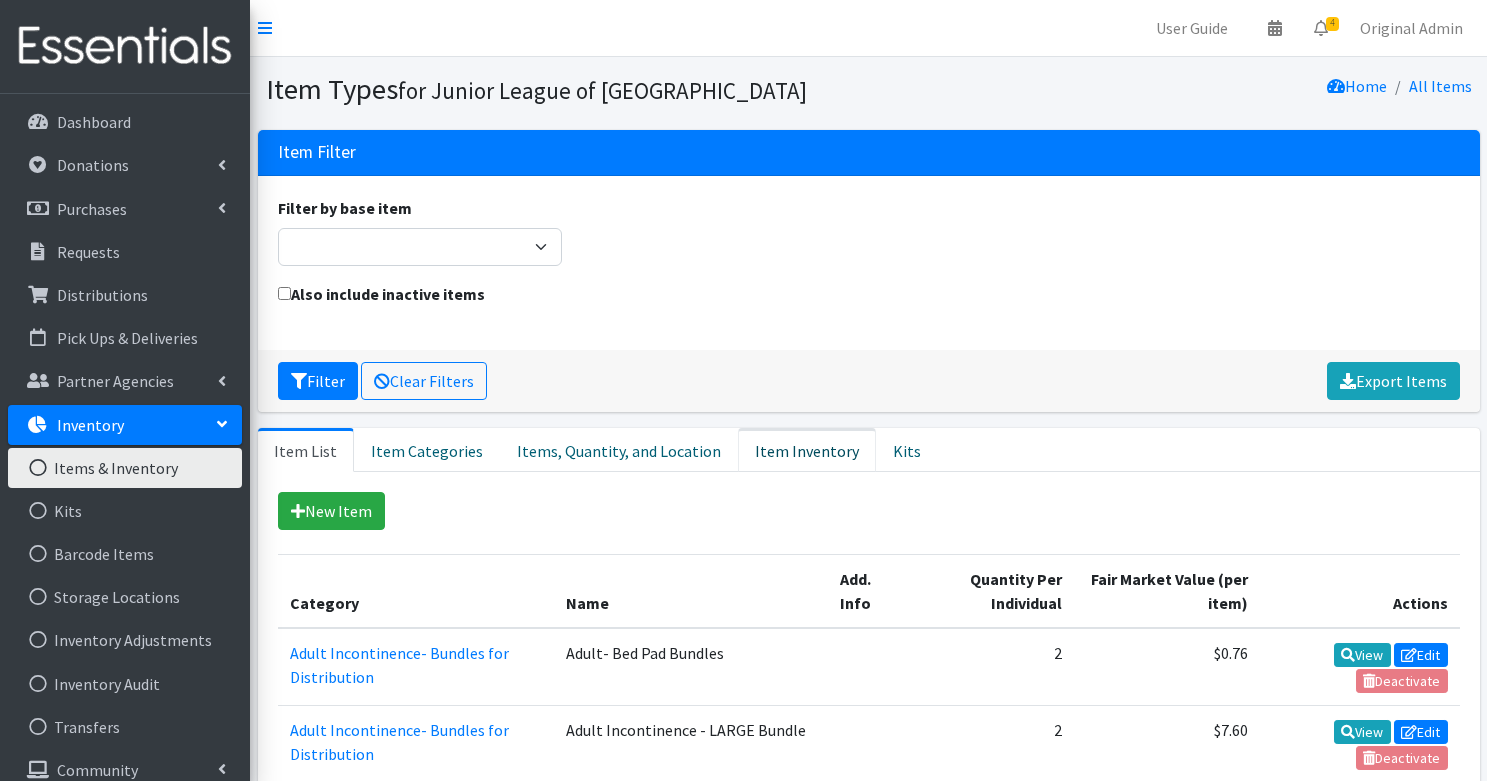click on "Item Inventory" at bounding box center (807, 450) 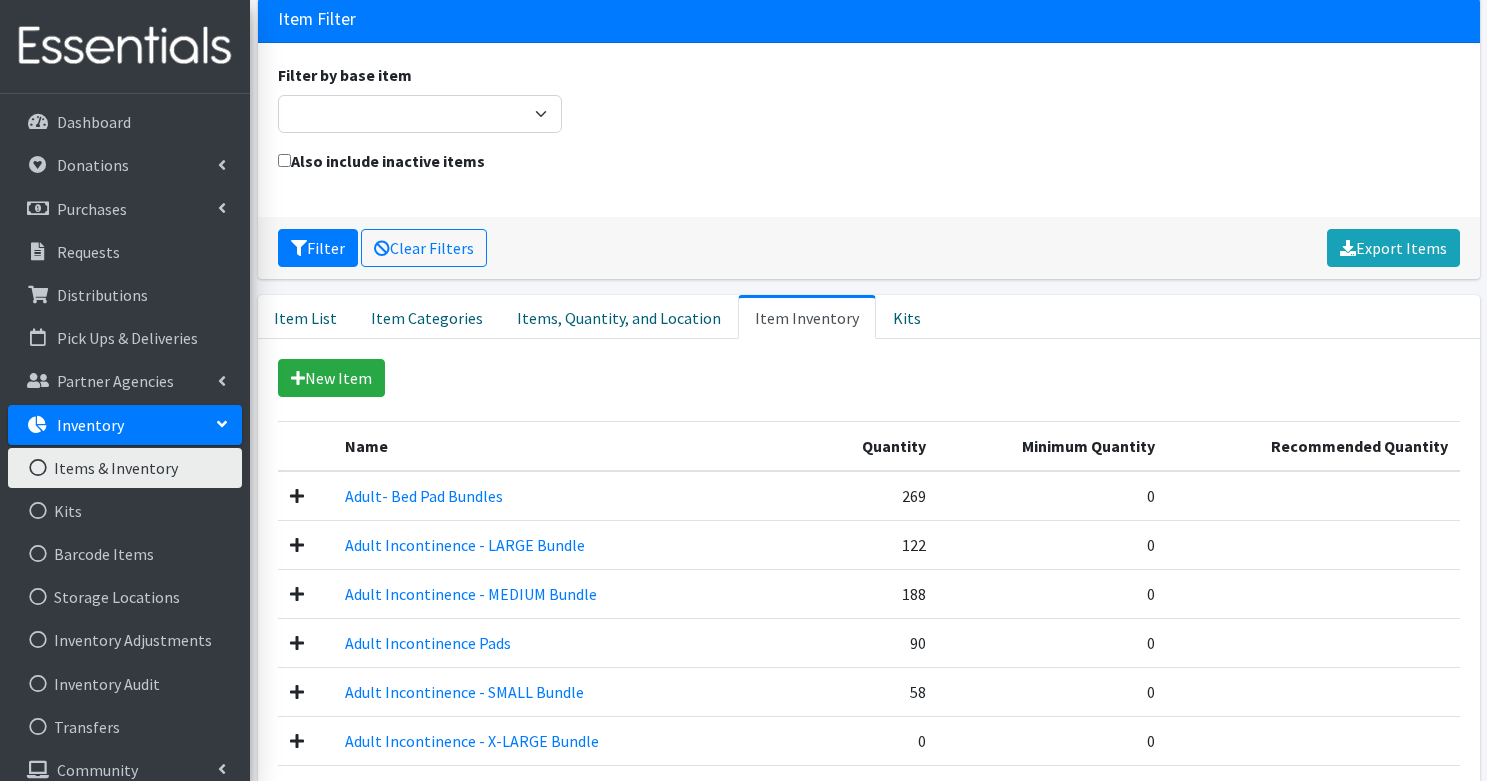 scroll, scrollTop: 0, scrollLeft: 0, axis: both 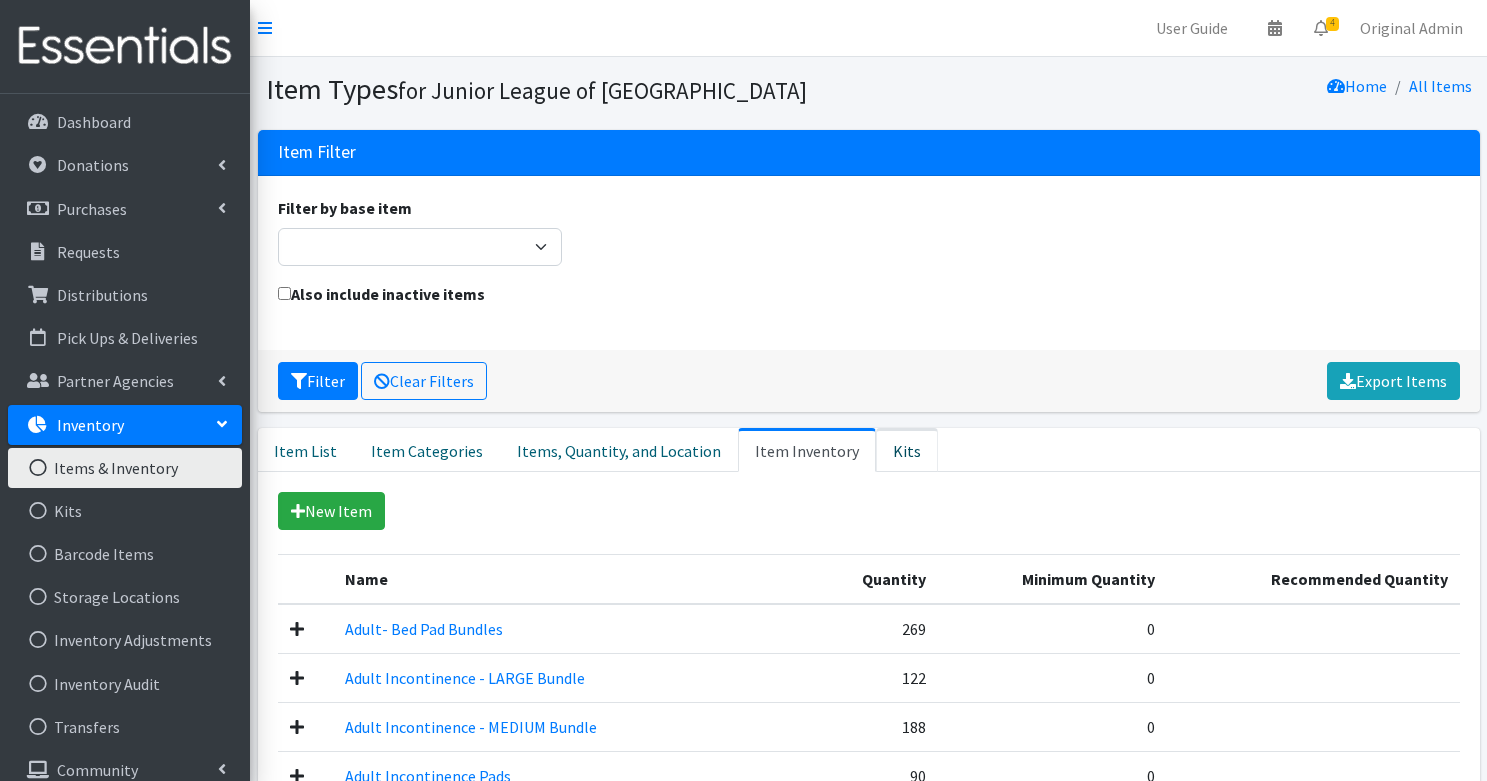 click on "Kits" at bounding box center [907, 450] 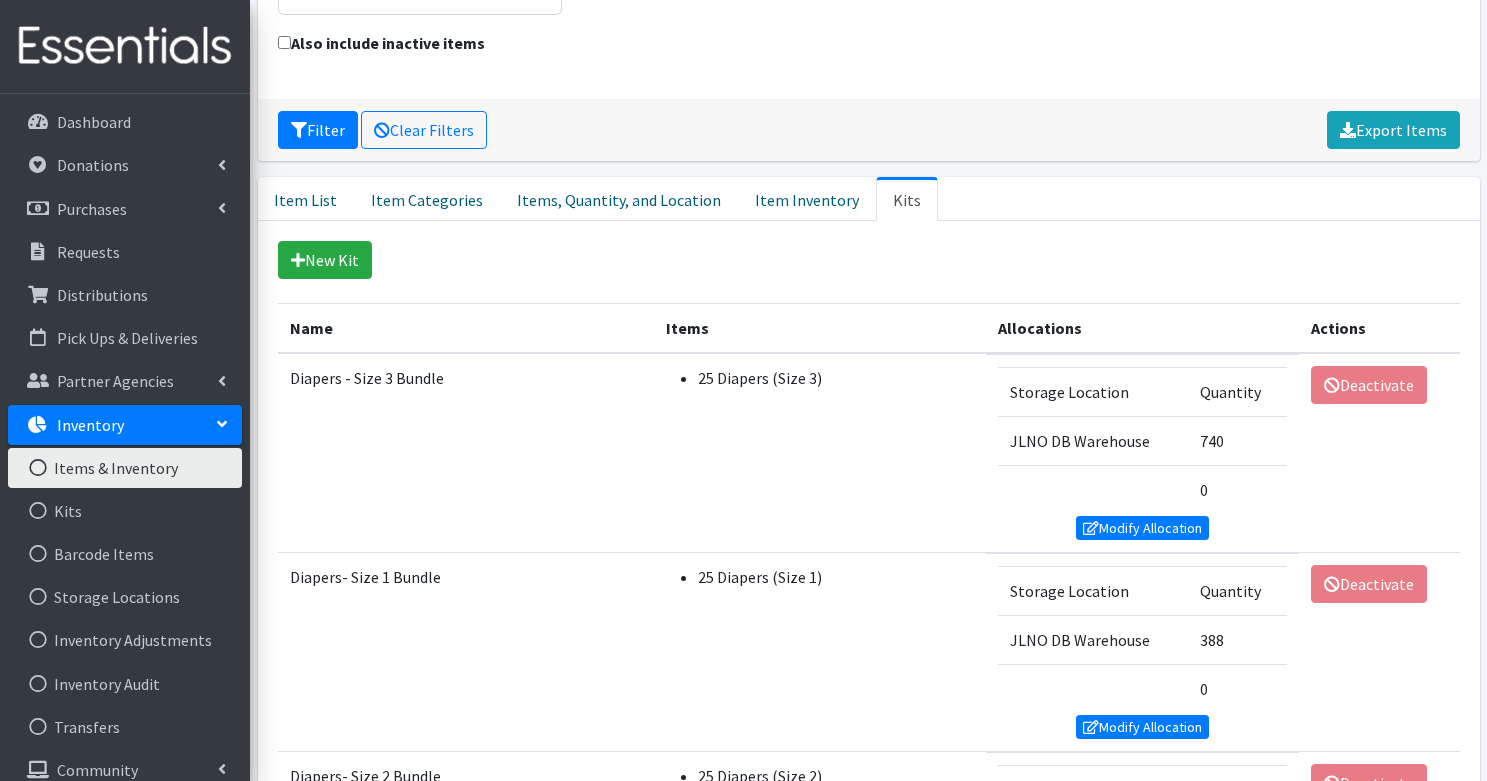 scroll, scrollTop: 239, scrollLeft: 0, axis: vertical 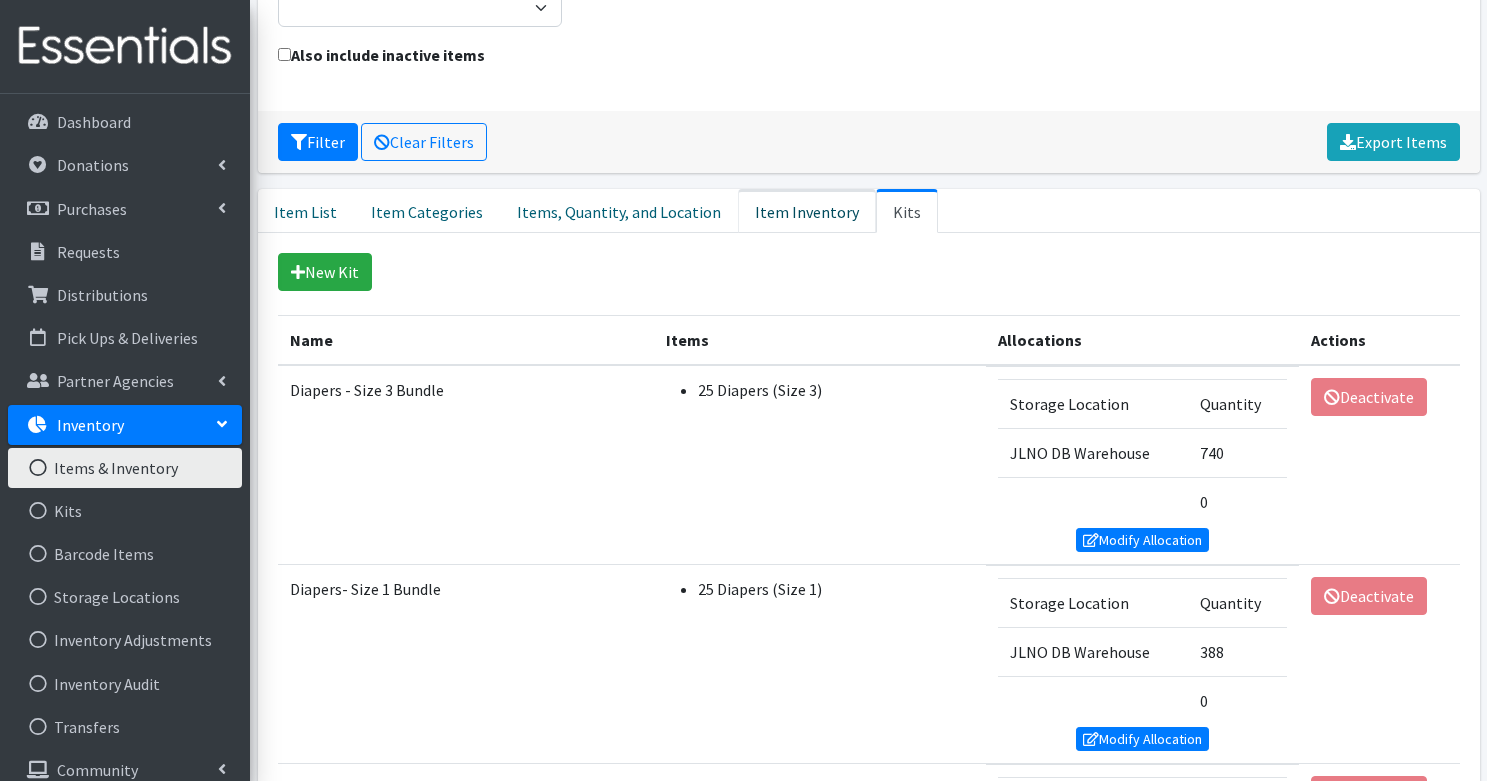 click on "Item Inventory" at bounding box center (807, 211) 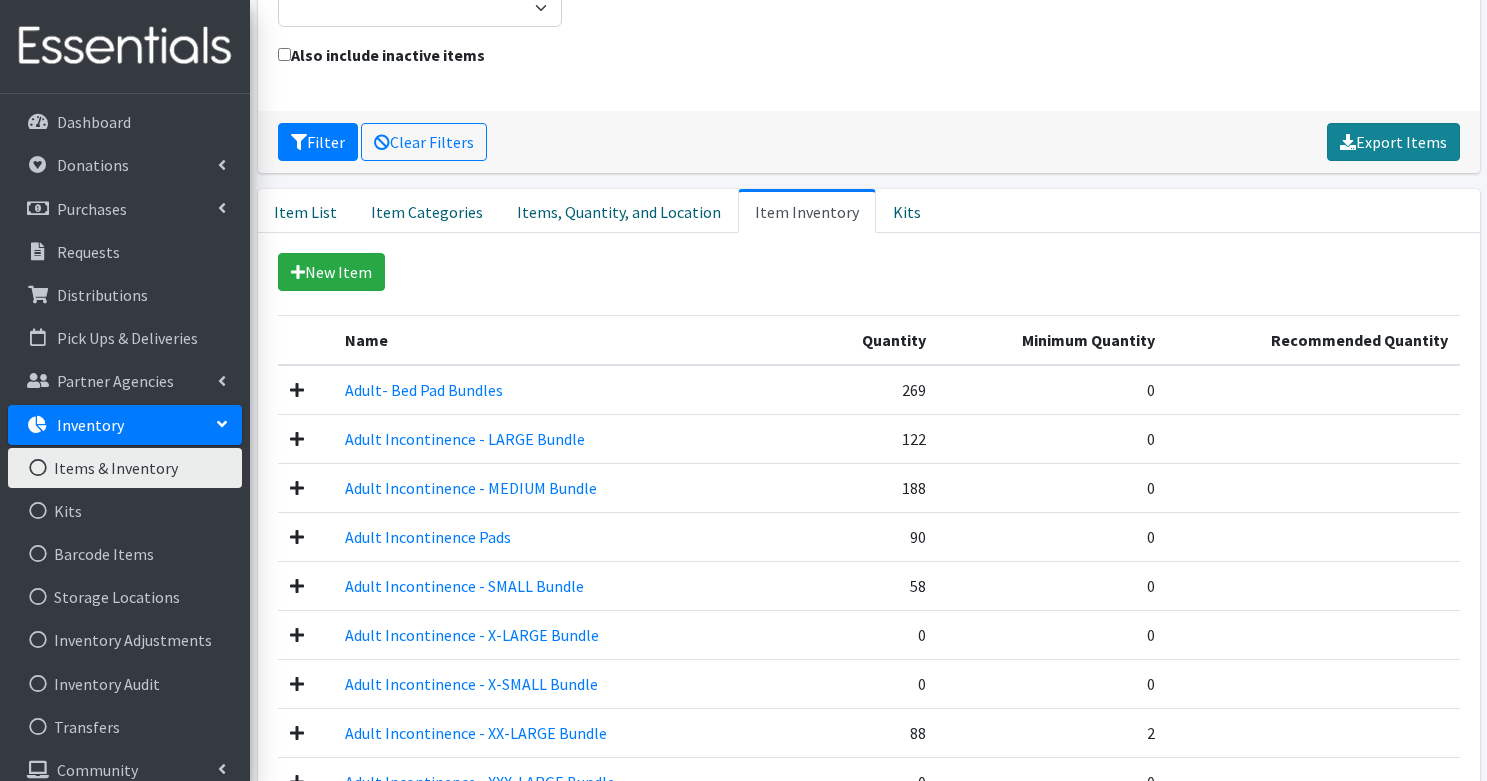 click on "Export Items" at bounding box center (1393, 142) 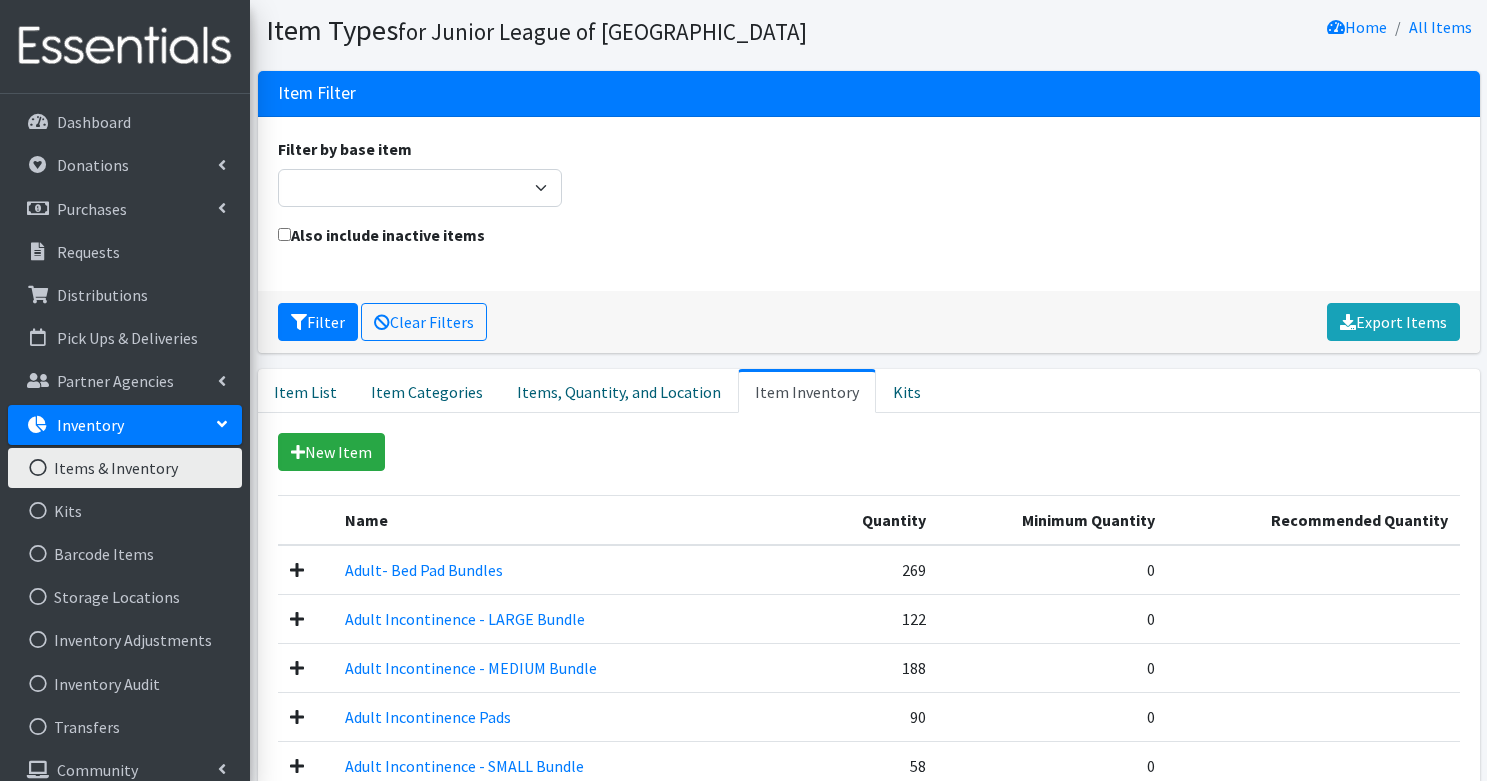 scroll, scrollTop: 0, scrollLeft: 0, axis: both 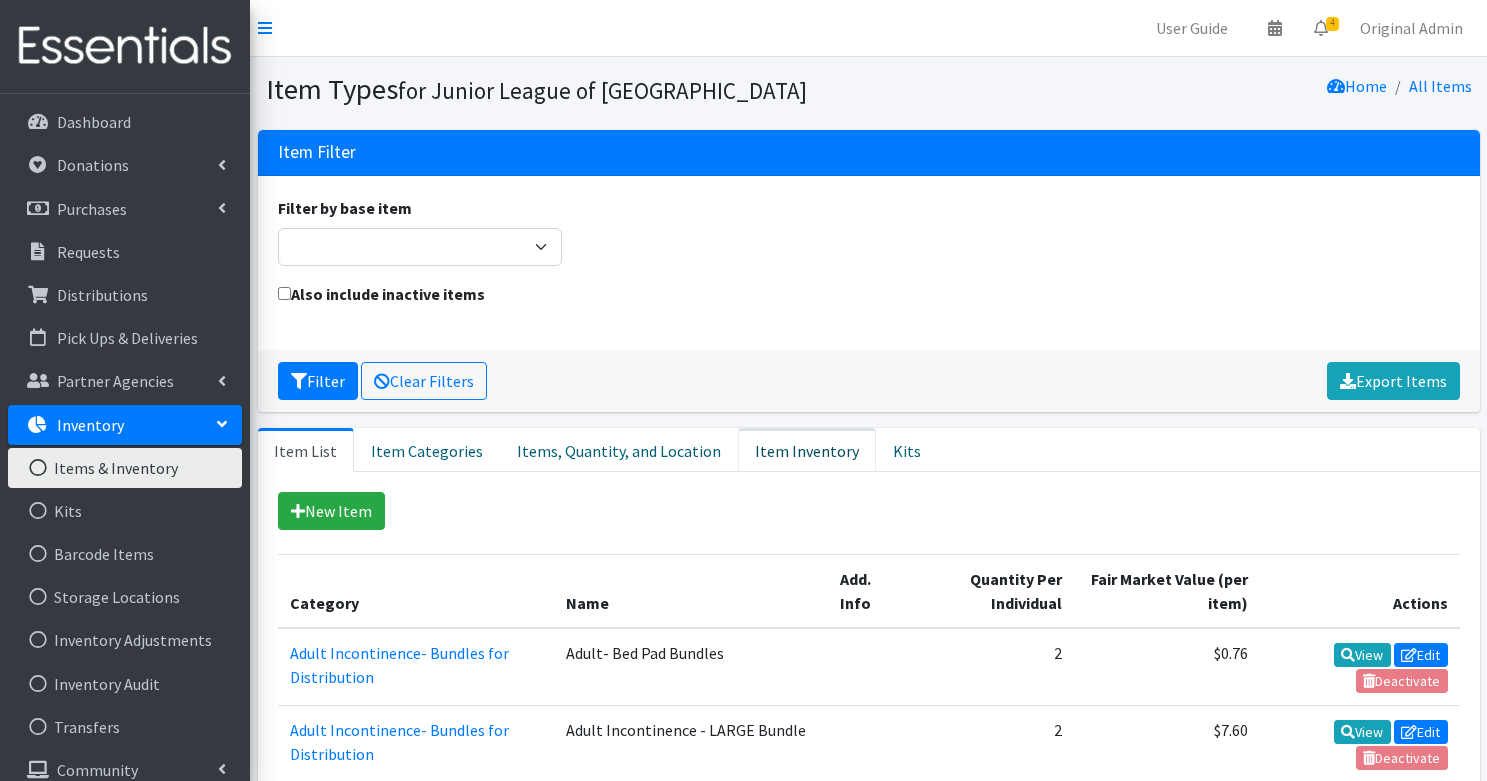 click on "Item Inventory" at bounding box center [807, 450] 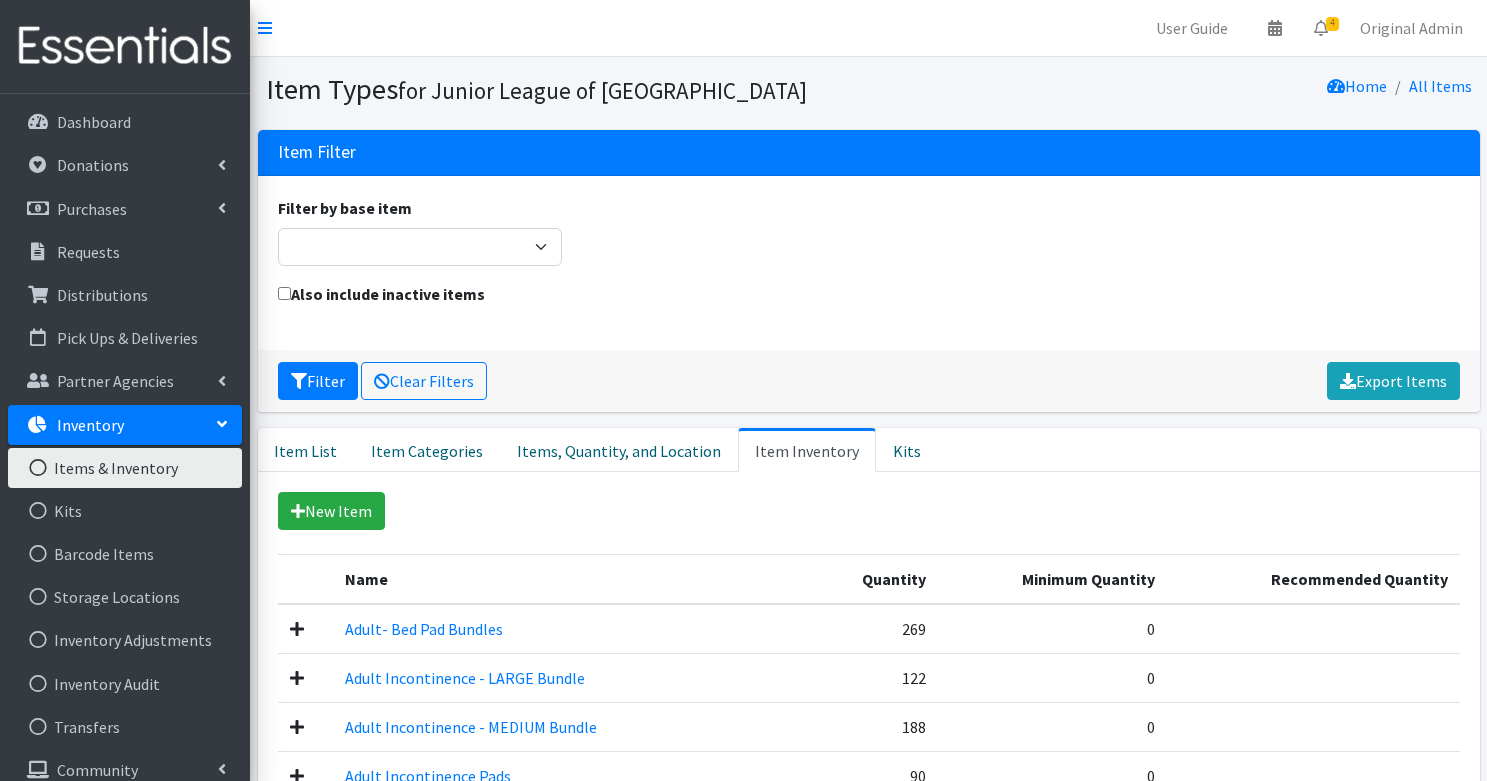 scroll, scrollTop: 122, scrollLeft: 0, axis: vertical 